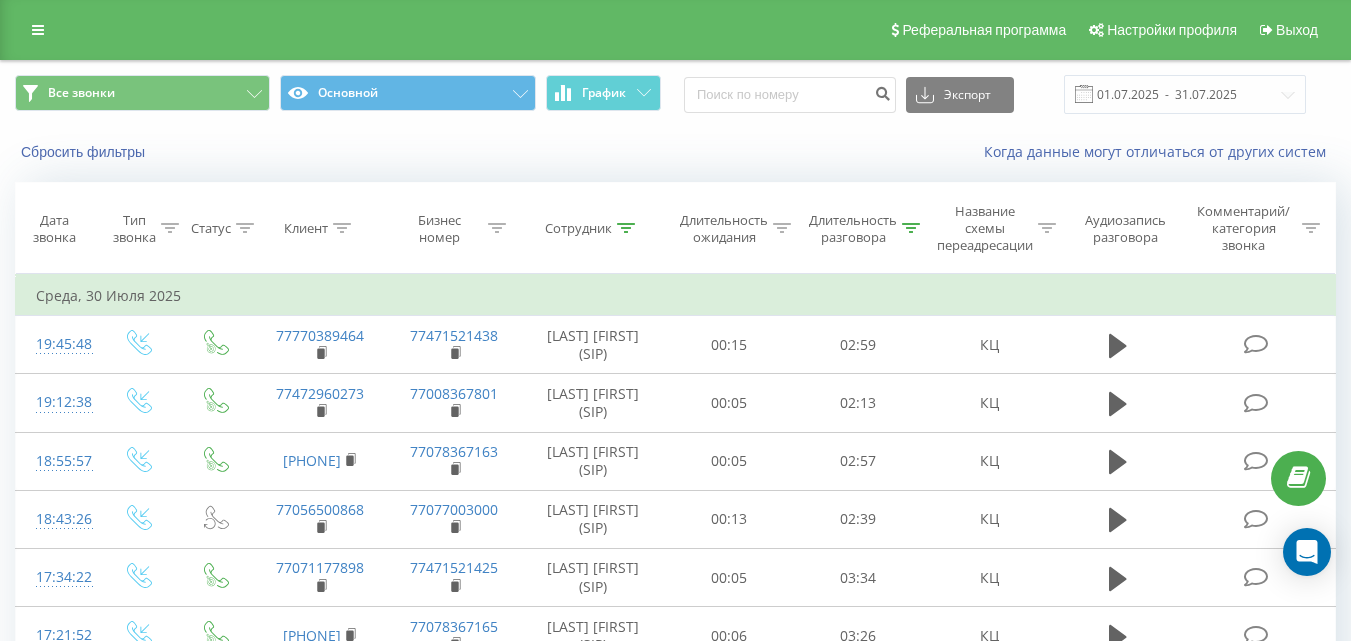 scroll, scrollTop: 0, scrollLeft: 0, axis: both 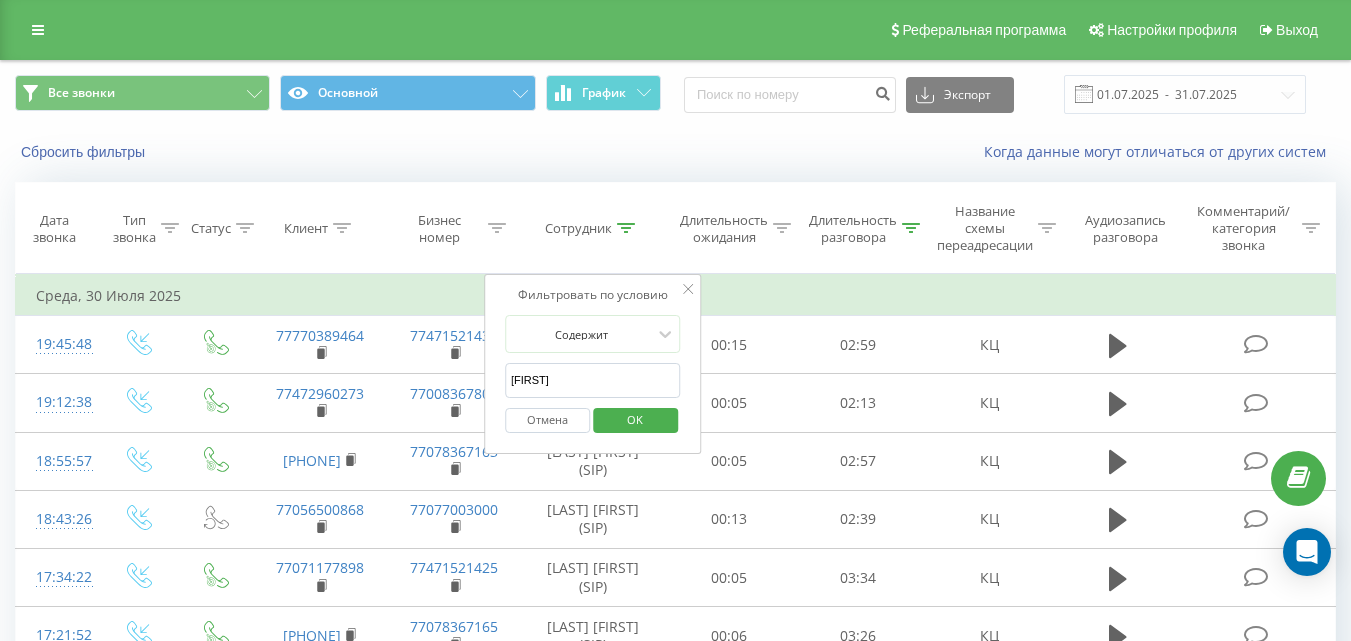 click on "Дона" at bounding box center (593, 380) 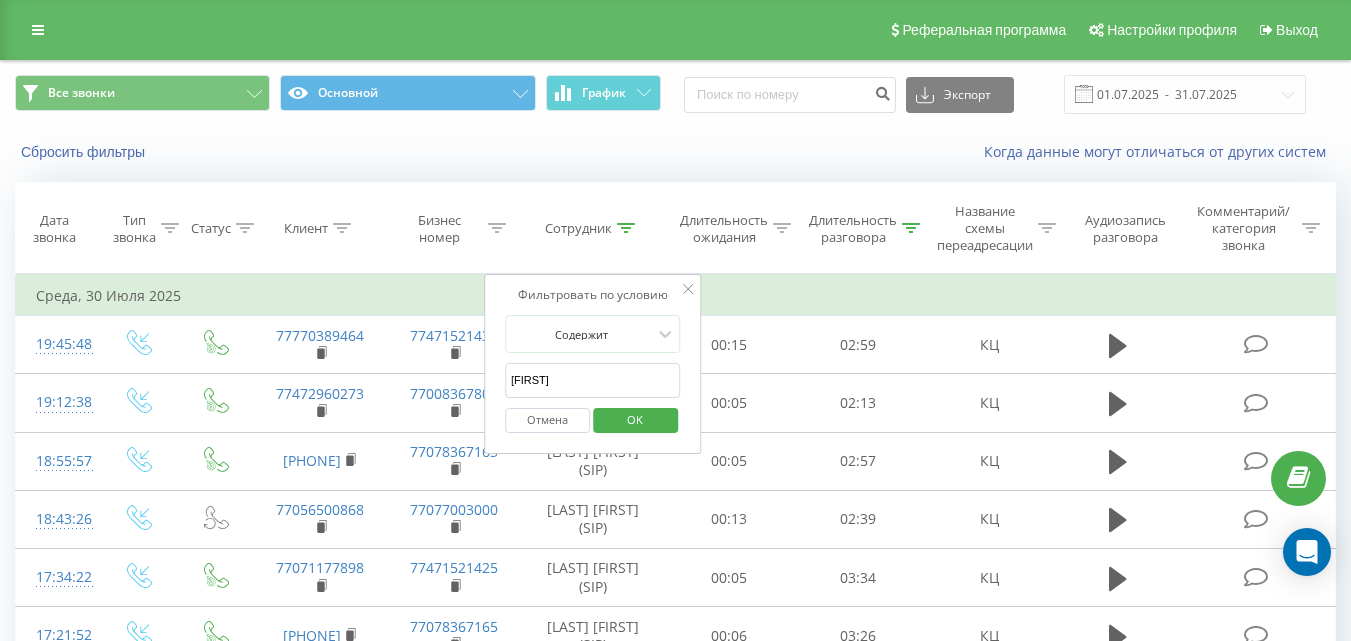 click on "OK" at bounding box center [635, 419] 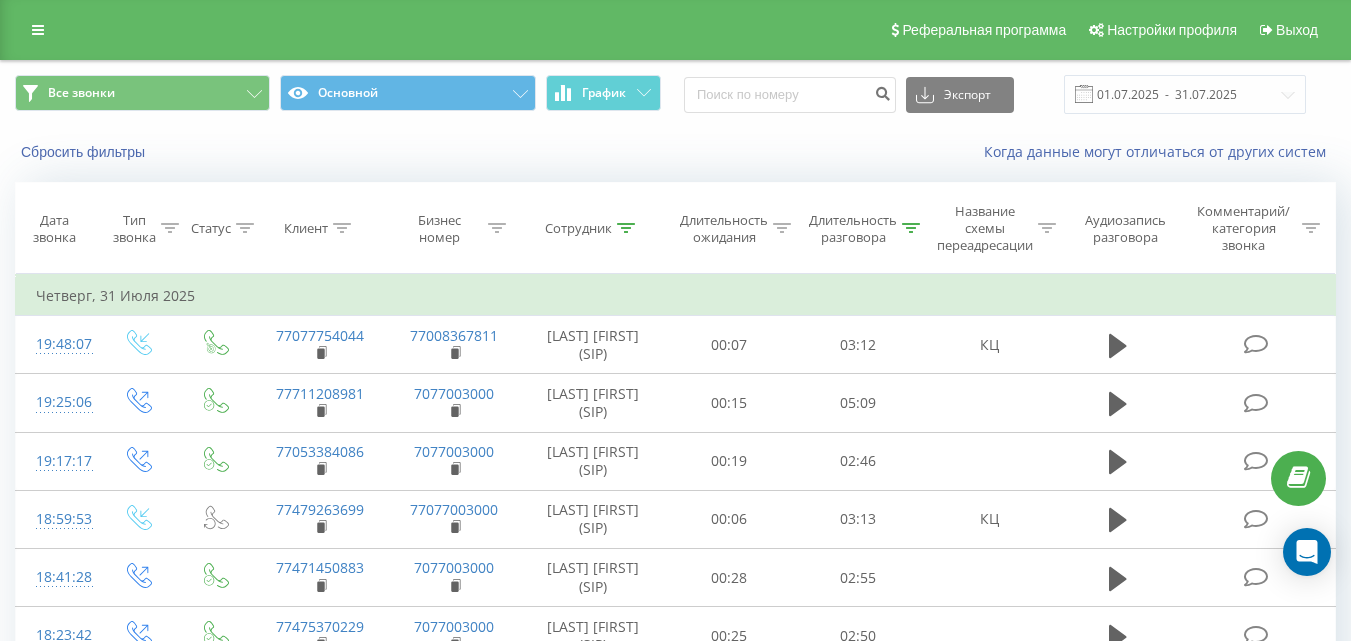 click 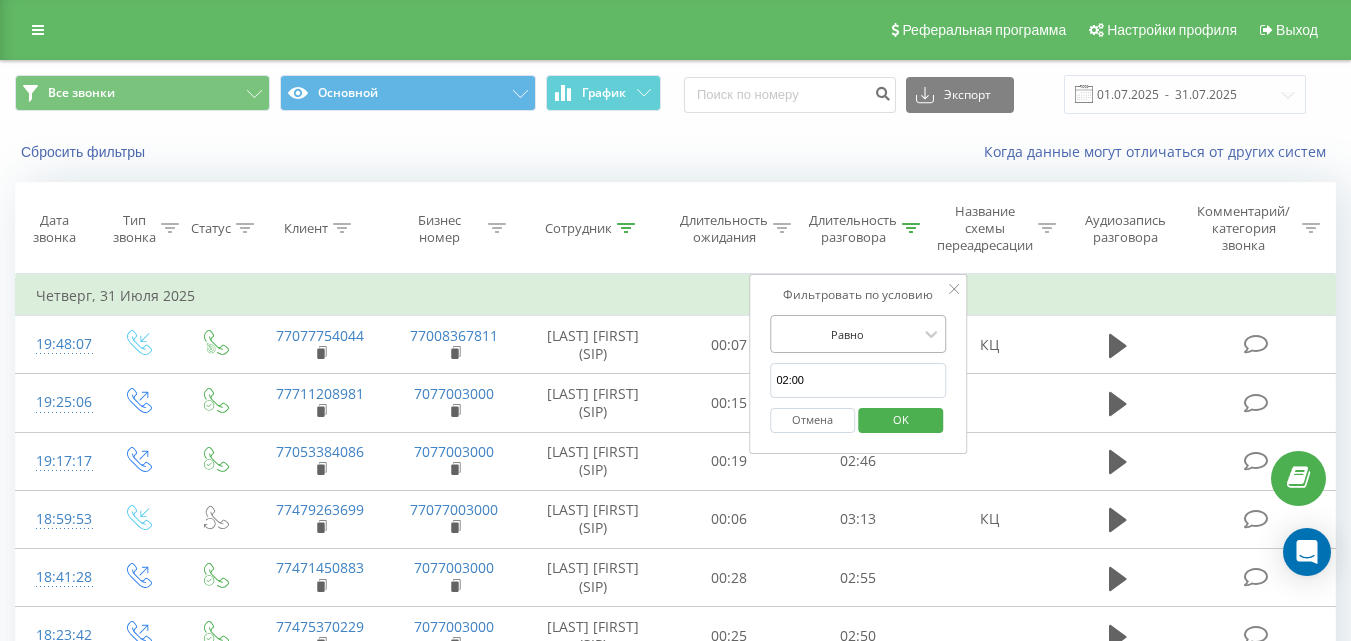 click at bounding box center (847, 334) 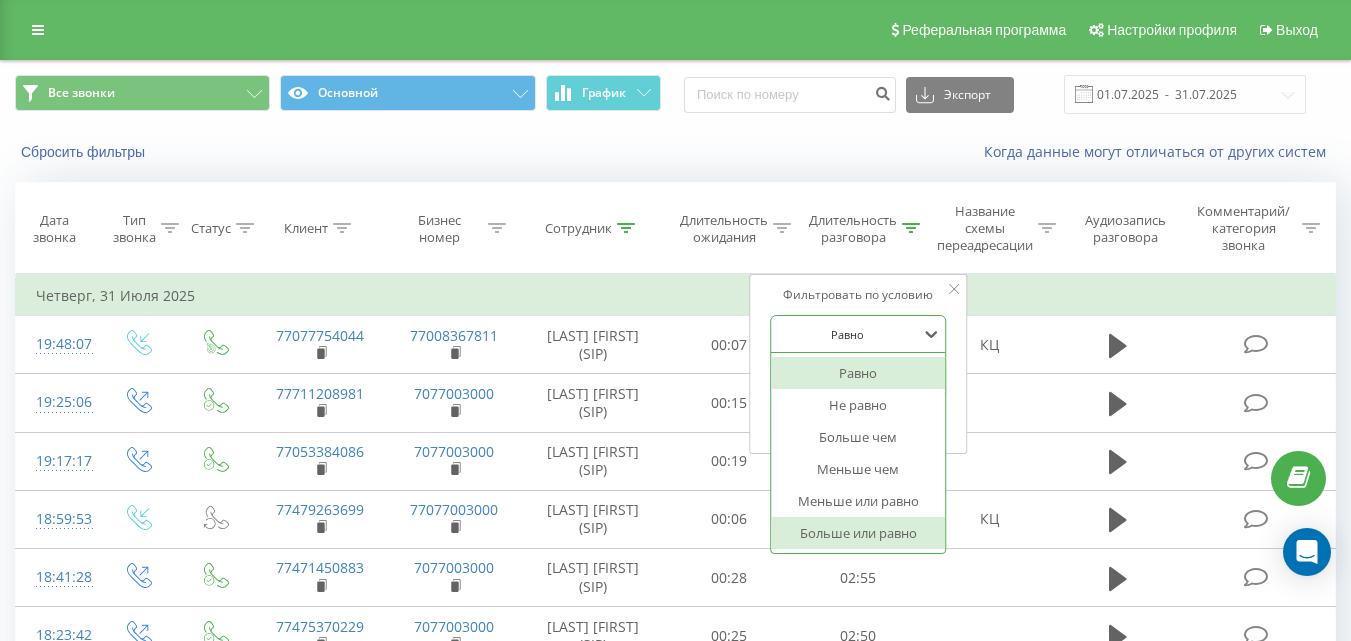 click on "Больше или равно" at bounding box center (858, 533) 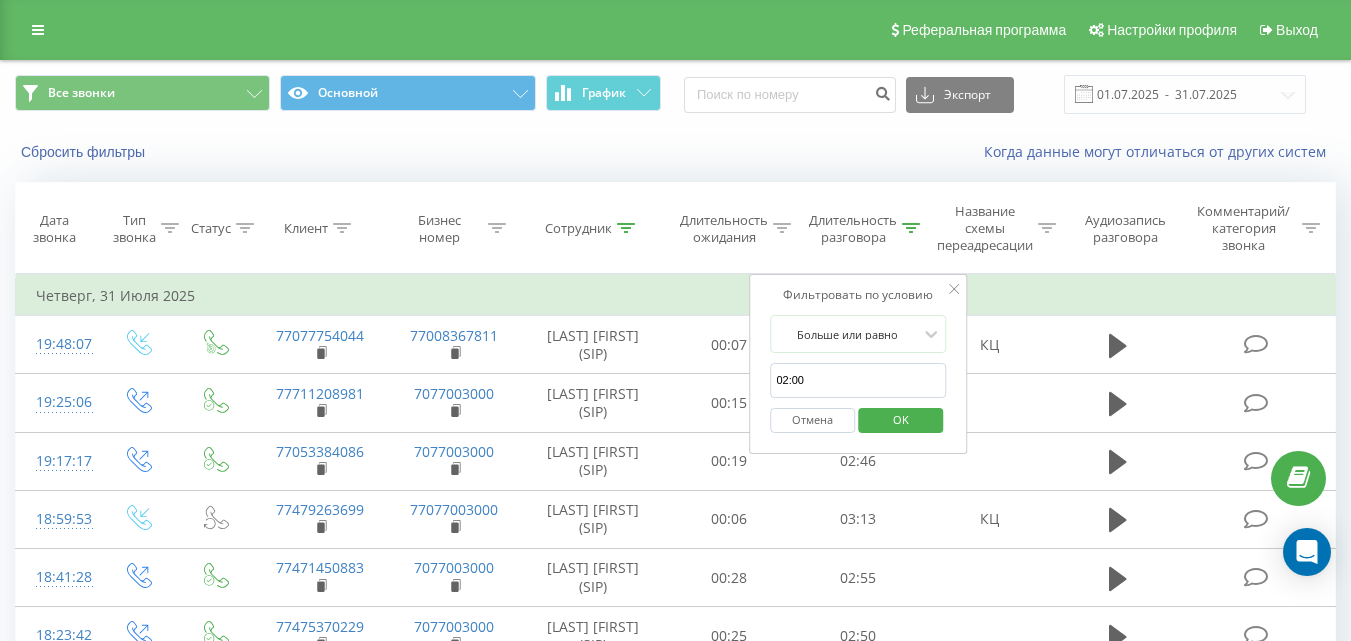 click on "OK" at bounding box center [901, 419] 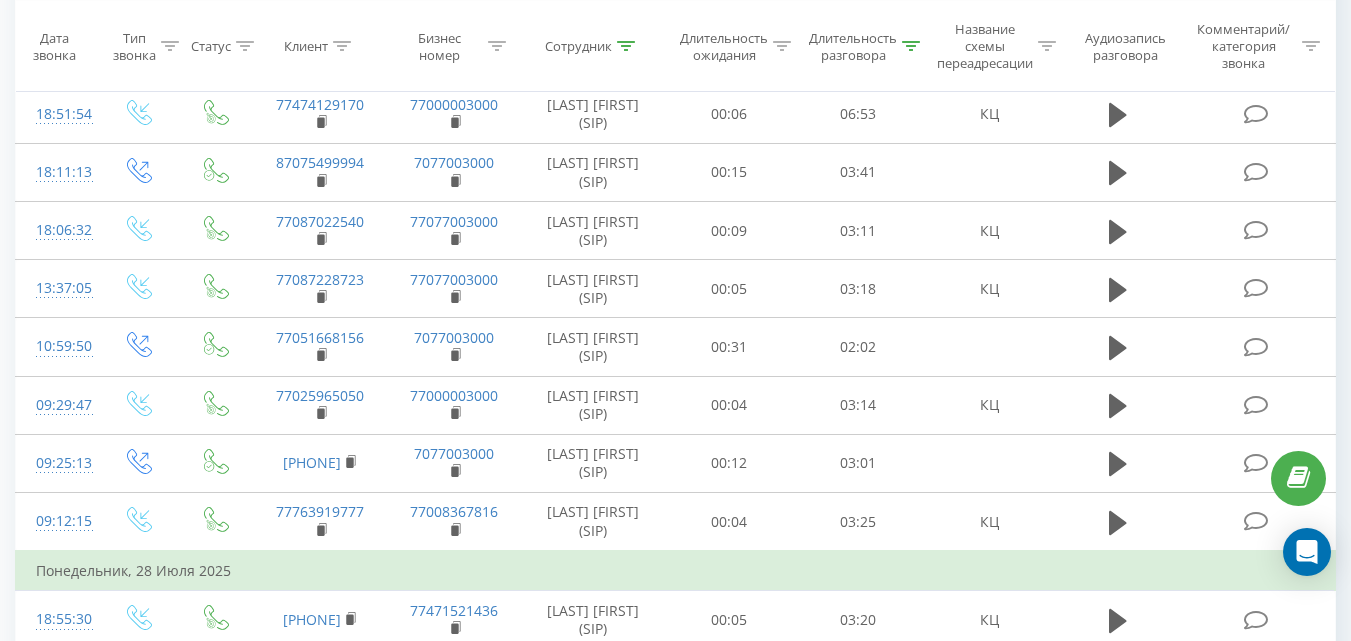 scroll, scrollTop: 1042, scrollLeft: 0, axis: vertical 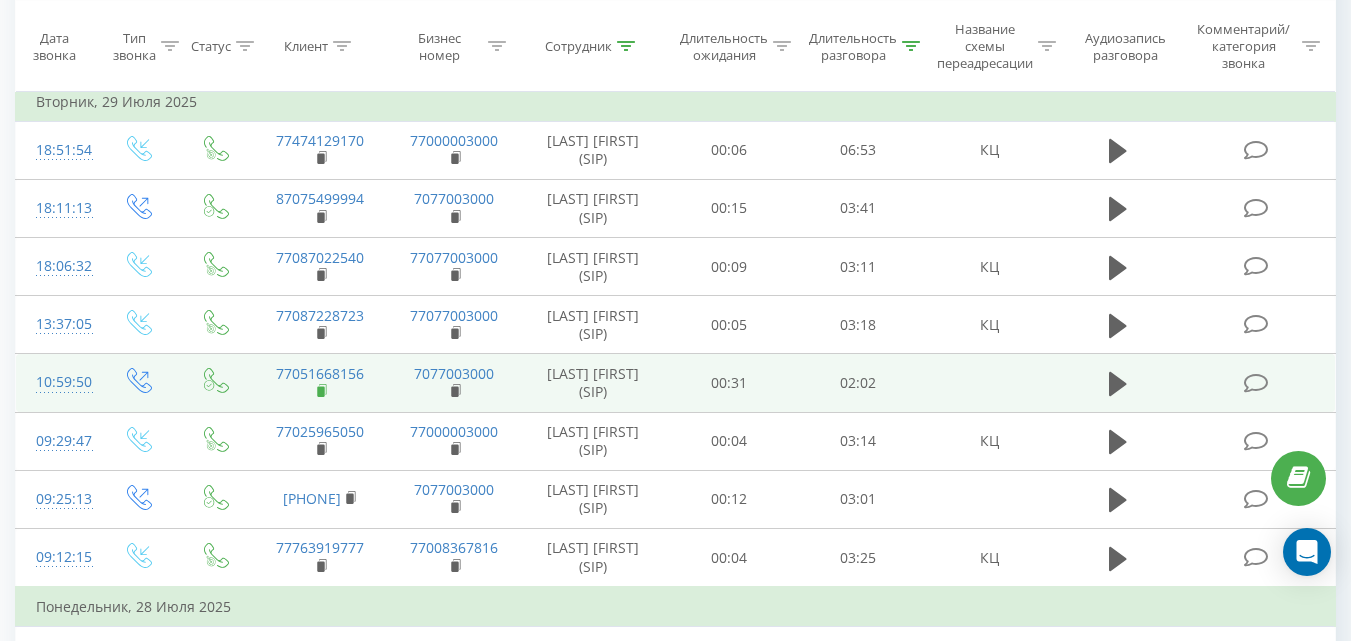 click 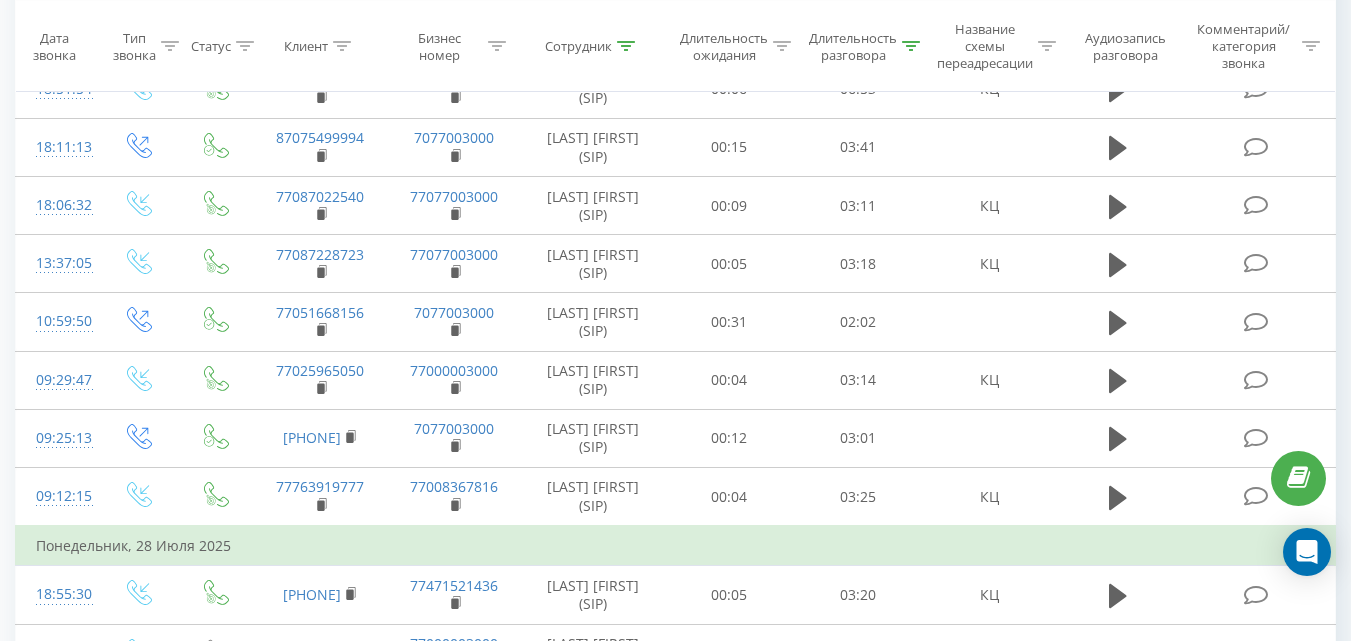 scroll, scrollTop: 1042, scrollLeft: 0, axis: vertical 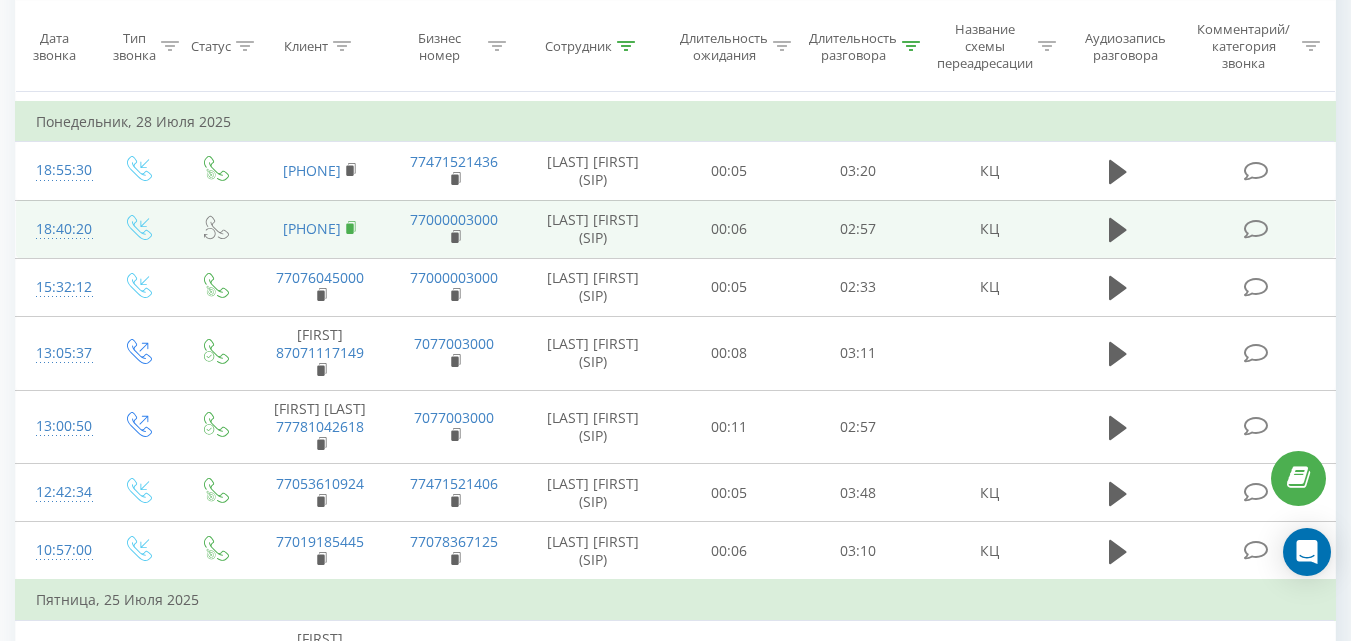 click 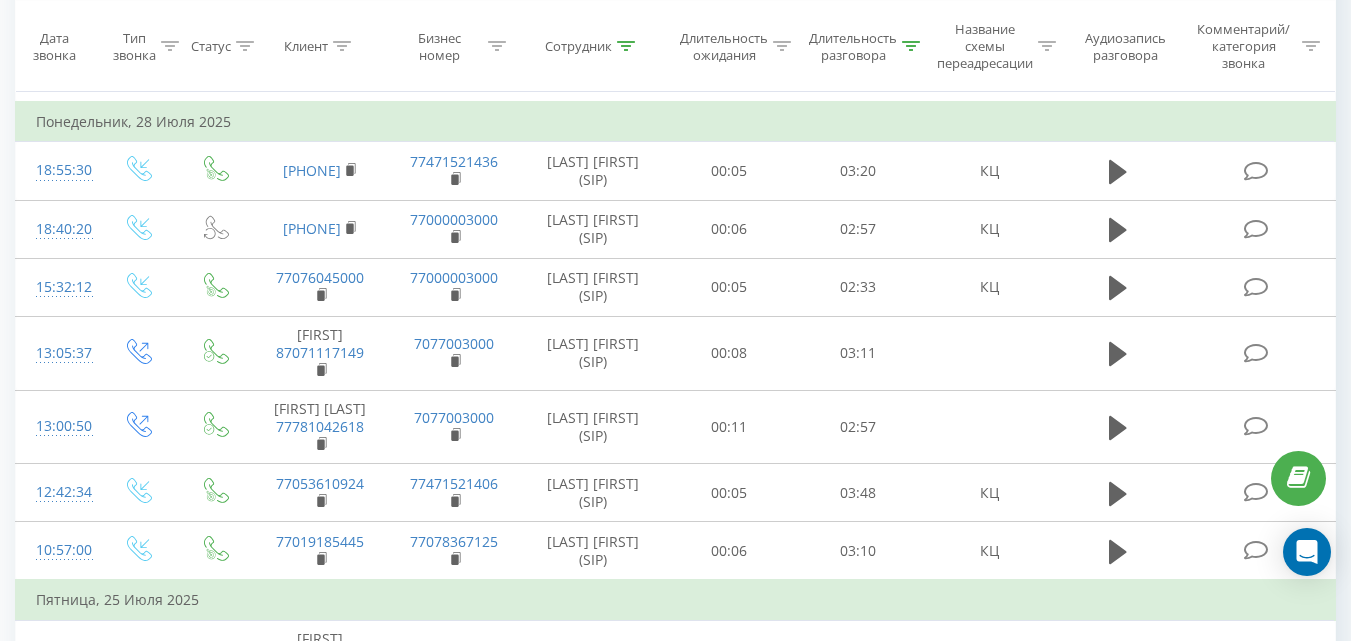 click on "Понедельник, 28 Июля 2025" at bounding box center (676, 122) 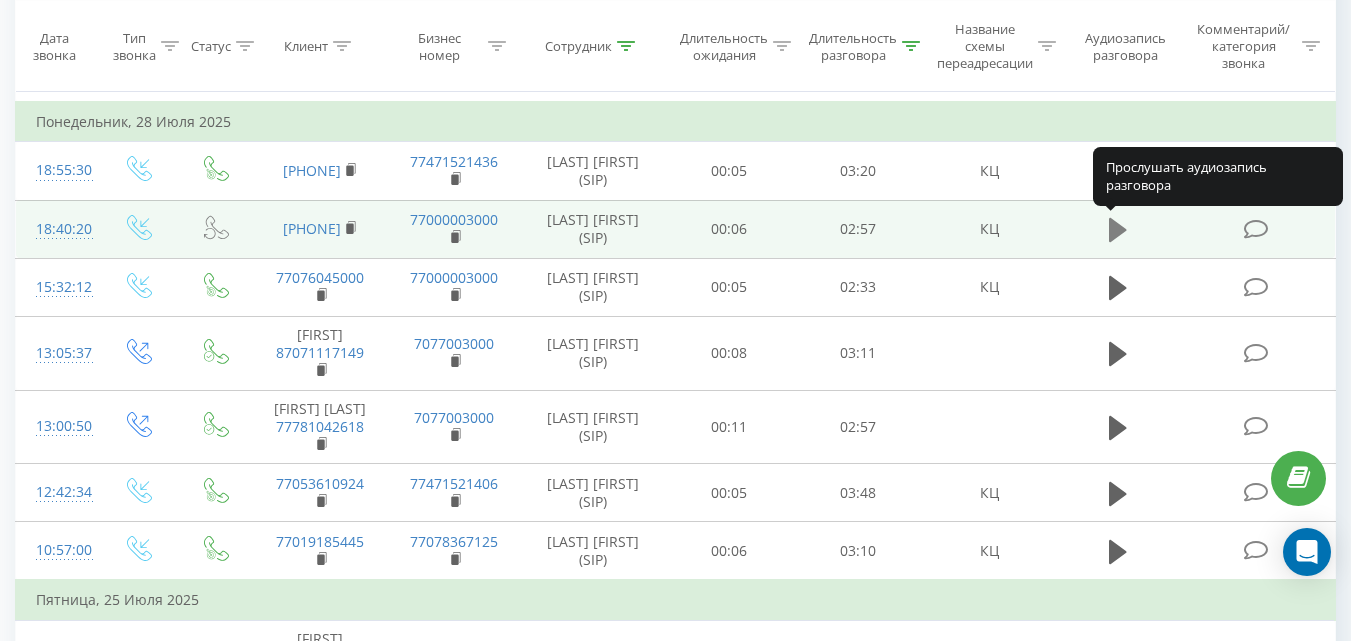 click 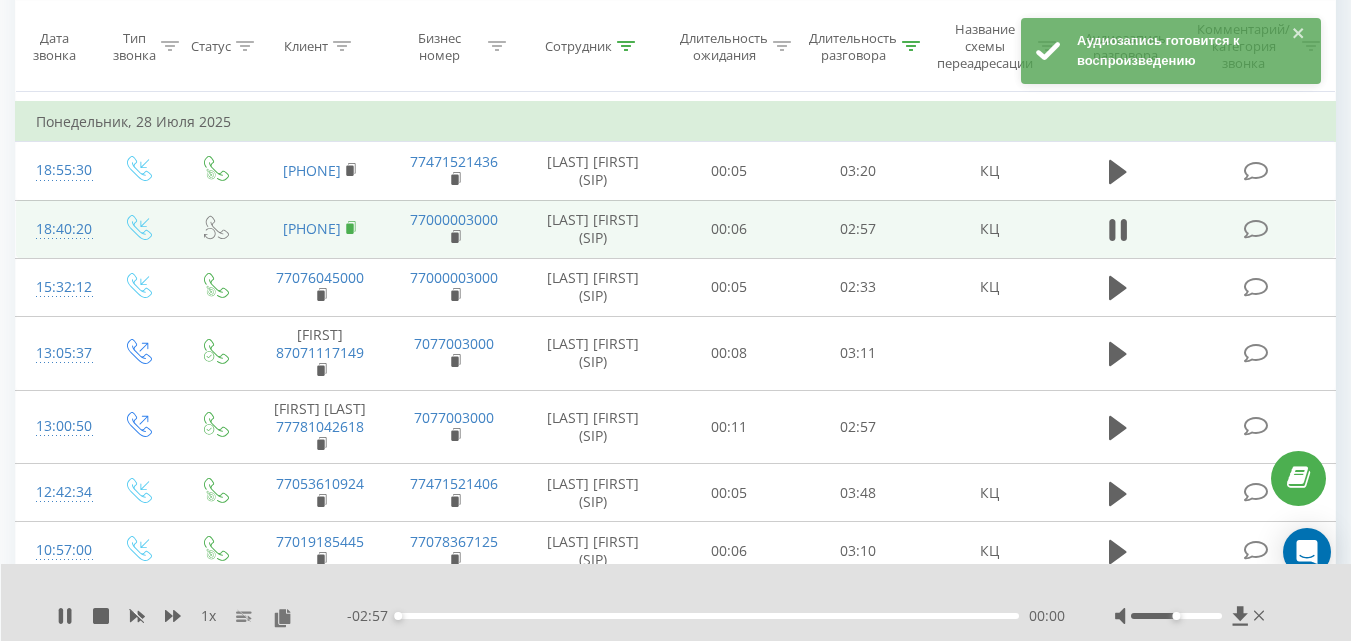 click 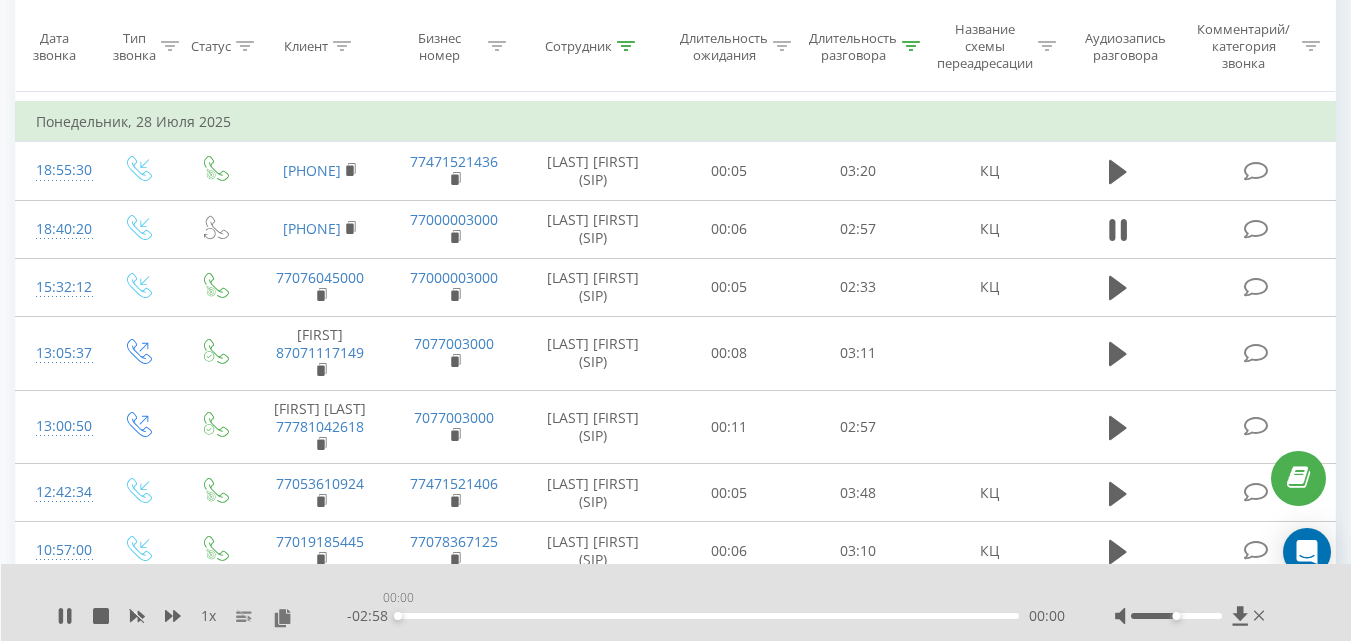 drag, startPoint x: 456, startPoint y: 614, endPoint x: 367, endPoint y: 623, distance: 89.453896 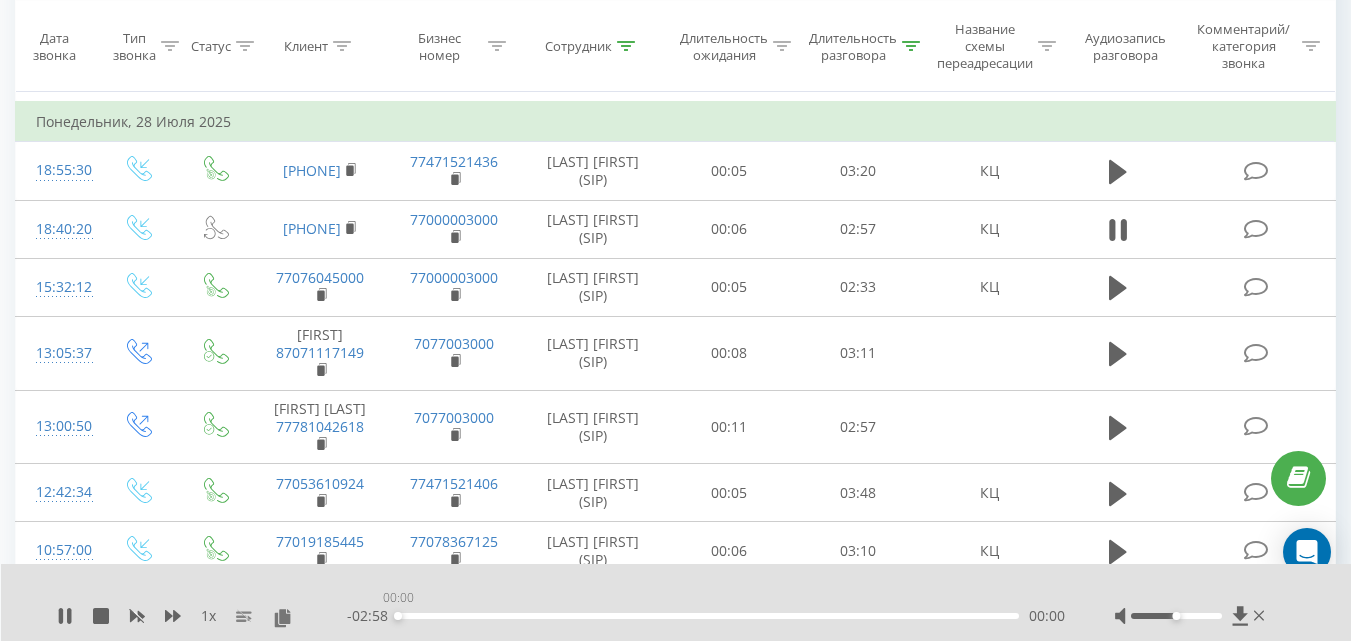 drag, startPoint x: 588, startPoint y: 617, endPoint x: 351, endPoint y: 646, distance: 238.76767 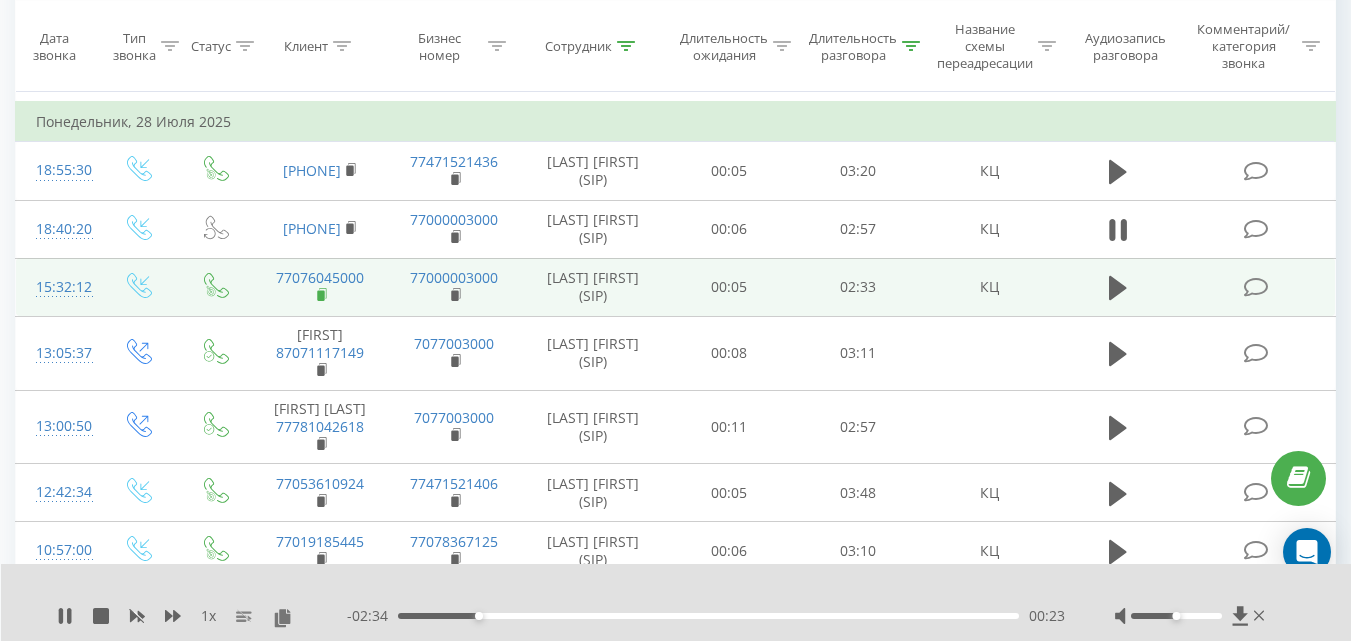 click 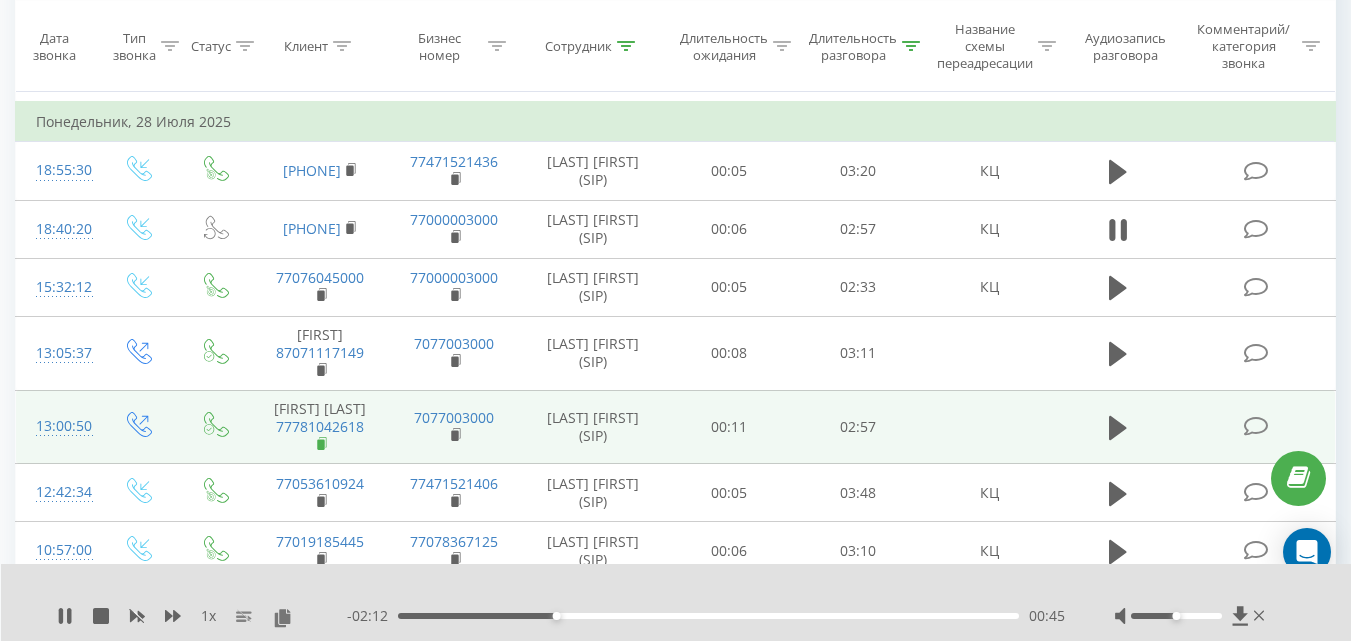 click 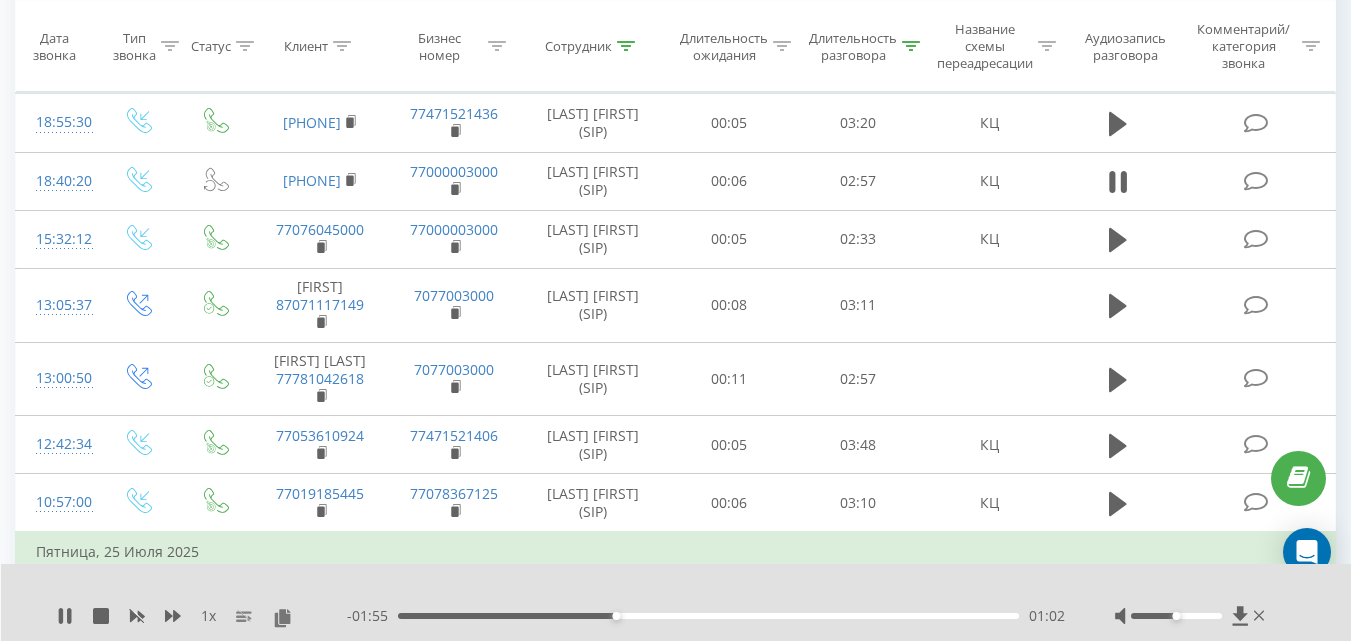 scroll, scrollTop: 1551, scrollLeft: 0, axis: vertical 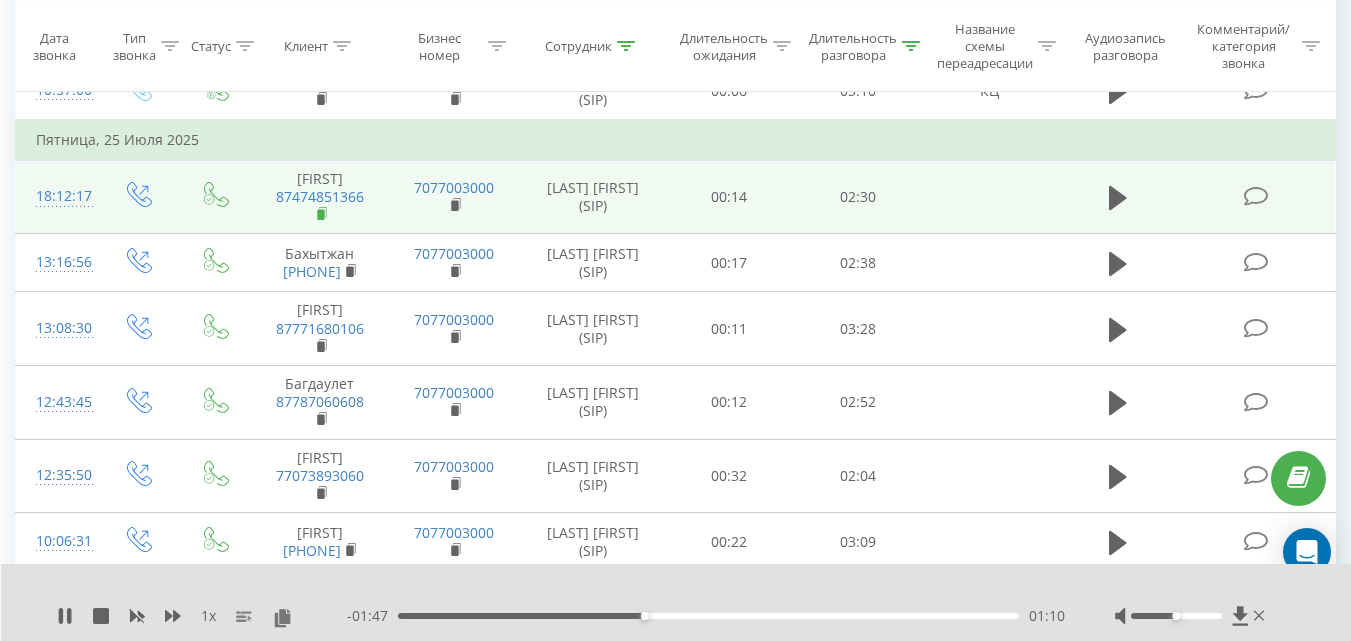 click 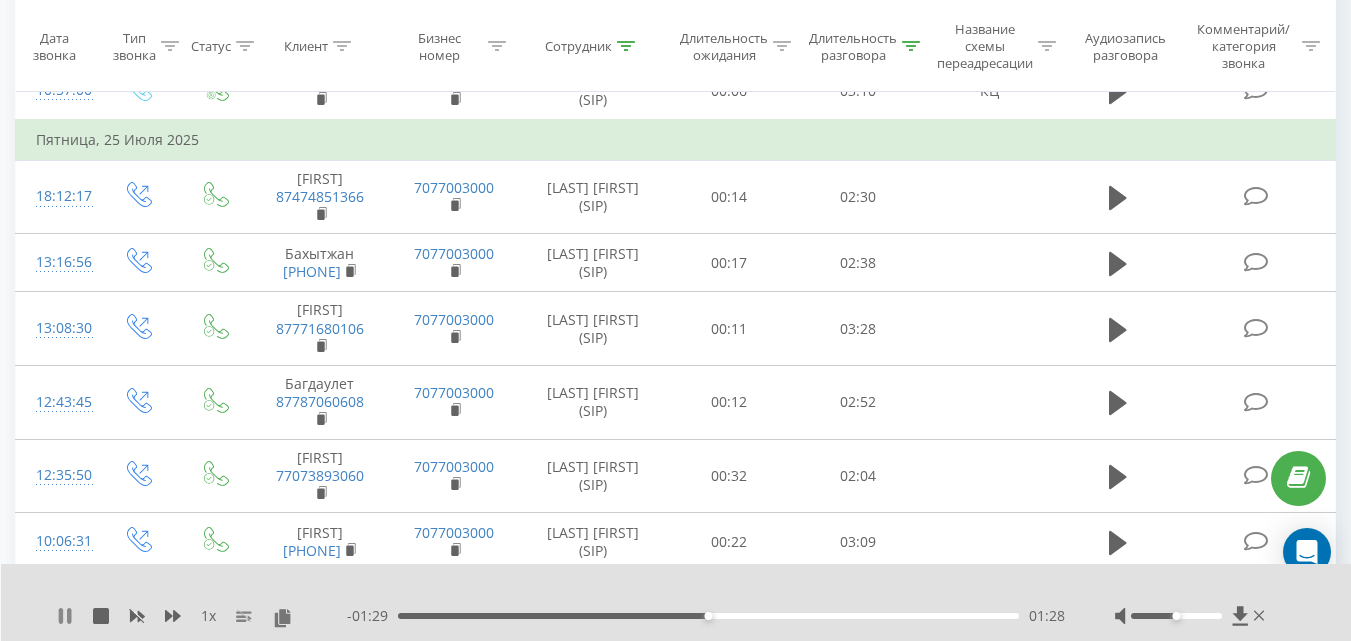 click 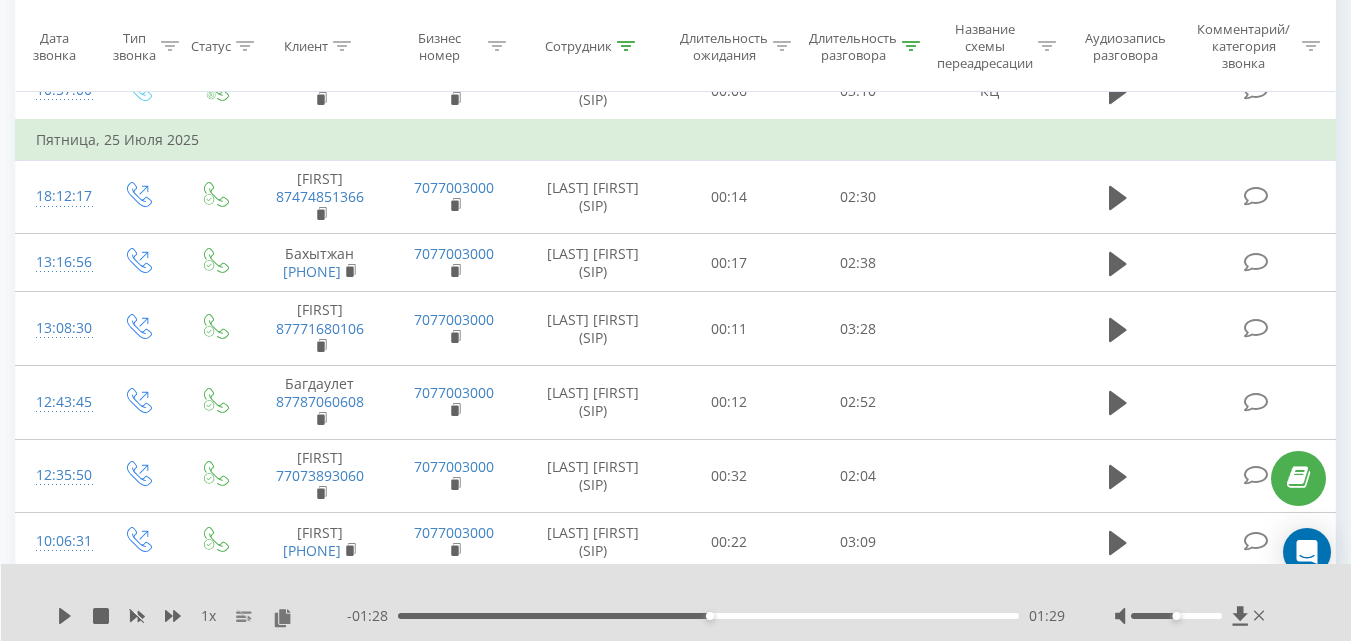 scroll, scrollTop: 448, scrollLeft: 0, axis: vertical 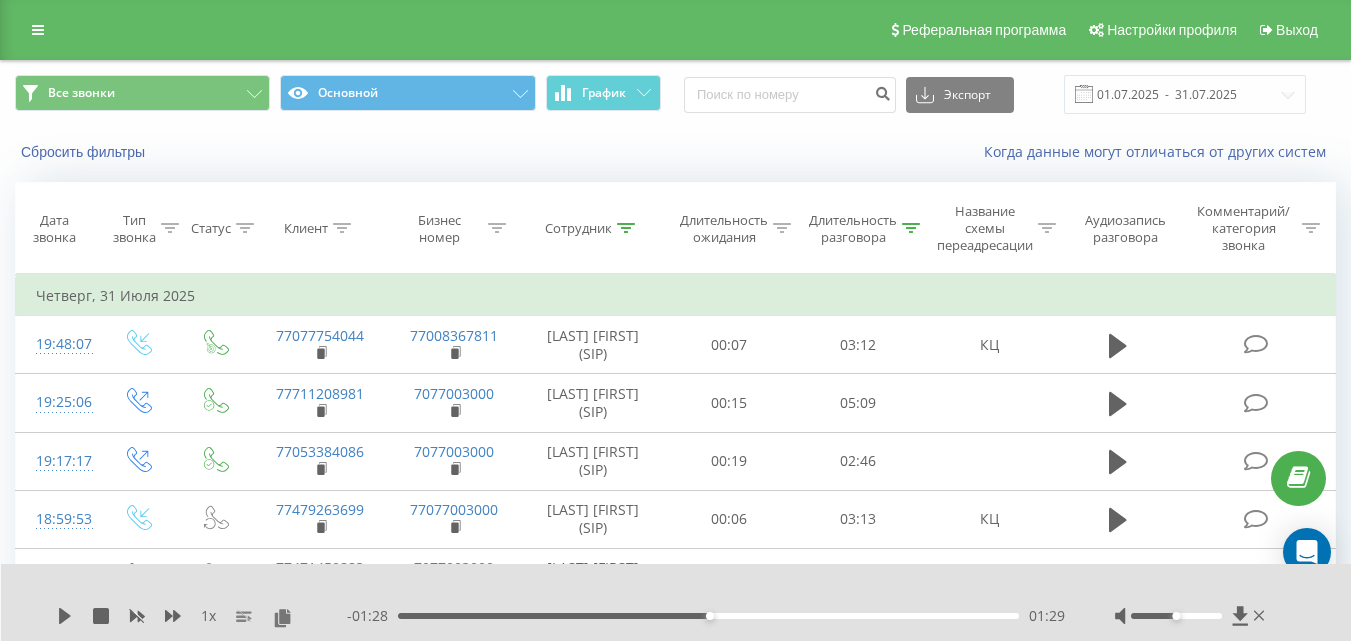 click 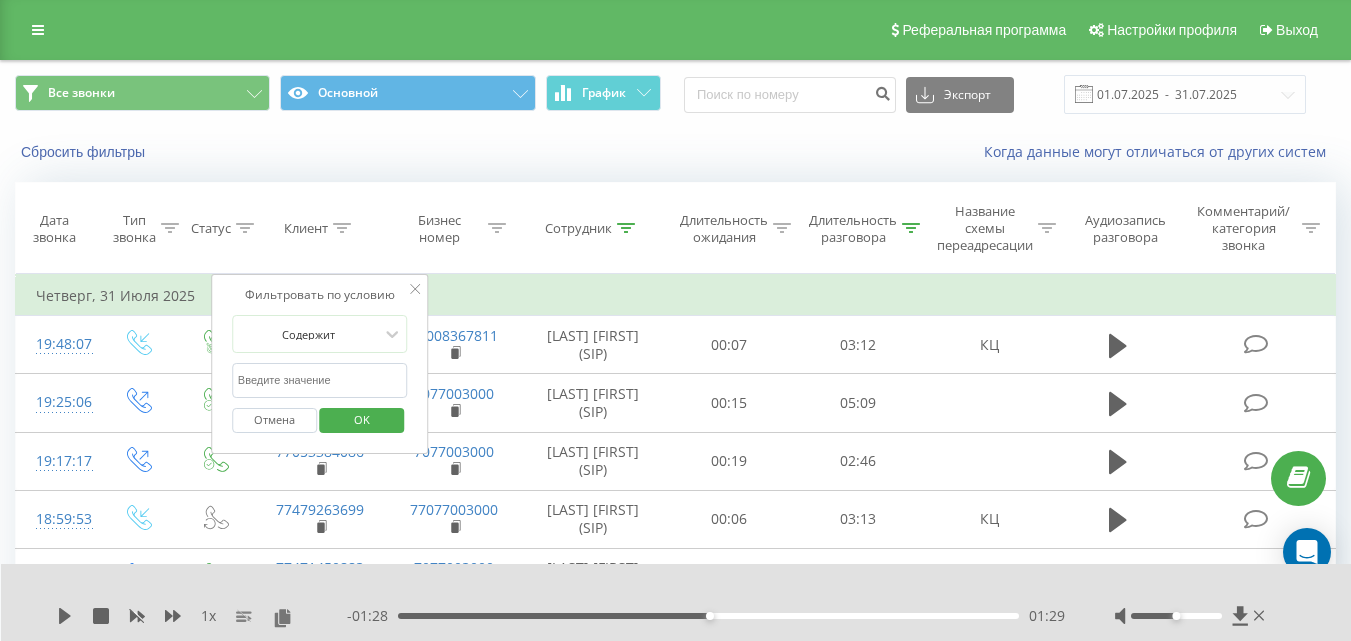 click at bounding box center [320, 380] 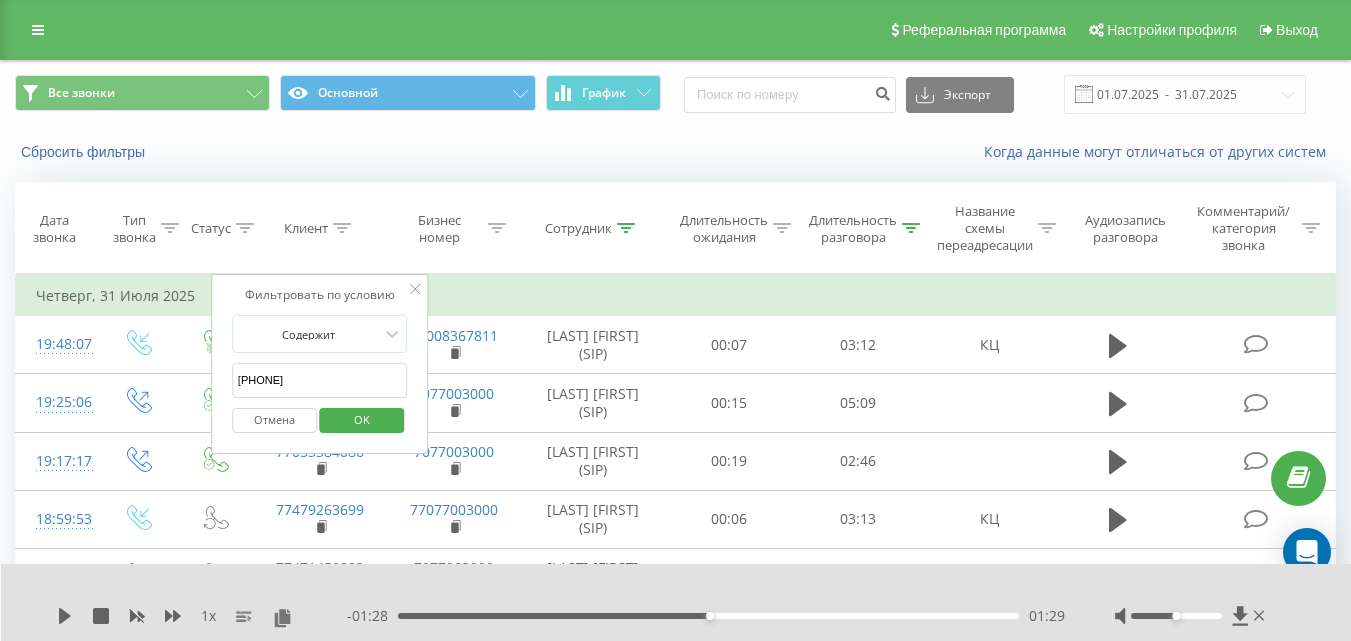 click on "OK" at bounding box center [362, 419] 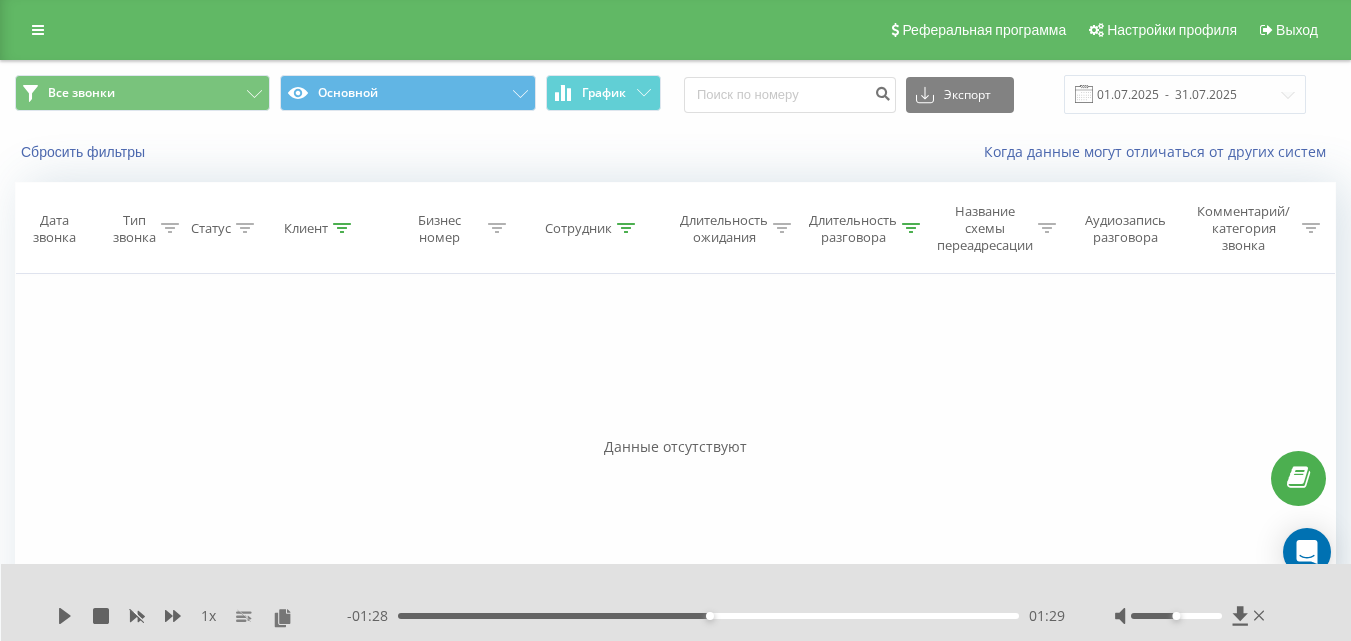 click 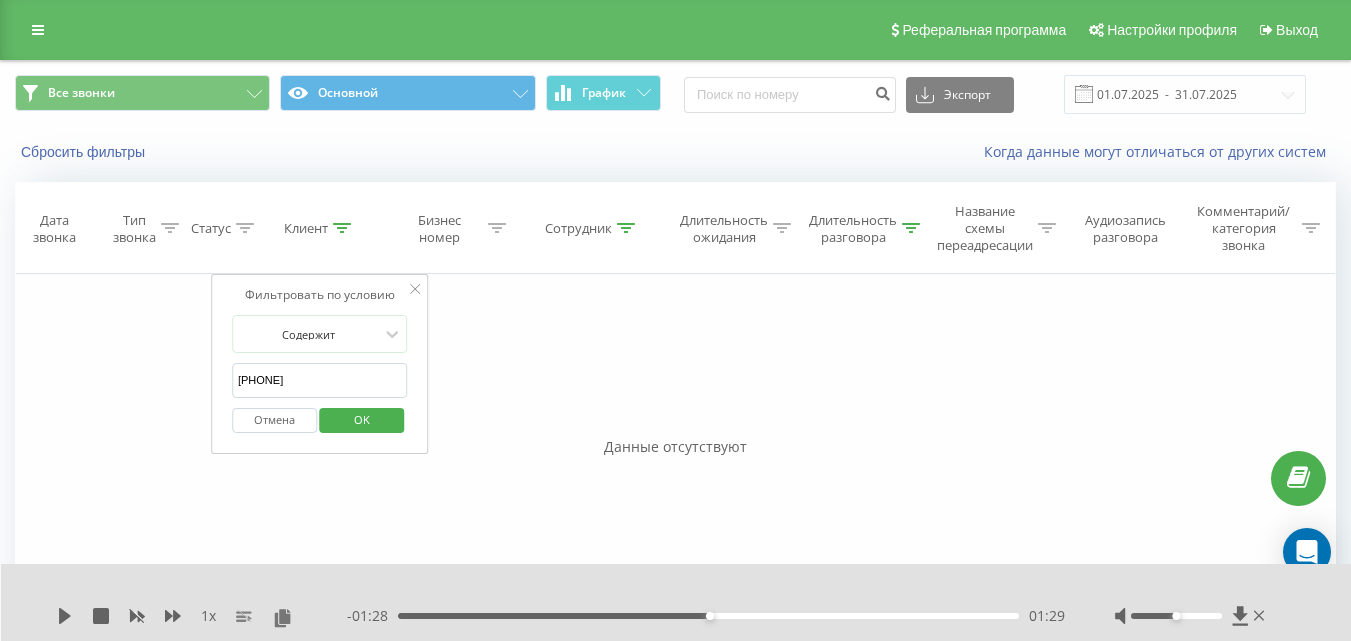 click on "77760900094" at bounding box center (320, 380) 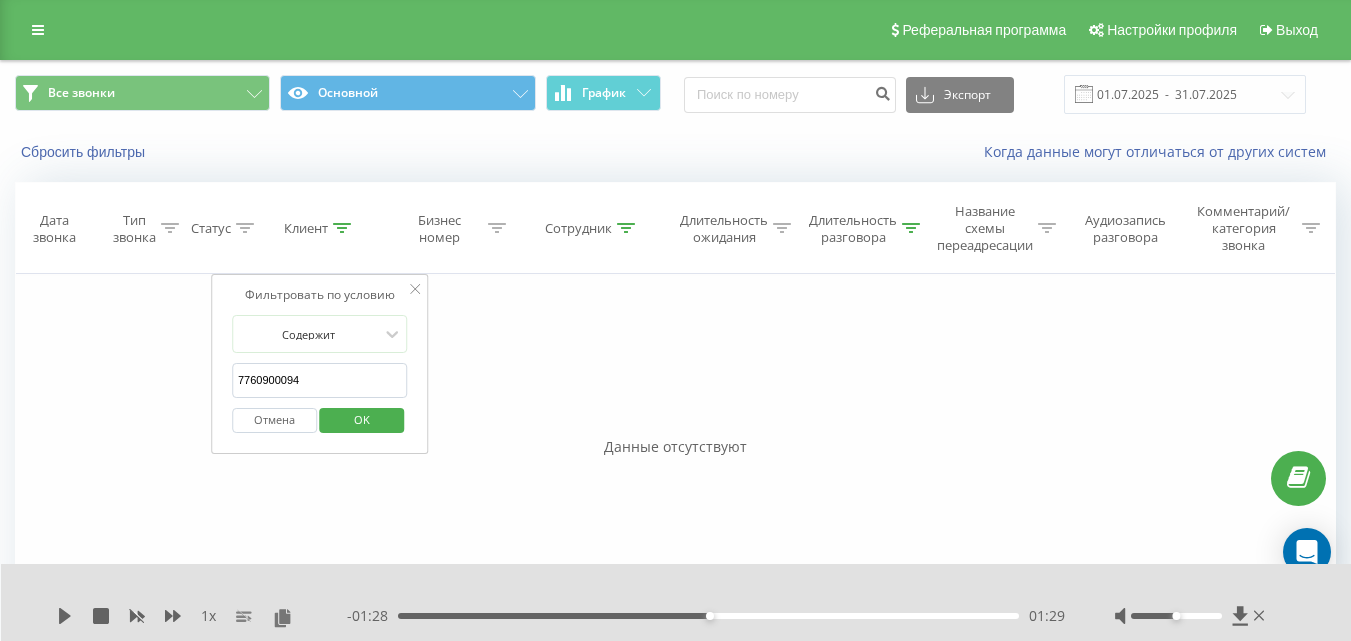 click on "OK" at bounding box center [362, 420] 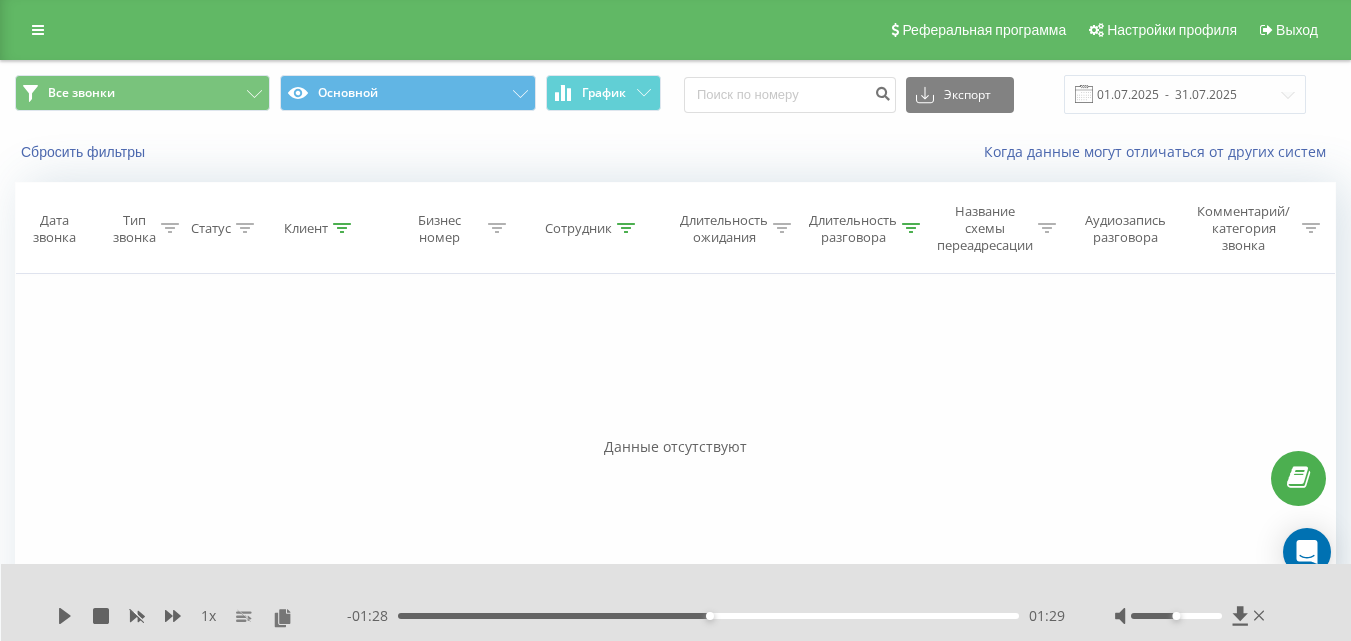 click 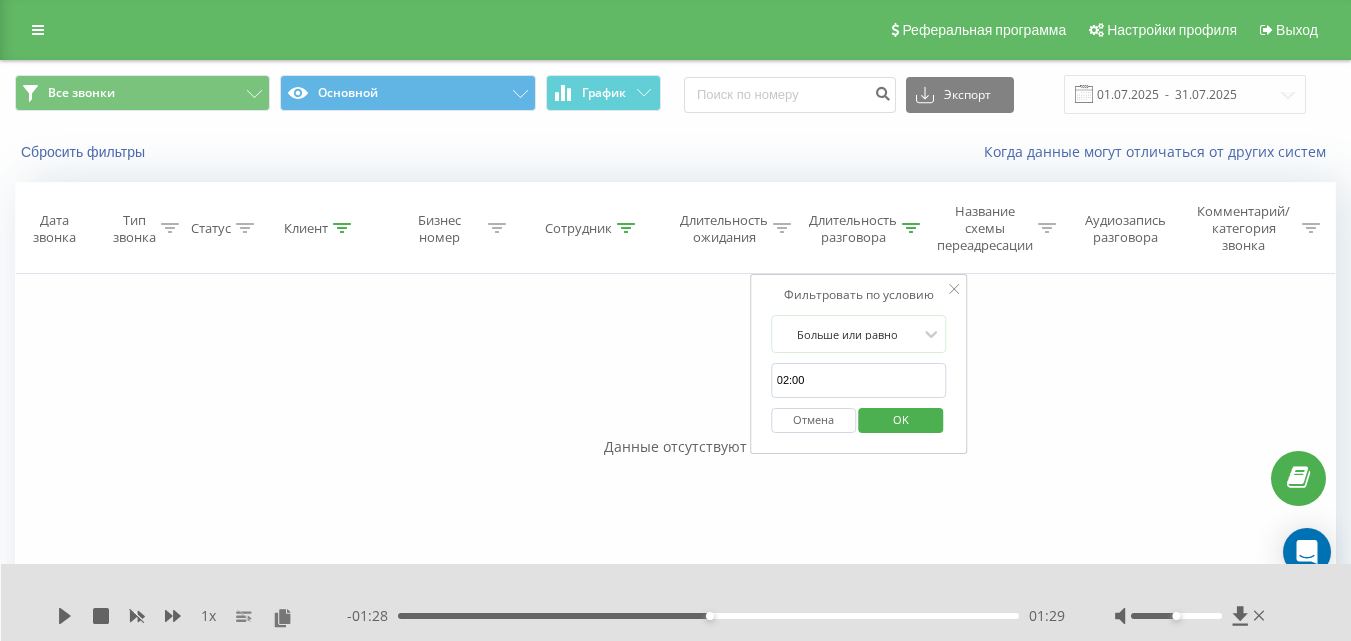 click on "02:00" at bounding box center [859, 380] 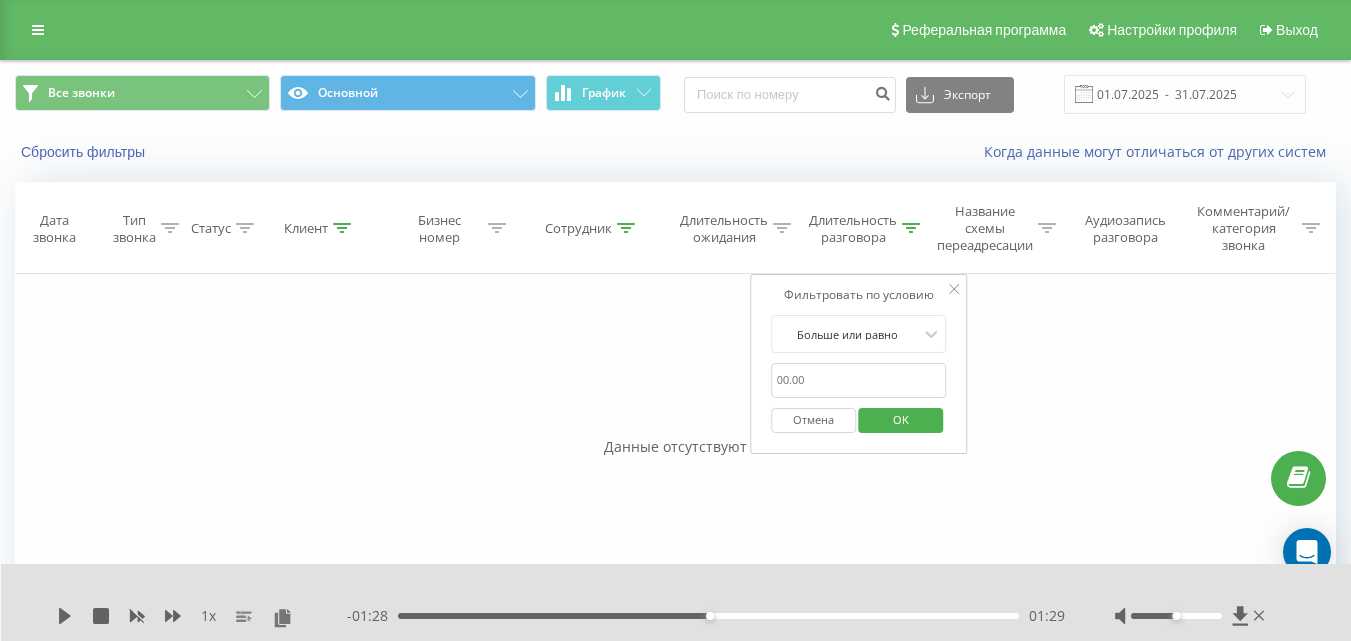 type 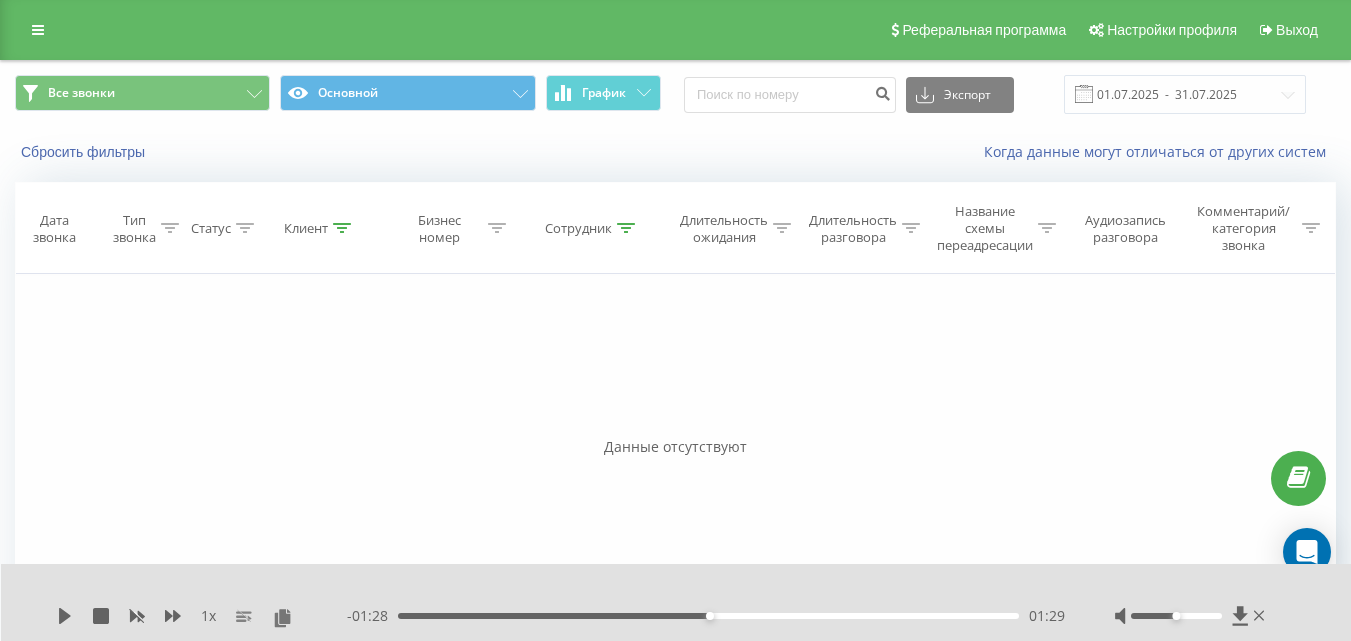 click 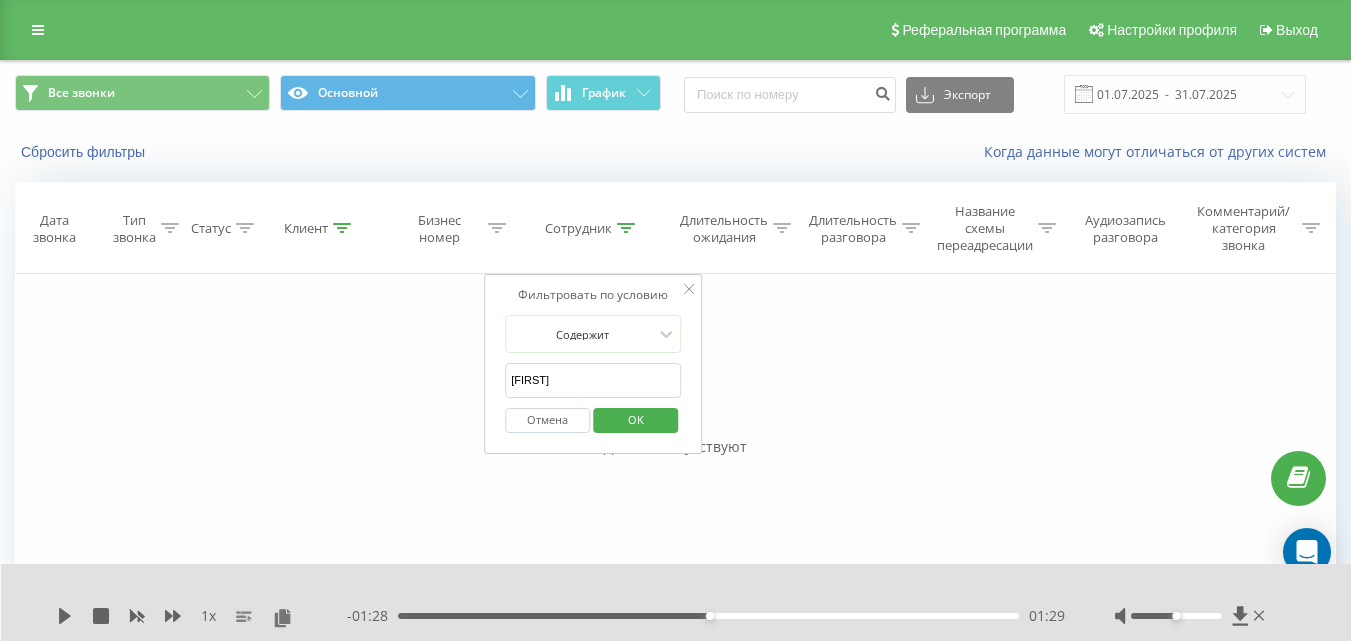 click on "Дина" at bounding box center (593, 380) 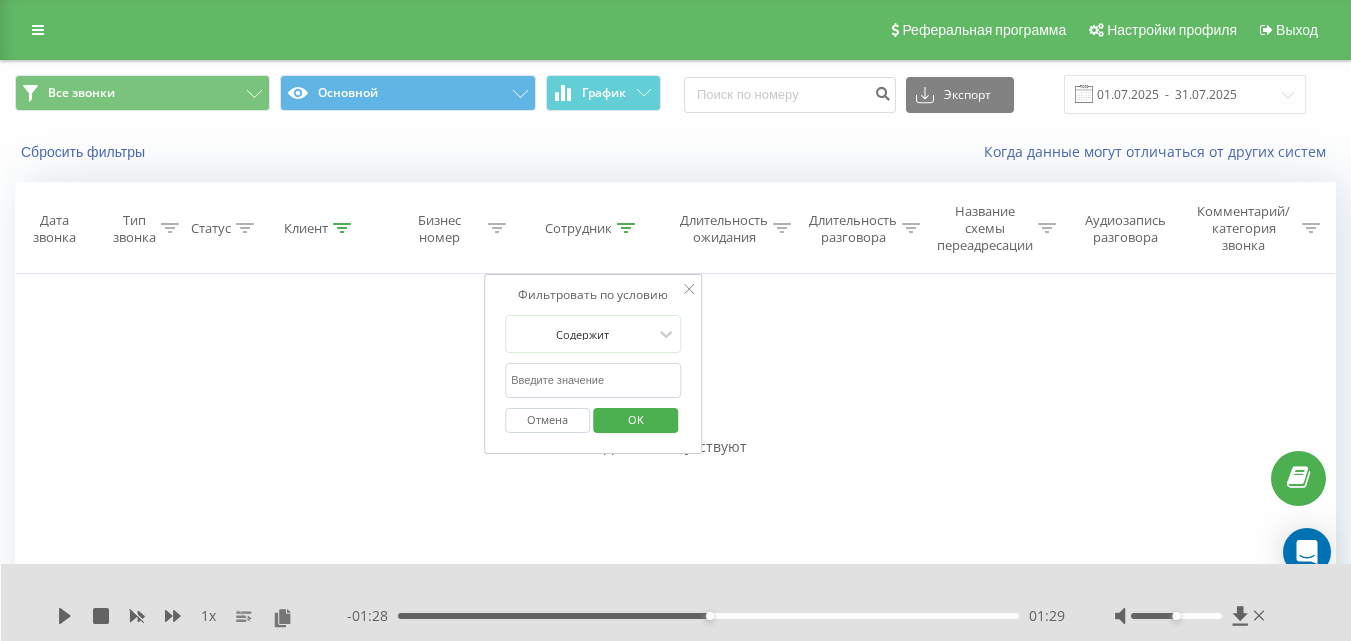 click on "OK" at bounding box center (635, 420) 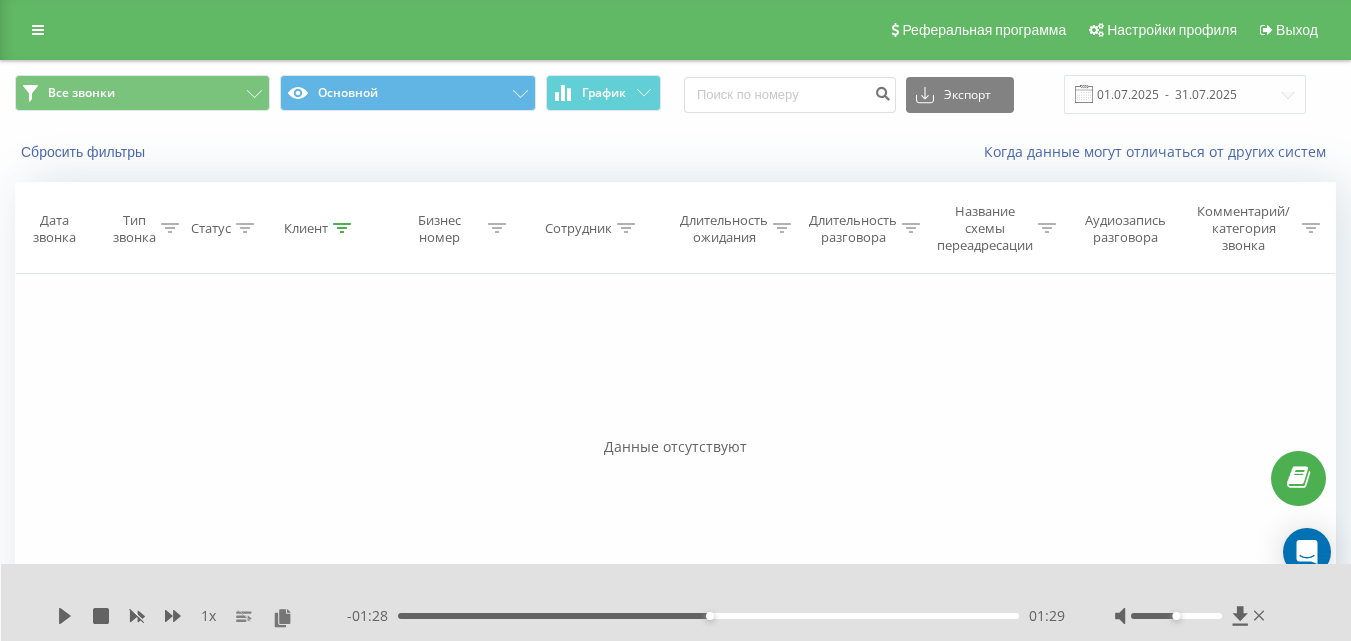 click 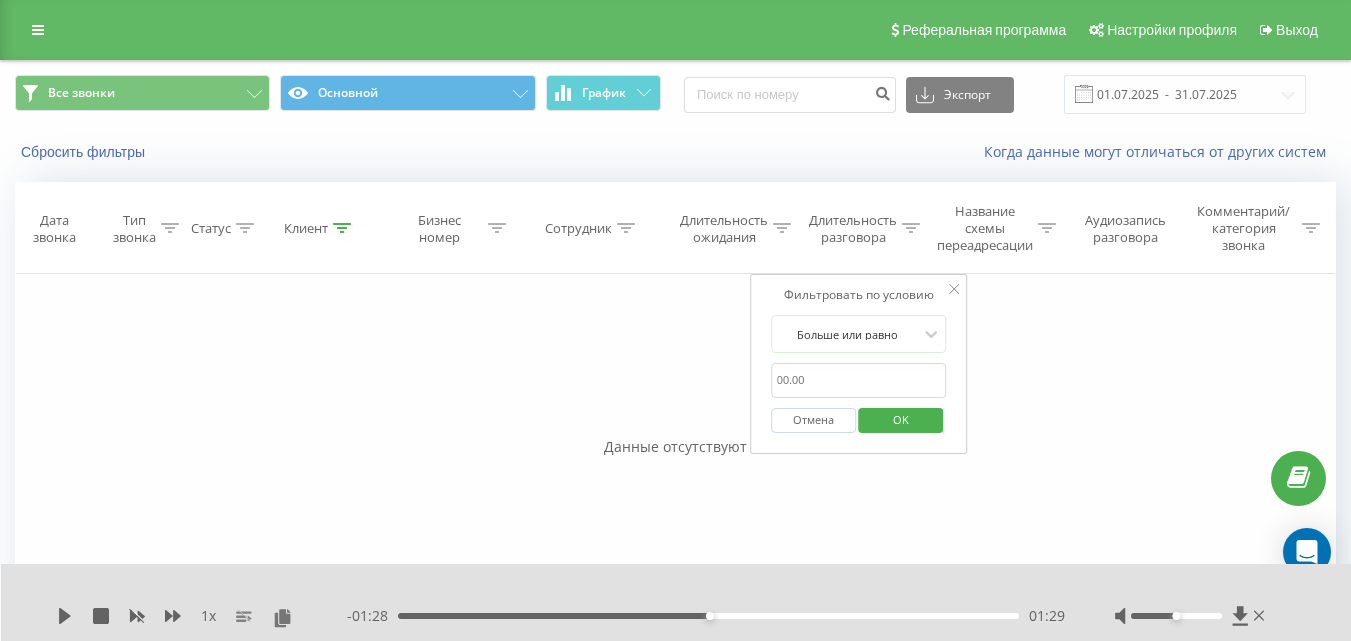 click 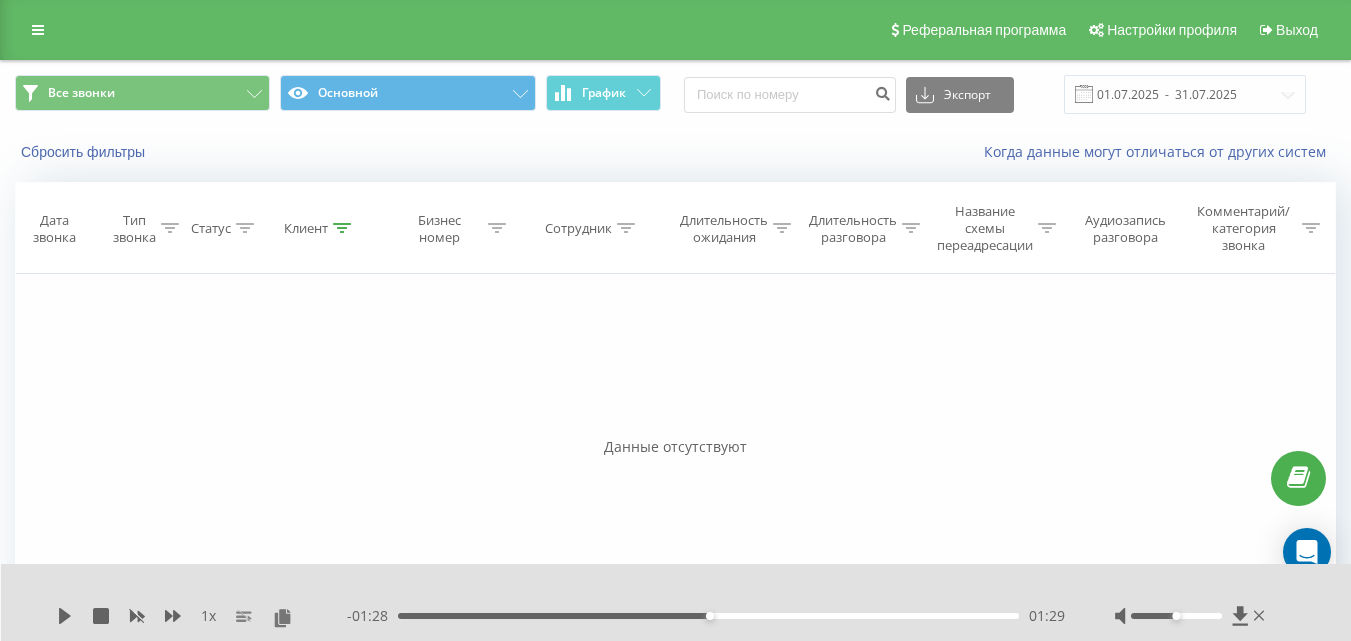 click 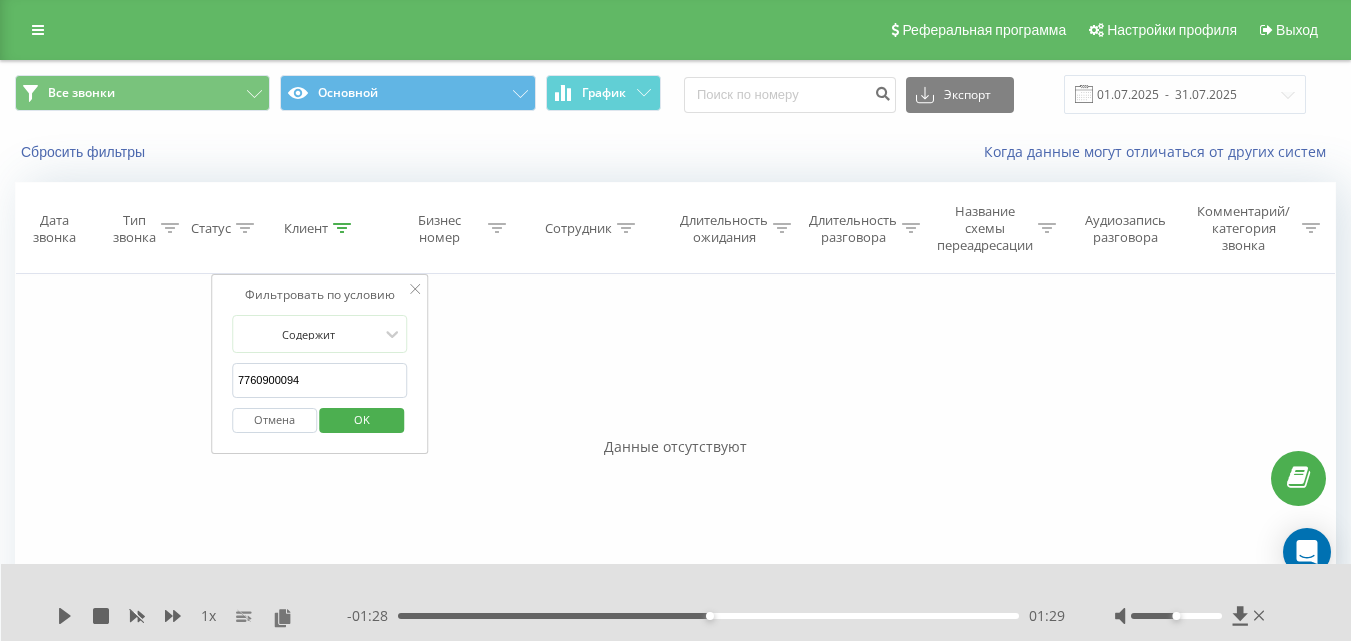 click on "7760900094" at bounding box center [320, 380] 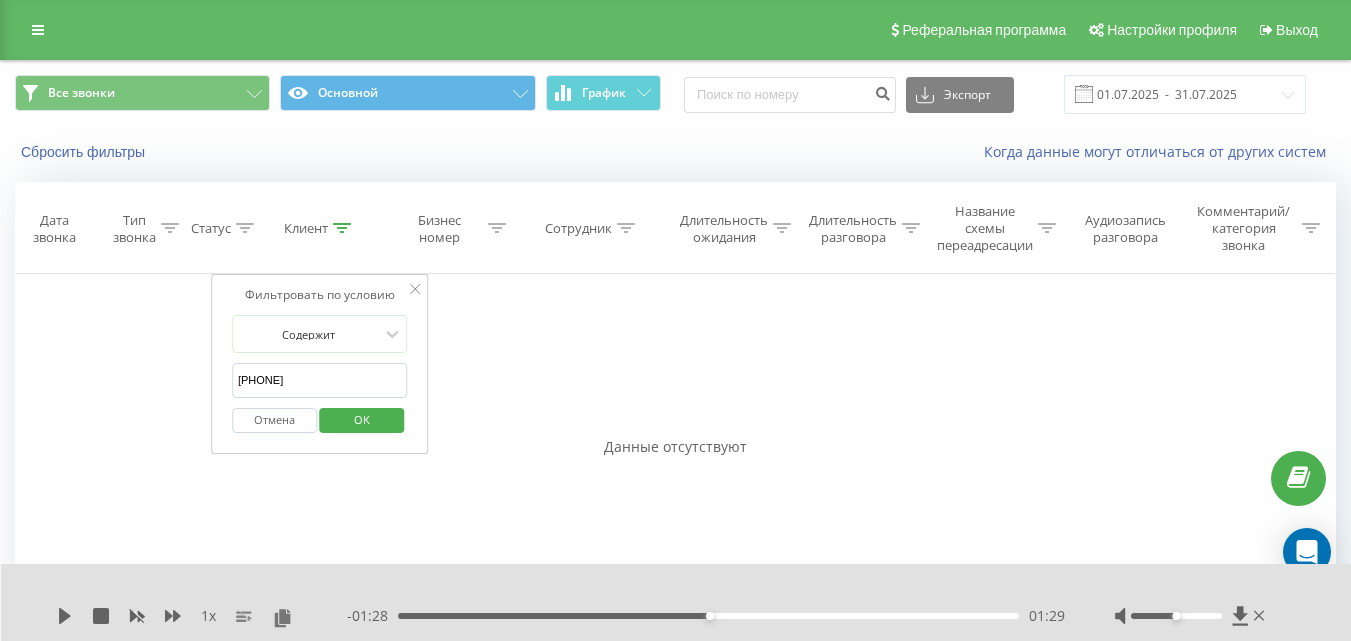 click on "OK" at bounding box center (362, 420) 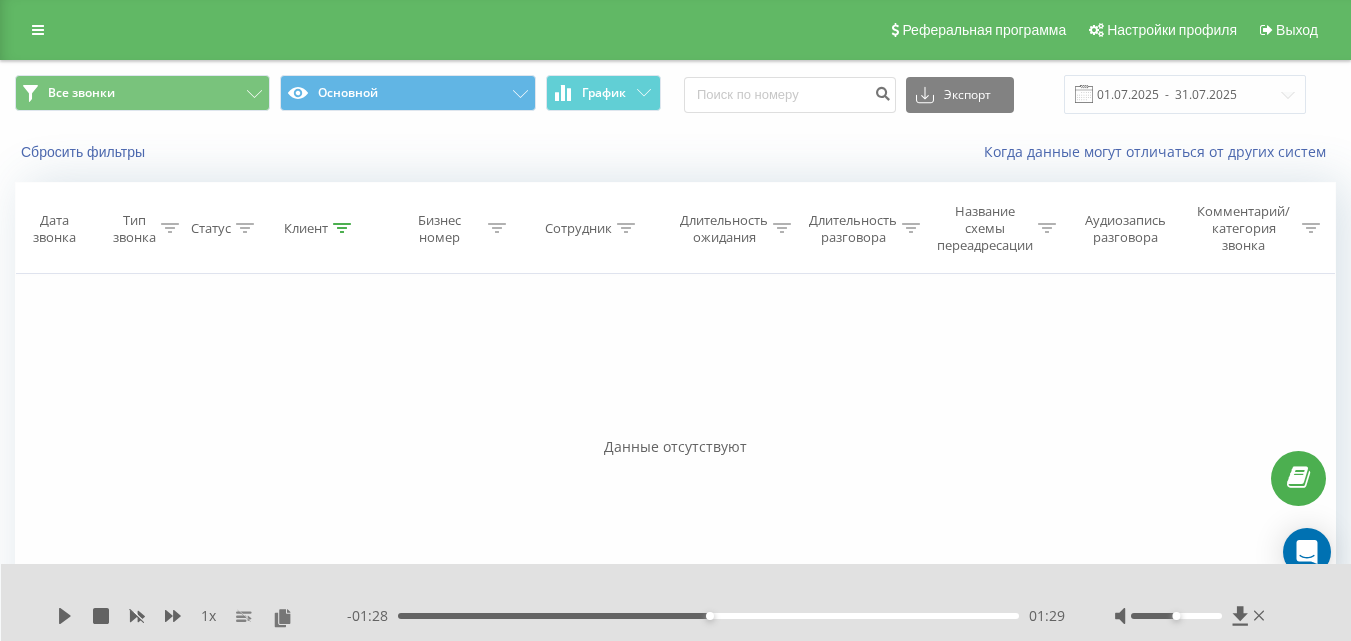 click 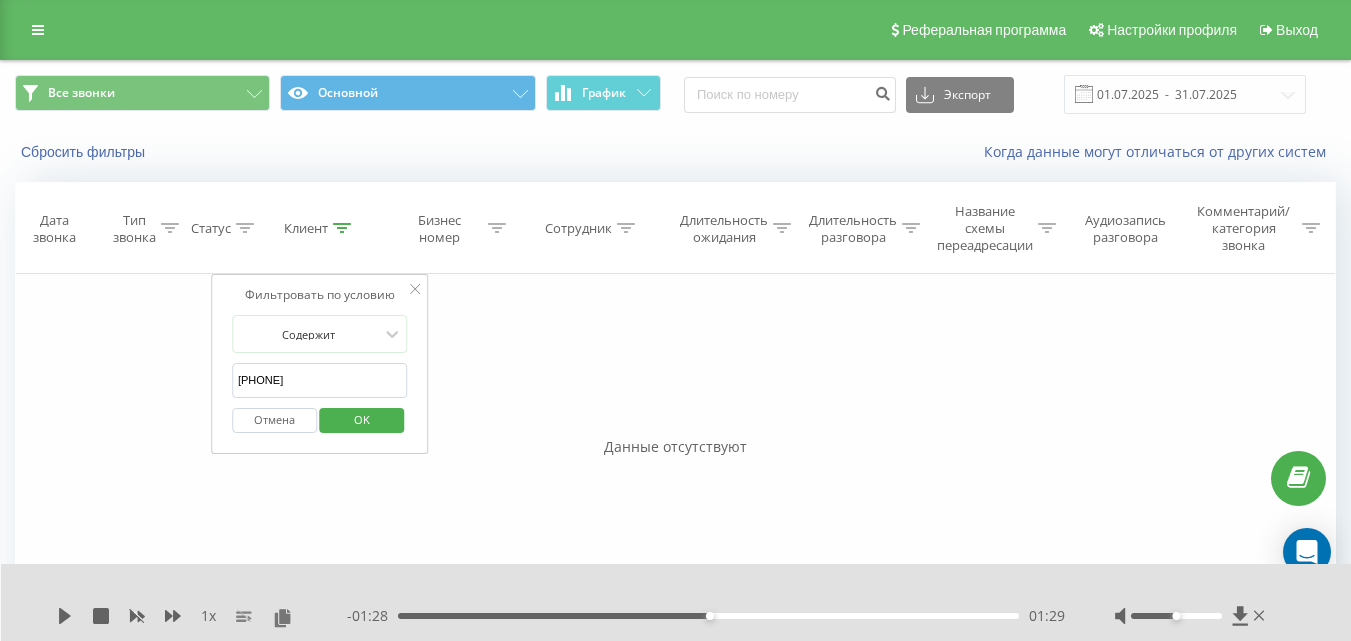 click on "77760900094" at bounding box center (320, 380) 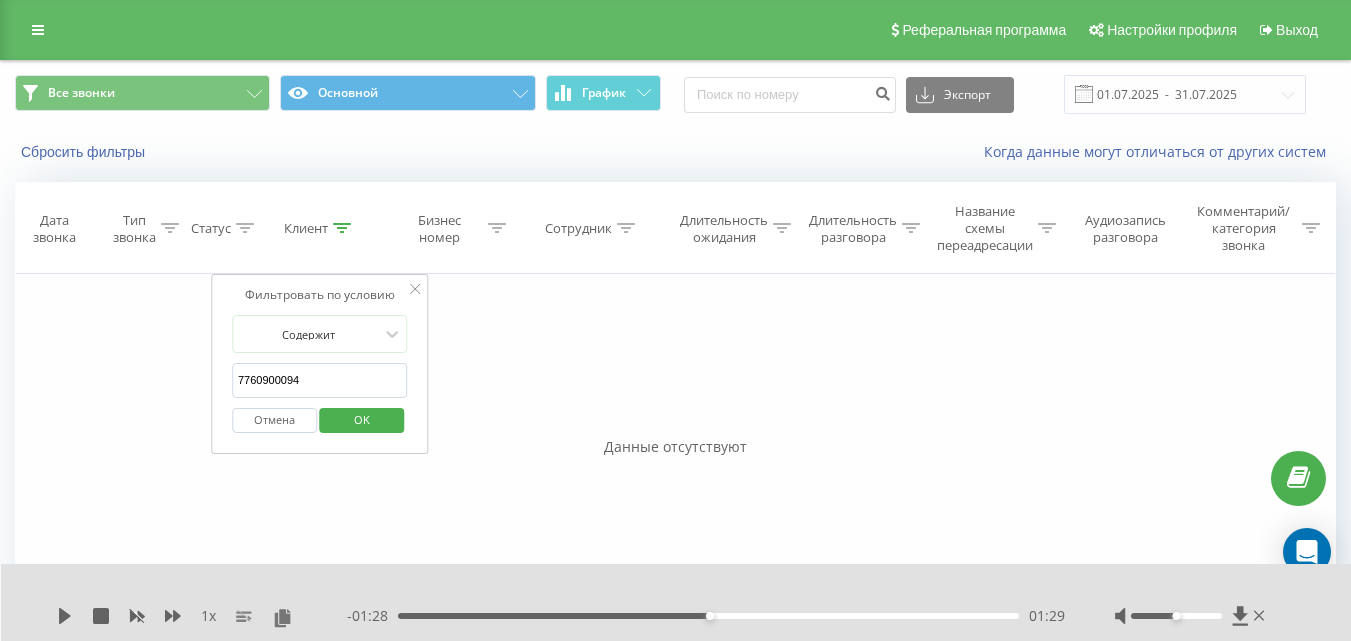 click on "OK" at bounding box center (362, 420) 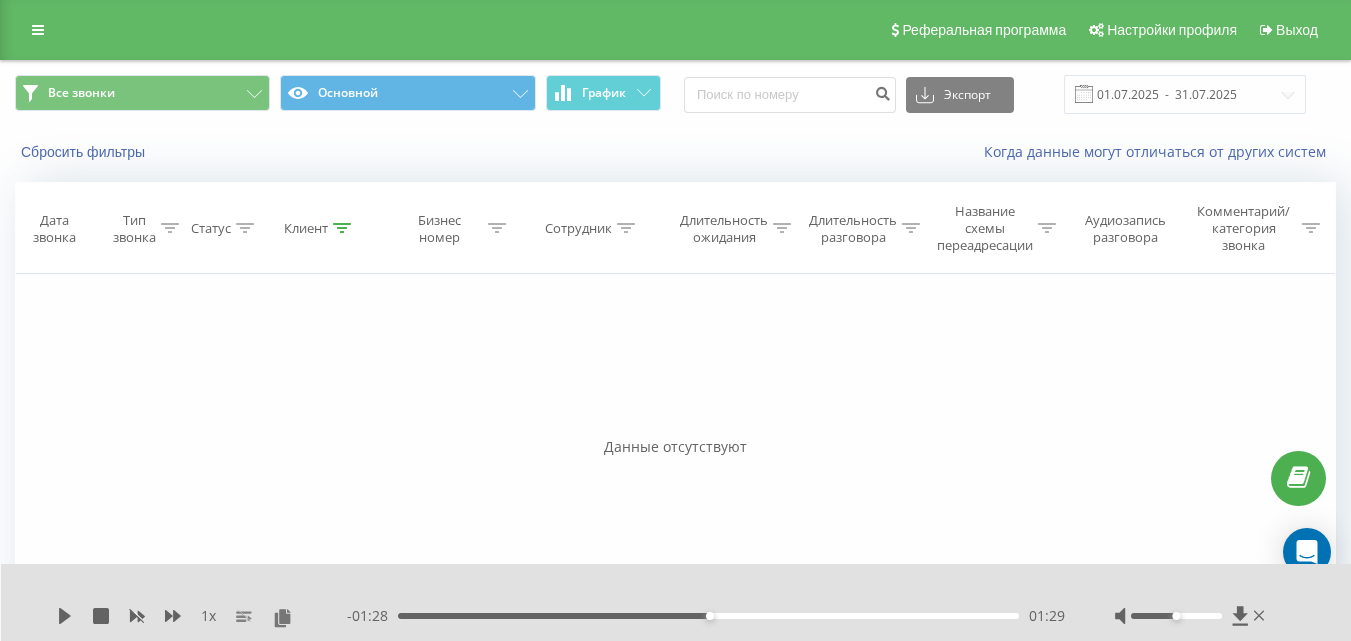 click 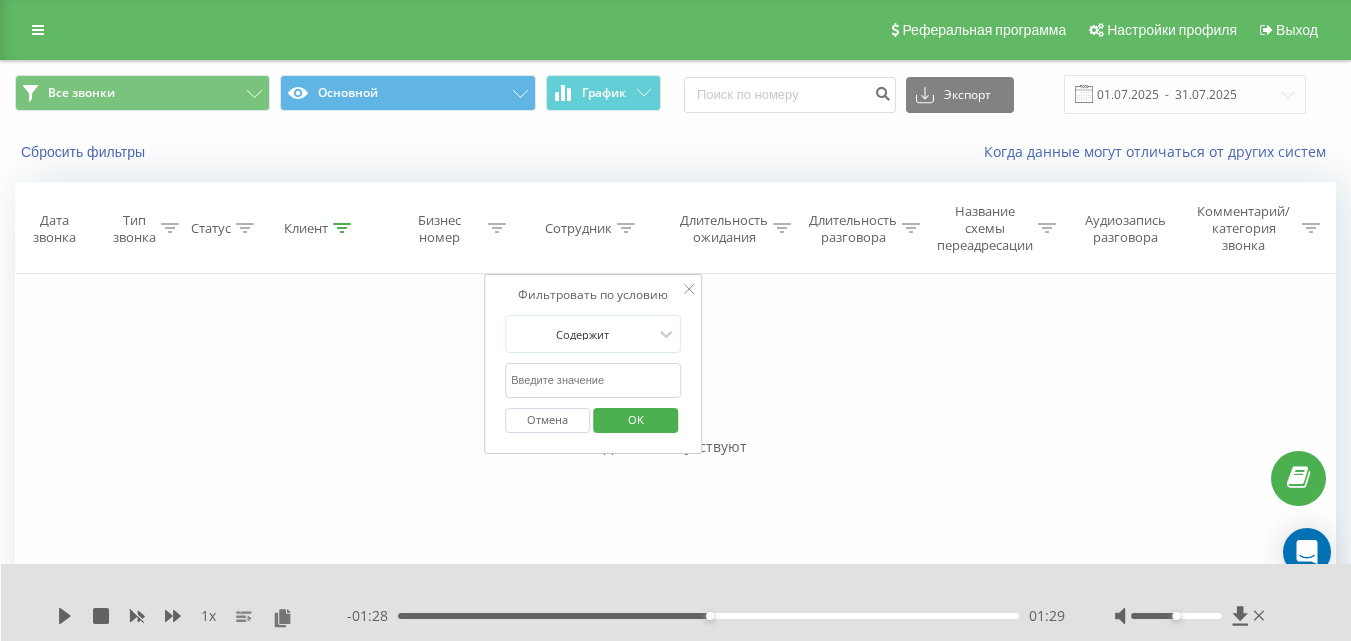 click 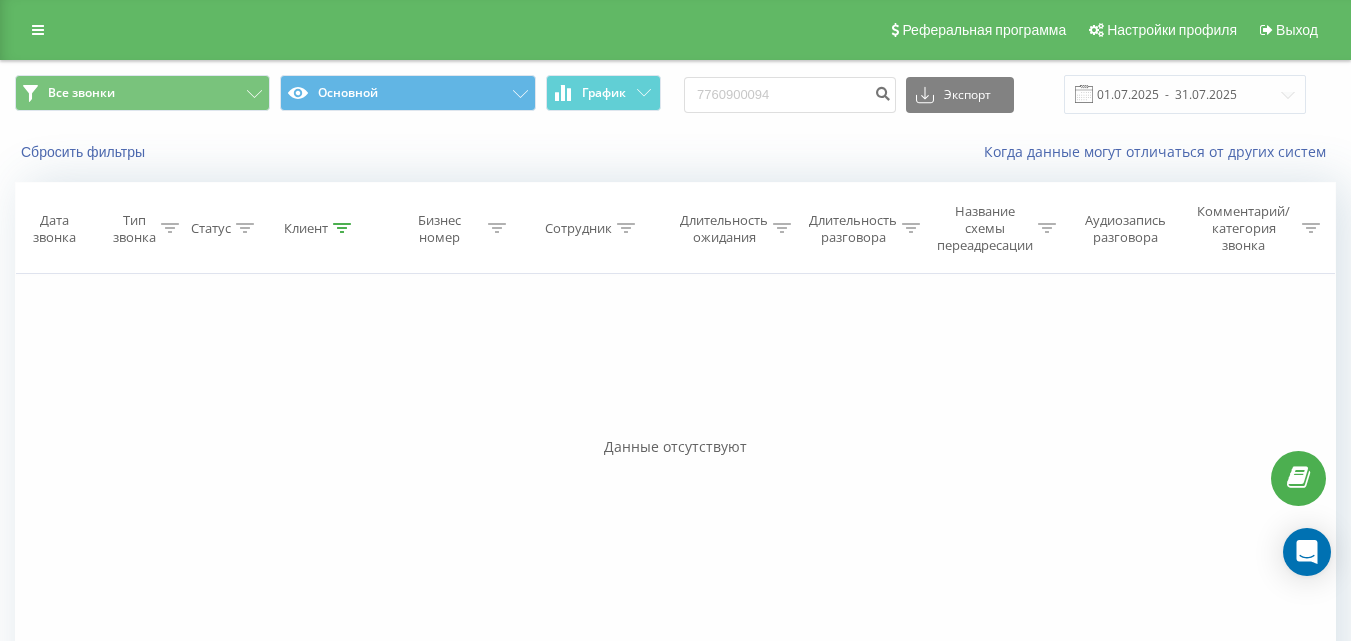 scroll, scrollTop: 0, scrollLeft: 0, axis: both 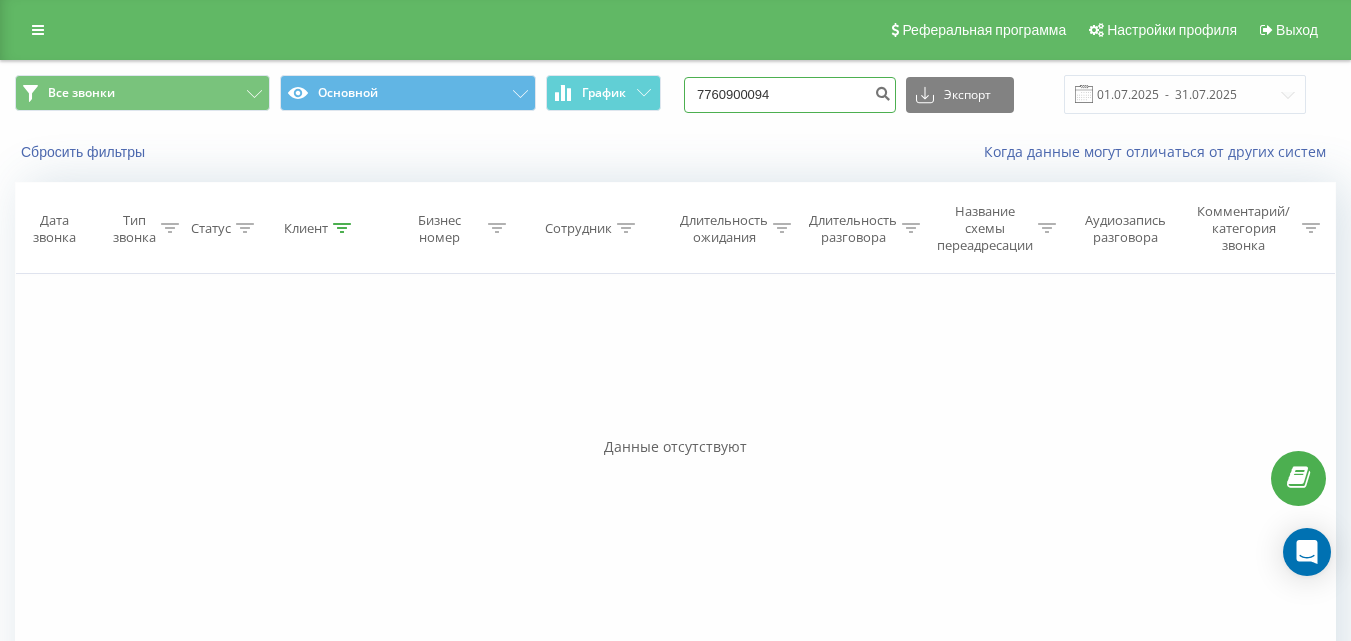 click on "7760900094" at bounding box center (790, 95) 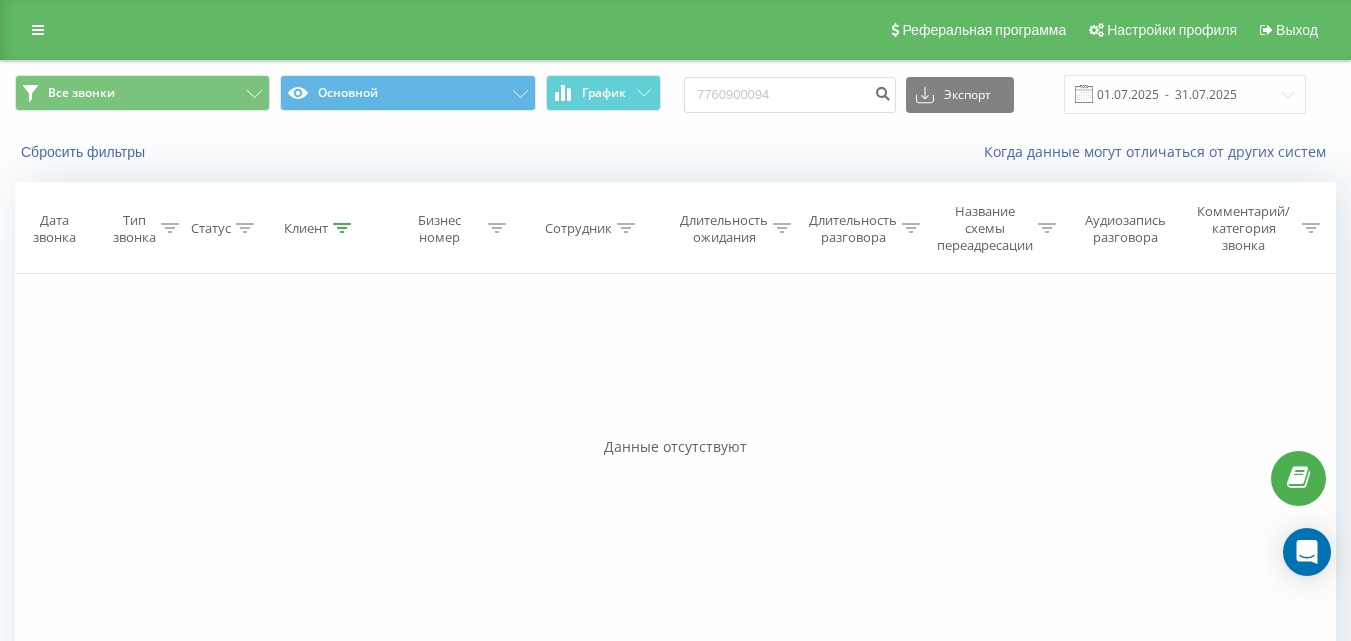 click 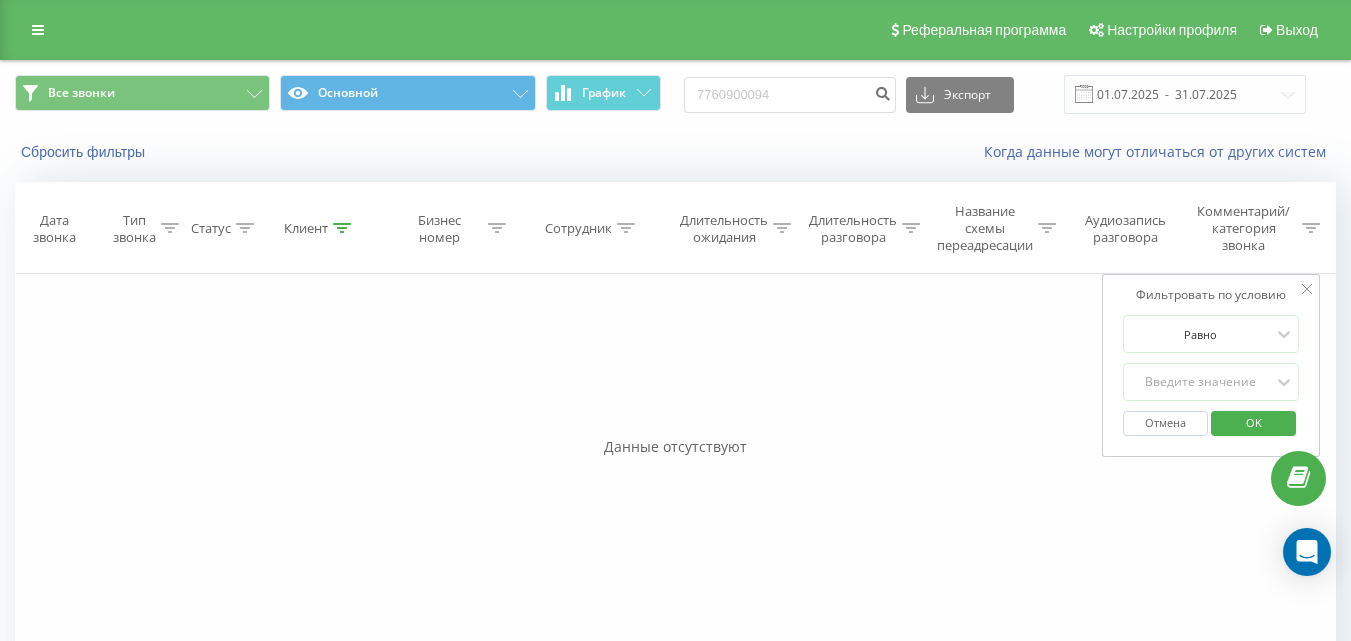 click 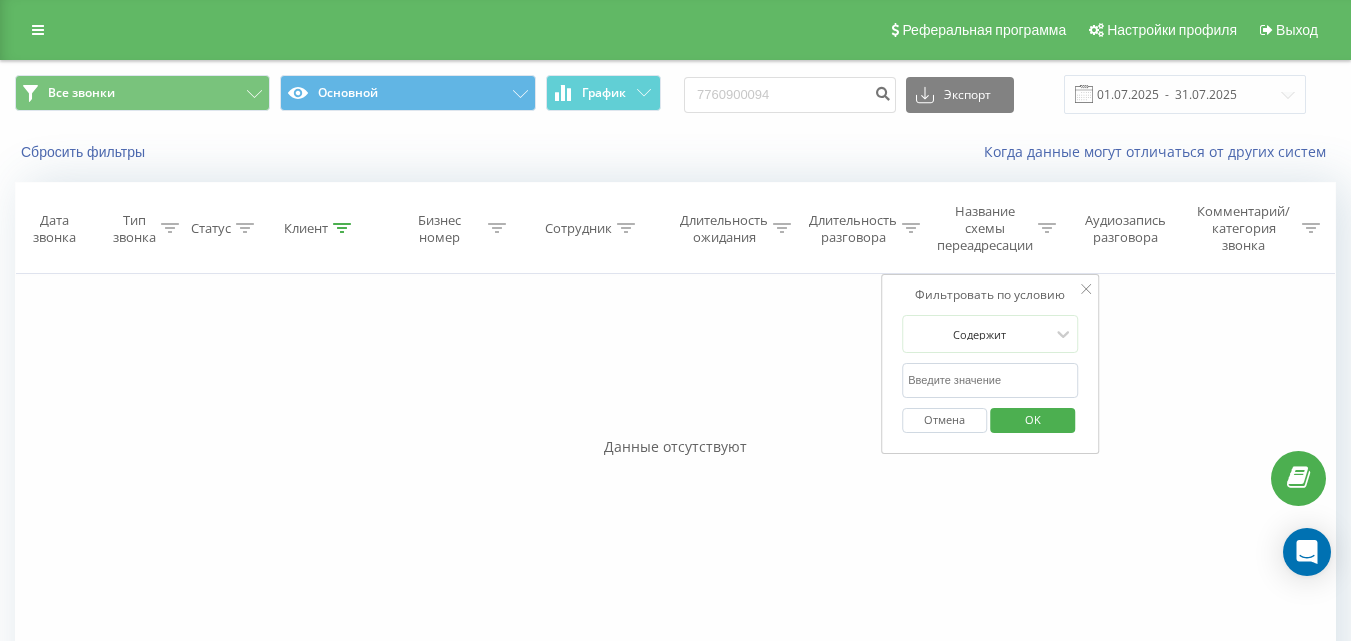 click 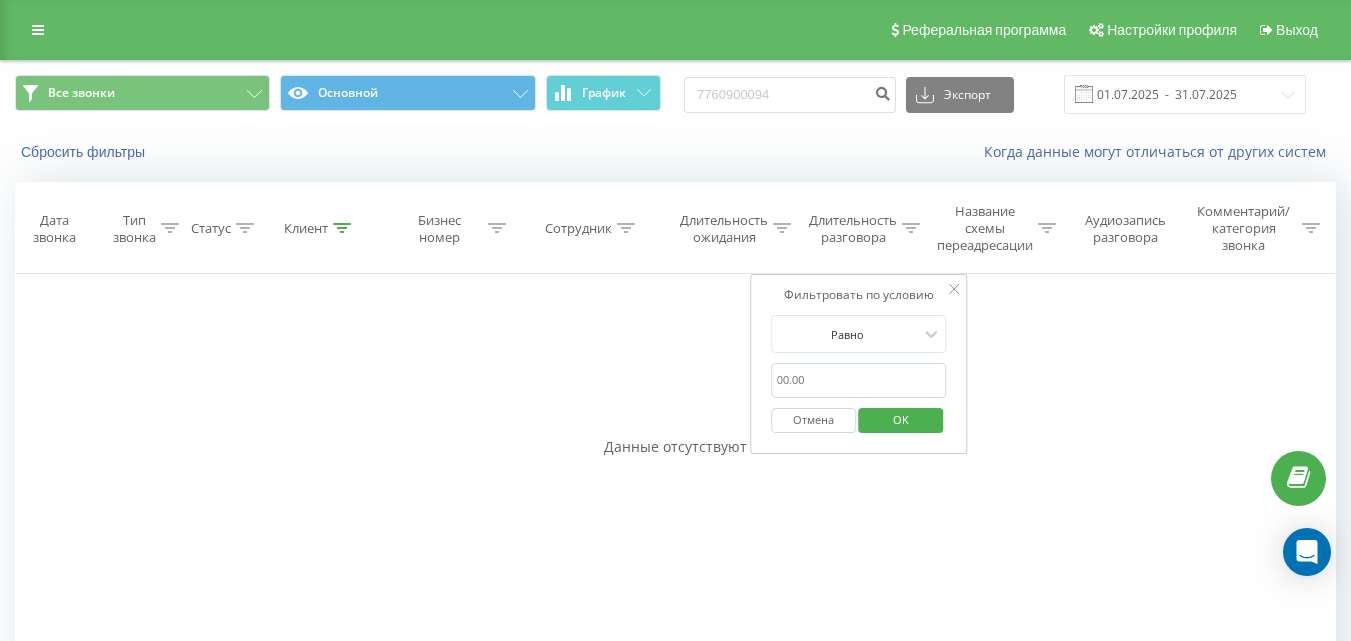 click 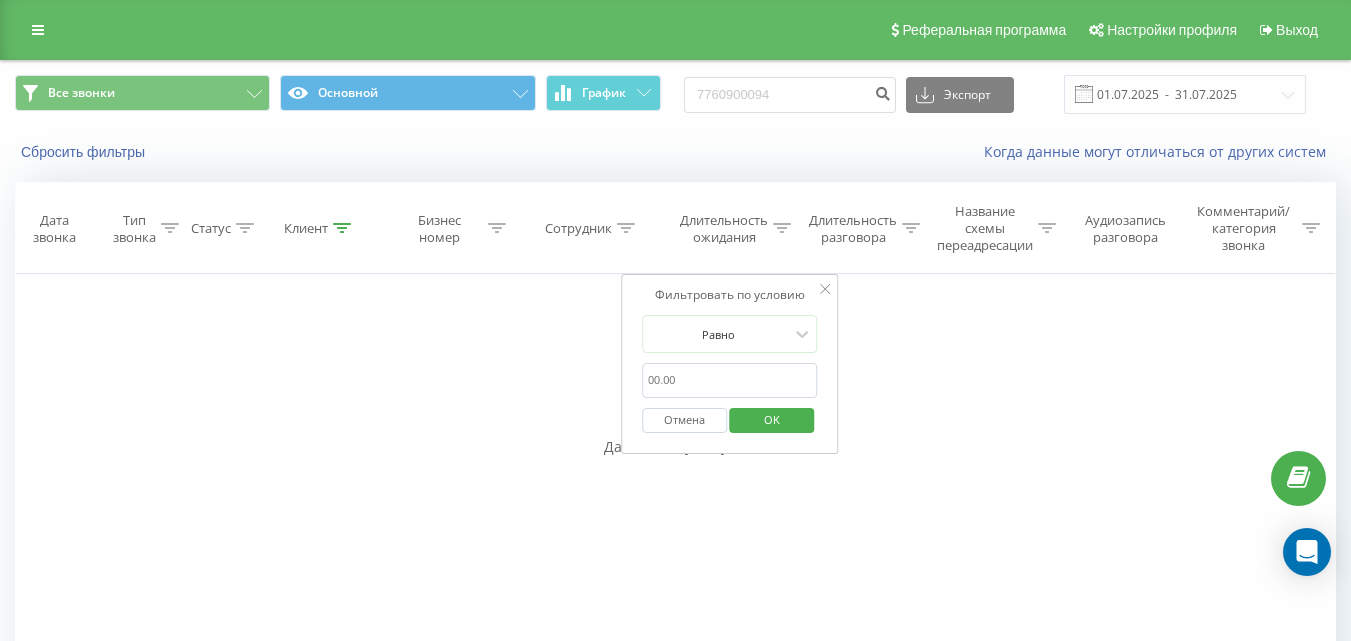 click 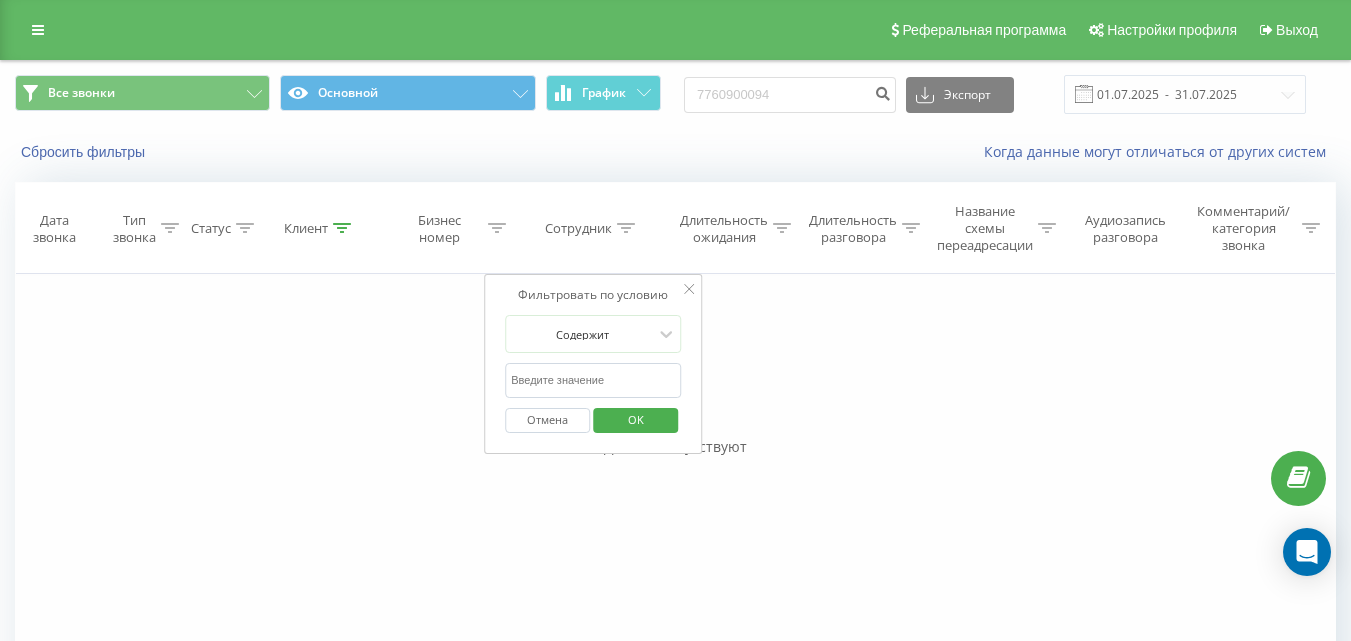 click 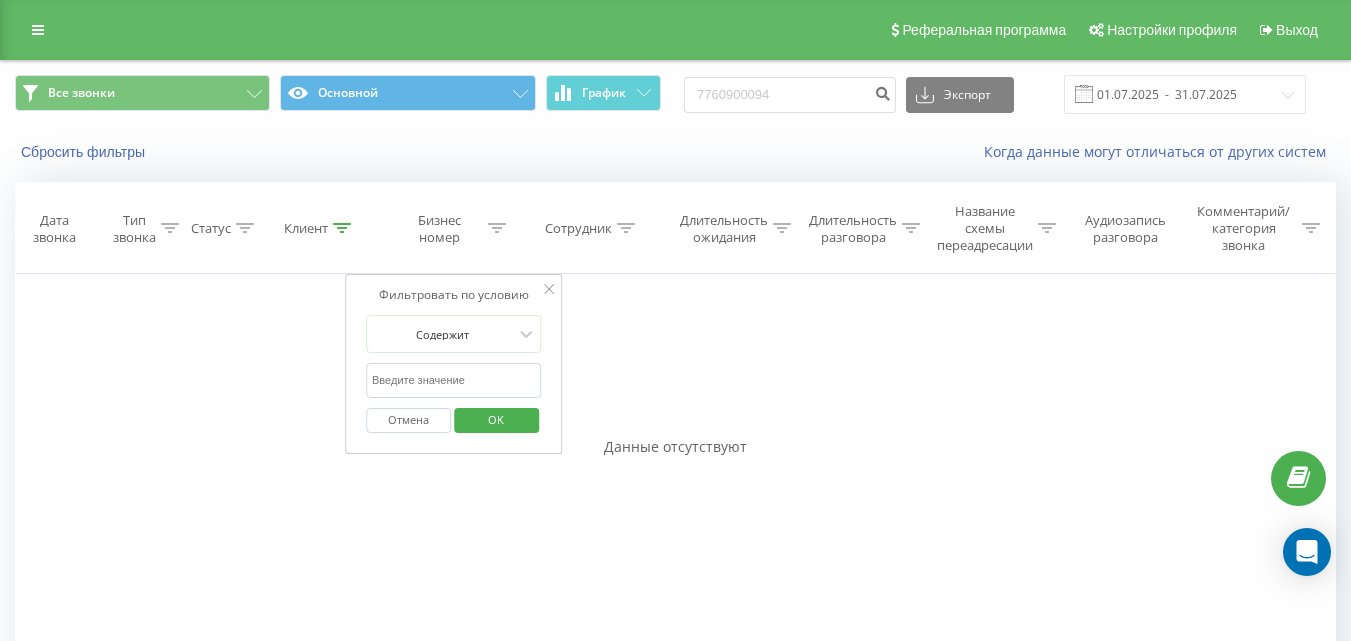 click at bounding box center [342, 228] 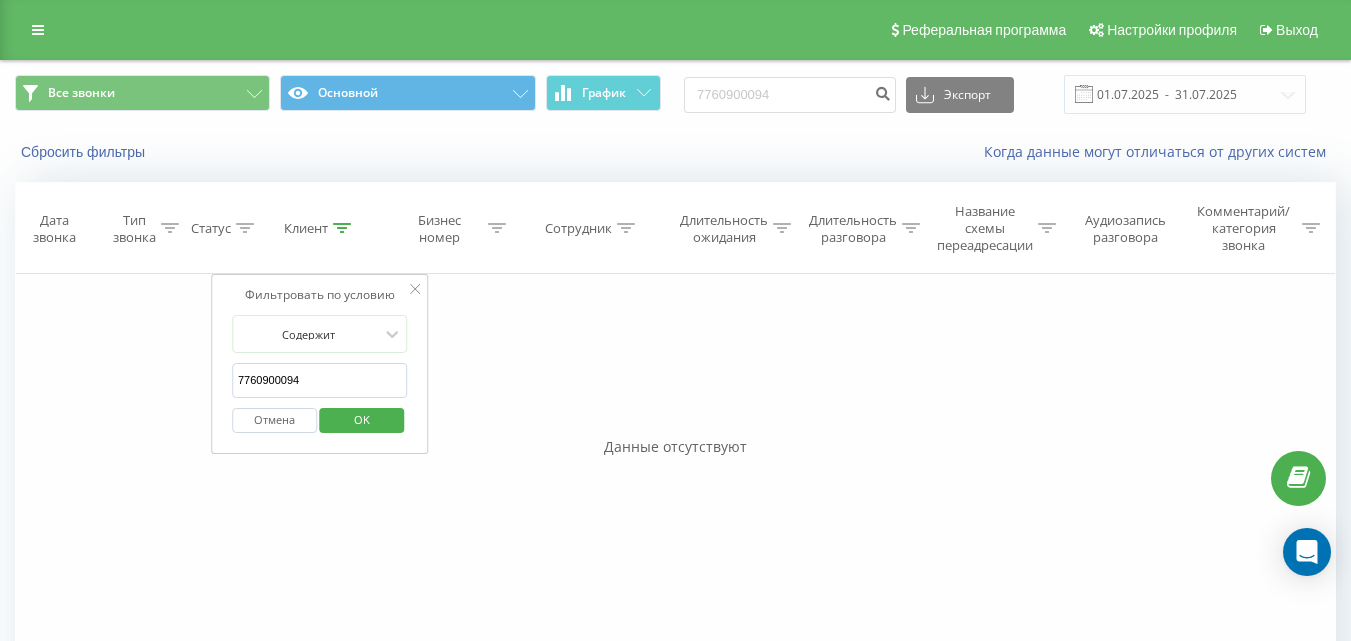 click on "OK" at bounding box center [362, 419] 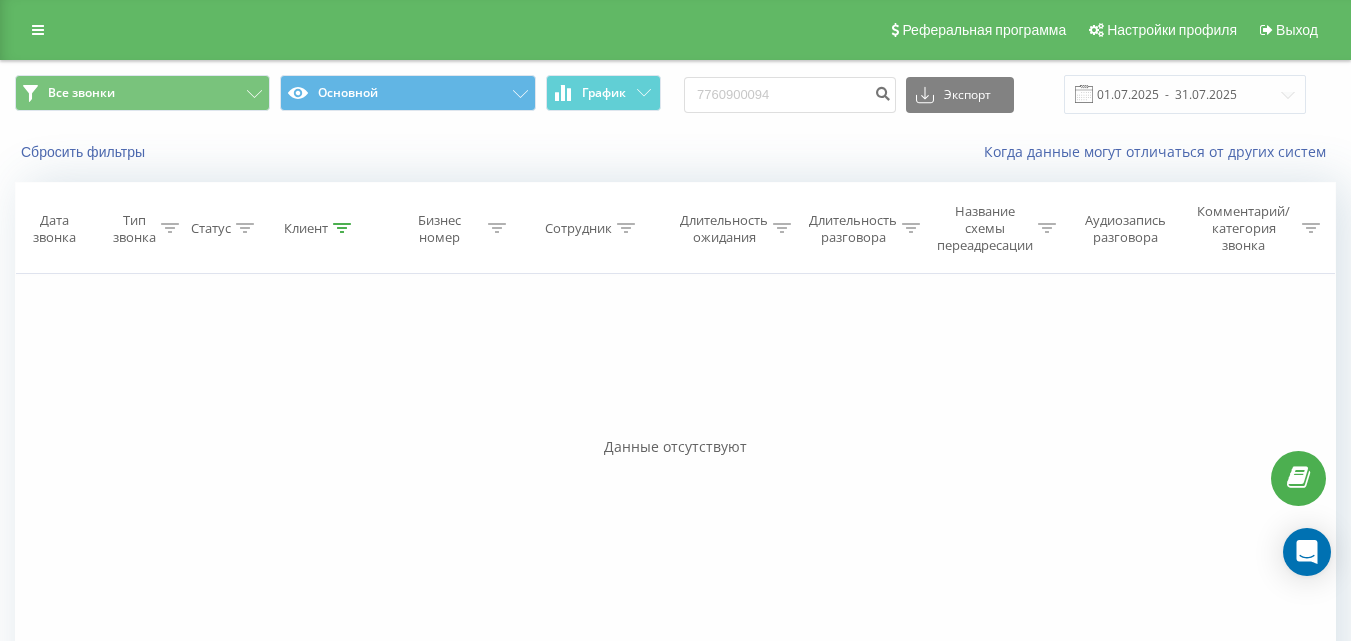 click 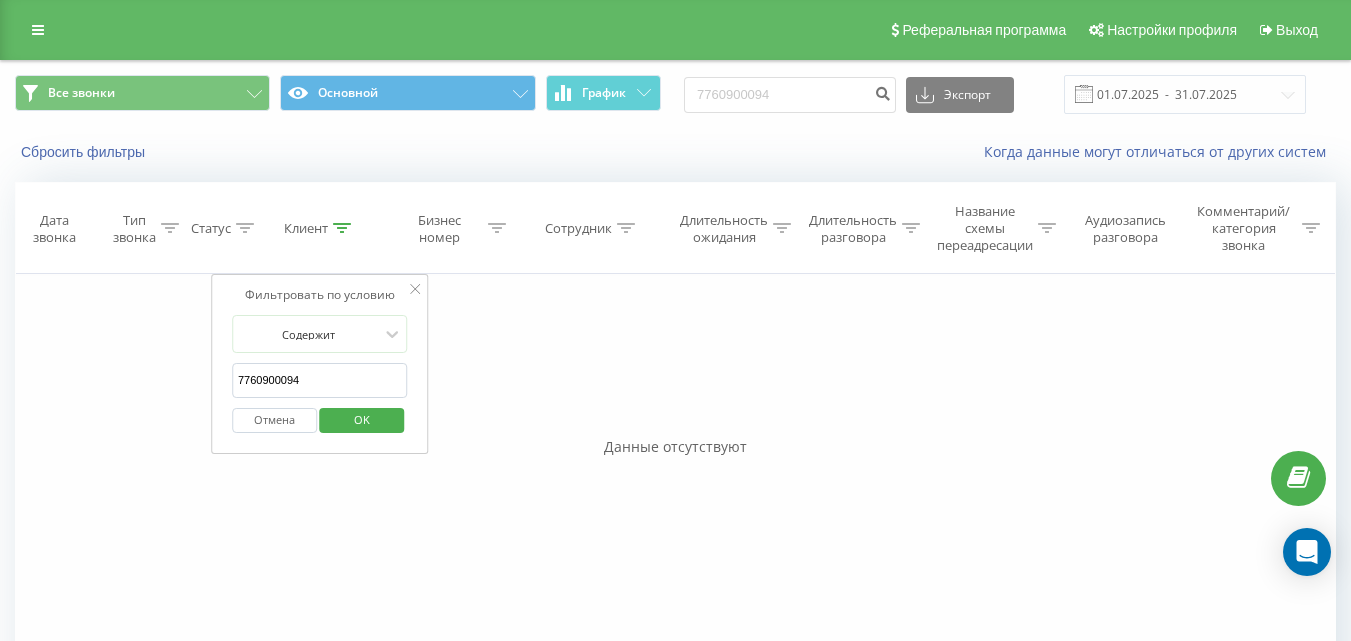 click on "7760900094" at bounding box center [320, 380] 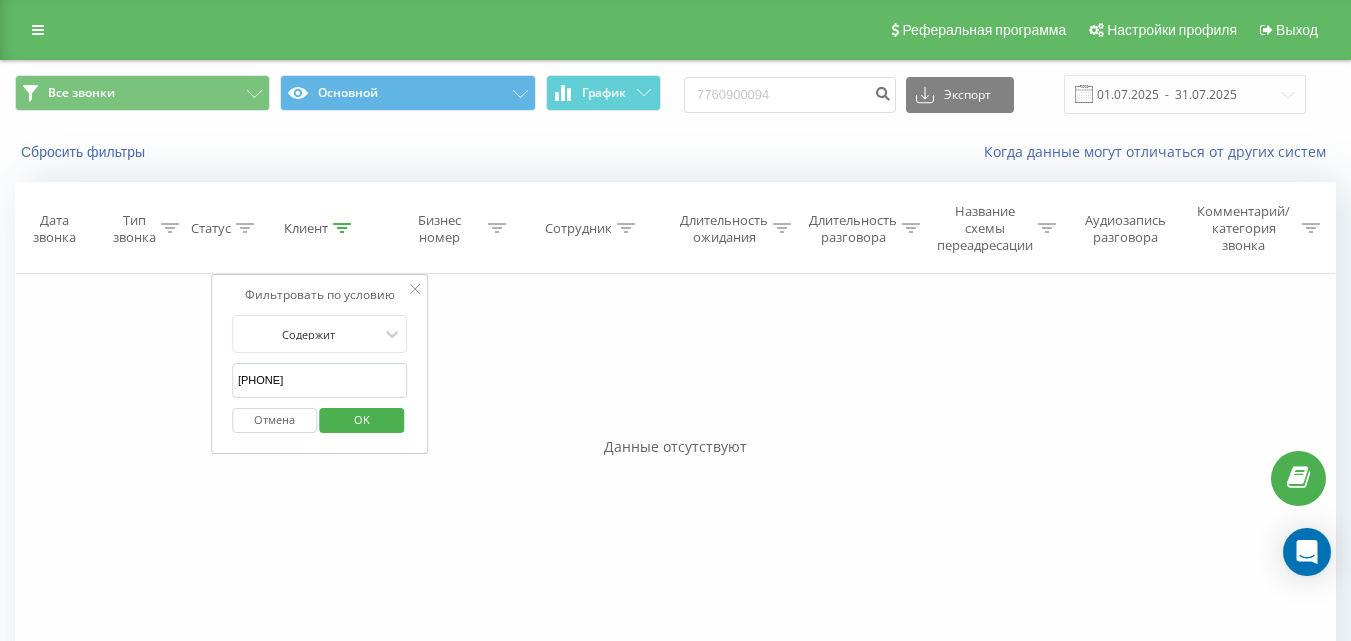 click on "OK" at bounding box center (362, 419) 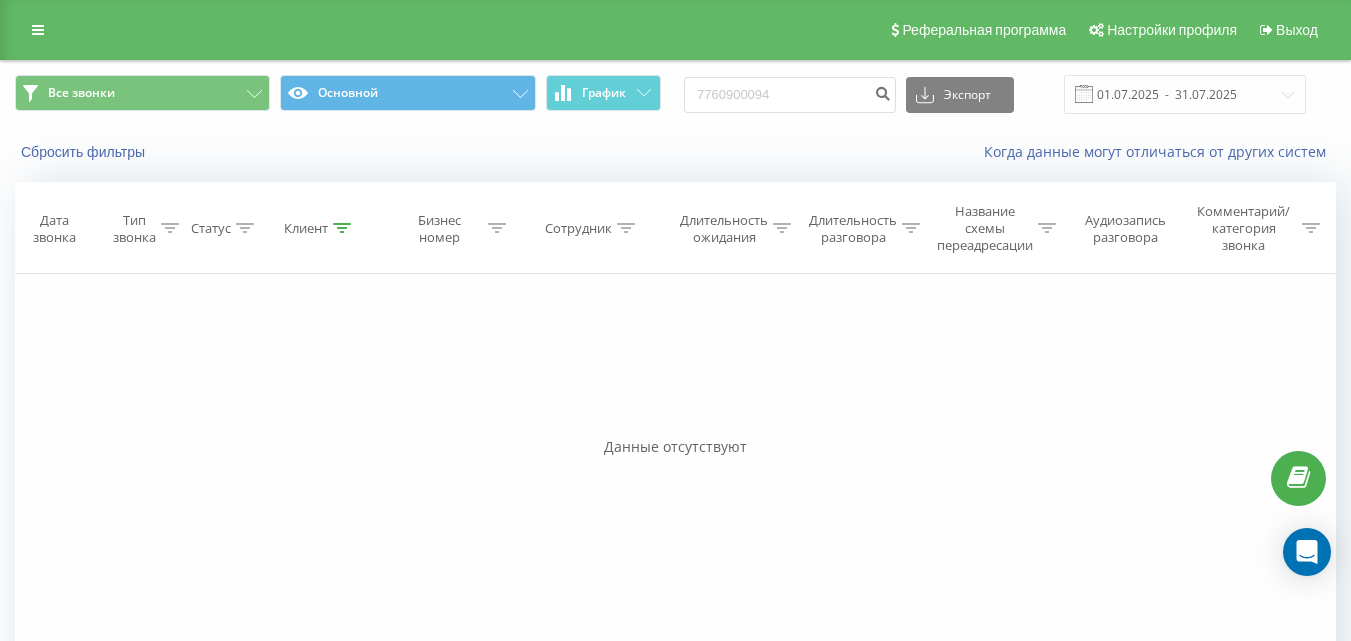 click 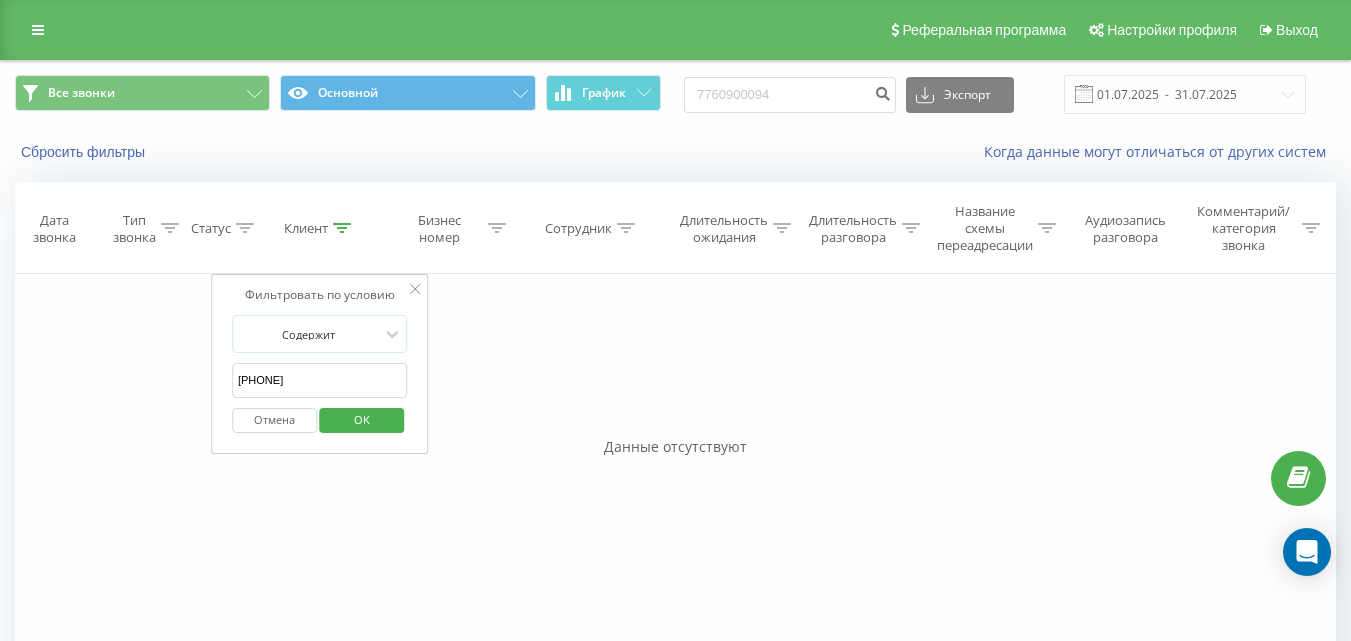 click on "77083935934" at bounding box center (320, 380) 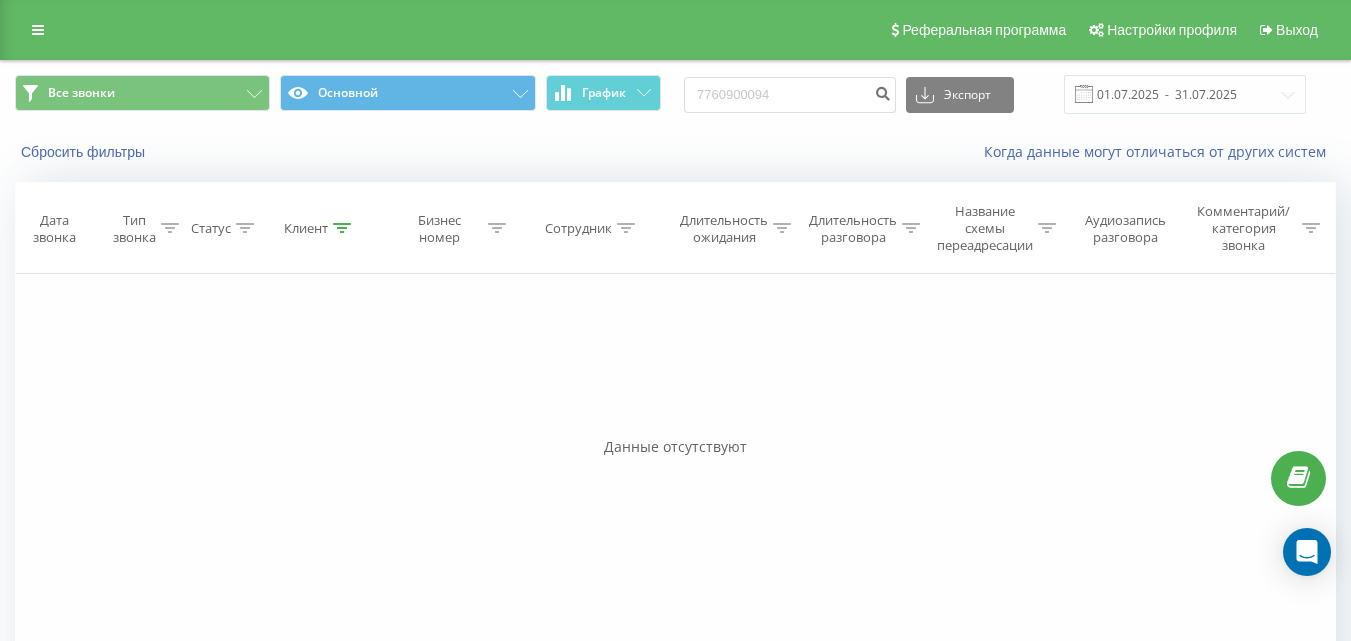 click 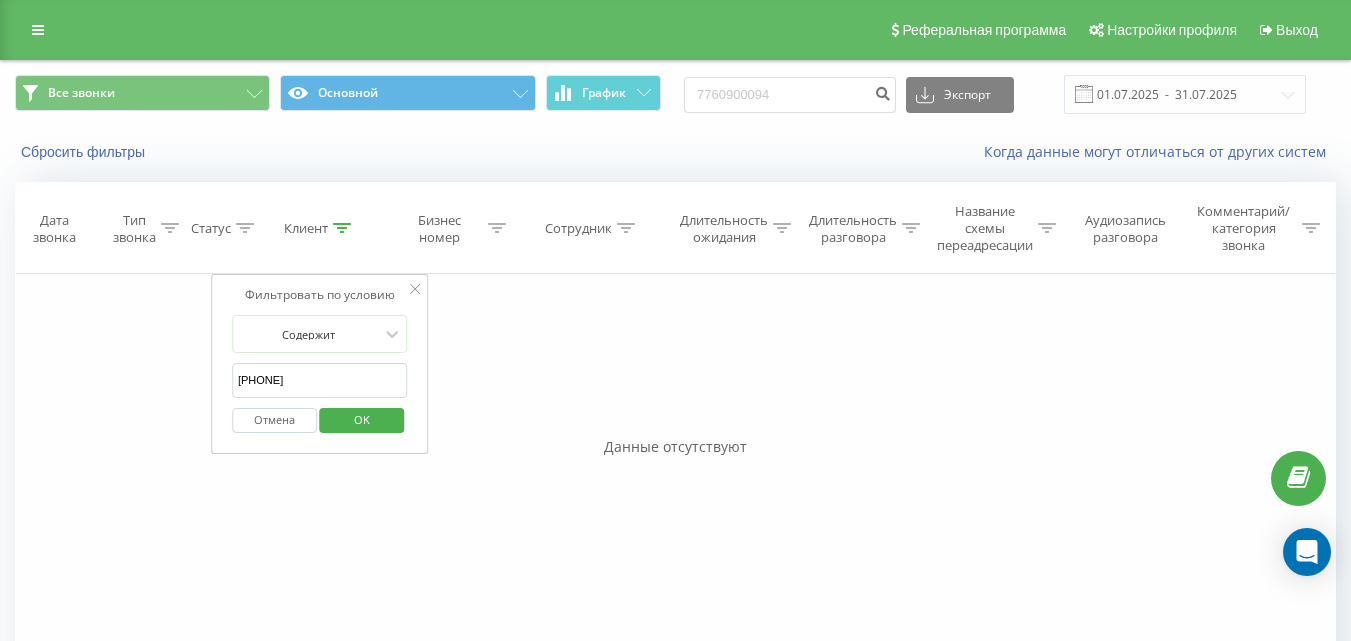 click on "7 708 393 5934" at bounding box center [320, 380] 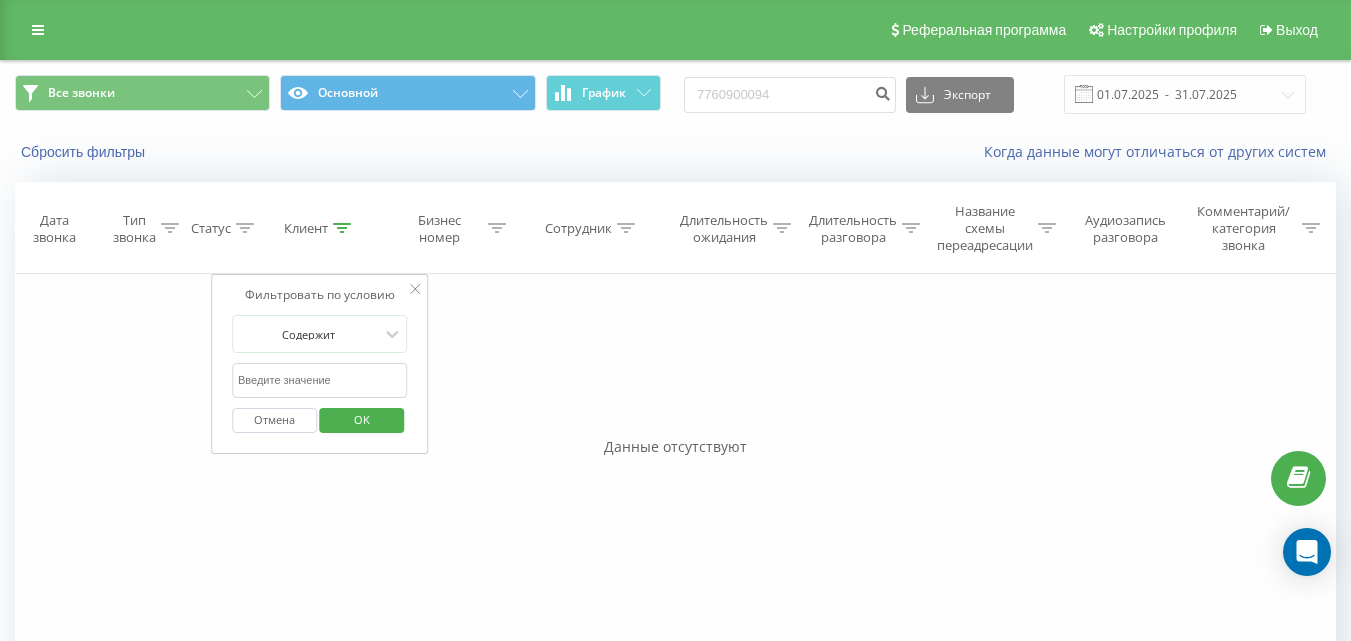 type 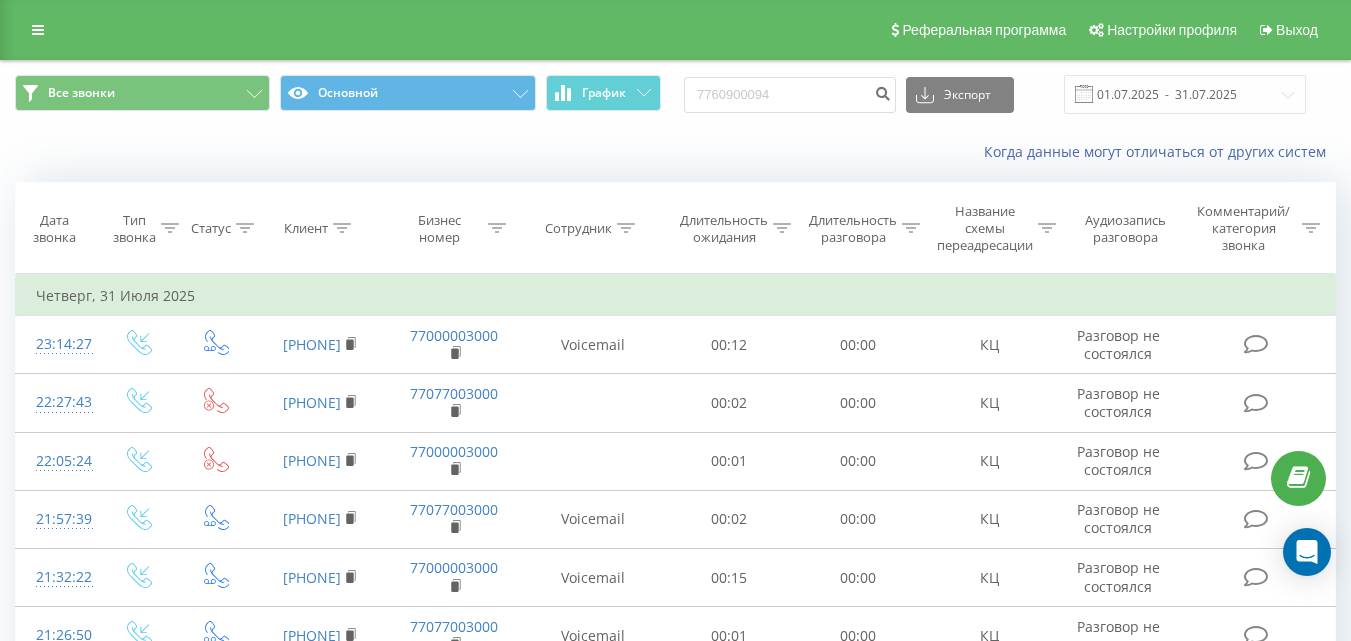 click at bounding box center (626, 228) 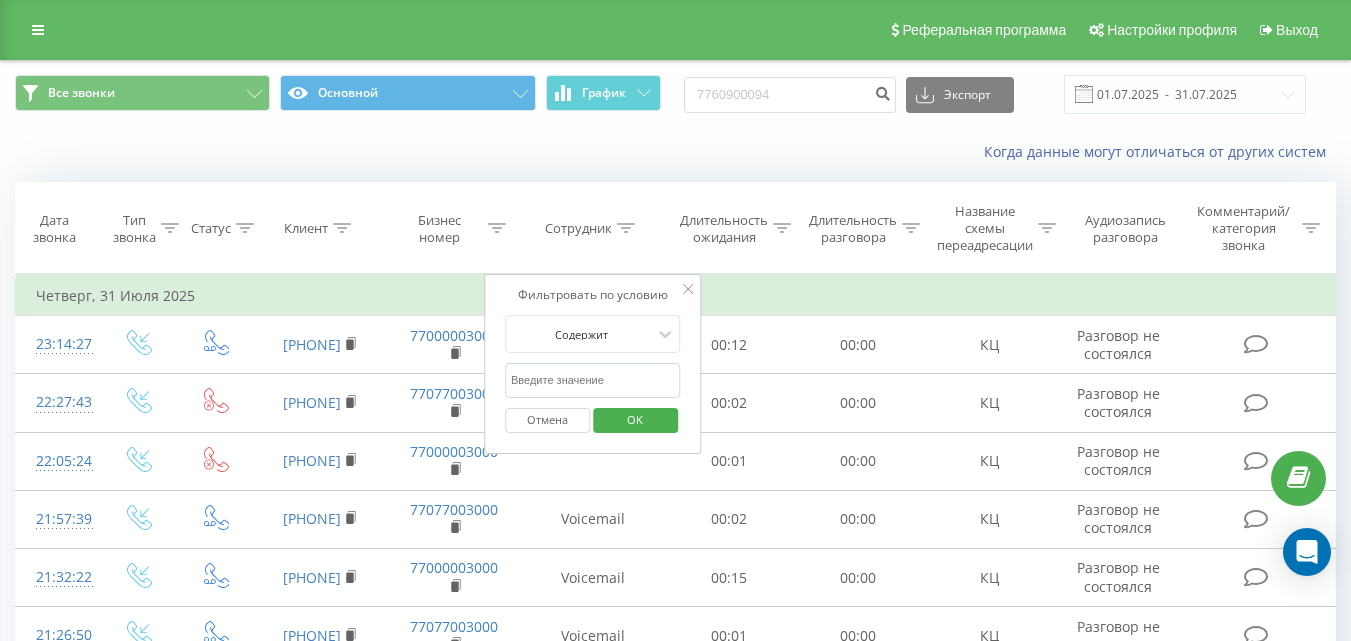 click at bounding box center (593, 380) 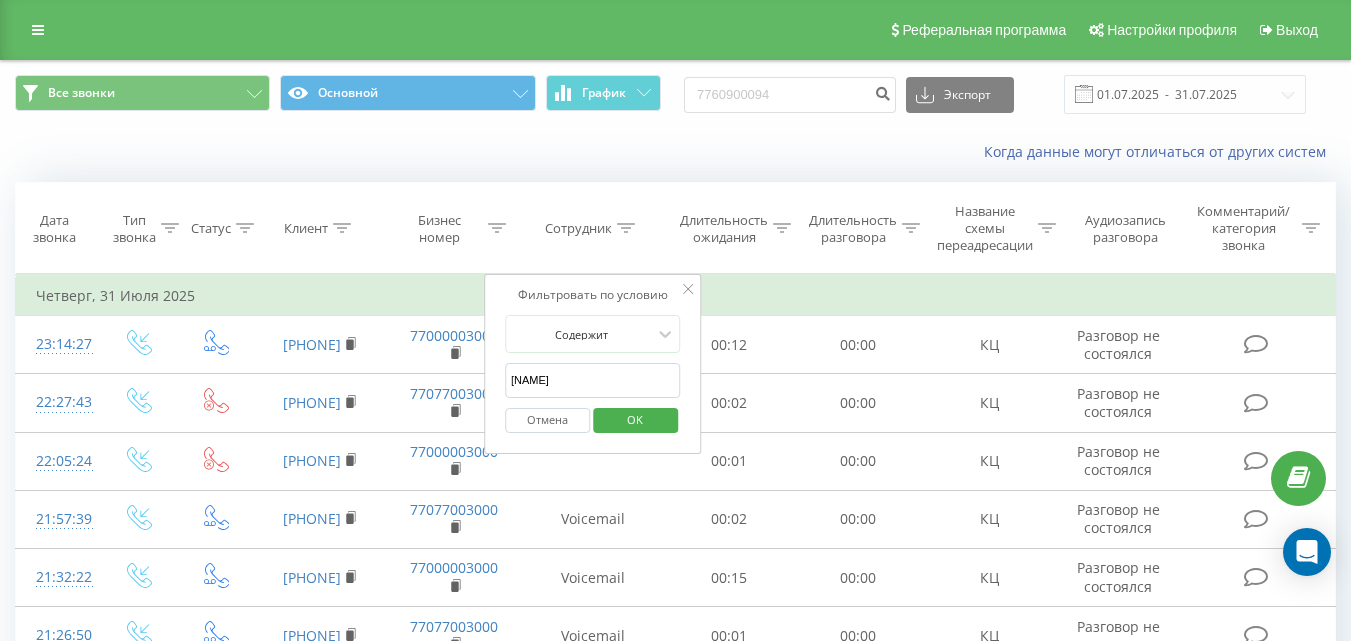 click on "OK" at bounding box center (635, 419) 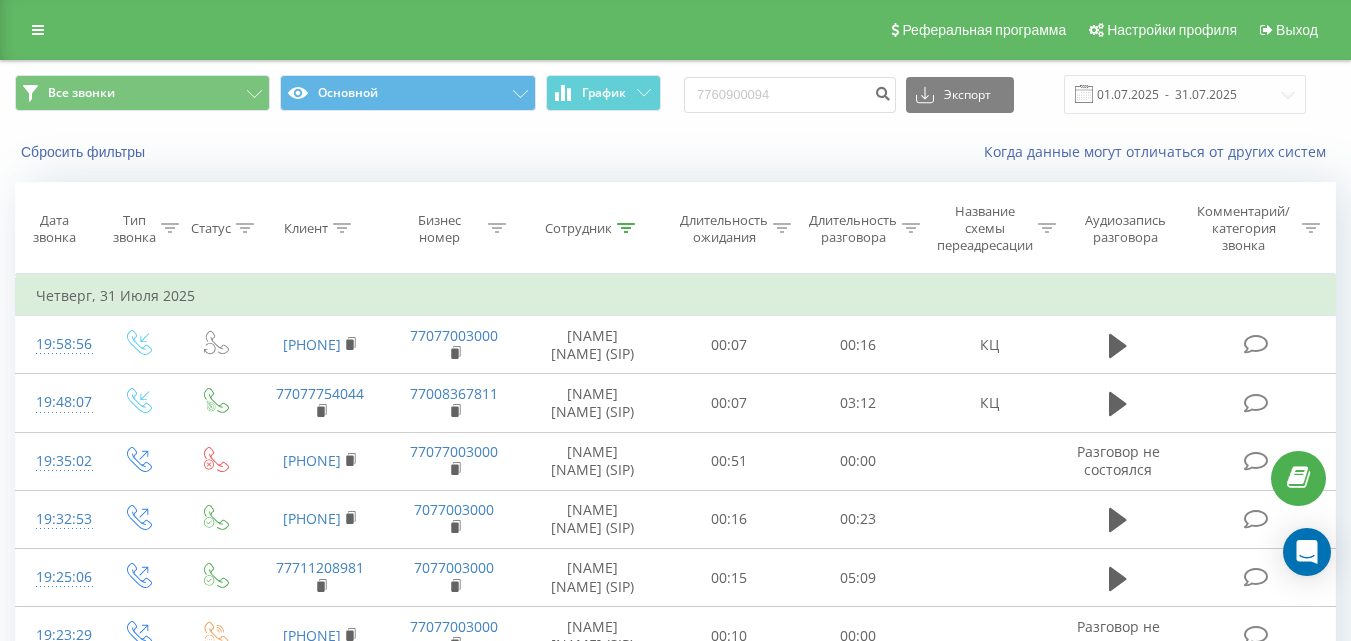 click at bounding box center [911, 228] 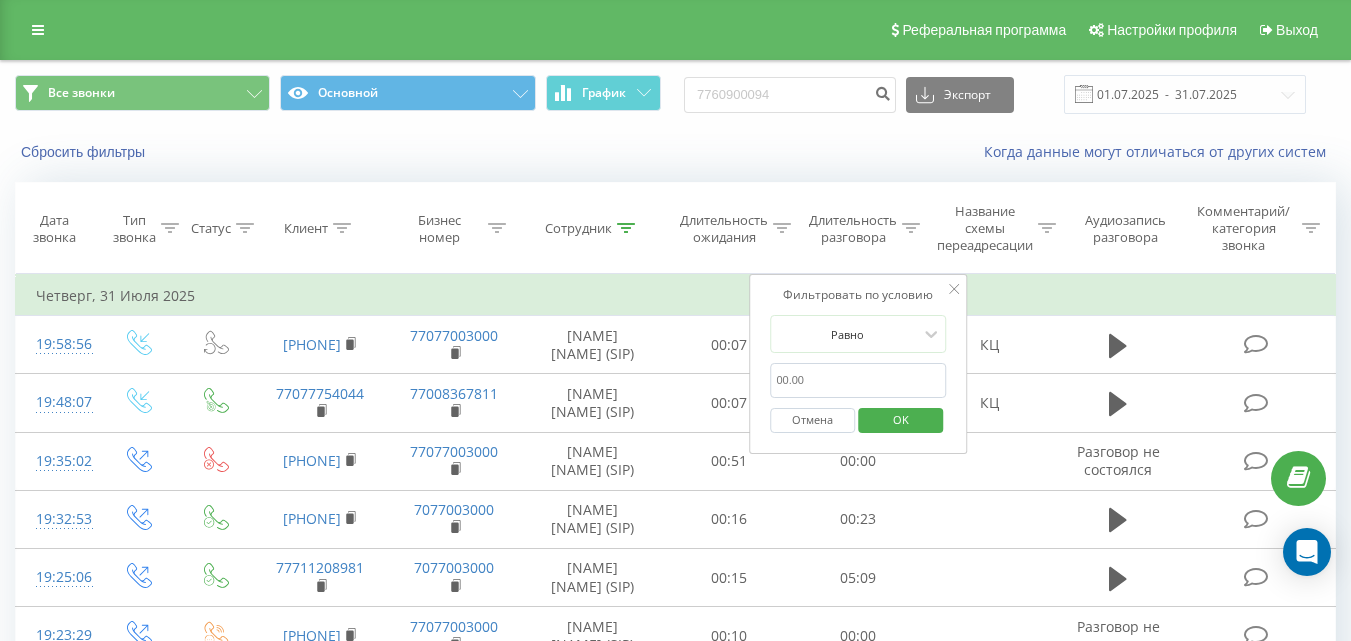 click at bounding box center (858, 380) 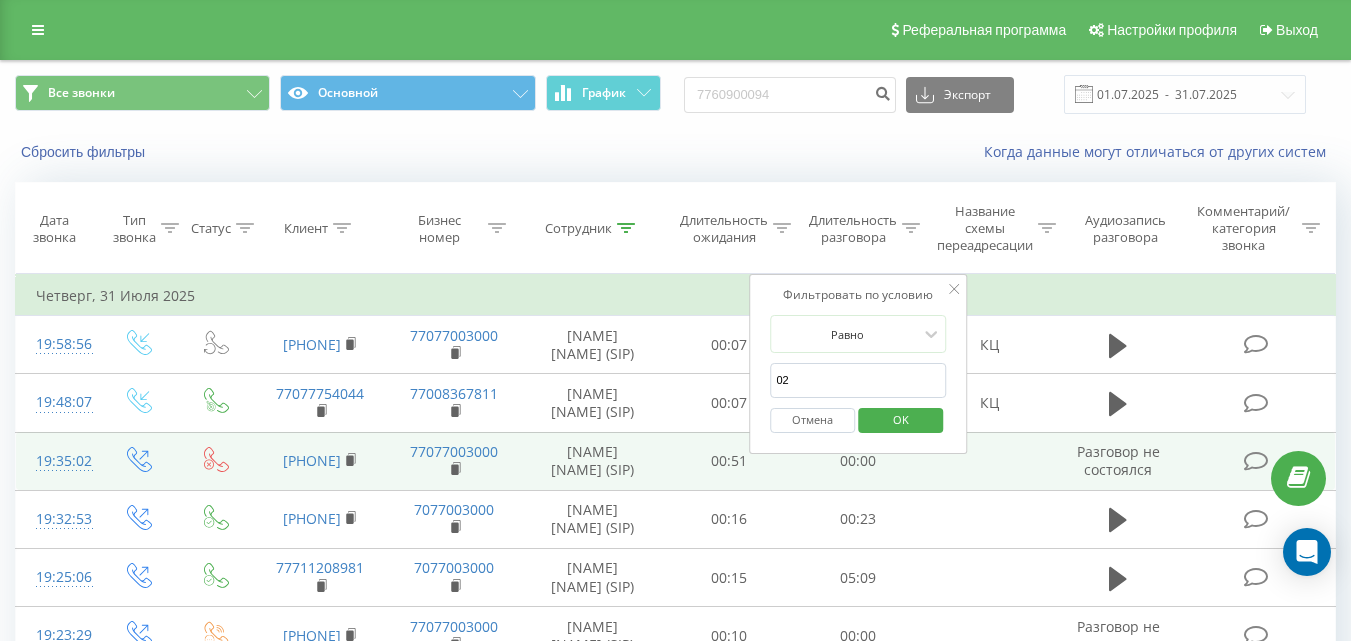 type on "02:00" 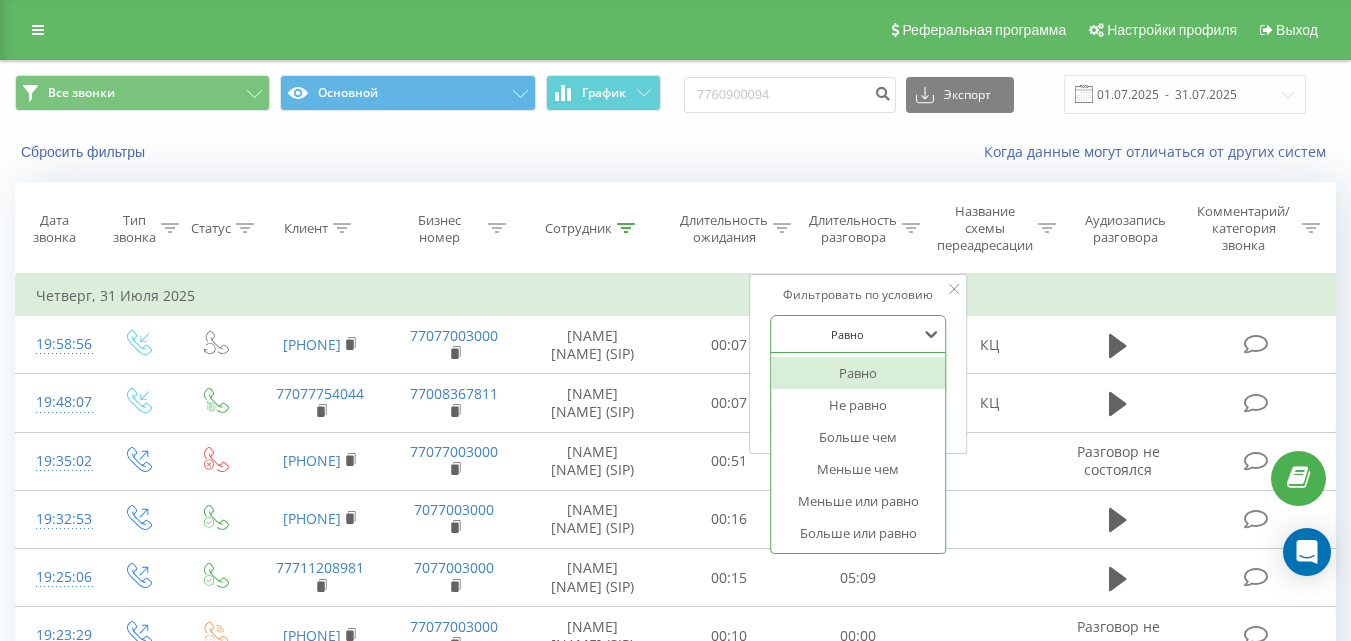 click at bounding box center [847, 334] 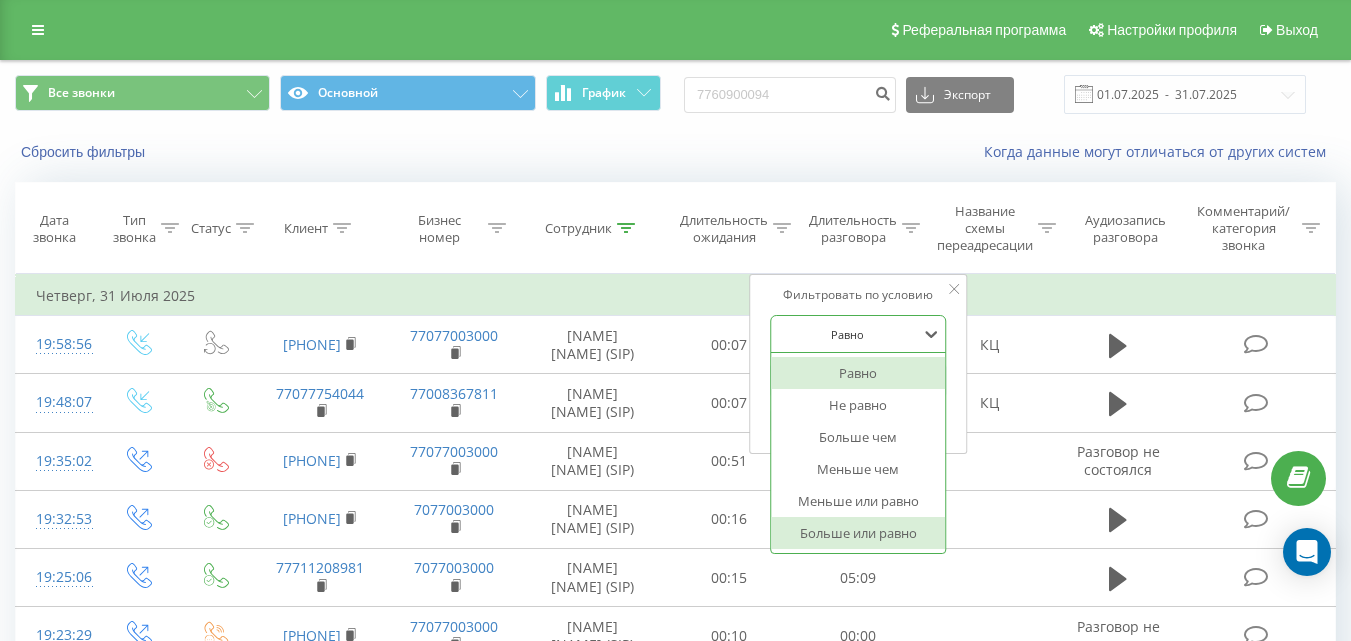 click on "Больше или равно" at bounding box center (858, 533) 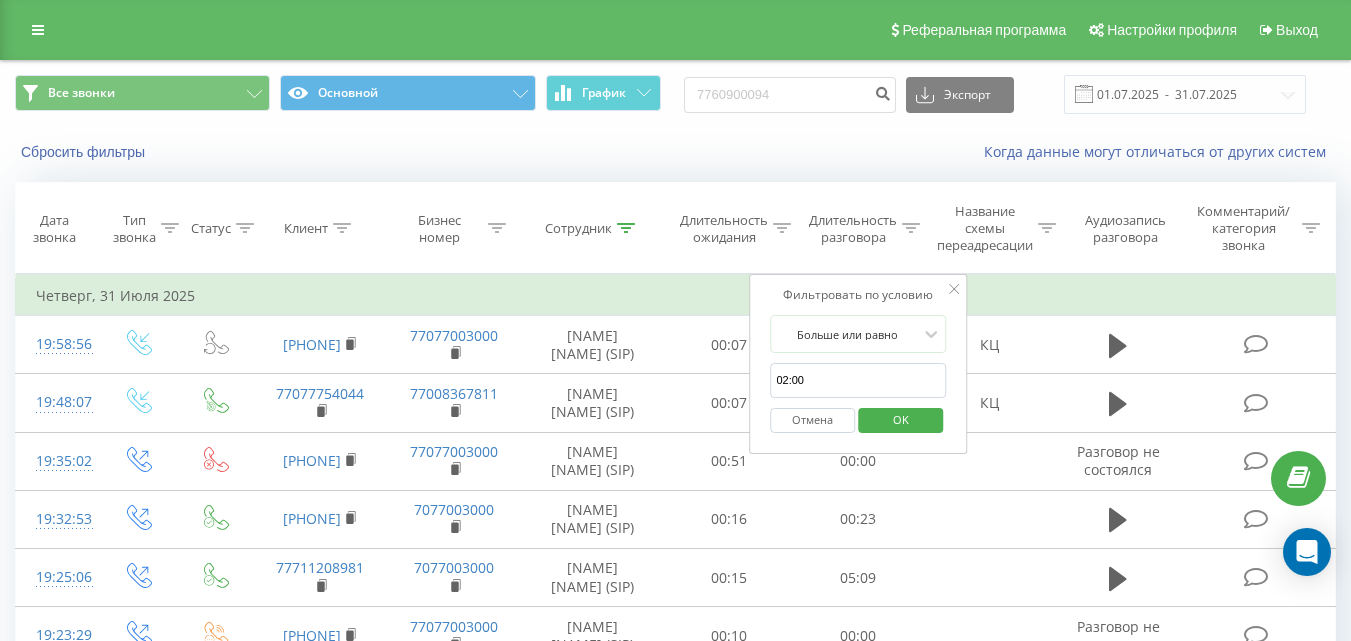 click on "OK" at bounding box center [901, 419] 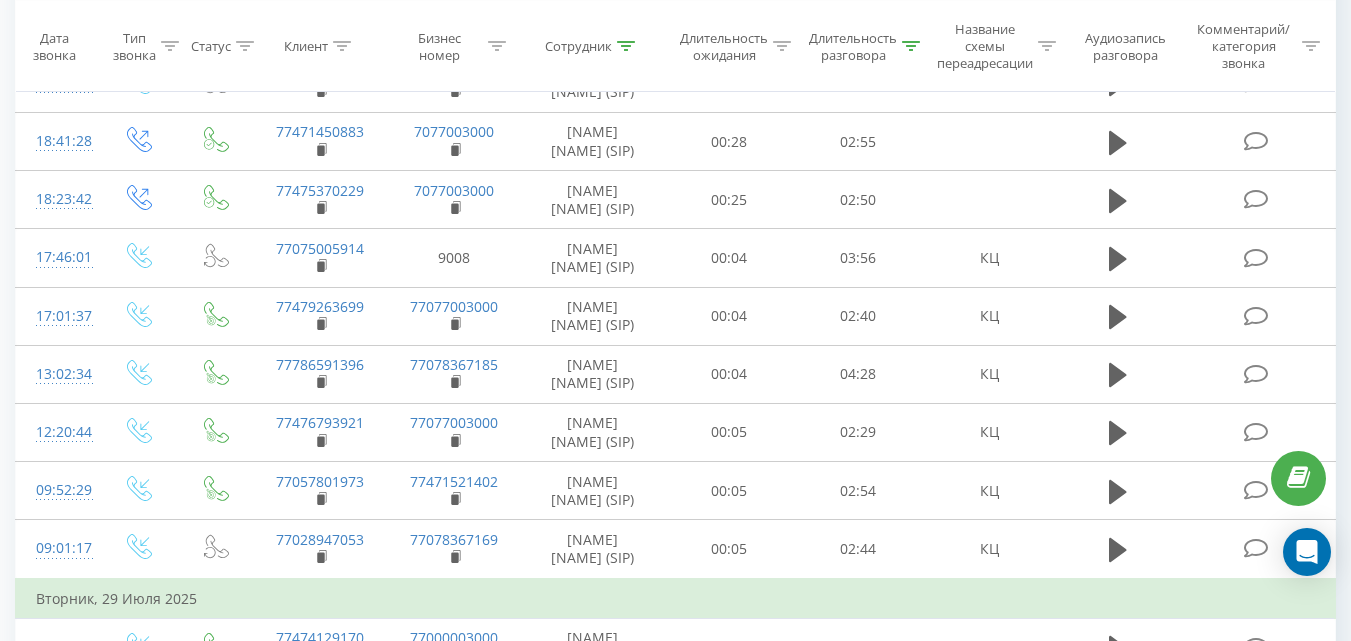 scroll, scrollTop: 521, scrollLeft: 0, axis: vertical 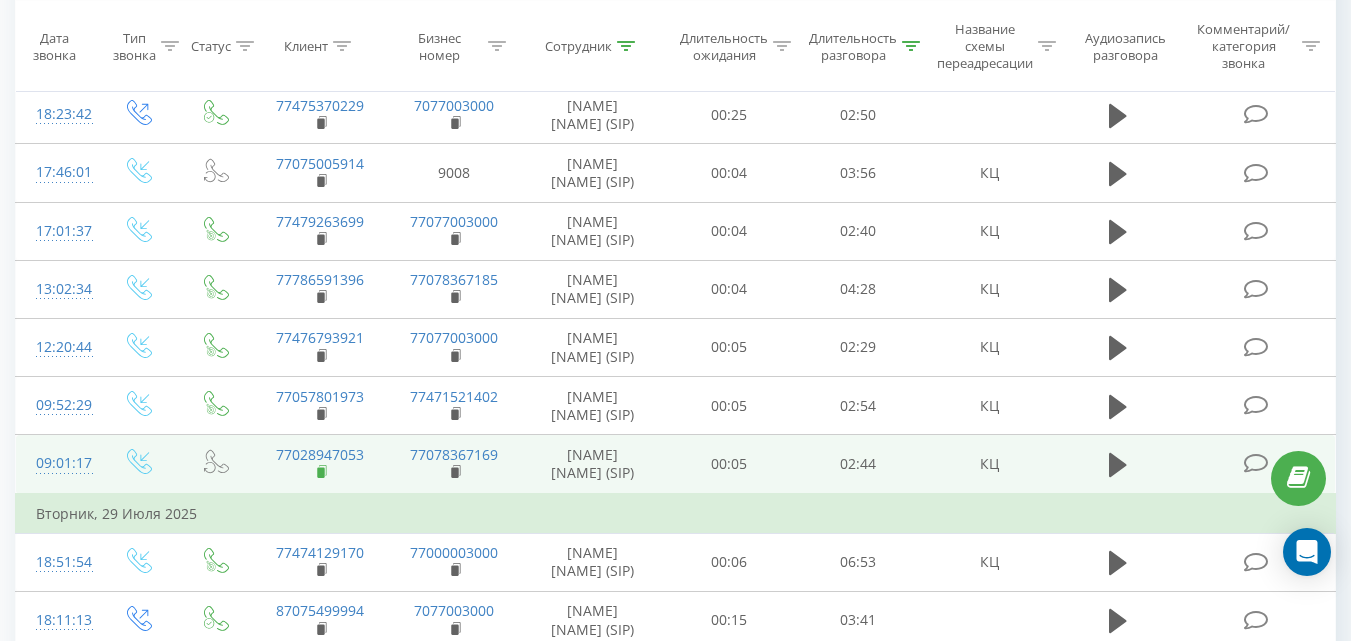 click 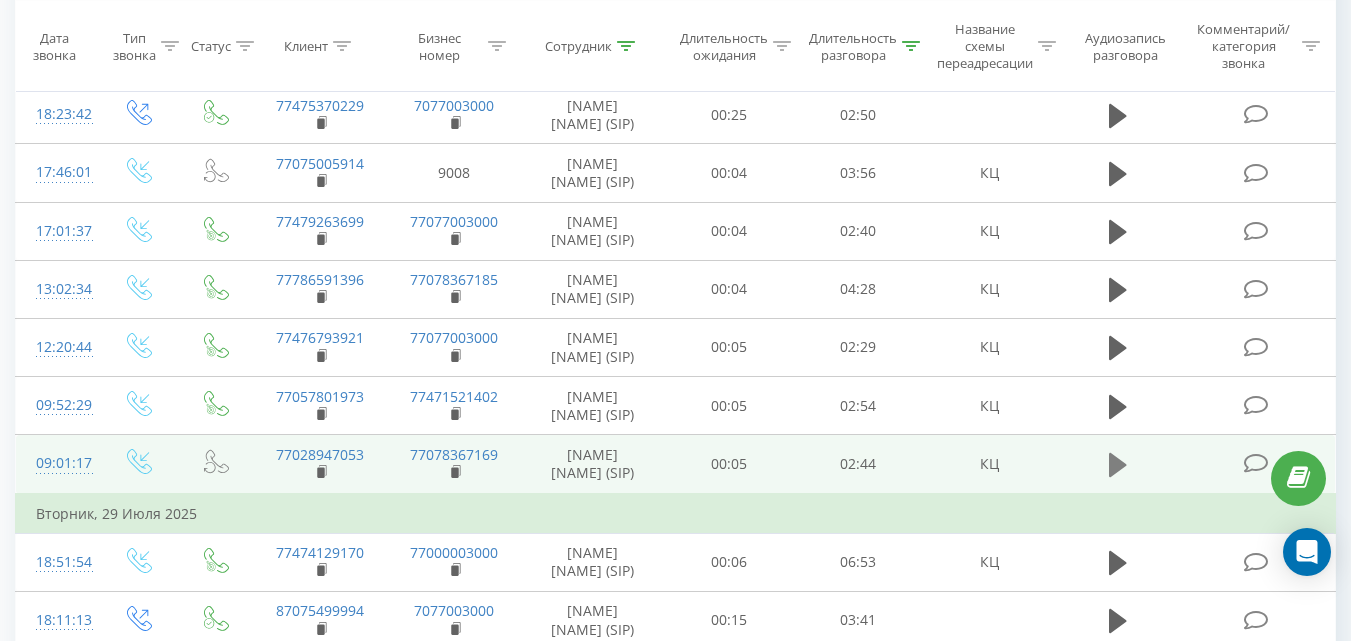 click 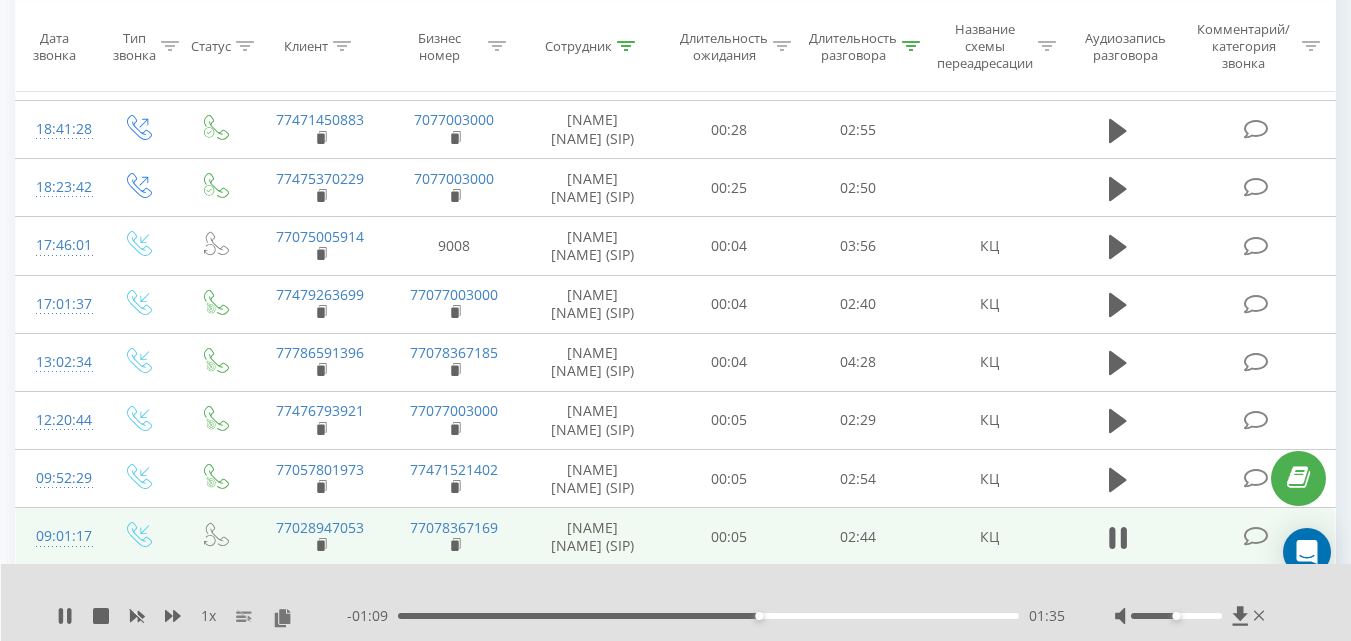 scroll, scrollTop: 473, scrollLeft: 0, axis: vertical 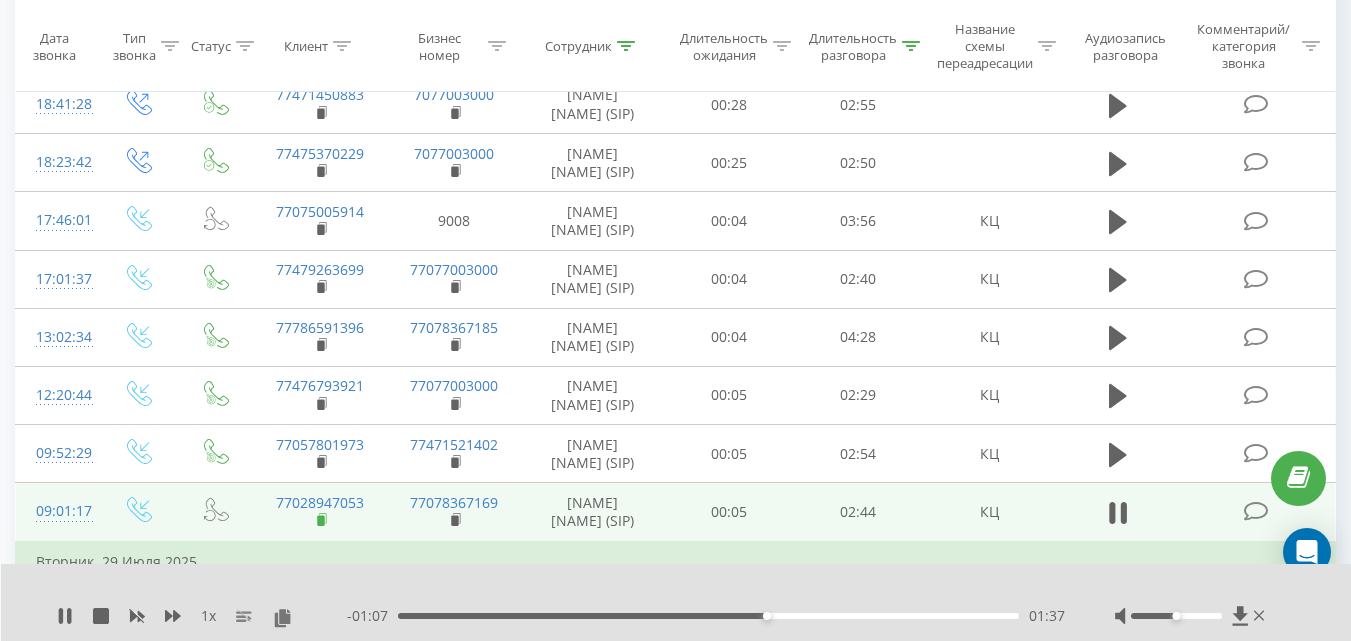 click 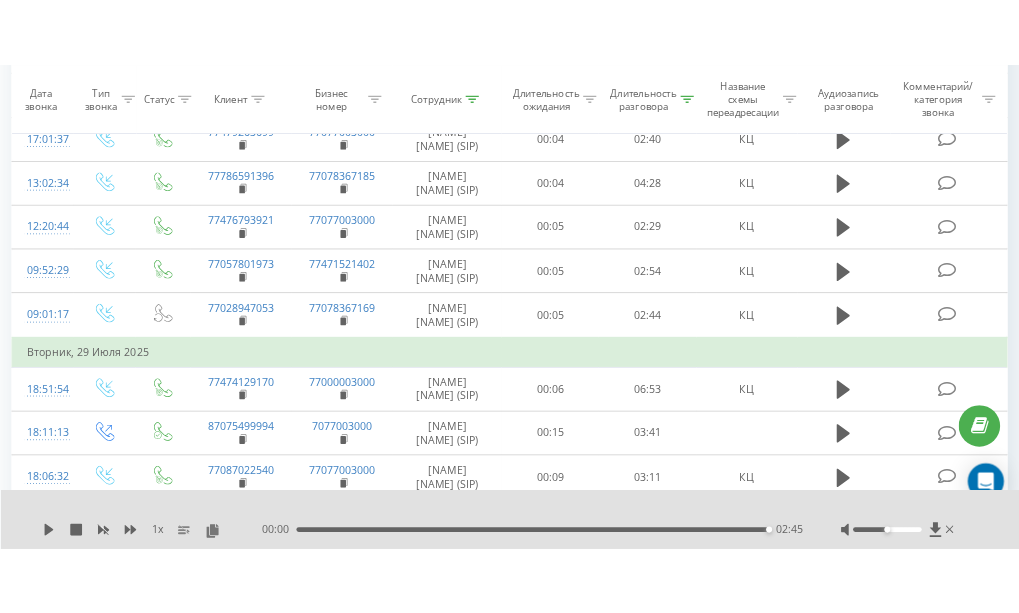 scroll, scrollTop: 509, scrollLeft: 0, axis: vertical 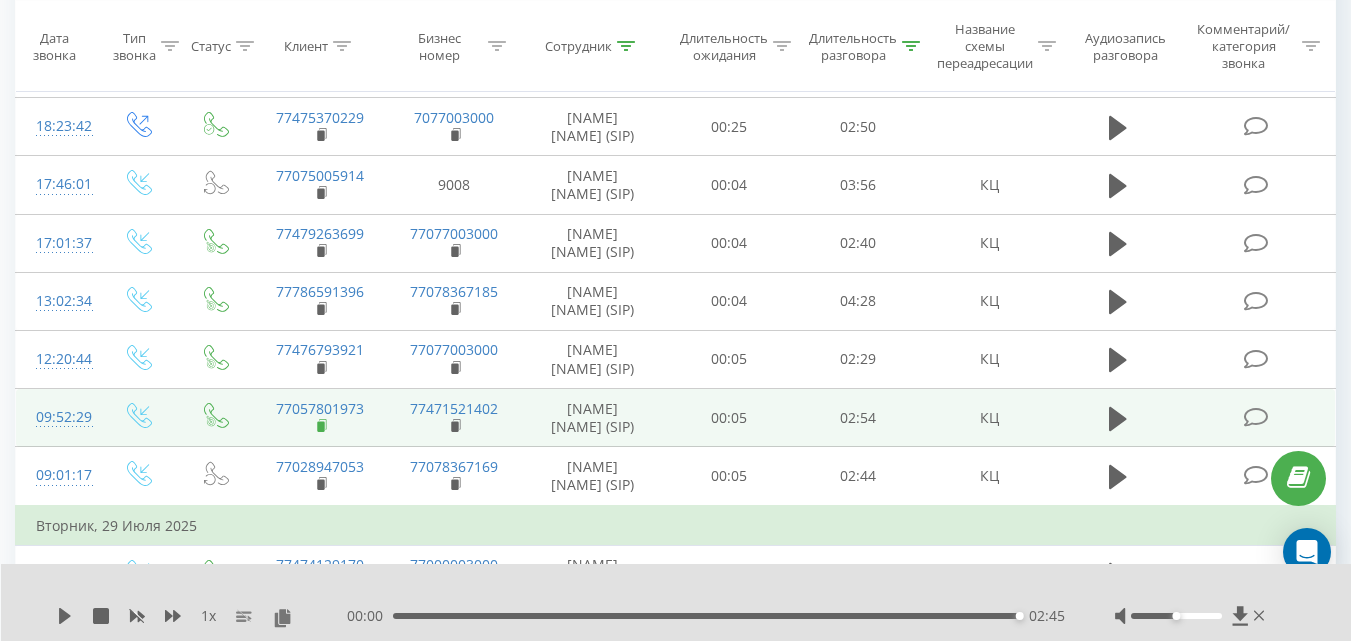 click 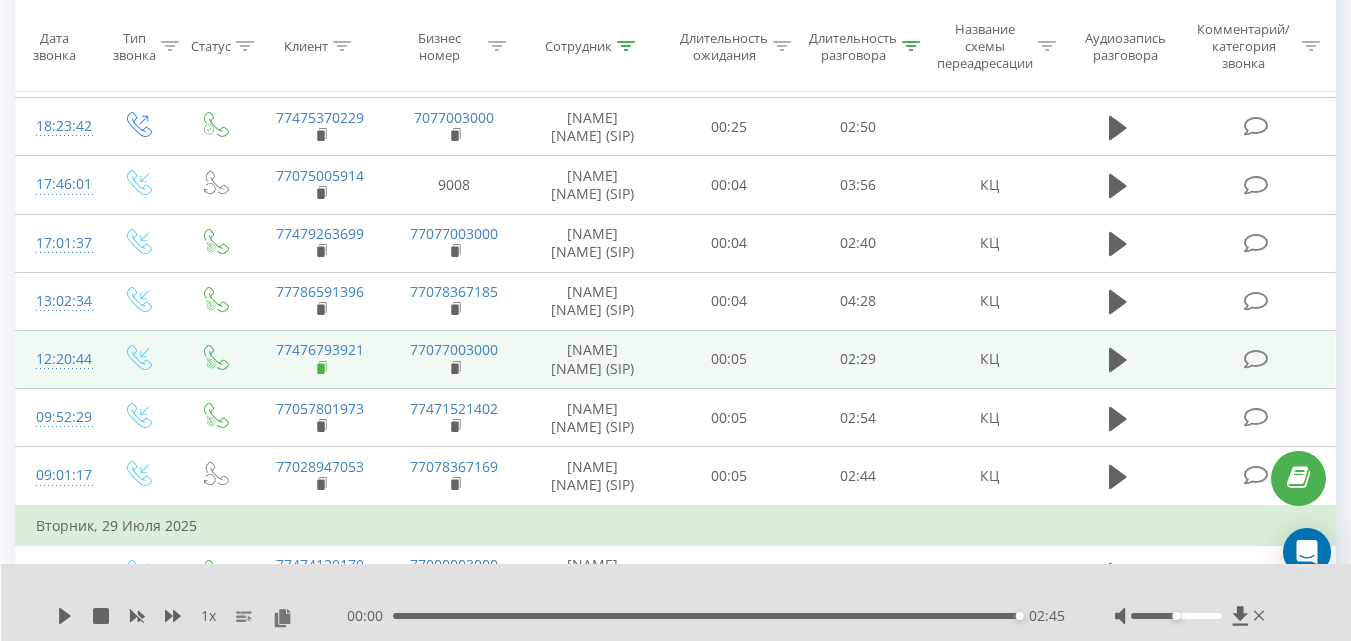 click 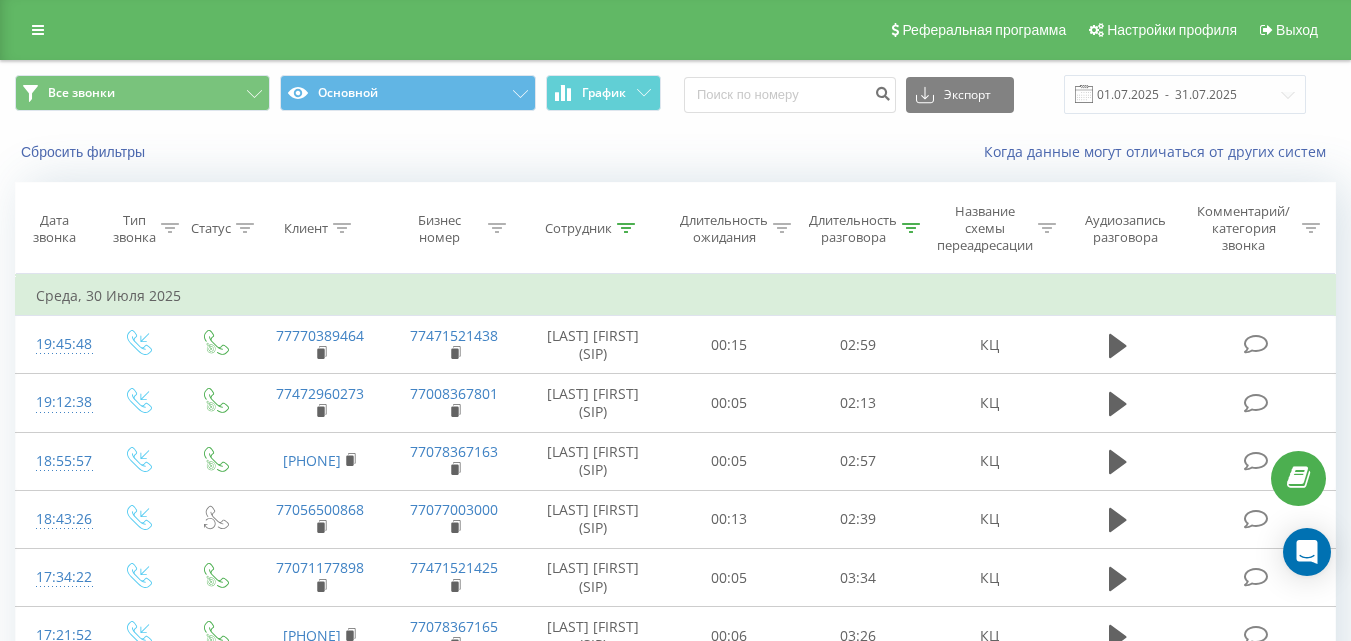 scroll, scrollTop: 0, scrollLeft: 0, axis: both 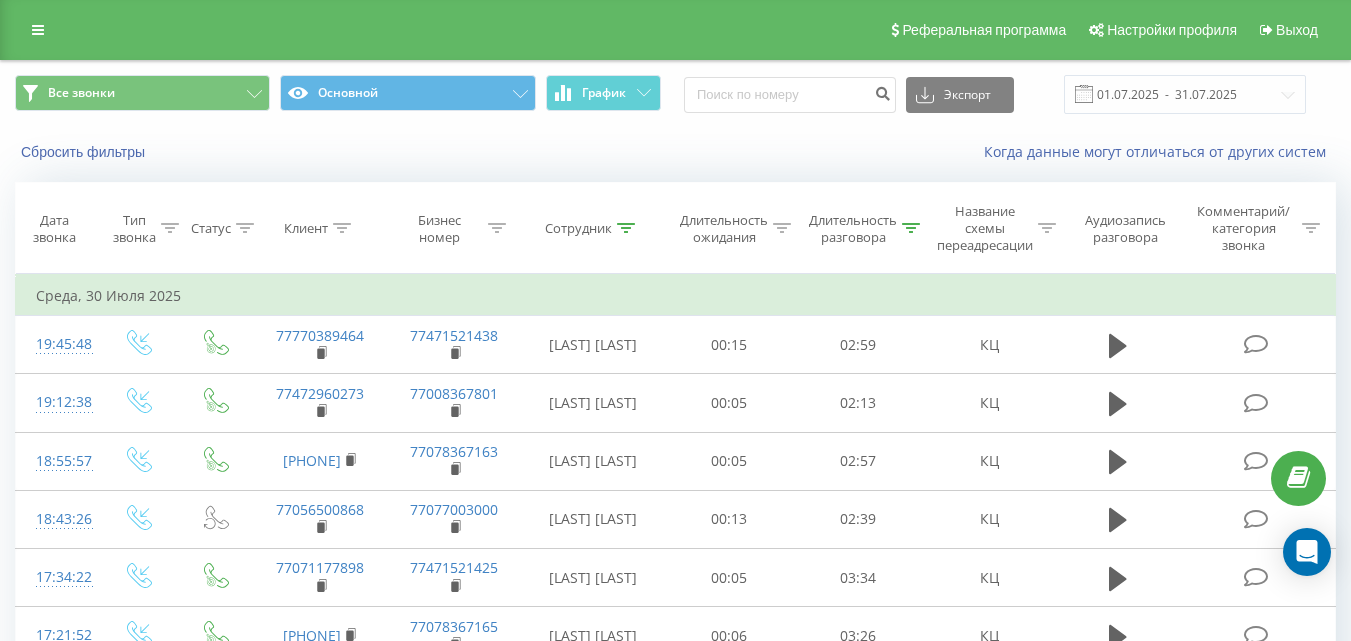 click 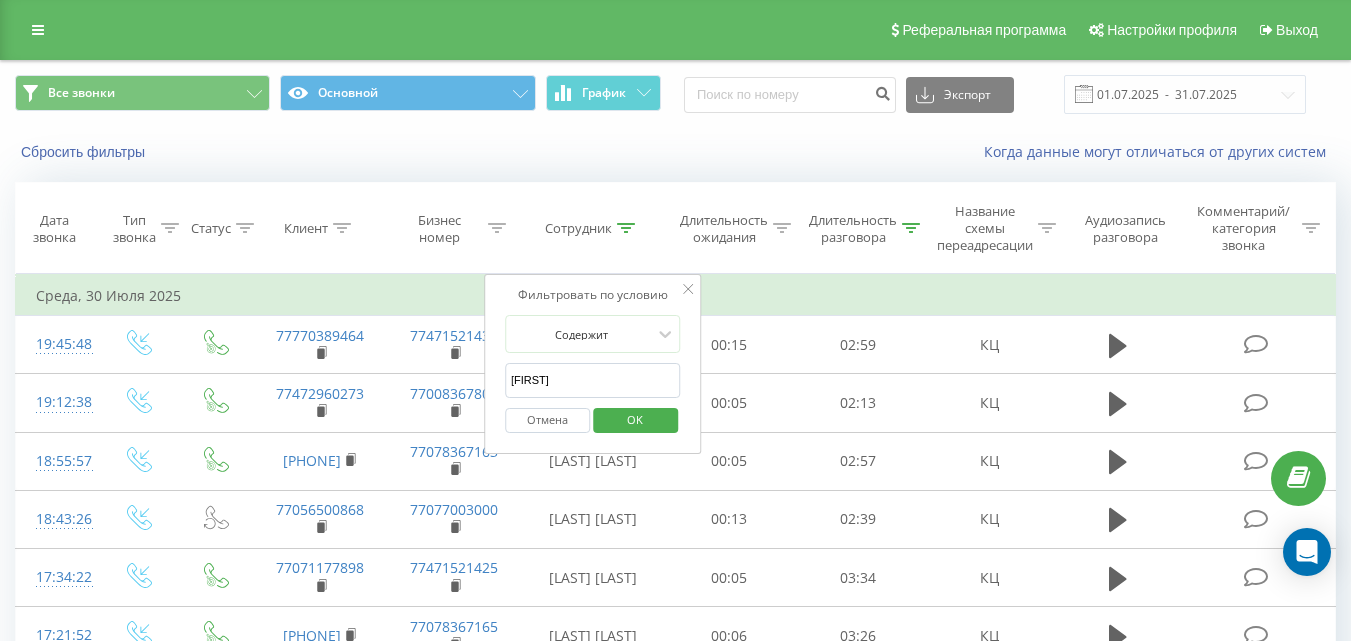 click on "Дона" at bounding box center [593, 380] 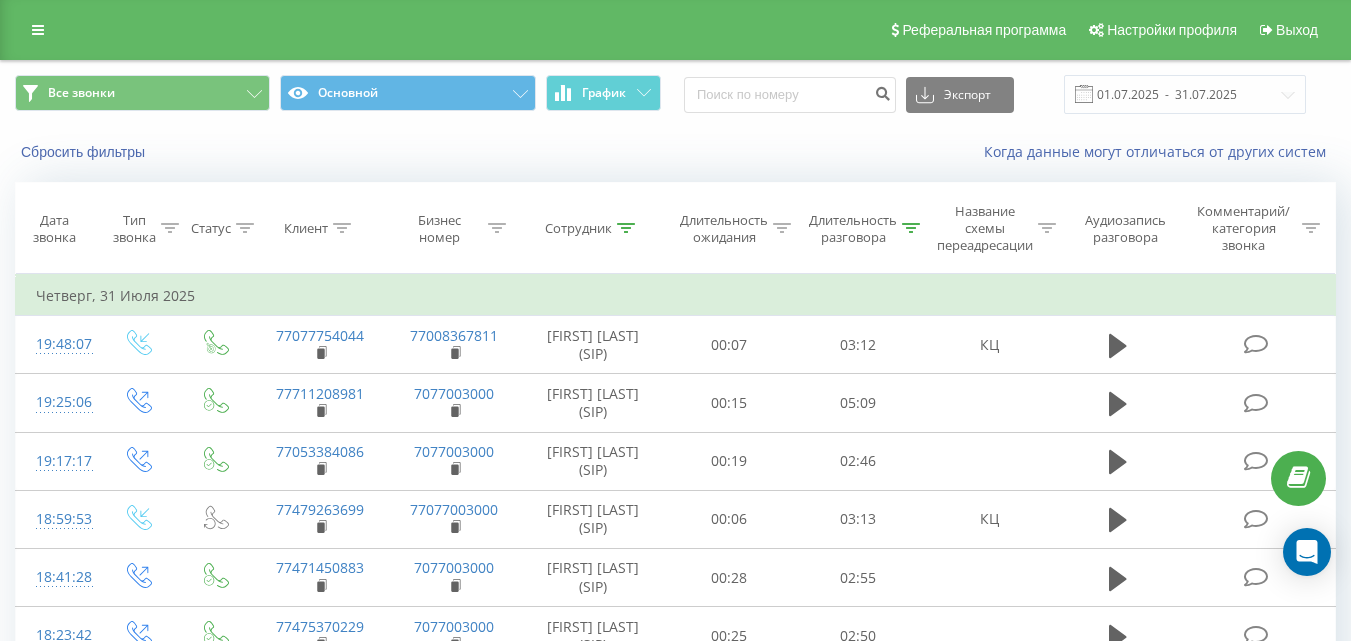 click 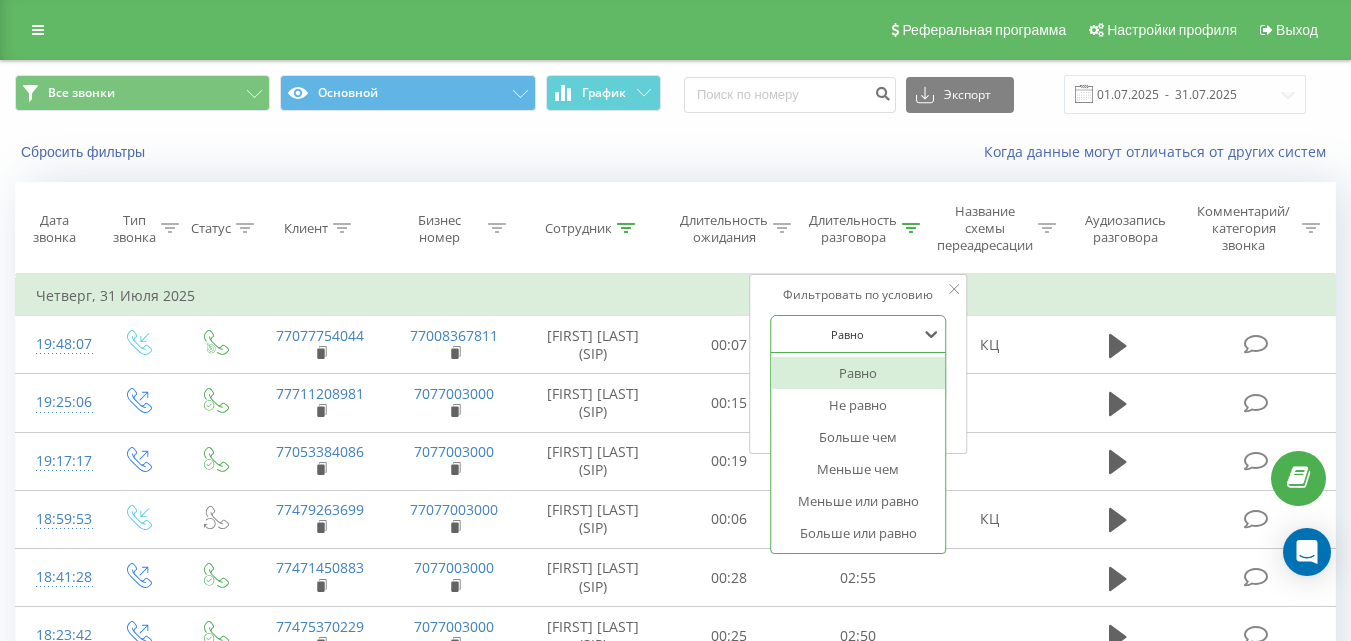 click on "Равно" at bounding box center (847, 334) 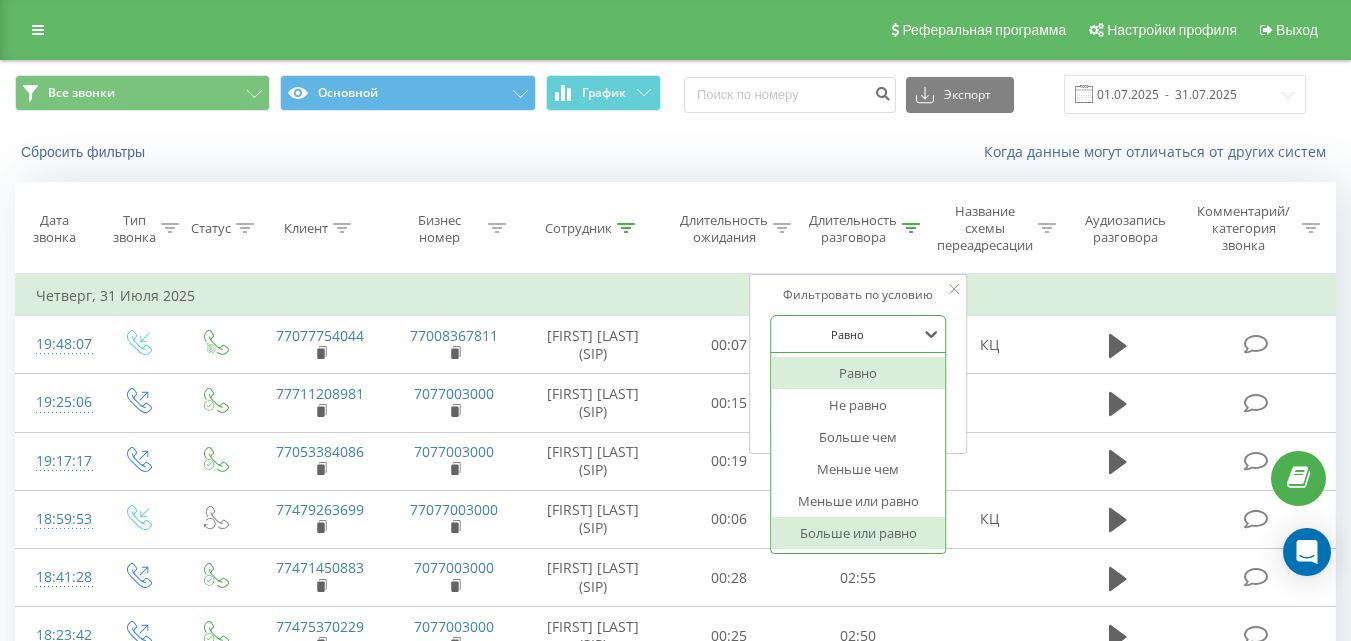 click on "Больше или равно" at bounding box center [858, 533] 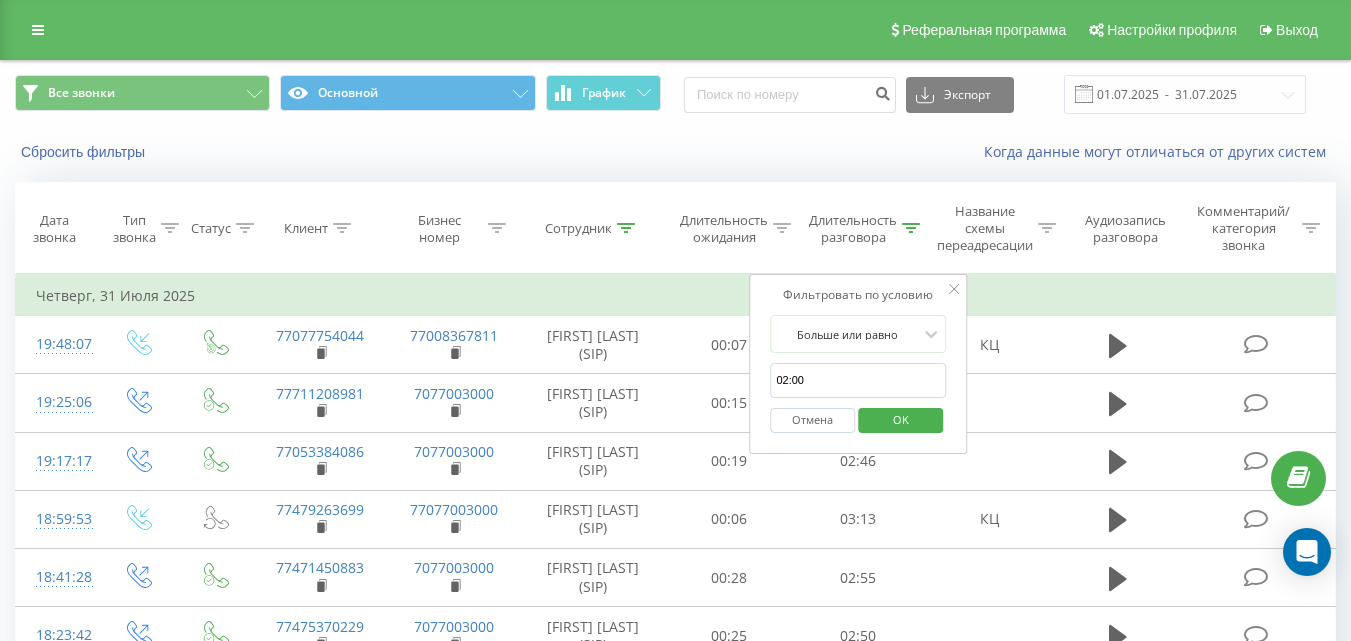 click on "OK" at bounding box center [901, 419] 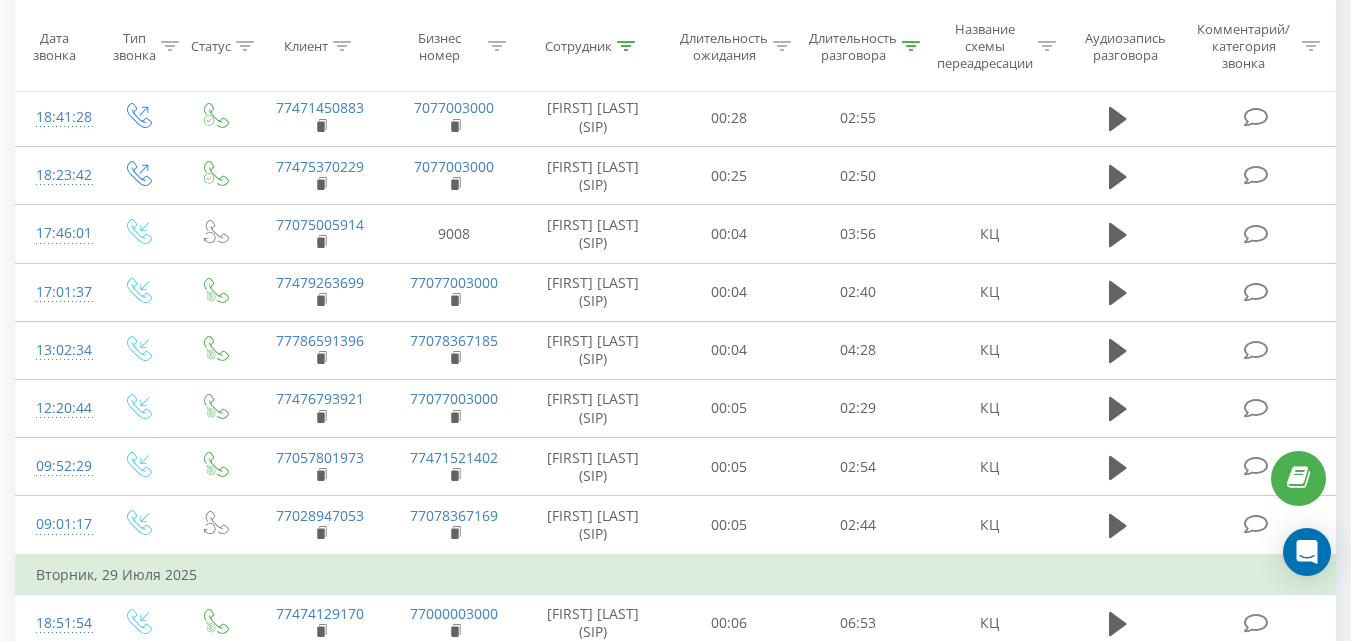 scroll, scrollTop: 424, scrollLeft: 0, axis: vertical 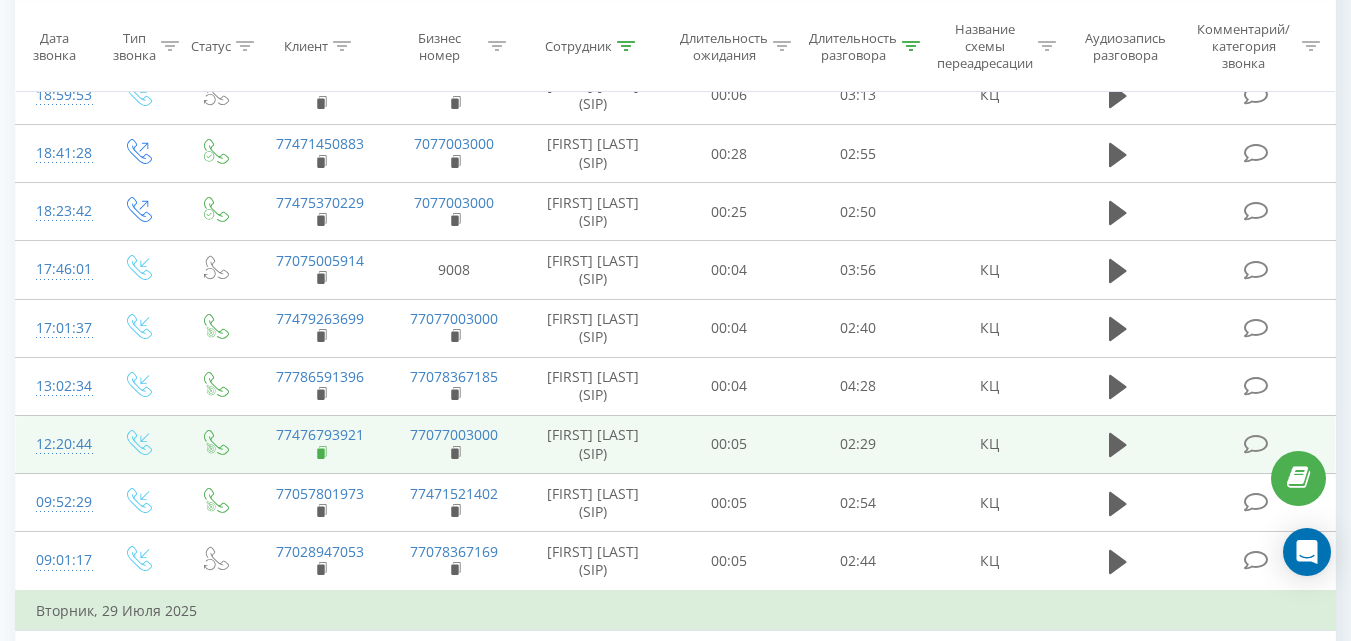 click 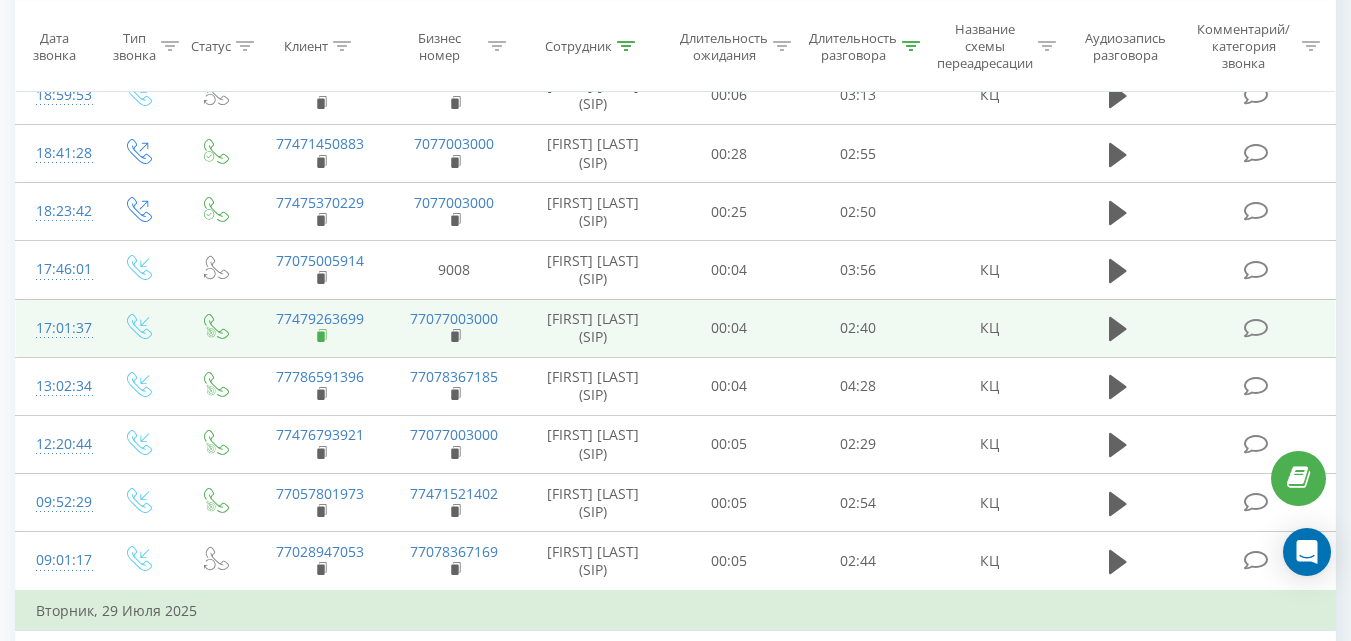 click 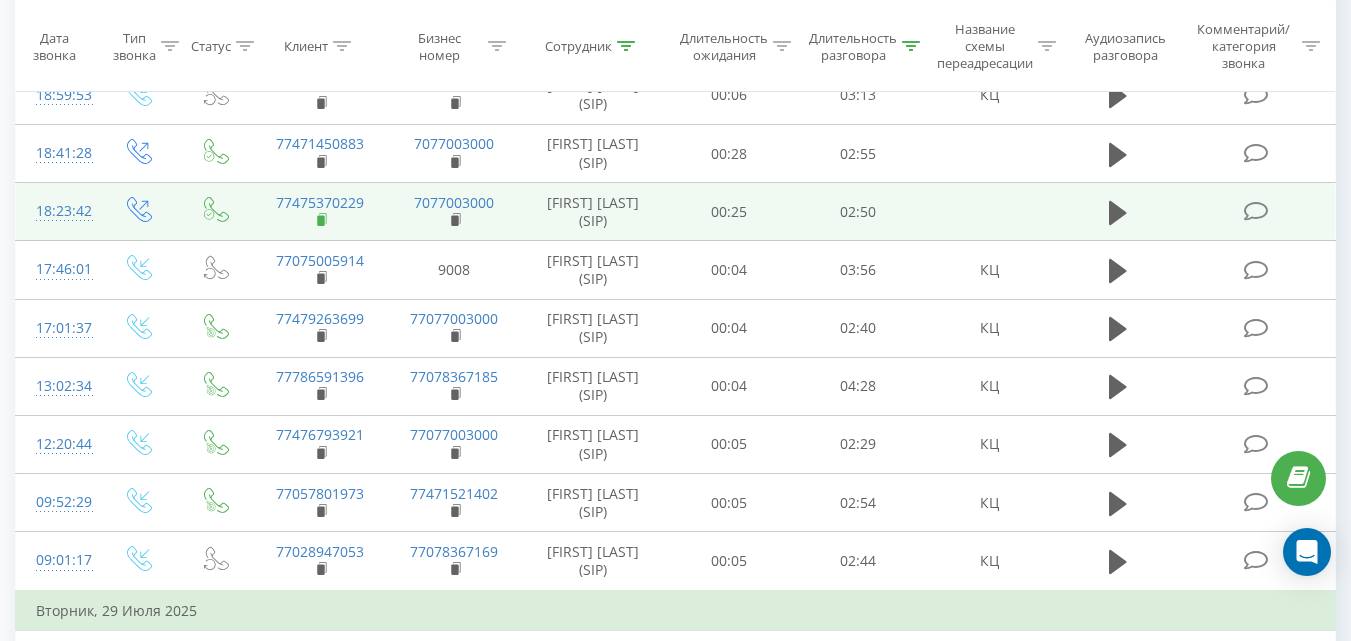 click 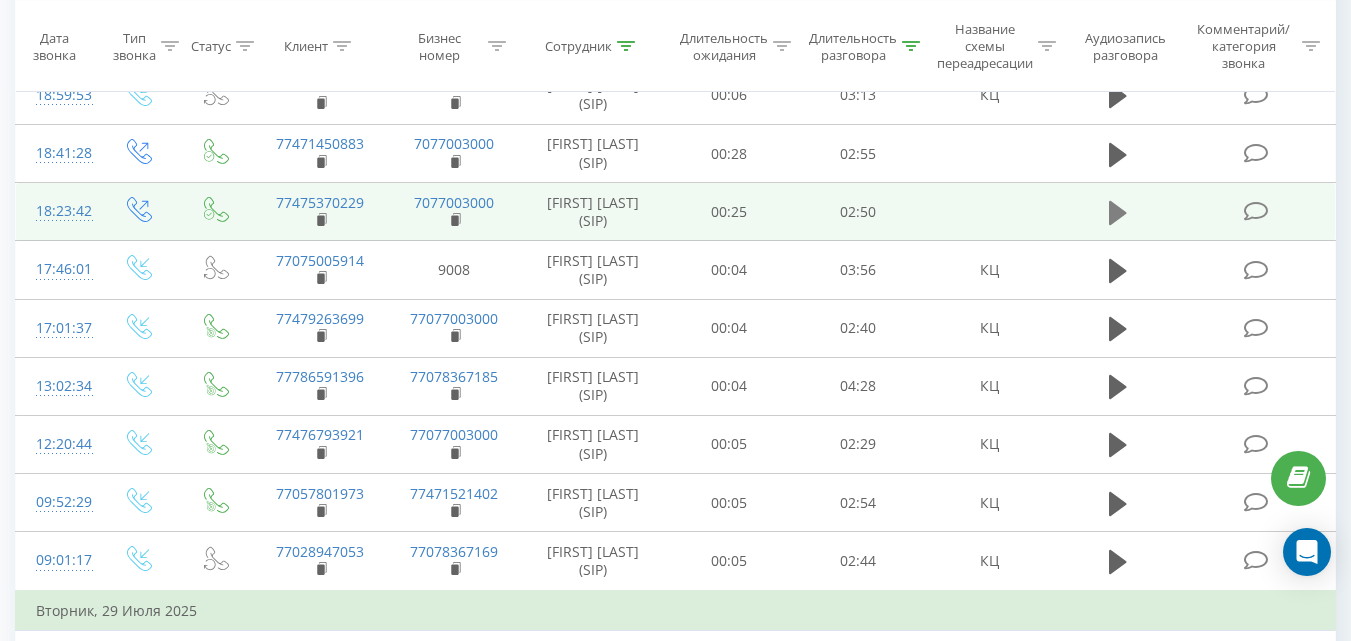 click 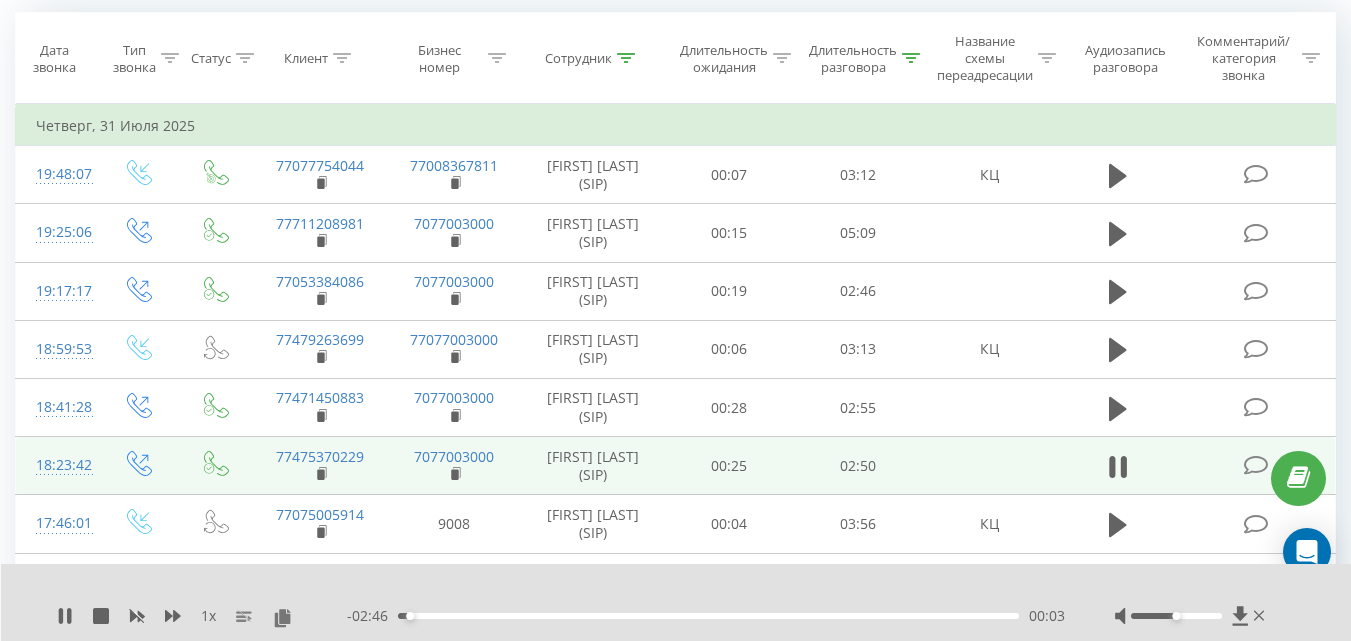 scroll, scrollTop: 206, scrollLeft: 0, axis: vertical 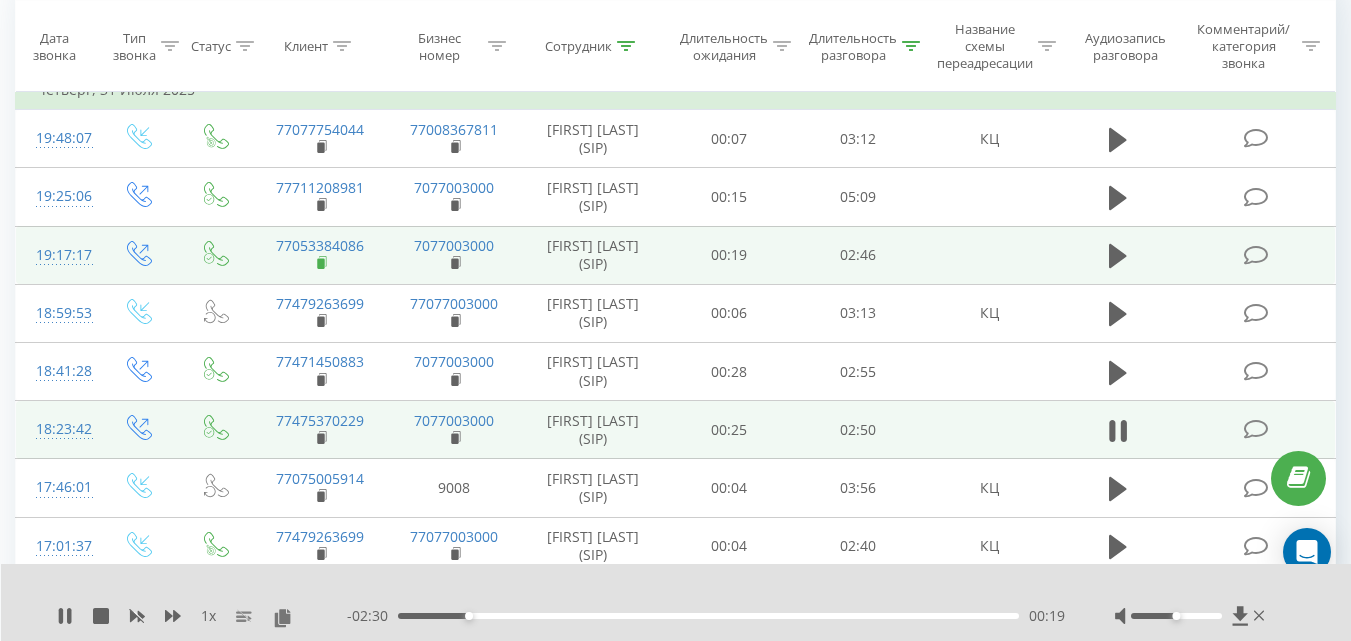 click 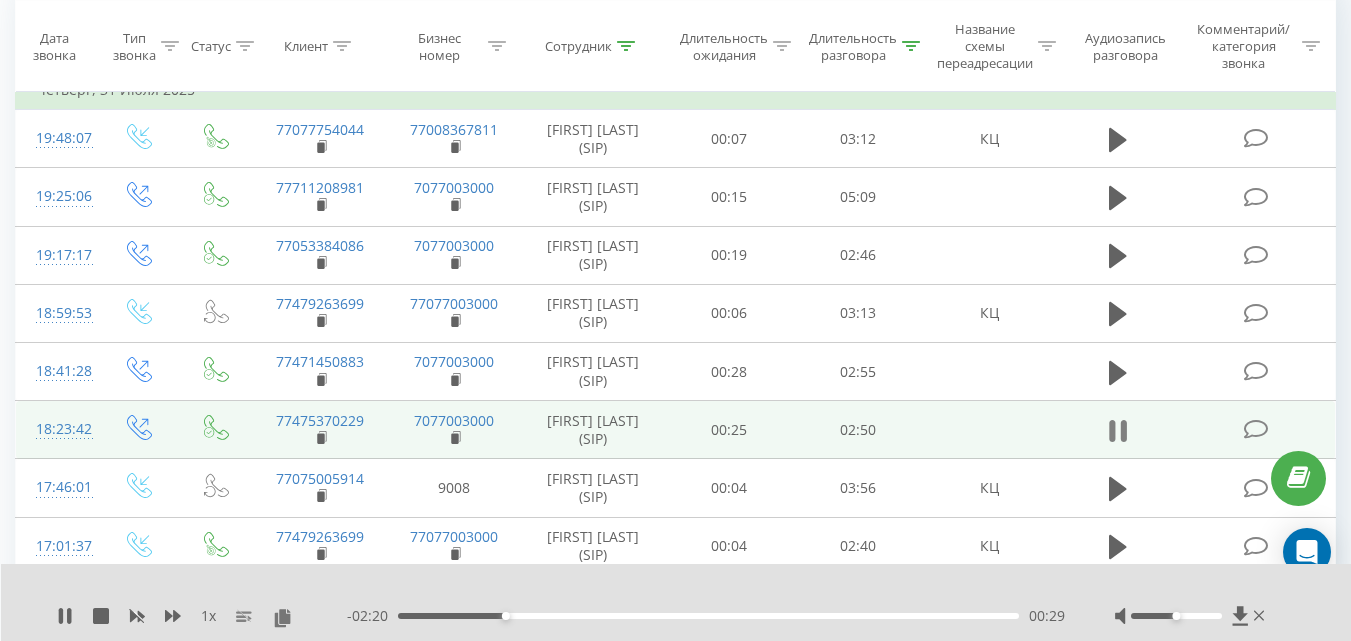 click 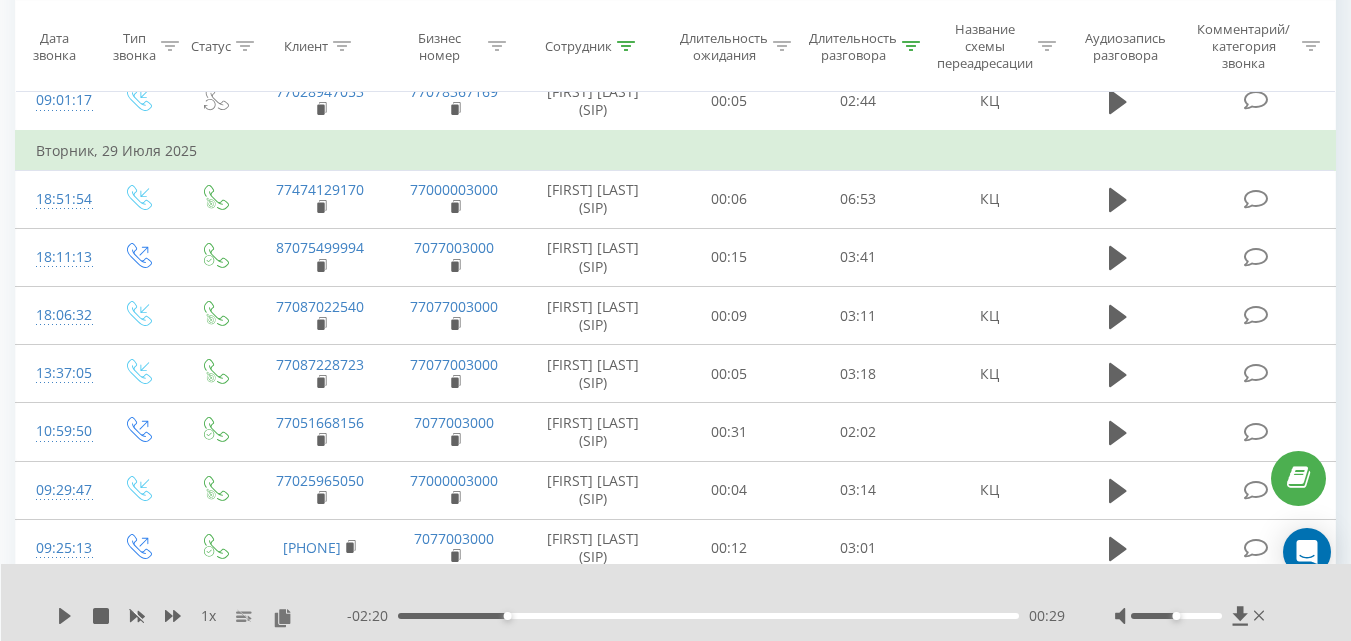 scroll, scrollTop: 945, scrollLeft: 0, axis: vertical 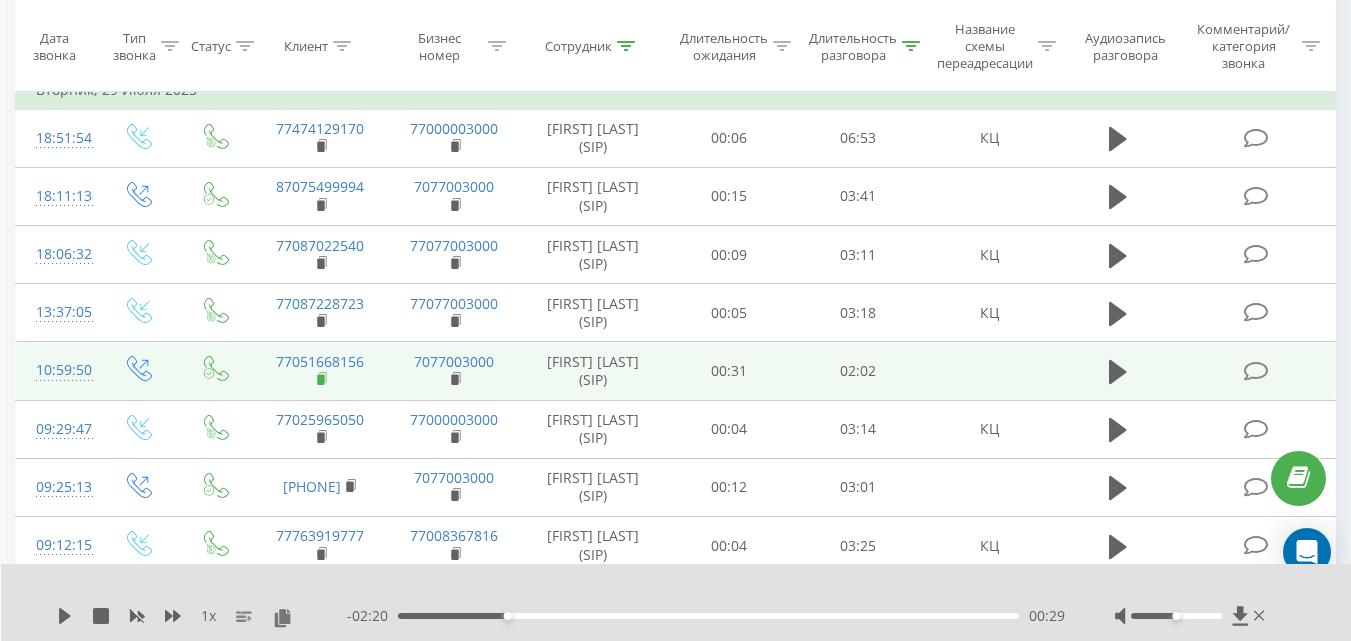 click 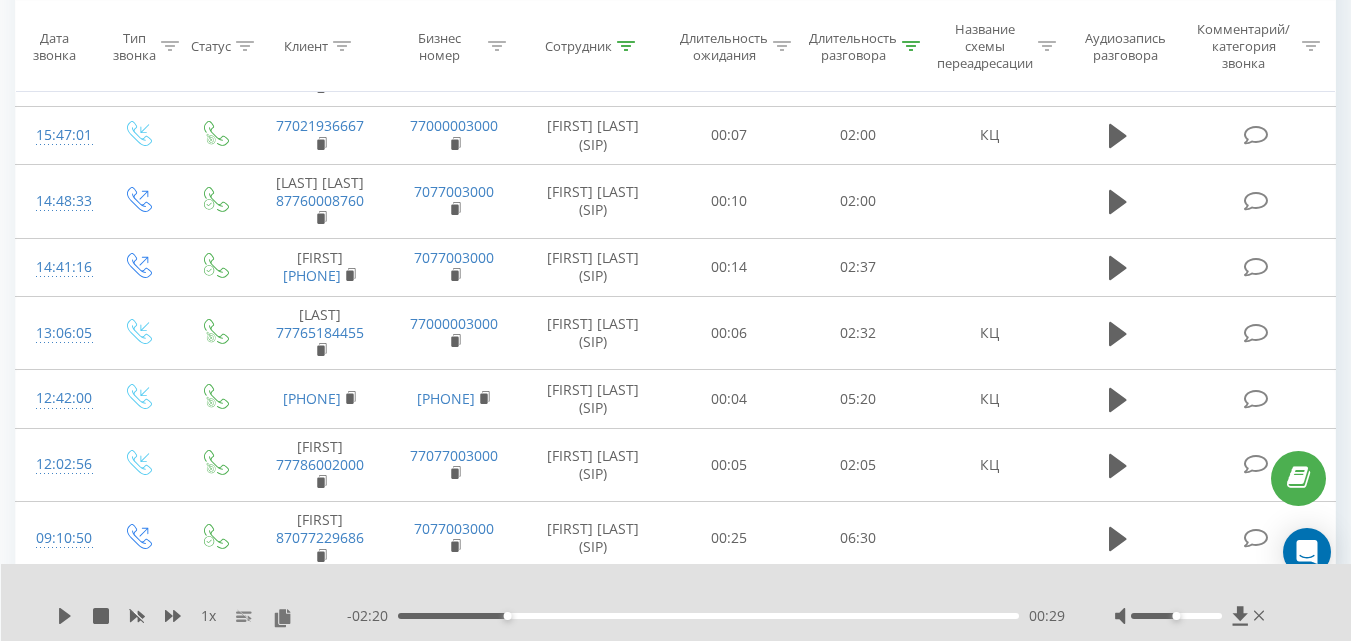 scroll, scrollTop: 6167, scrollLeft: 0, axis: vertical 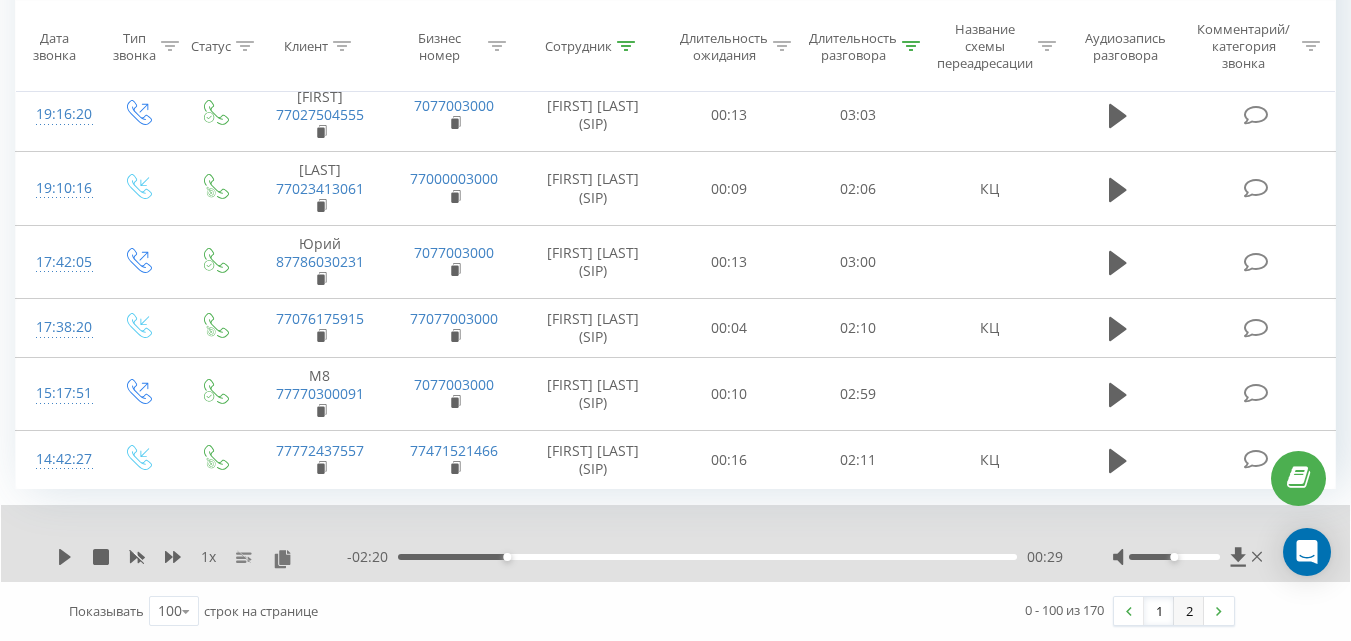 click on "2" at bounding box center (1189, 611) 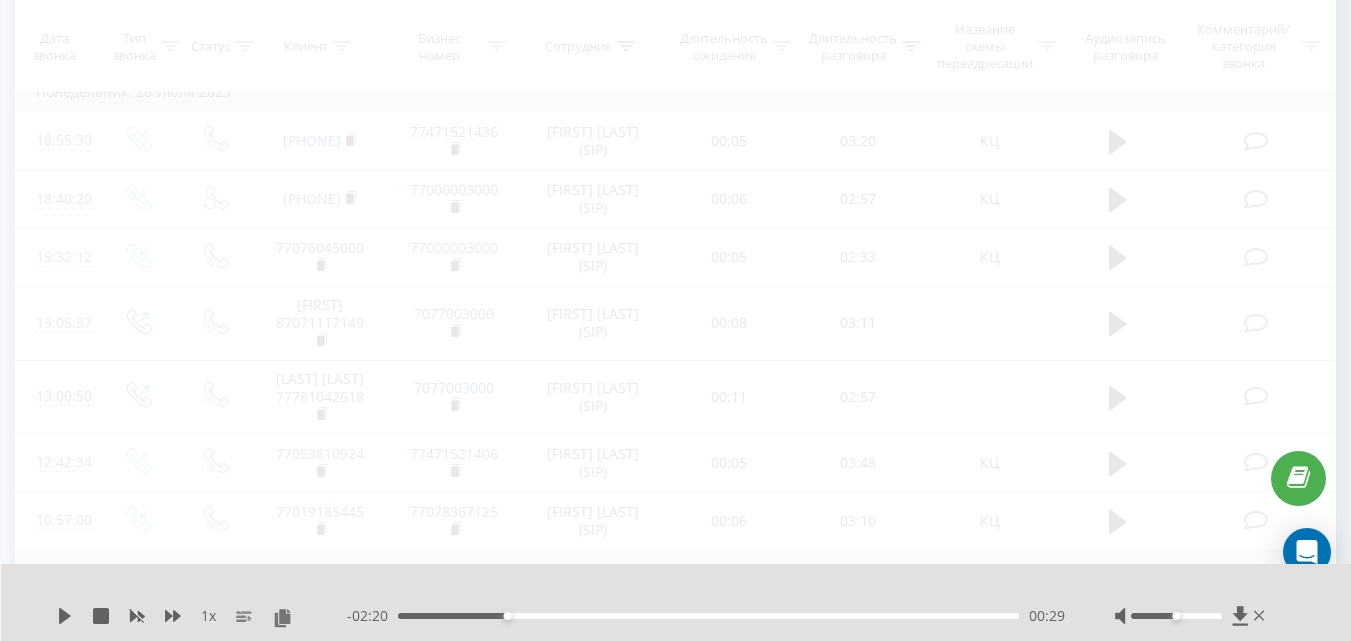 scroll, scrollTop: 132, scrollLeft: 0, axis: vertical 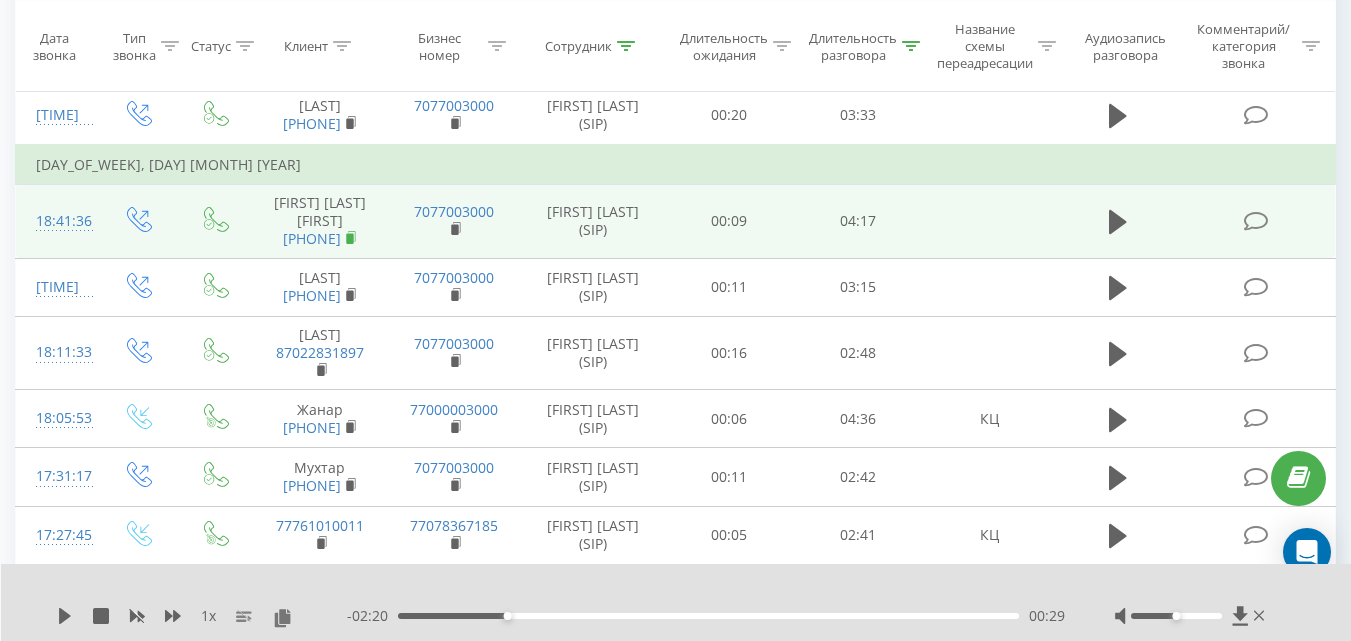 click 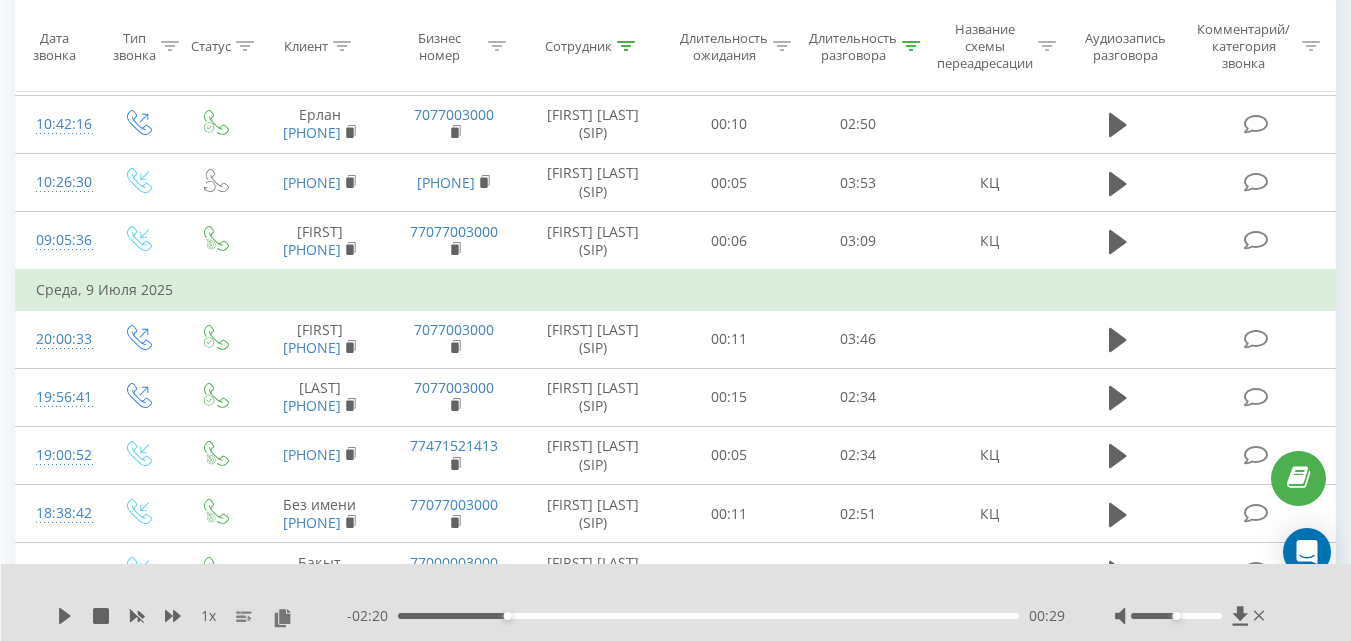 scroll, scrollTop: 1844, scrollLeft: 0, axis: vertical 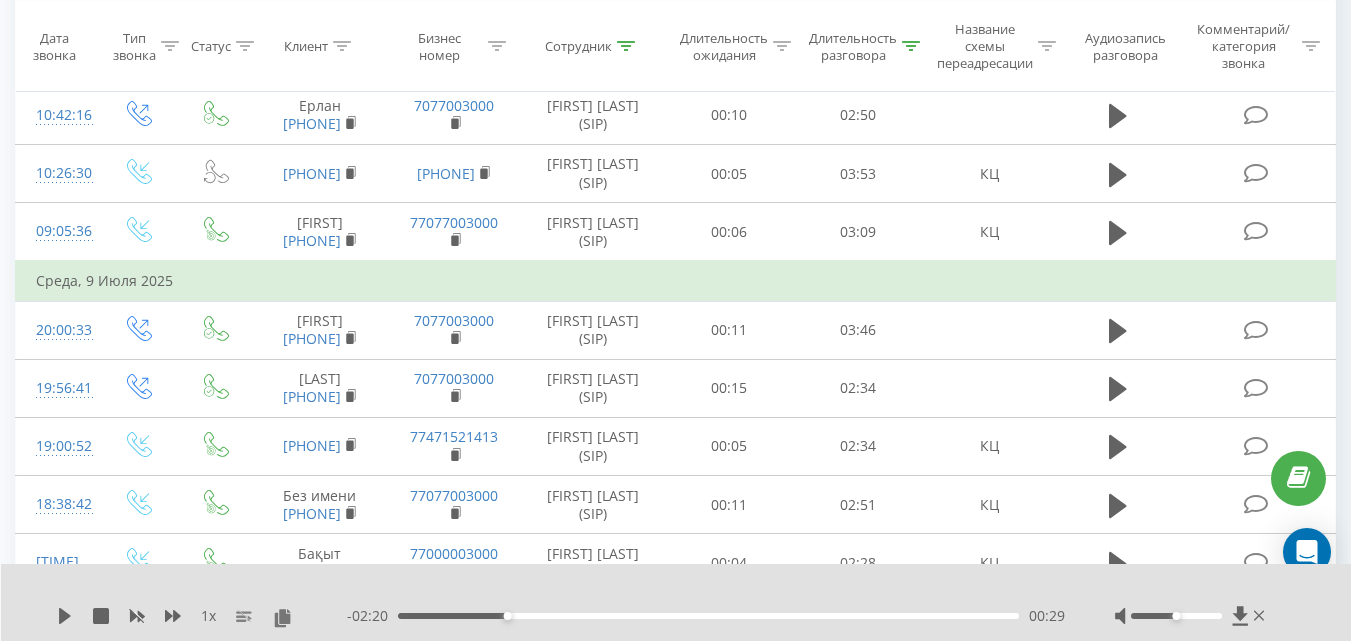 click 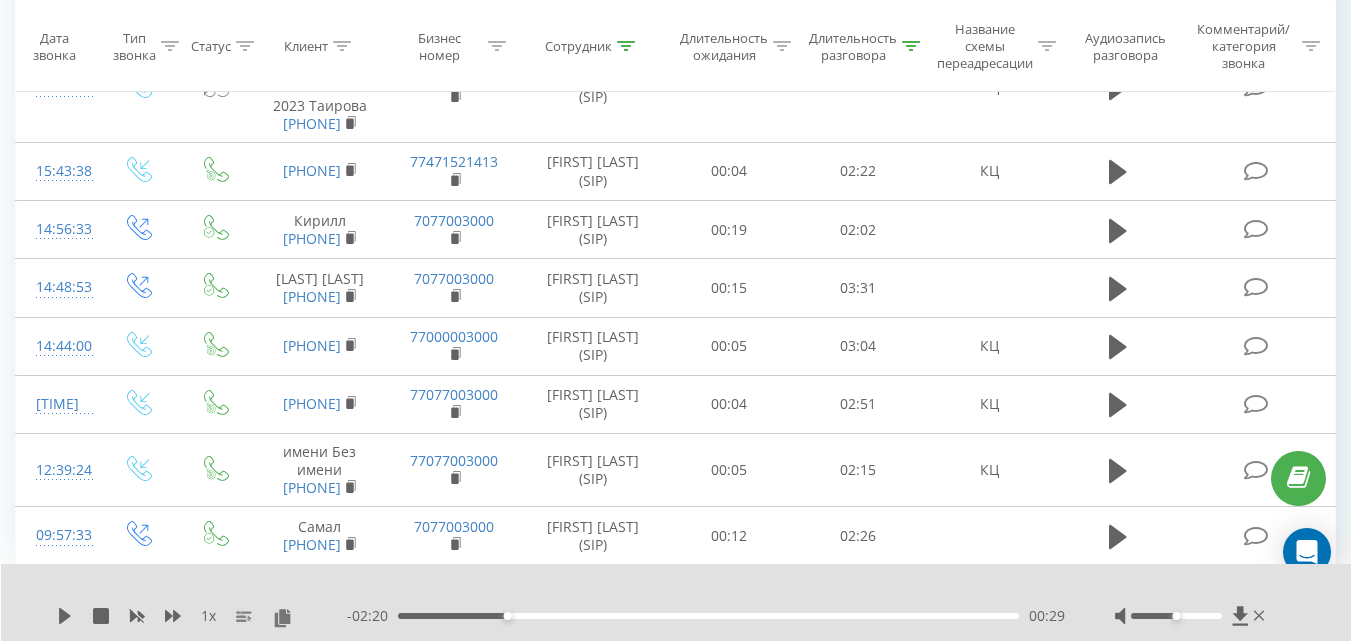 scroll, scrollTop: 4538, scrollLeft: 0, axis: vertical 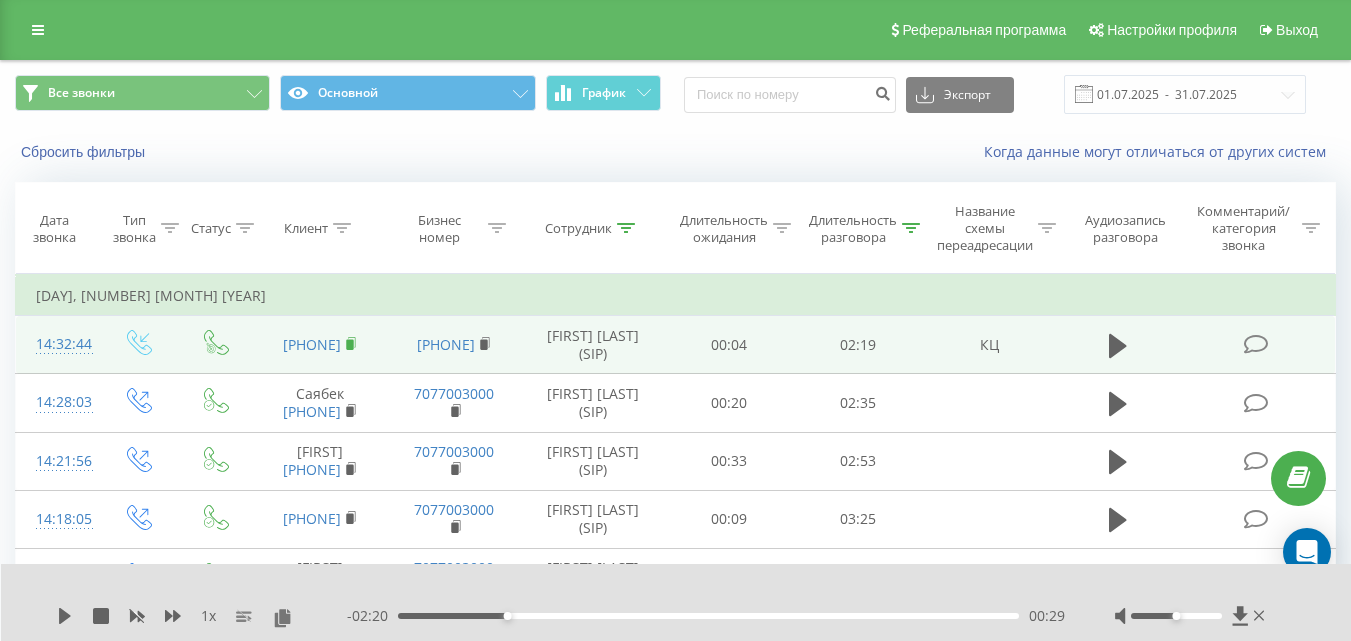 click 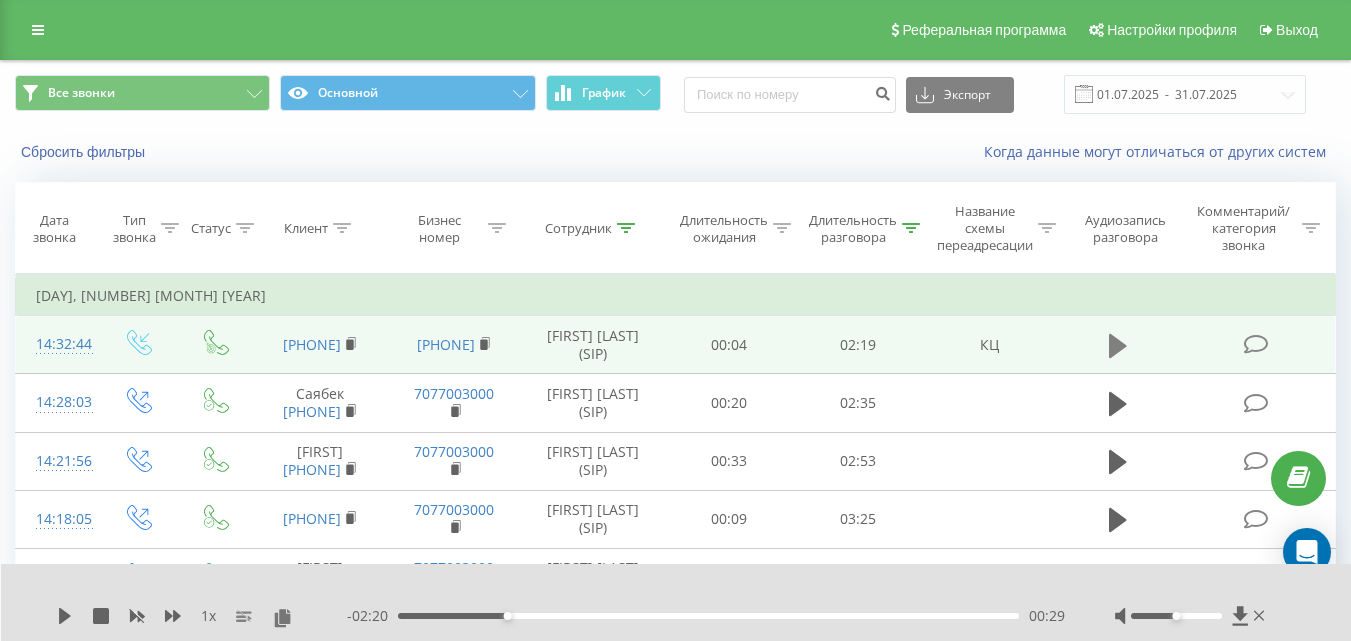 click 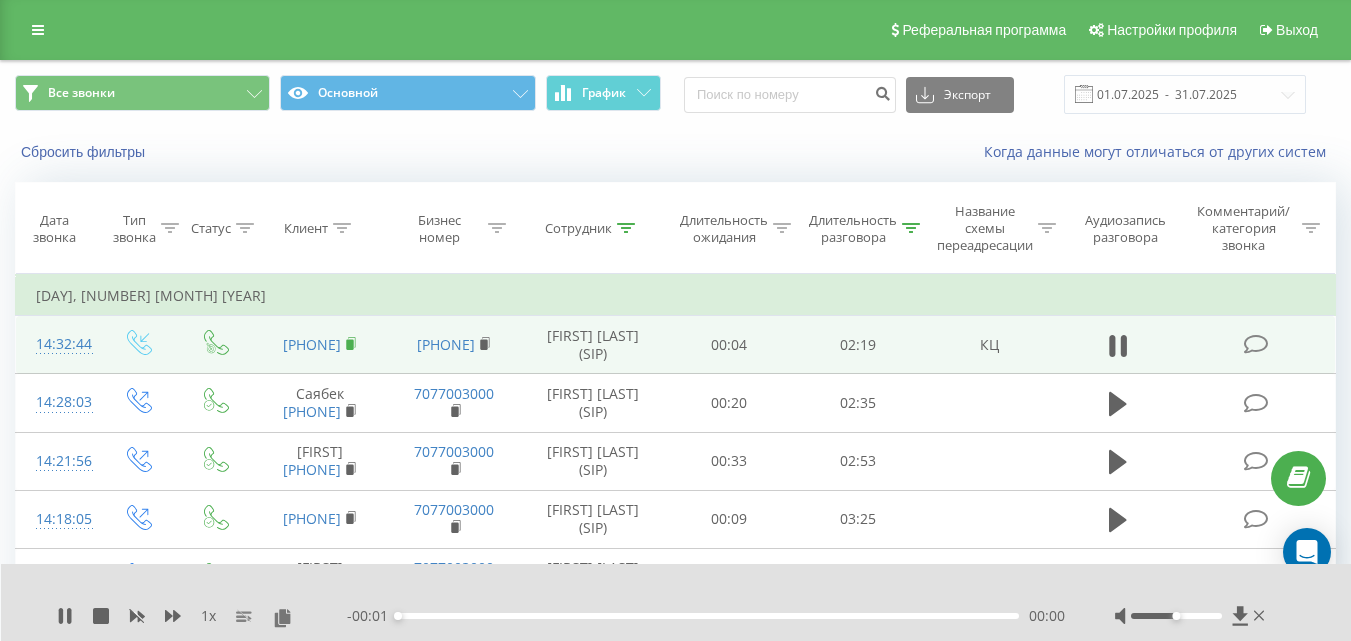 click 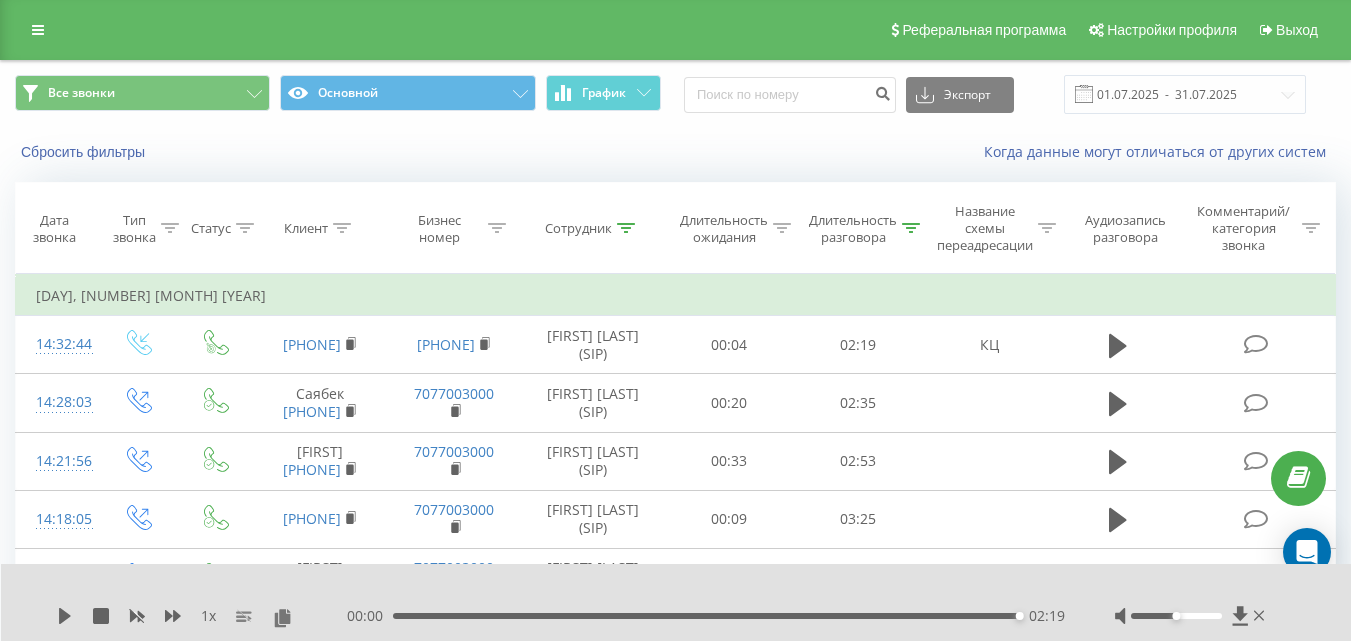 click on "Воскресенье, 13 Июля 2025" at bounding box center [676, 296] 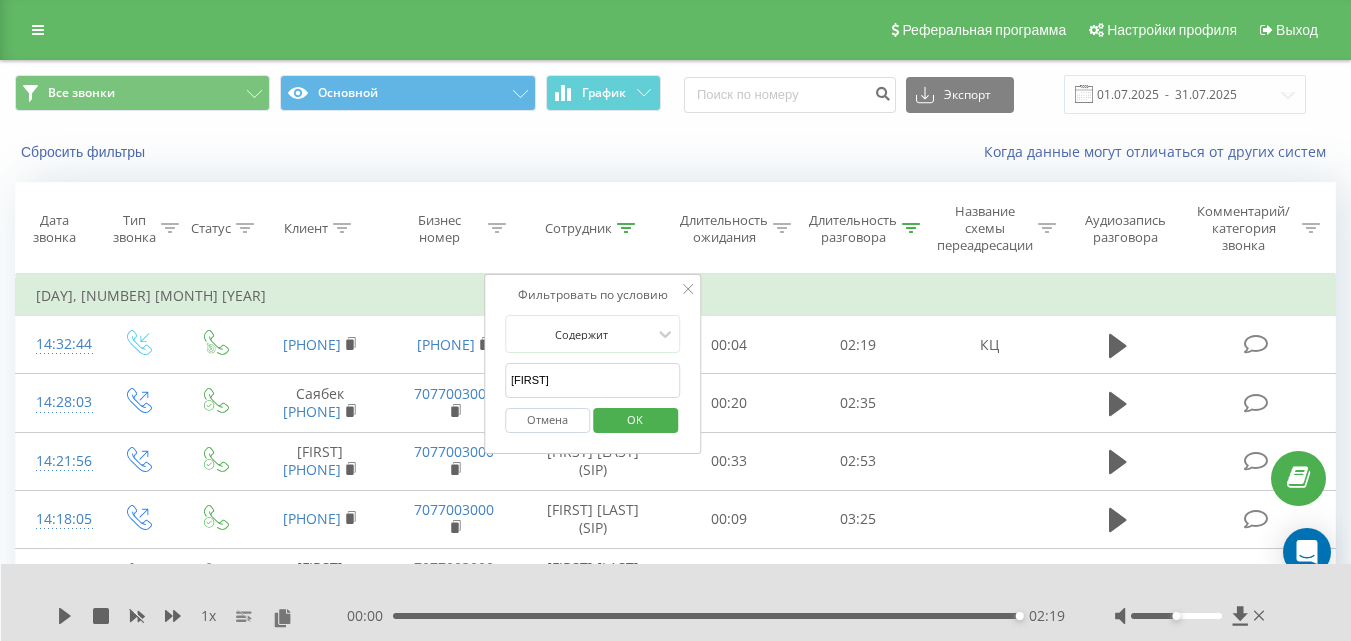 click on "Дина" at bounding box center (593, 380) 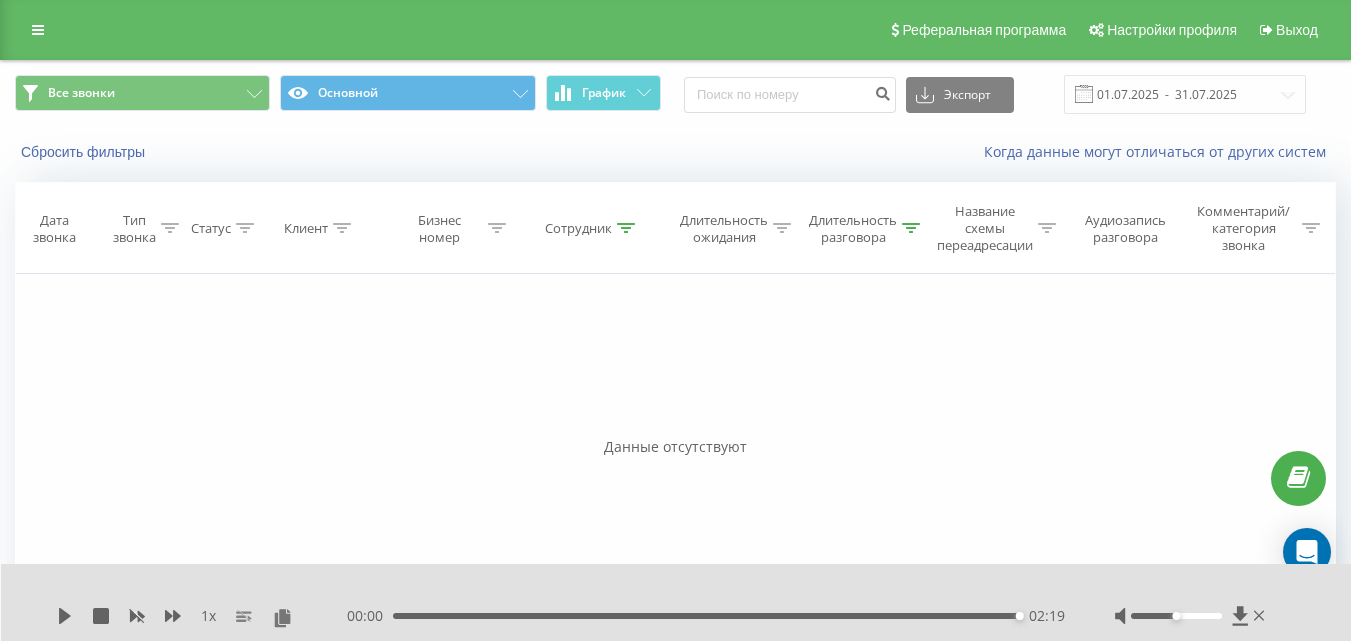 click 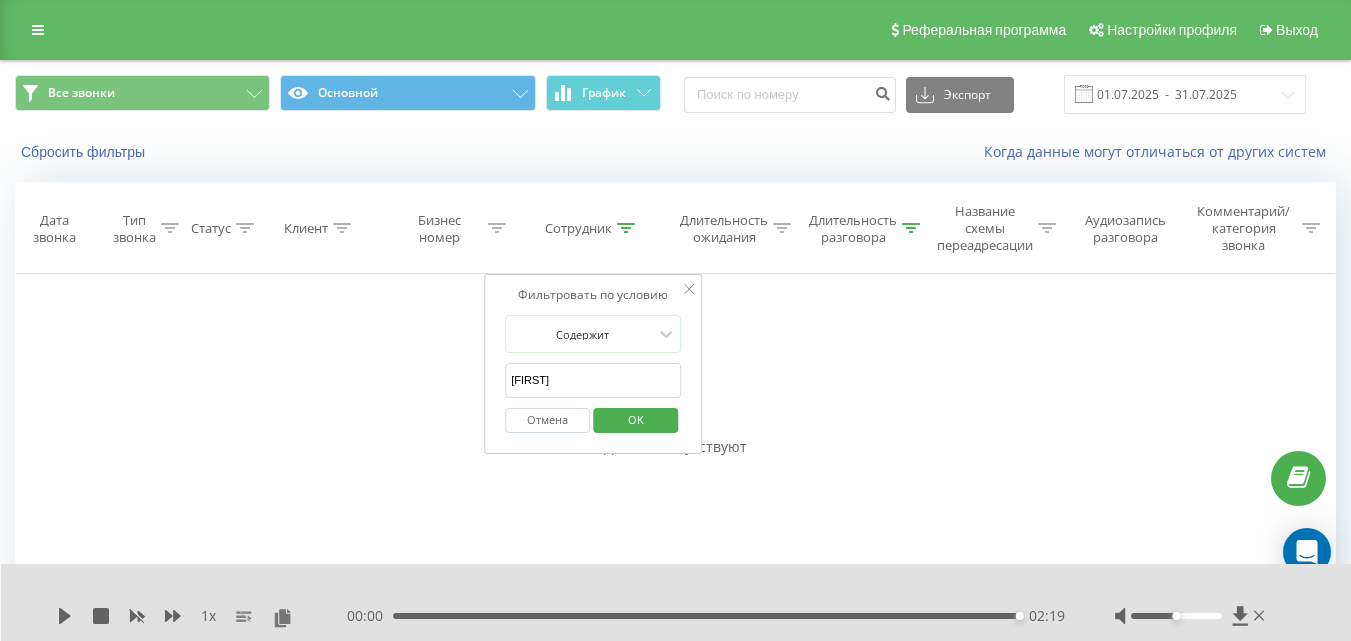 click on "Асель" at bounding box center [593, 380] 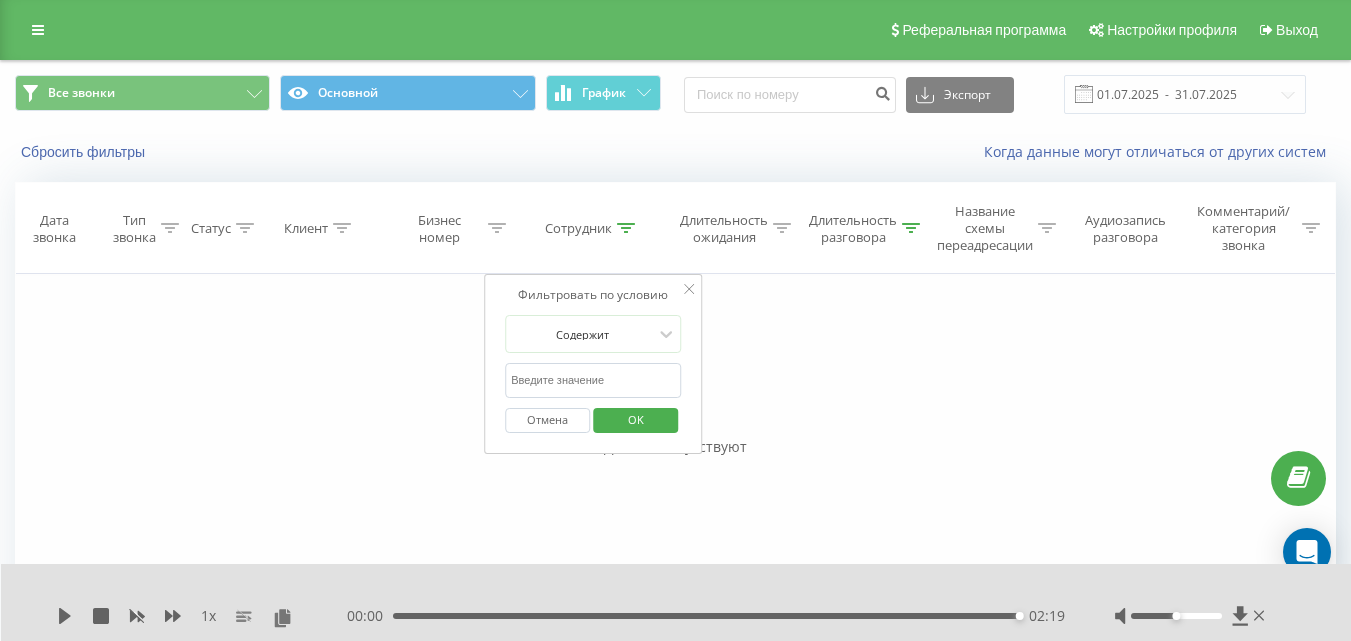 click on "OK" at bounding box center [635, 420] 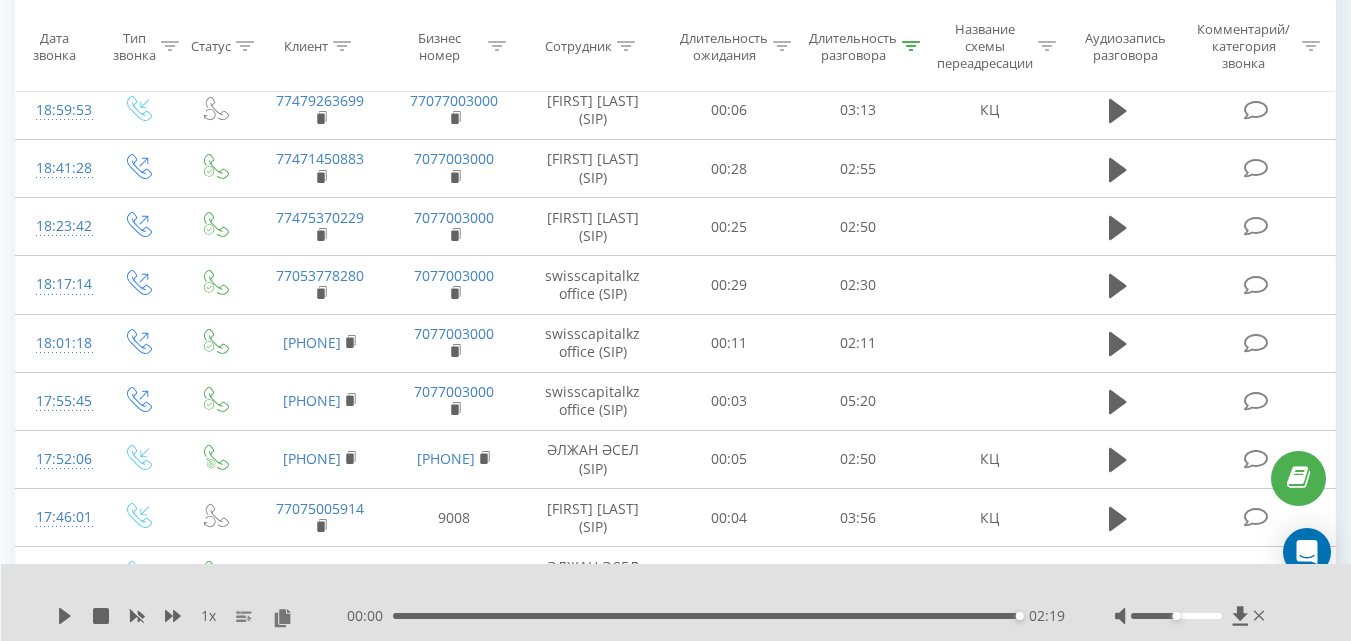 scroll, scrollTop: 420, scrollLeft: 0, axis: vertical 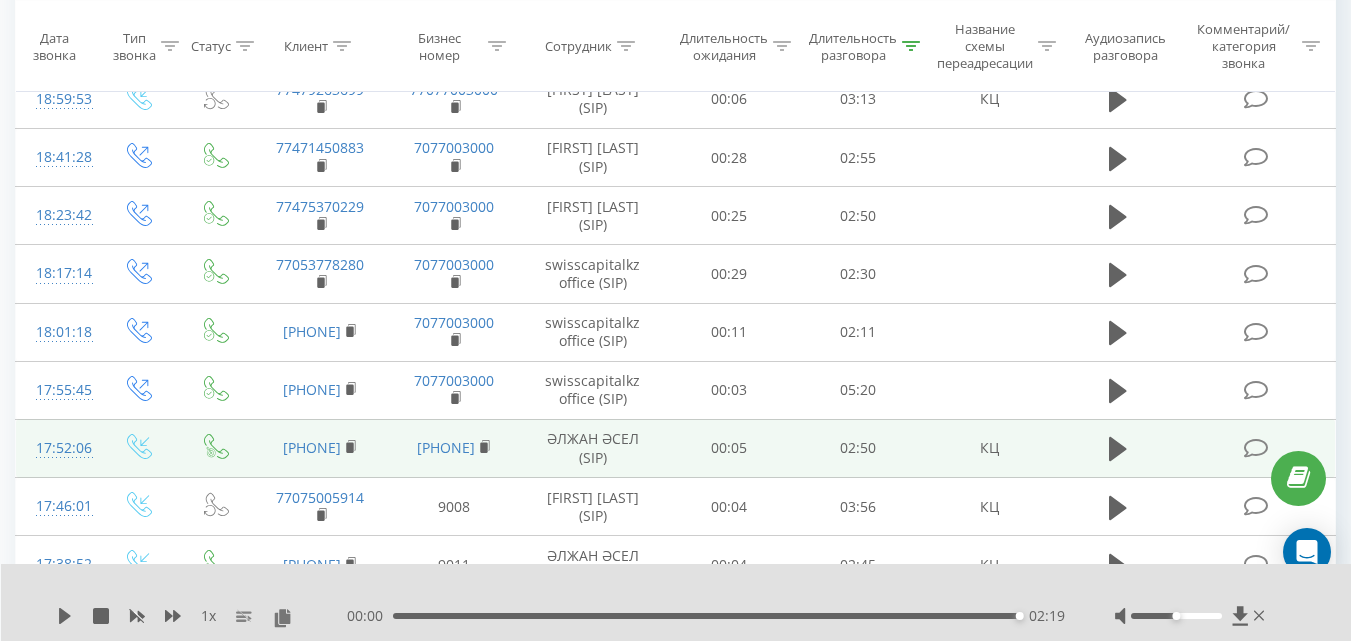 click on "ӘЛЖАН ӘСЕЛ (SIP)" at bounding box center [593, 448] 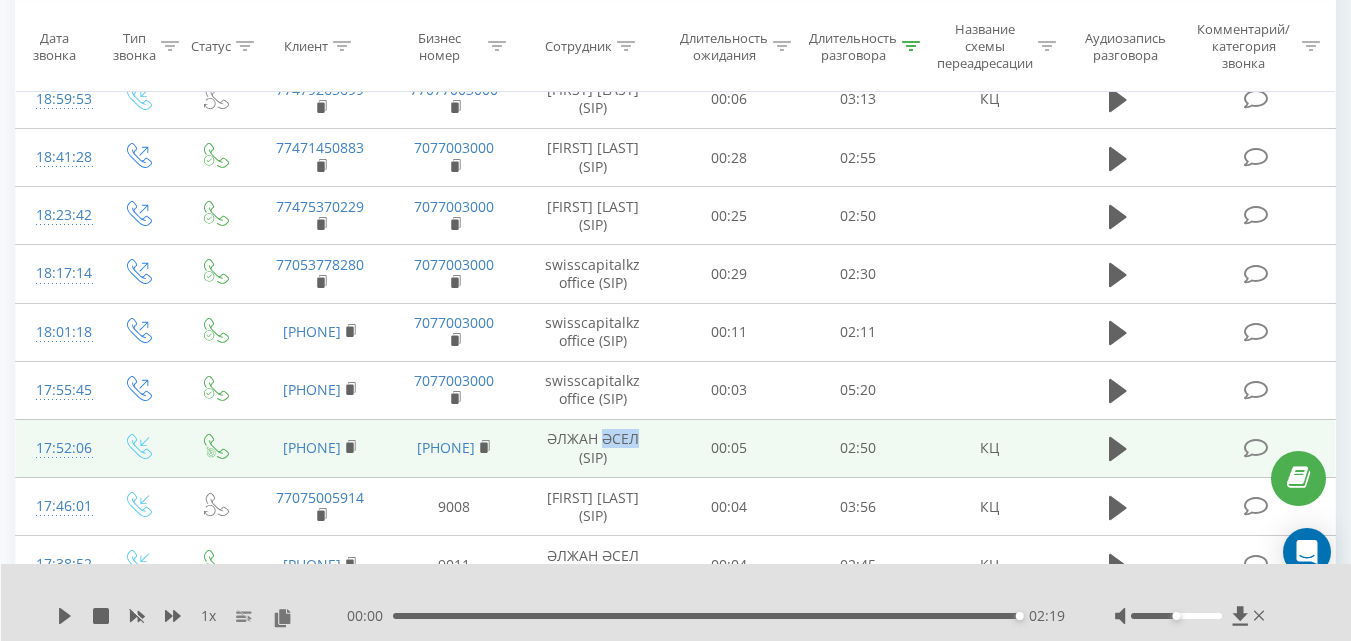 click on "ӘЛЖАН ӘСЕЛ (SIP)" at bounding box center (593, 448) 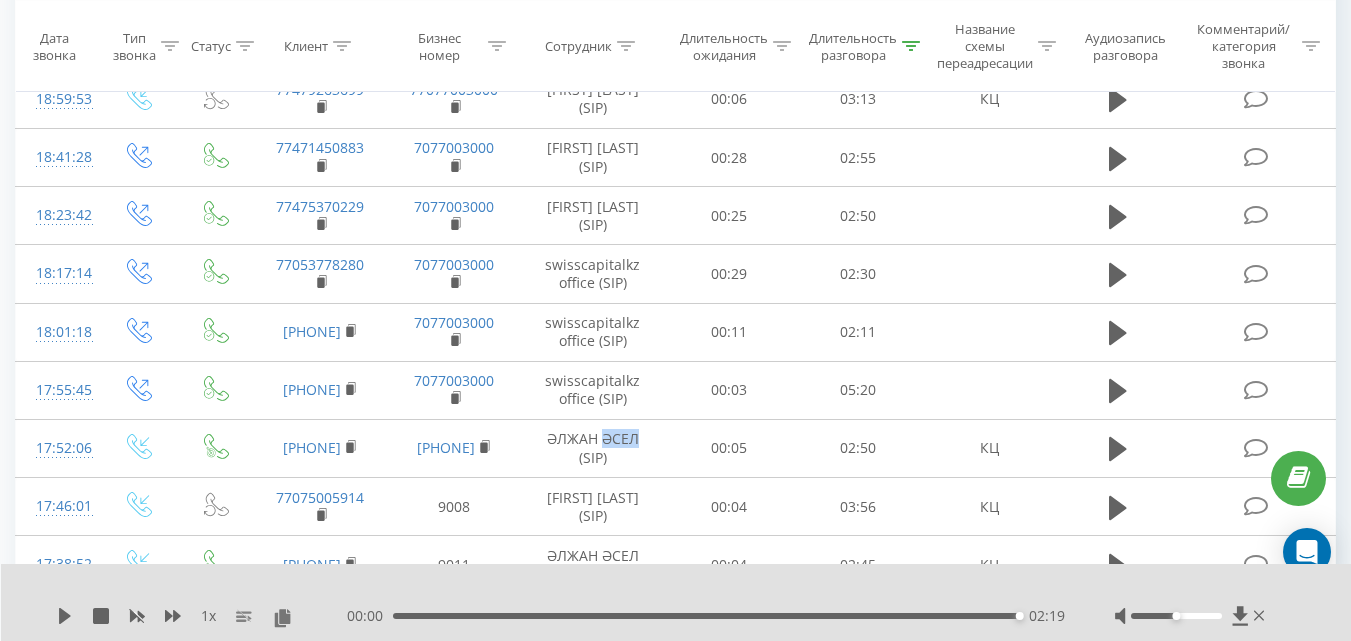 scroll, scrollTop: 0, scrollLeft: 0, axis: both 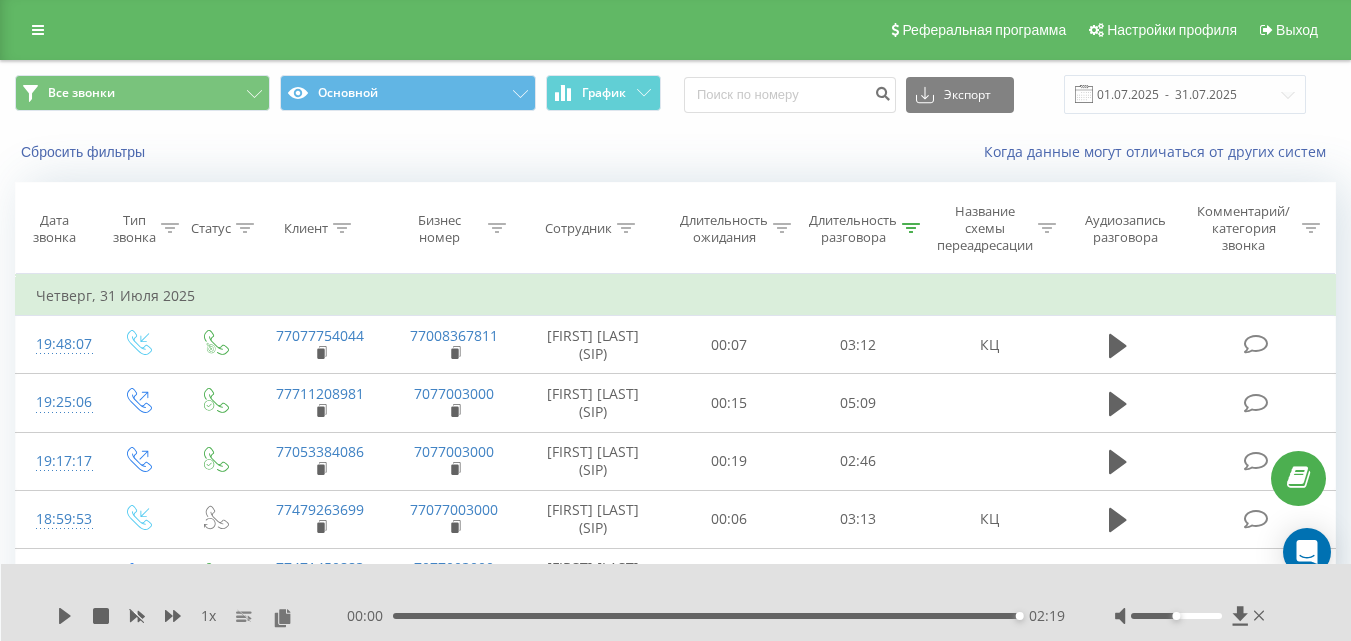 click 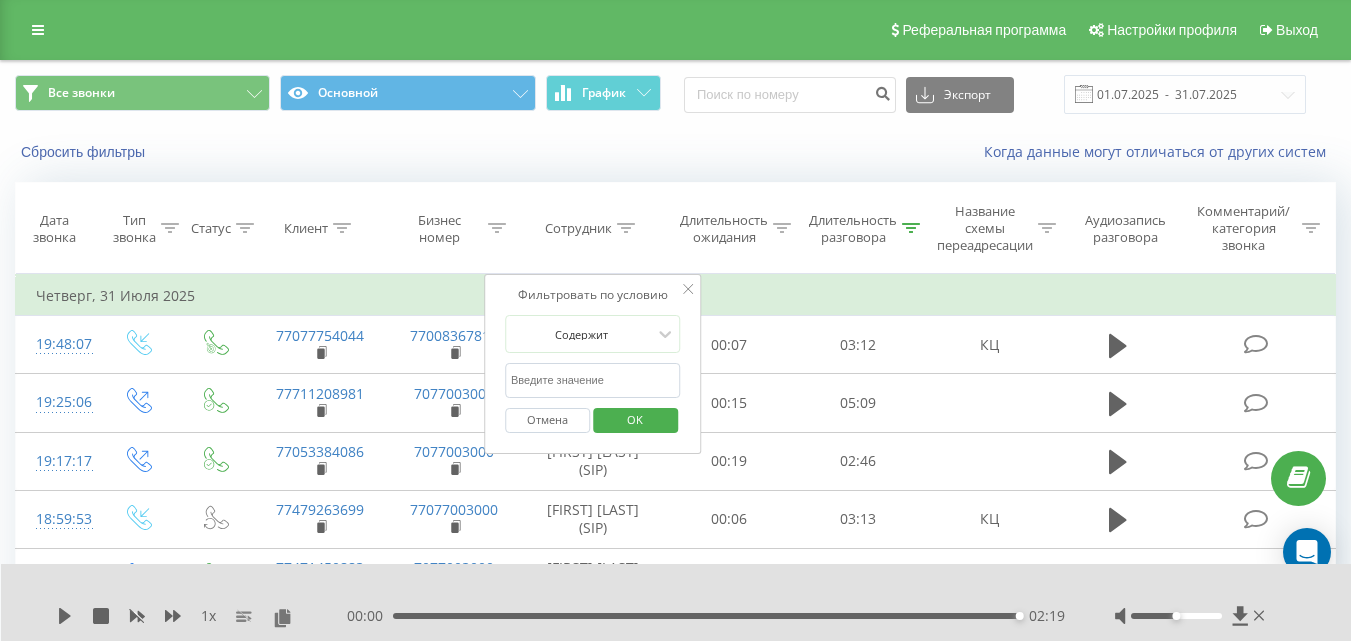 click at bounding box center (593, 380) 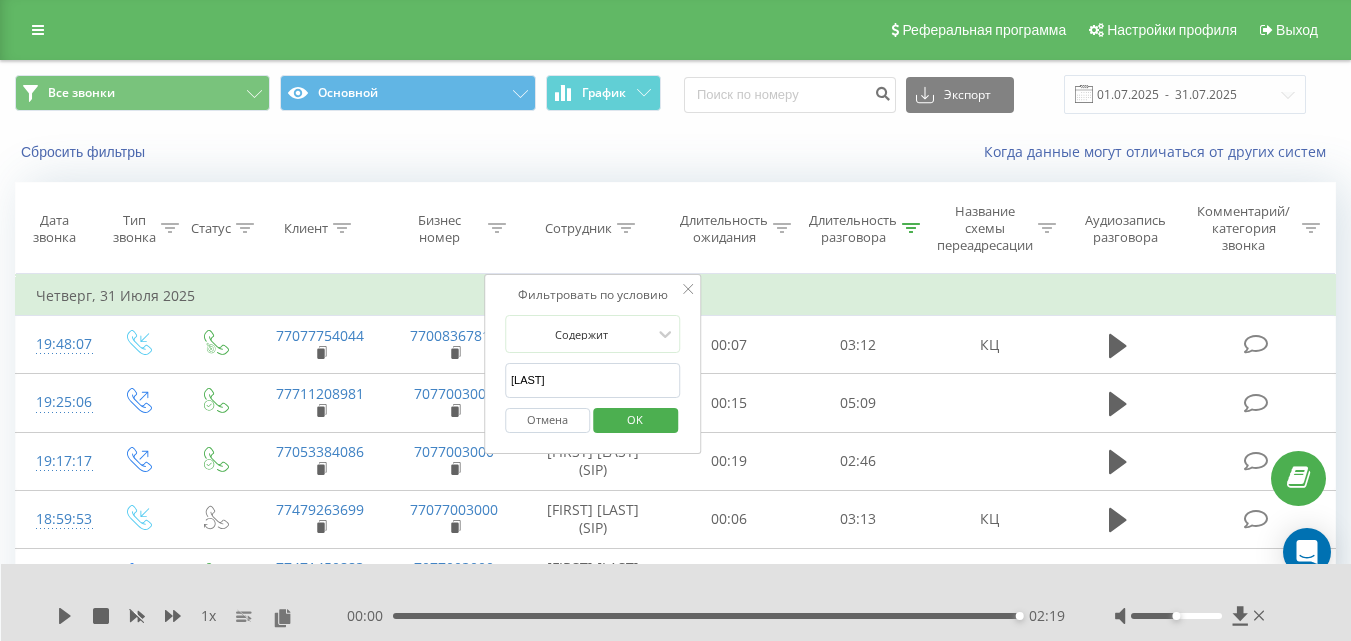 type on "ӘСЕЛ" 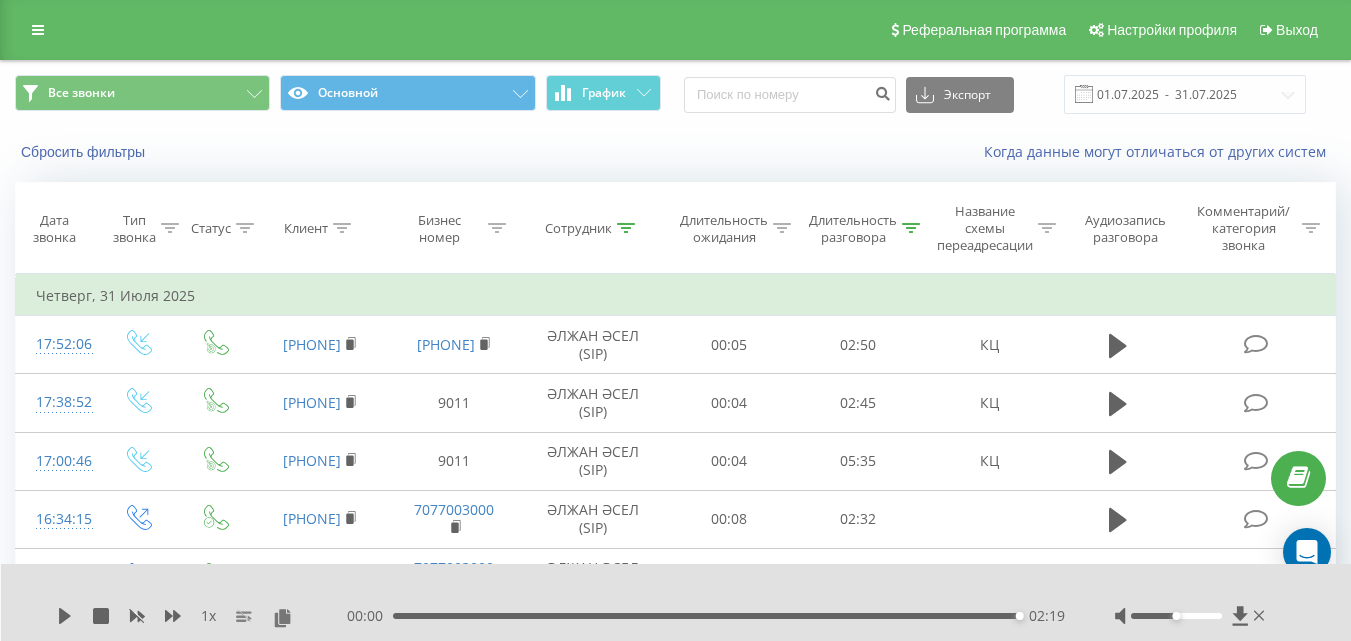 click 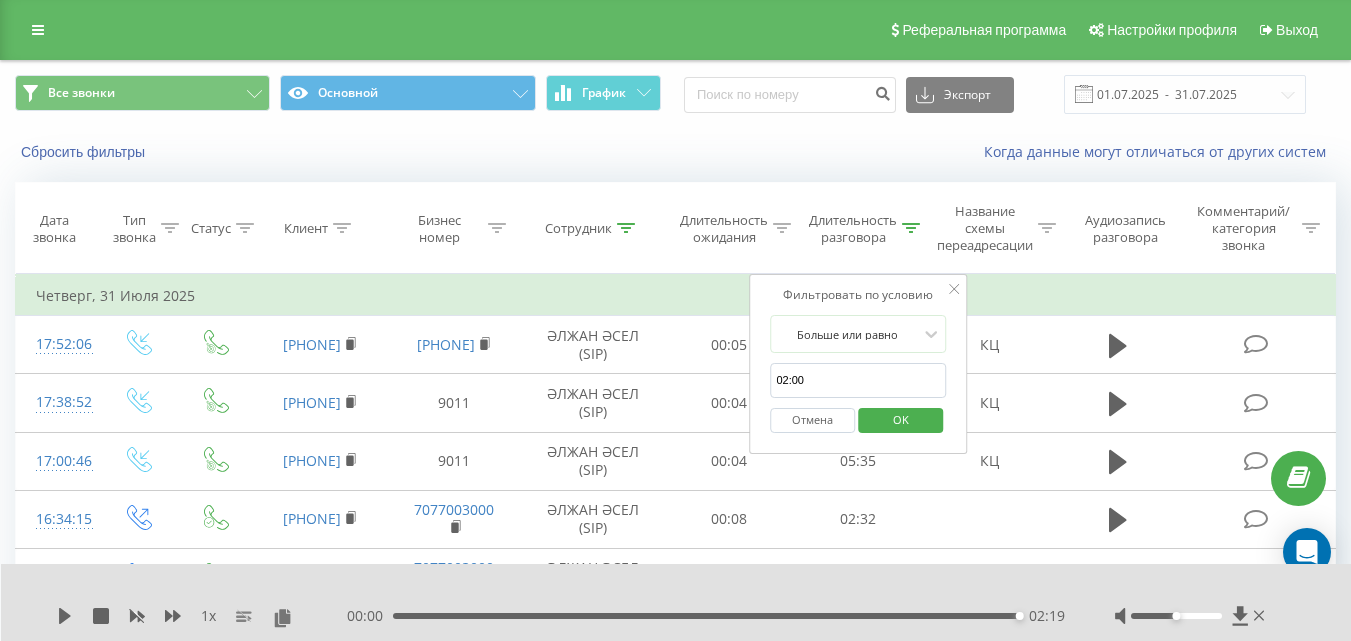 click on "02:00" at bounding box center (858, 380) 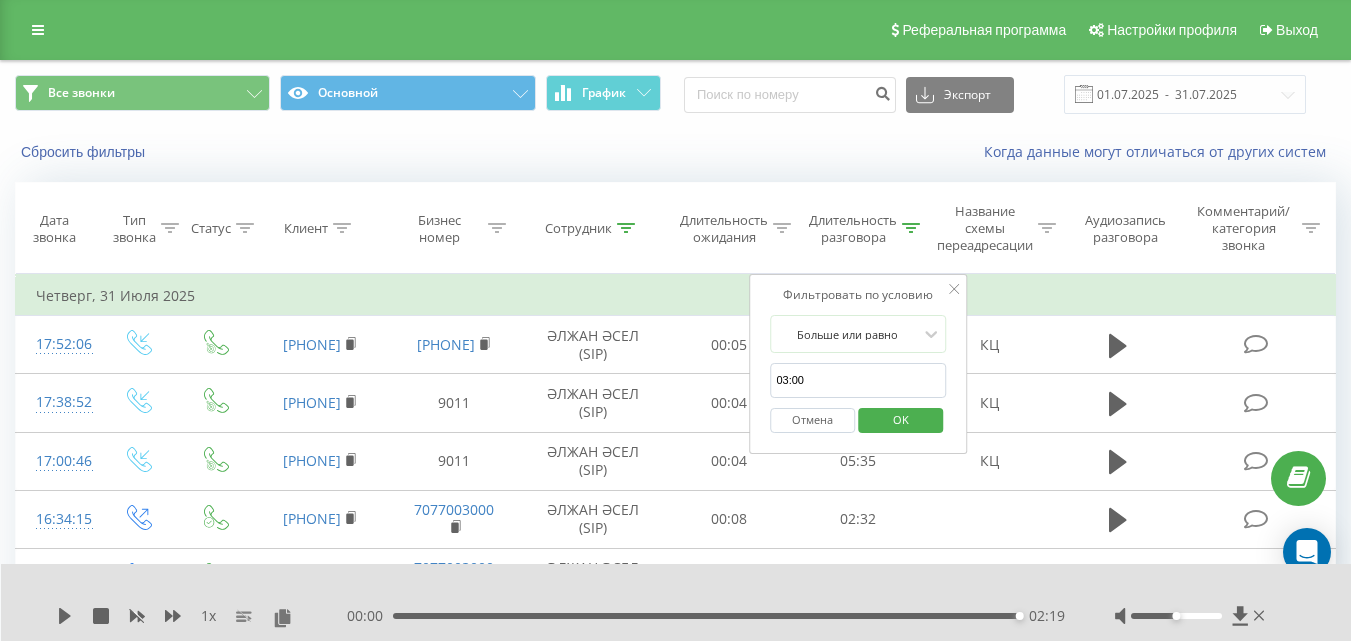 click on "OK" at bounding box center [900, 420] 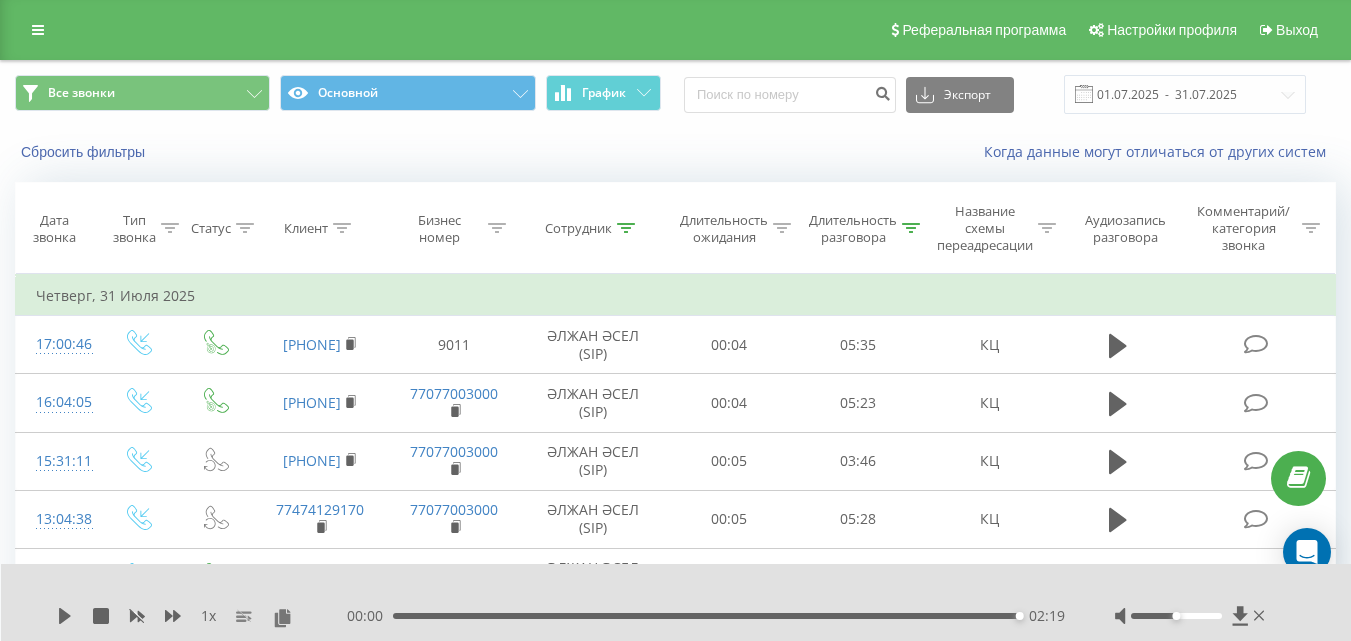 click 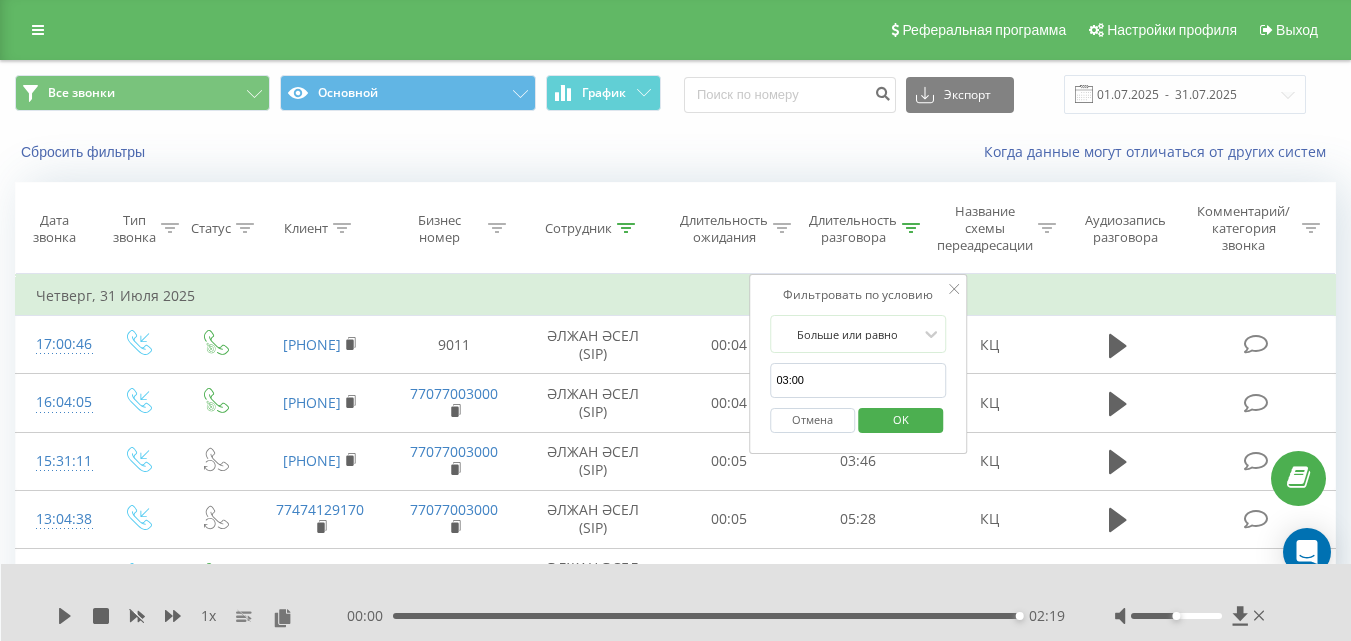 click 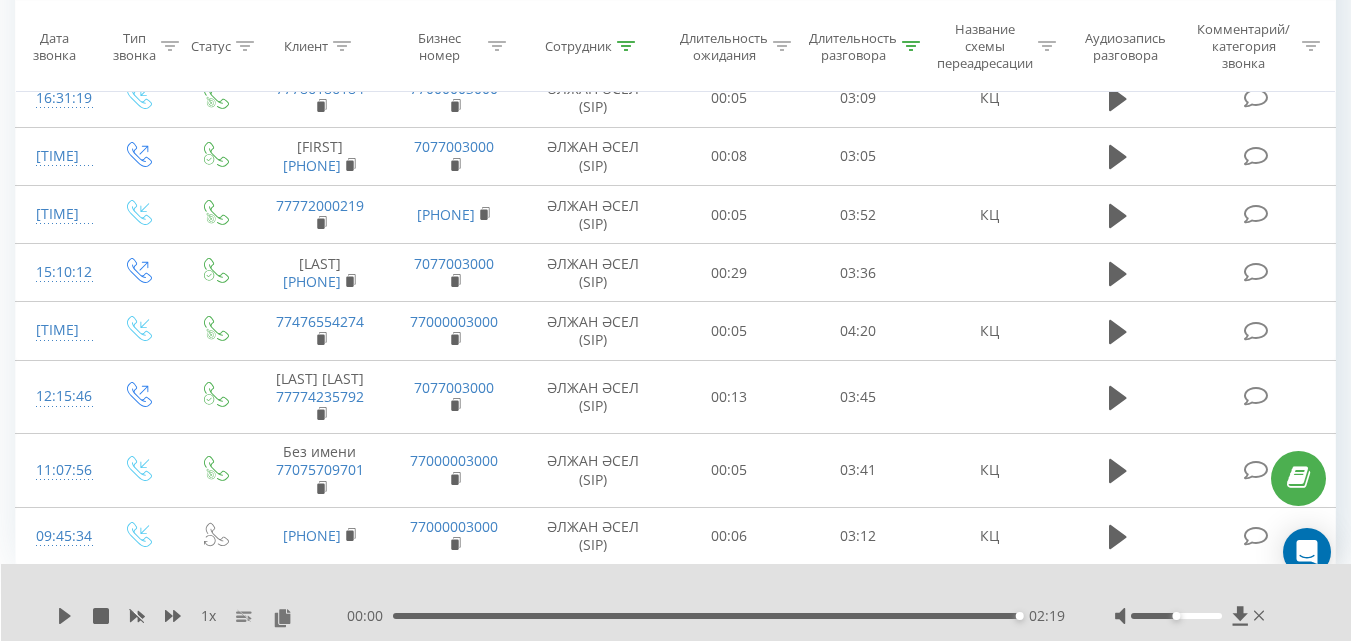 scroll, scrollTop: 6817, scrollLeft: 0, axis: vertical 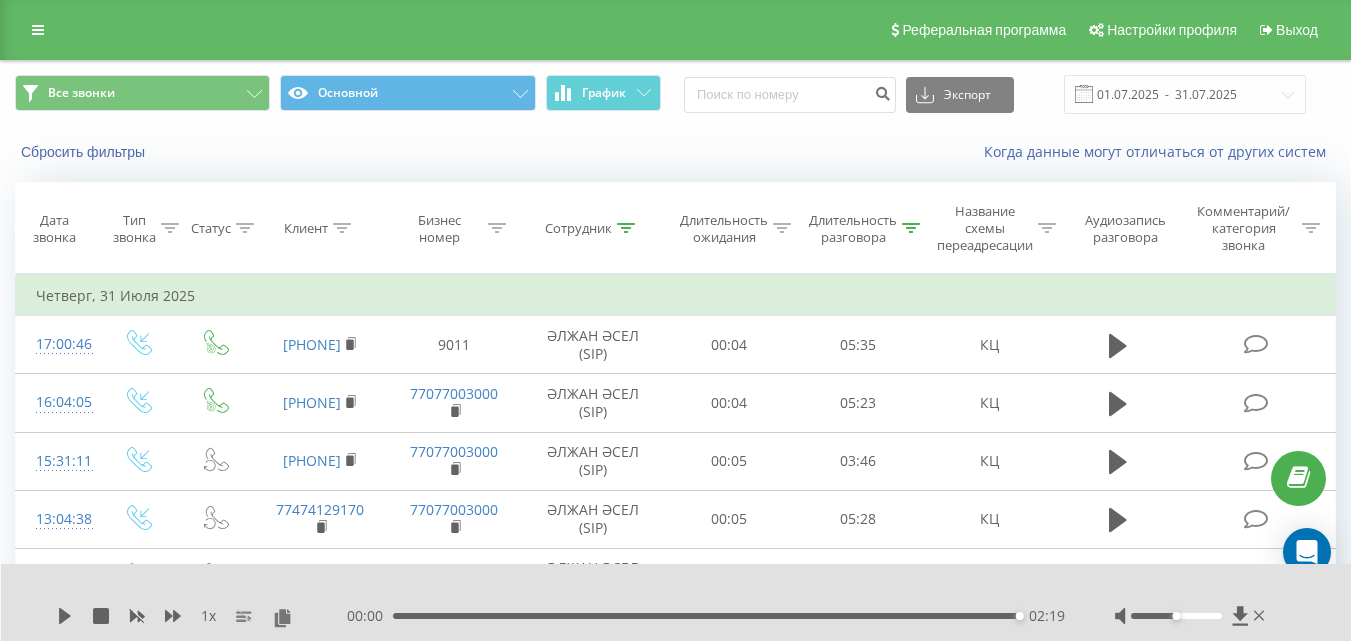 click 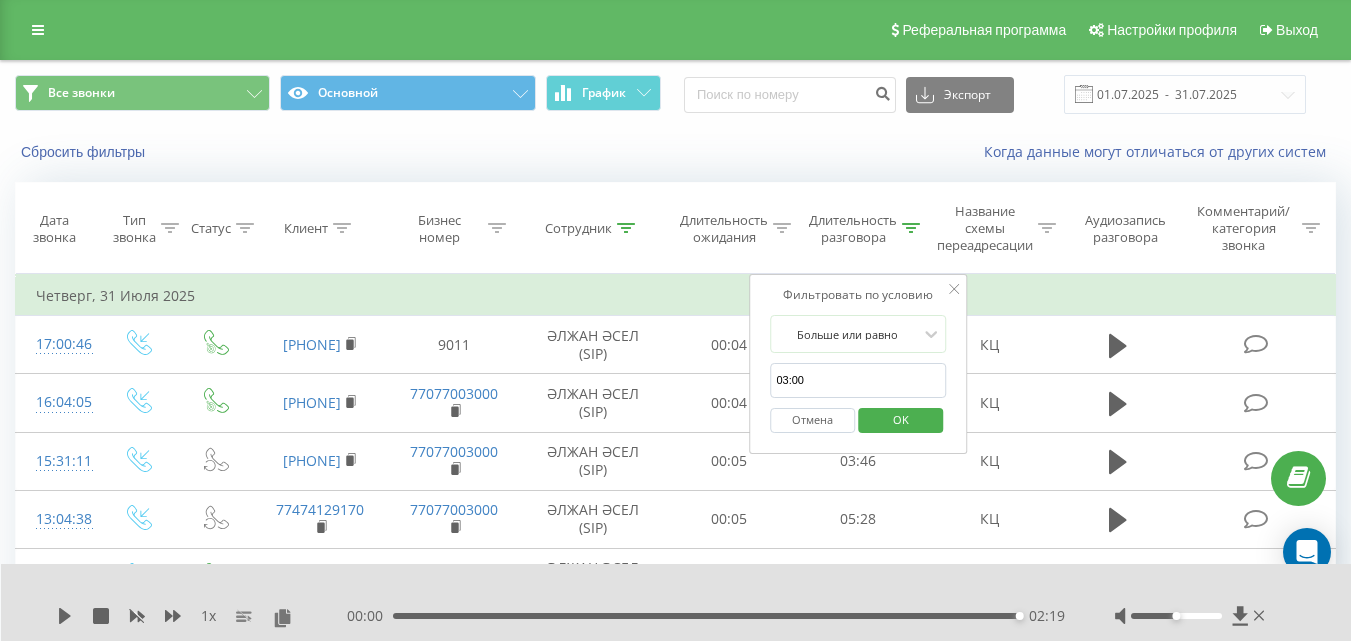 click on "03:00" at bounding box center (858, 380) 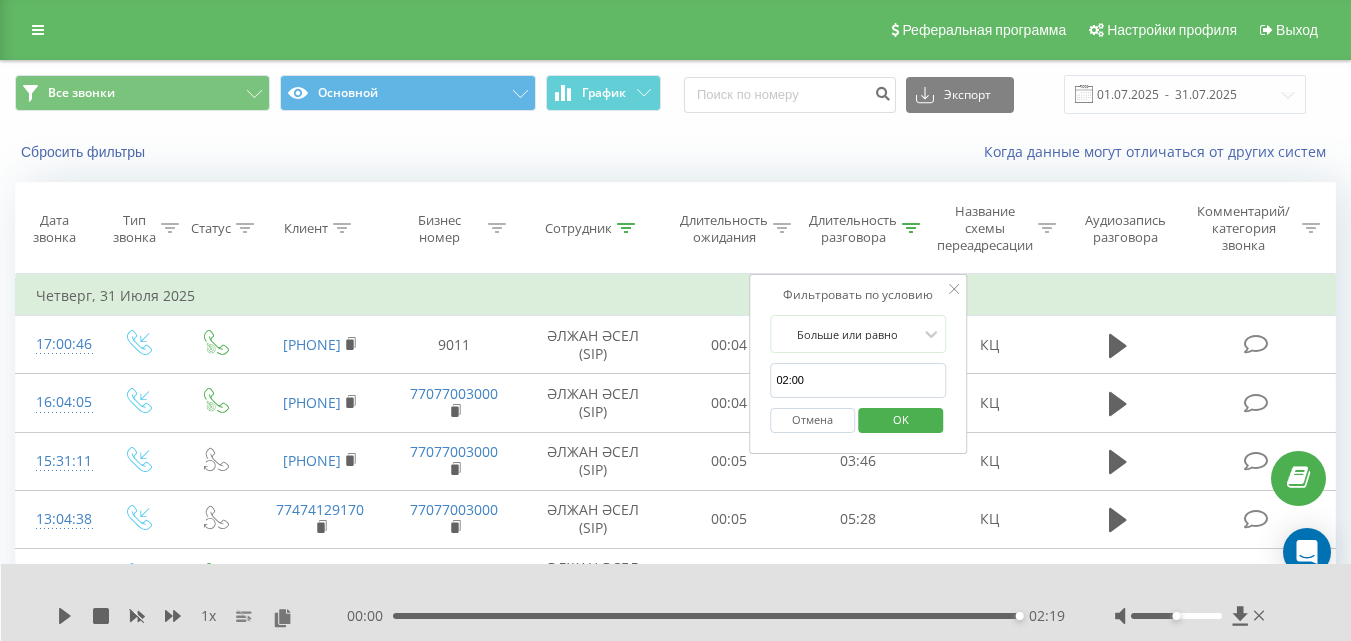 click on "OK" at bounding box center [900, 420] 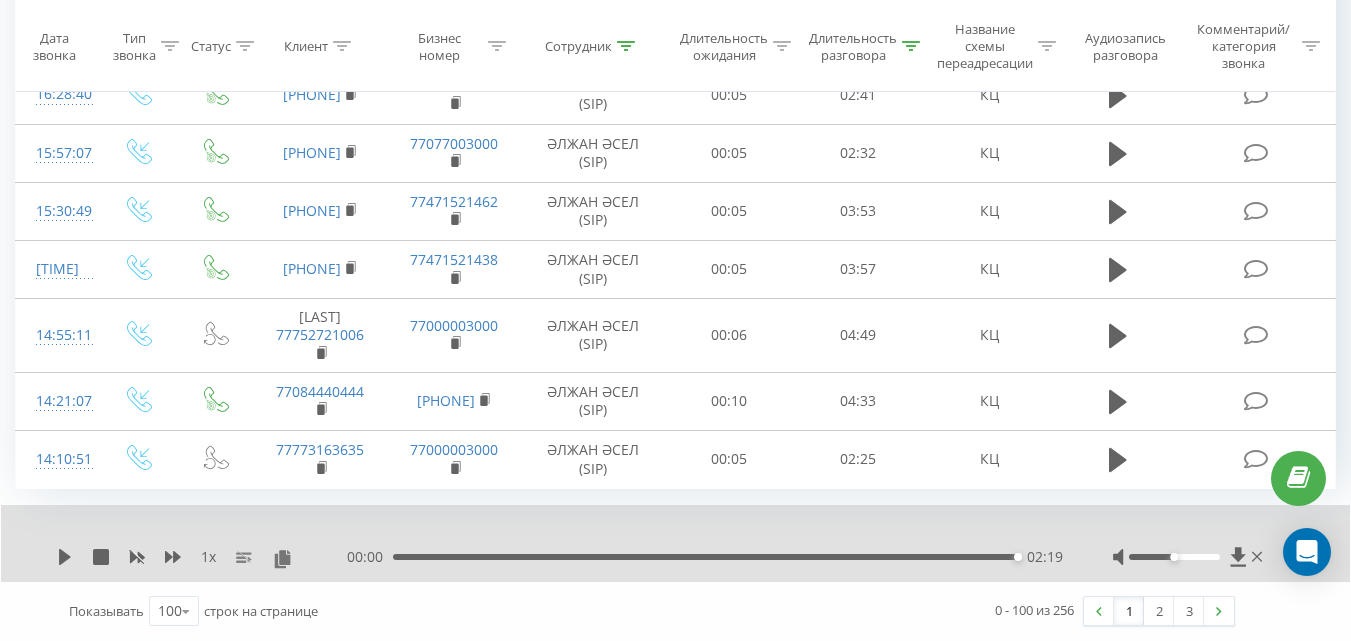 scroll, scrollTop: 6642, scrollLeft: 0, axis: vertical 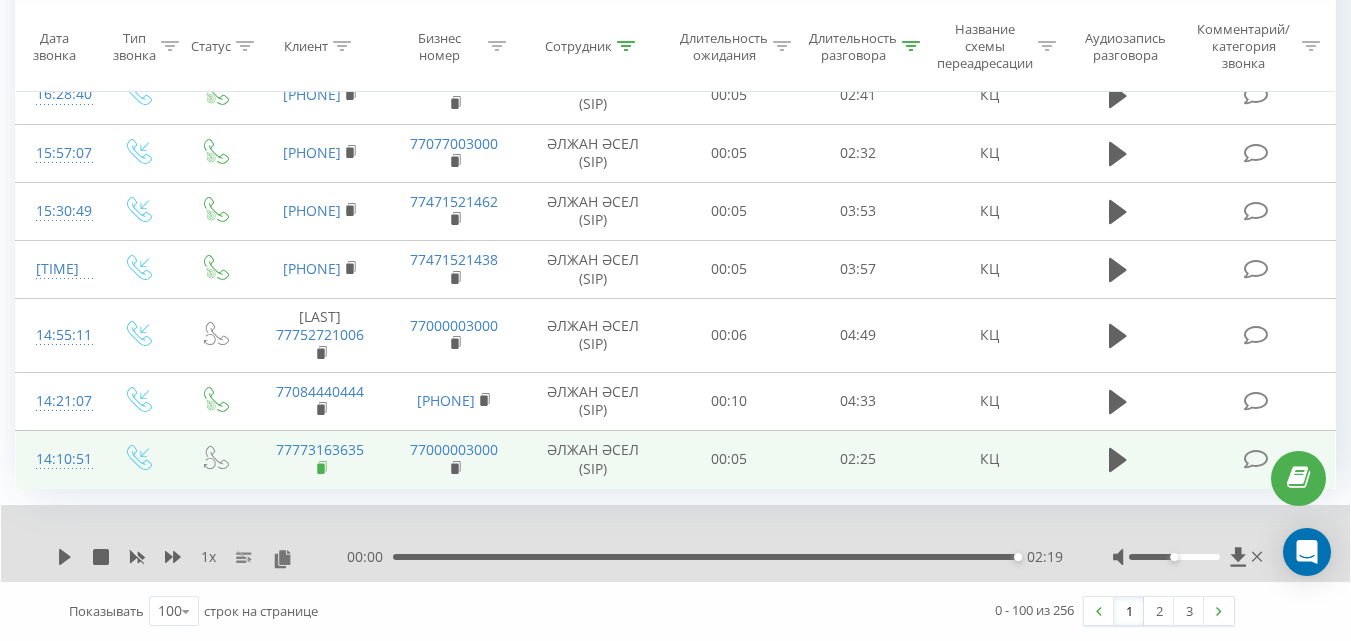 click 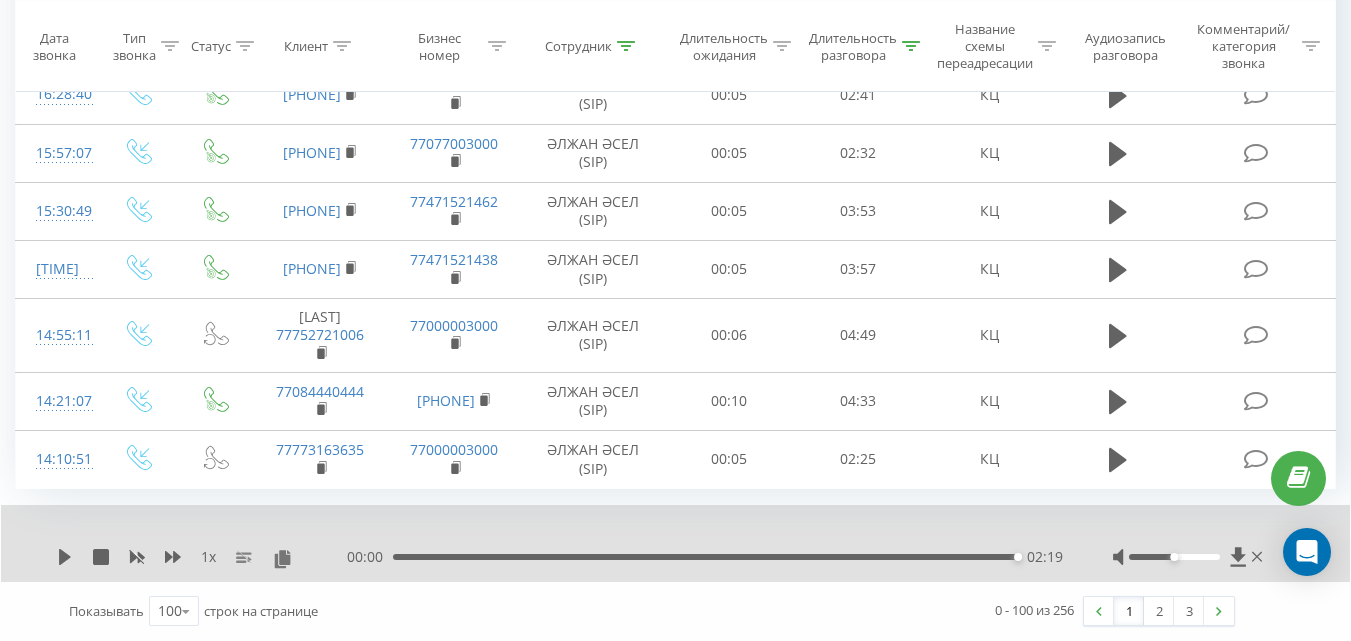 scroll, scrollTop: 6625, scrollLeft: 0, axis: vertical 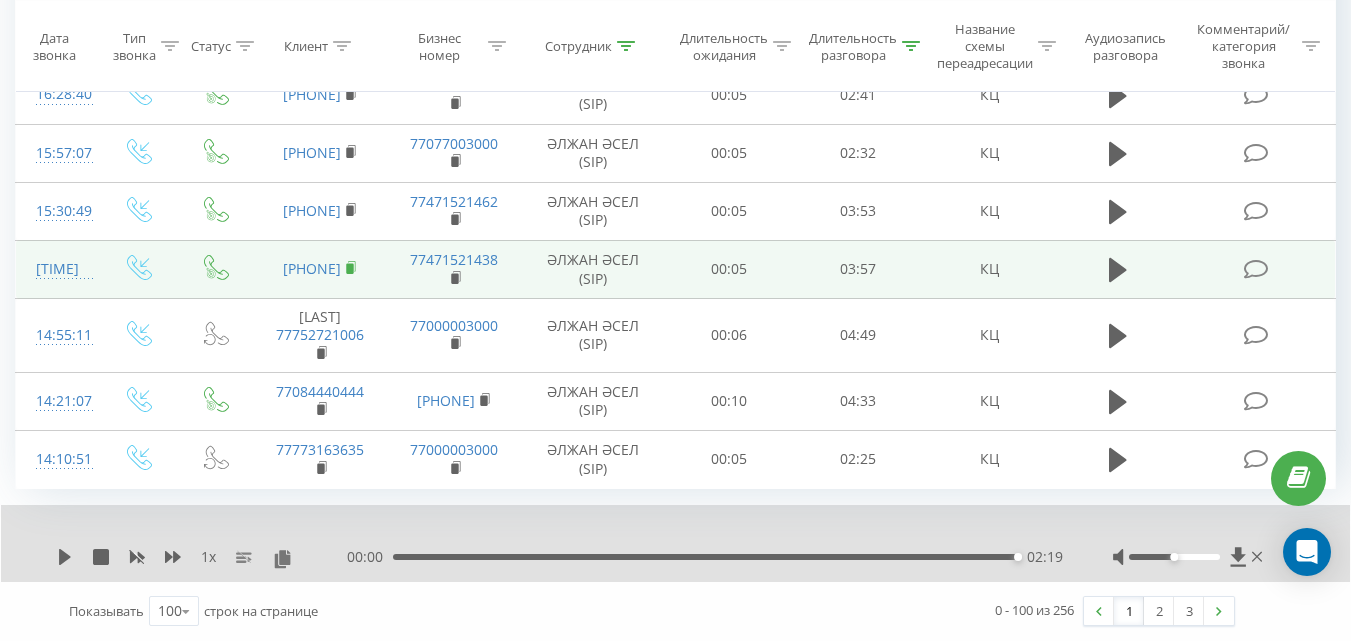 click 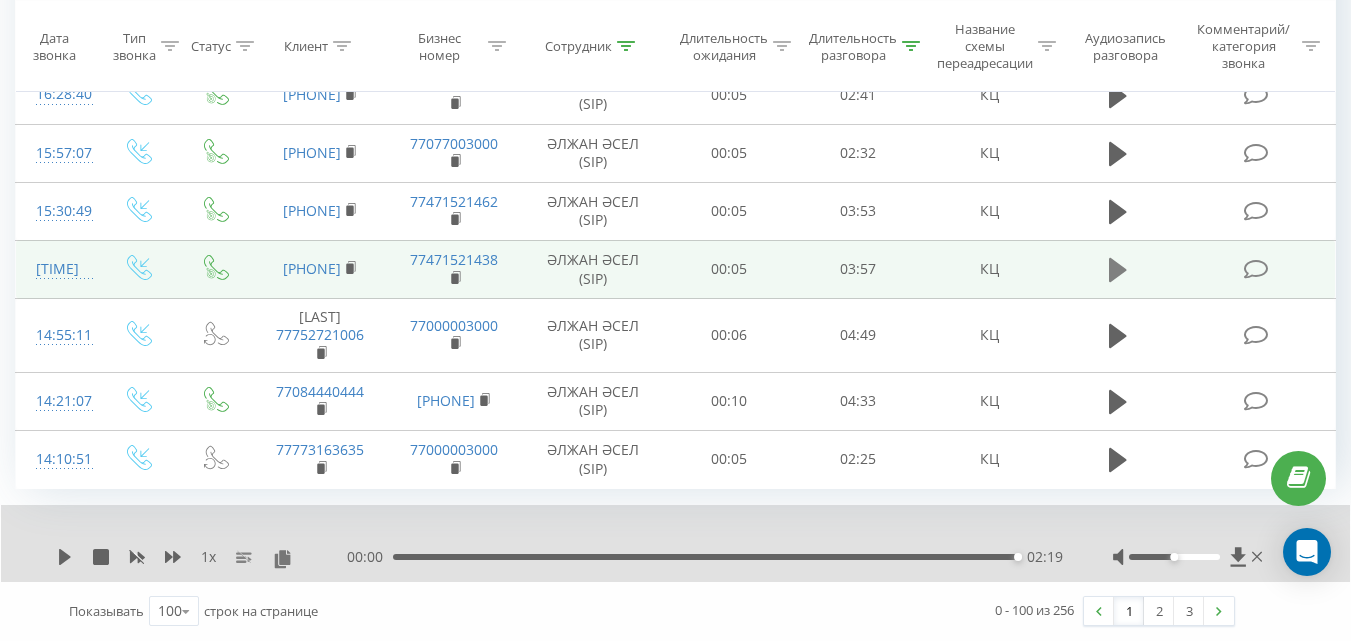 click at bounding box center [1118, 270] 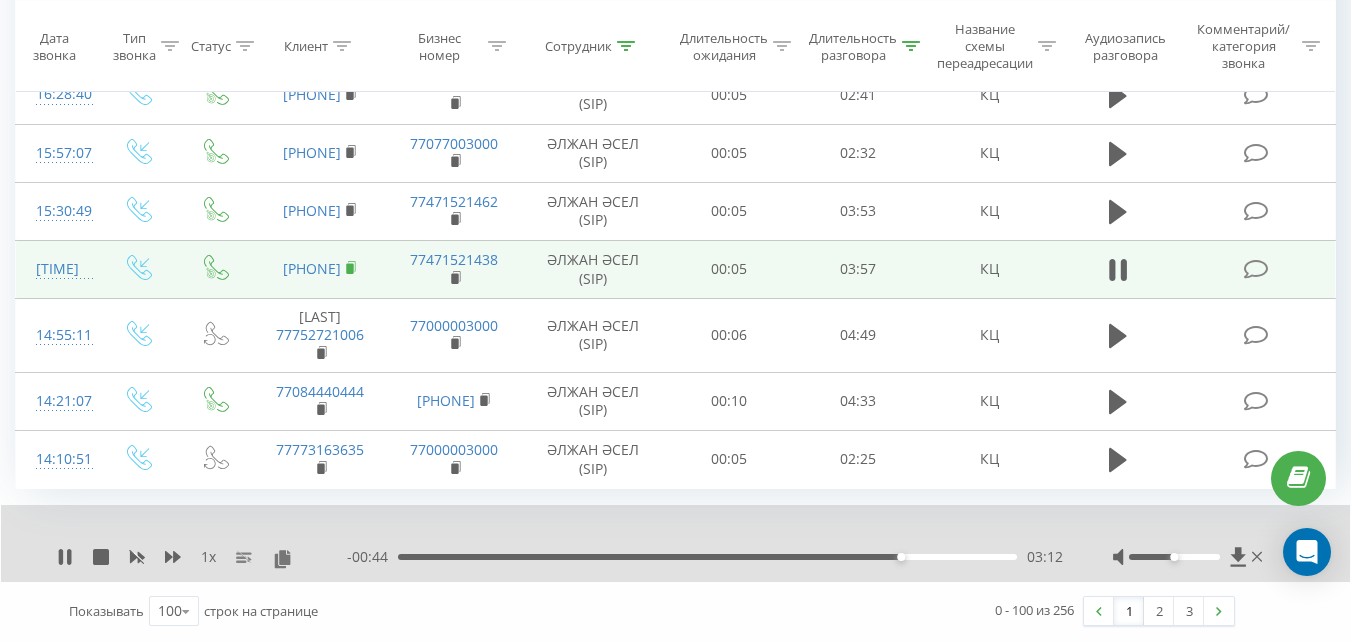 click 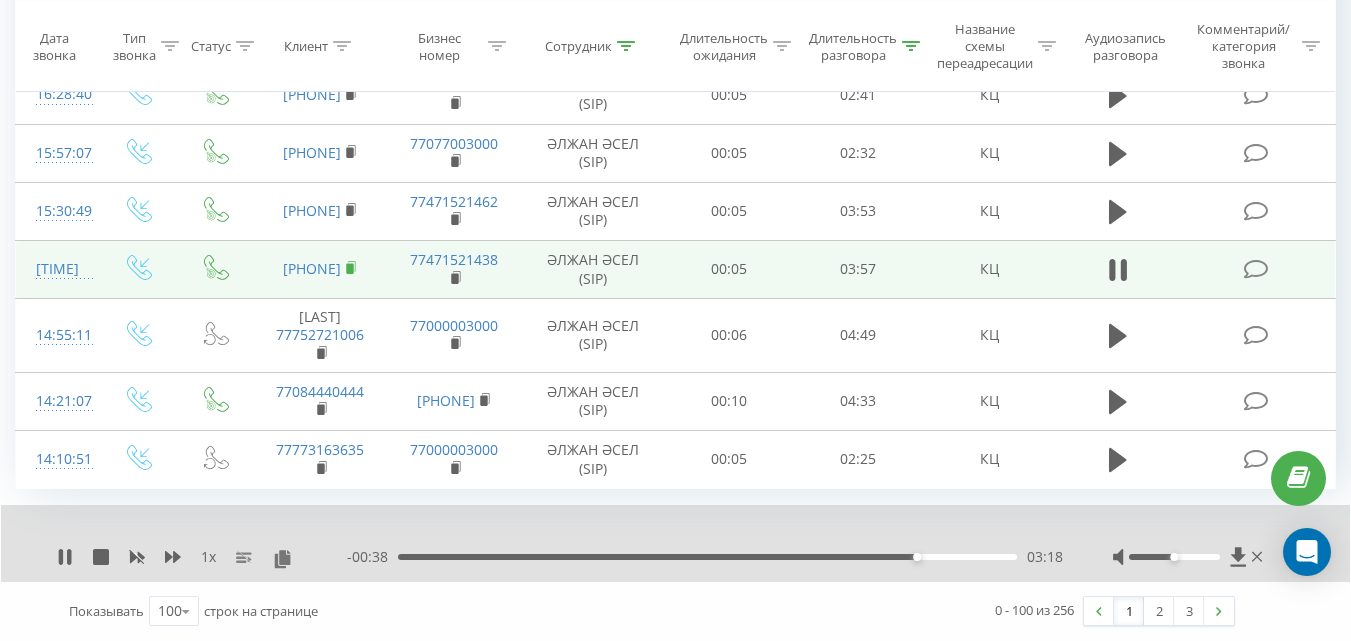 click 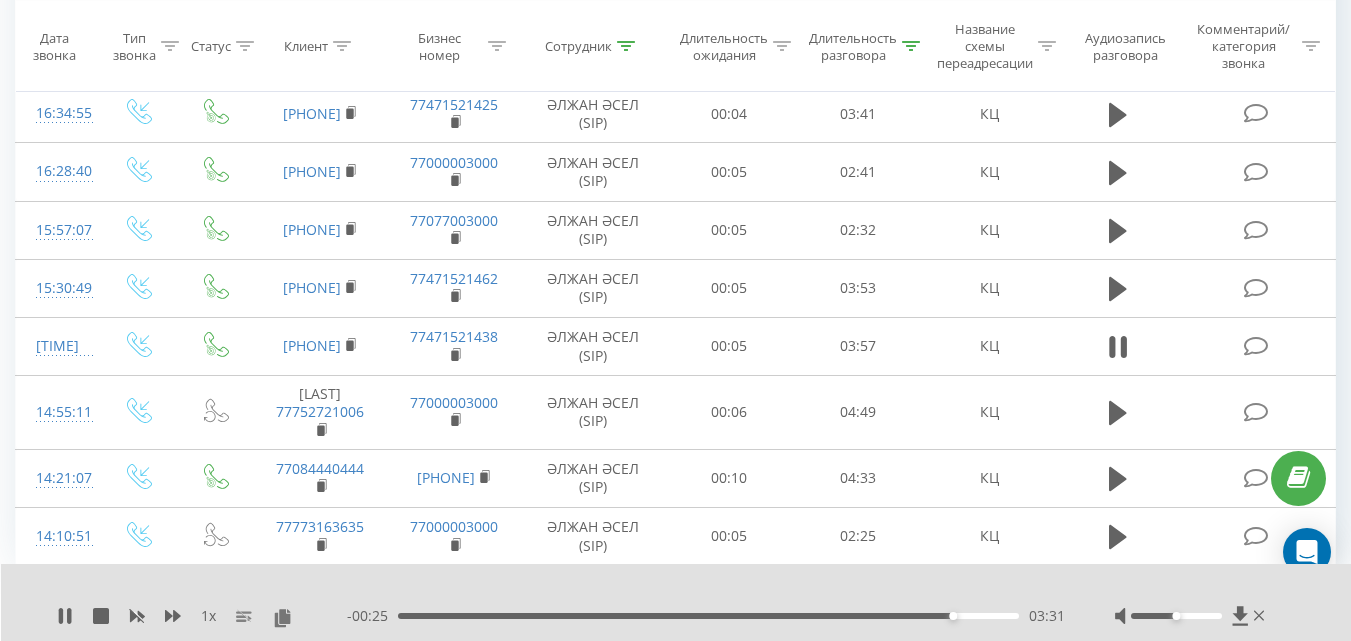scroll, scrollTop: 6302, scrollLeft: 0, axis: vertical 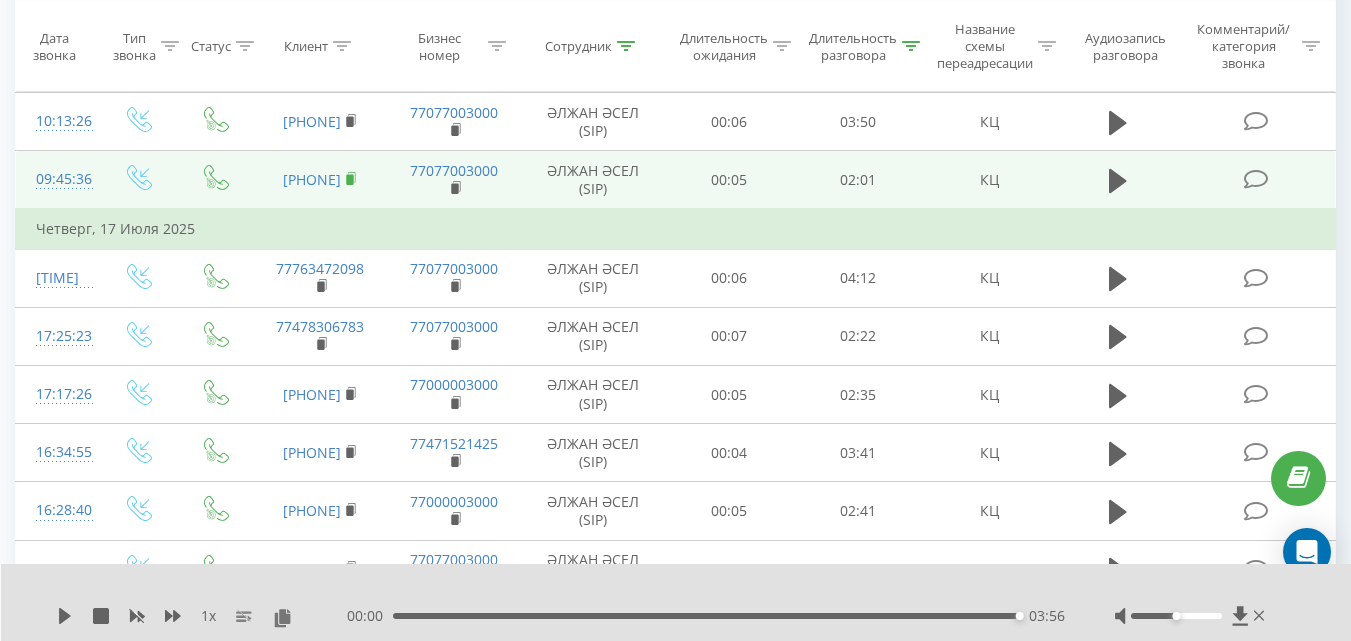 click 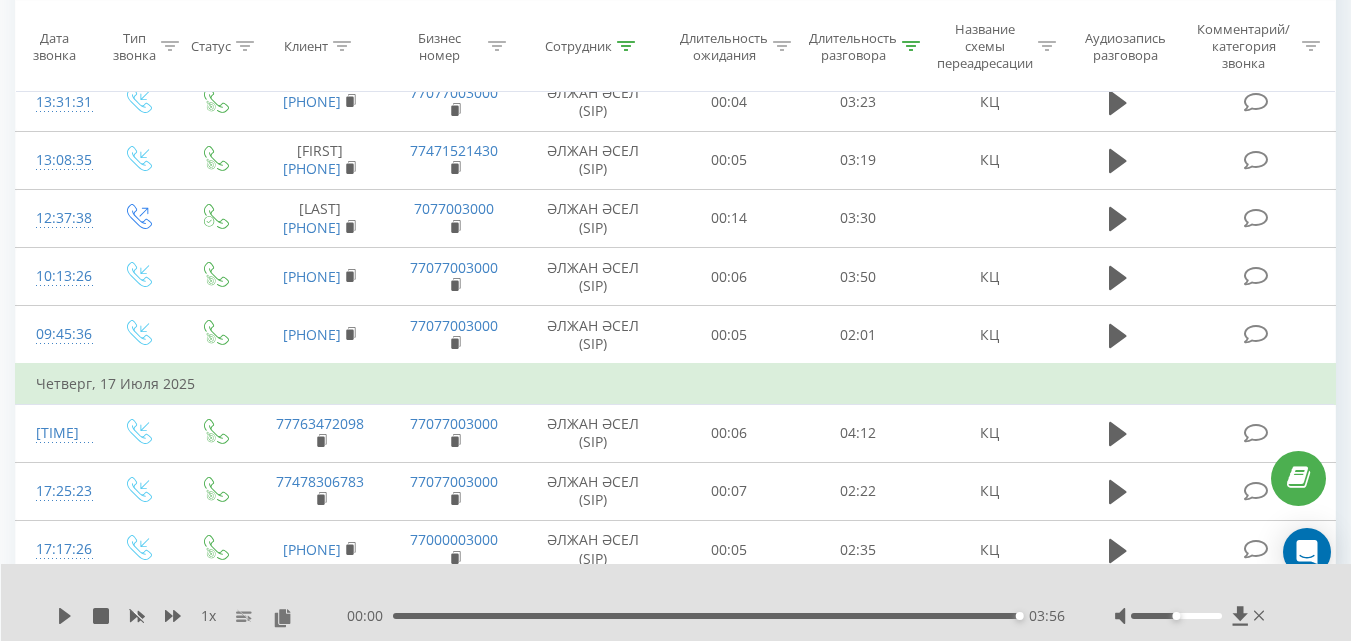 scroll, scrollTop: 5705, scrollLeft: 0, axis: vertical 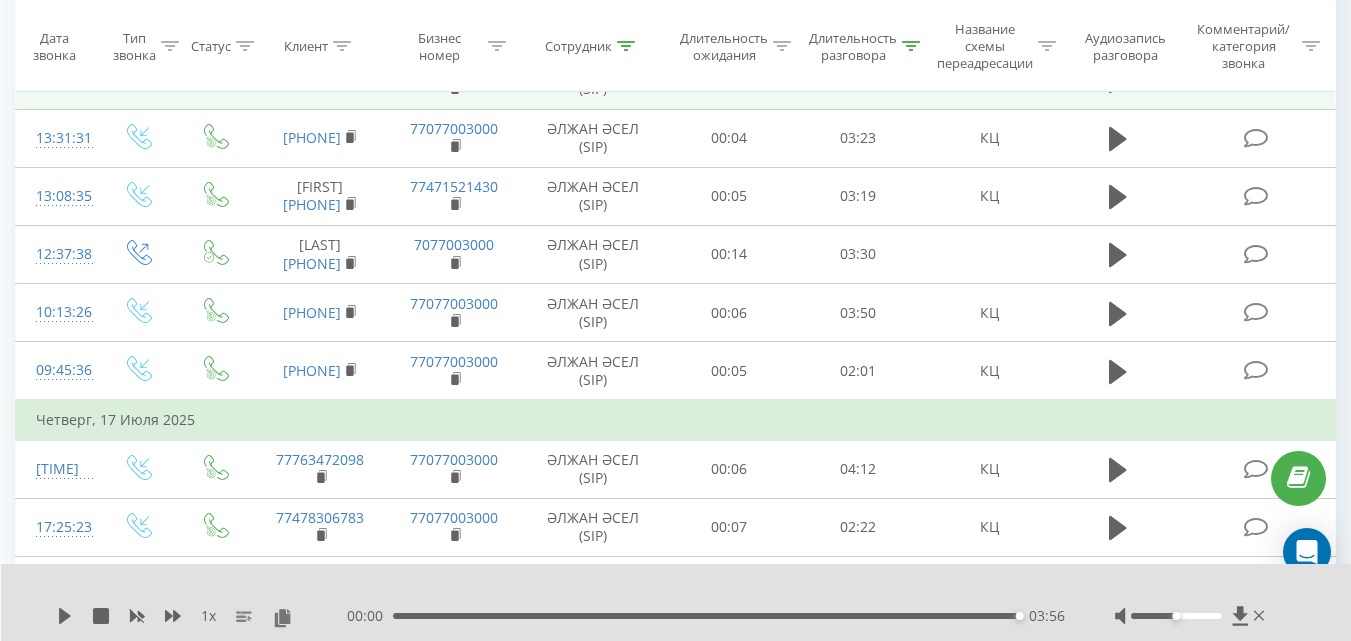 click 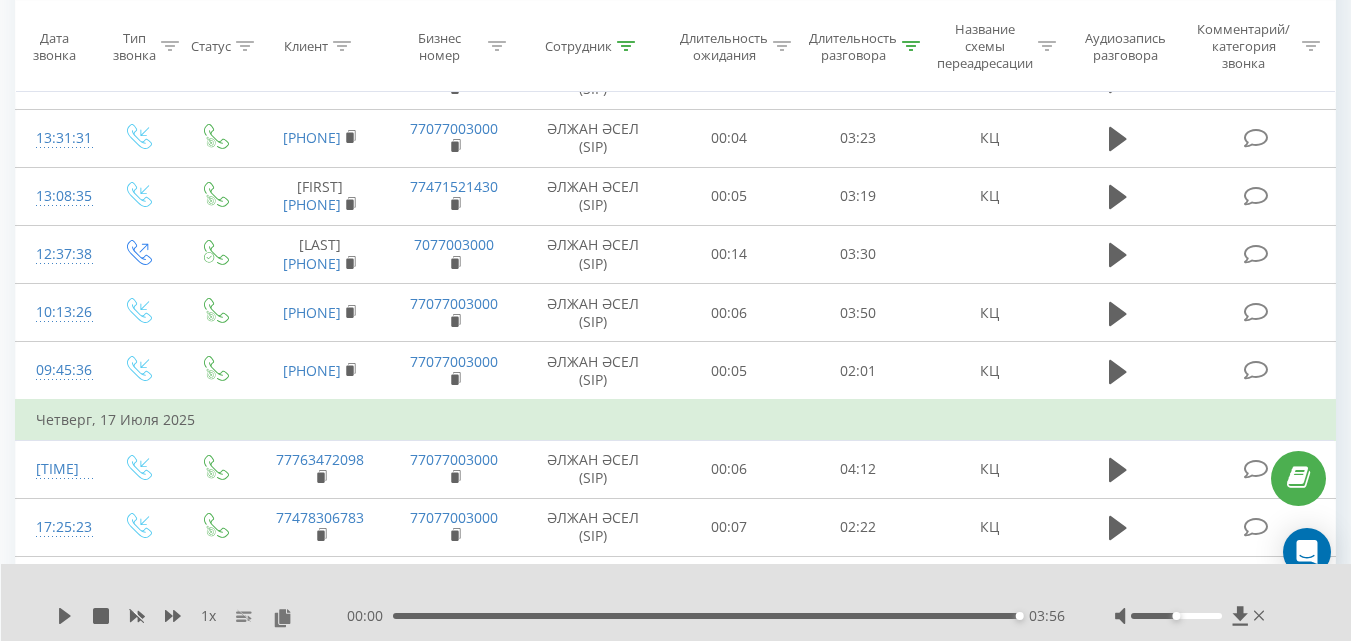 click 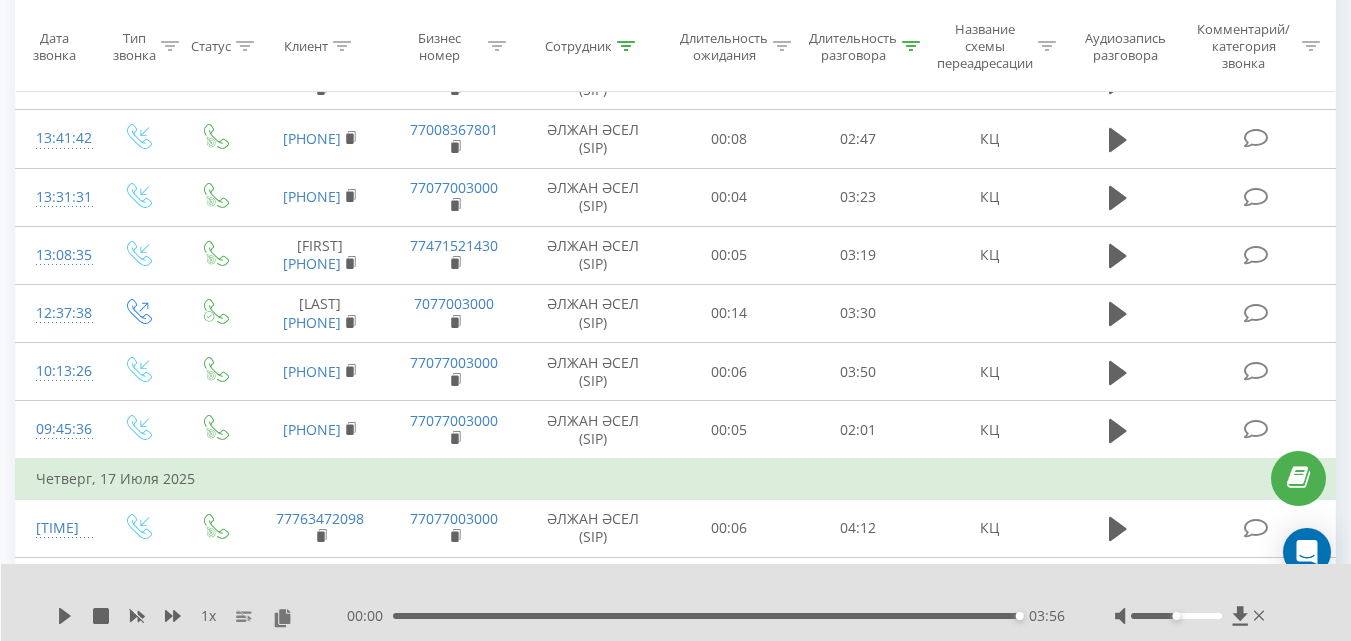 scroll, scrollTop: 5825, scrollLeft: 0, axis: vertical 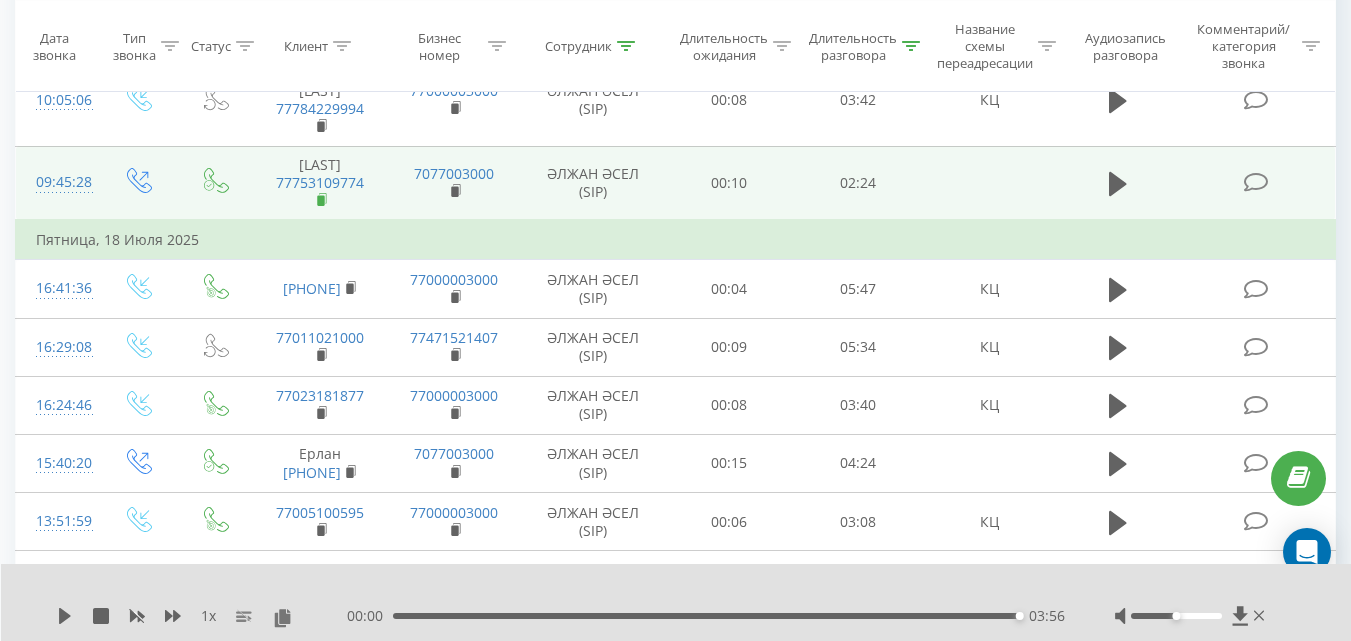 click 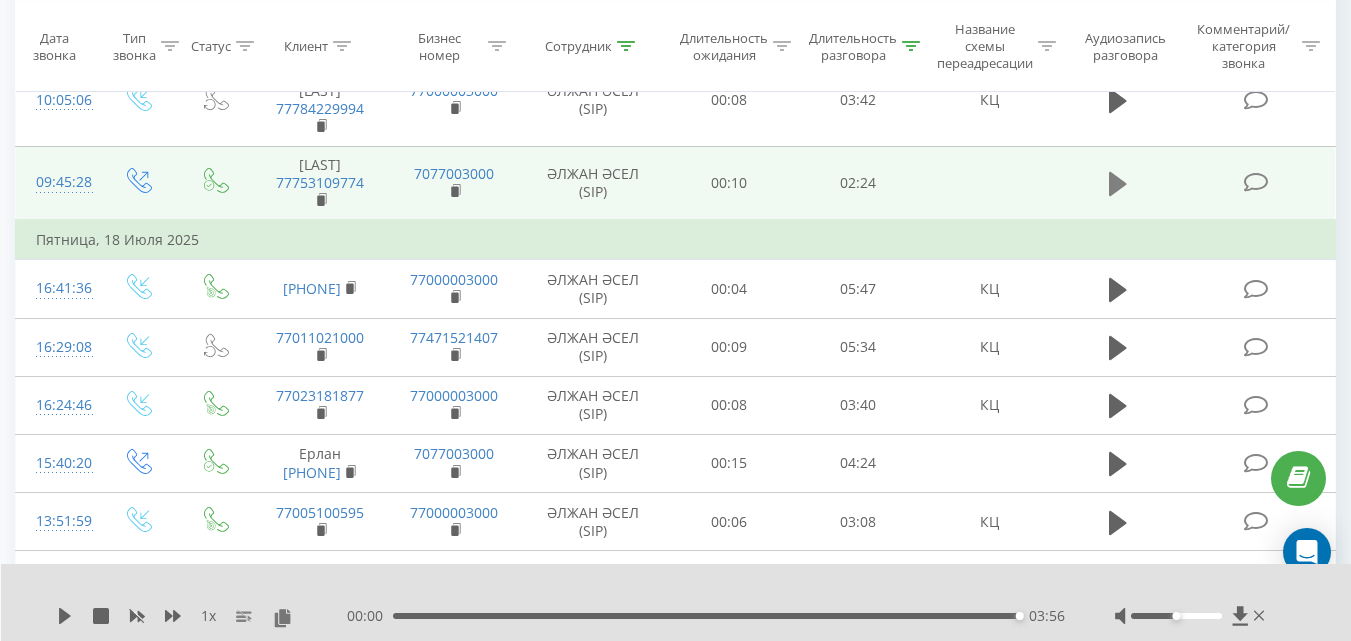 click 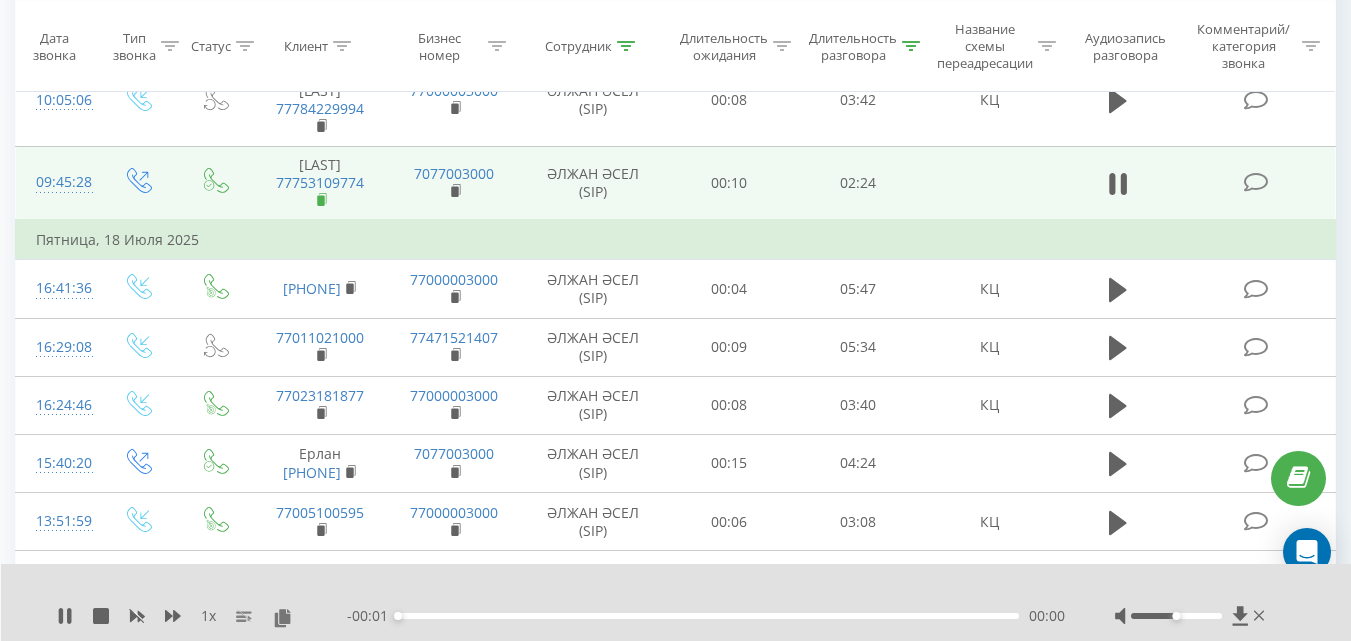 click 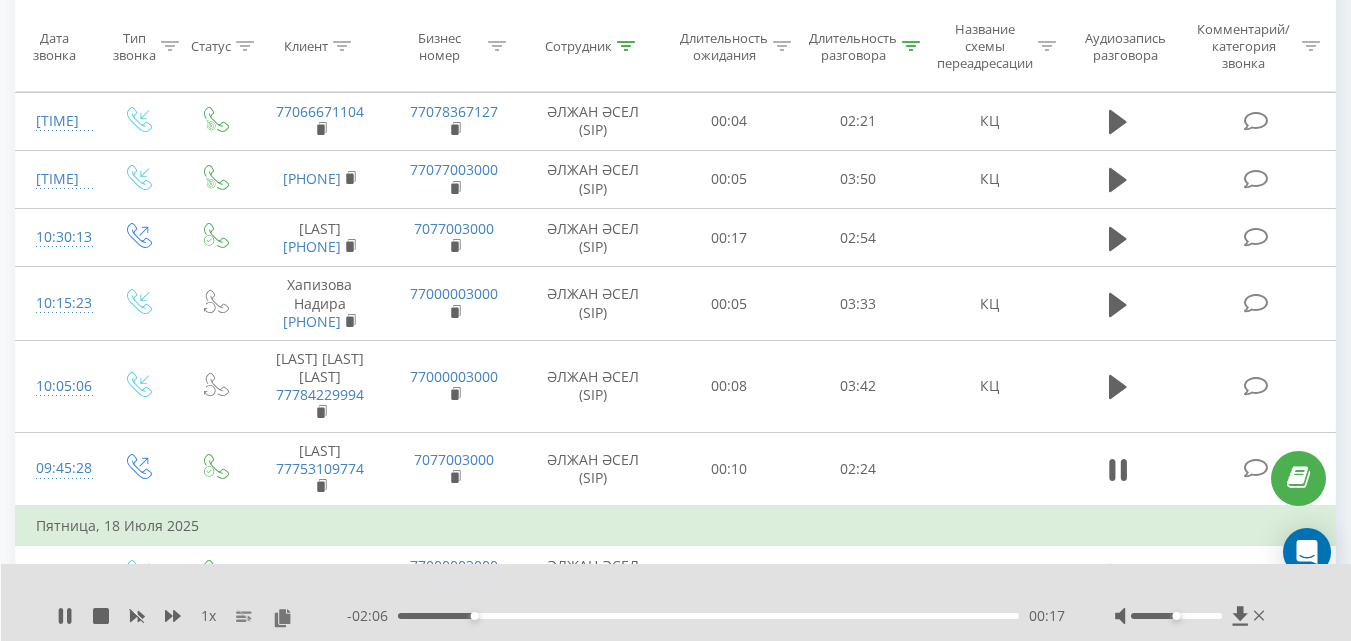 scroll, scrollTop: 4990, scrollLeft: 0, axis: vertical 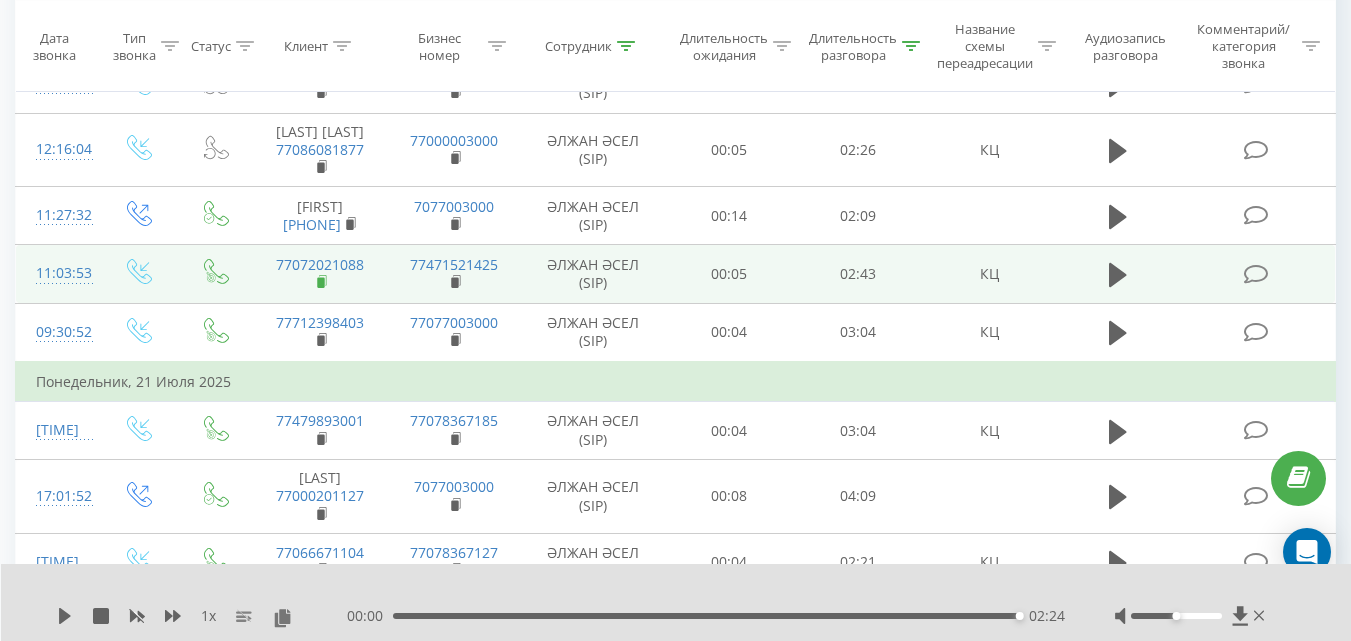 click 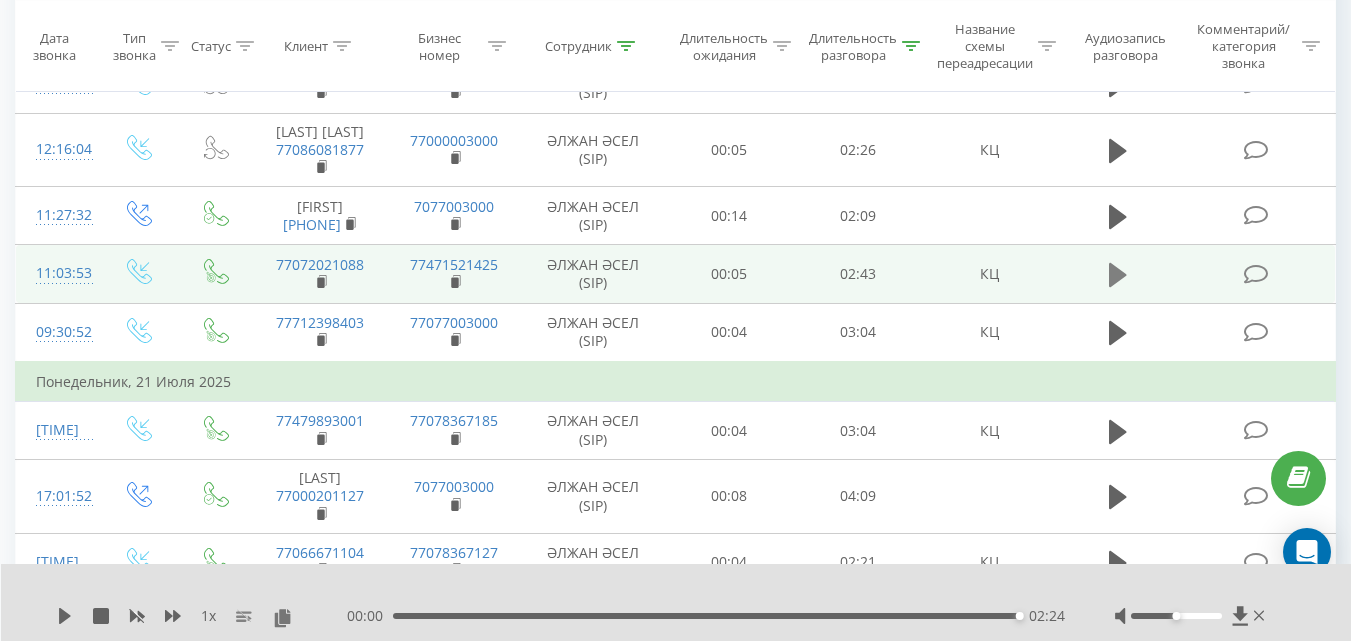 click 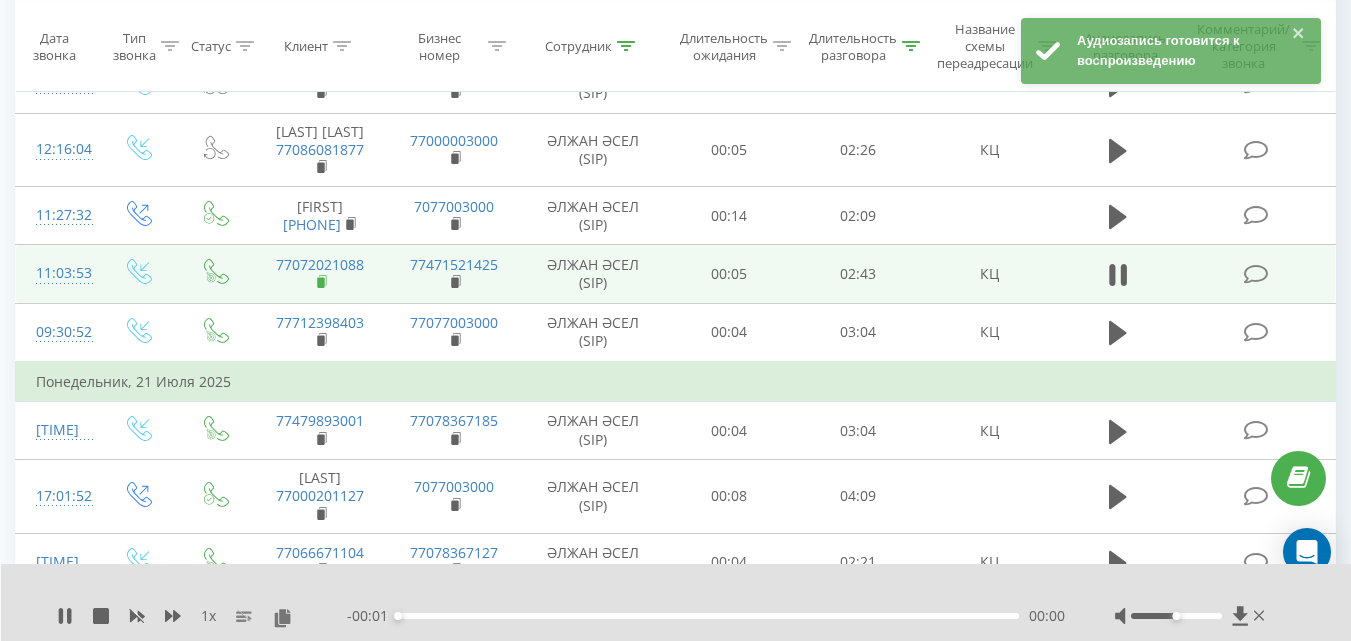 click 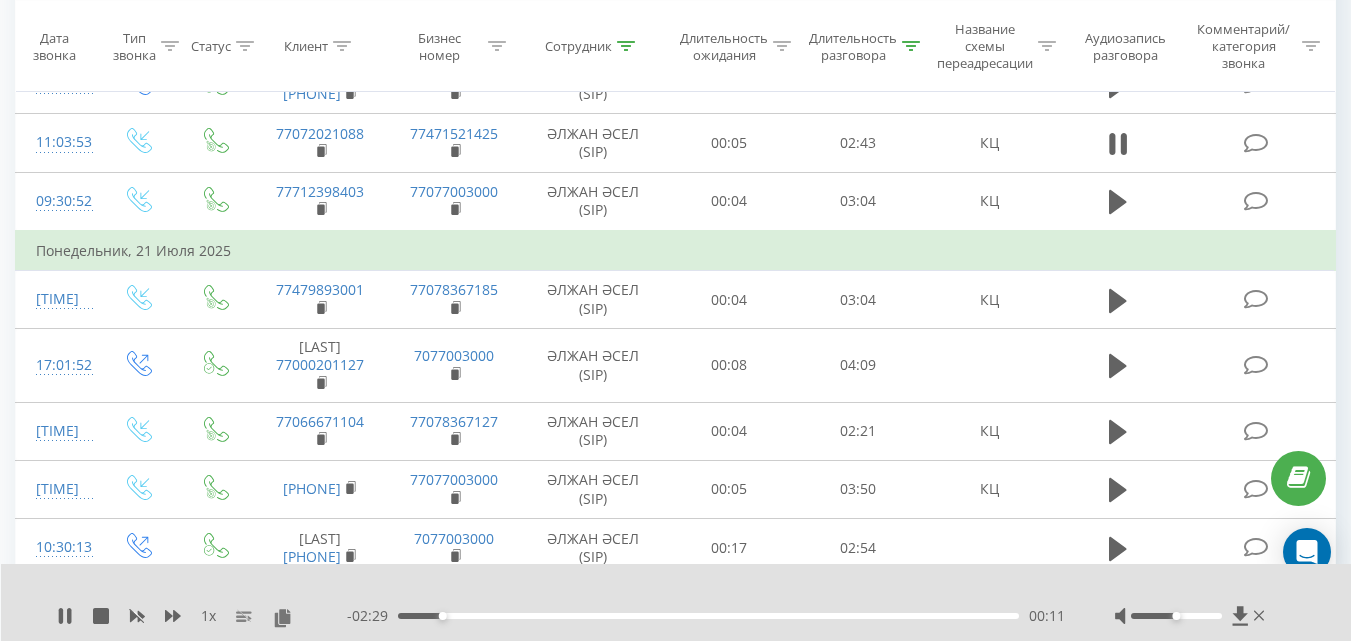 scroll, scrollTop: 4621, scrollLeft: 0, axis: vertical 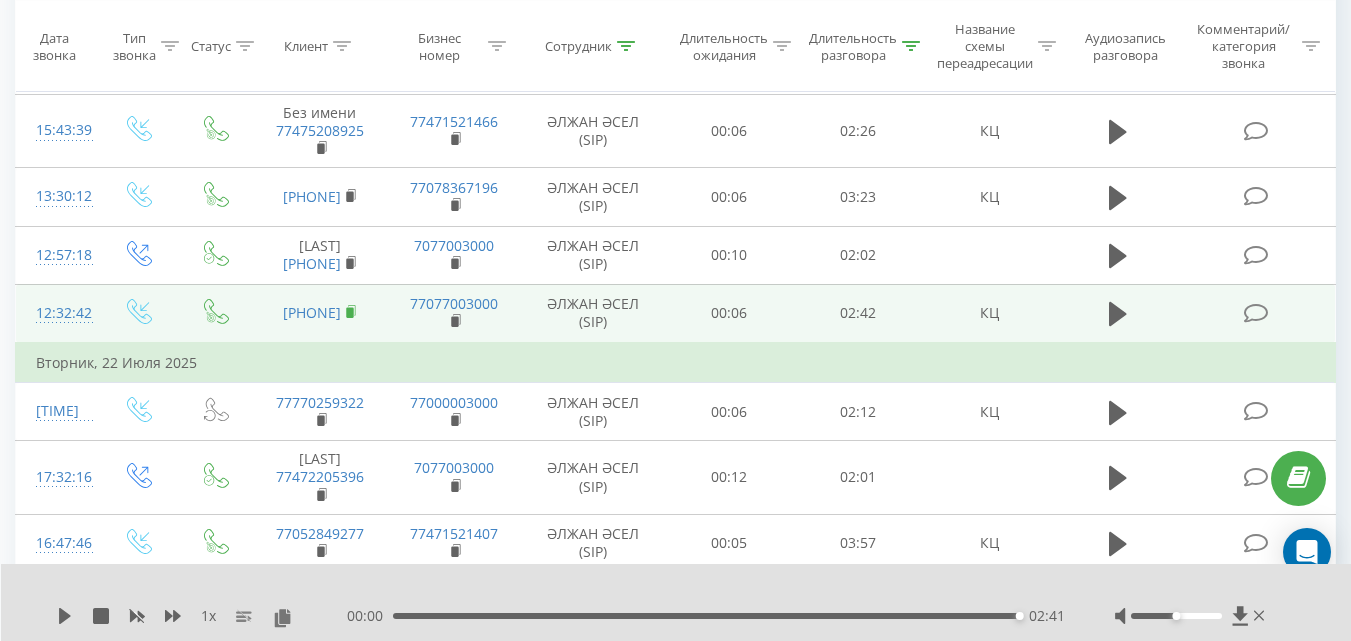 click 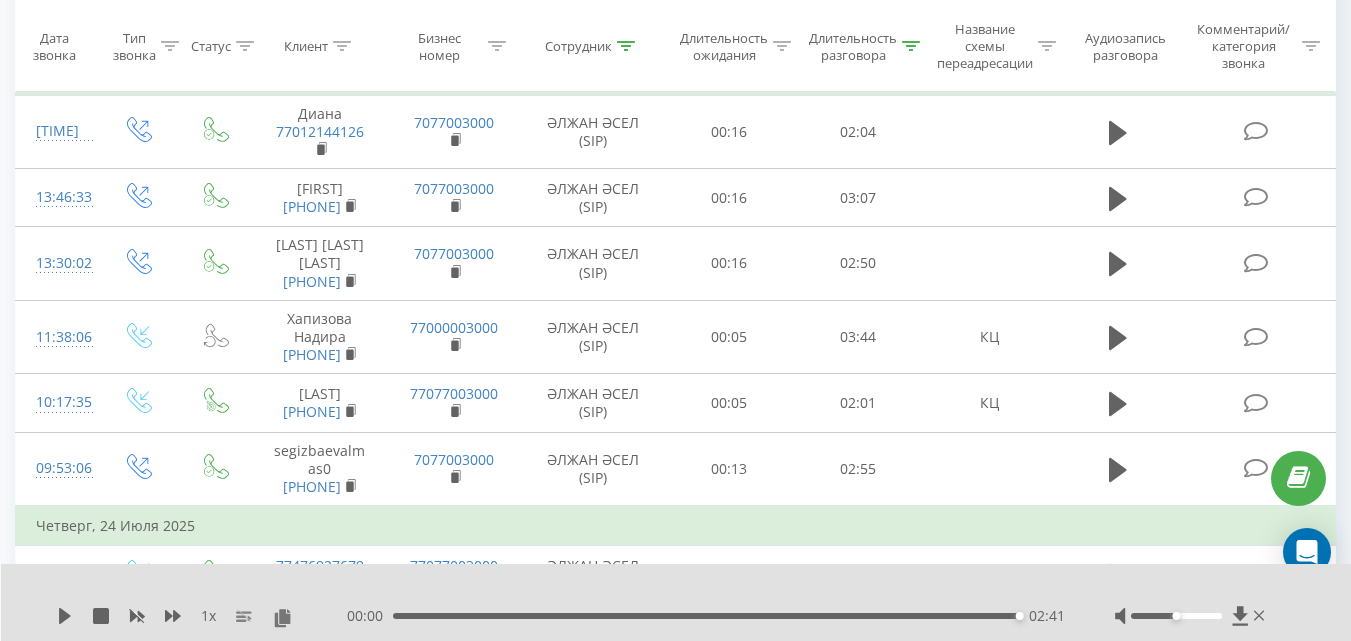 scroll, scrollTop: 2596, scrollLeft: 0, axis: vertical 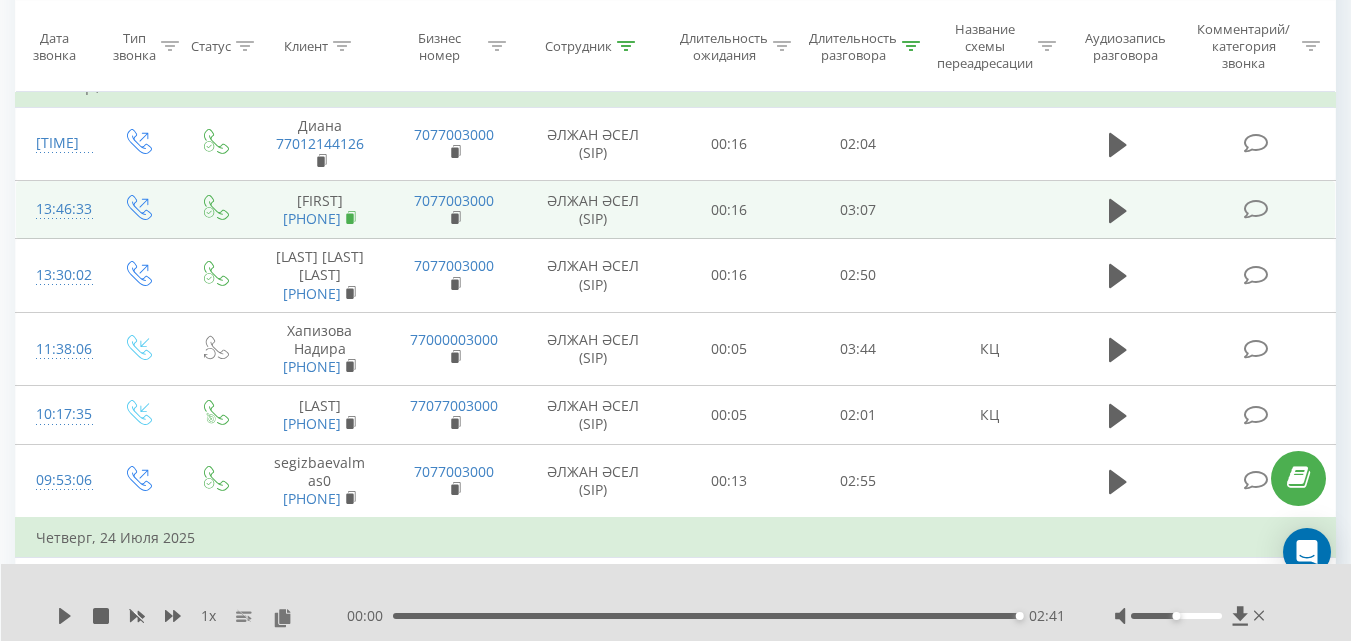click 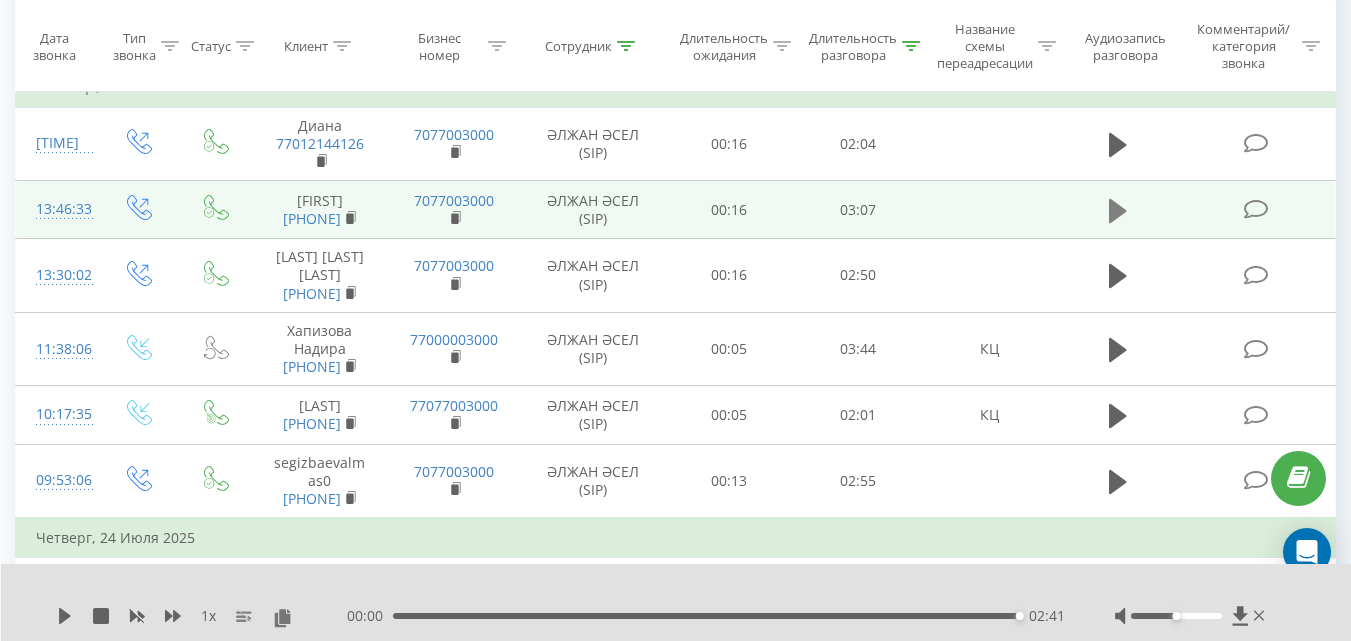 click 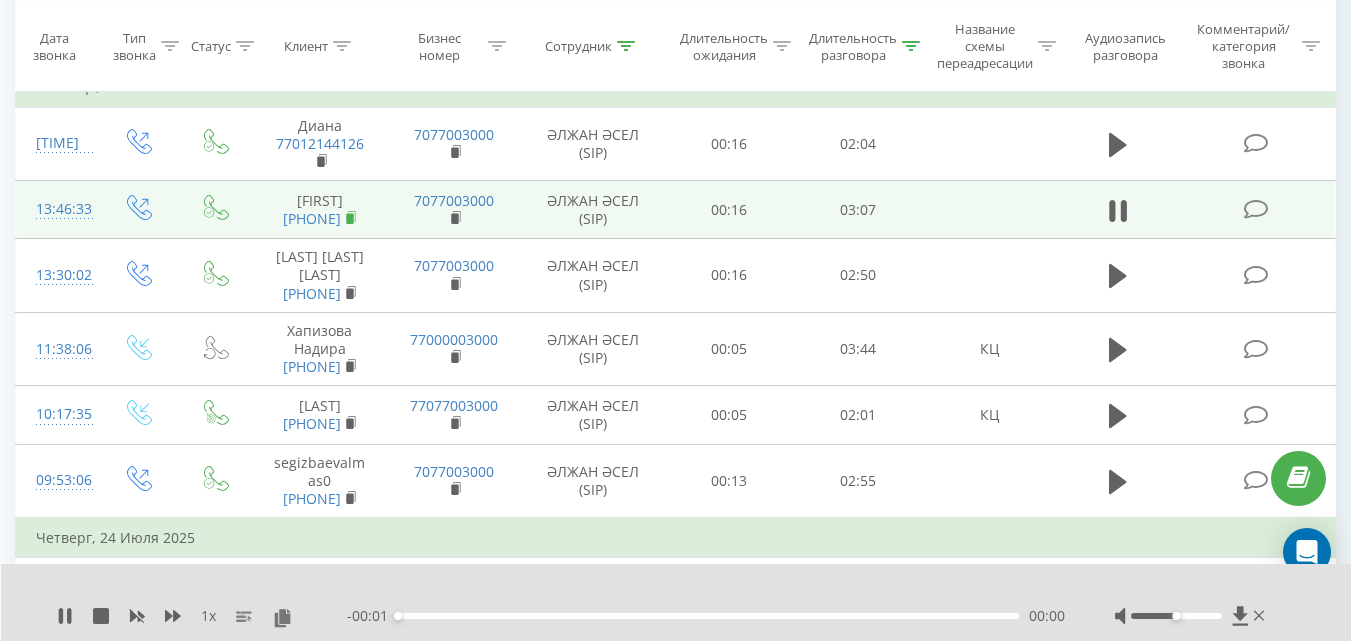 click 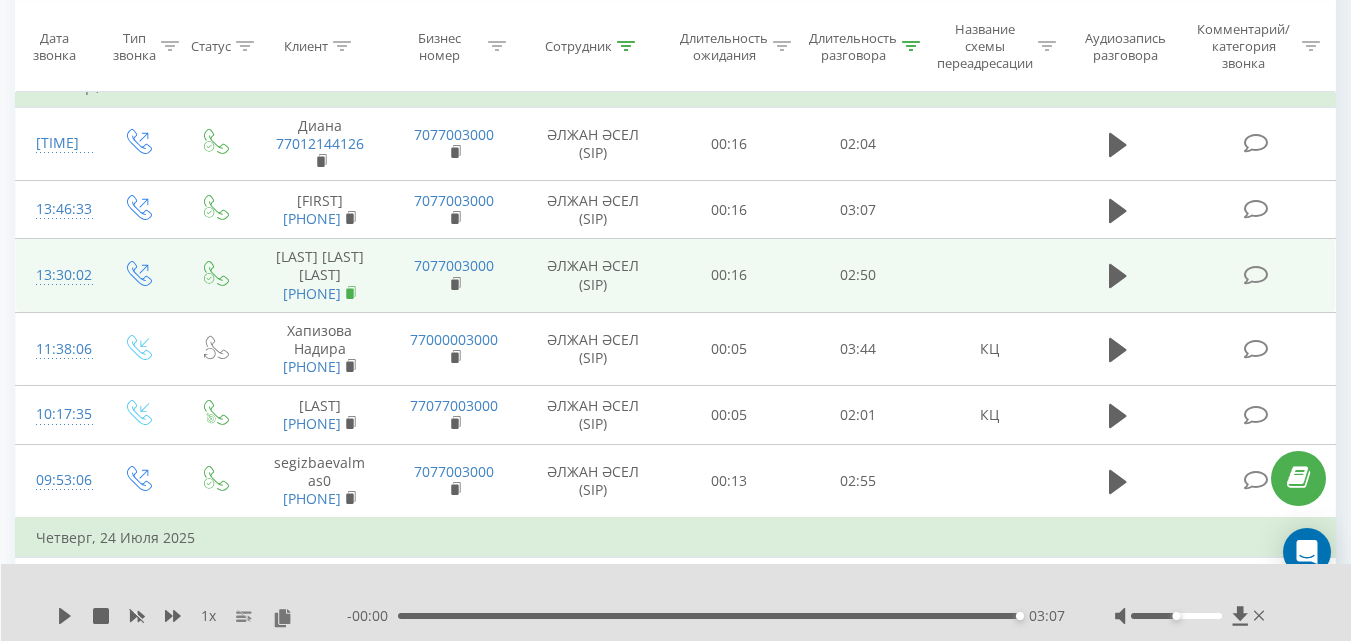 click 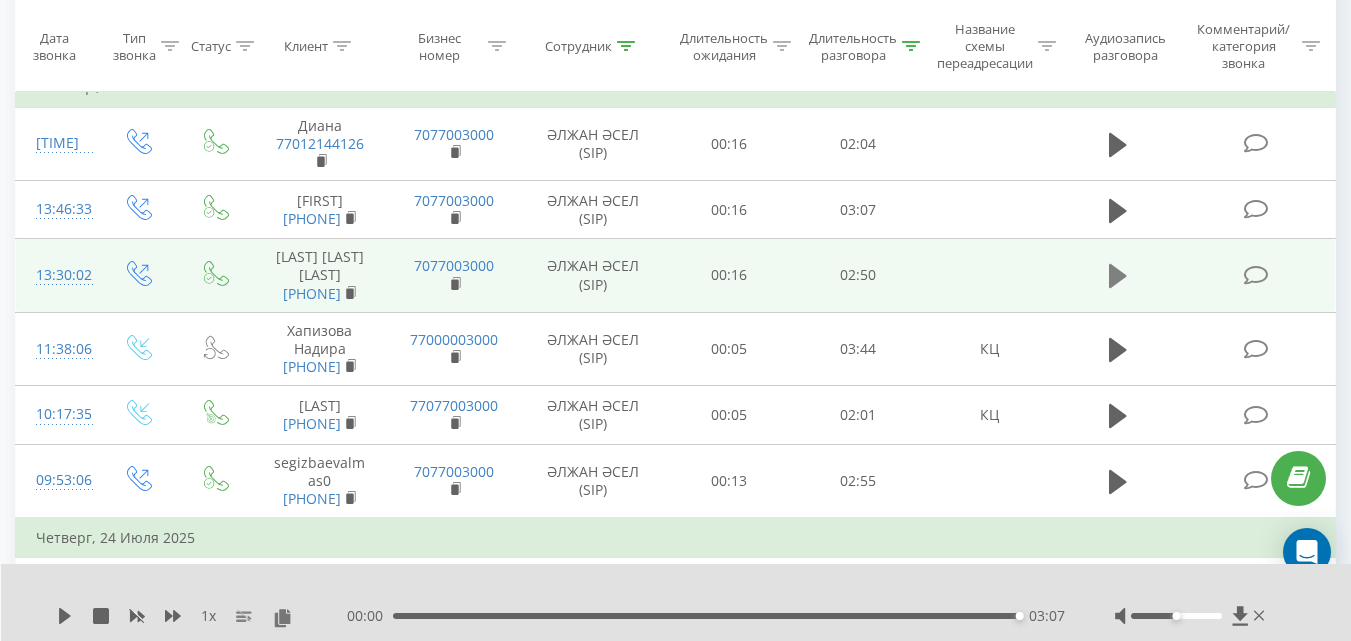 click at bounding box center (1118, 276) 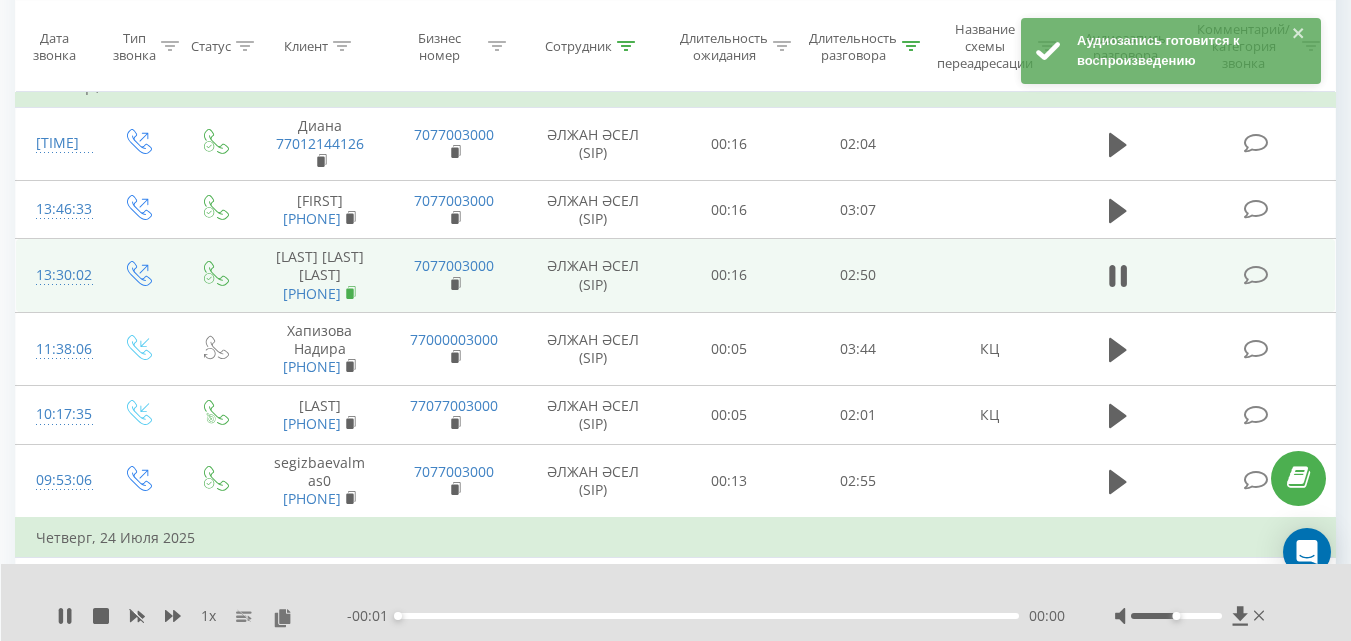 click 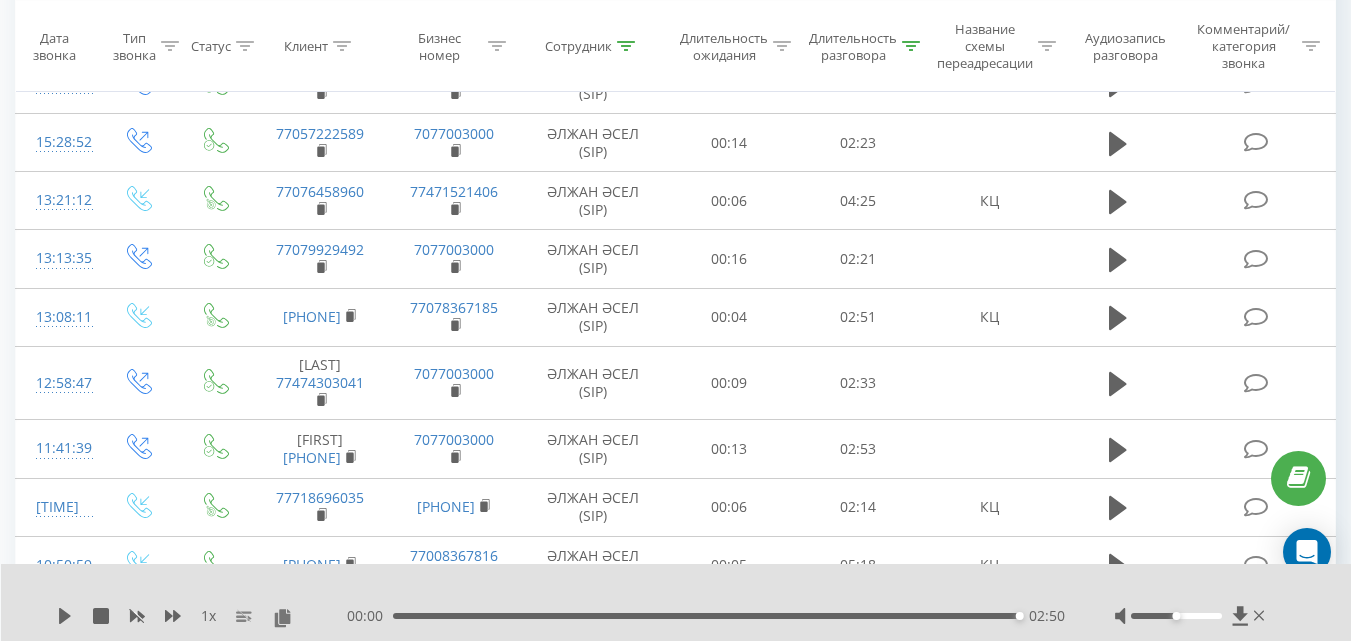 scroll, scrollTop: 1964, scrollLeft: 0, axis: vertical 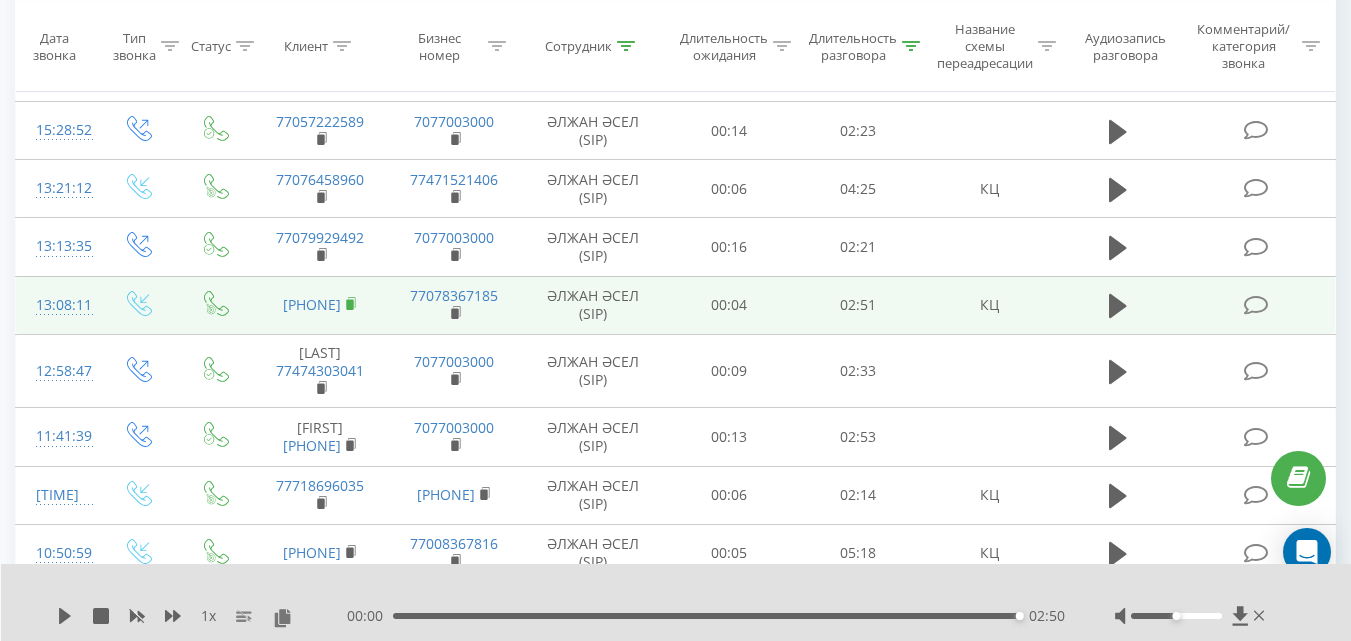 click 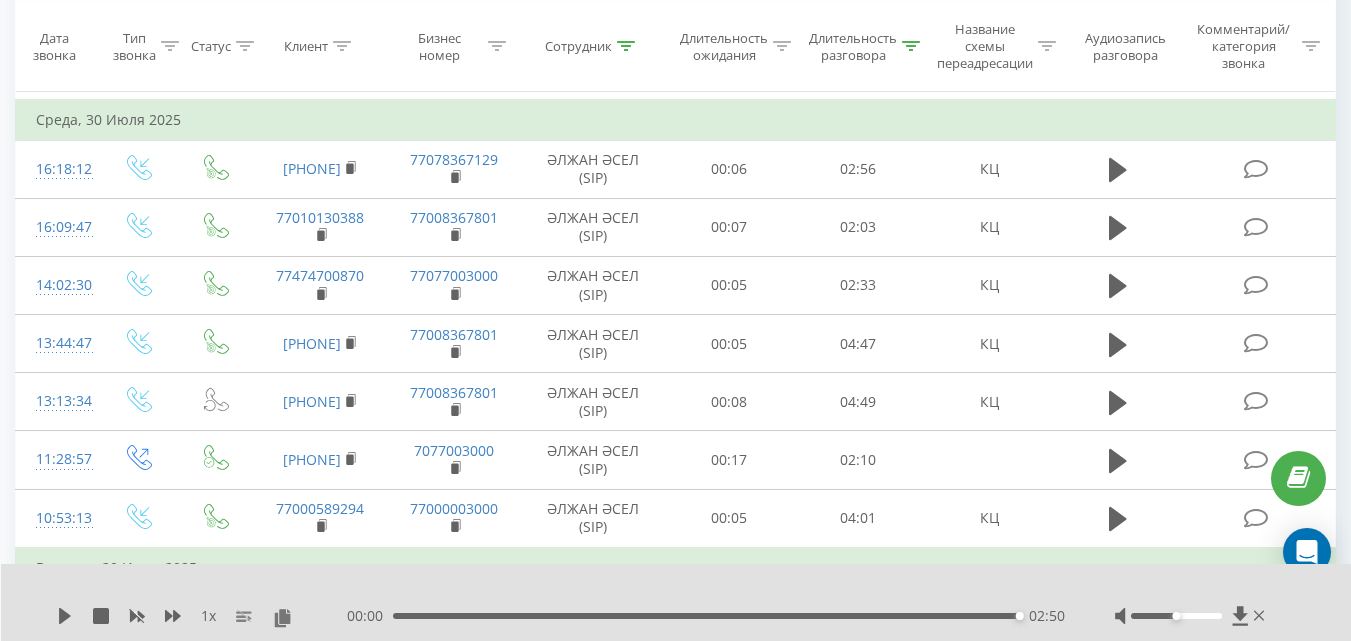 scroll, scrollTop: 844, scrollLeft: 0, axis: vertical 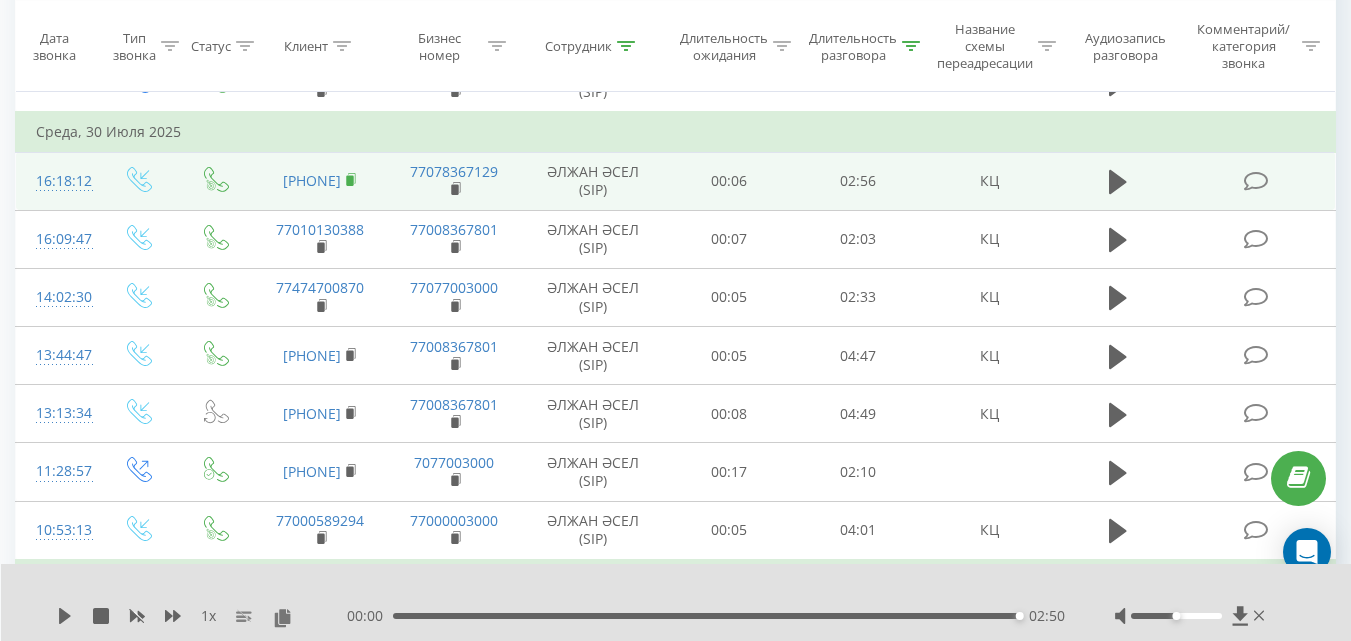 click 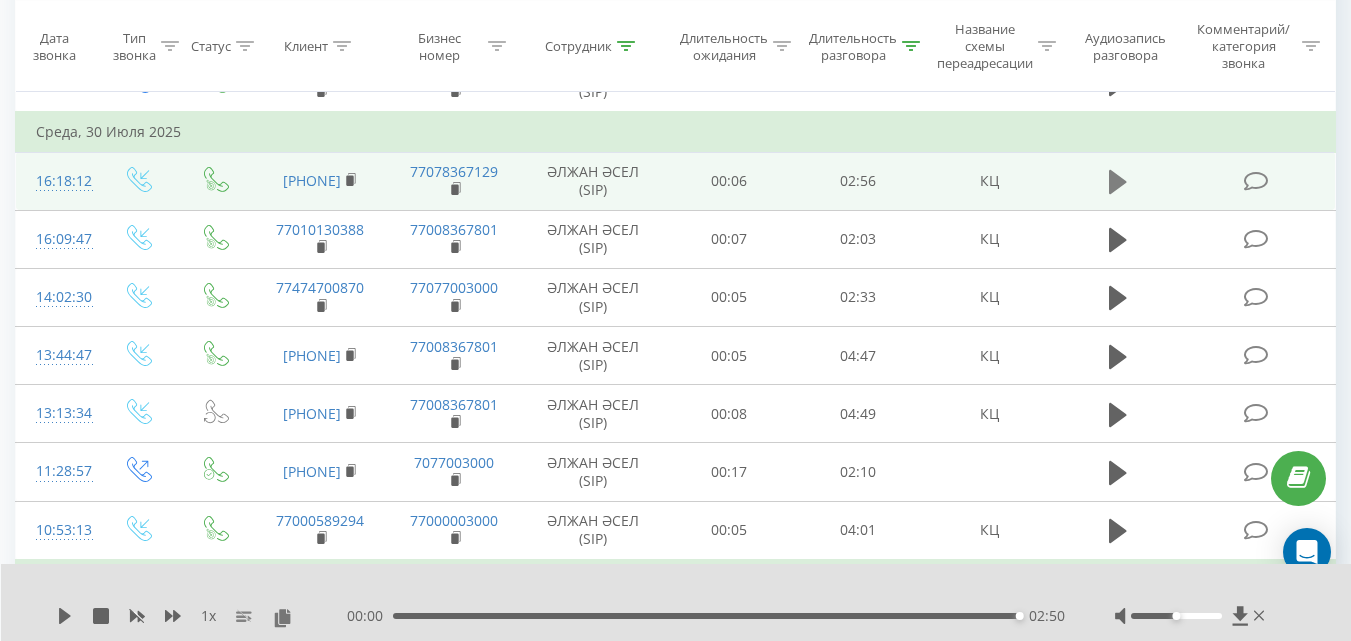 click at bounding box center (1118, 182) 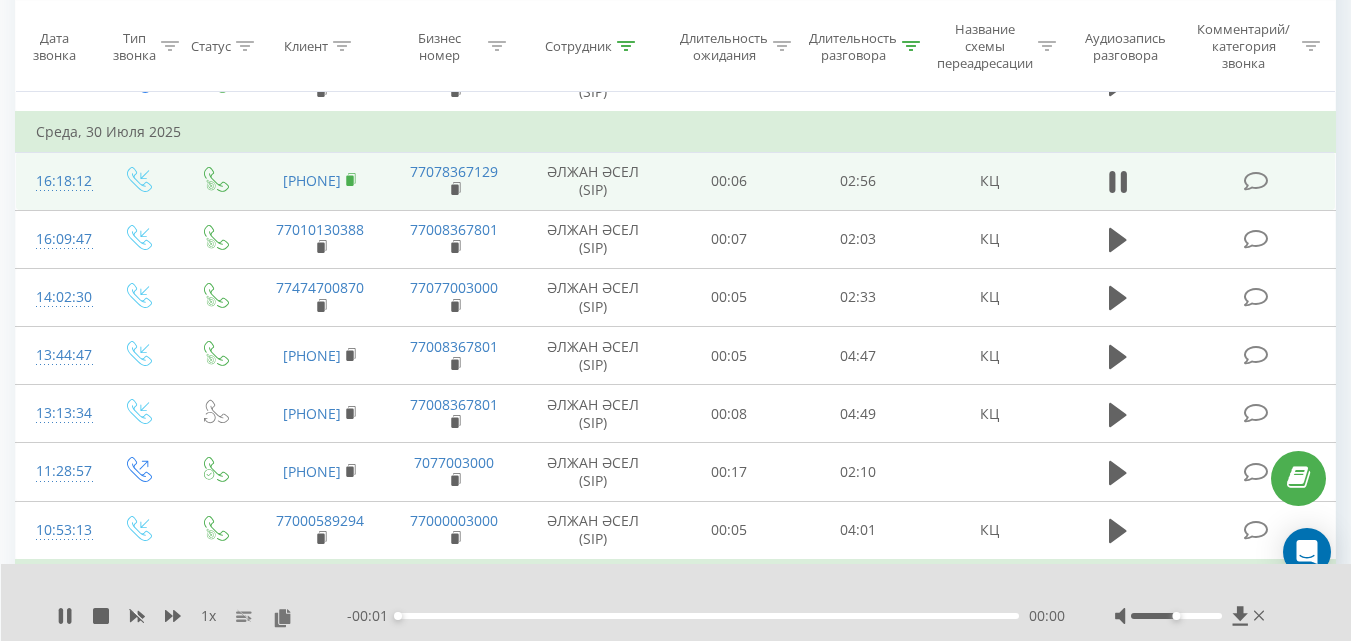 click 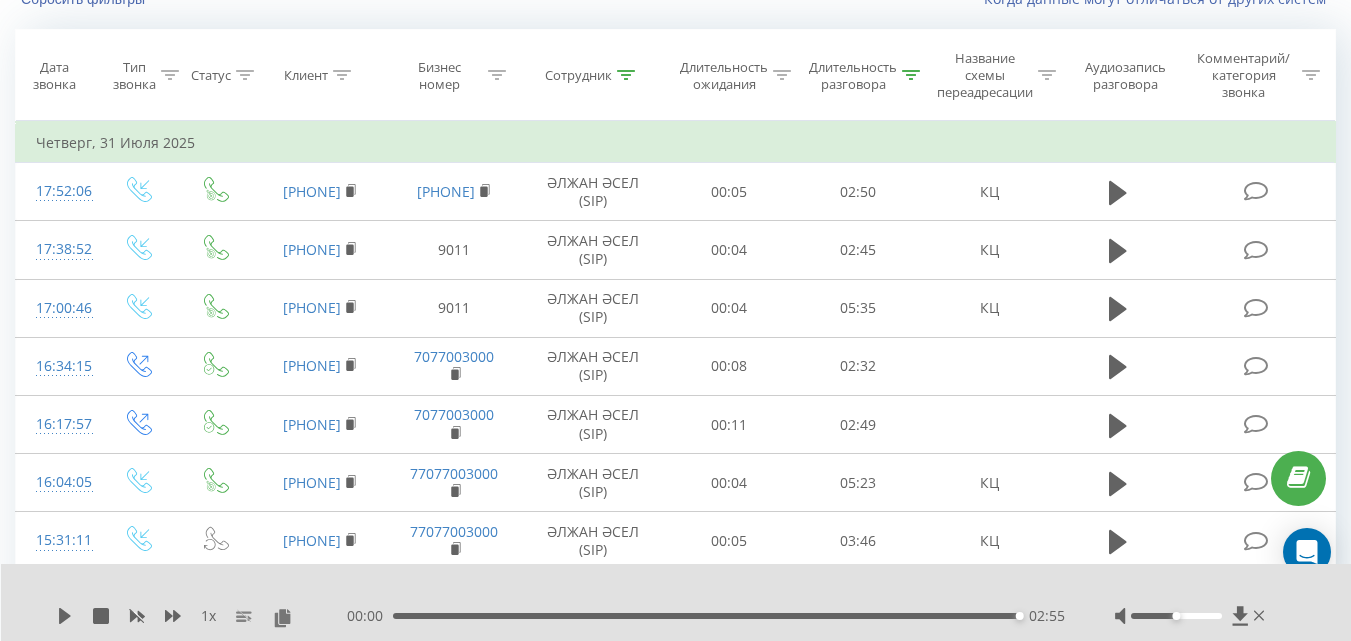 scroll, scrollTop: 0, scrollLeft: 0, axis: both 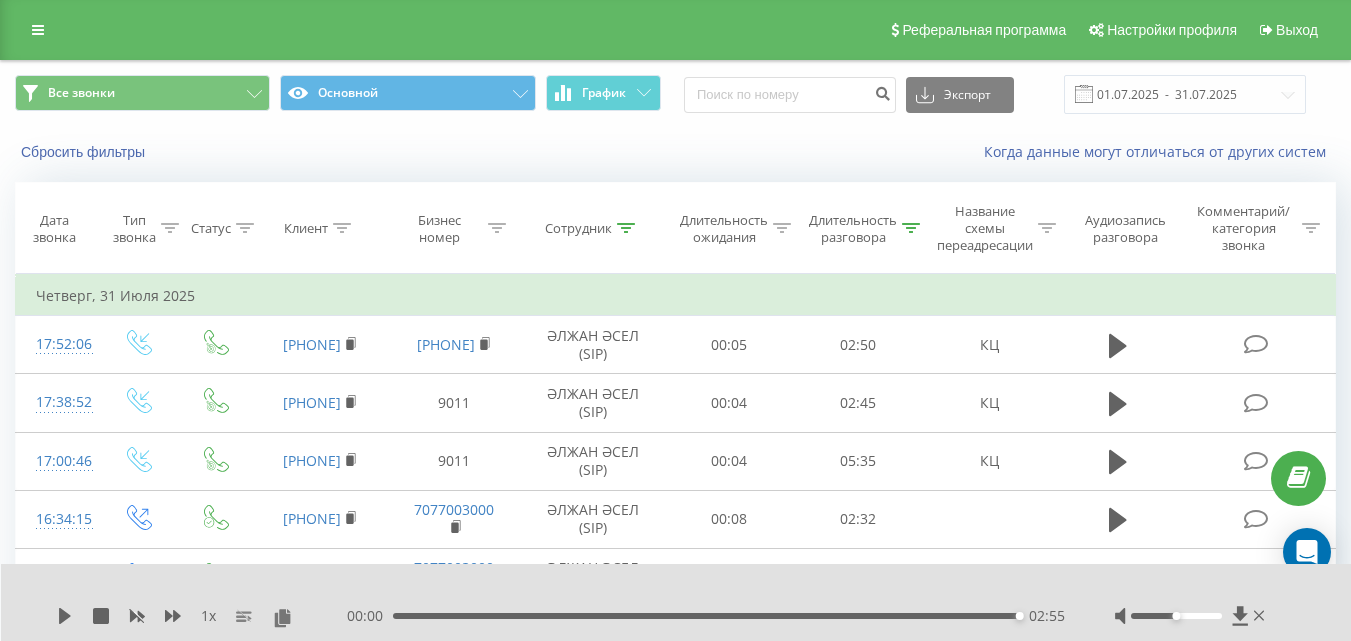 click 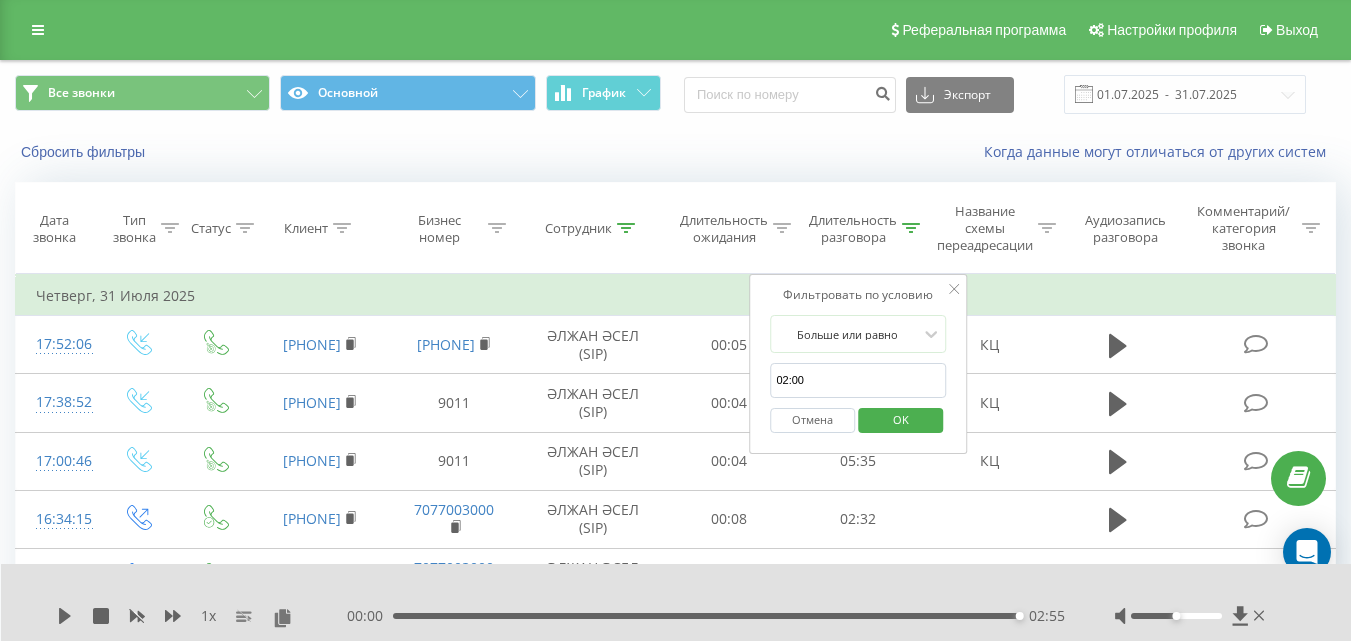 click on "02:00" at bounding box center (858, 380) 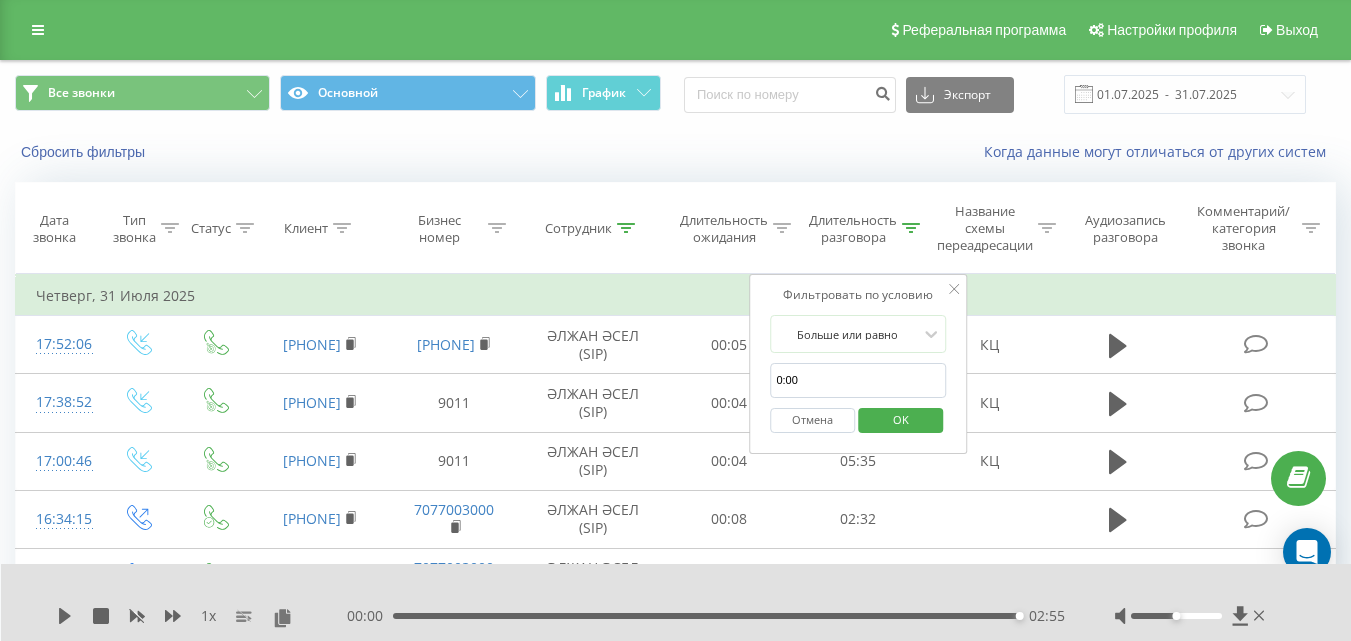 type on "03:00" 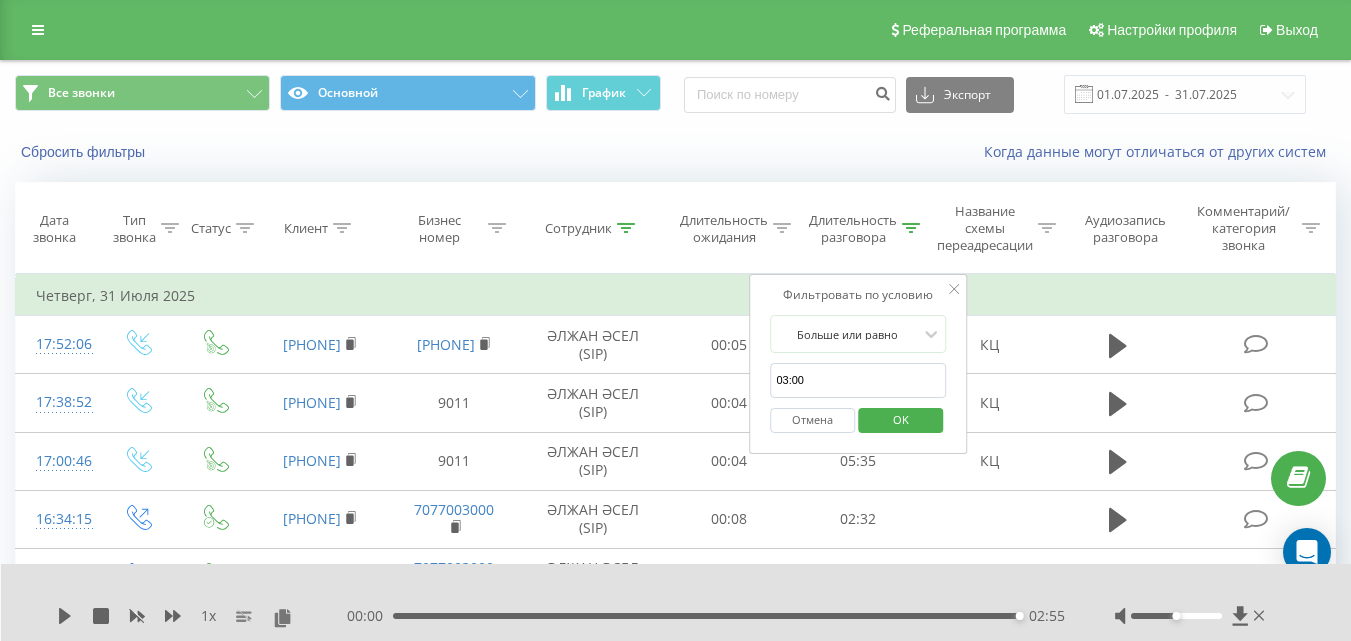 click on "OK" at bounding box center (900, 420) 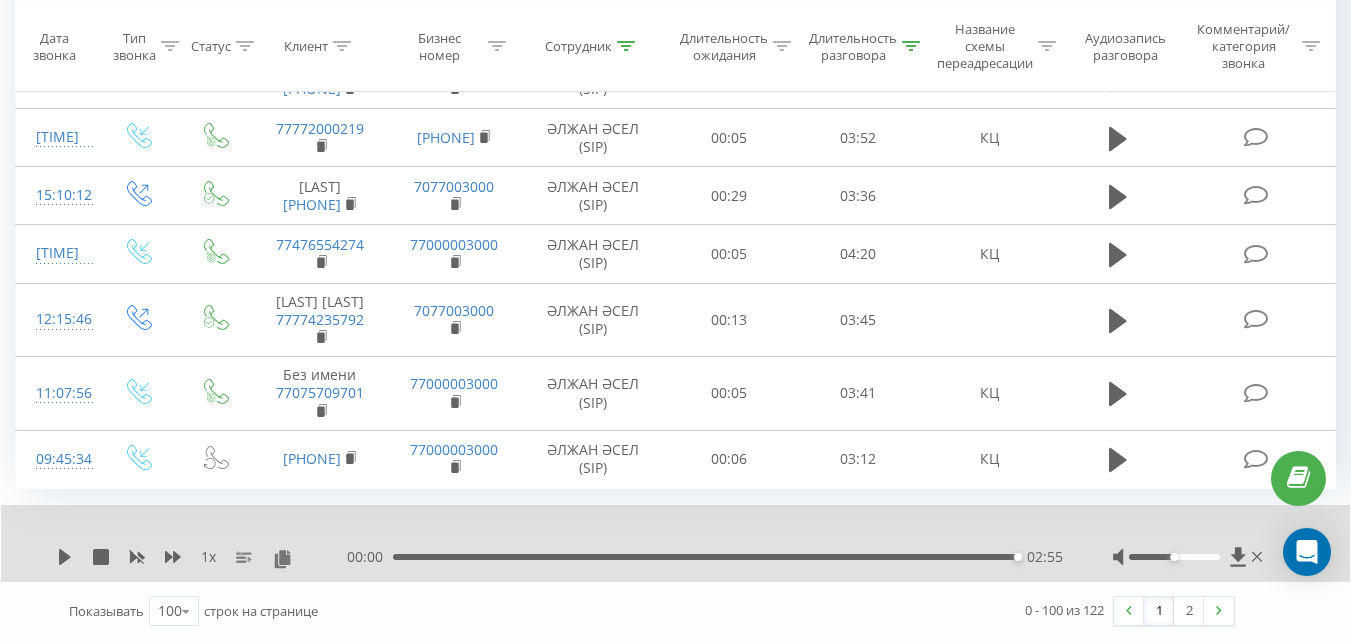 scroll, scrollTop: 6983, scrollLeft: 0, axis: vertical 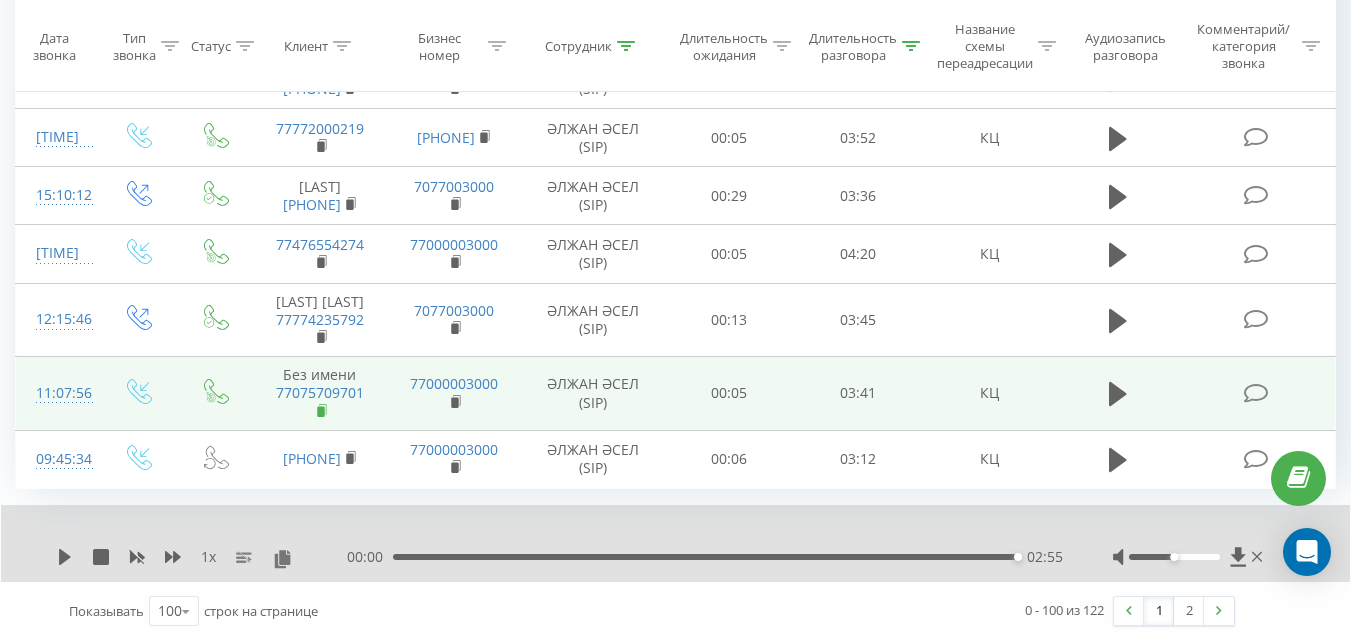 click 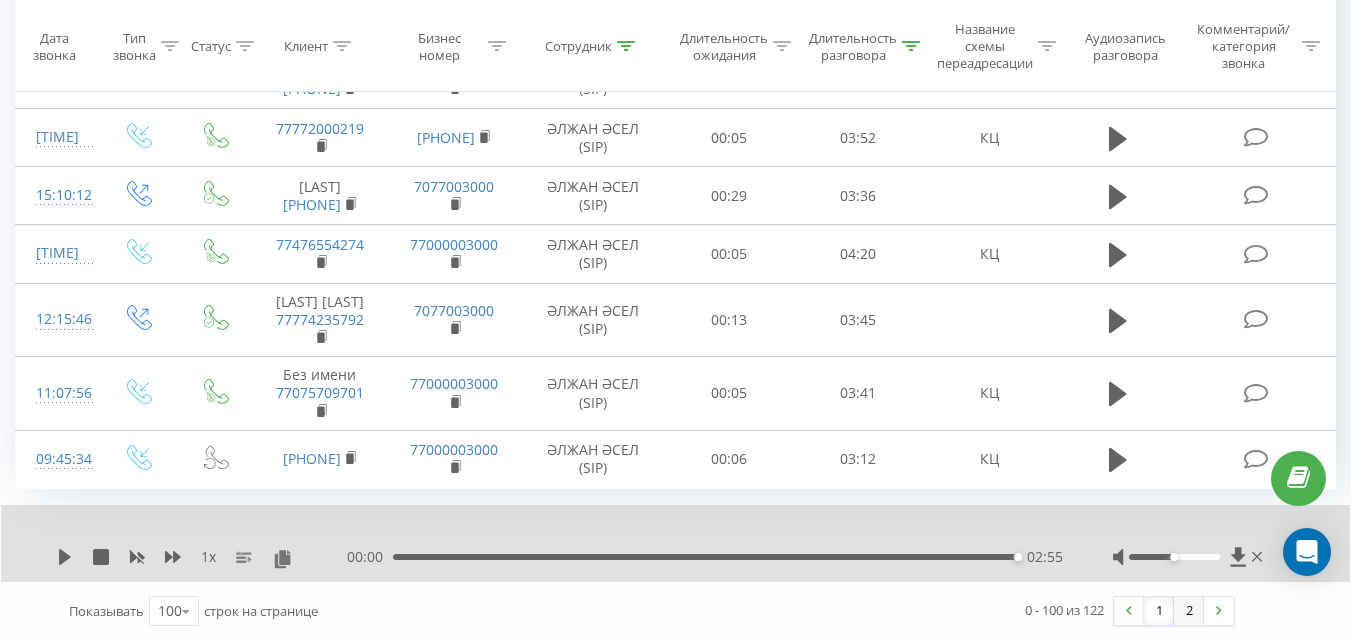 click on "2" at bounding box center (1189, 611) 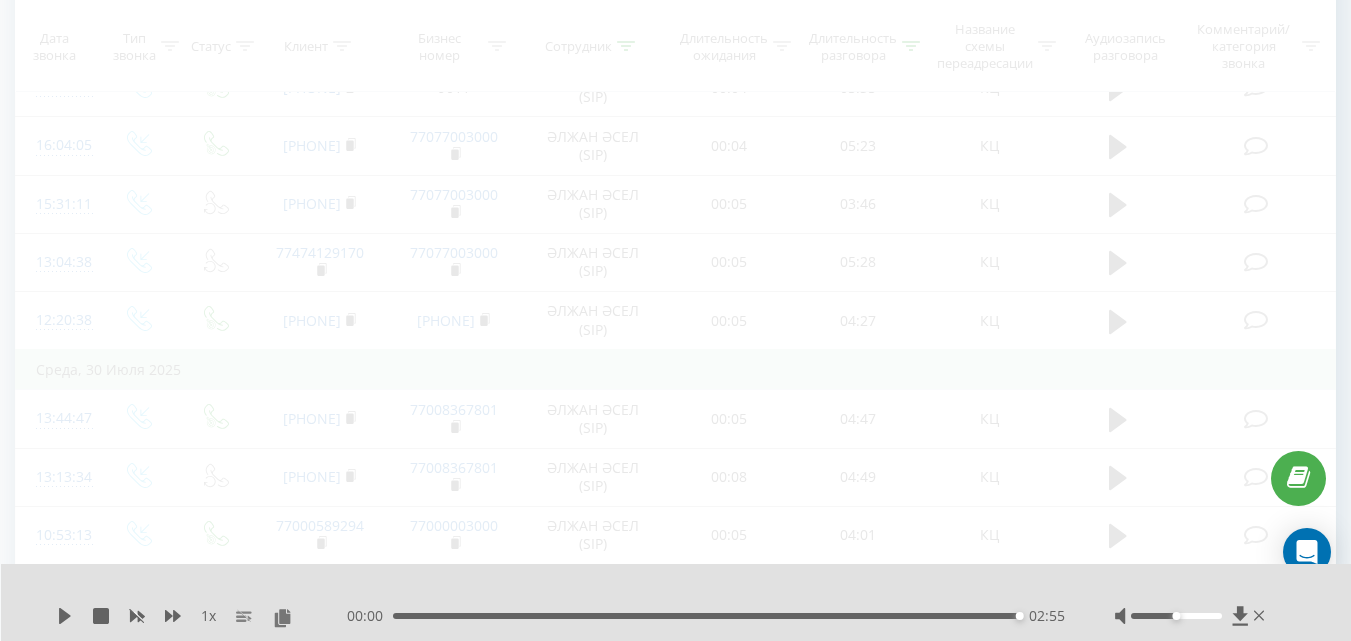 scroll, scrollTop: 132, scrollLeft: 0, axis: vertical 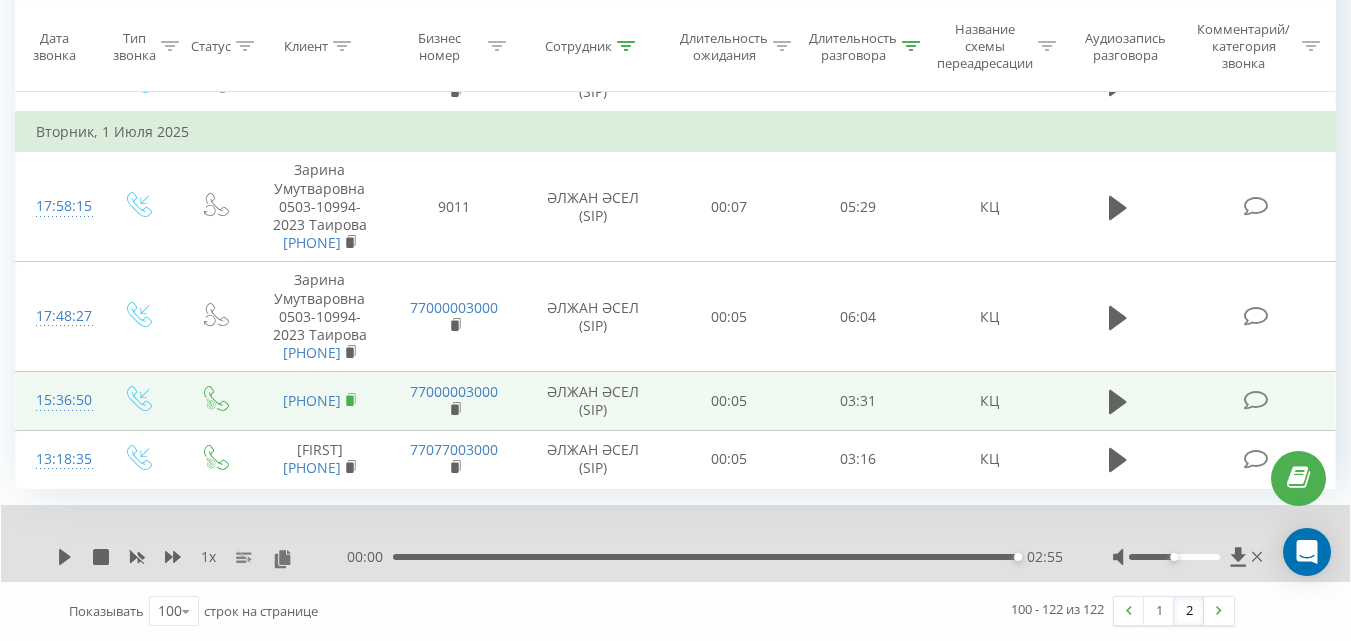 click 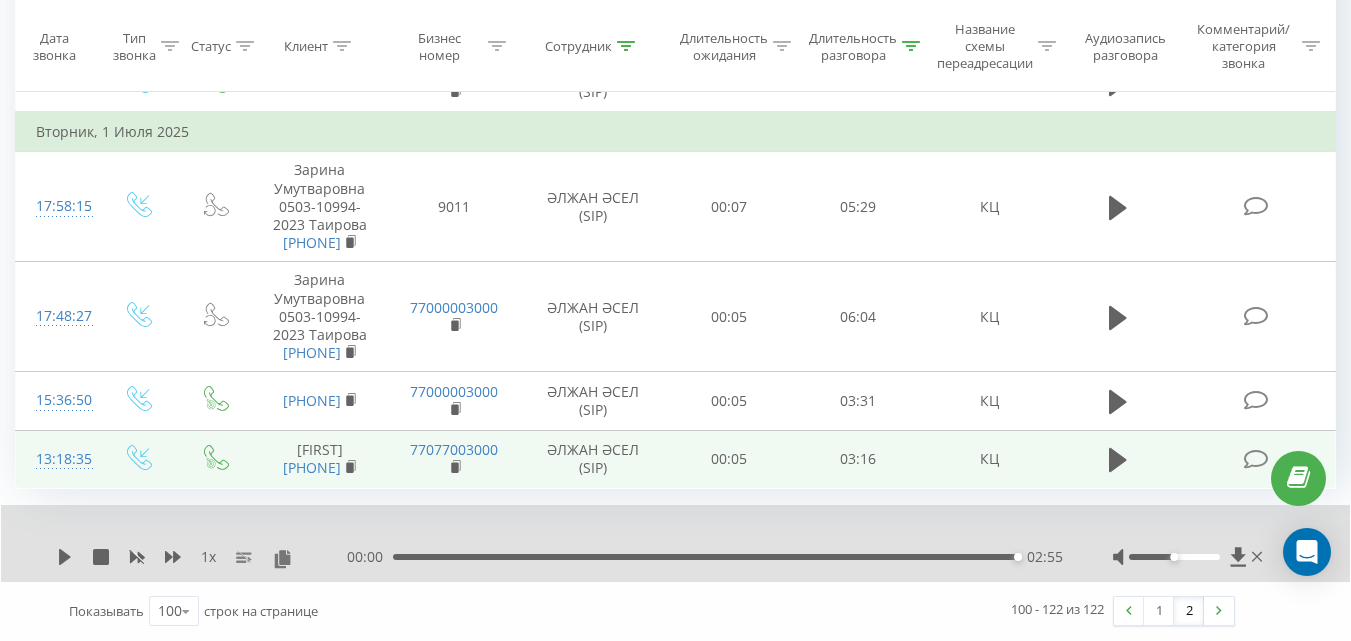 click on "77074009075" at bounding box center (320, 468) 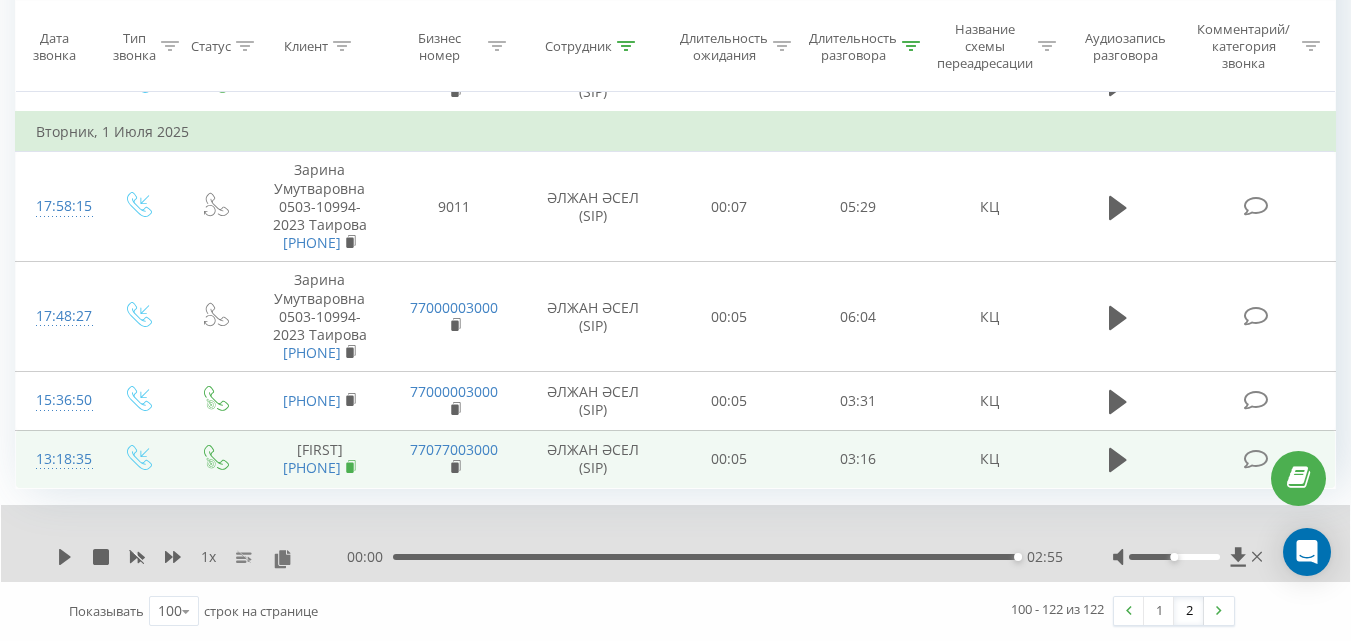 click 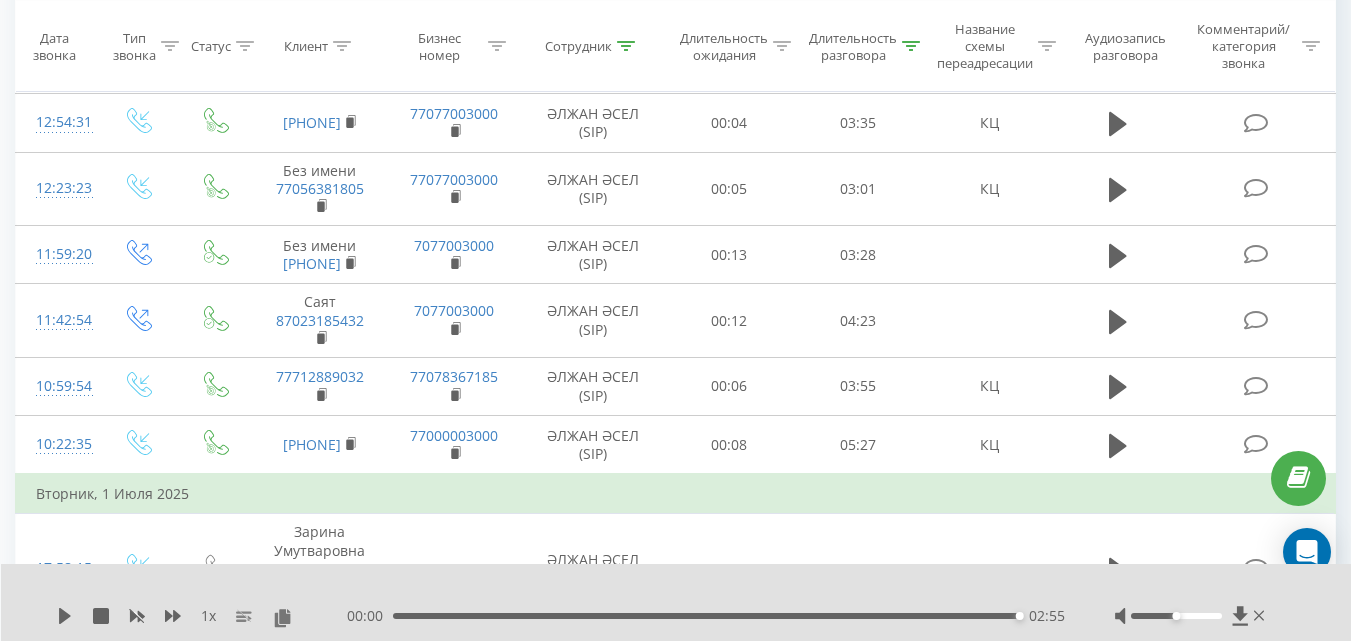 scroll, scrollTop: 1023, scrollLeft: 0, axis: vertical 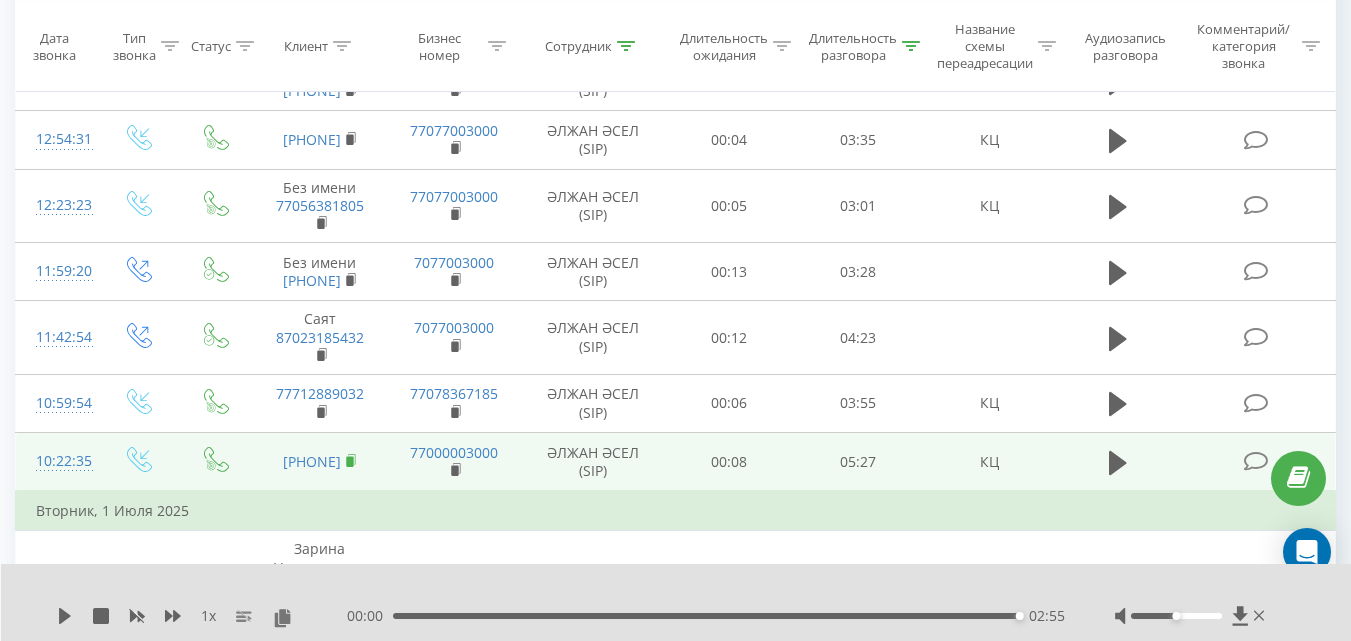 click 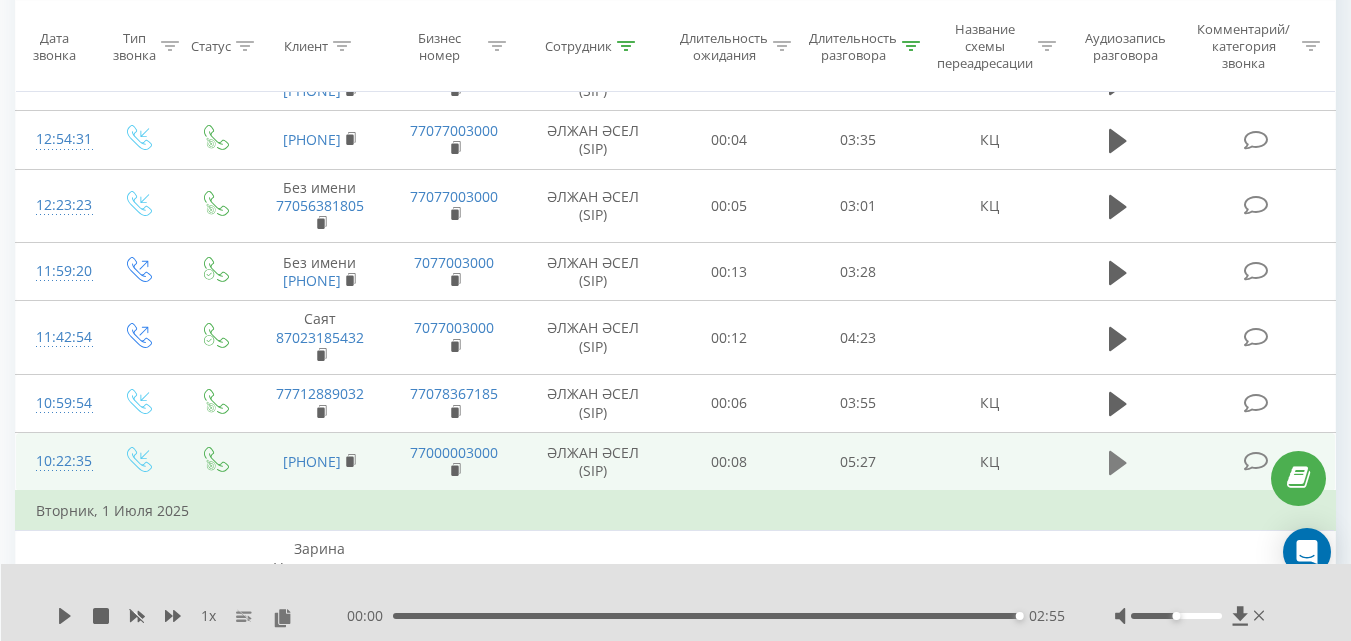 click 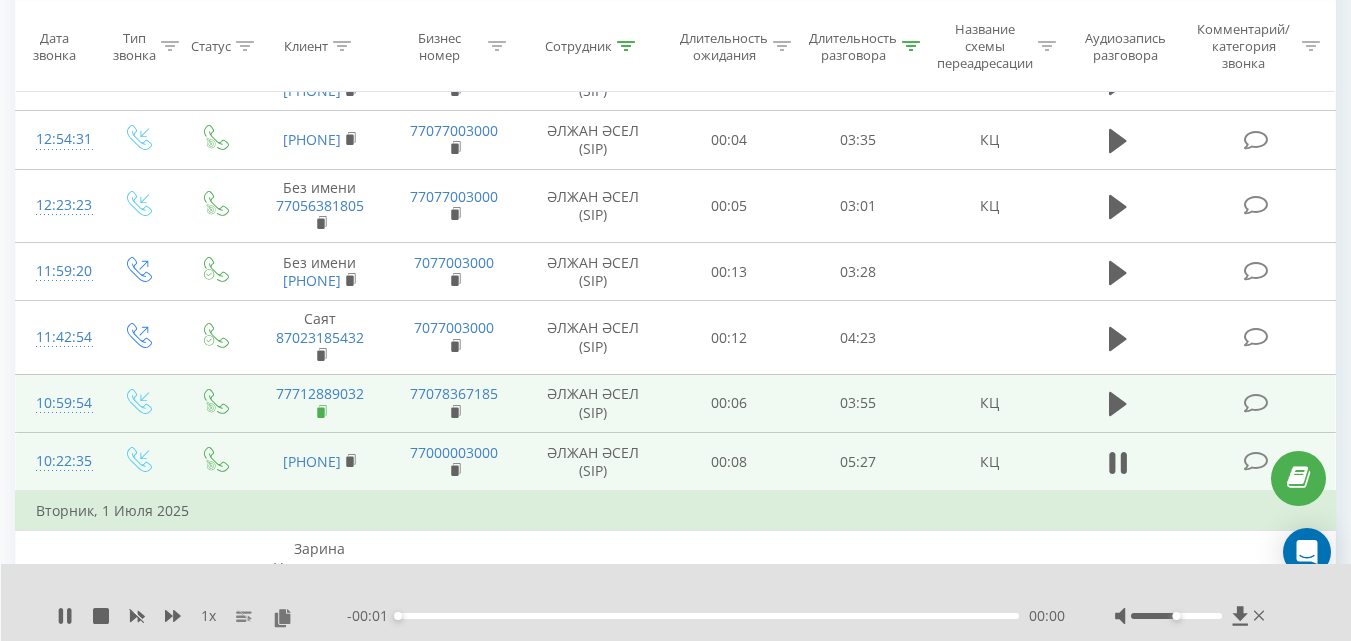 click 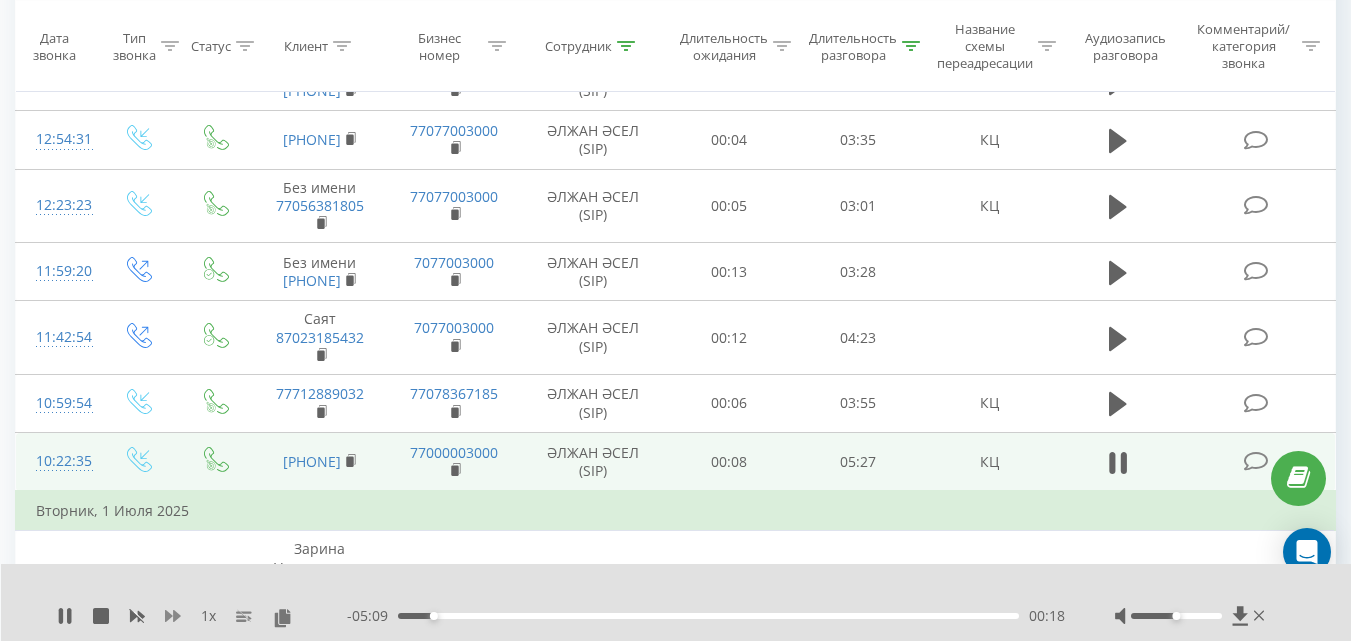 click 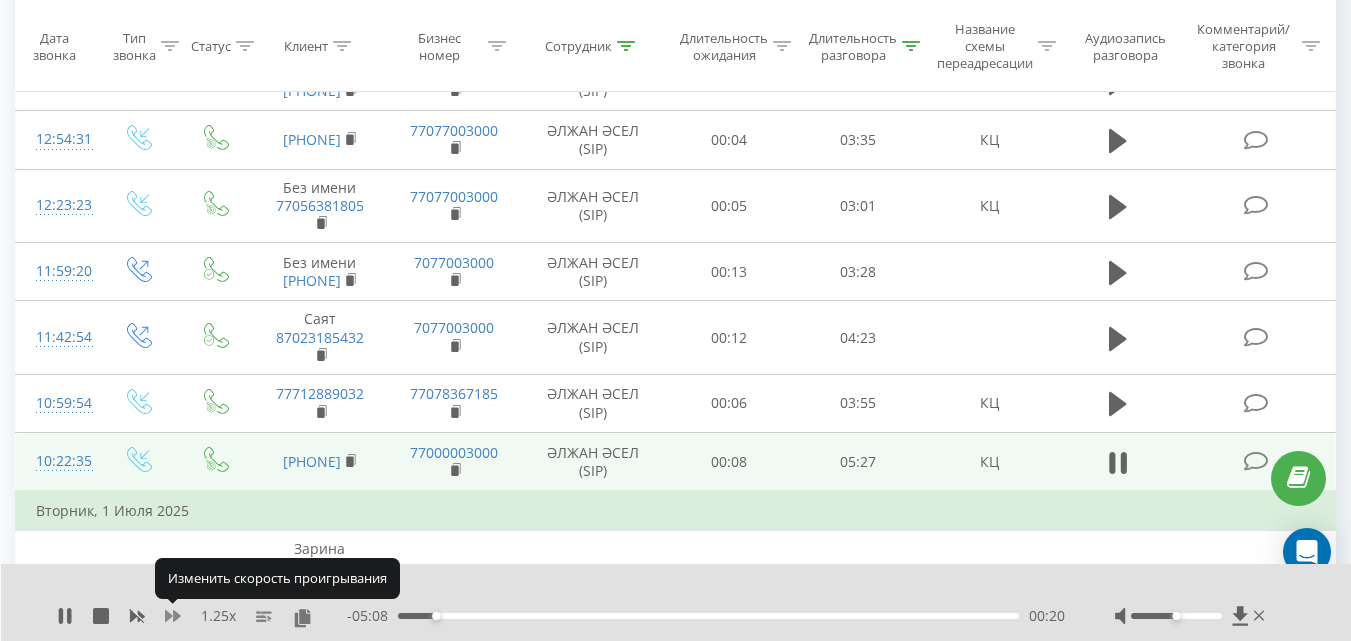 click 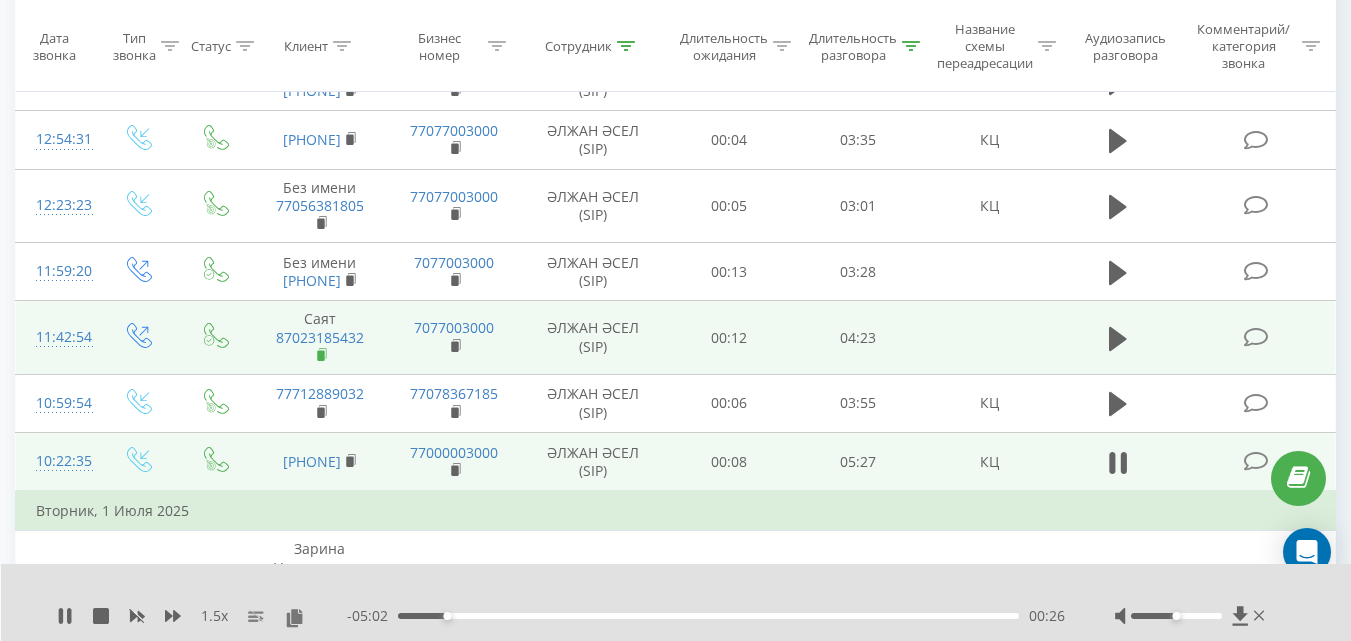 click 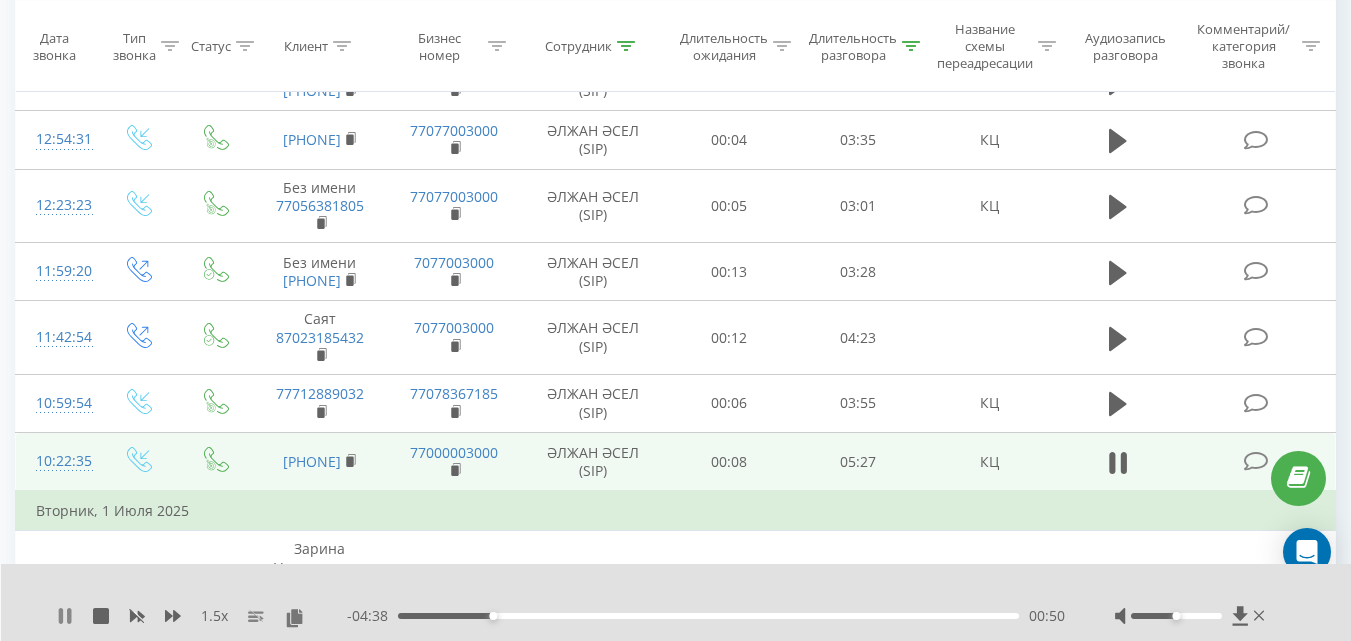 click 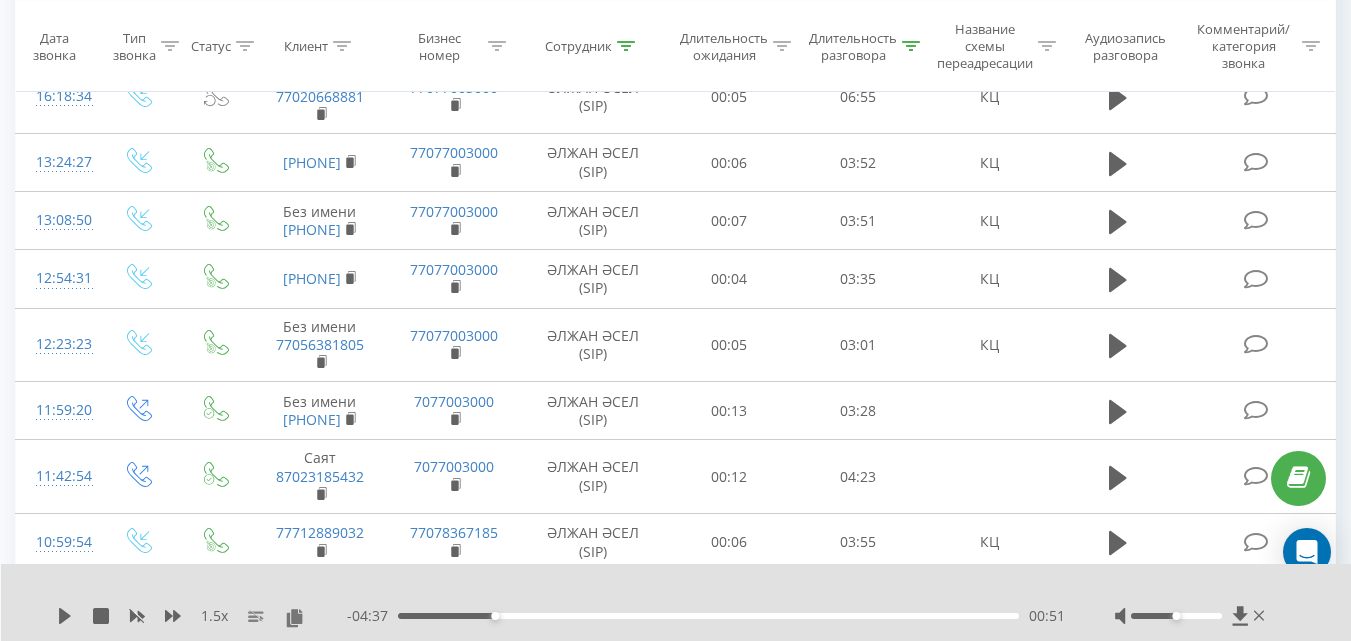 scroll, scrollTop: 860, scrollLeft: 0, axis: vertical 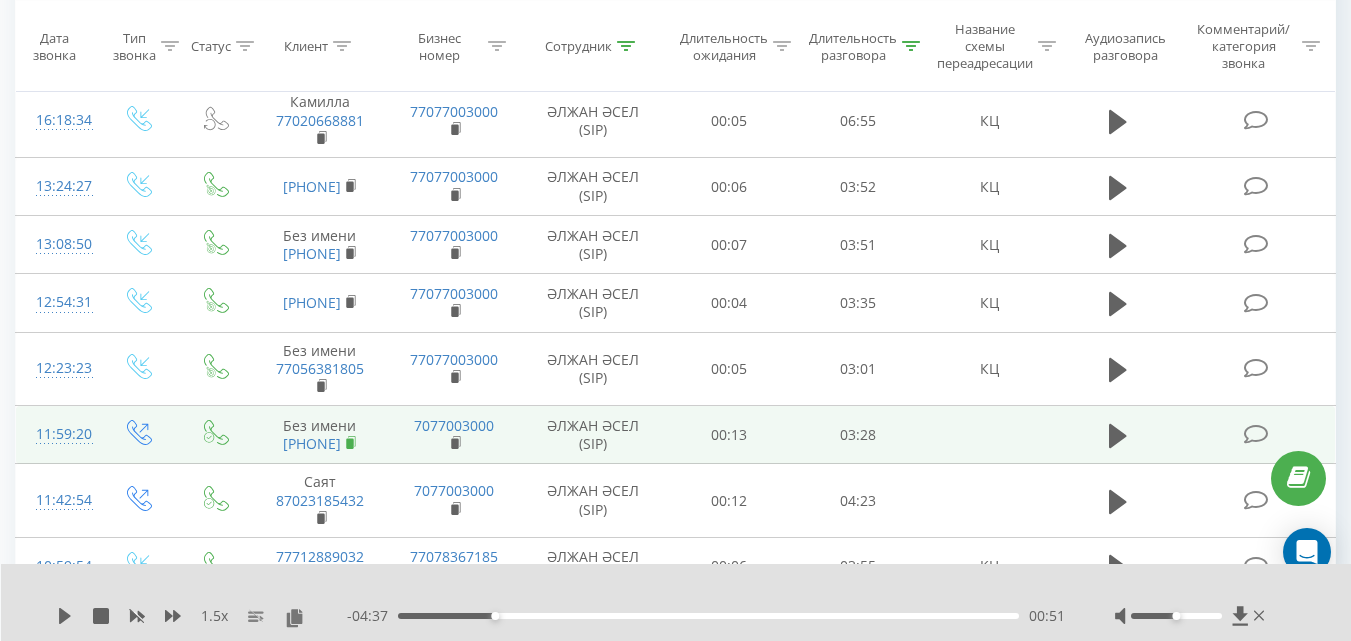 click 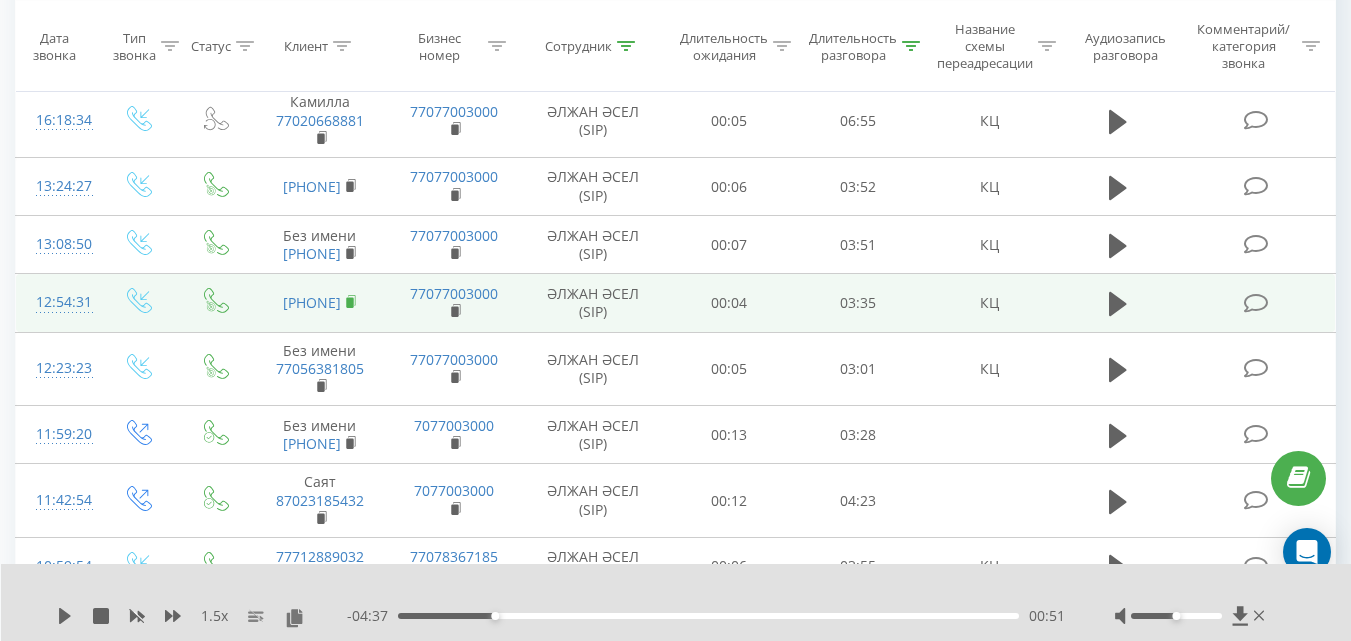 click 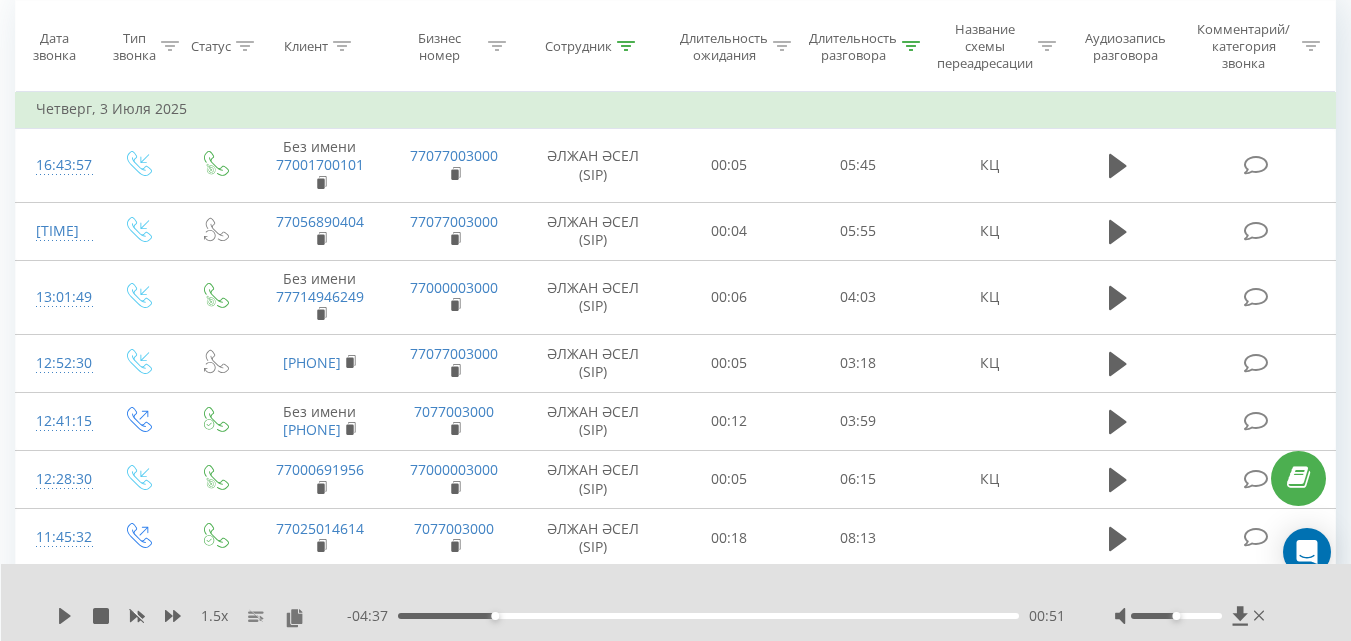 scroll, scrollTop: 184, scrollLeft: 0, axis: vertical 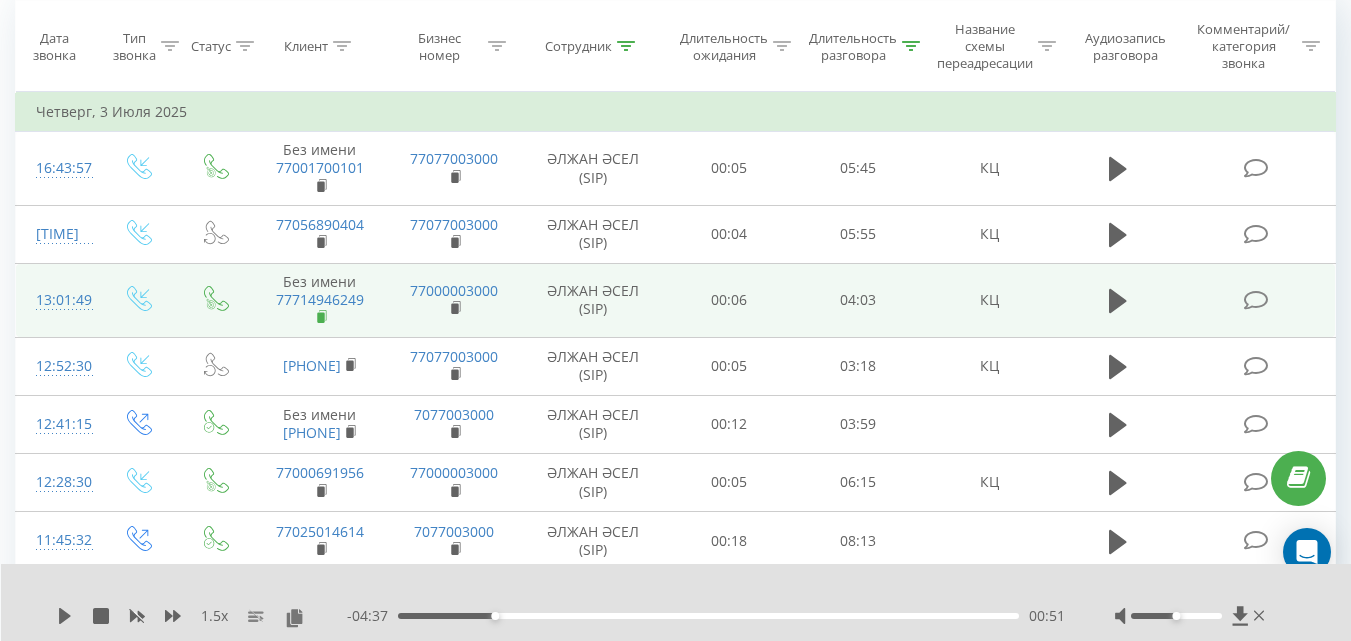 click 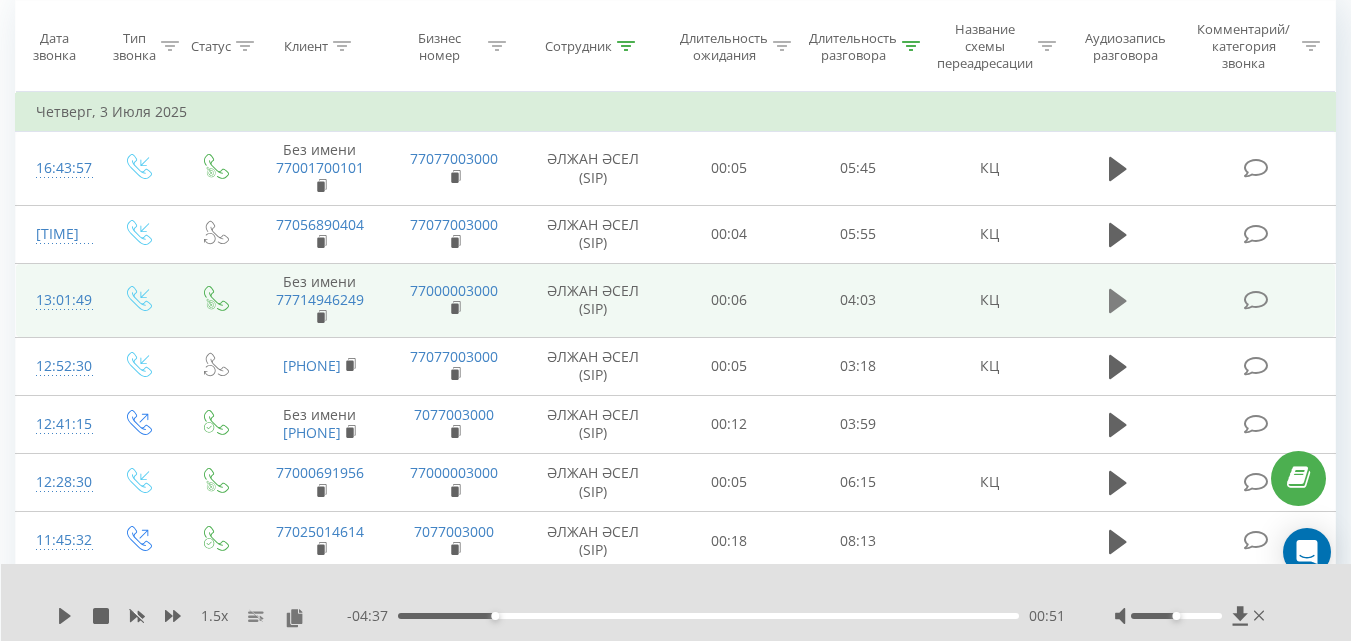 click 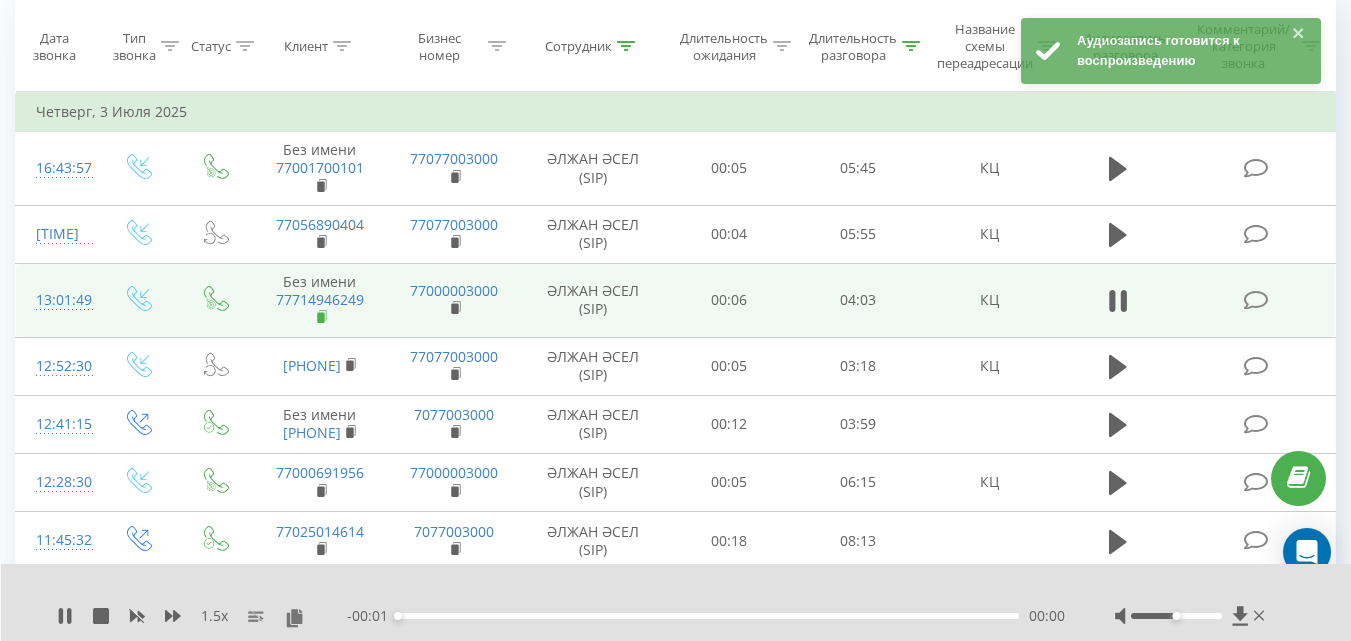 click 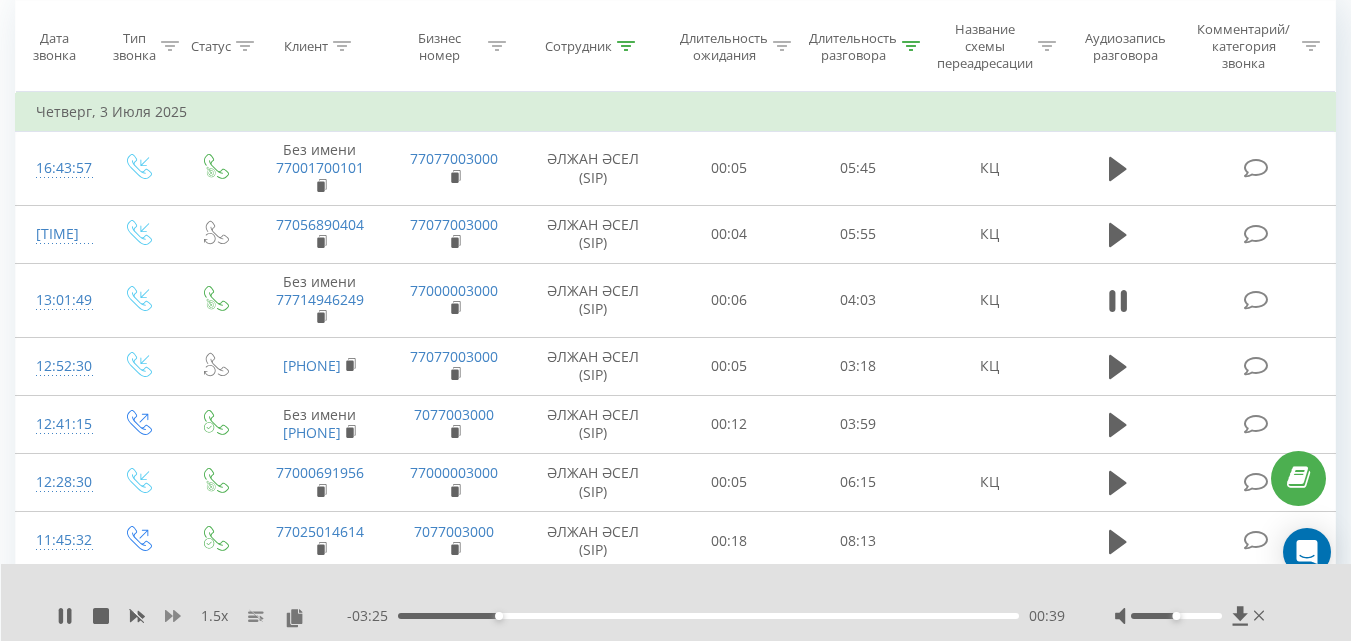 click 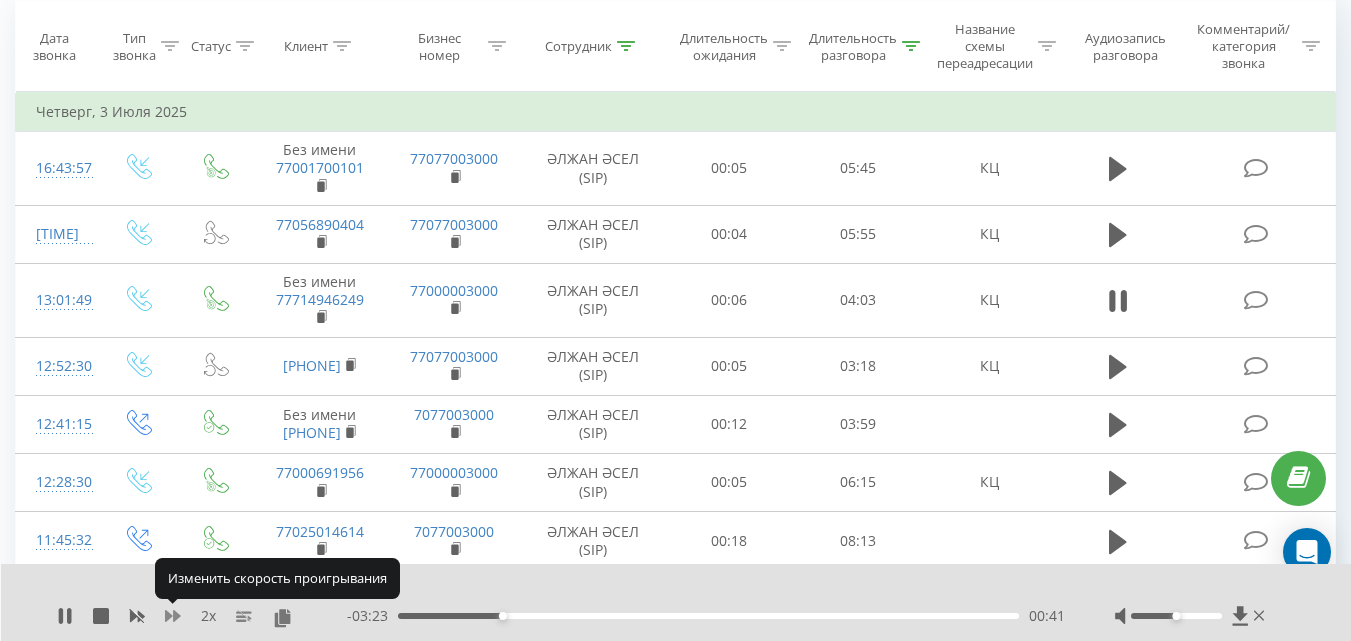click 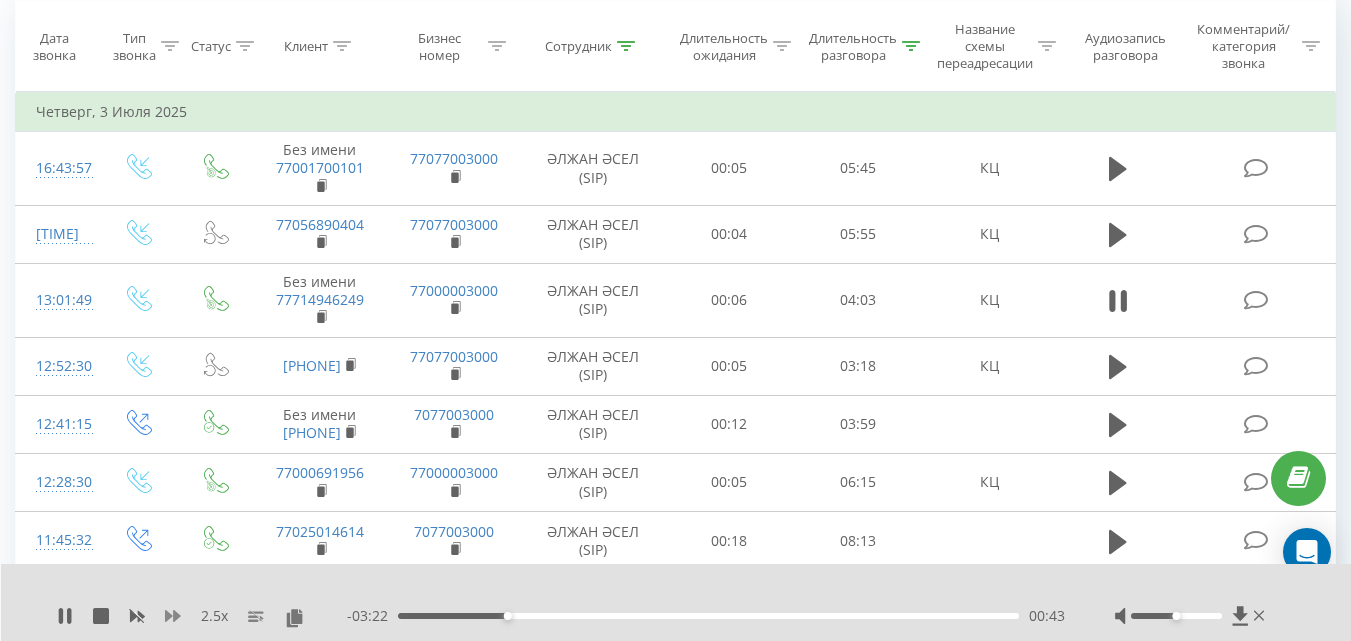 click 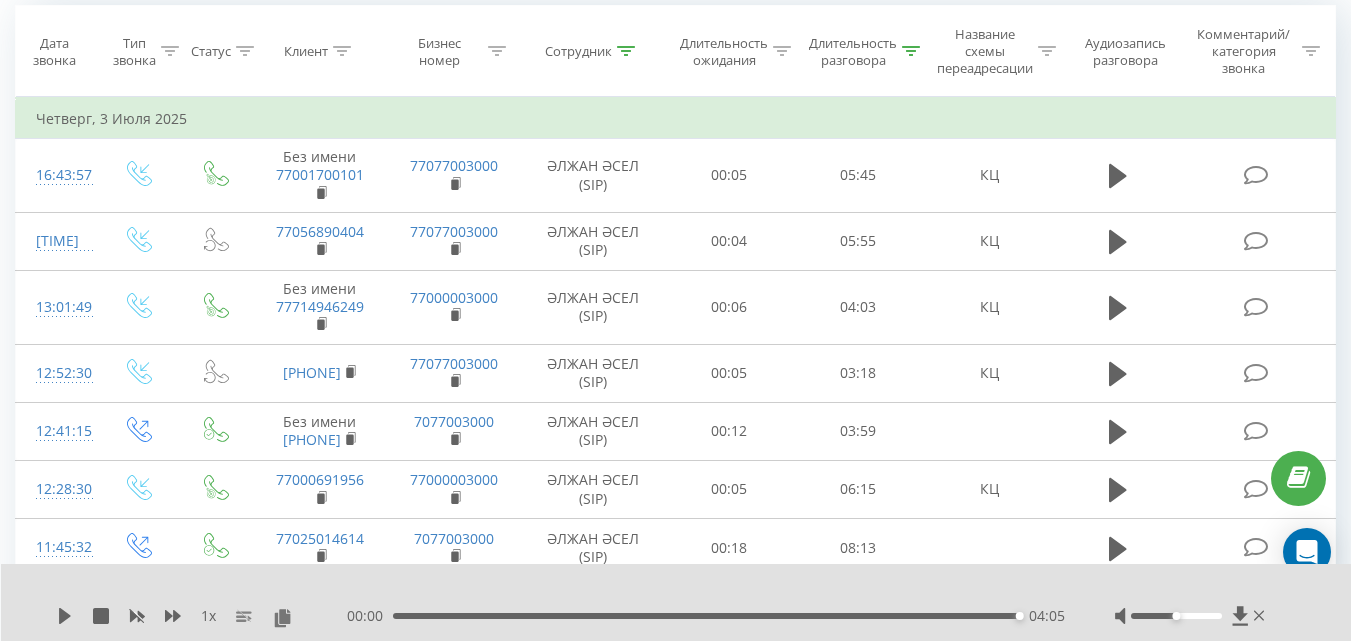 scroll, scrollTop: 194, scrollLeft: 0, axis: vertical 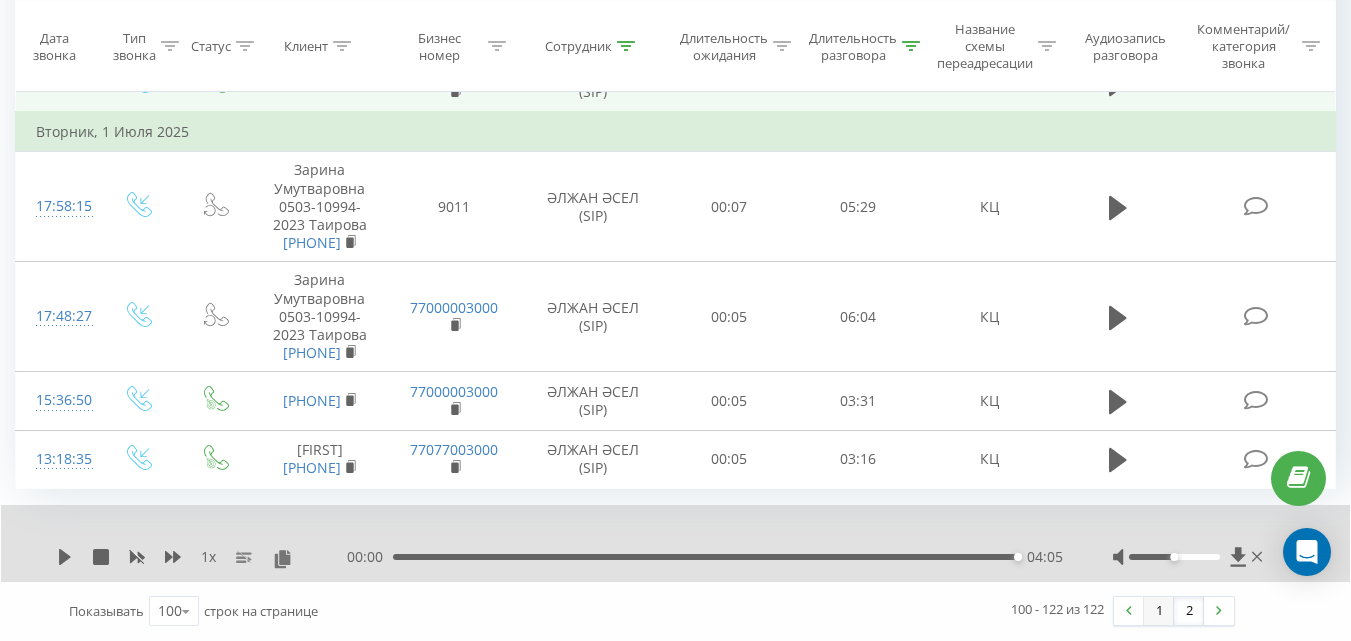 click on "1" at bounding box center [1159, 611] 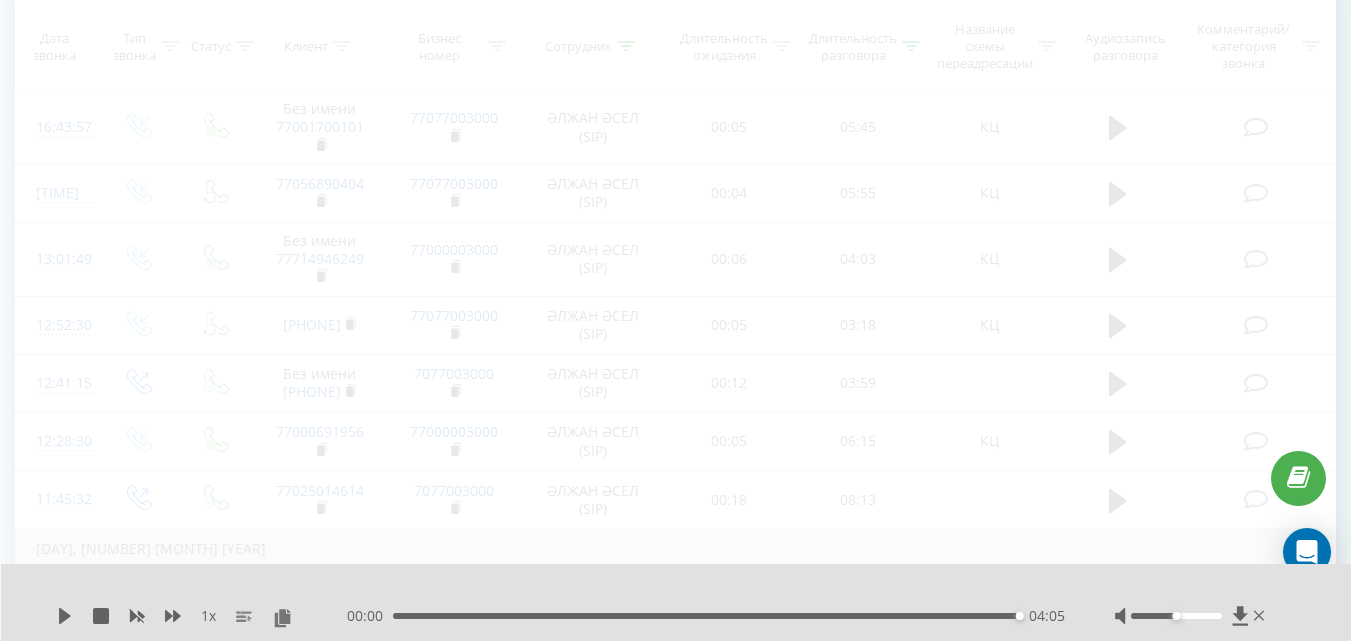 scroll, scrollTop: 132, scrollLeft: 0, axis: vertical 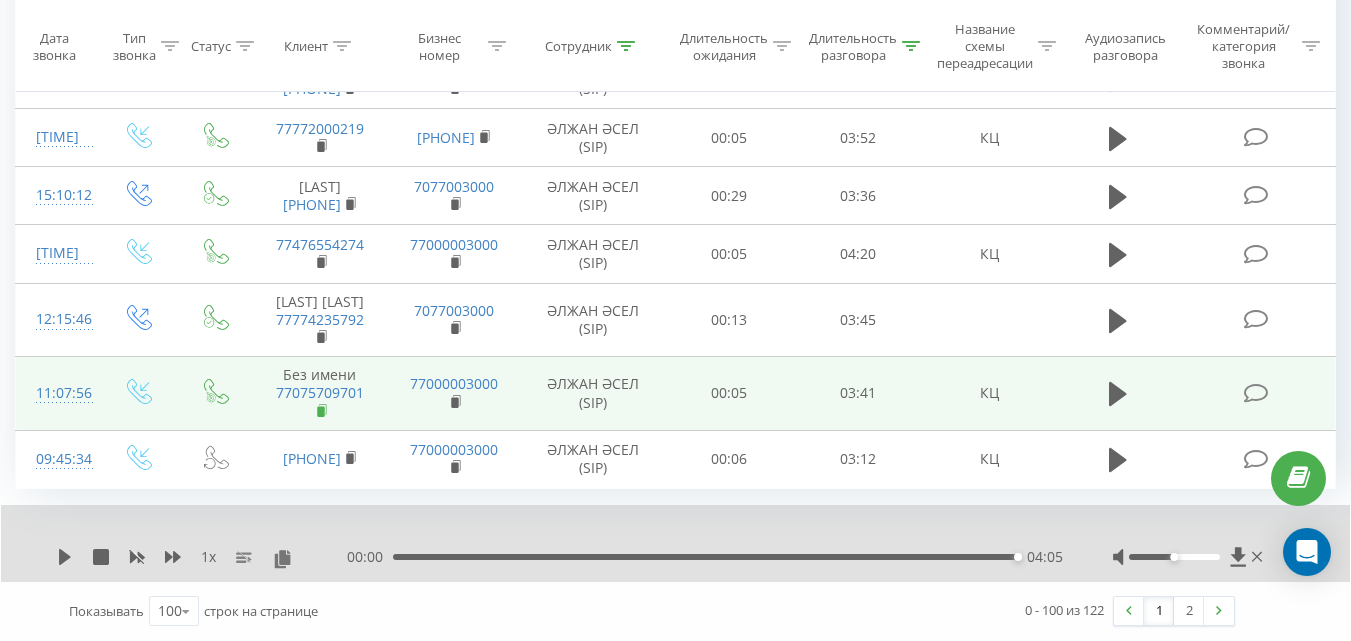 click 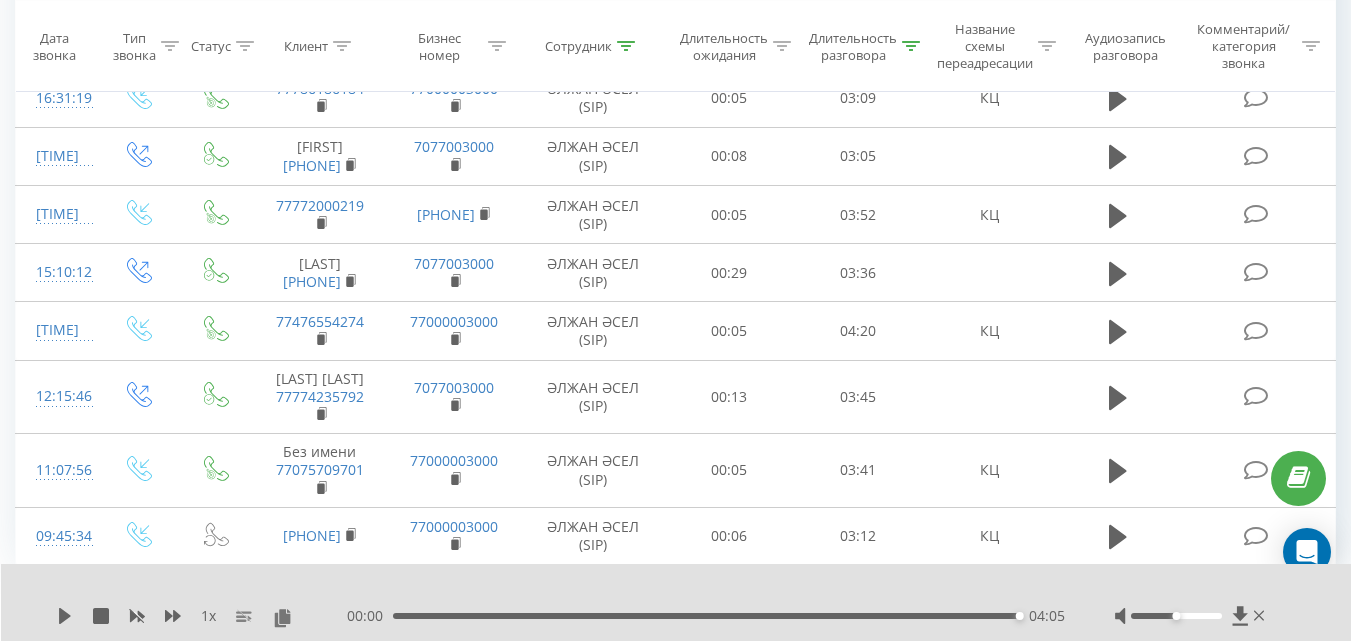 scroll, scrollTop: 6839, scrollLeft: 0, axis: vertical 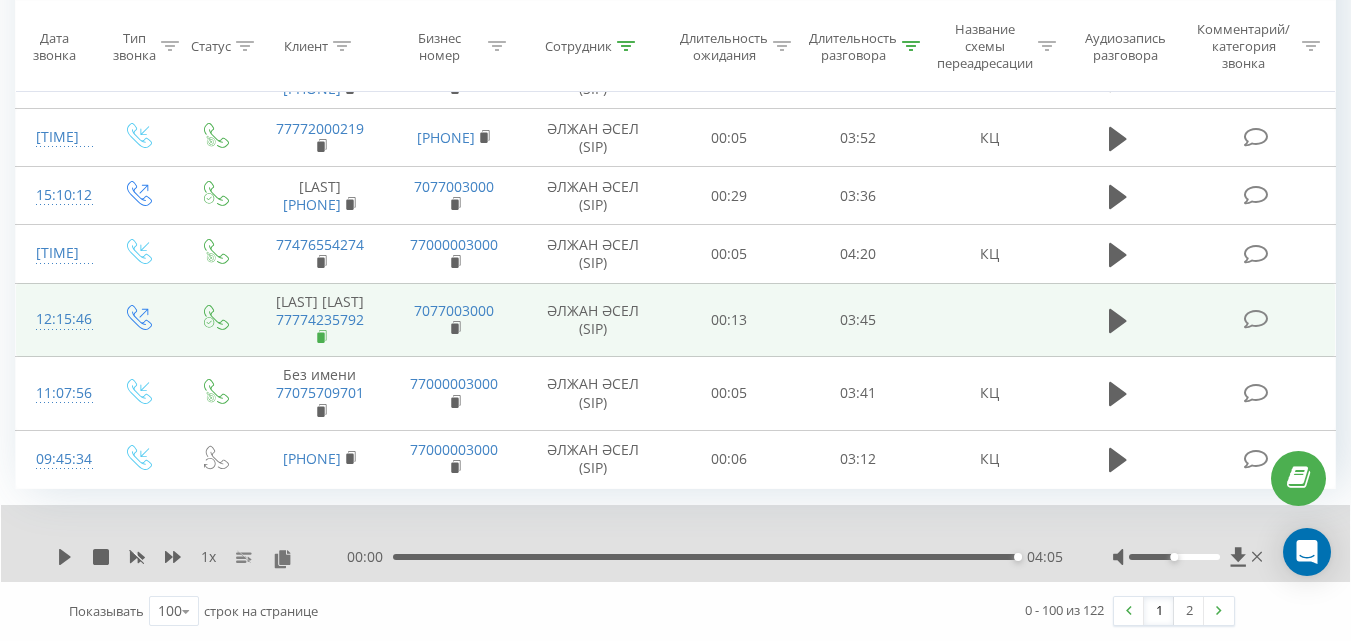 click 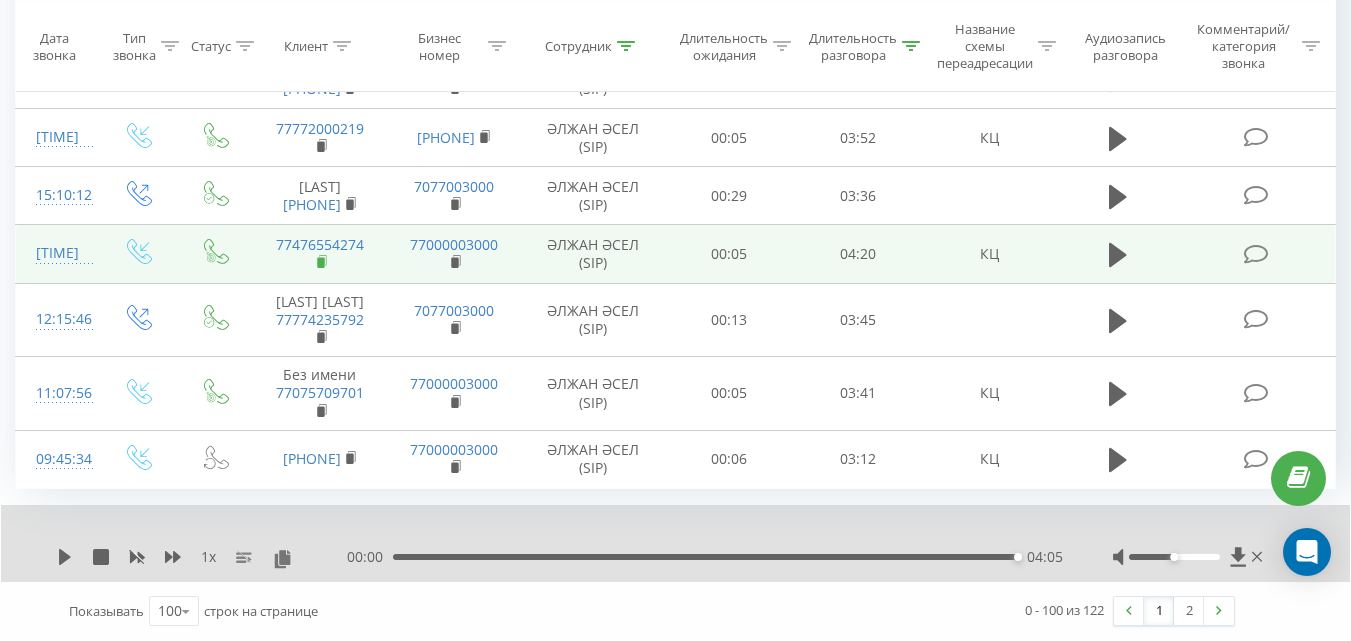 click 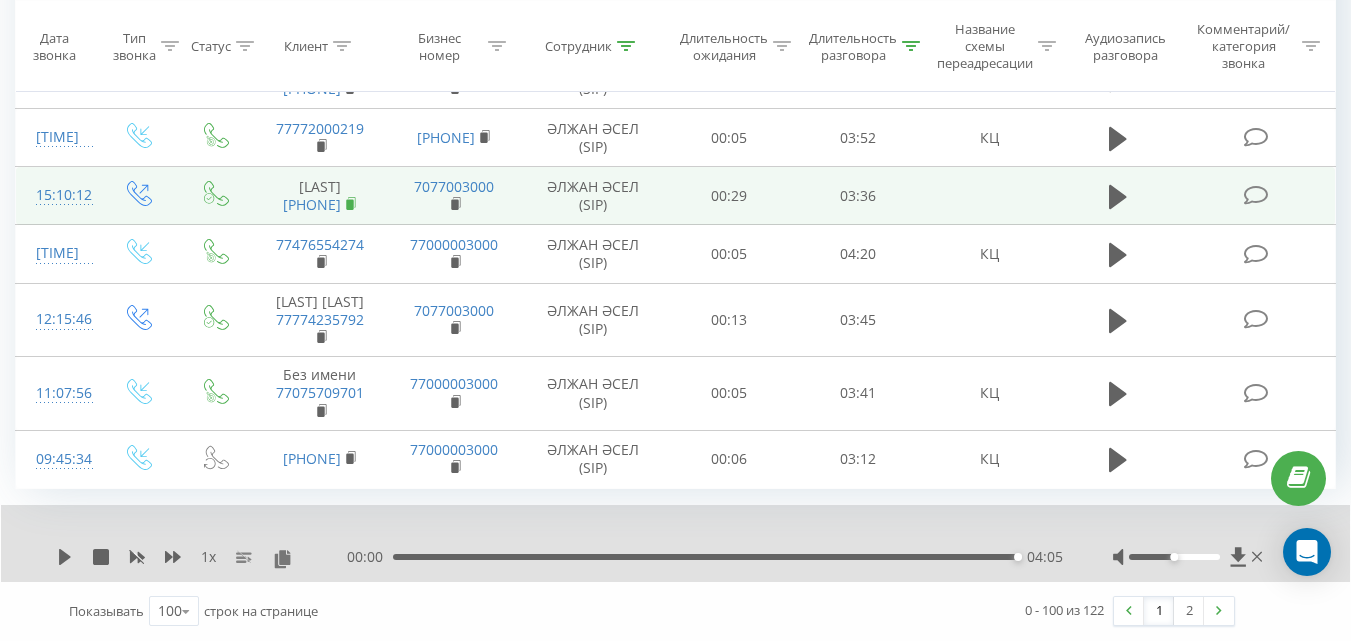 click 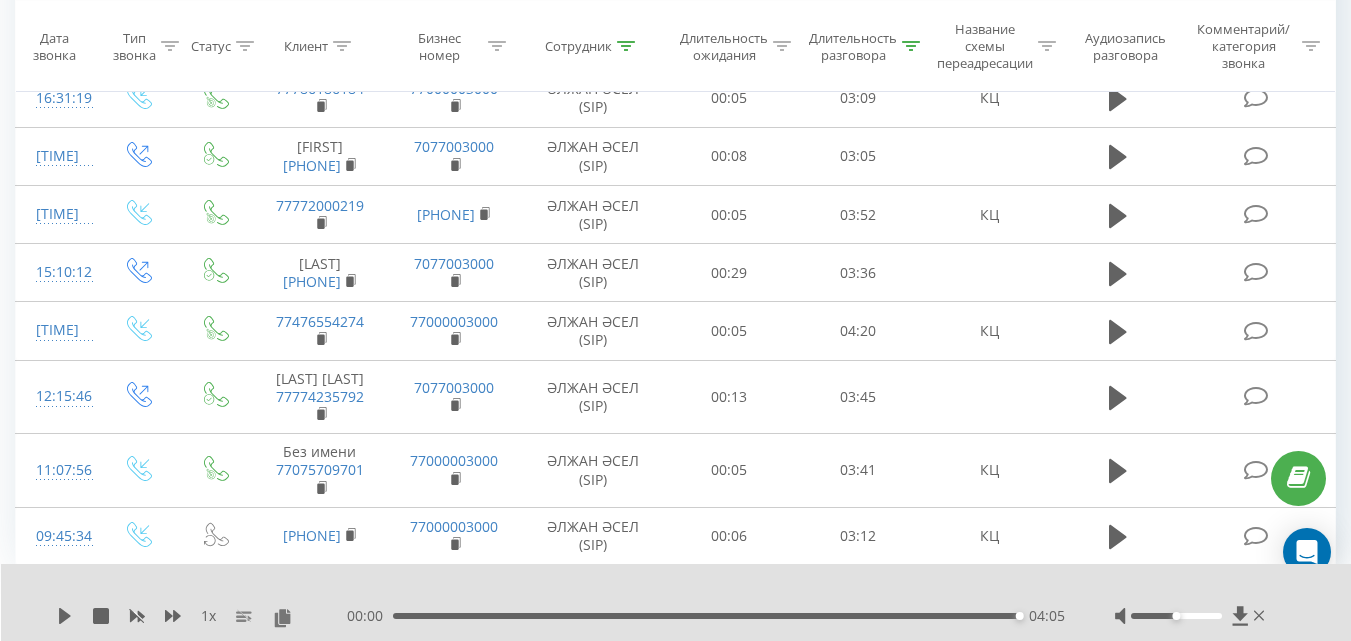 scroll, scrollTop: 6807, scrollLeft: 0, axis: vertical 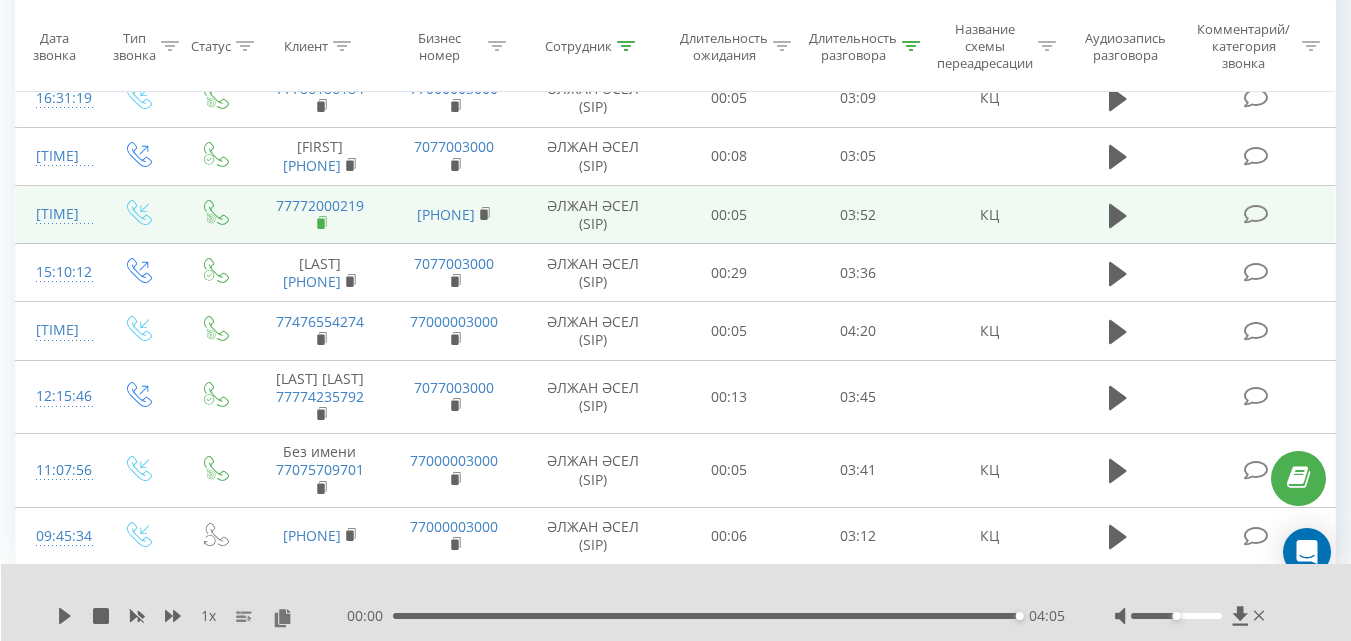 click 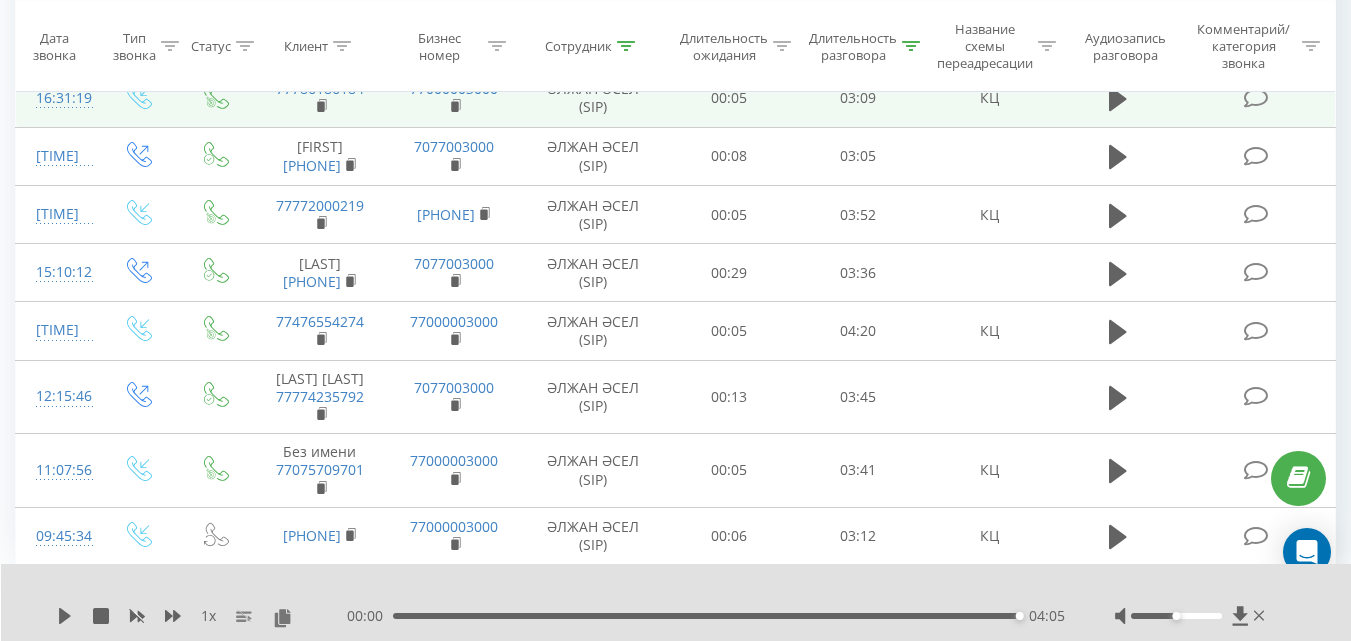 click on "77786186184" at bounding box center (320, 98) 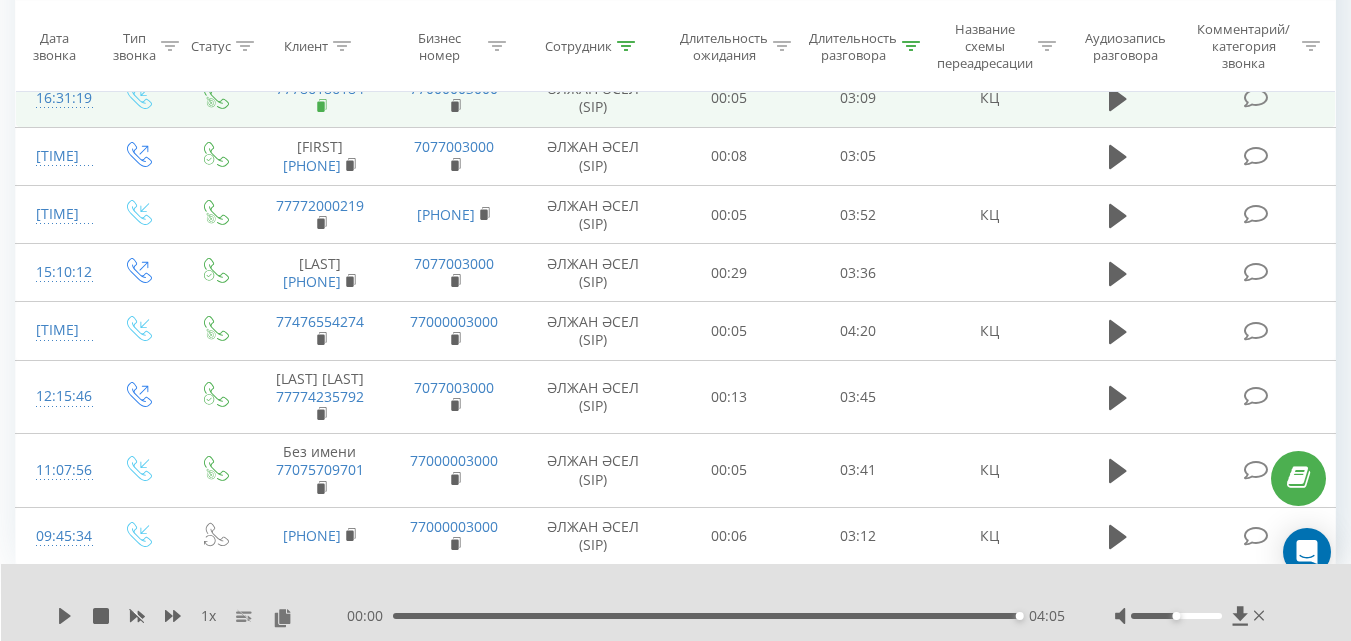 click 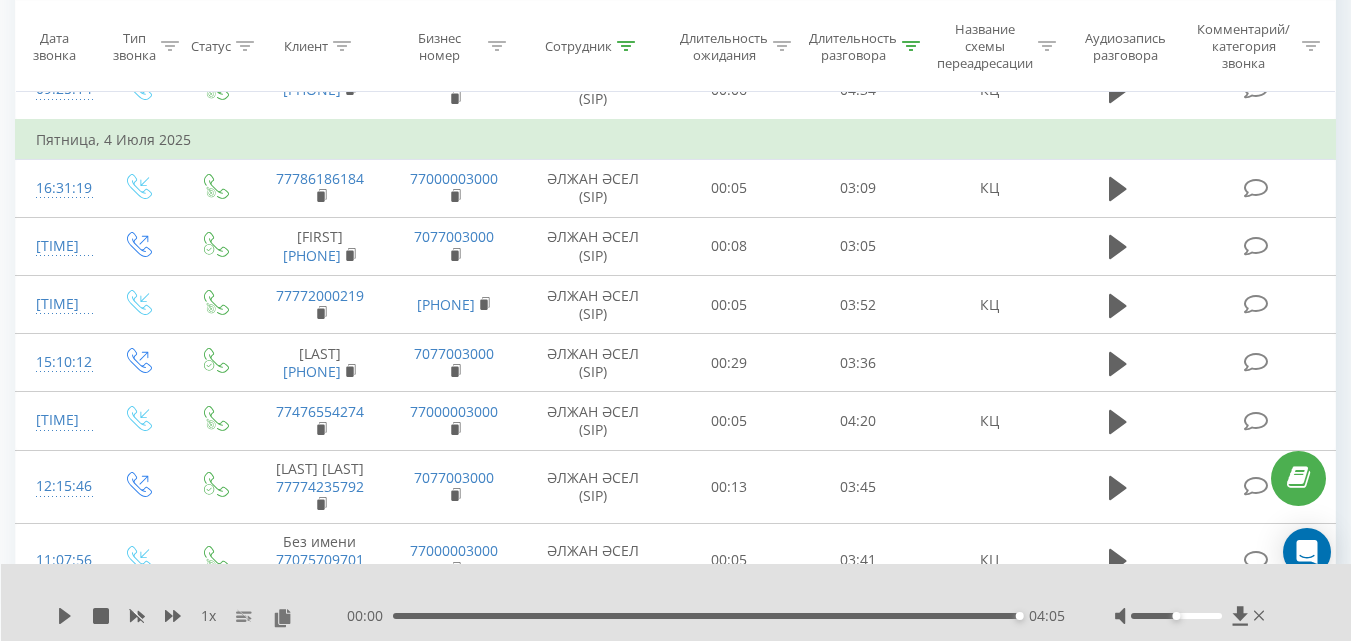 scroll, scrollTop: 6395, scrollLeft: 0, axis: vertical 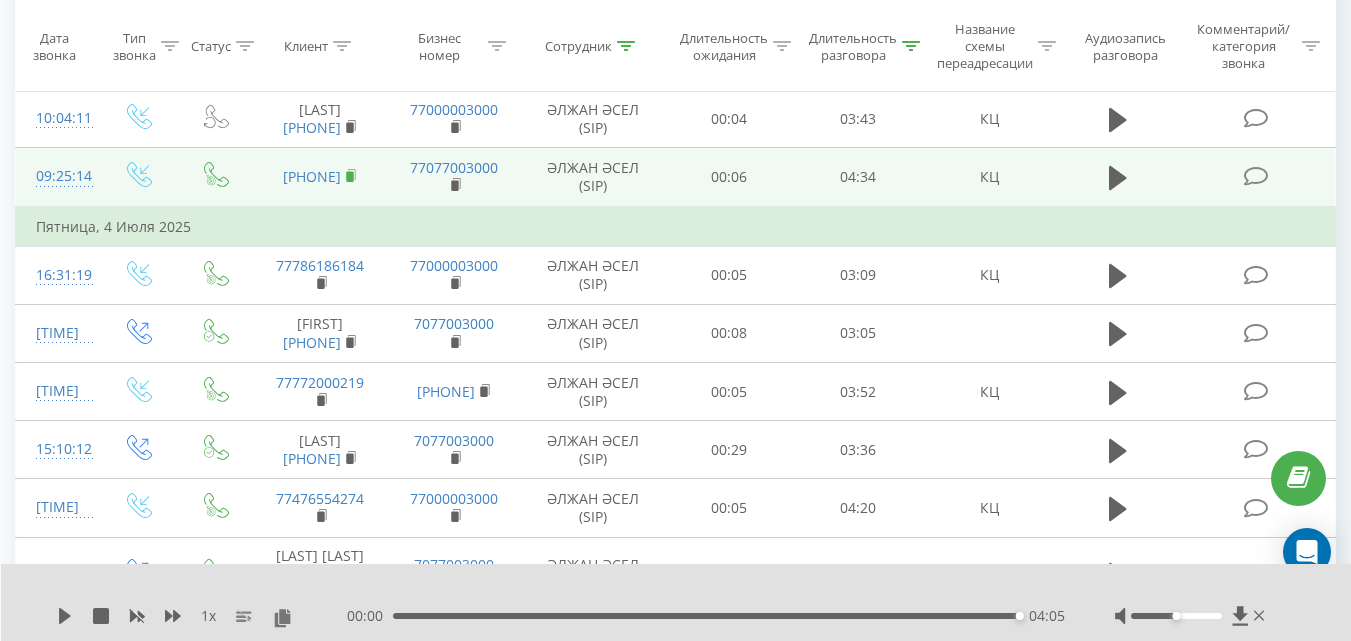 click at bounding box center (351, 176) 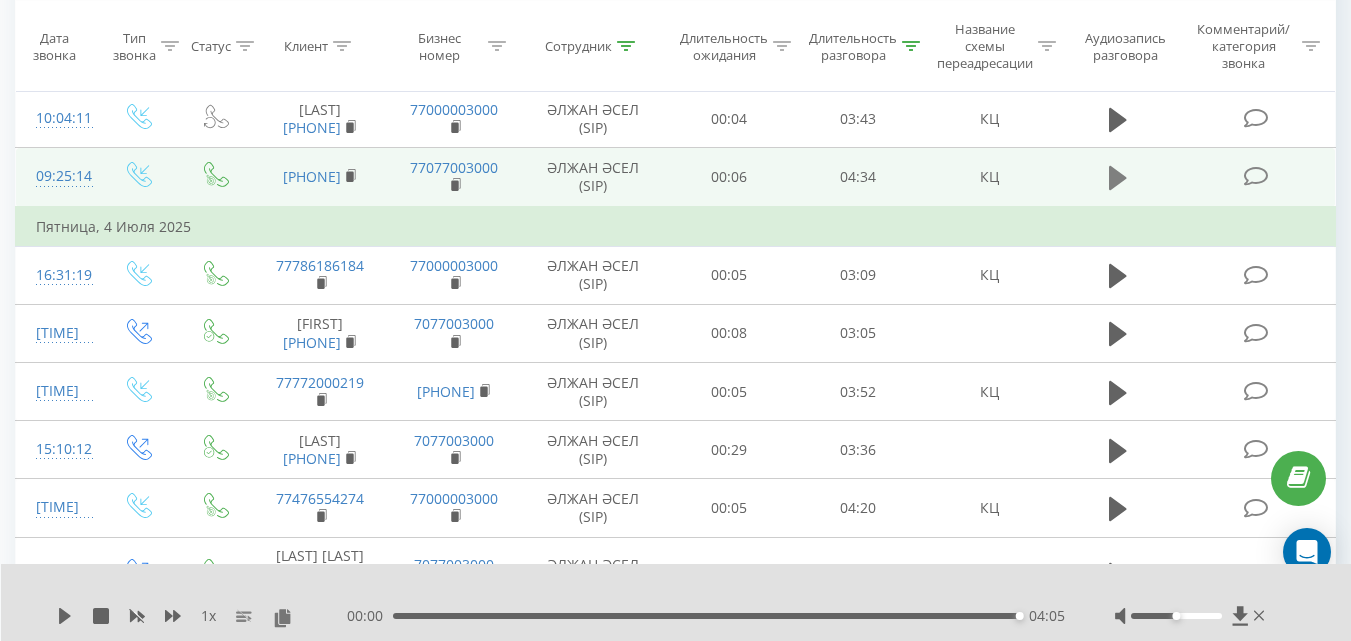 click 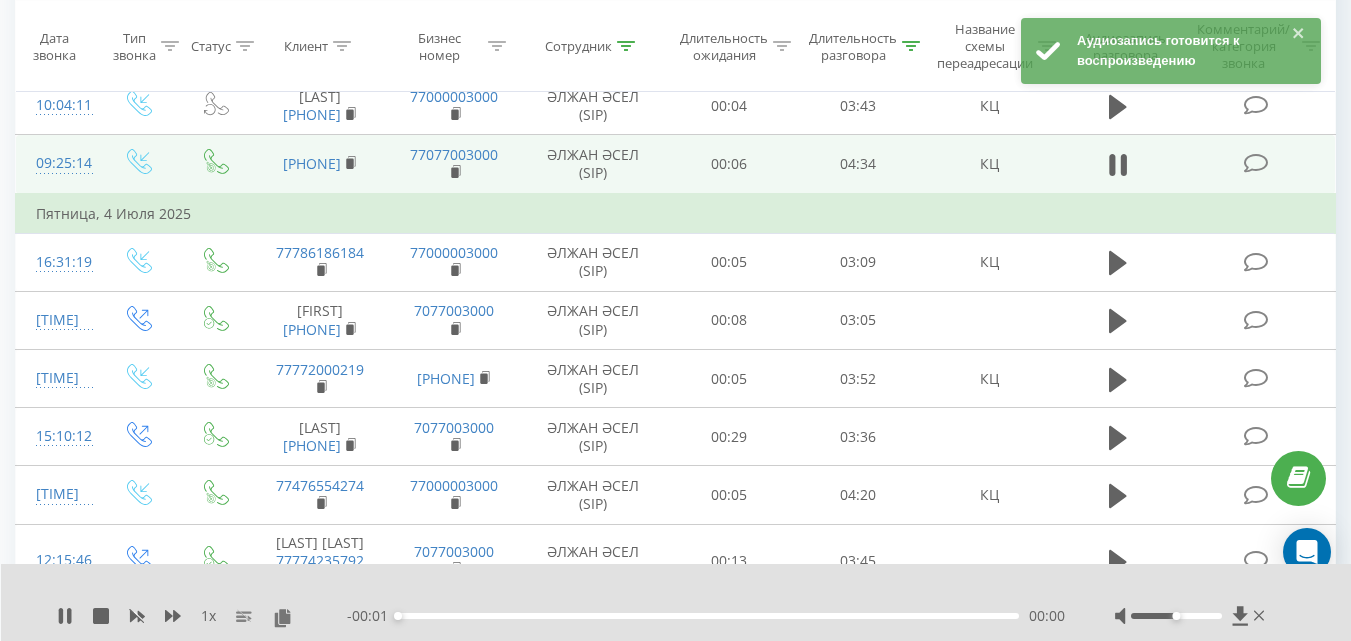 scroll, scrollTop: 6370, scrollLeft: 0, axis: vertical 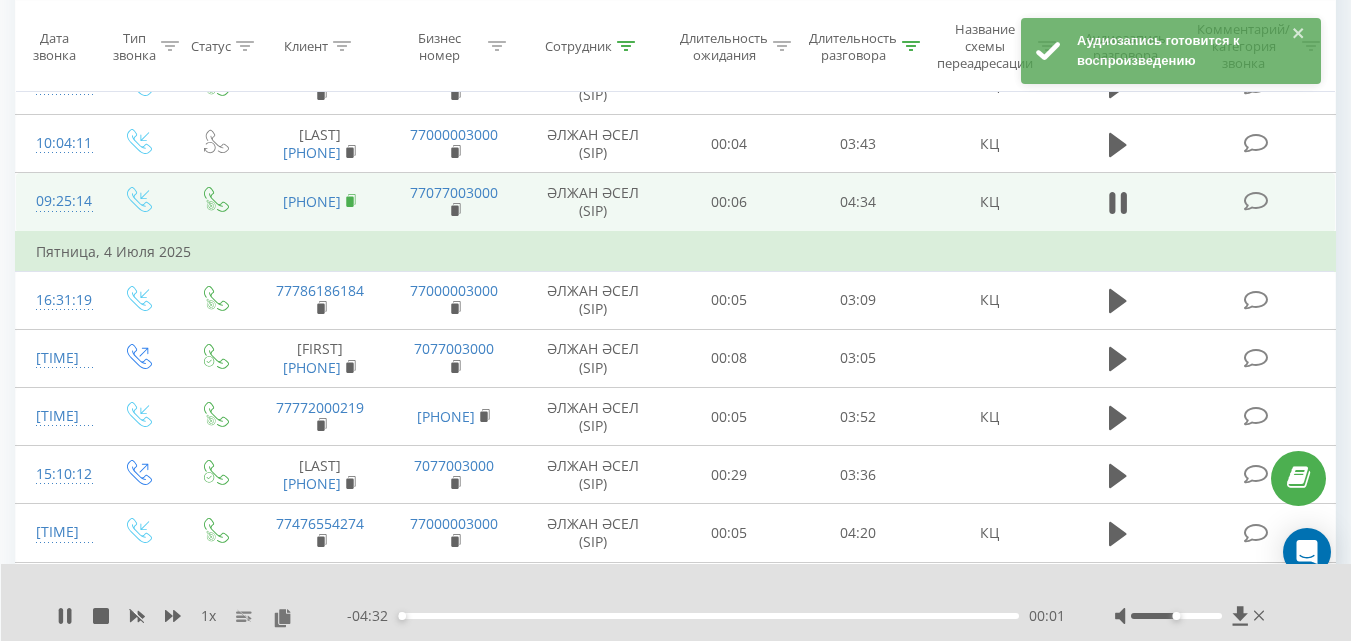 click 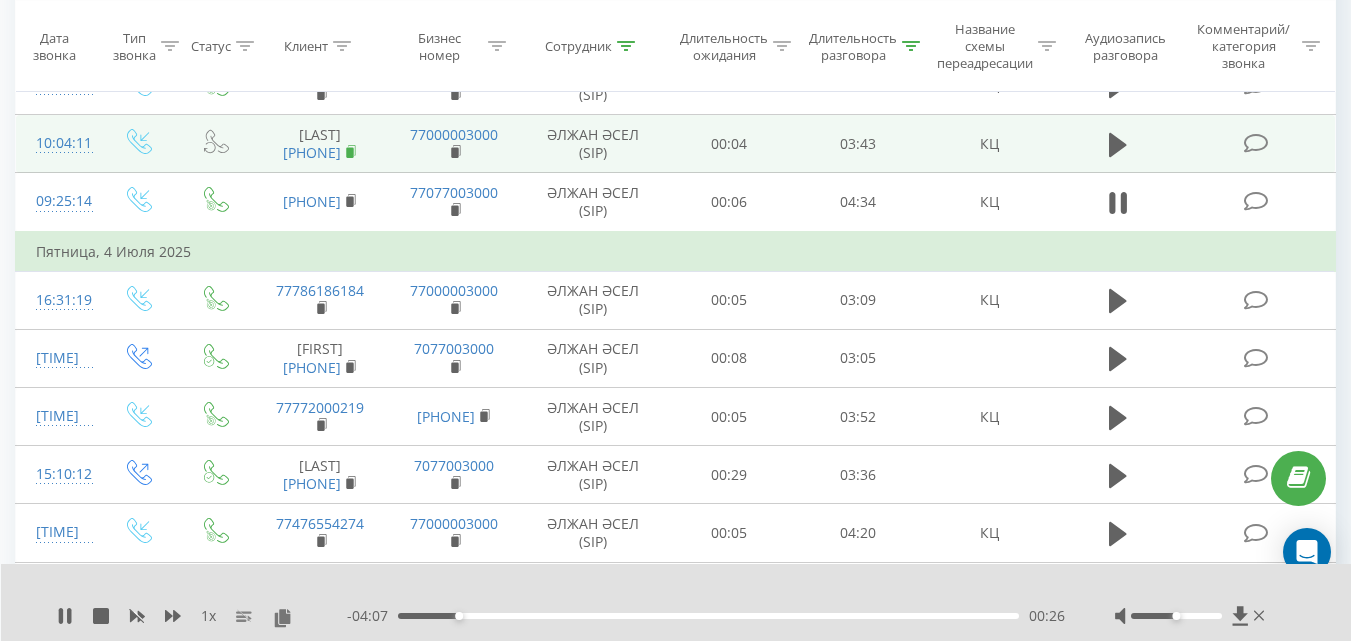 click 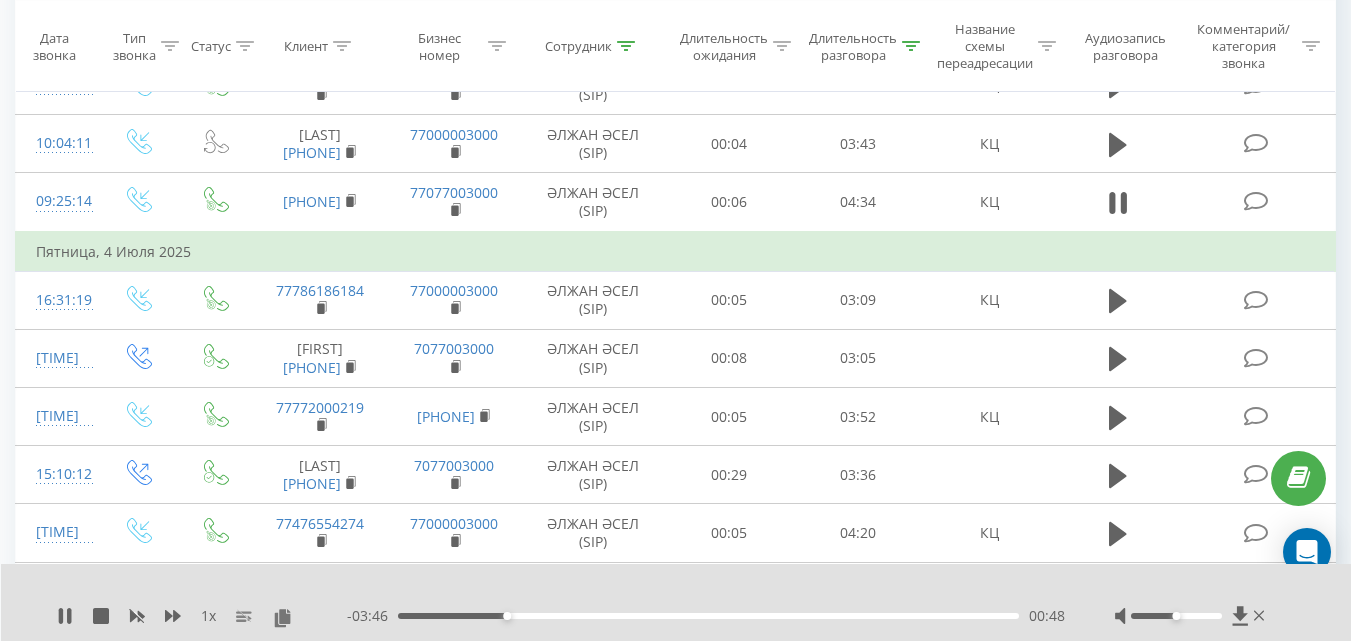 click 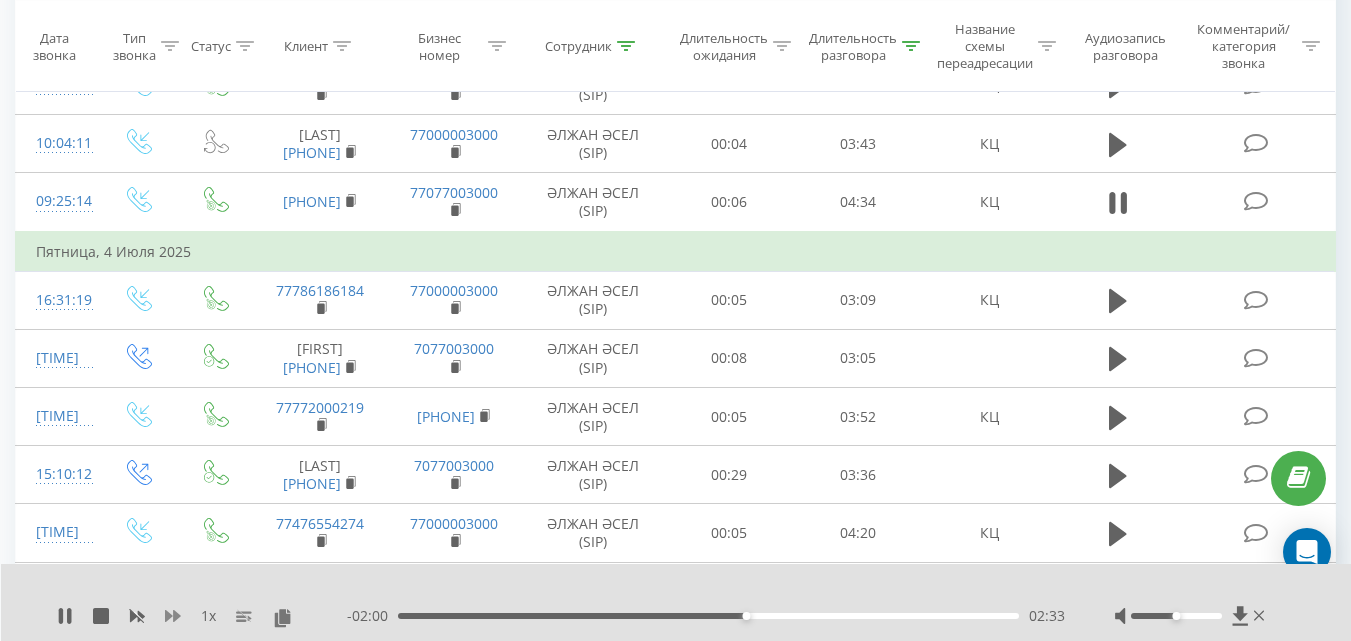 click 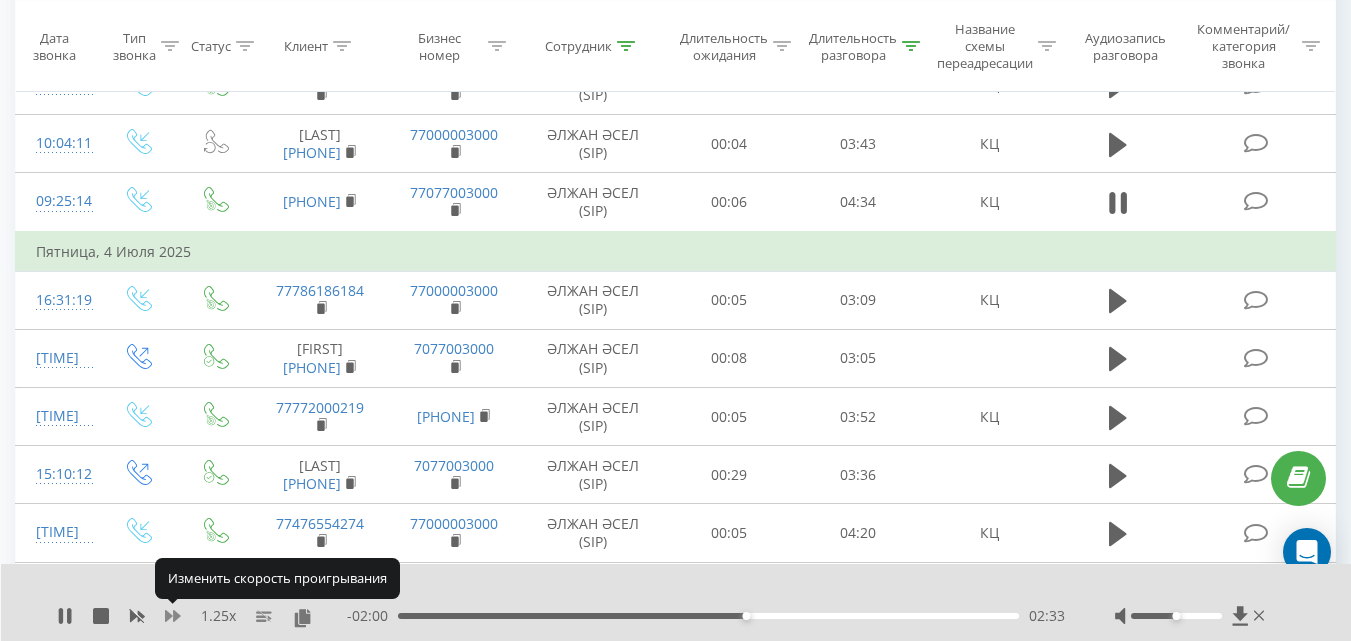 click 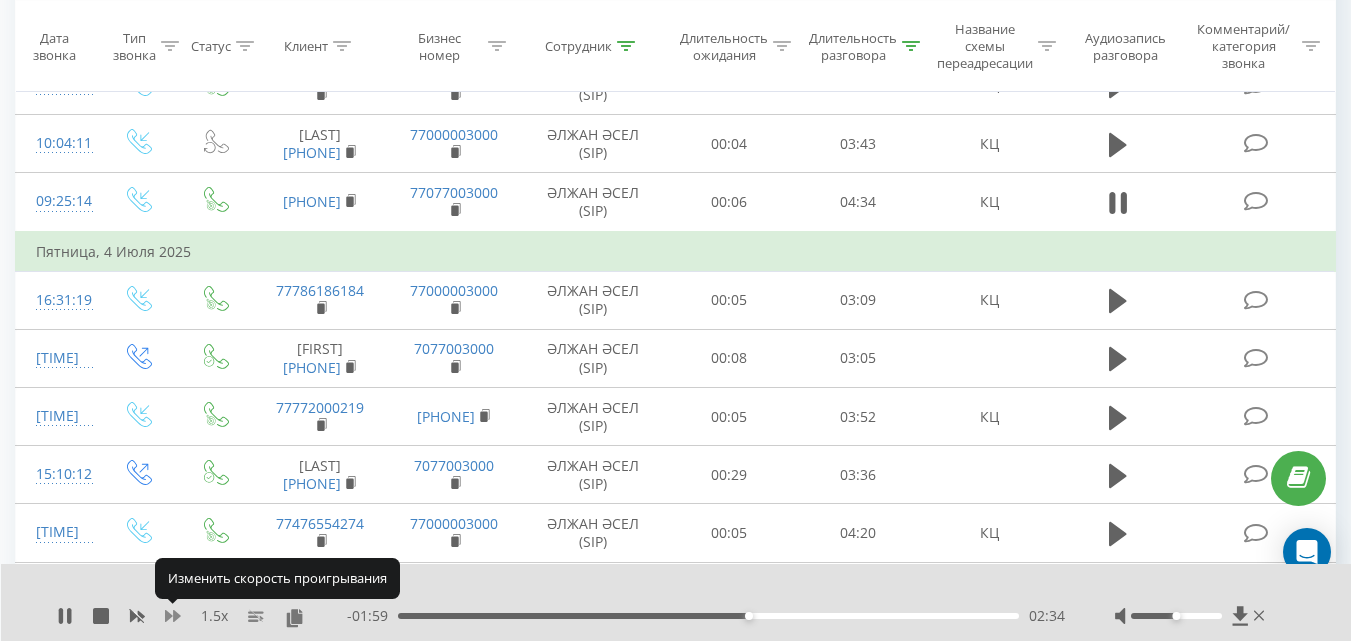 click 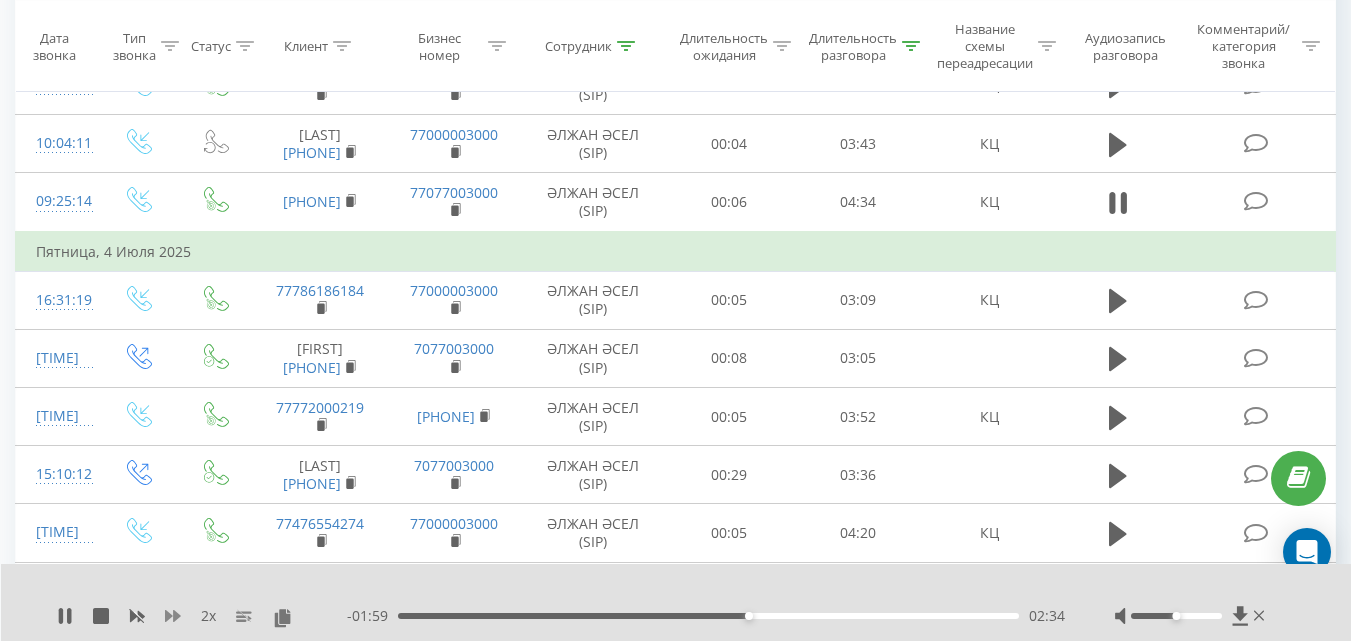 click 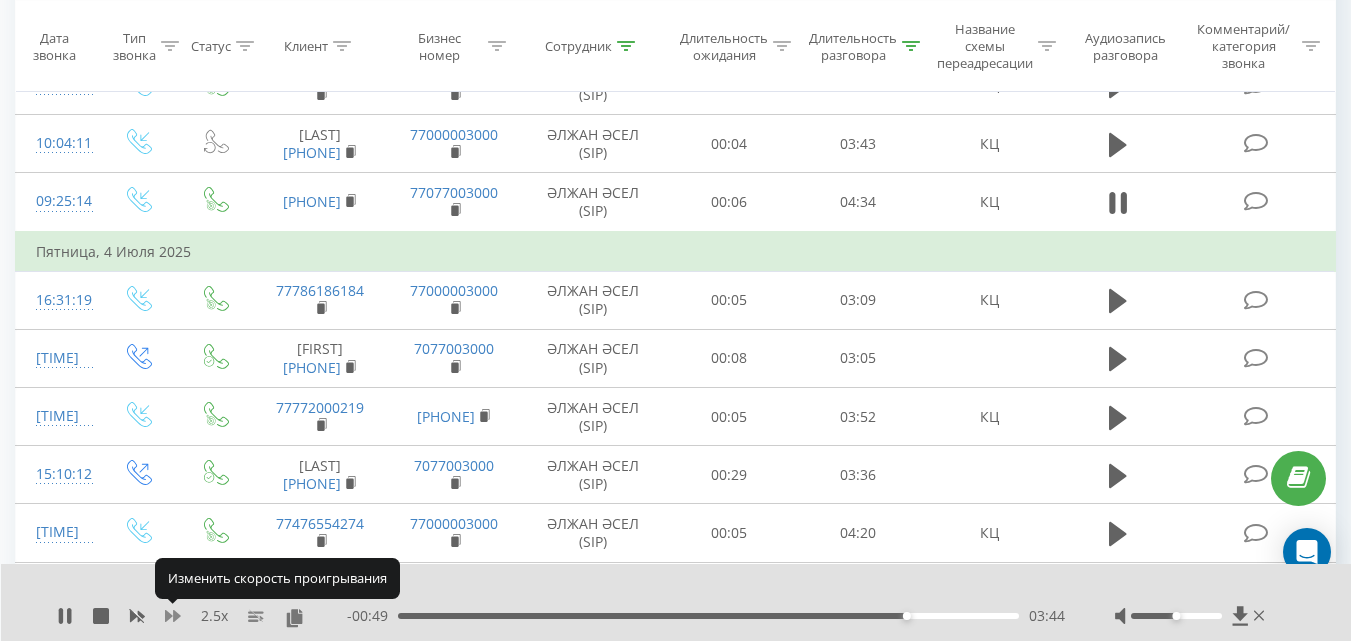 click 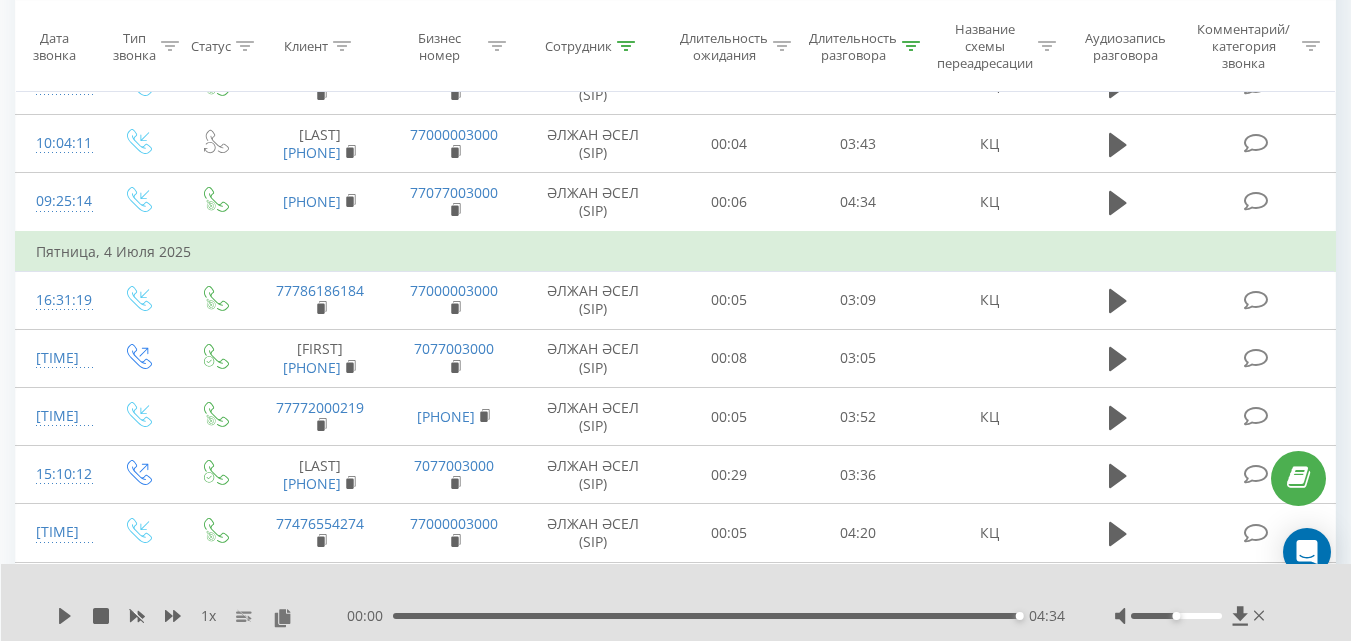 click 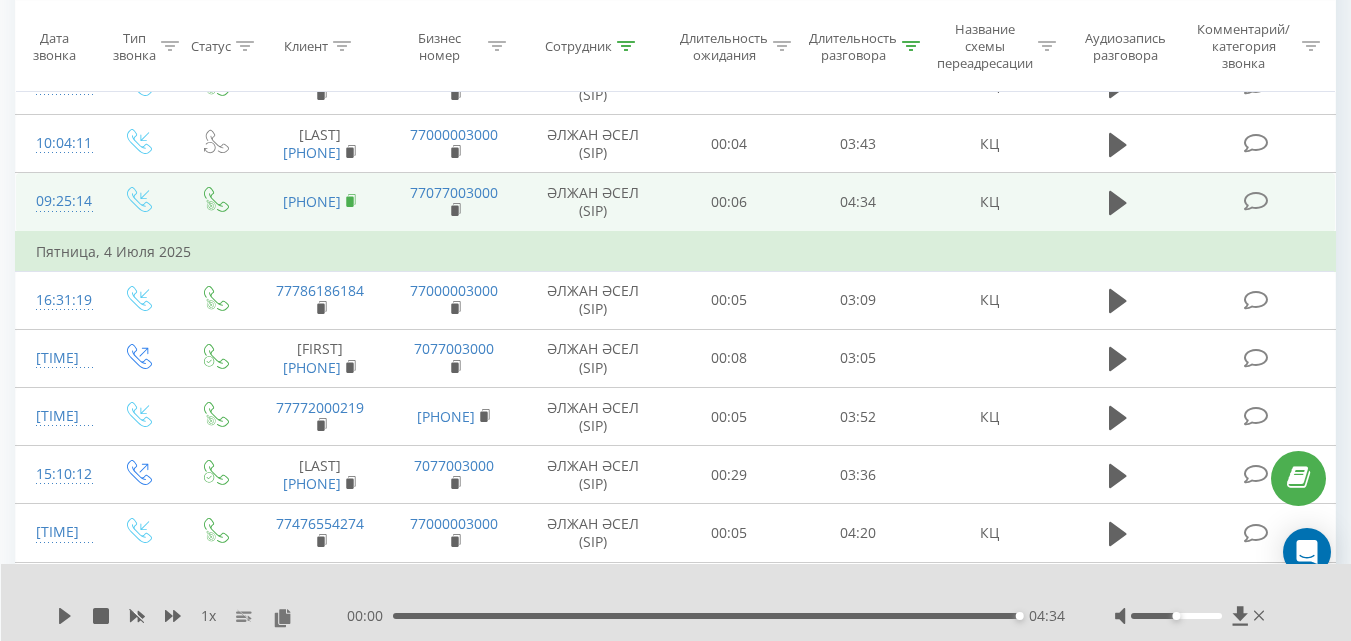 click 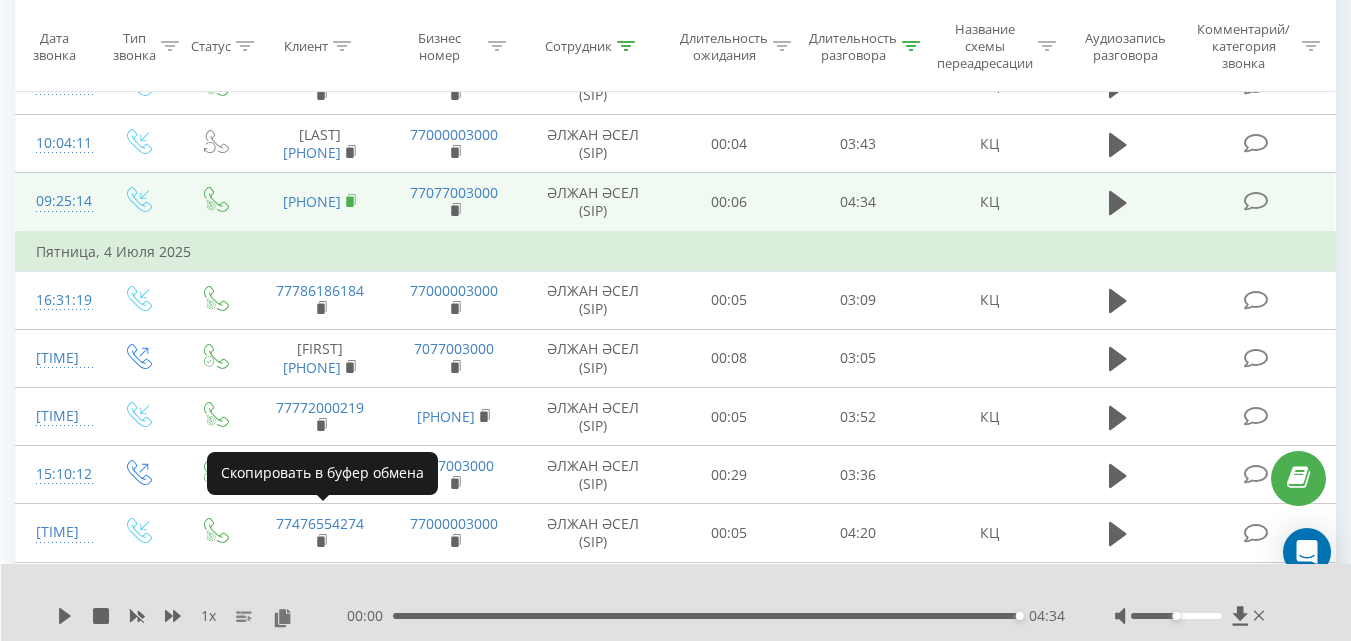 click 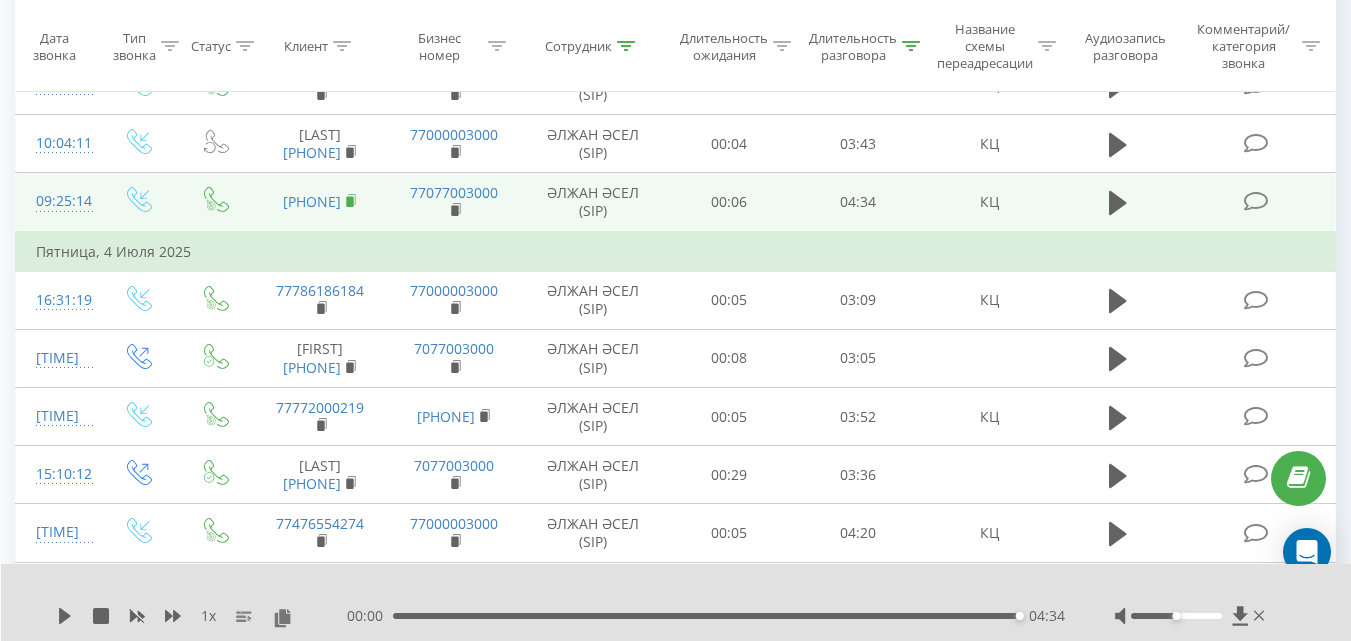 click 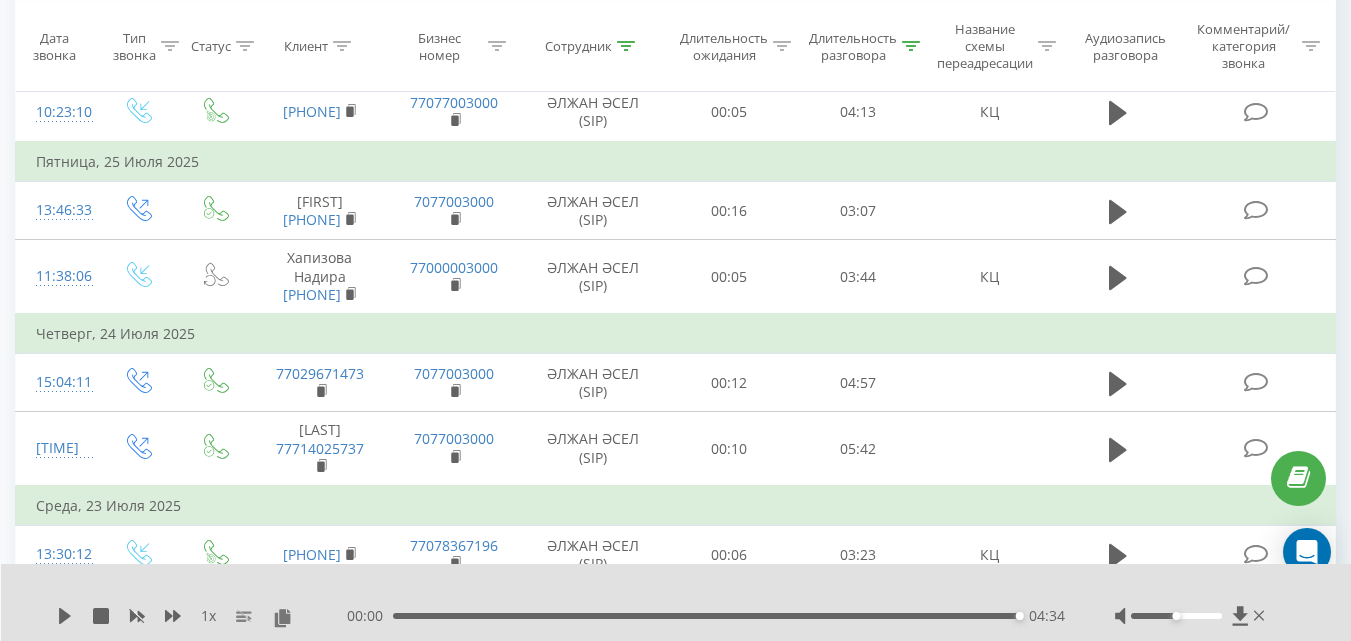 scroll, scrollTop: 461, scrollLeft: 0, axis: vertical 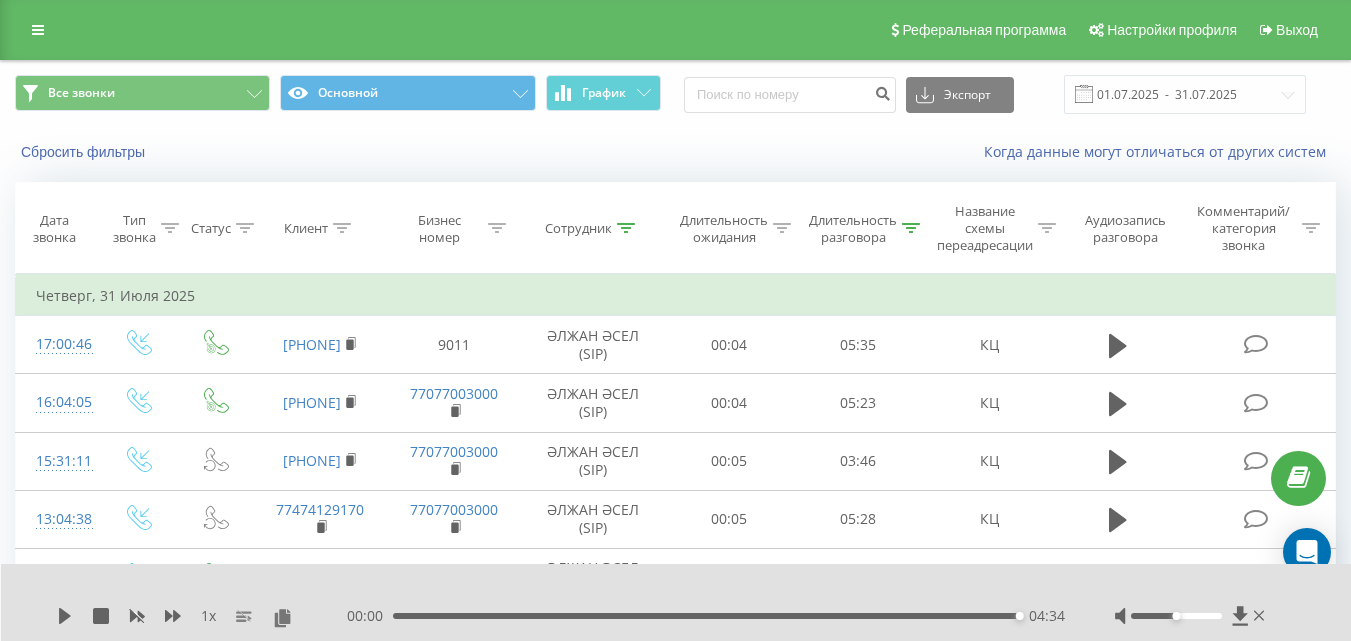 click 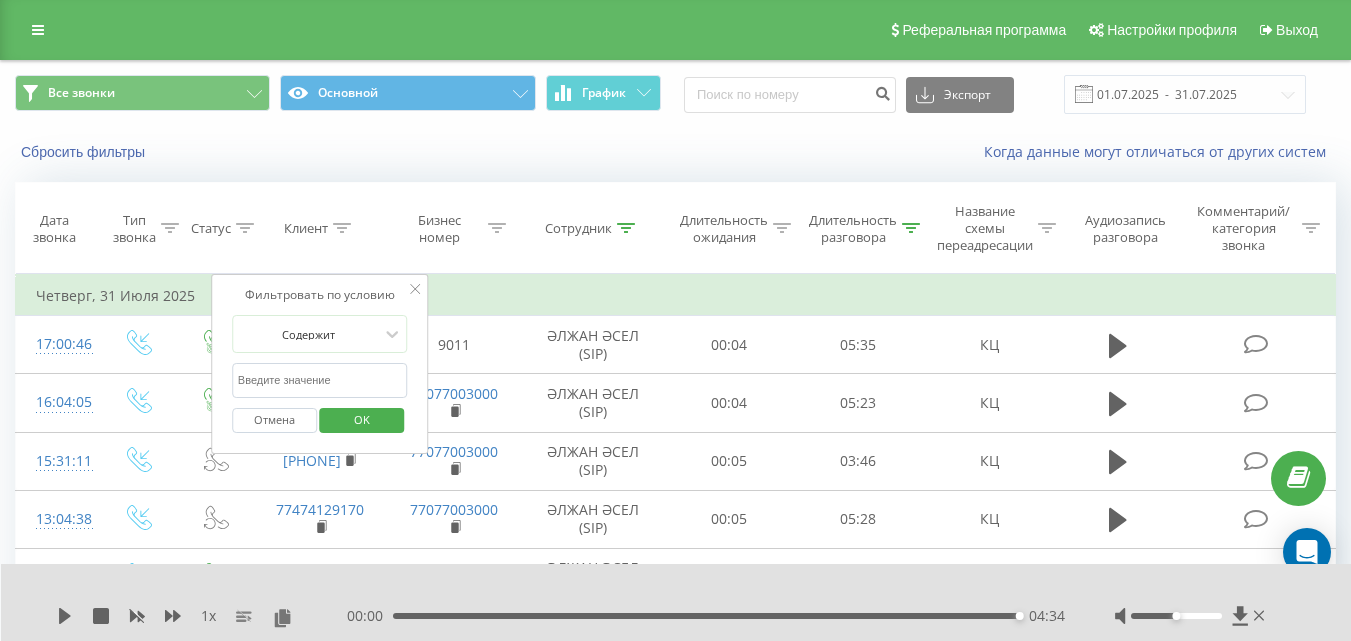 click at bounding box center [320, 380] 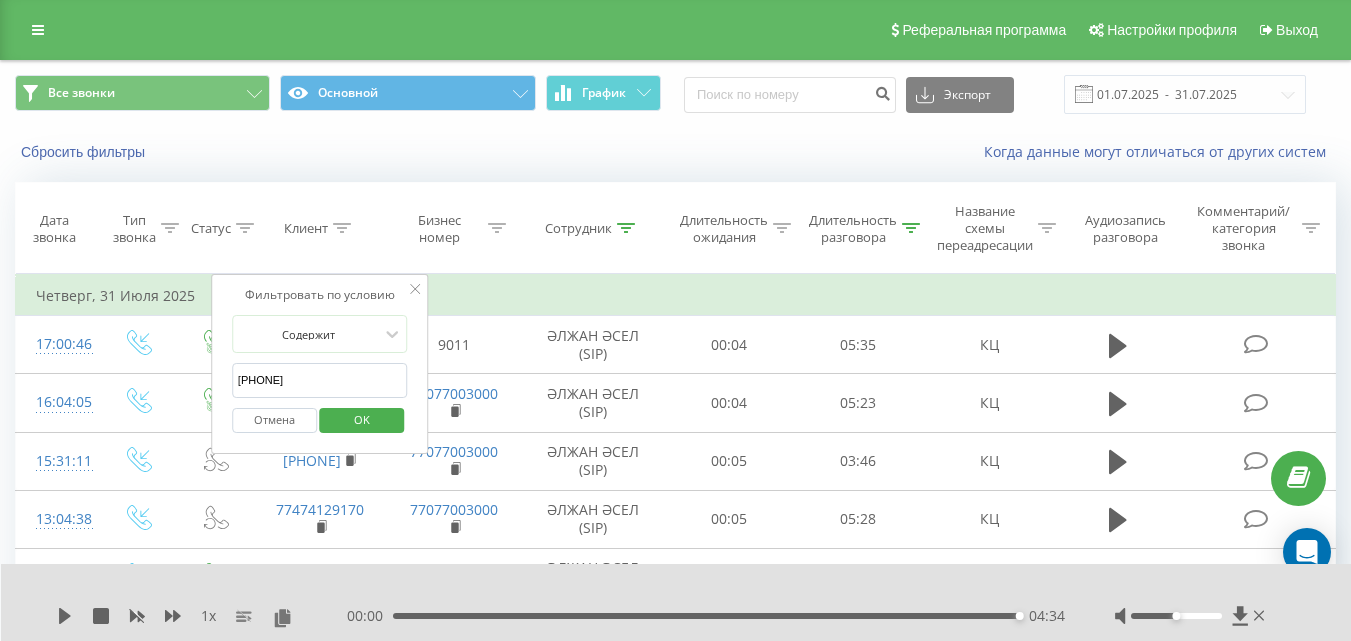 type on "77002451224" 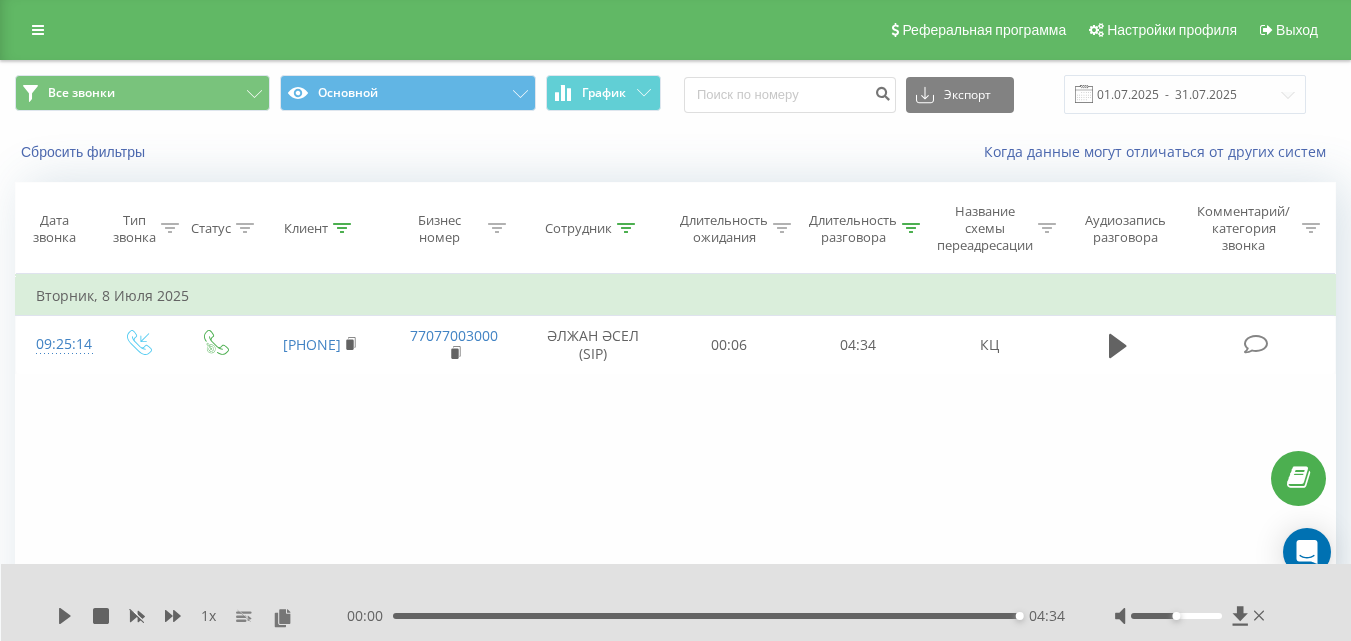 click 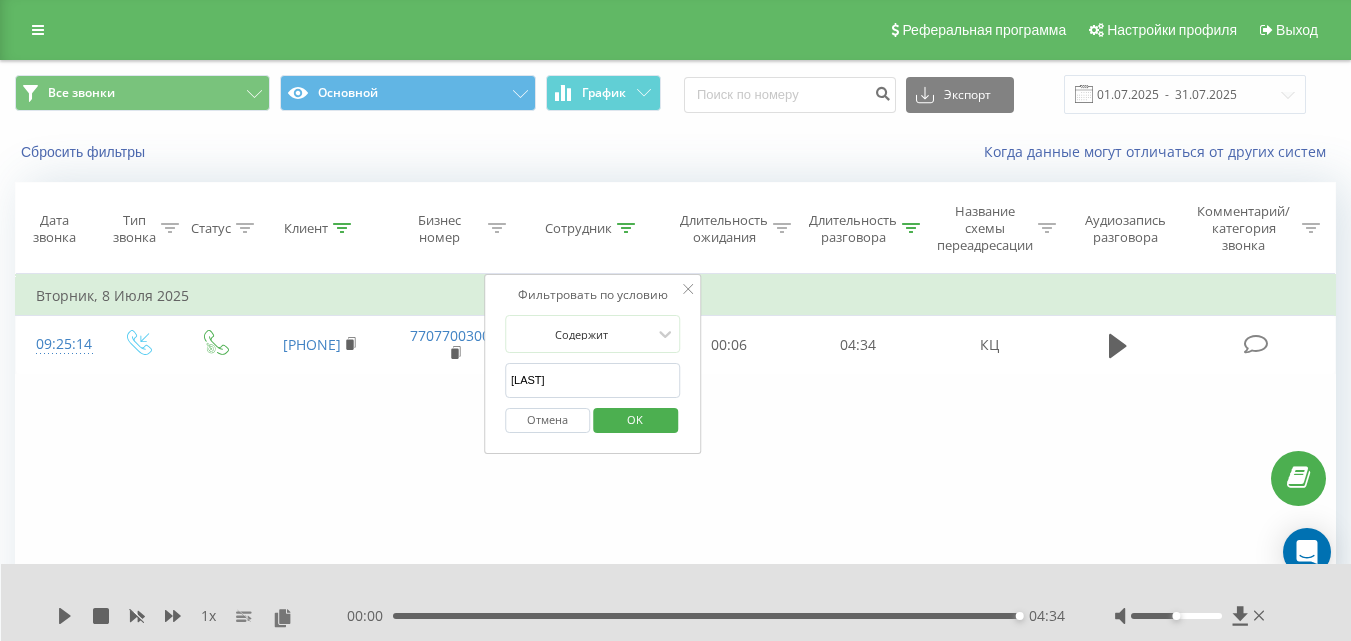 click on "ӘСЕЛ" at bounding box center [593, 380] 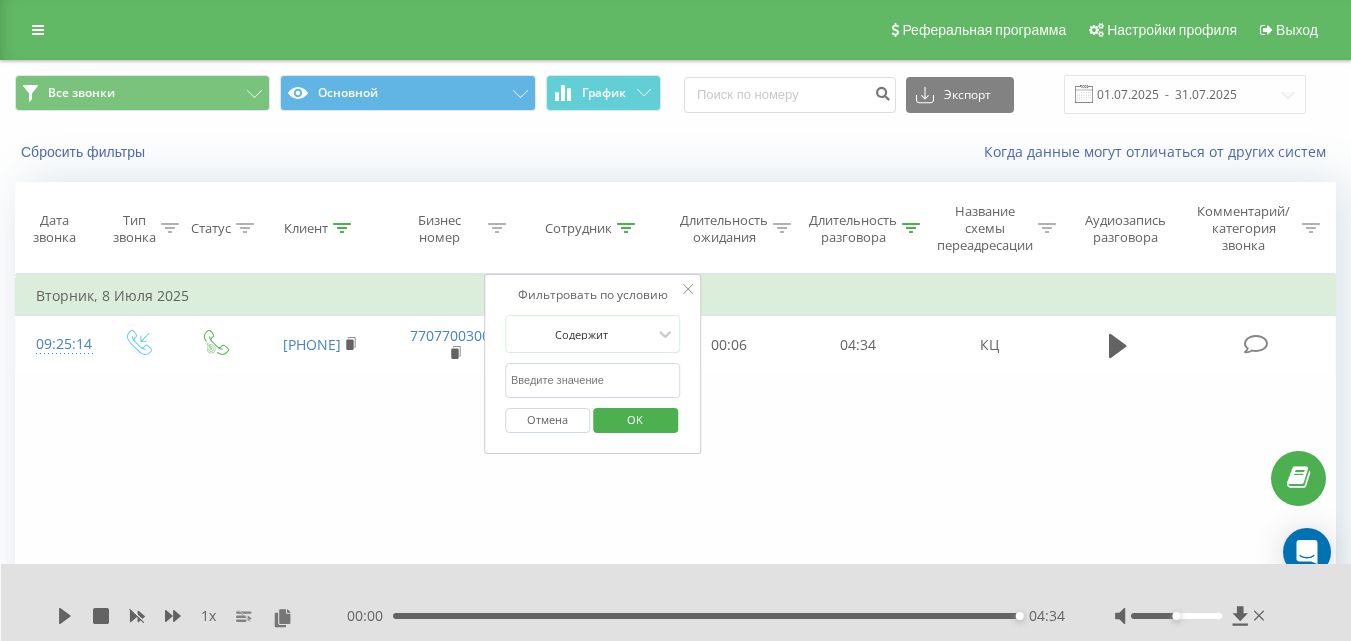 type 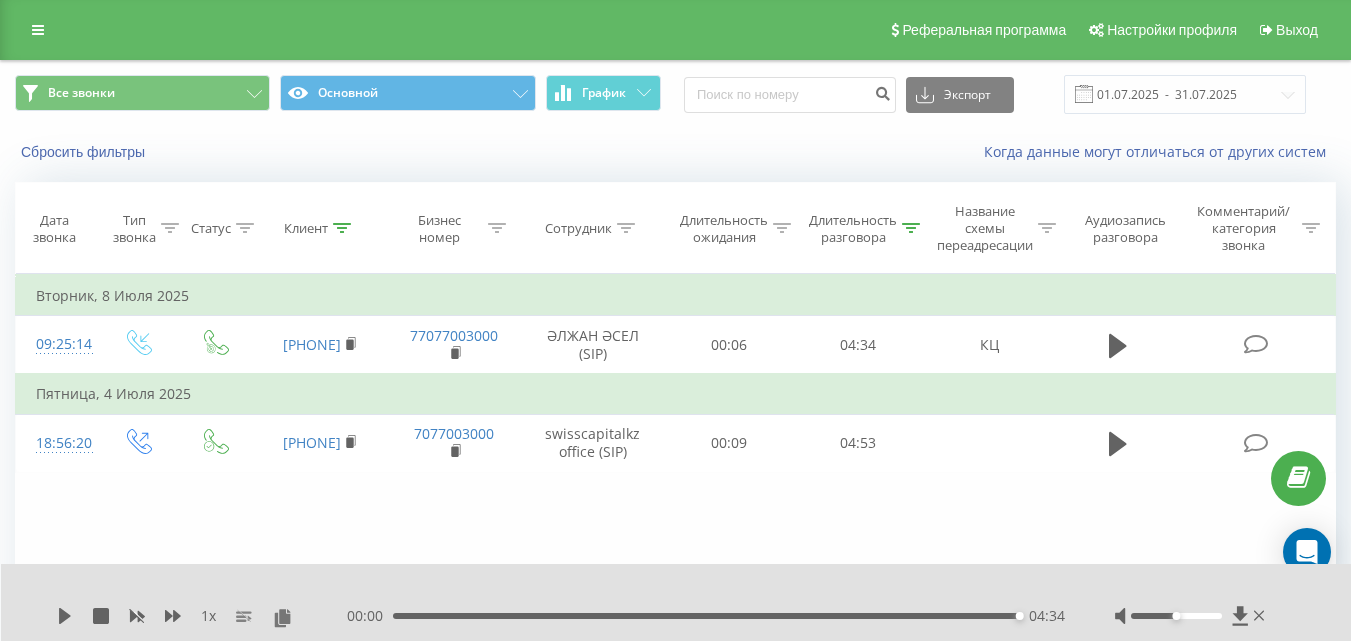 click 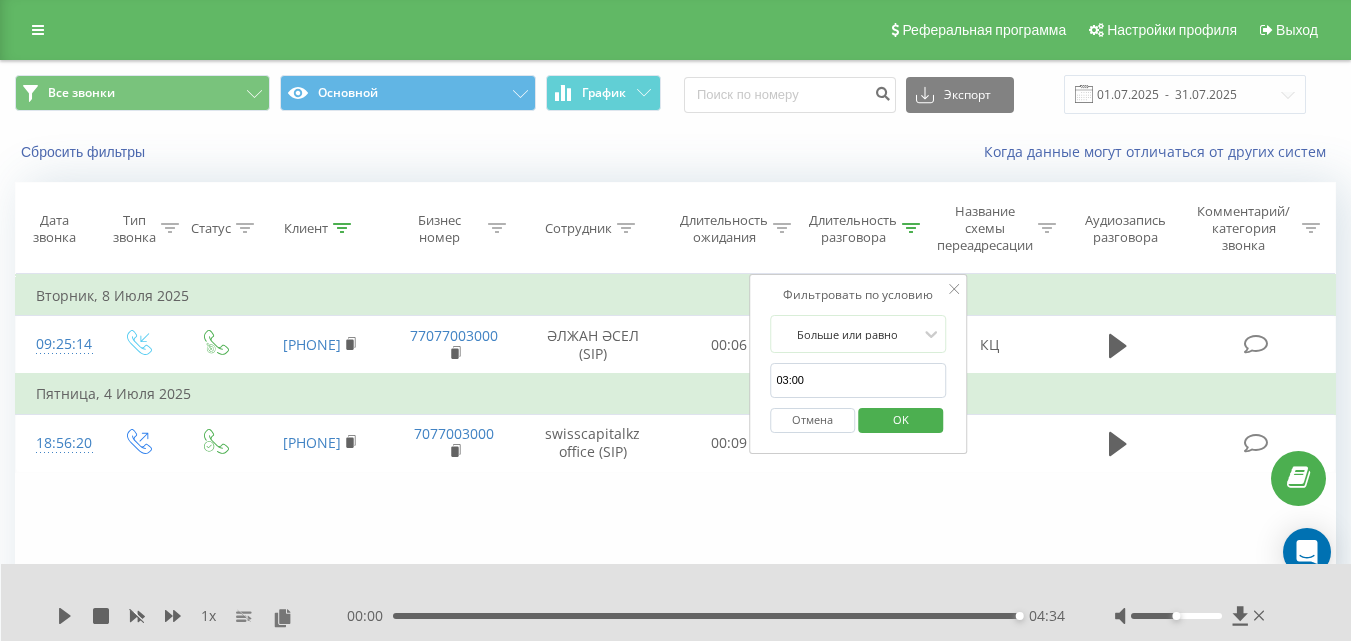 click on "Фильтровать по условию Равно Введите значение Отмена OK Фильтровать по условию Равно Введите значение Отмена OK Фильтровать по условию Содержит 77002451224 Отмена OK Фильтровать по условию Содержит Отмена OK Фильтровать по условию Содержит Отмена OK Фильтровать по условию Равно Отмена OK Фильтровать по условию Больше или равно 03:00 Отмена OK Фильтровать по условию Содержит Отмена OK Фильтровать по условию Равно Введите значение Отмена OK Вторник, 8 Июля 2025  09:25:14         77002451224 77077003000 ӘЛЖАН ӘСЕЛ (SIP) 00:06 04:34 КЦ Пятница, 4 Июля 2025  18:56:20         77002451224 7077003000 swisscapitalkz office (SIP) 00:09 04:53" at bounding box center [675, 499] 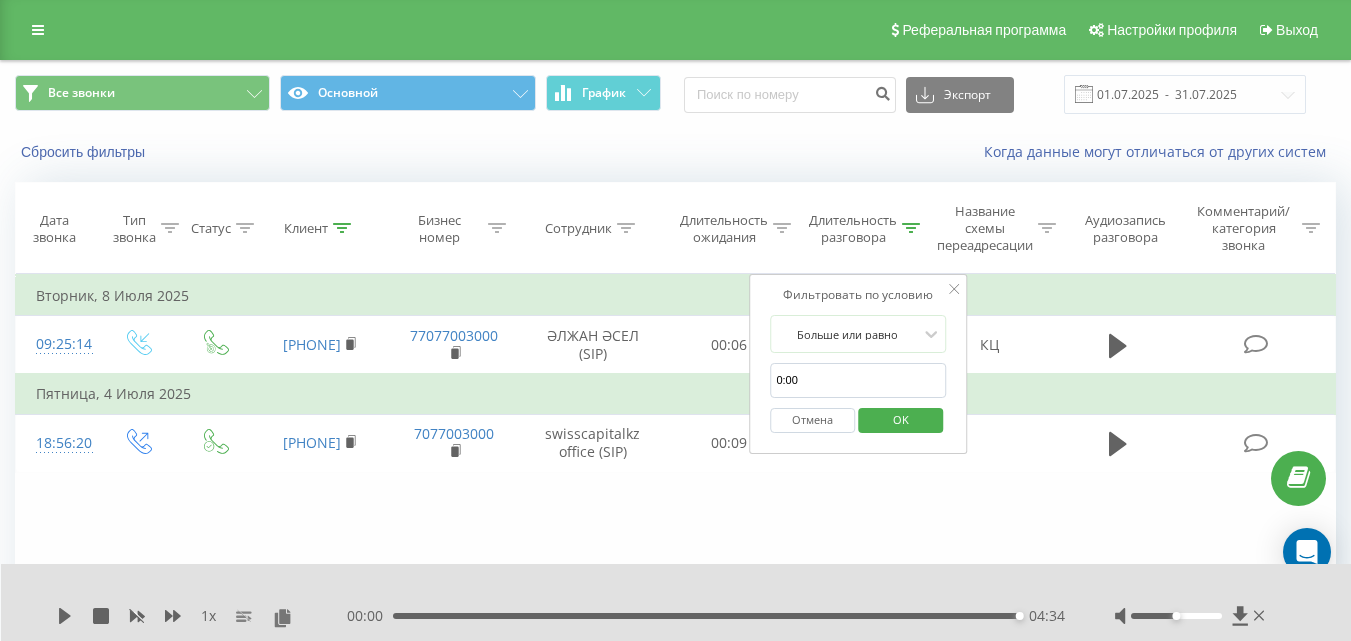 click on "OK" at bounding box center [901, 419] 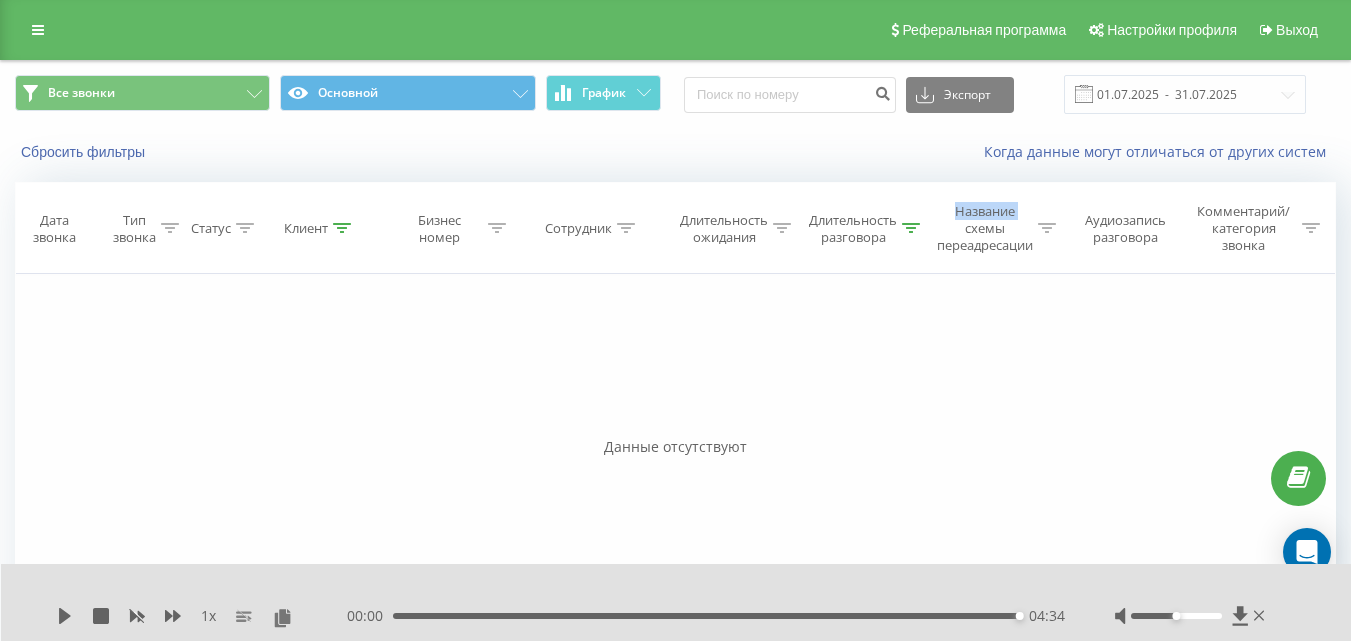 click on "Дата звонка Тип звонка Статус Клиент Бизнес номер Сотрудник Длительность ожидания Длительность разговора Название схемы переадресации Аудиозапись разговора Комментарий/категория звонка" at bounding box center [676, 228] 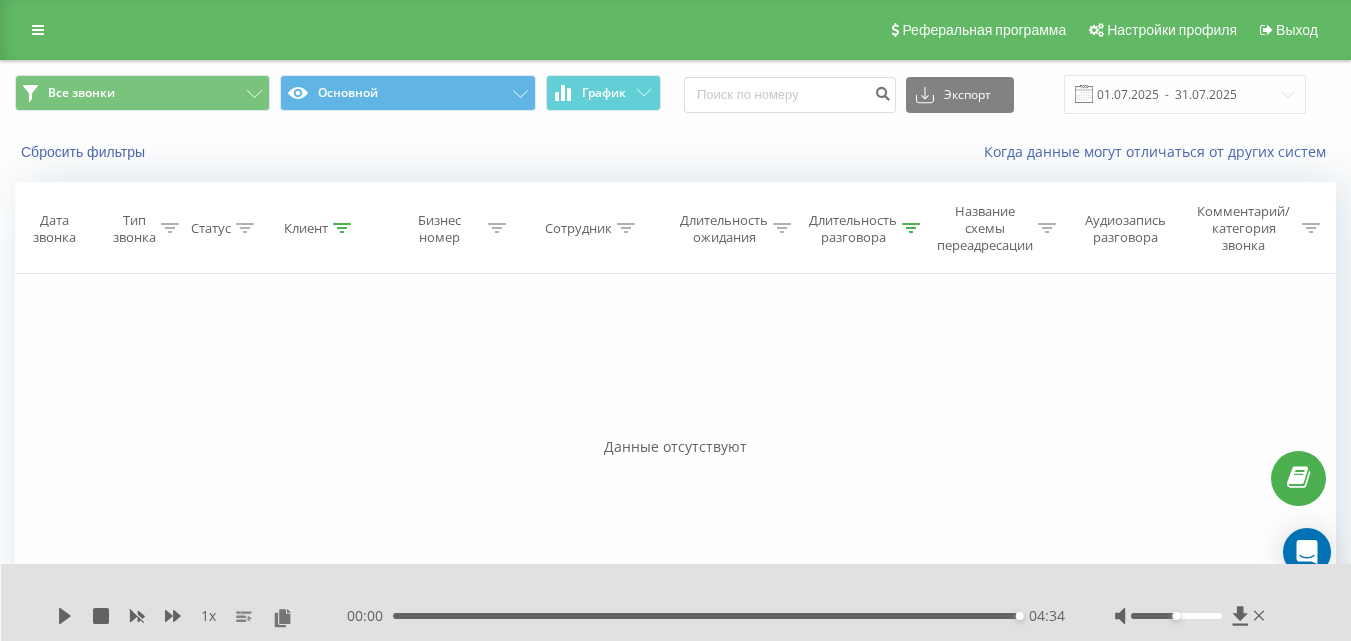 click 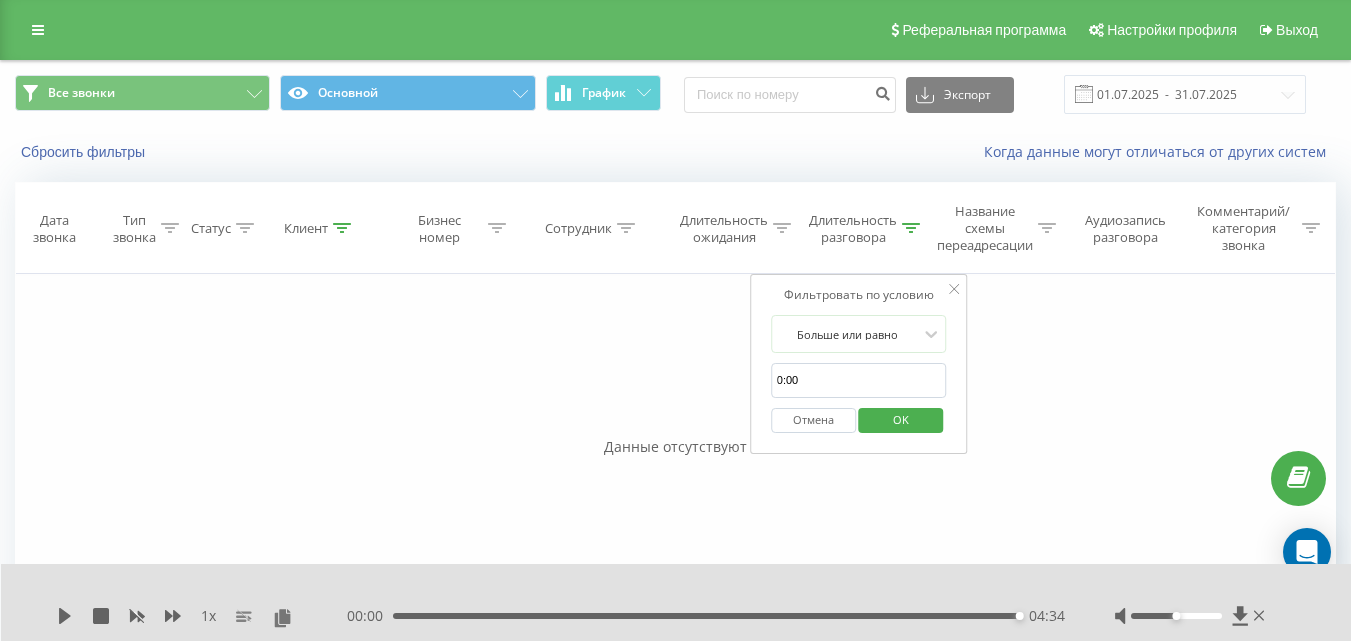 click on "Больше или равно 0:00 Отмена OK" at bounding box center (859, 379) 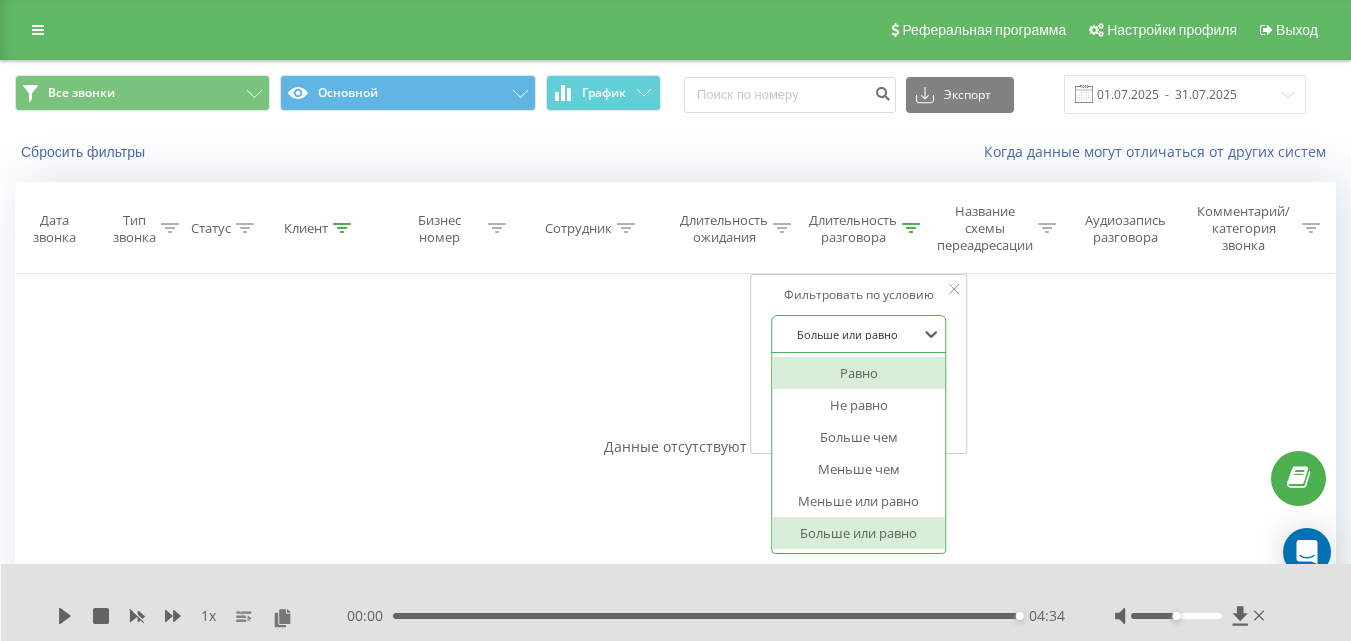 click at bounding box center (848, 334) 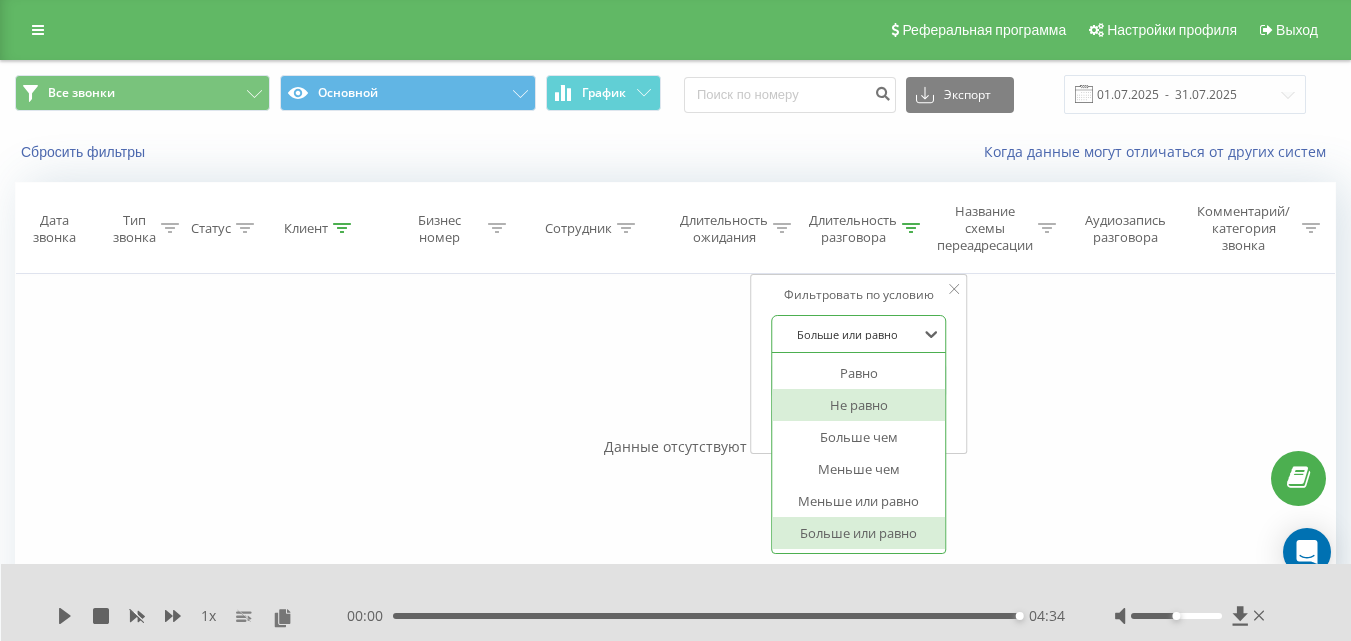 click on "Не равно" at bounding box center (859, 405) 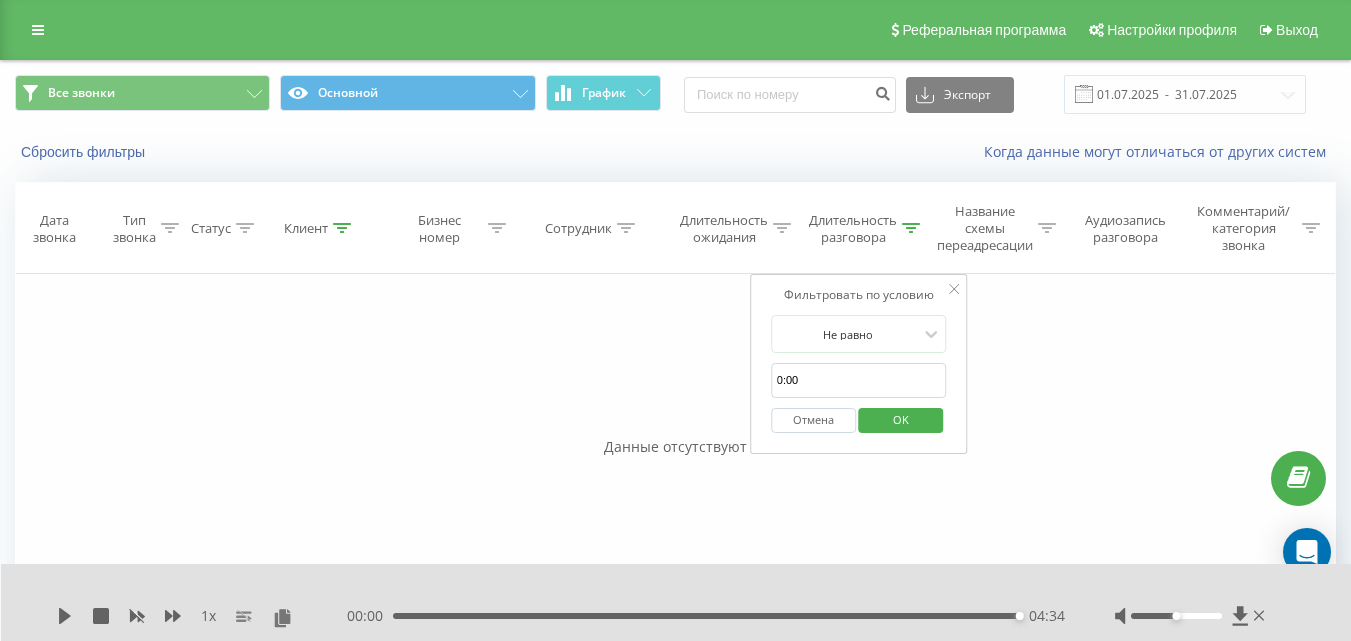 click on "OK" at bounding box center (901, 419) 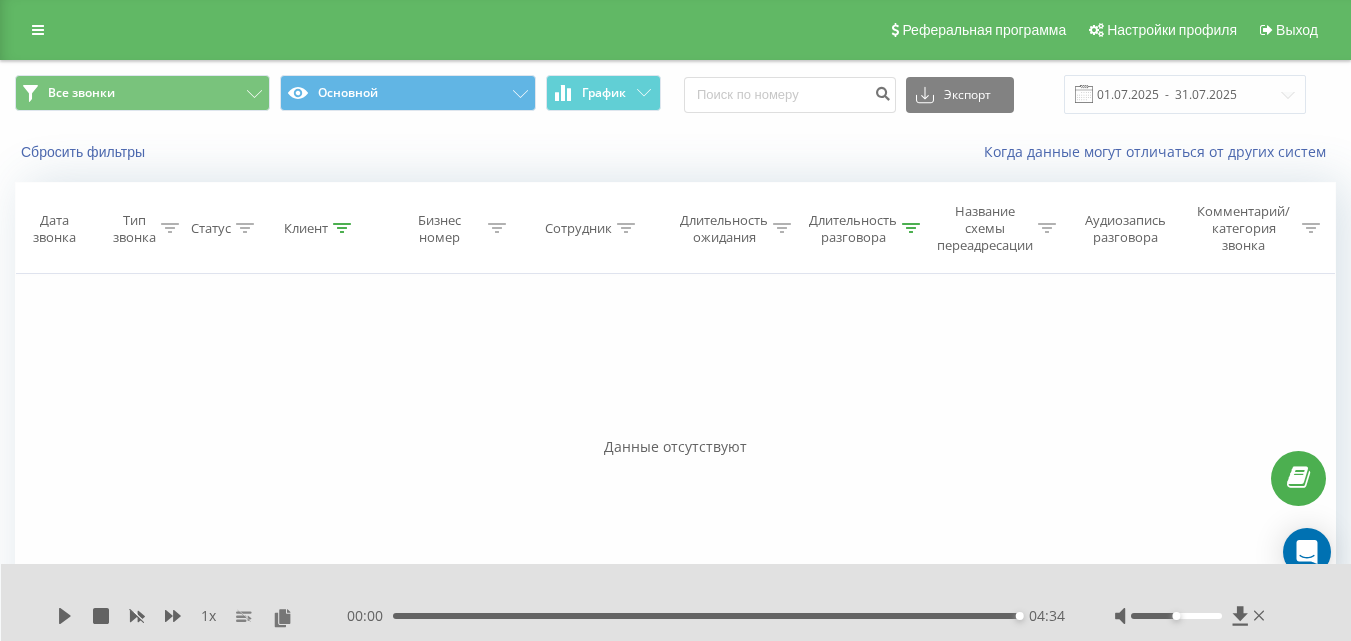 click on "Длительность разговора" at bounding box center (853, 229) 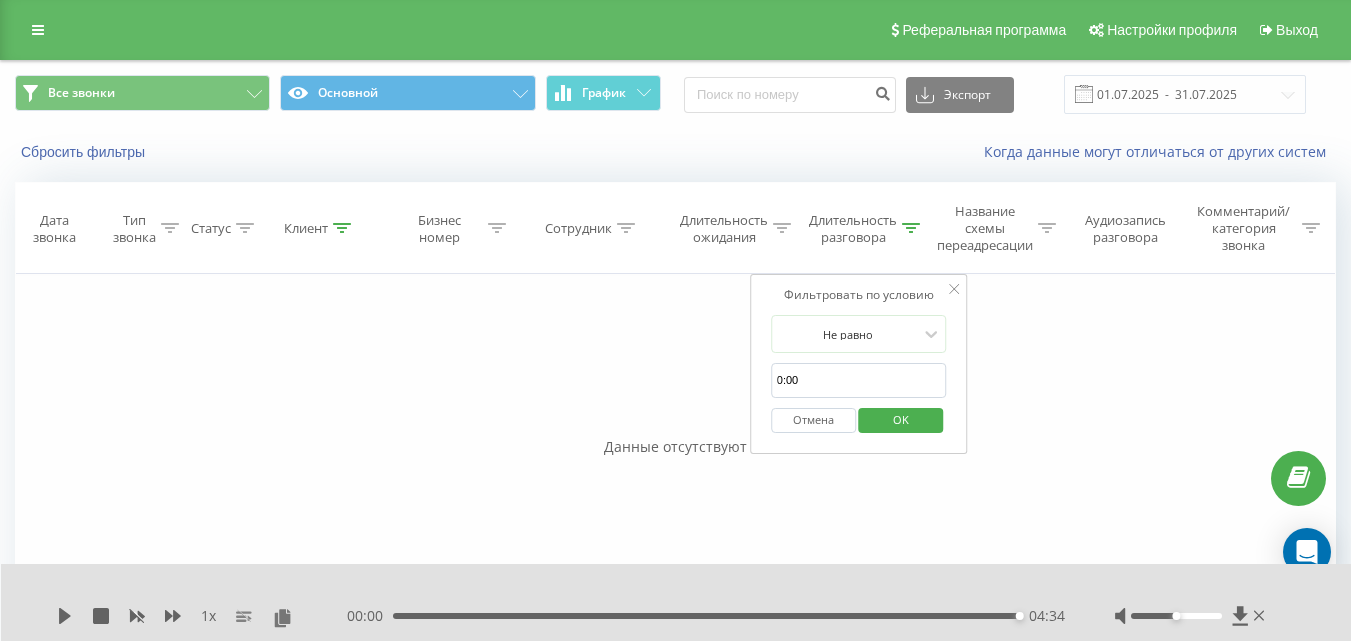 click 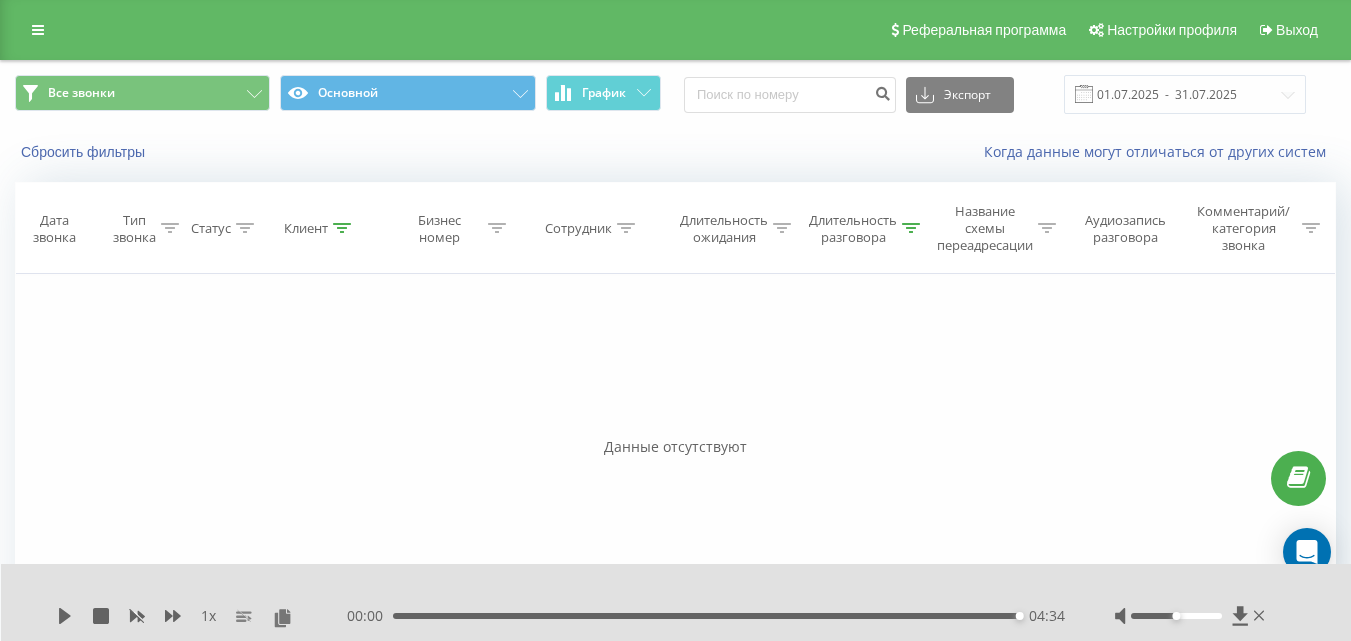 click 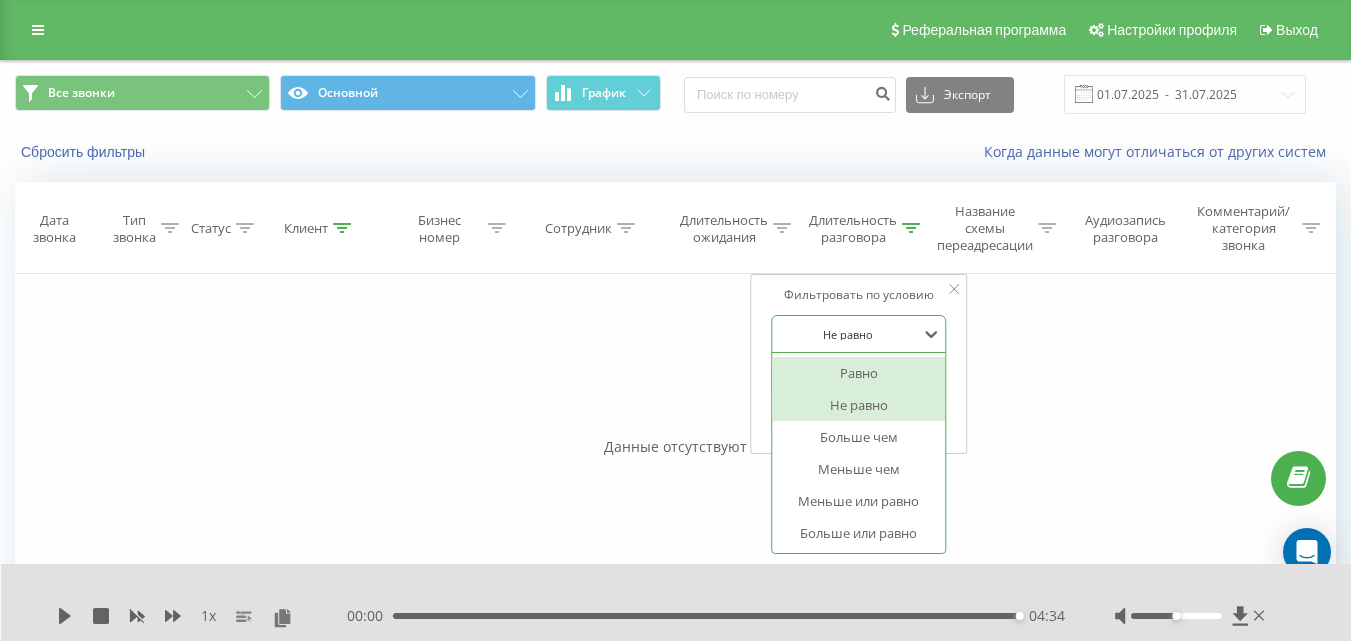click at bounding box center (848, 334) 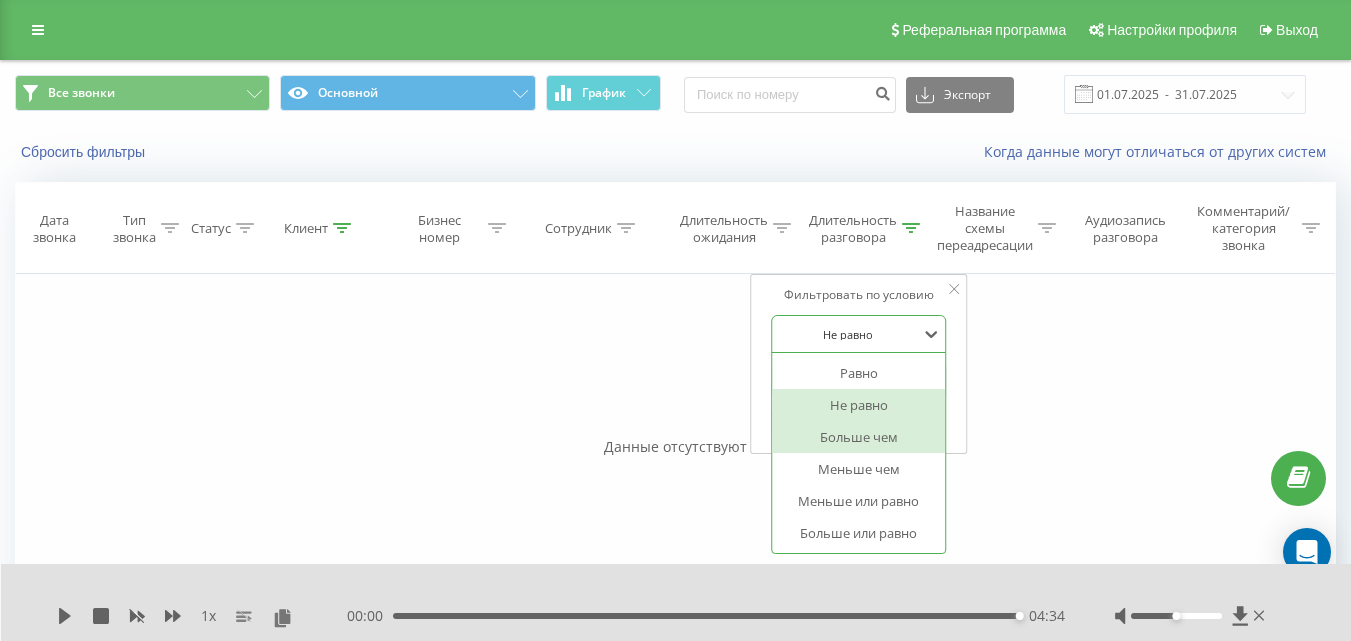 click on "Больше чем" at bounding box center (859, 437) 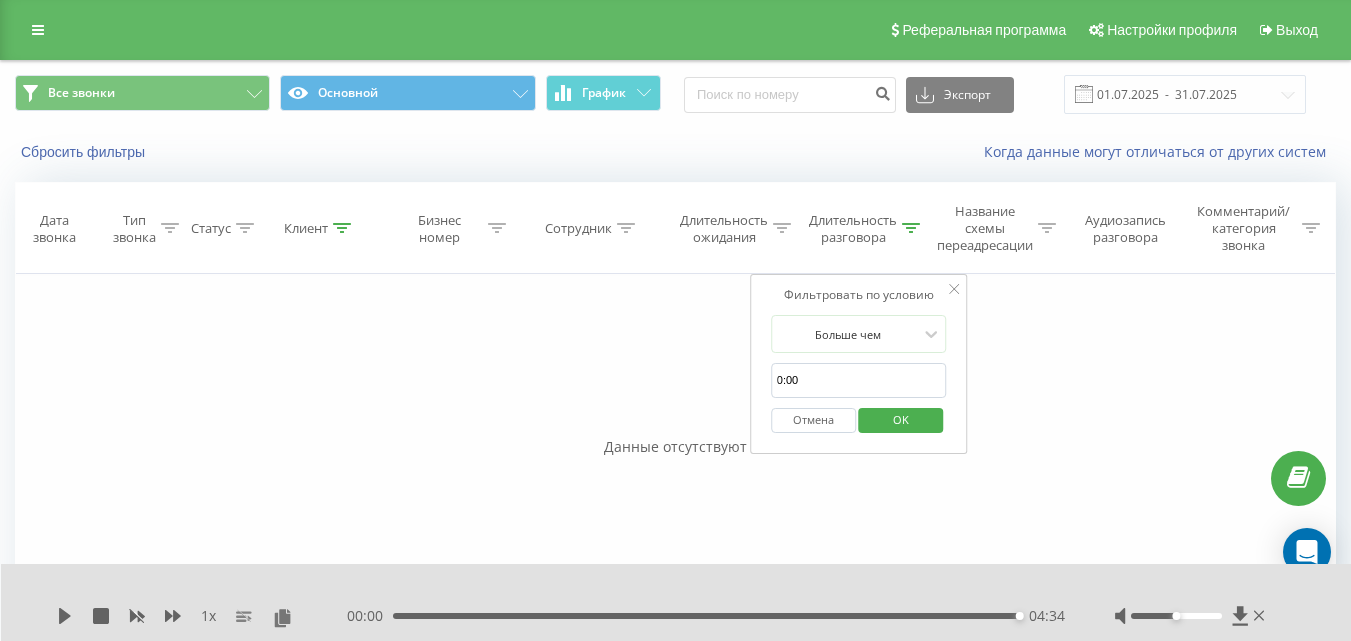 click on "OK" at bounding box center (901, 419) 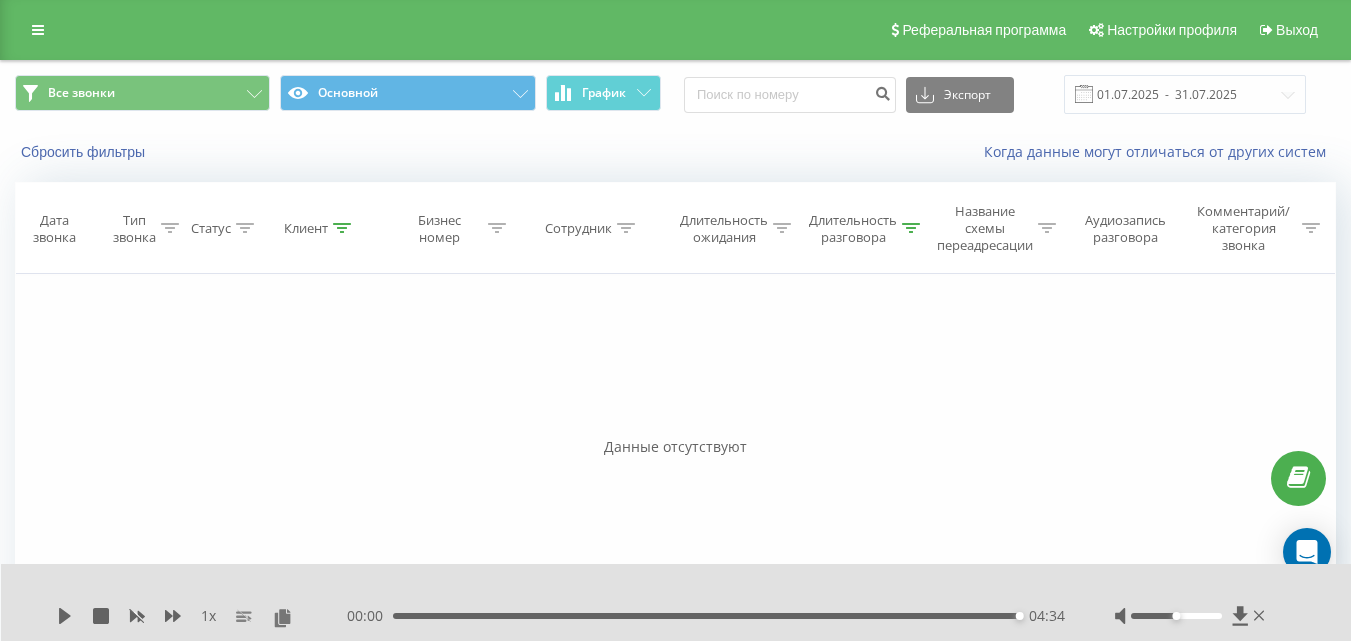 click at bounding box center (911, 228) 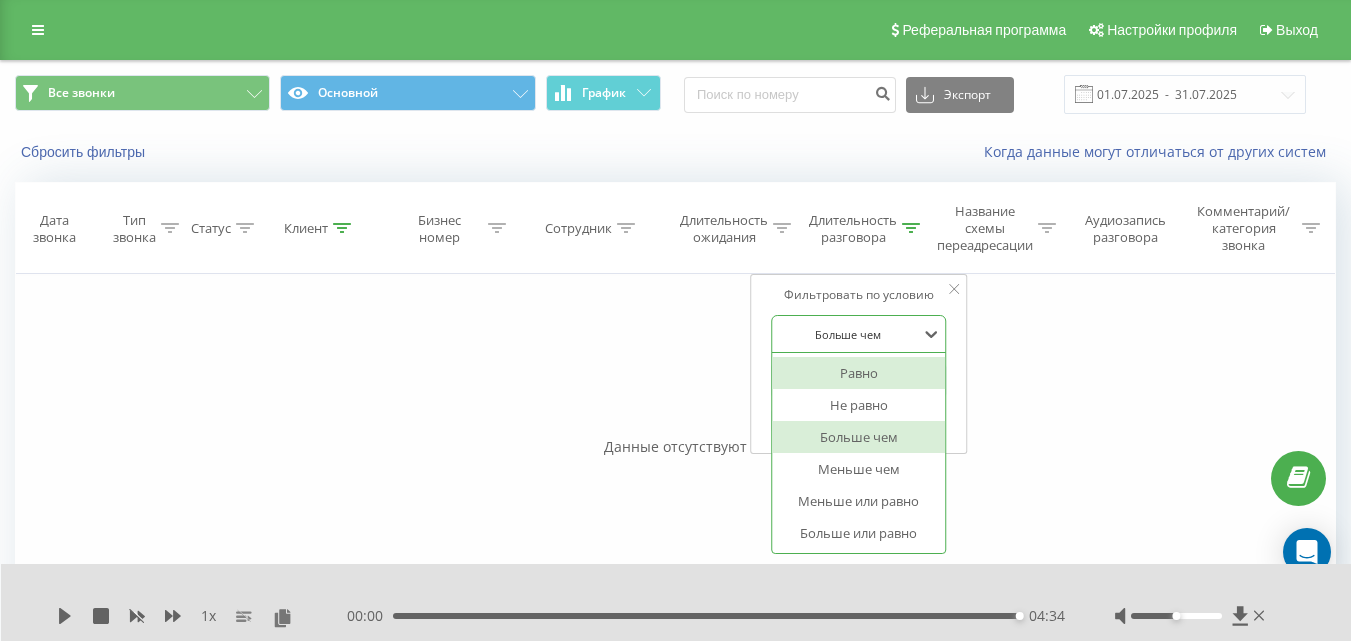 click at bounding box center [848, 334] 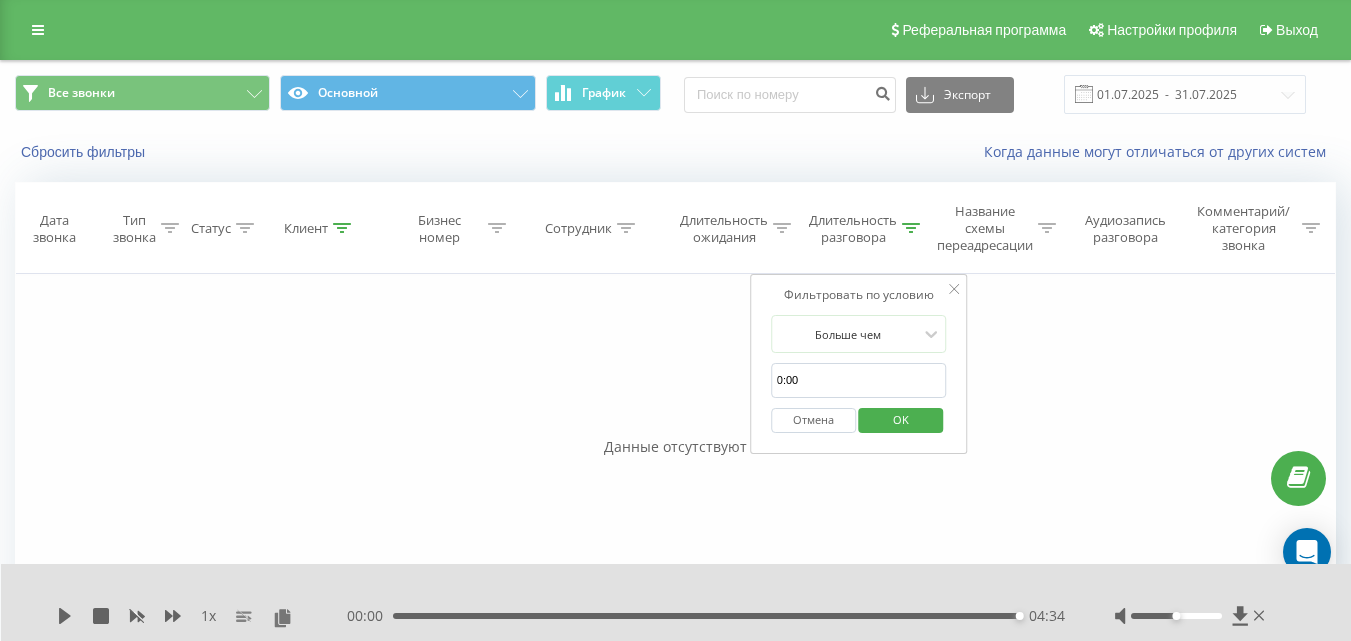 click at bounding box center (626, 228) 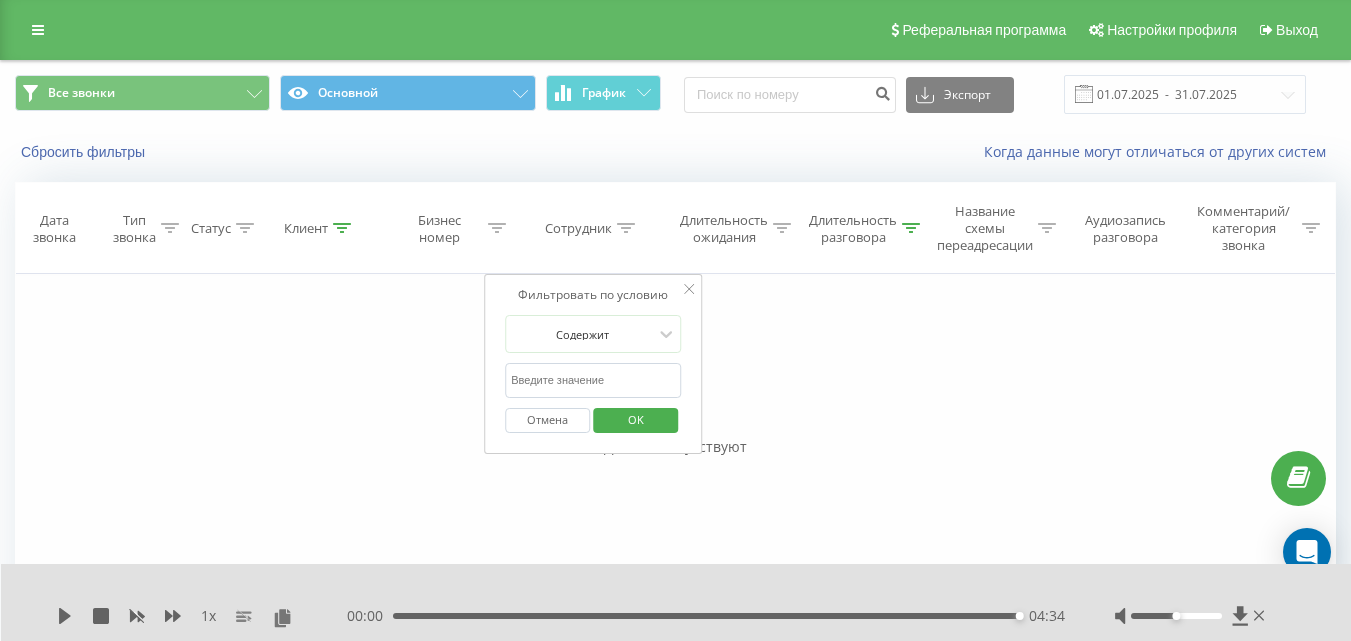 click 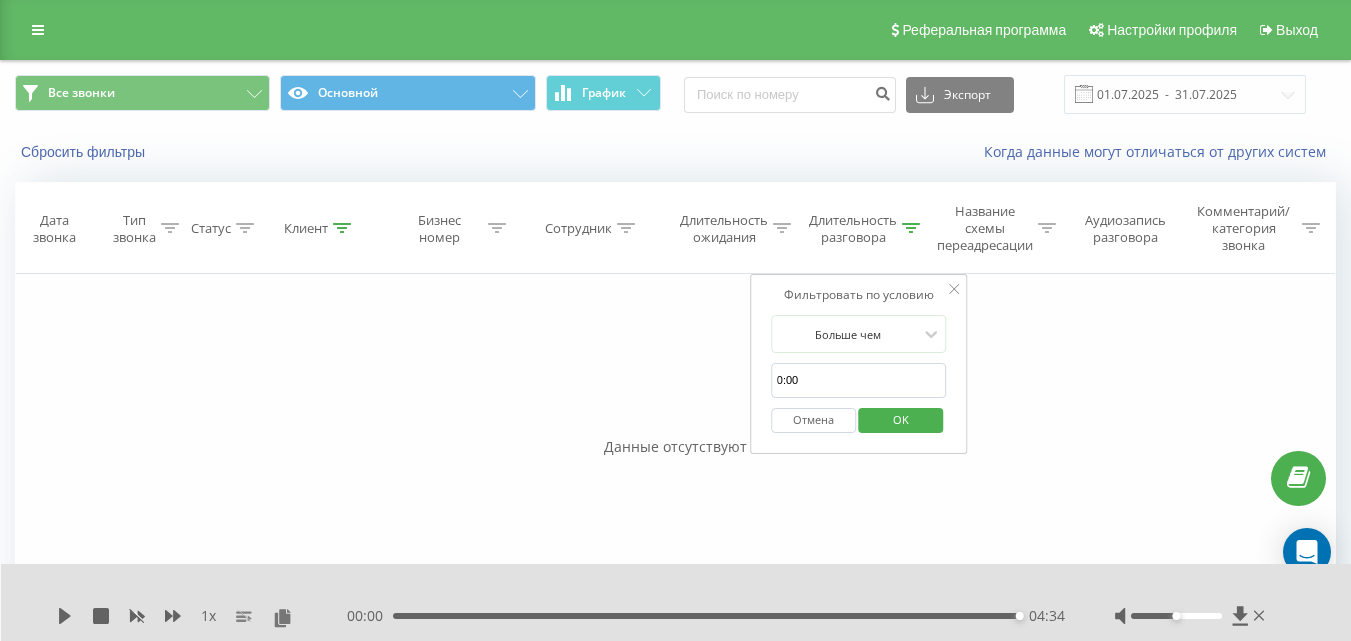 click on "0:00" at bounding box center (859, 380) 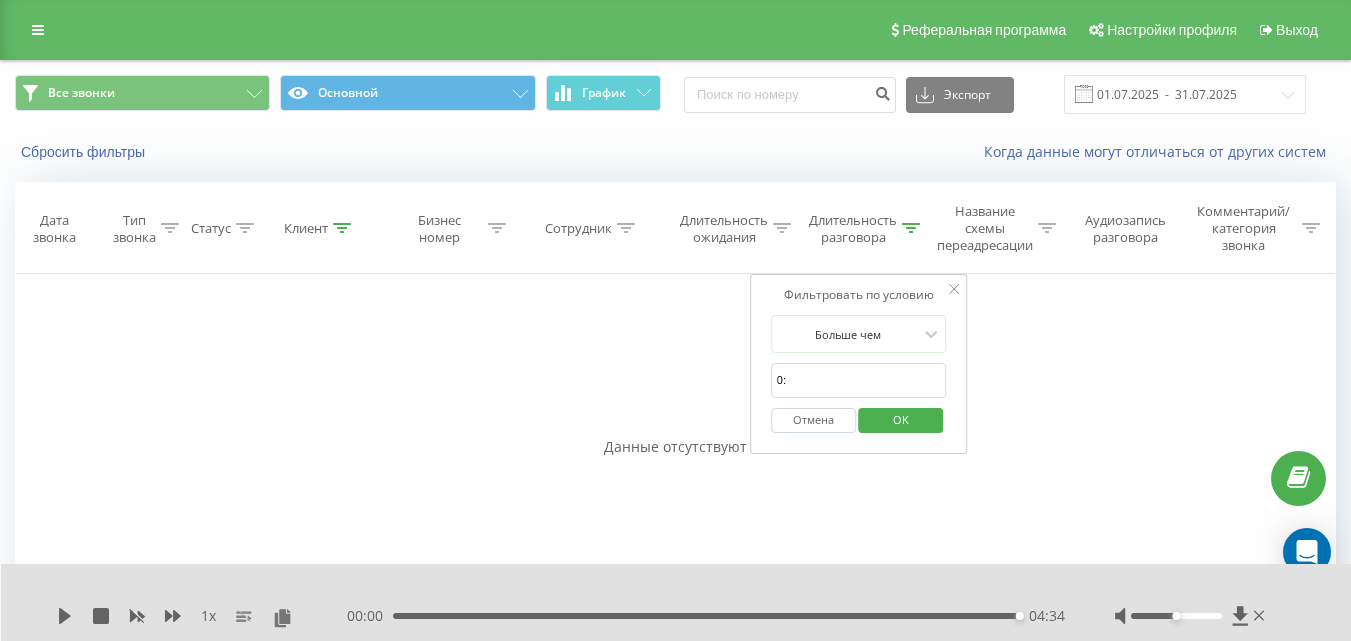 type on "0" 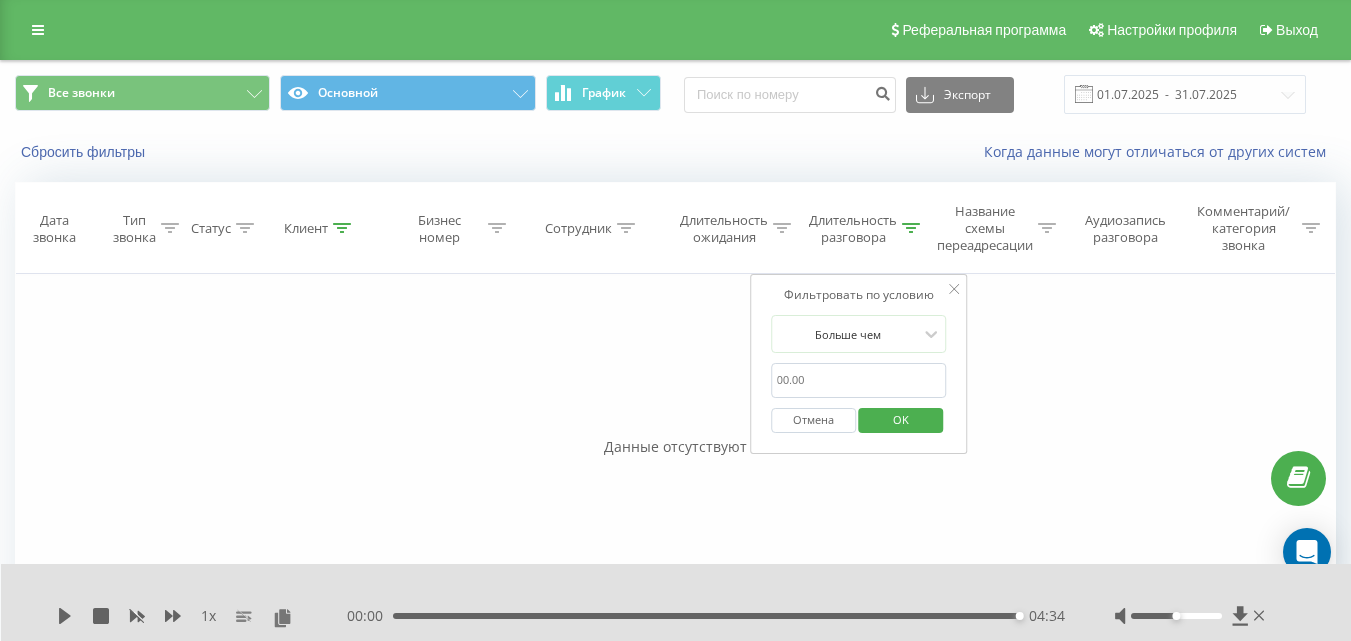 type 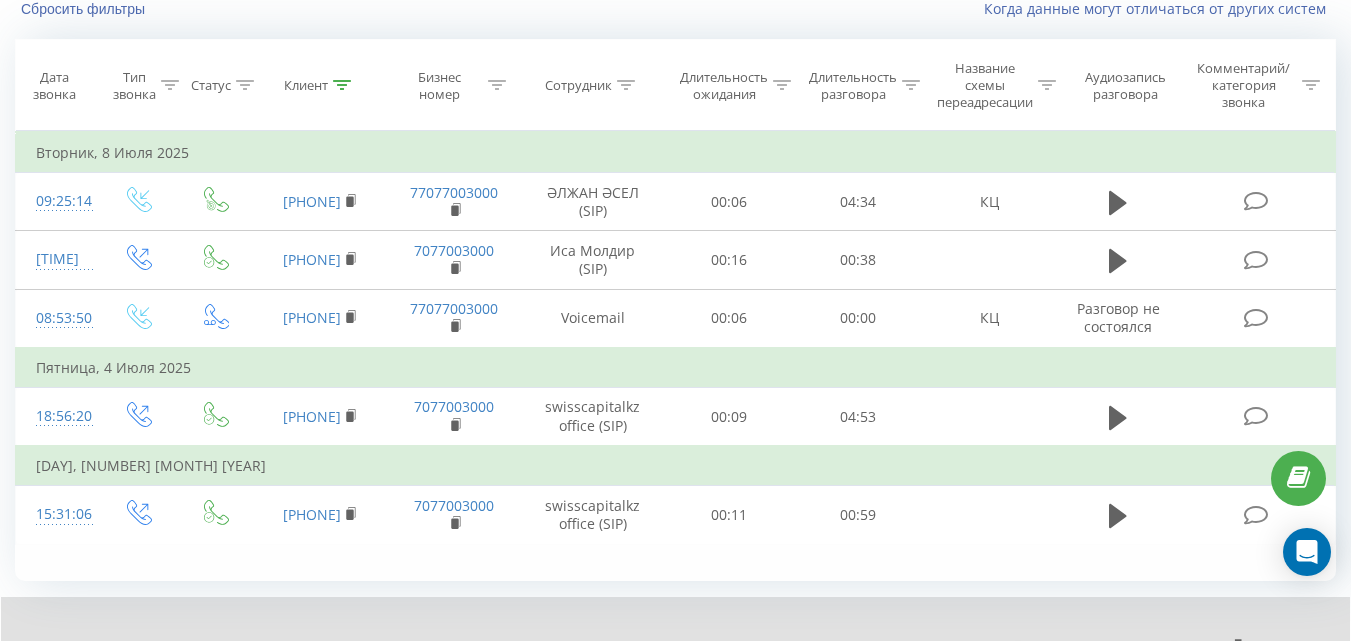 scroll, scrollTop: 147, scrollLeft: 0, axis: vertical 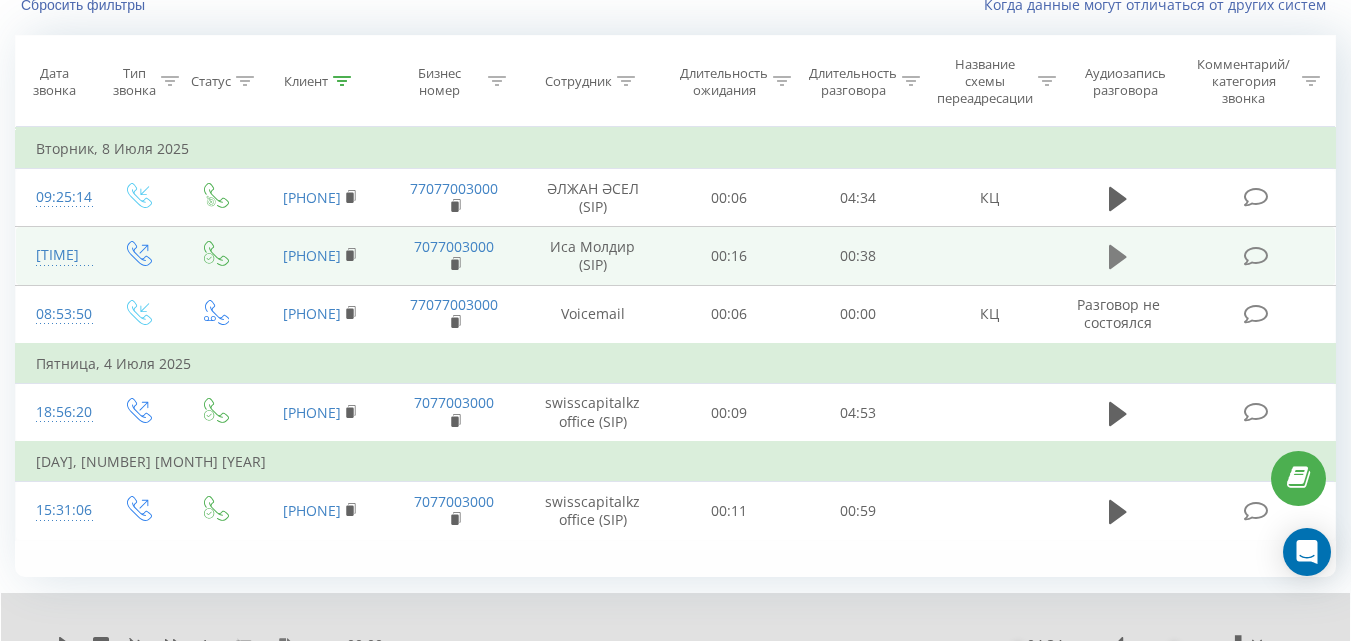 click 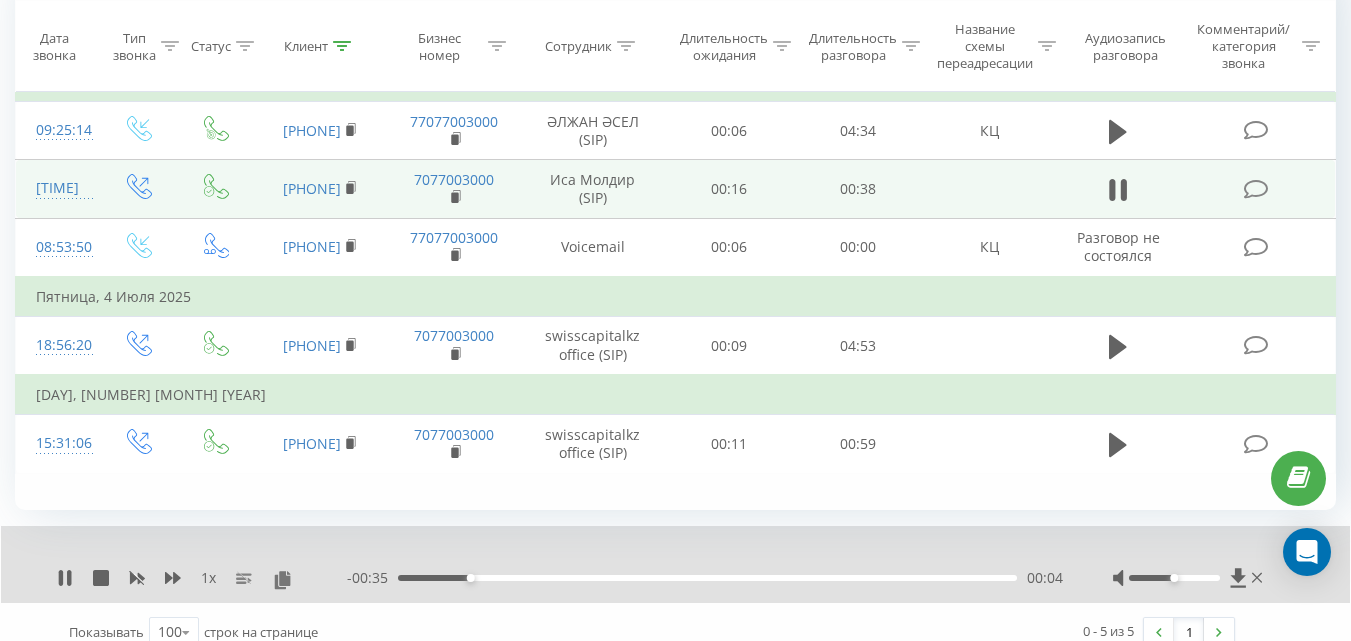 scroll, scrollTop: 217, scrollLeft: 0, axis: vertical 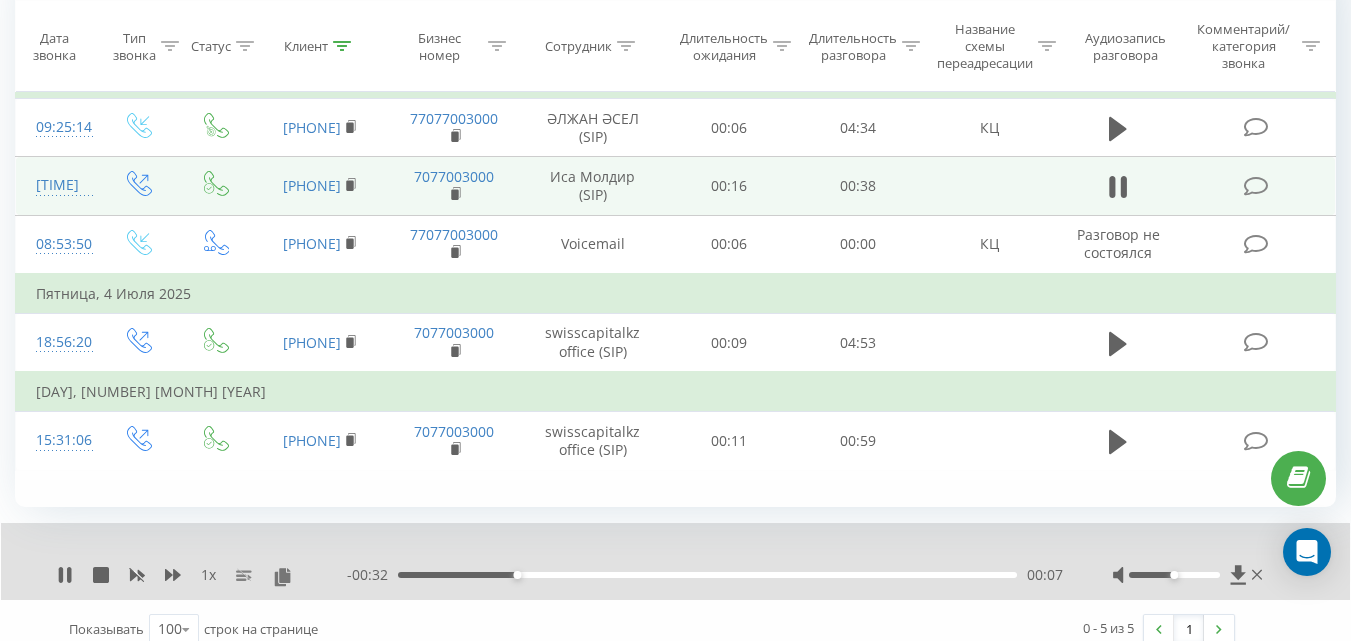 drag, startPoint x: 631, startPoint y: 580, endPoint x: 641, endPoint y: 579, distance: 10.049875 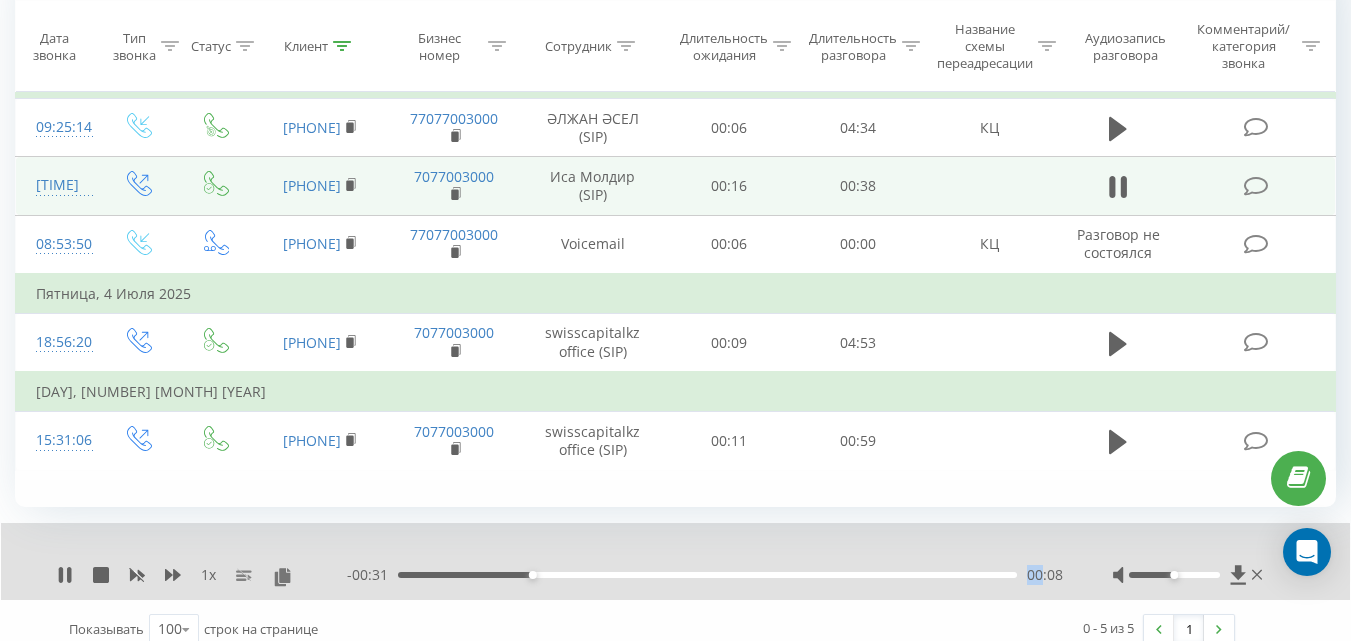 click on "- 00:31 00:08   00:08" at bounding box center (705, 575) 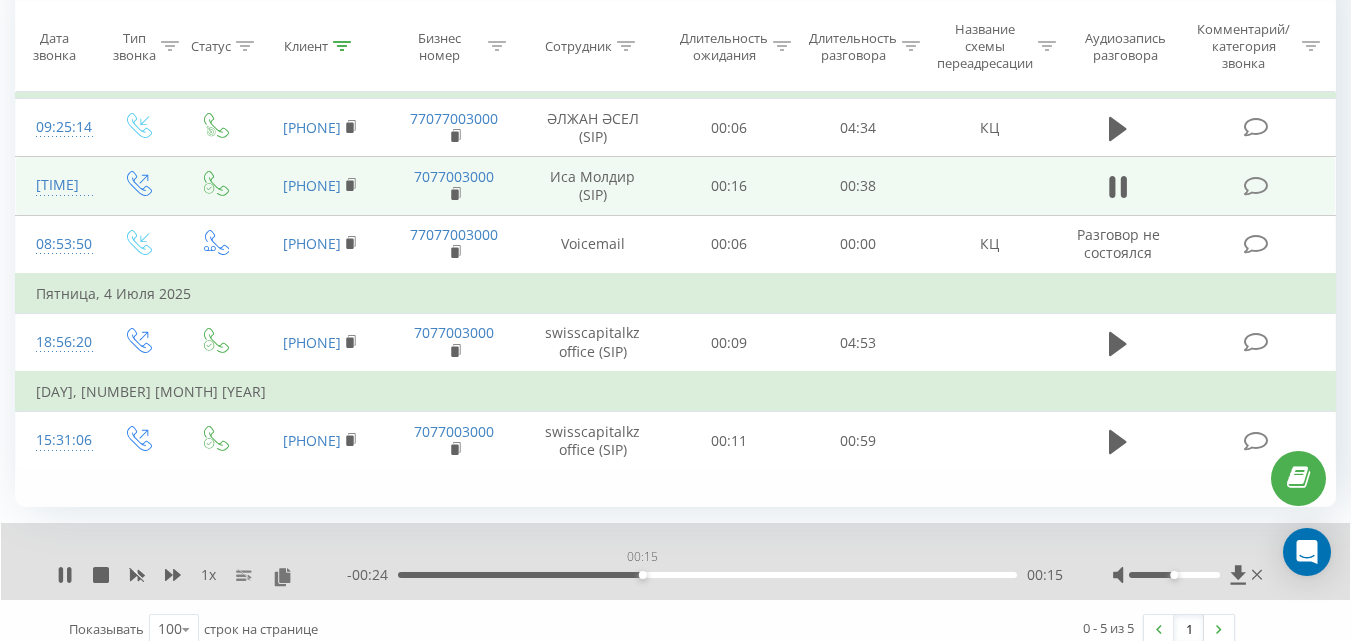 click on "00:15" at bounding box center (707, 575) 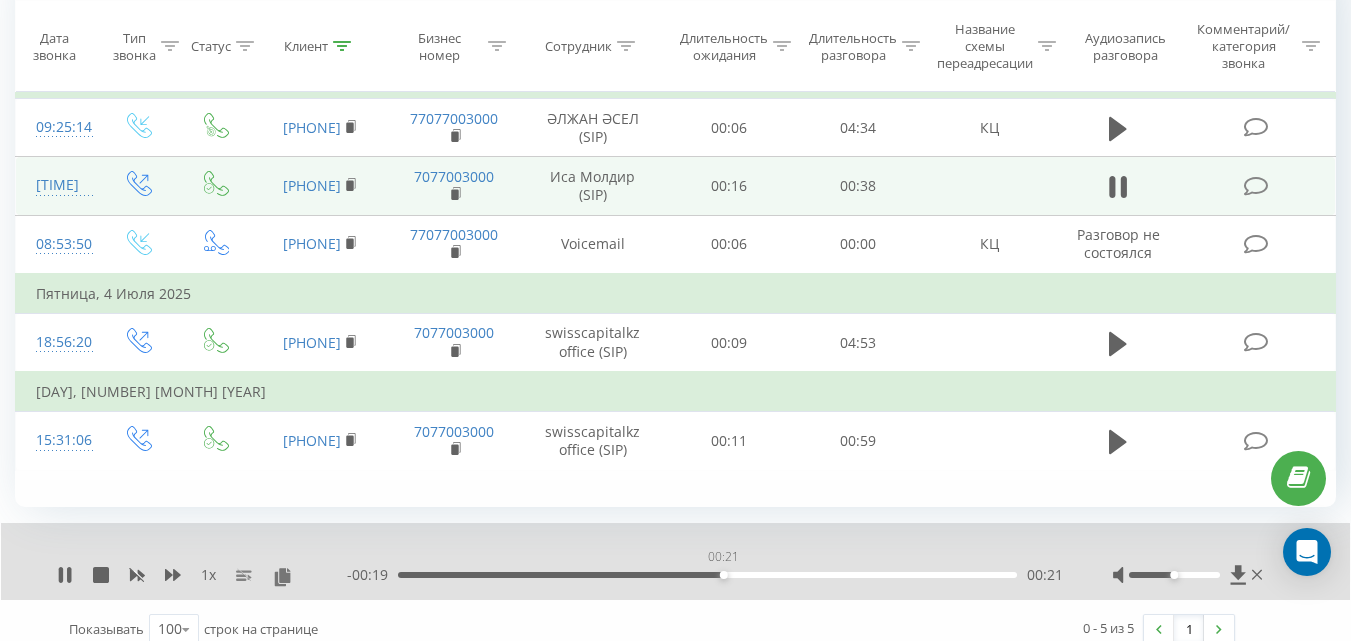 click on "00:21" at bounding box center [707, 575] 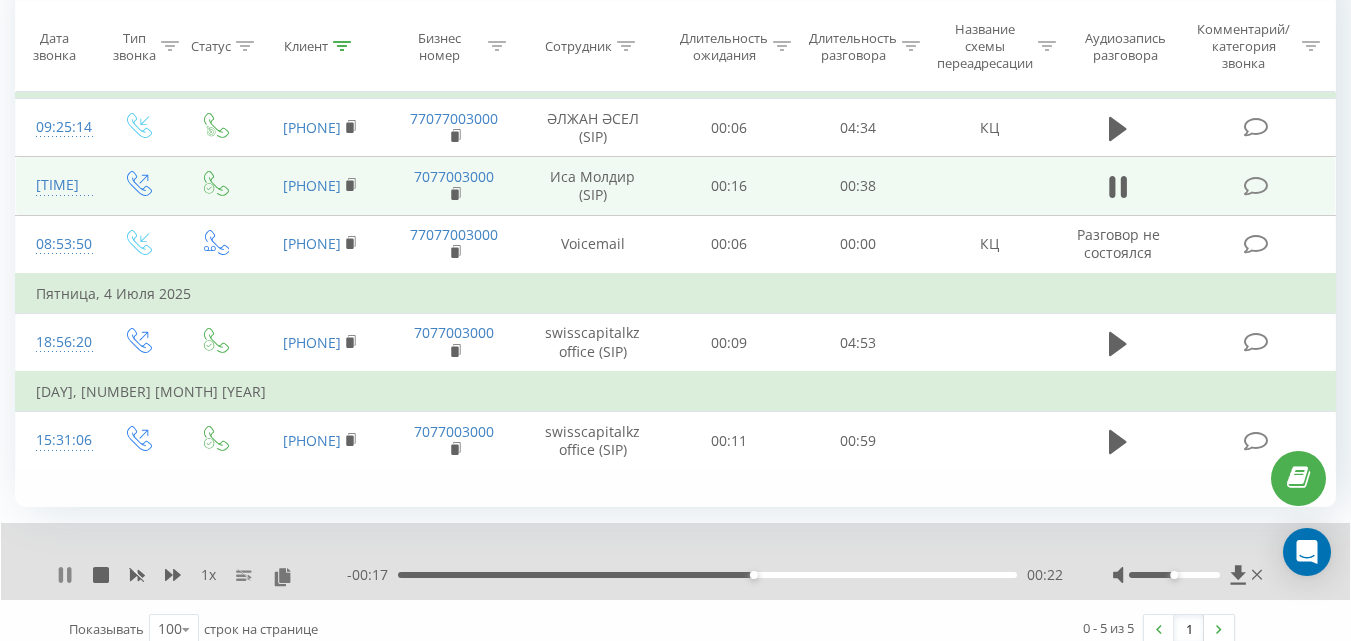 click 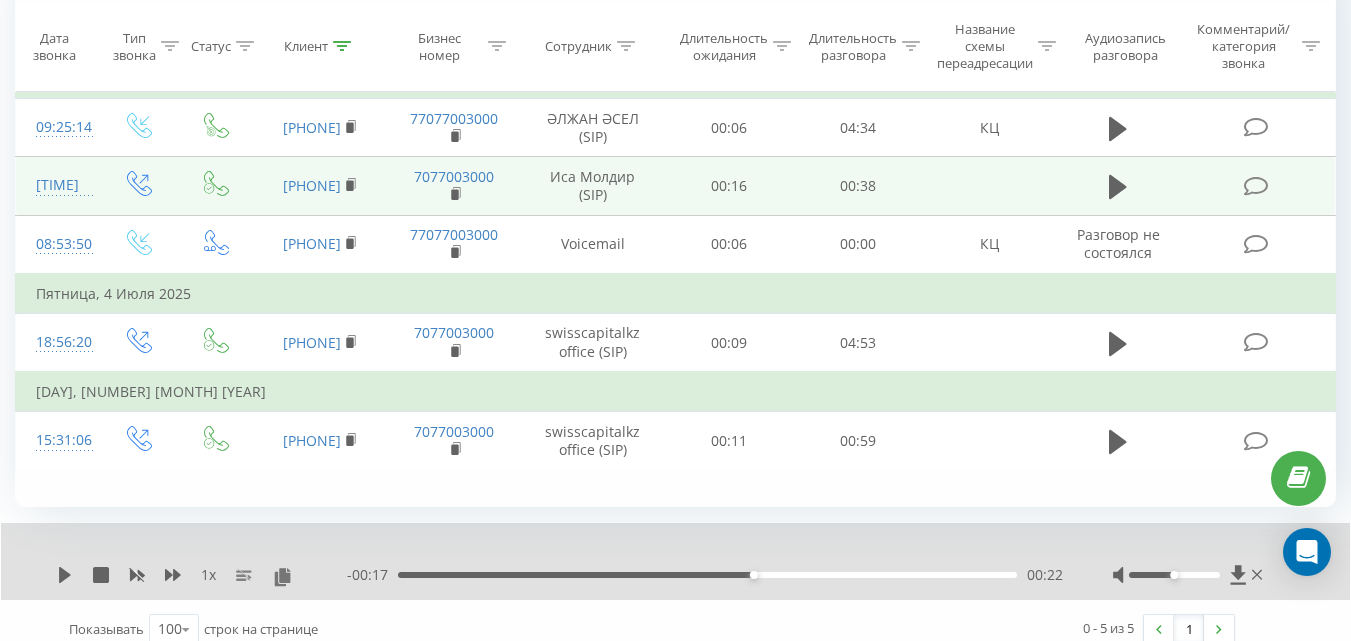 click 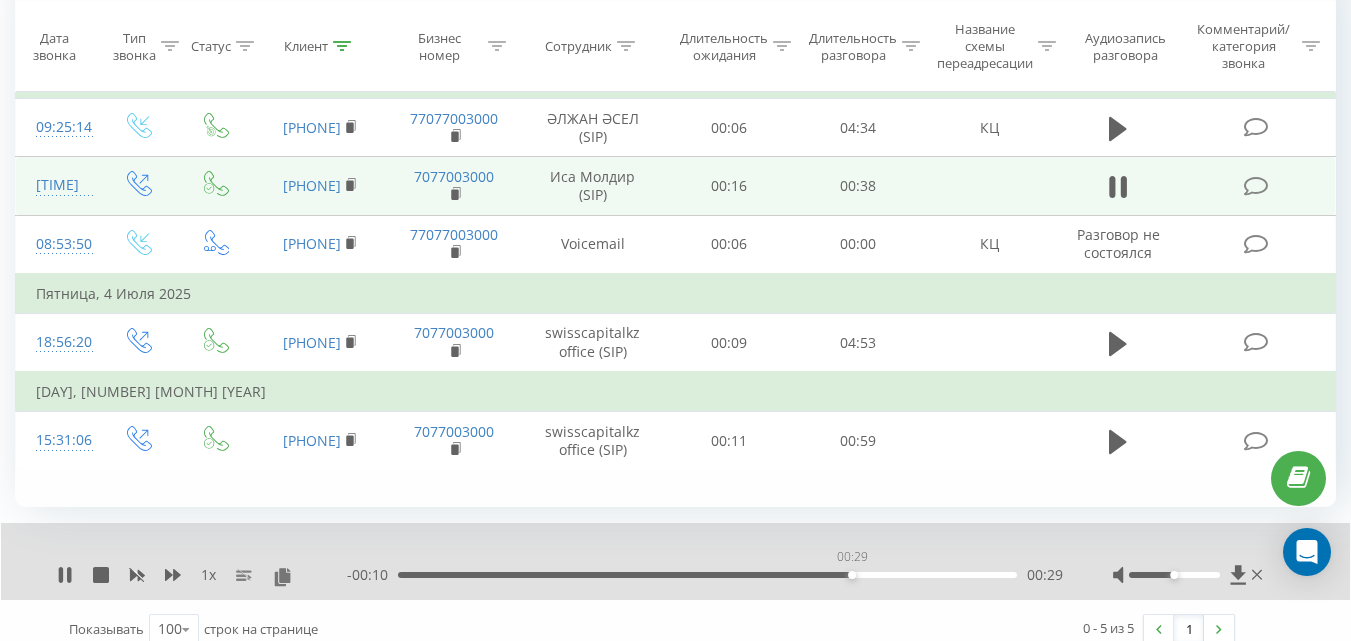 click on "00:29" at bounding box center (707, 575) 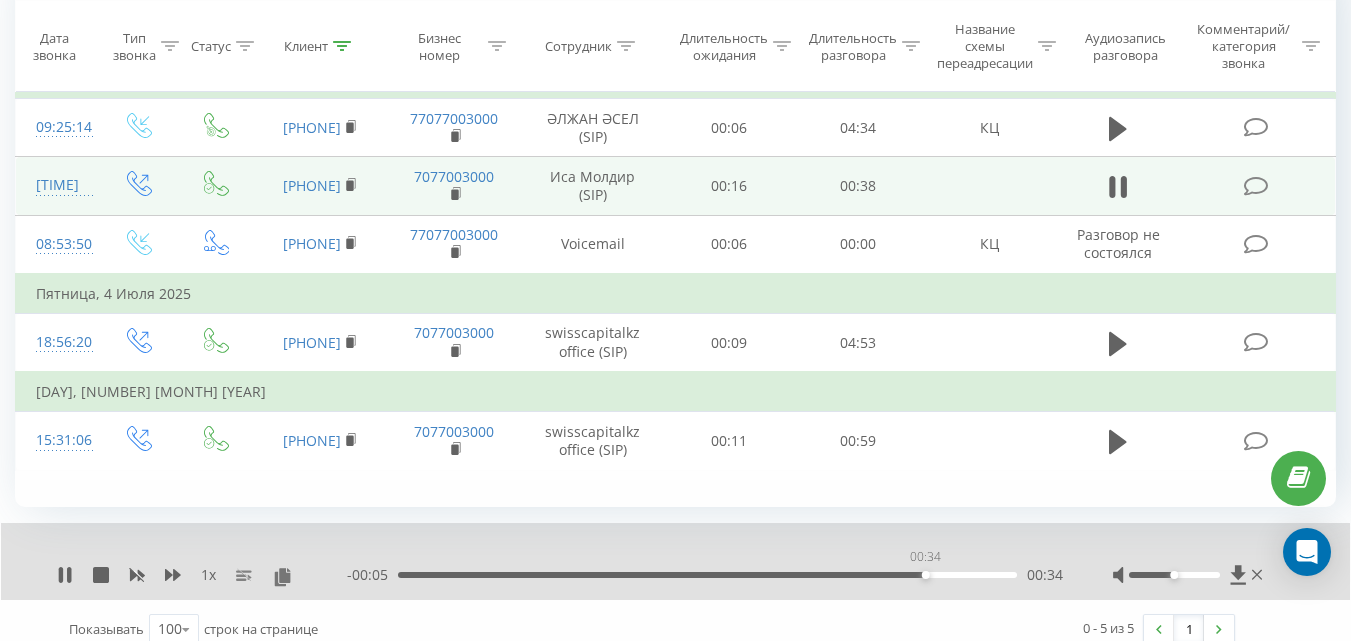 click on "00:34" at bounding box center (707, 575) 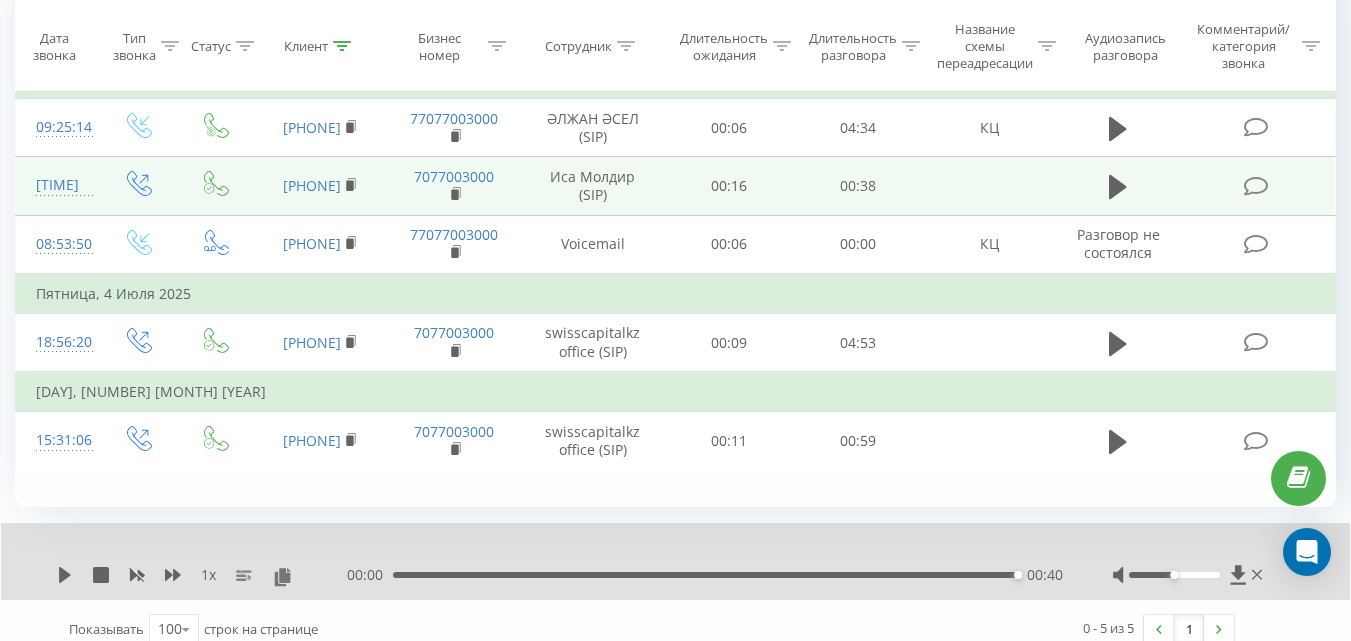 click 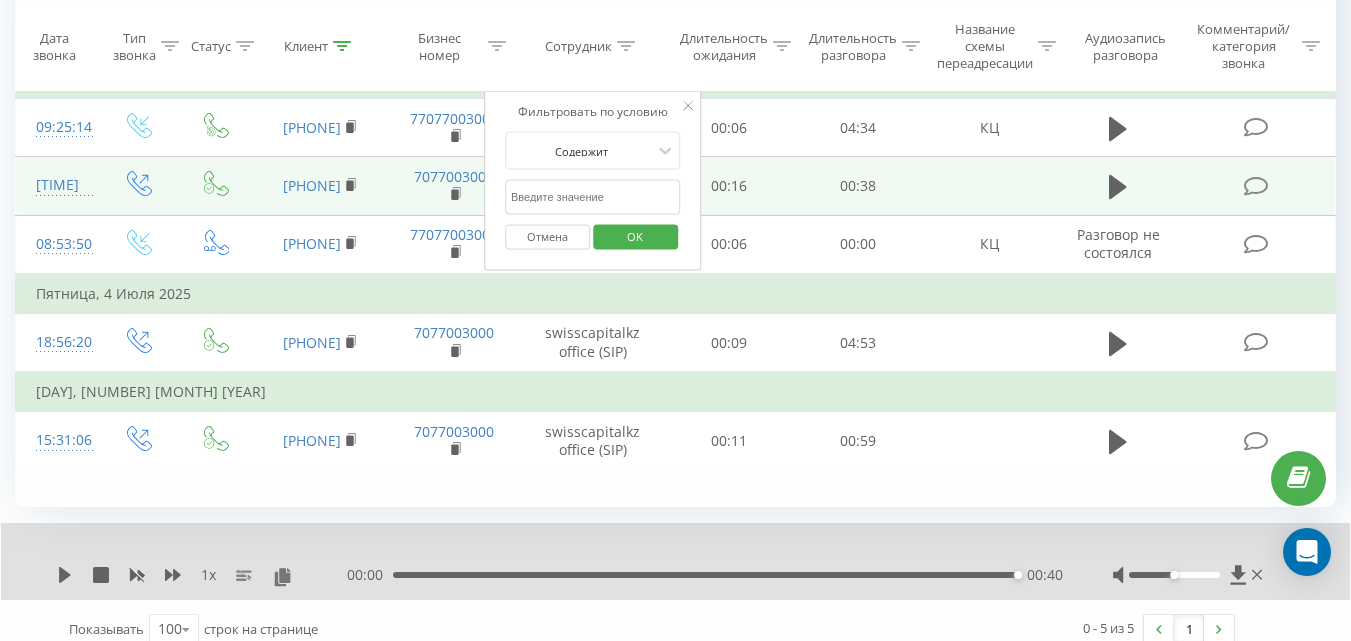 click at bounding box center (593, 197) 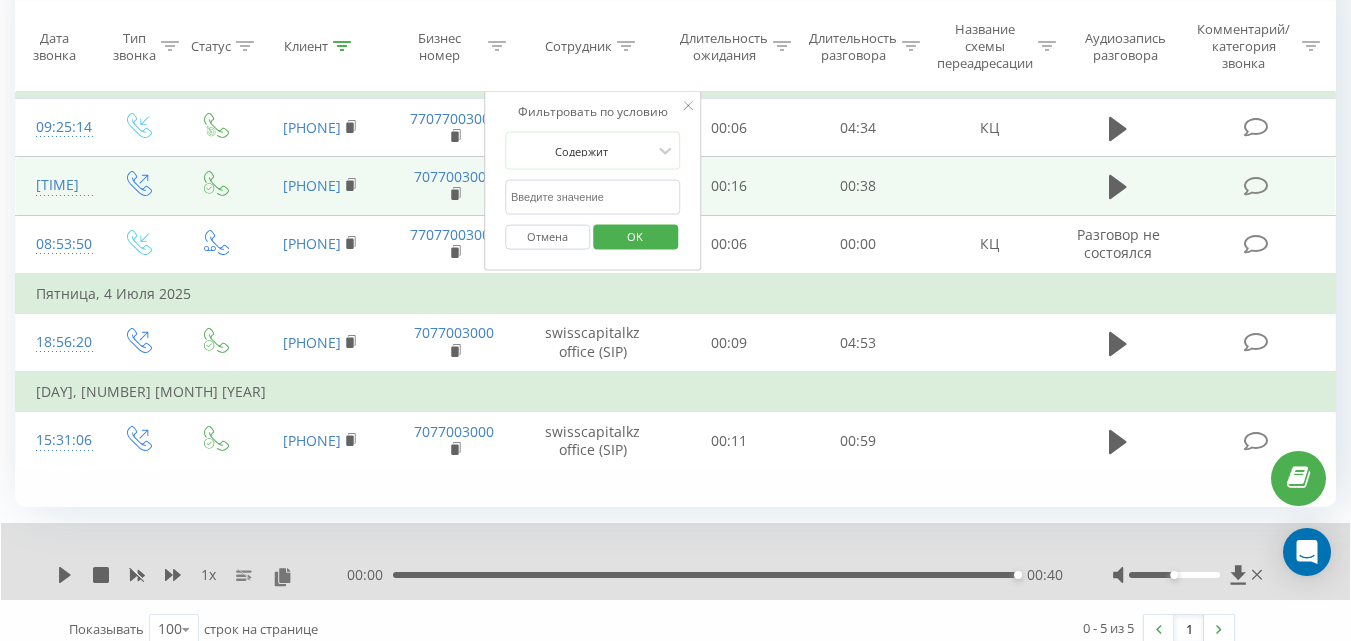 click on "Фильтровать по условию Равно Введите значение Отмена OK Фильтровать по условию Равно Введите значение Отмена OK Фильтровать по условию Содержит 77002451224 Отмена OK Фильтровать по условию Содержит Отмена OK Фильтровать по условию Содержит Отмена OK Фильтровать по условию Равно Отмена OK Фильтровать по условию Больше чем Отмена OK Фильтровать по условию Содержит Отмена OK Фильтровать по условию Равно Введите значение Отмена OK Вторник, 8 Июля 2025  09:25:14         77002451224 77077003000 ӘЛЖАН ӘСЕЛ (SIP) 00:06 04:34 КЦ  09:06:42         77002451224 7077003000 Иса Молдир (SIP) 00:16 00:38  08:53:50         77002451224 77077003000 Voicemail 00:06" at bounding box center (675, 282) 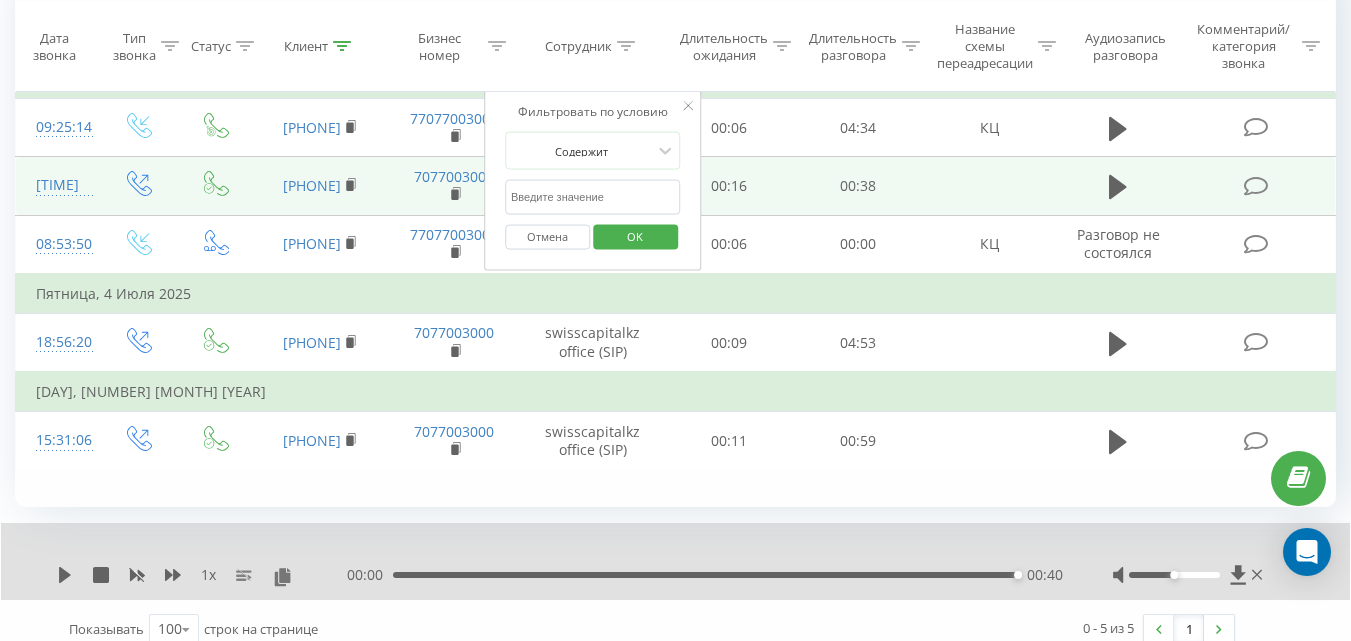 click on "Фильтровать по условию Содержит Отмена OK" at bounding box center (593, 181) 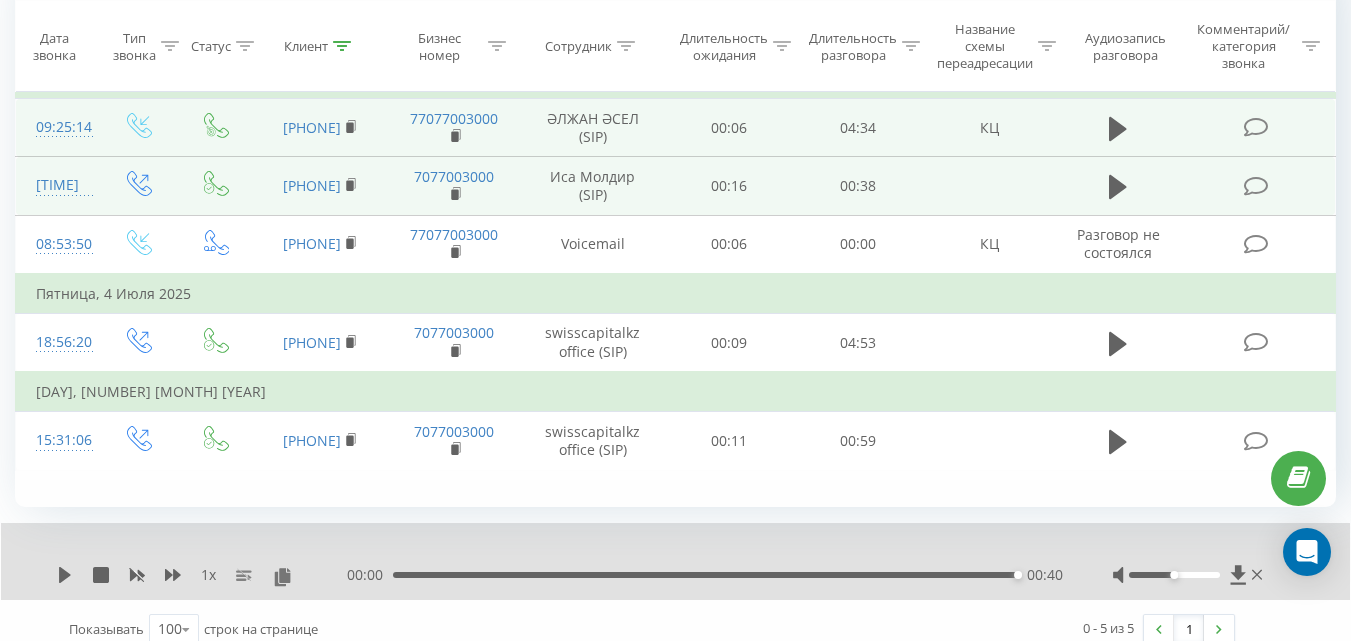 click on "ӘЛЖАН ӘСЕЛ (SIP)" at bounding box center [593, 128] 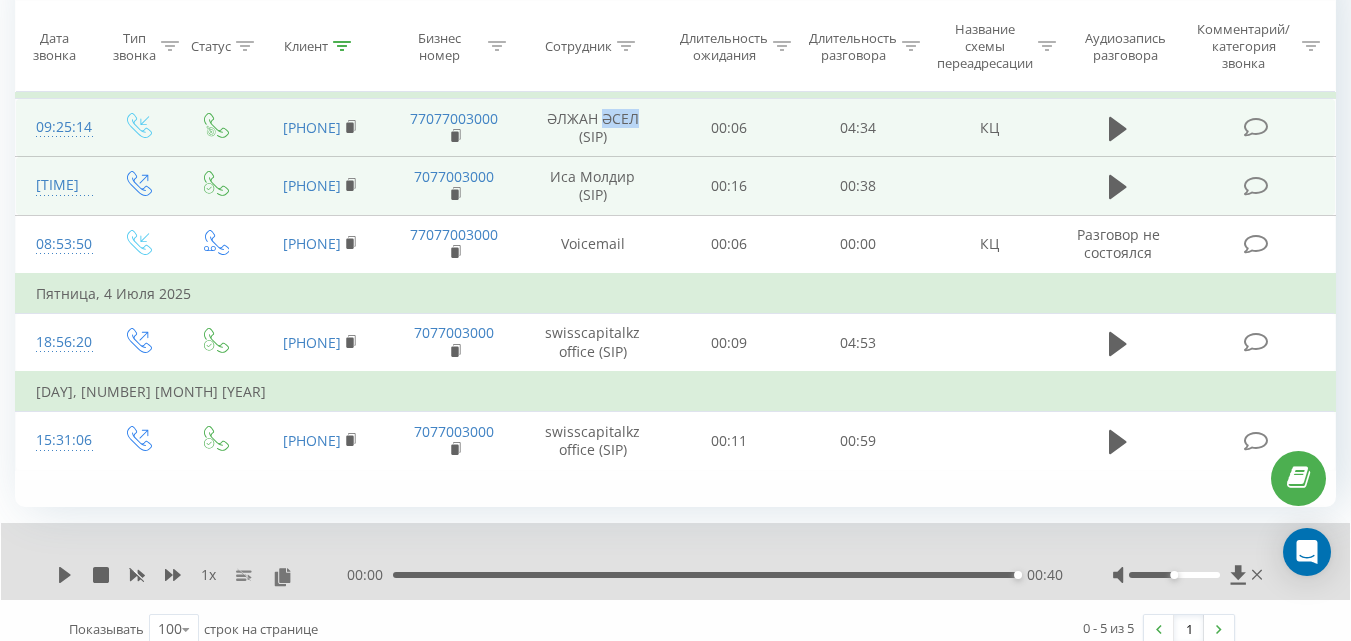 click on "ӘЛЖАН ӘСЕЛ (SIP)" at bounding box center (593, 128) 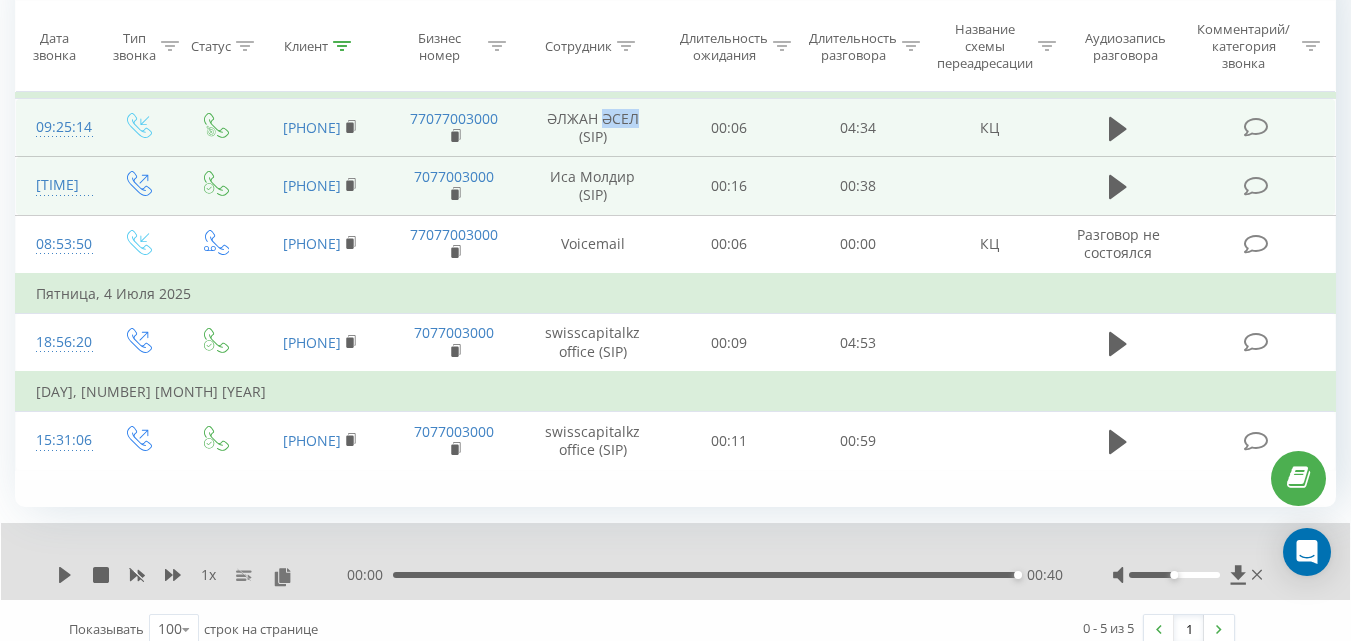 copy on "ӘСЕЛ" 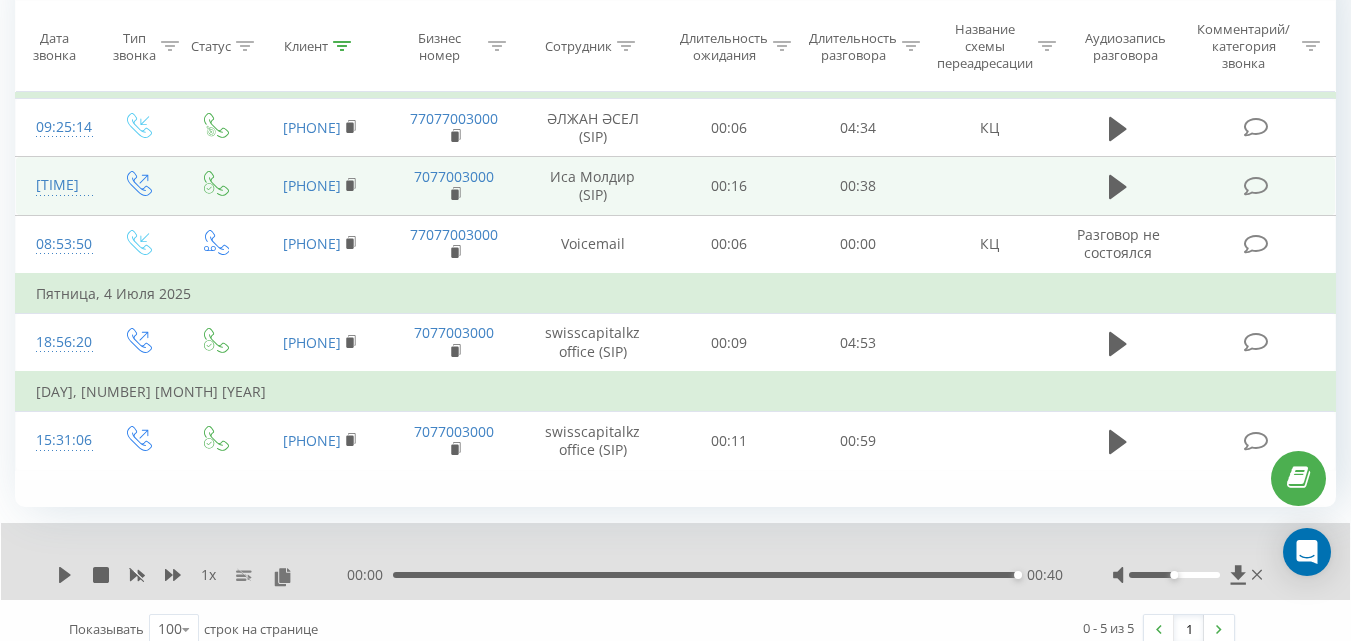 click 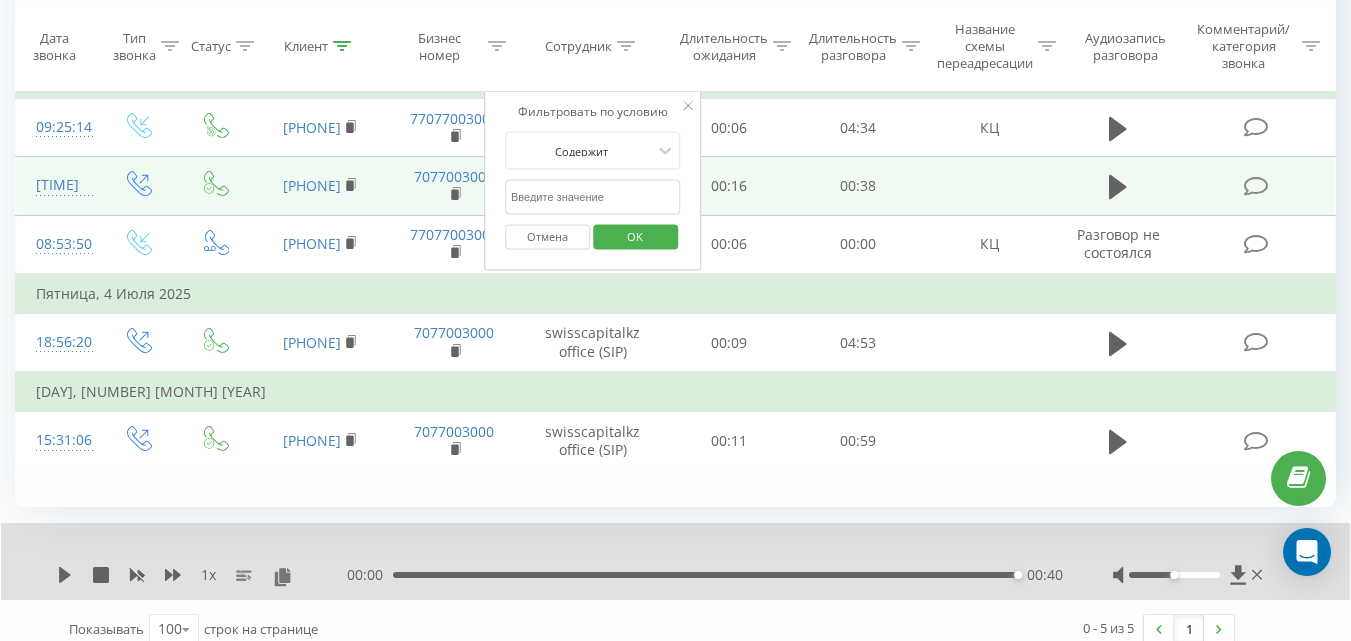 click at bounding box center [593, 197] 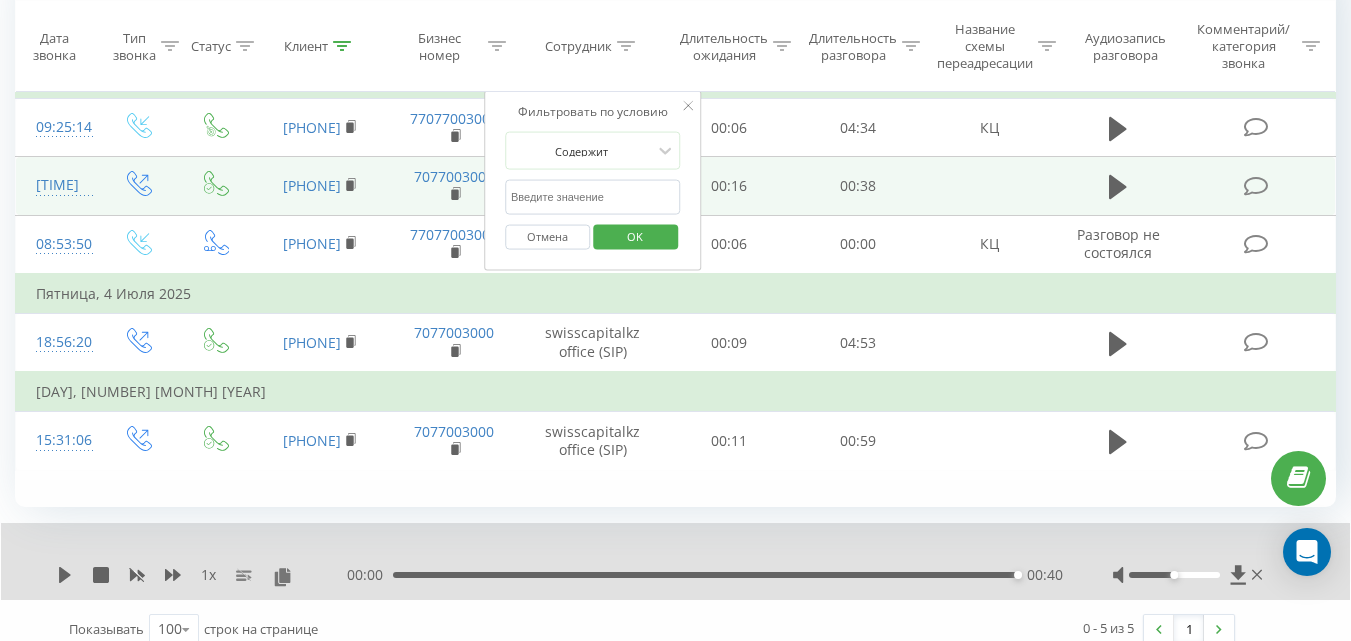 paste on "ӘСЕЛ" 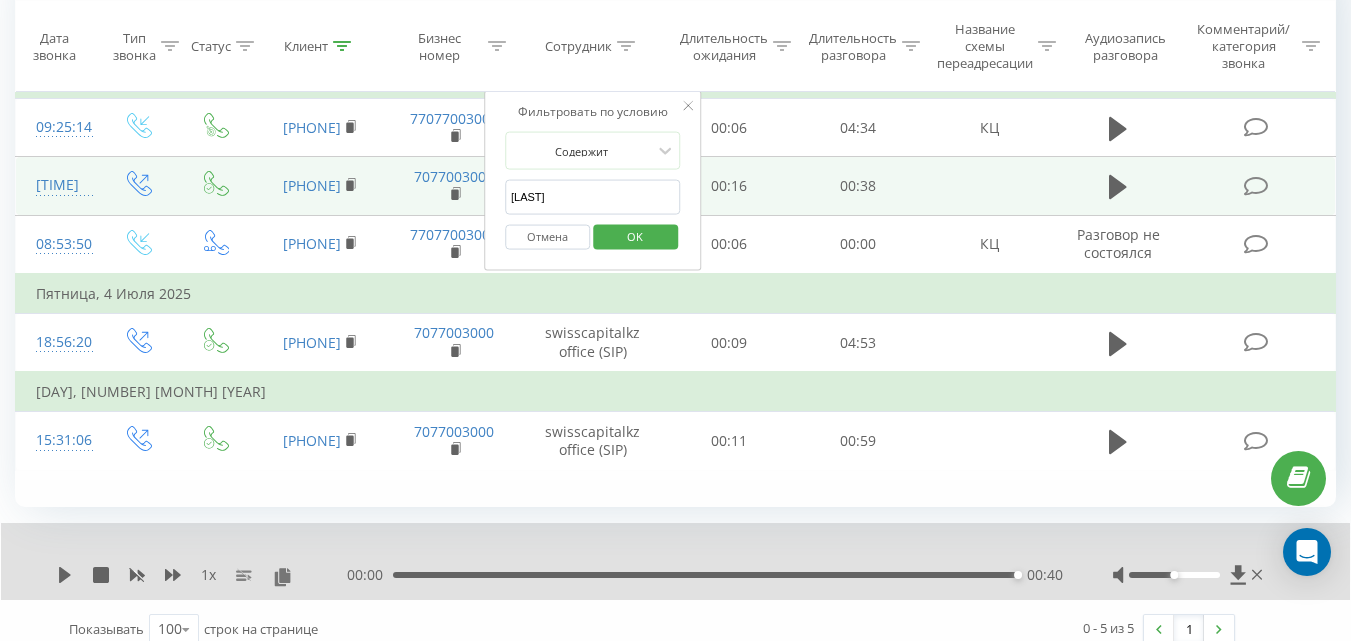 type on "ӘСЕЛ" 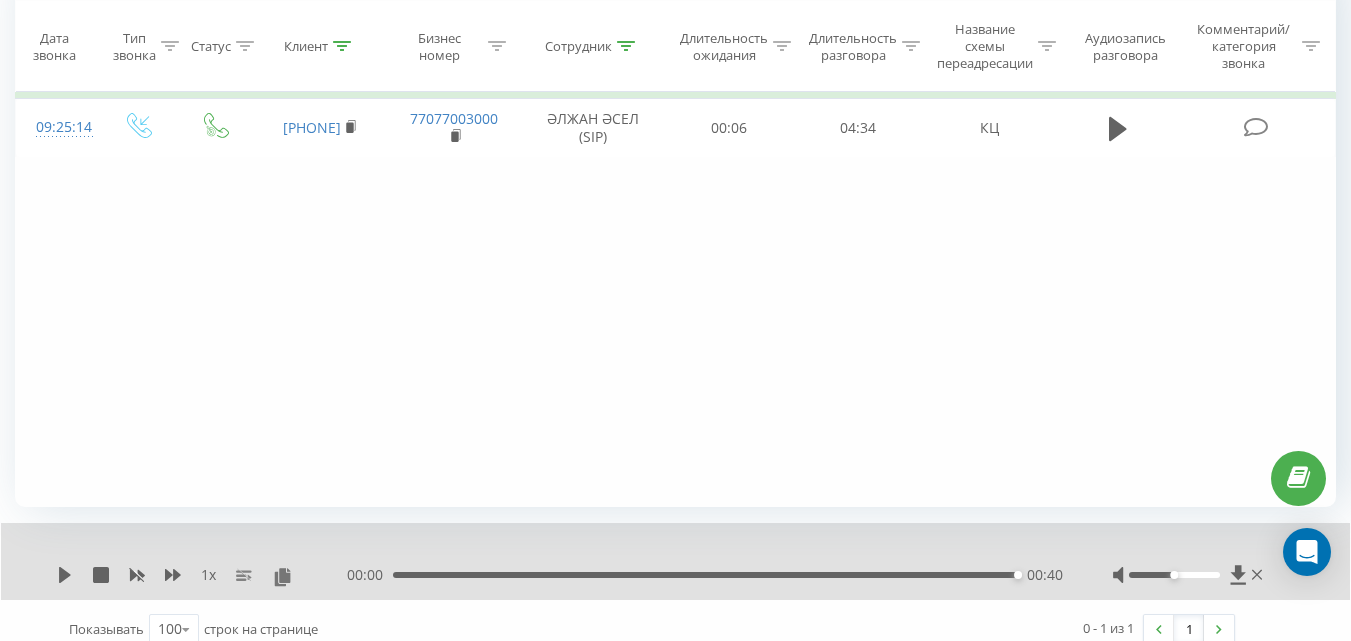 click 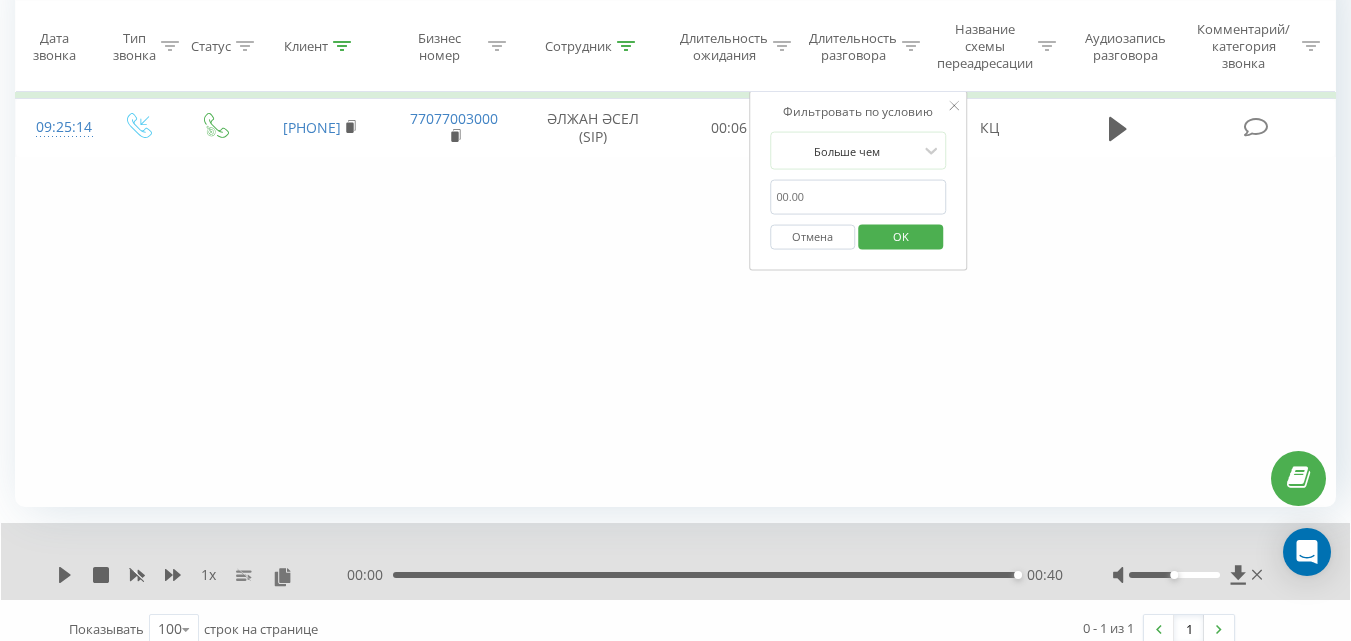 click at bounding box center (858, 197) 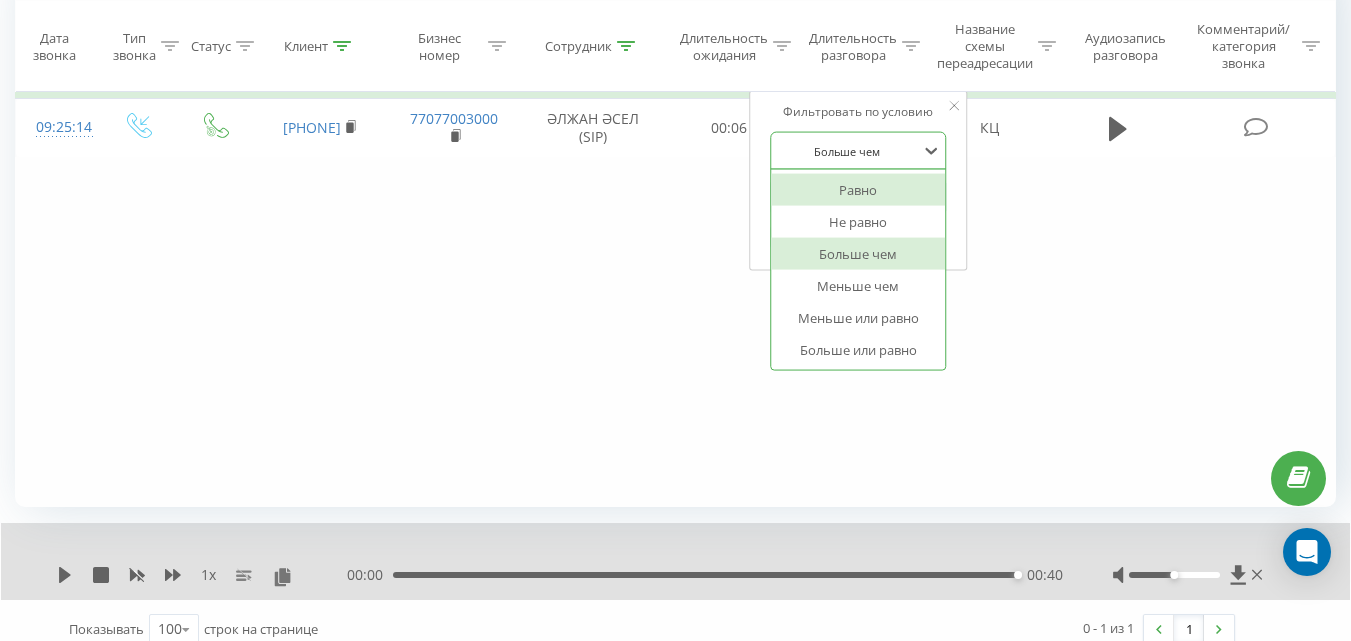 click on "Больше чем" at bounding box center (858, 151) 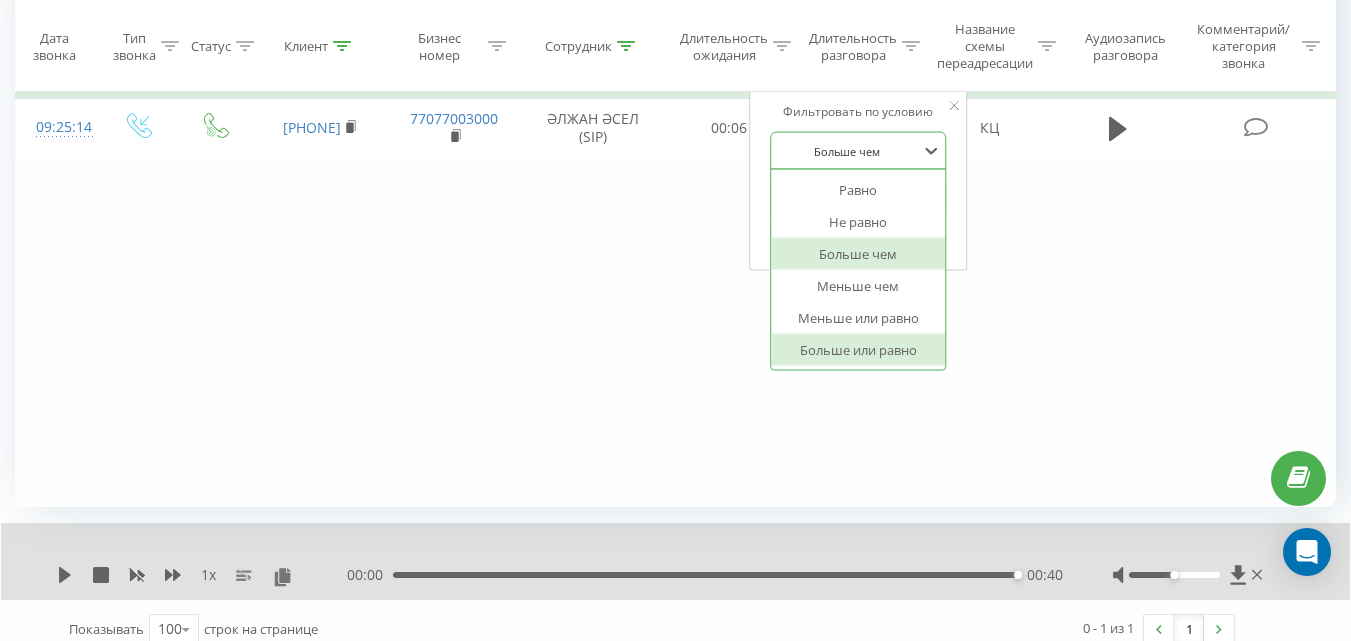click on "Больше или равно" at bounding box center [858, 350] 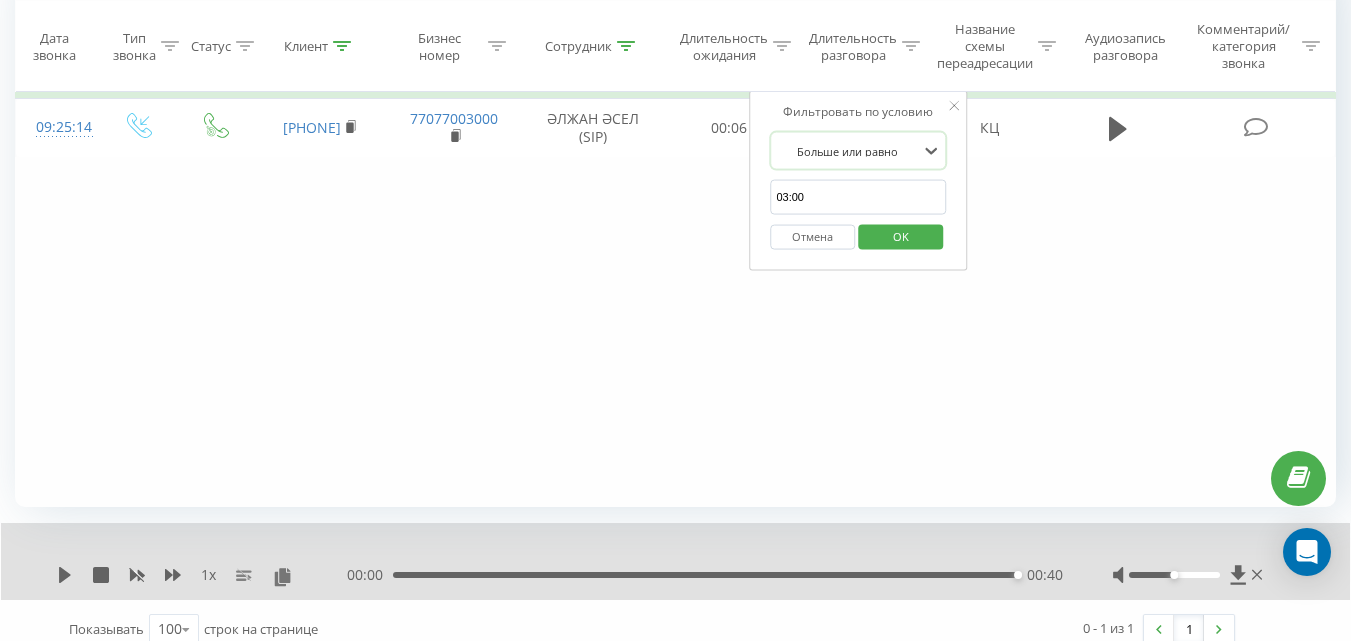 click on "OK" at bounding box center (901, 235) 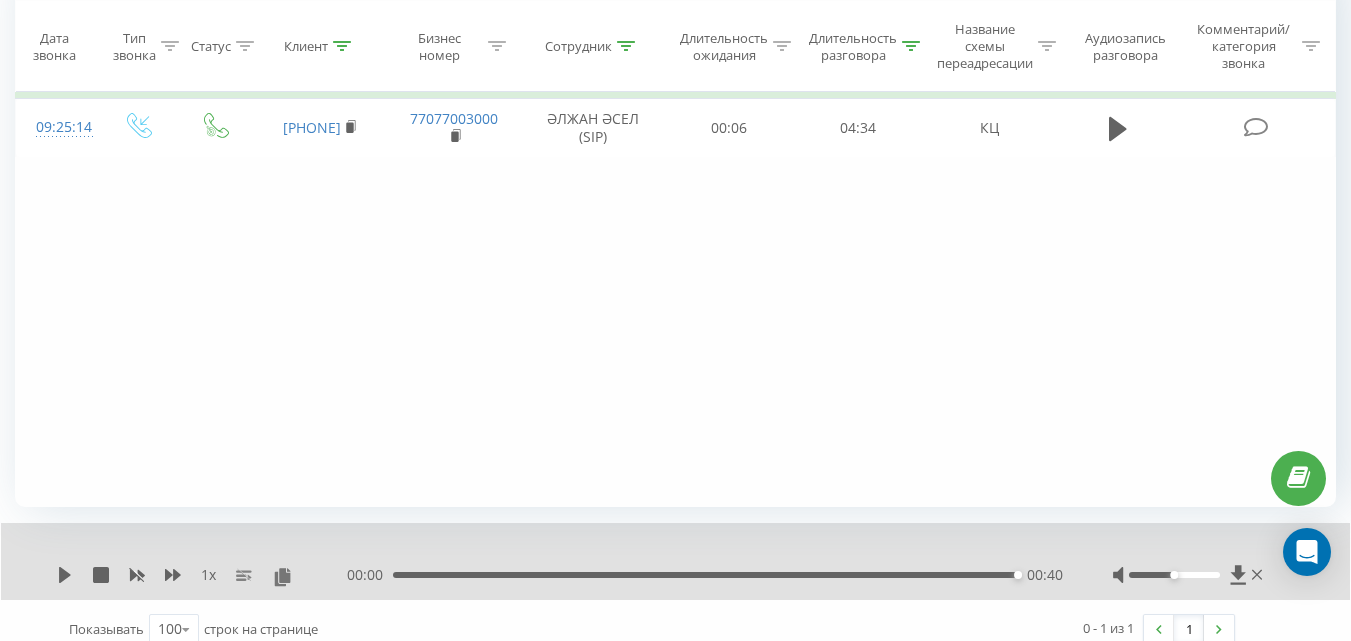 click 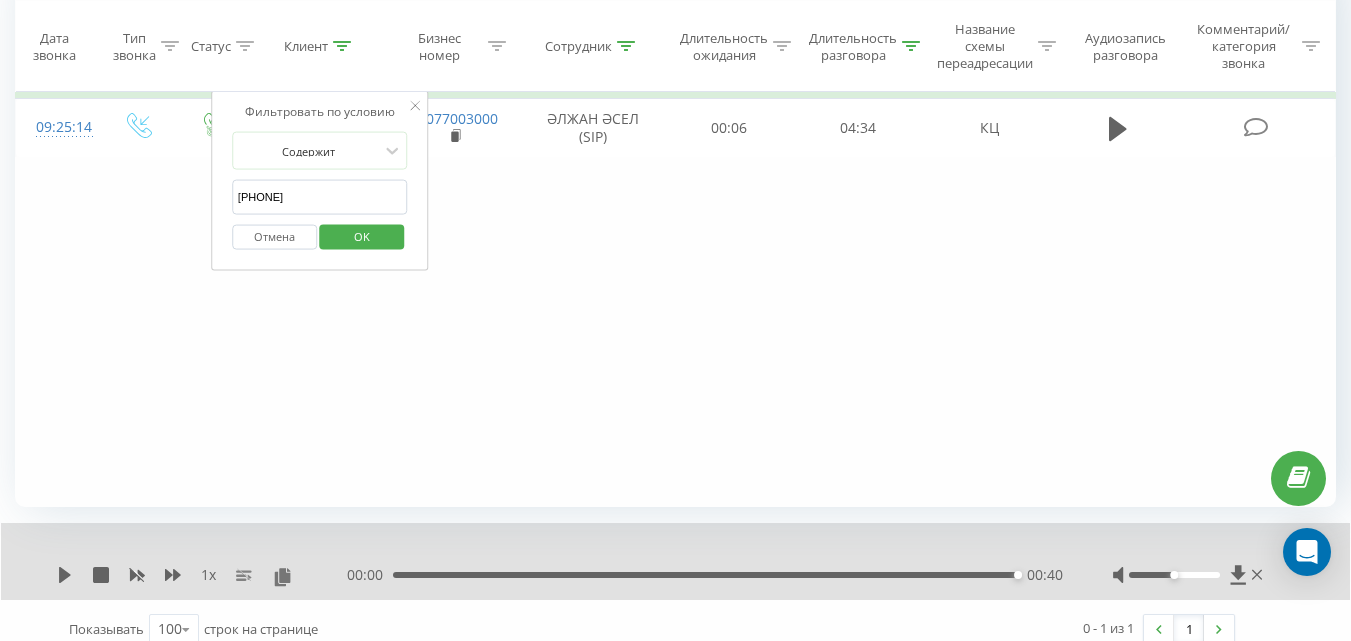 click on "77002451224" at bounding box center [320, 197] 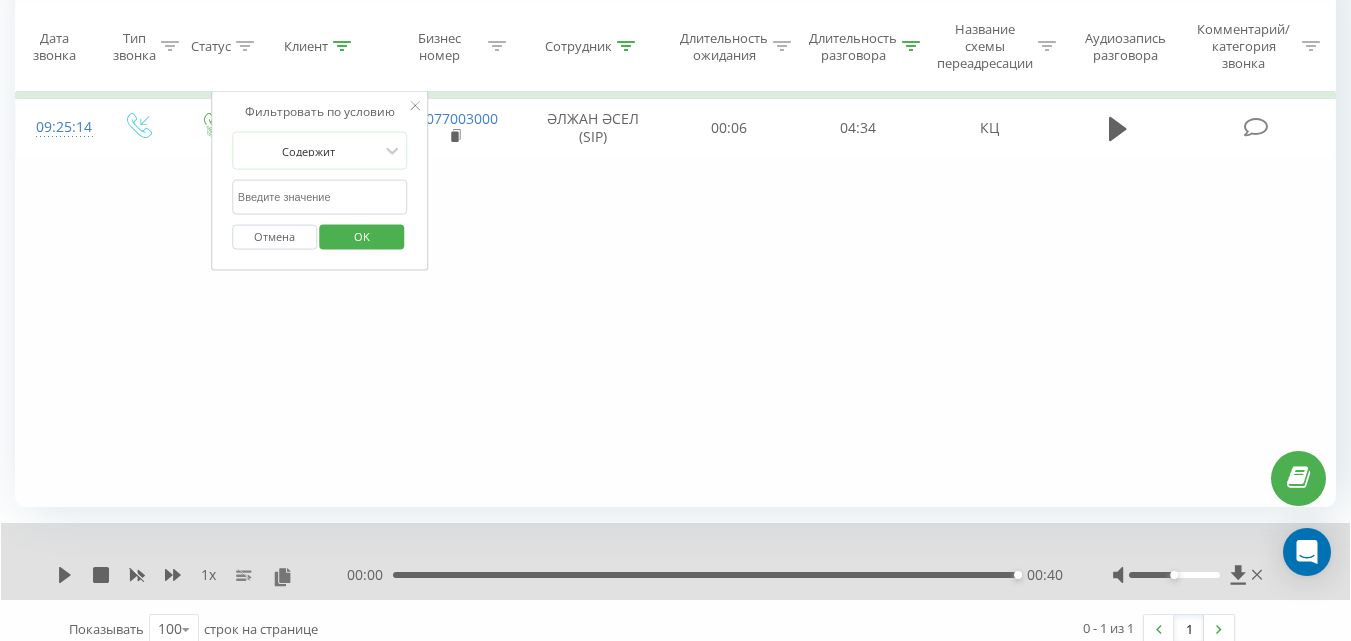 type 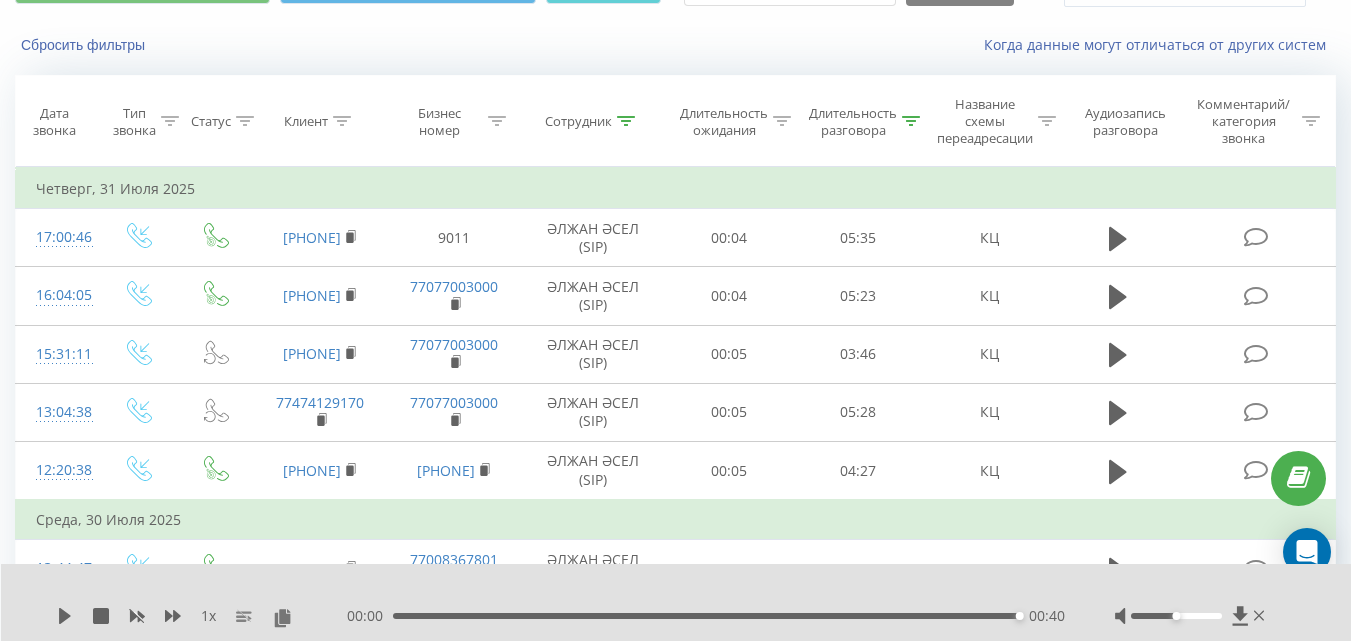 scroll, scrollTop: 0, scrollLeft: 0, axis: both 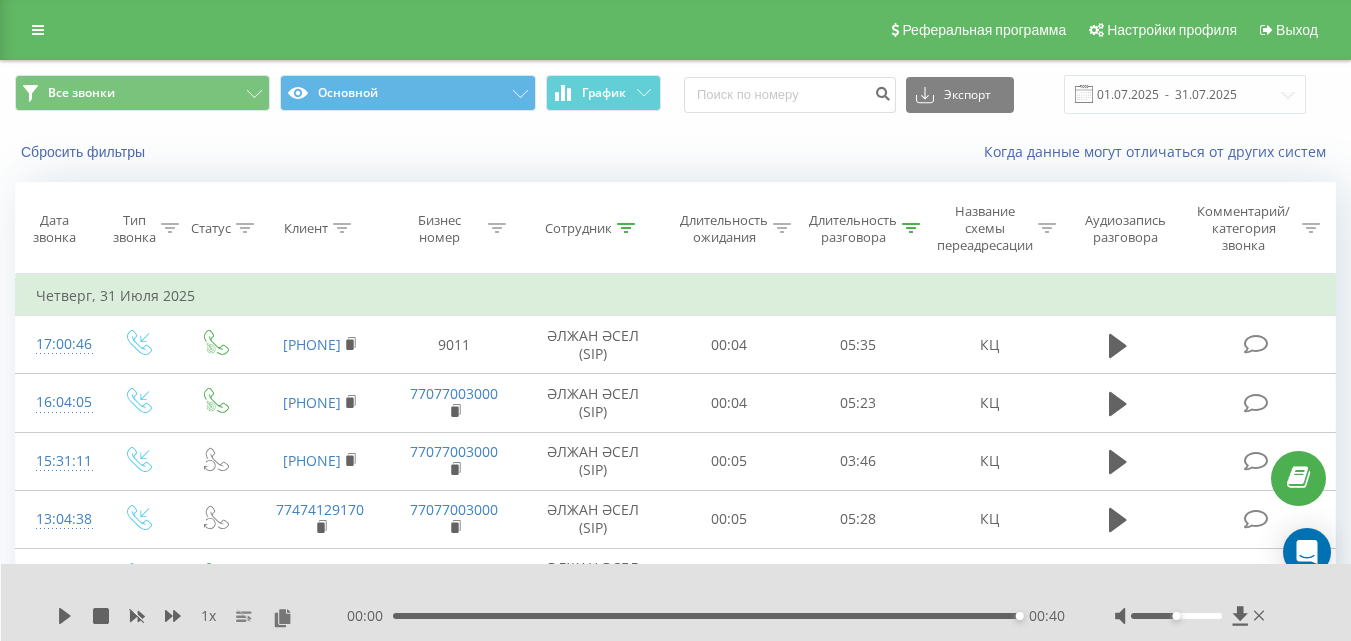 click at bounding box center [911, 228] 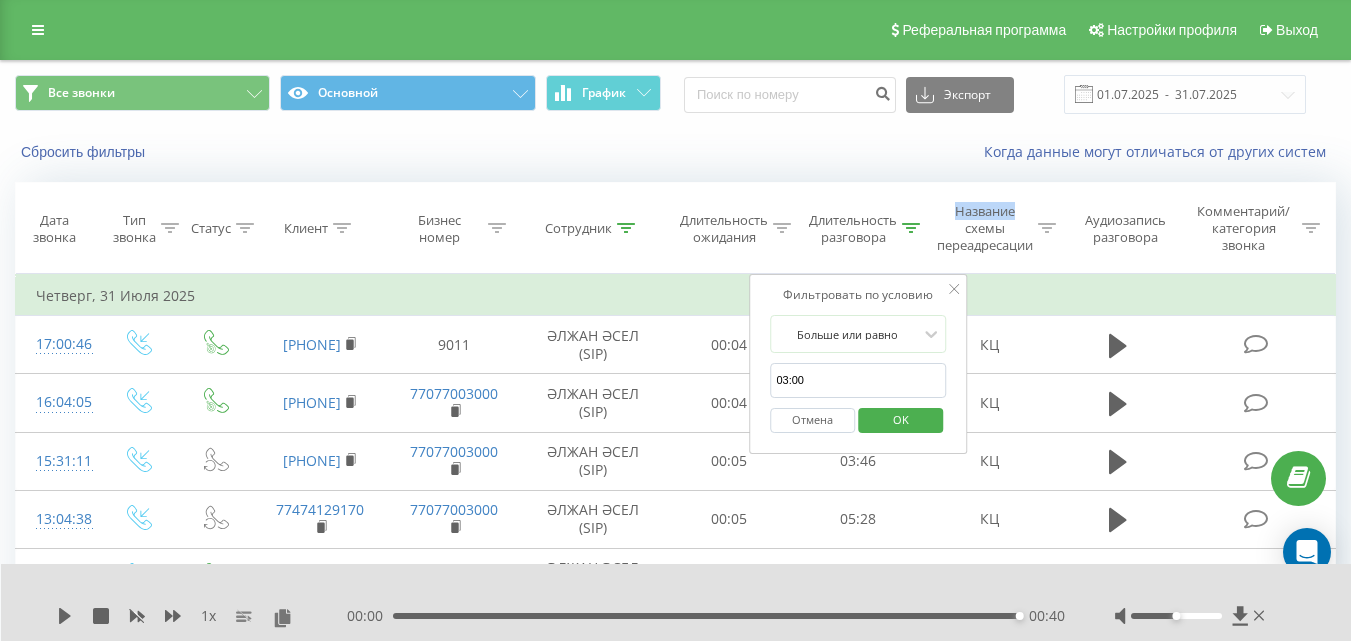 click at bounding box center [911, 228] 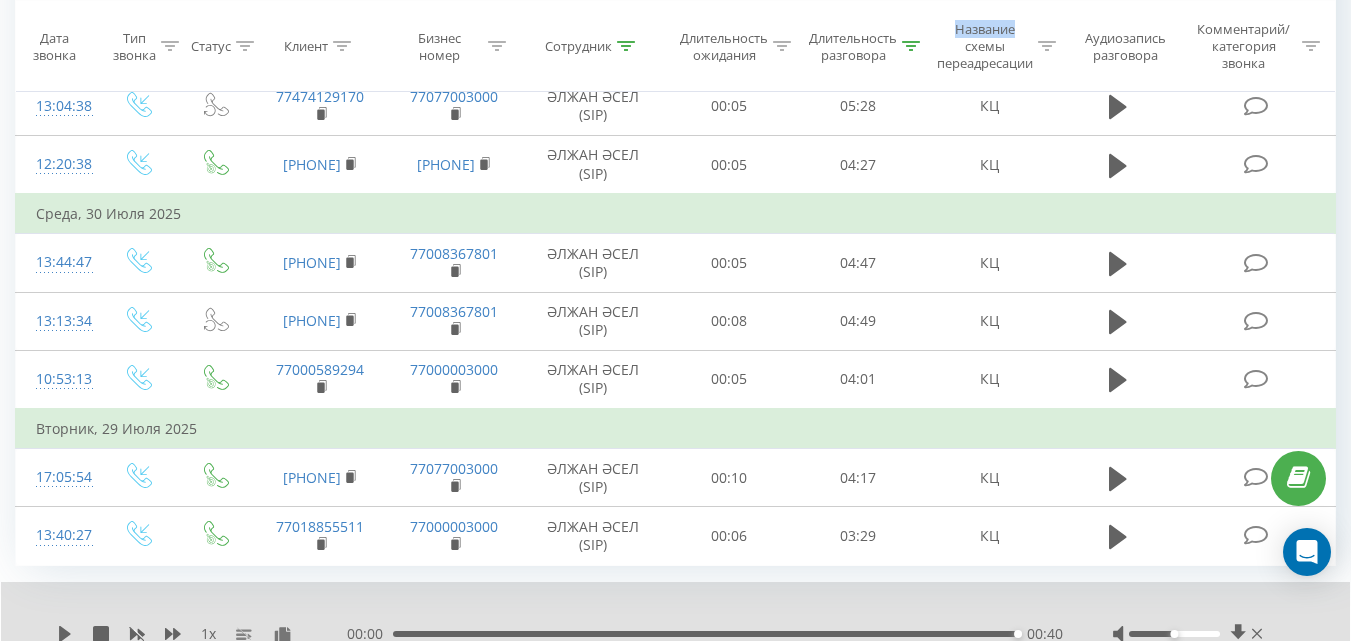 scroll, scrollTop: 490, scrollLeft: 0, axis: vertical 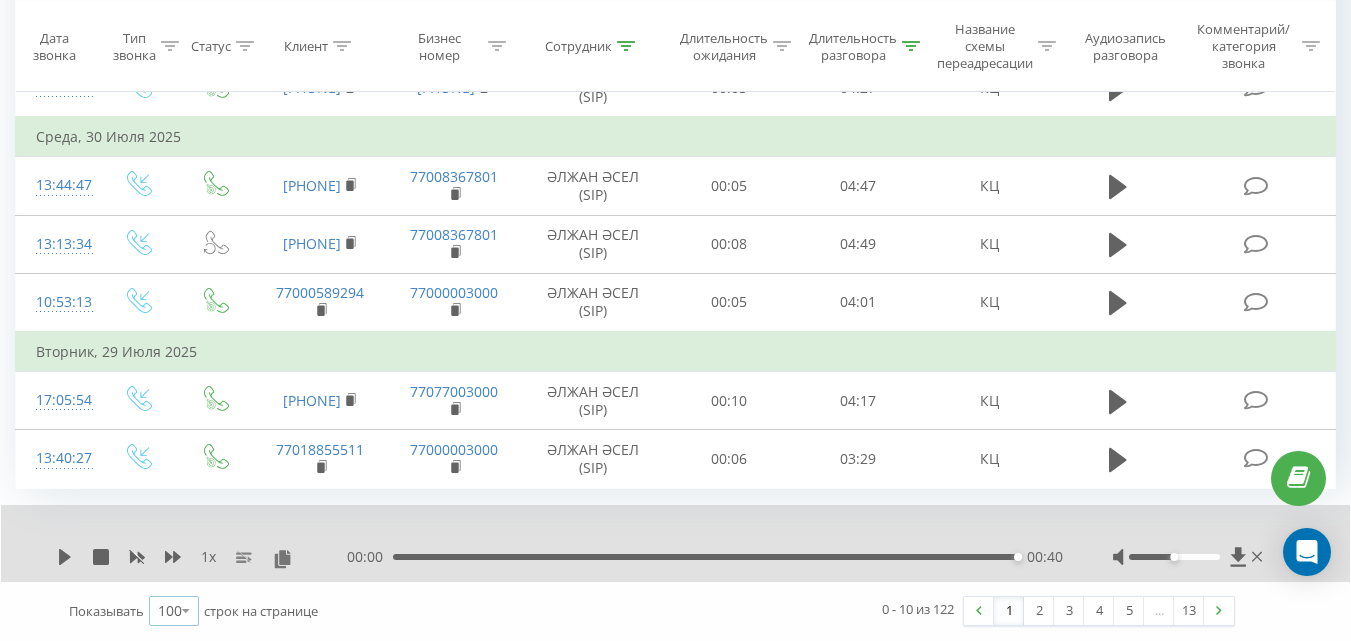 click at bounding box center [186, 610] 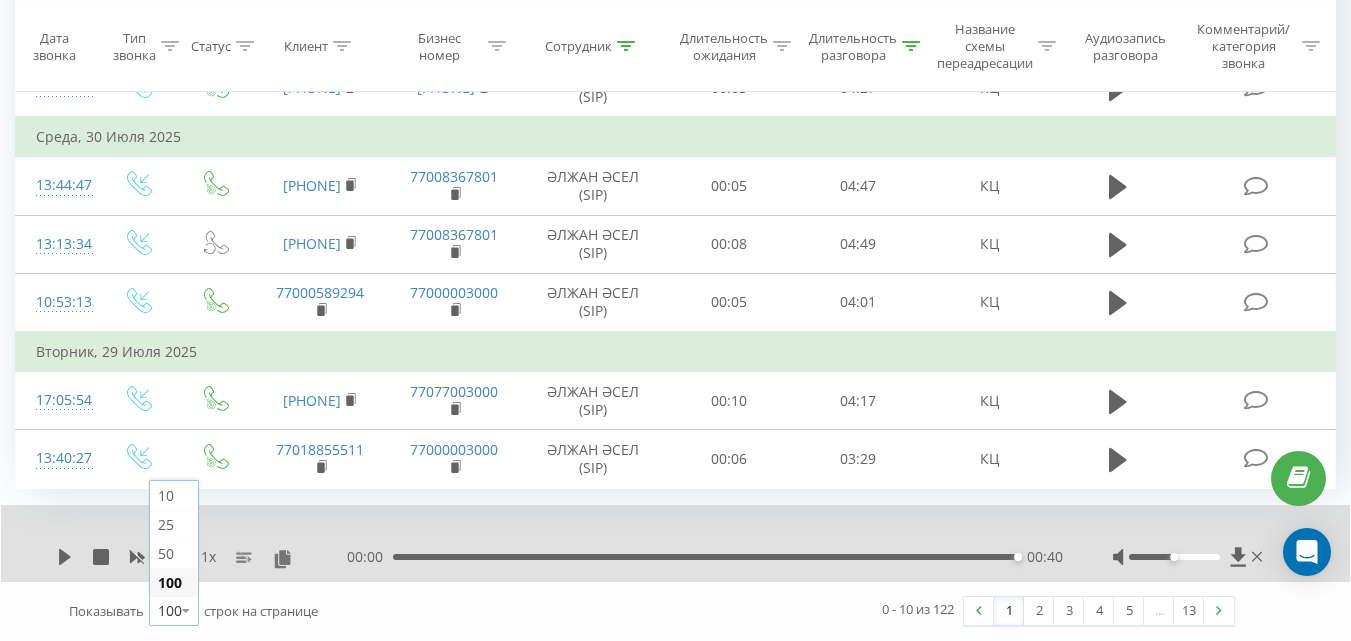 click on "100" at bounding box center (170, 582) 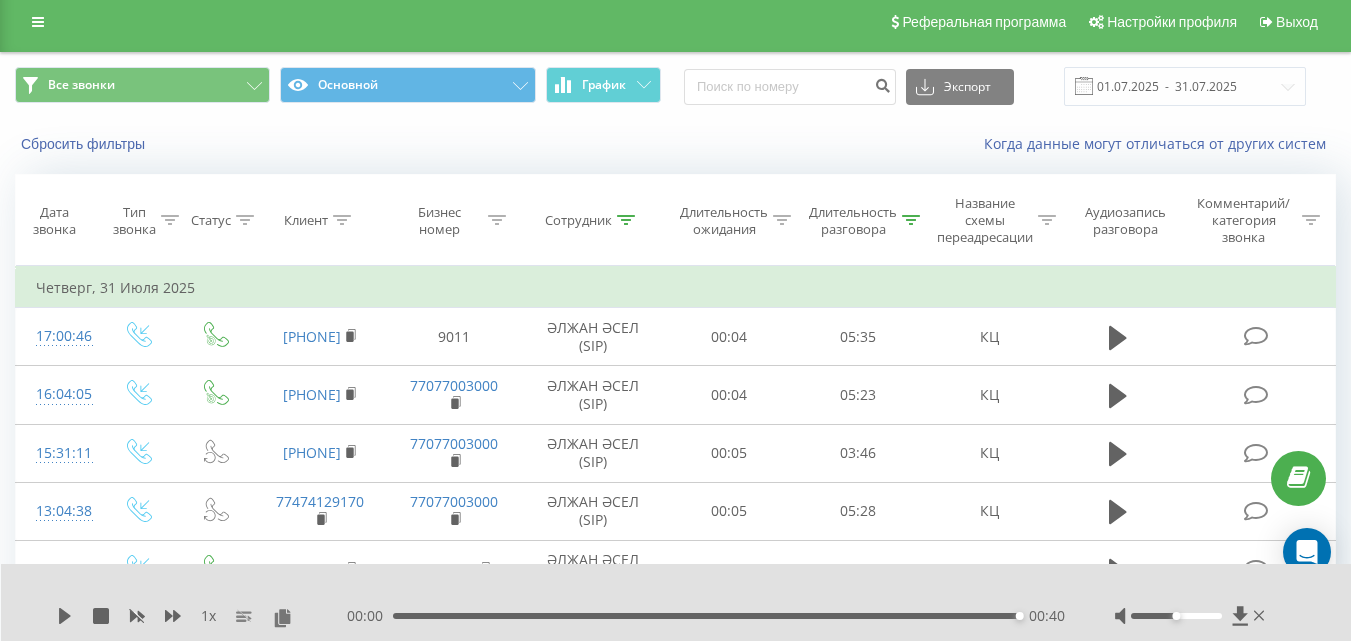 scroll, scrollTop: 4, scrollLeft: 0, axis: vertical 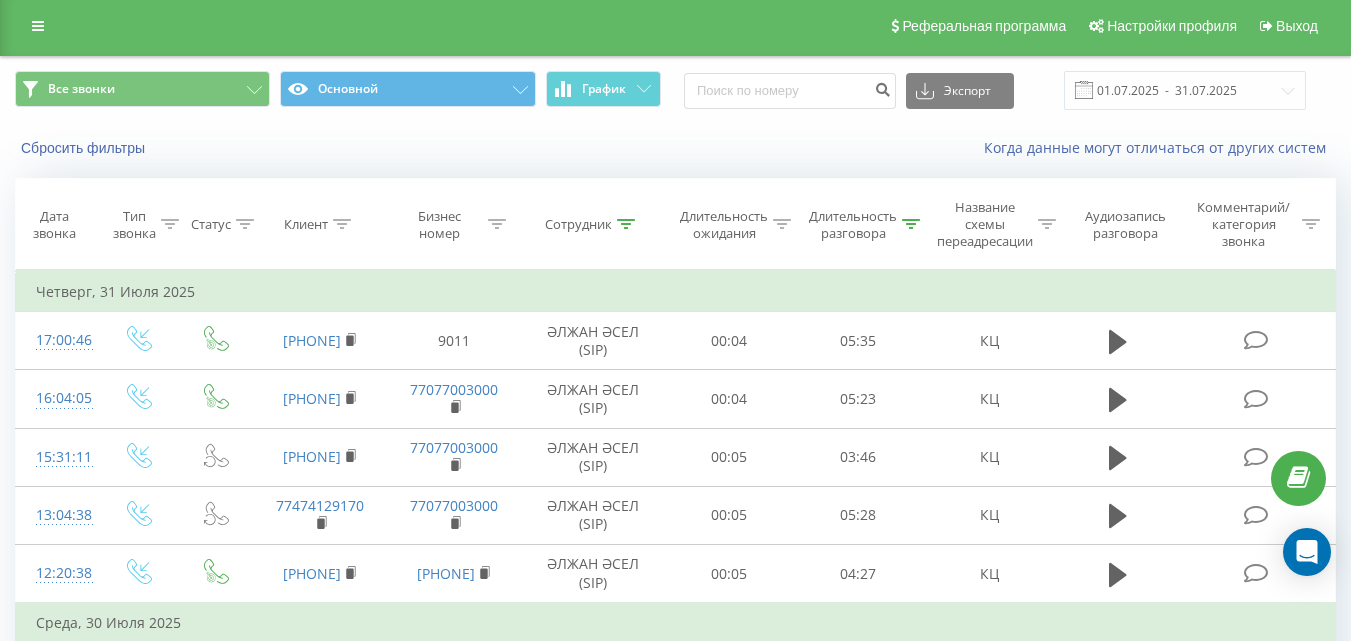 click 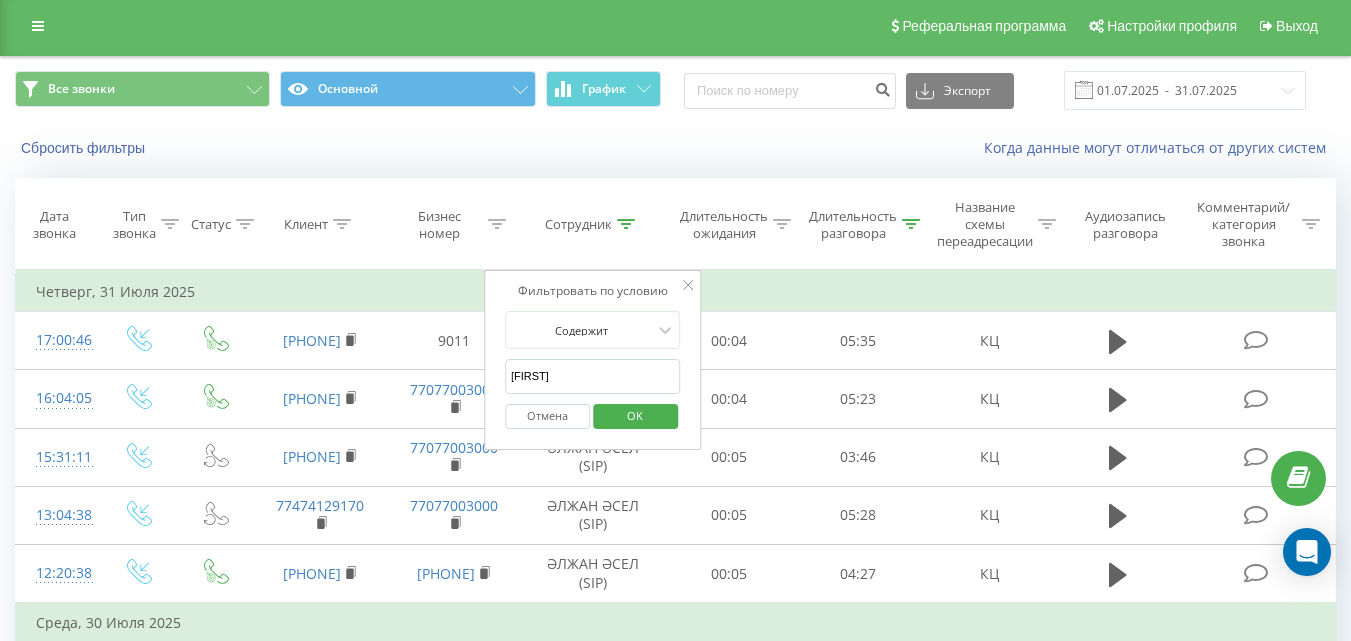 click 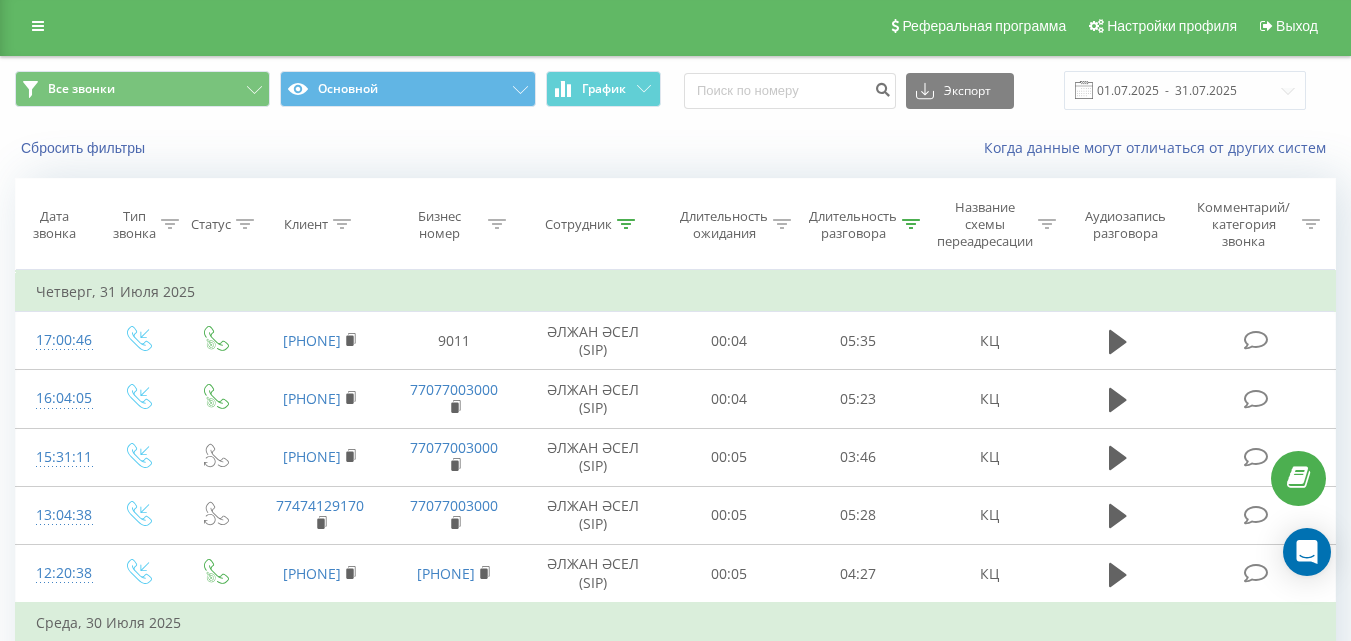click 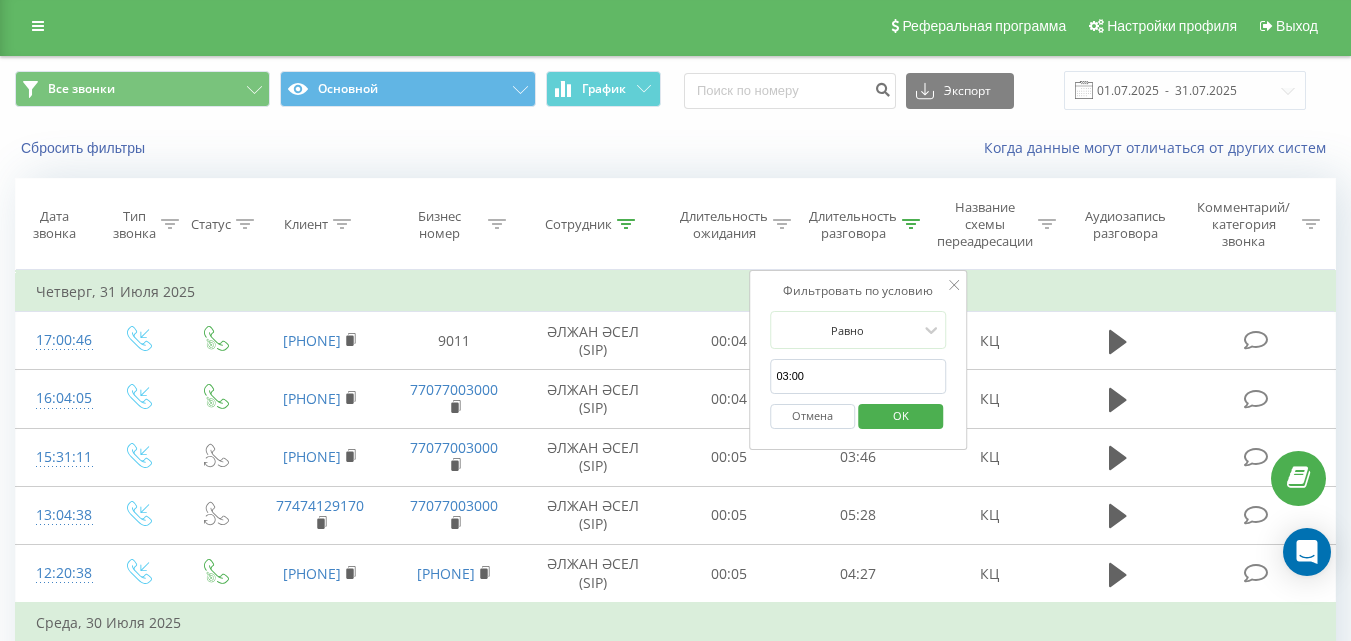 click 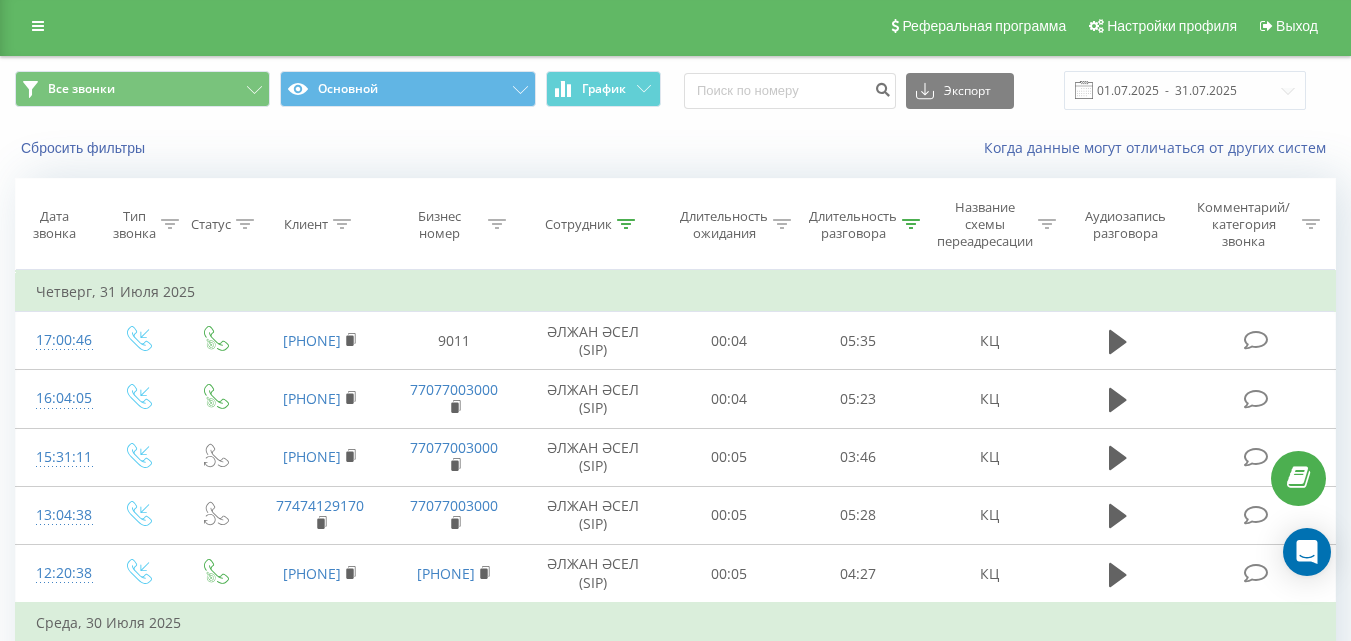 click 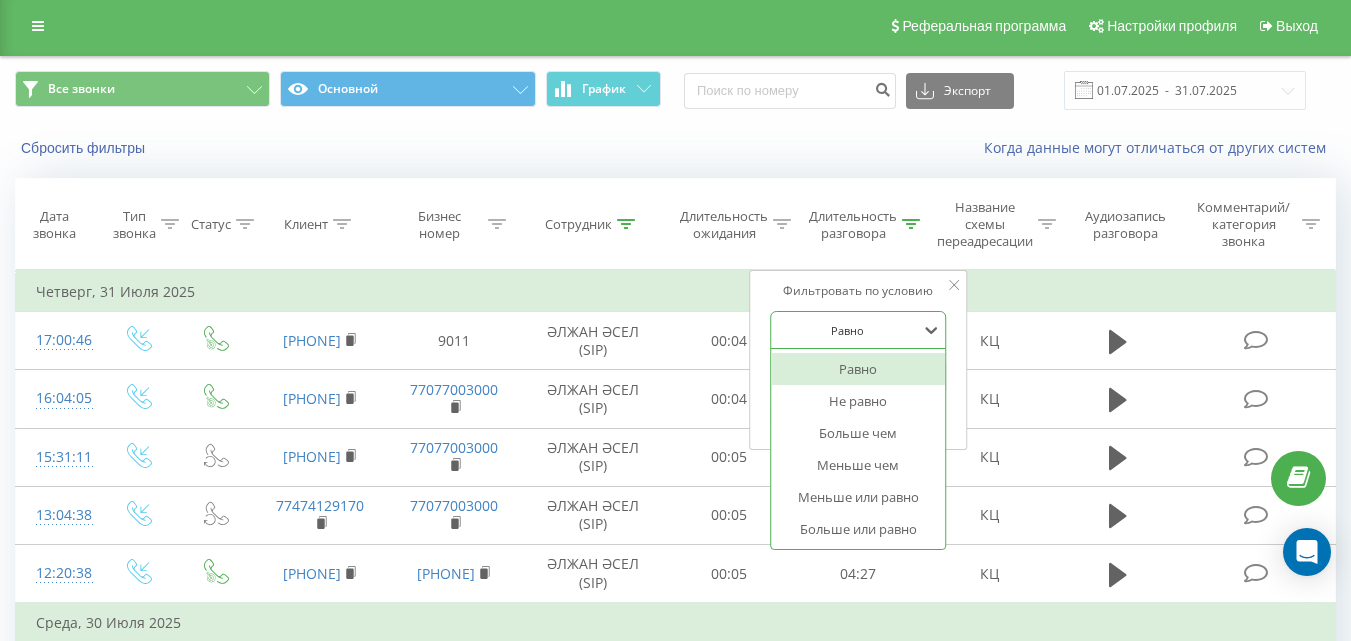 click at bounding box center [847, 330] 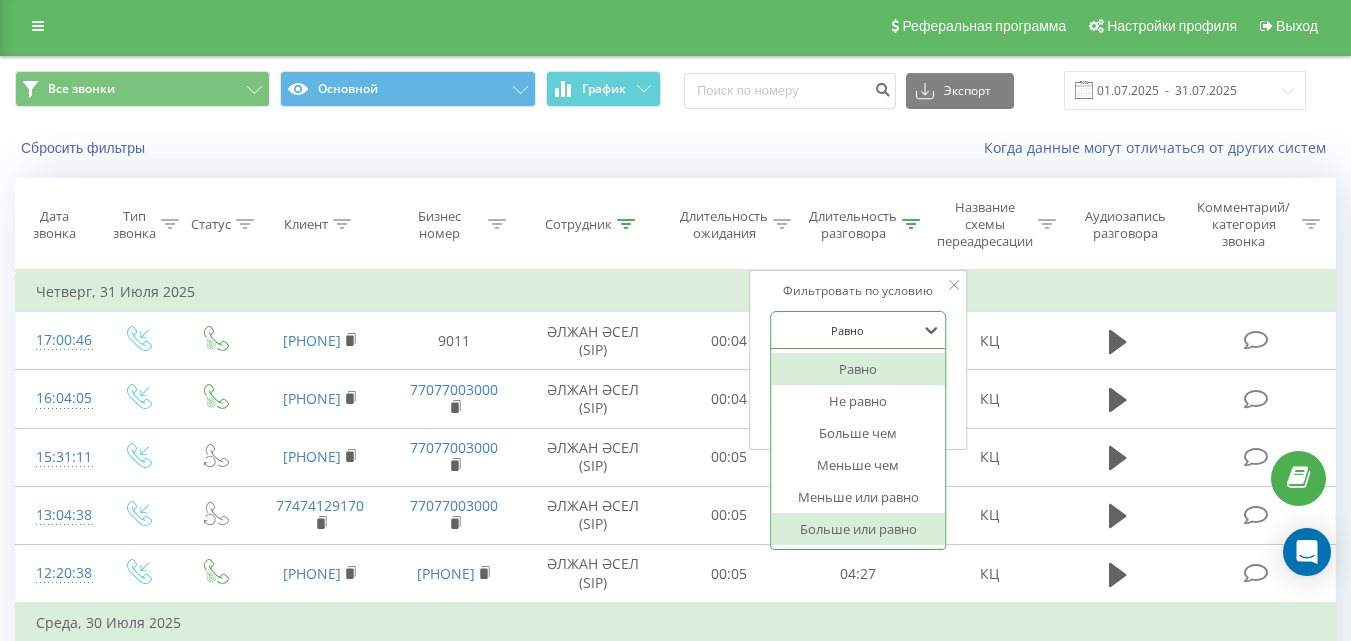 click on "Больше или равно" at bounding box center [858, 529] 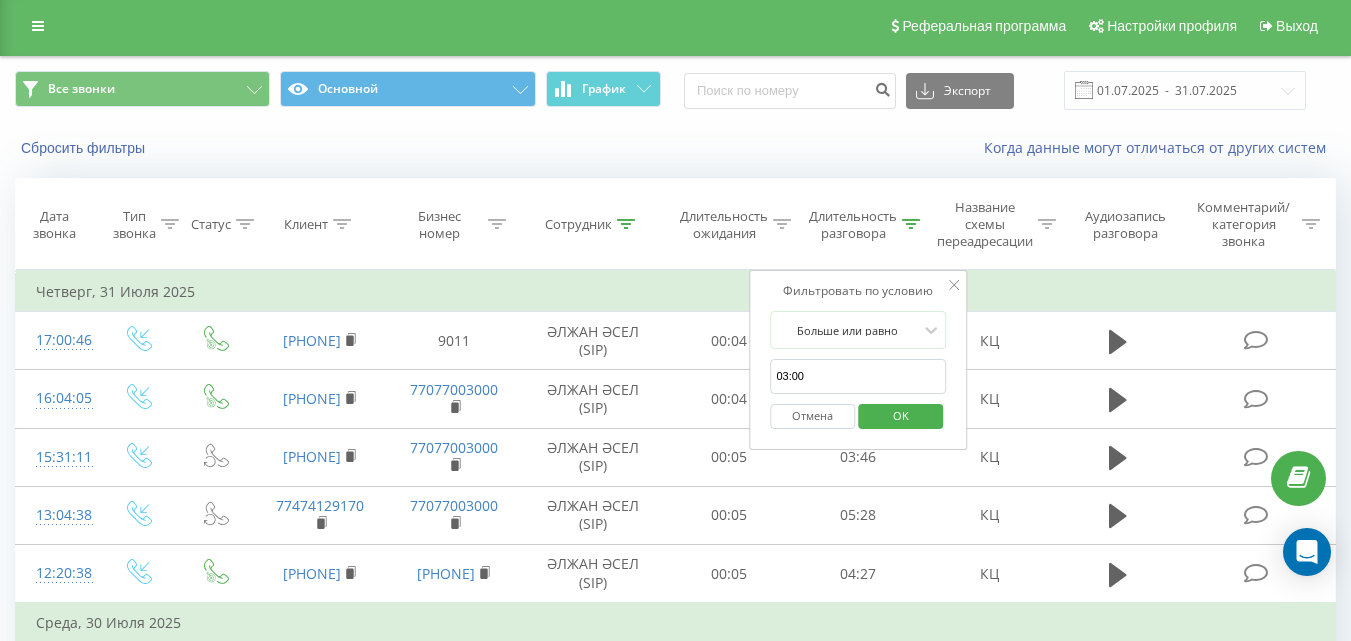 click on "OK" at bounding box center (901, 415) 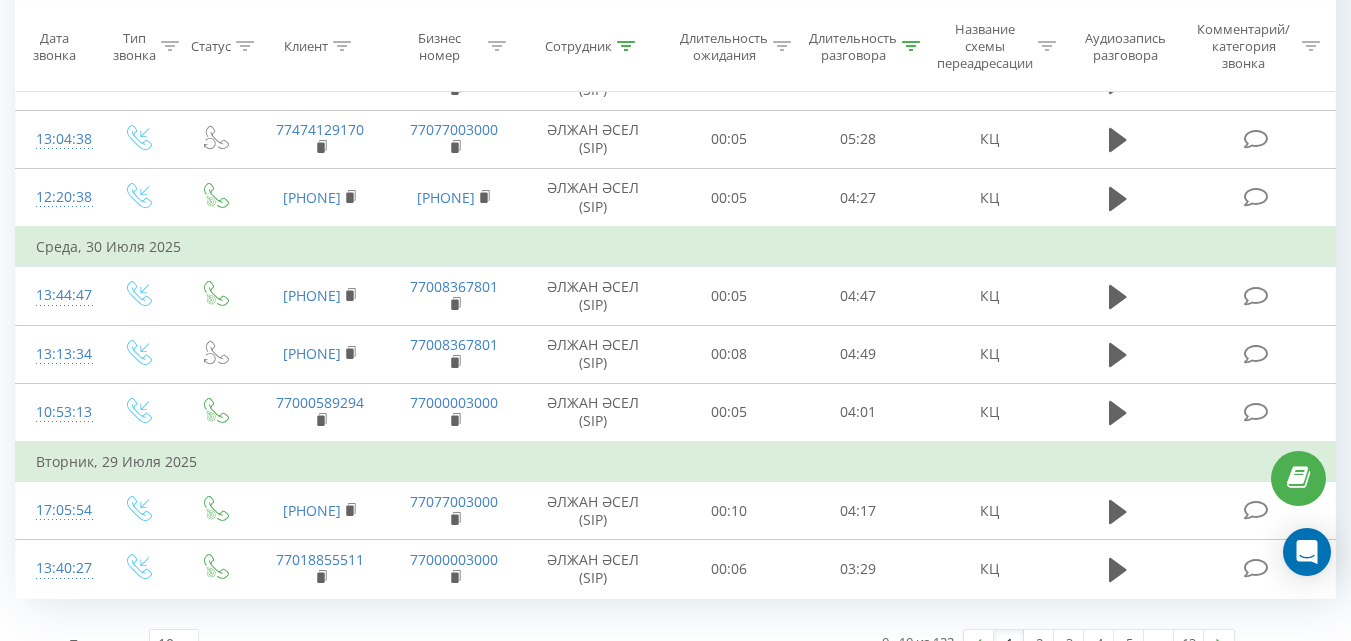 scroll, scrollTop: 413, scrollLeft: 0, axis: vertical 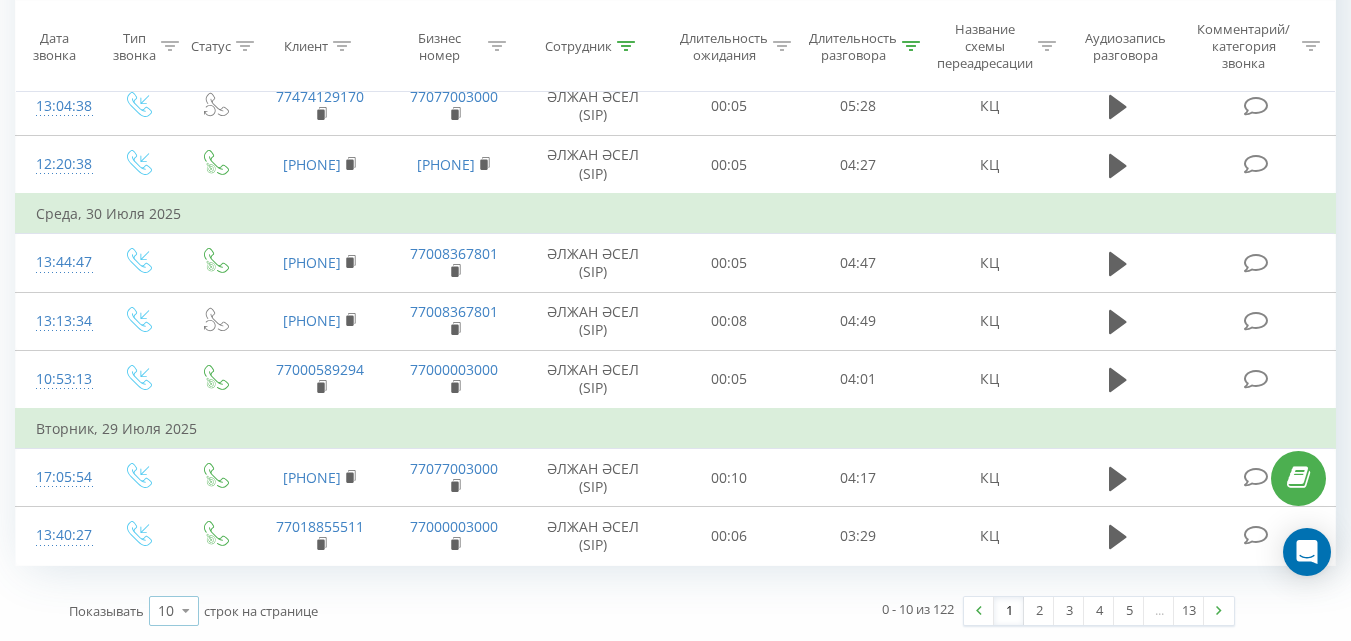 click on "10" at bounding box center (166, 611) 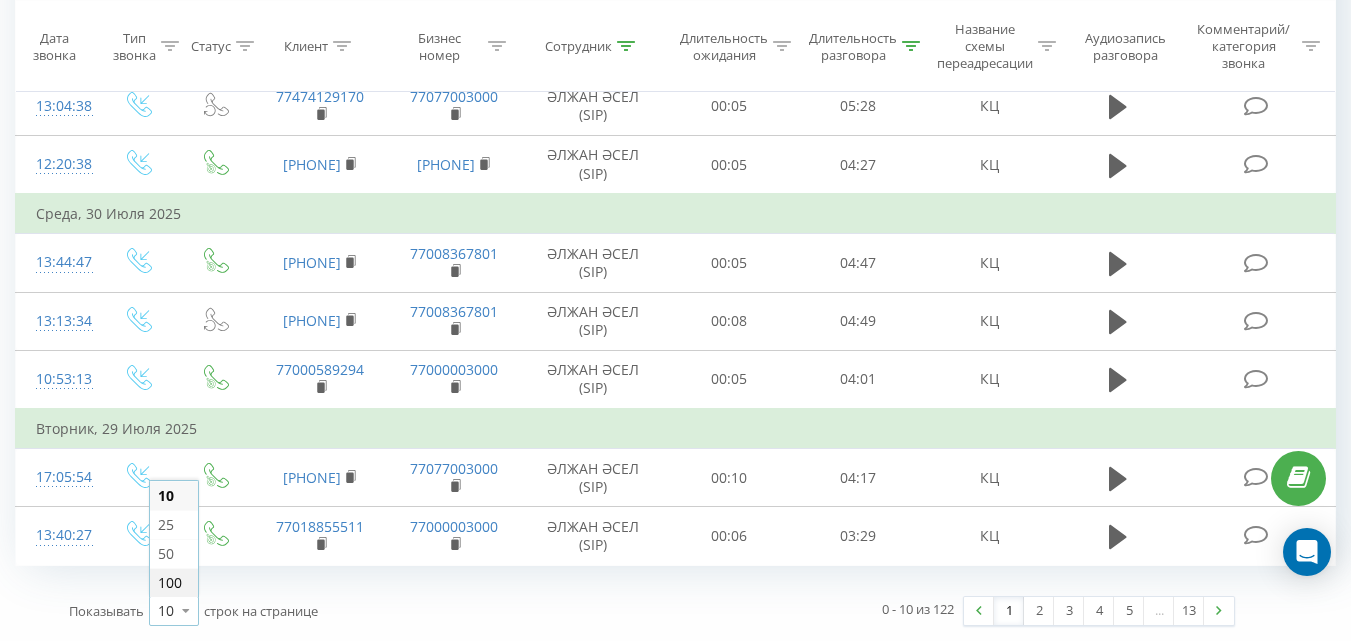 click on "100" at bounding box center (170, 582) 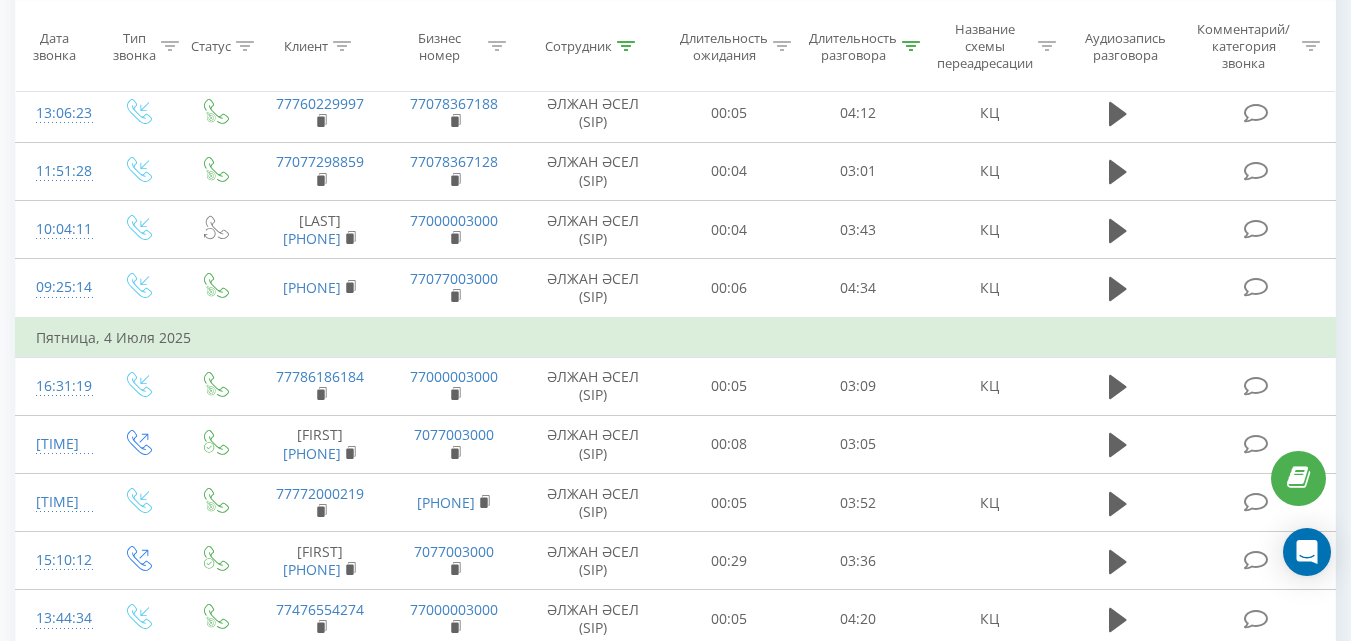 scroll, scrollTop: 6906, scrollLeft: 0, axis: vertical 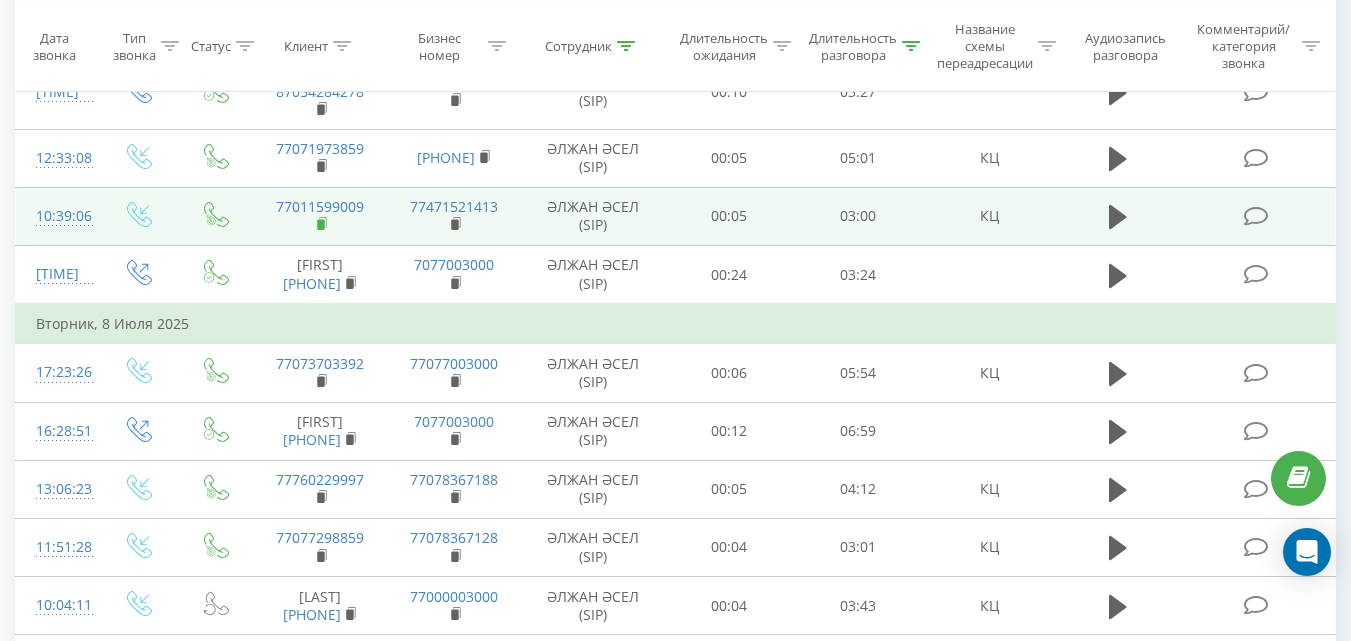 click 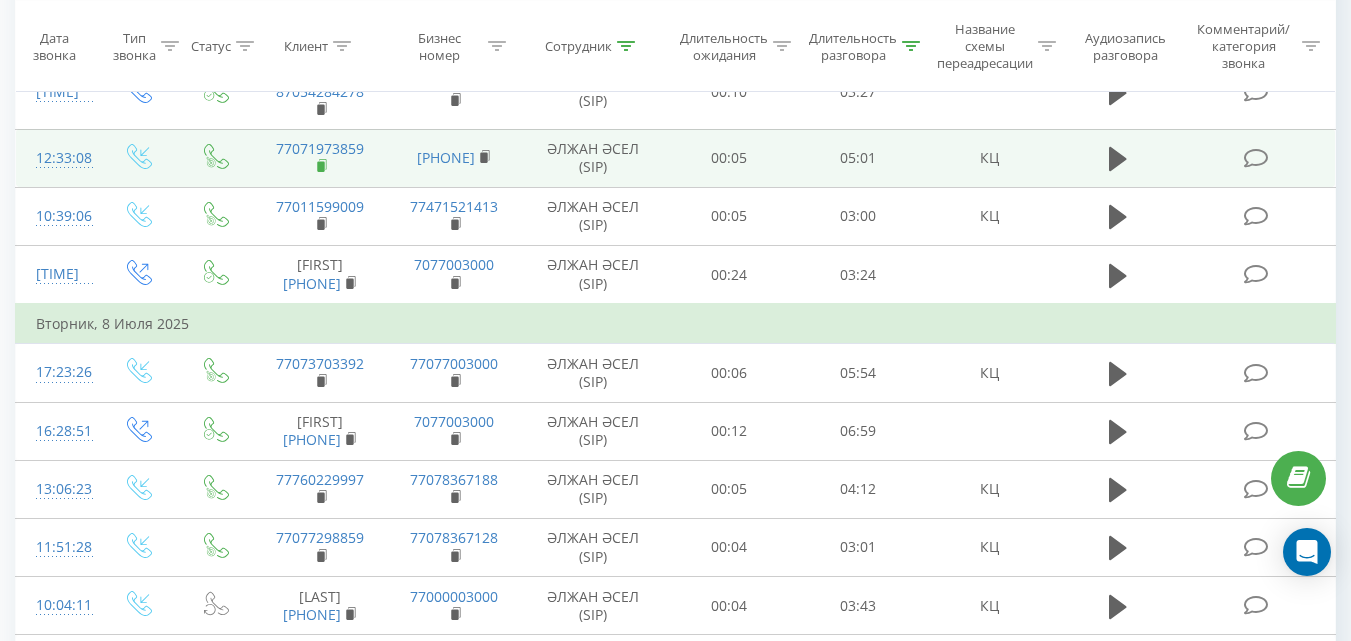 click 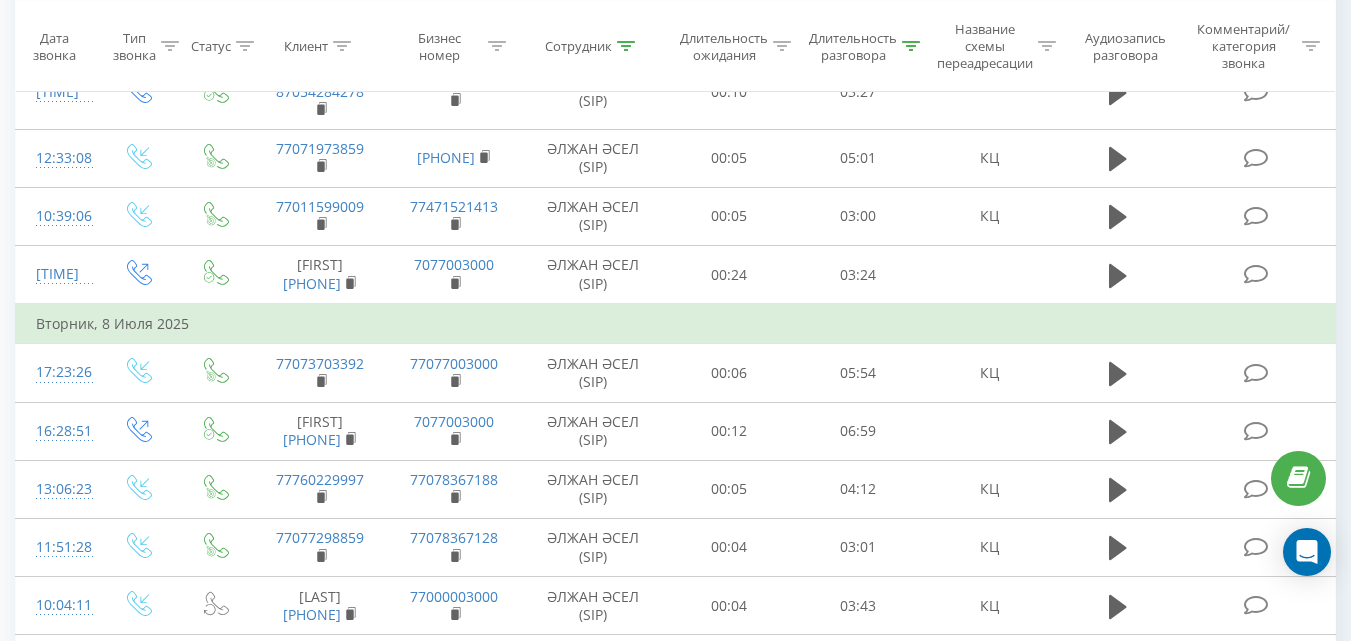 click 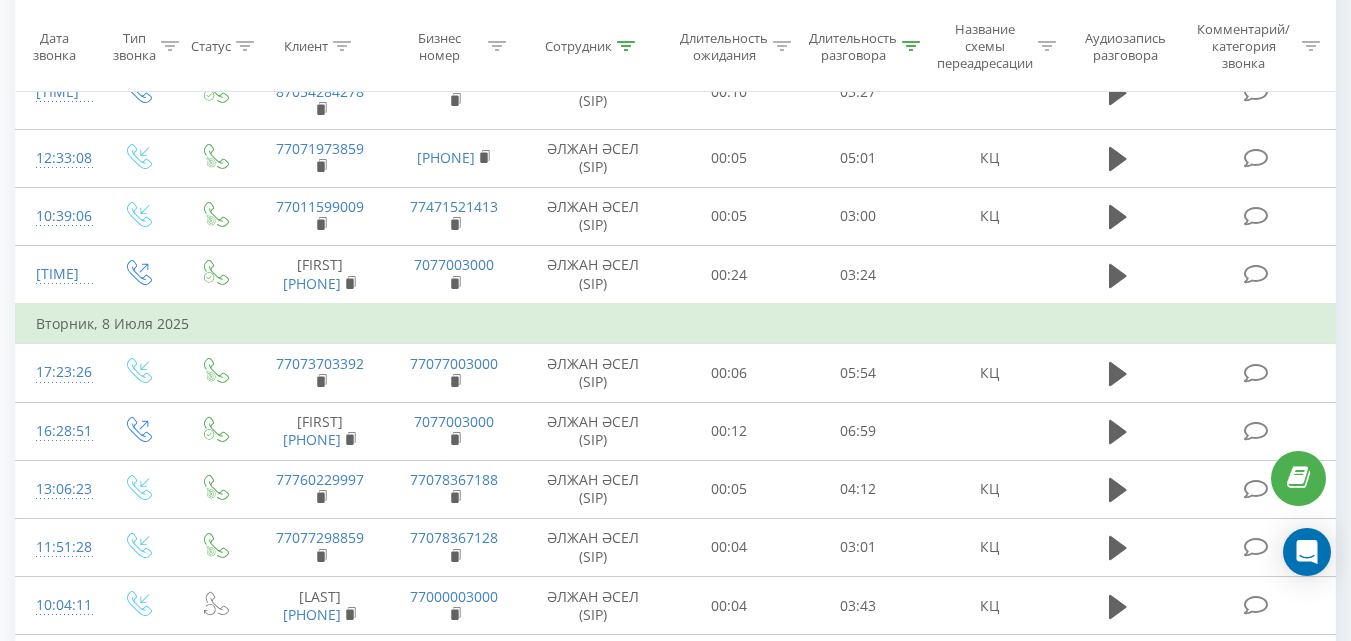 click 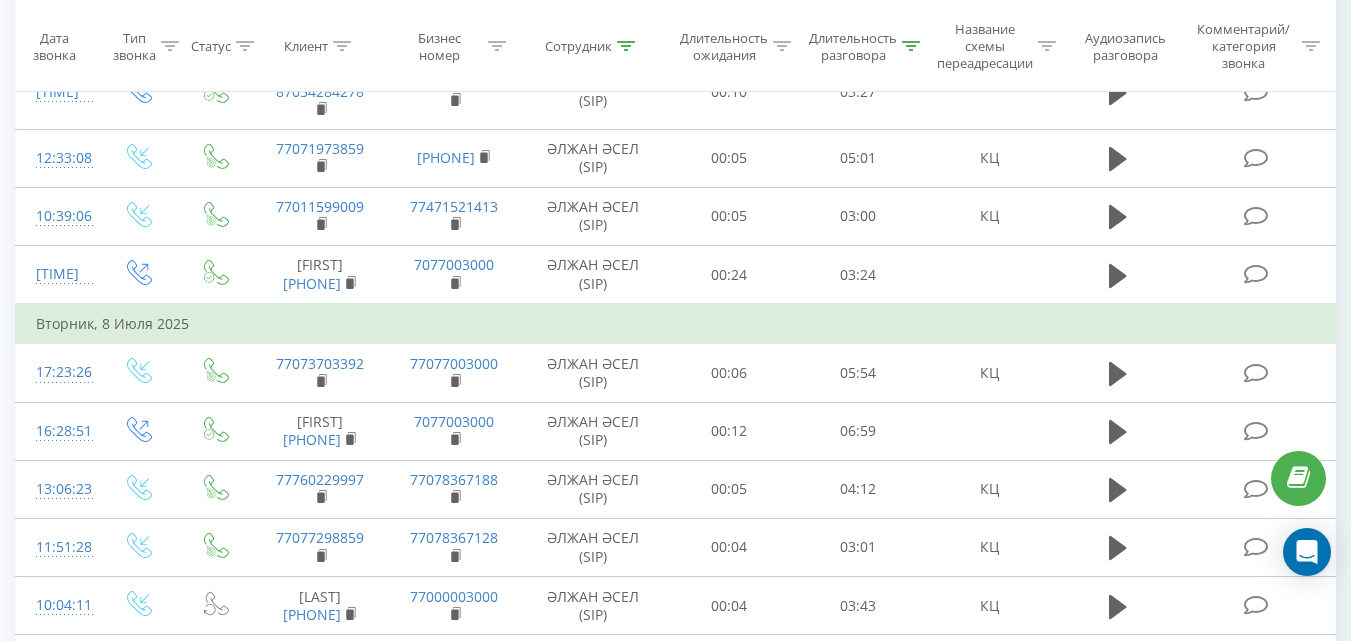 click 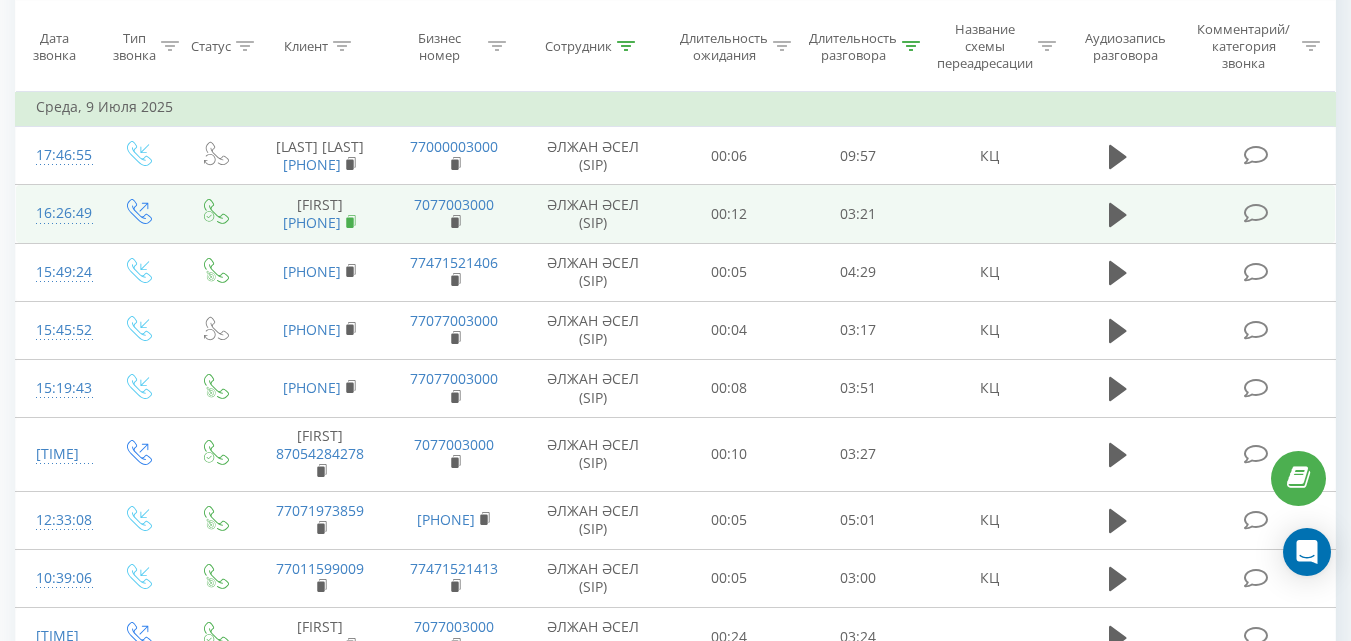 click 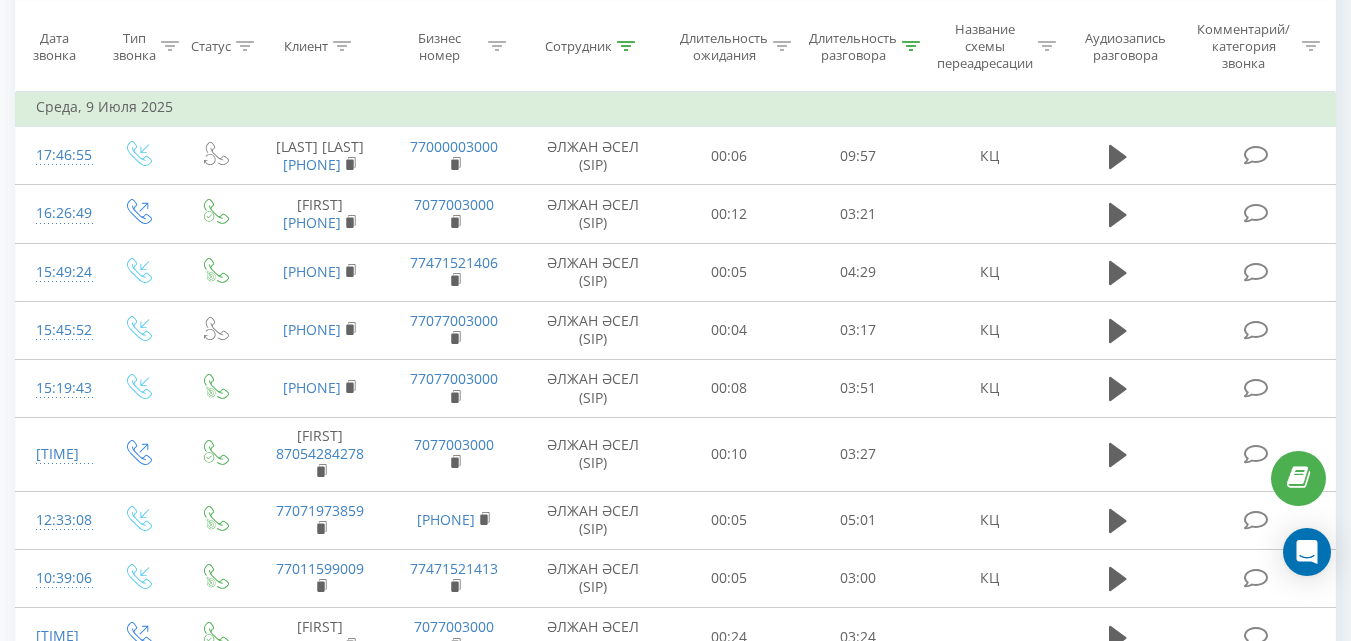 click 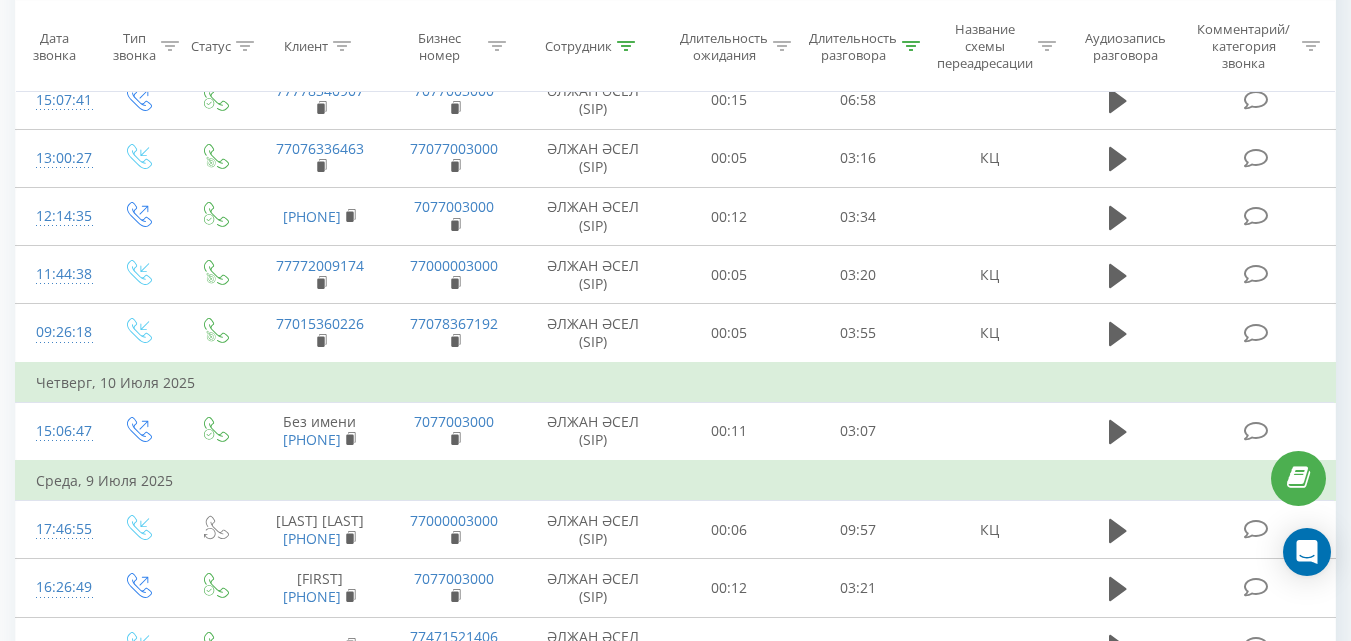 scroll, scrollTop: 5185, scrollLeft: 0, axis: vertical 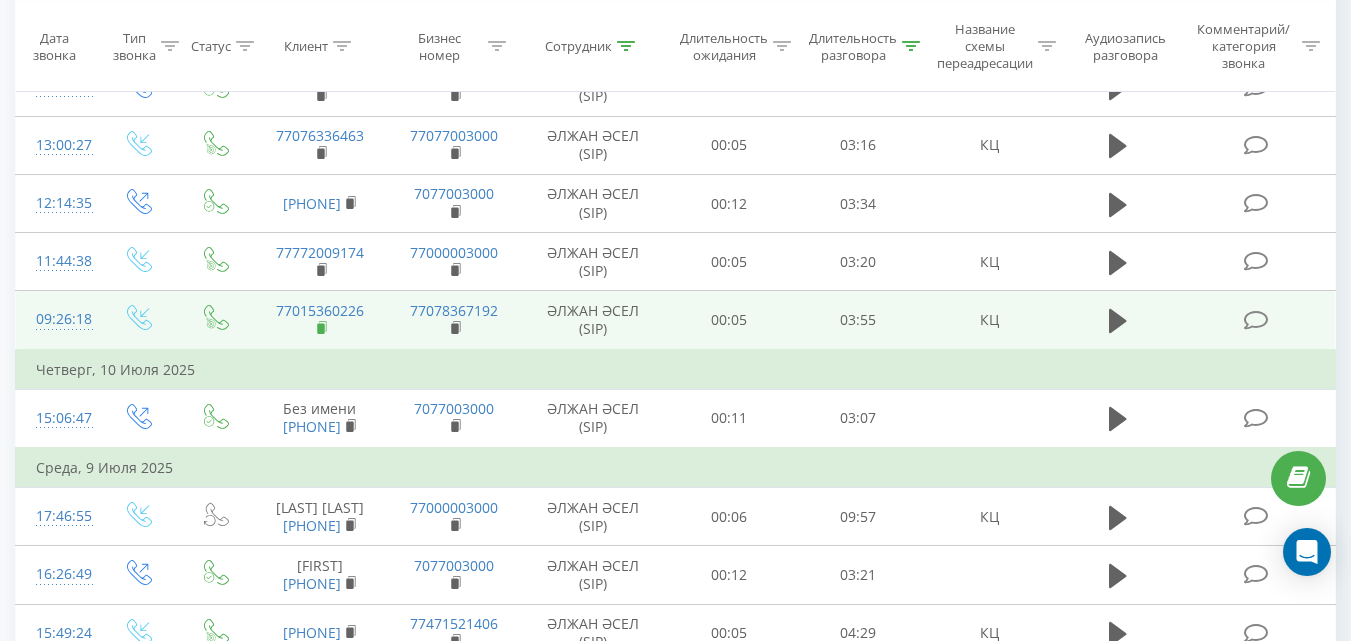 click 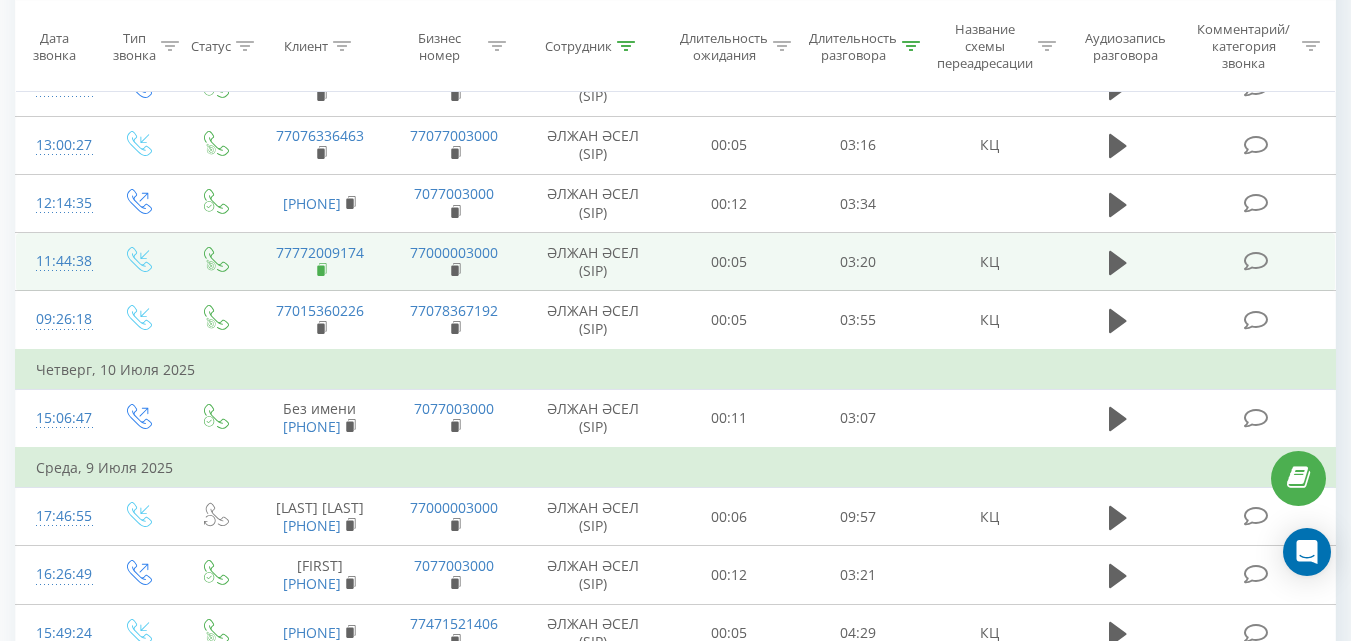 click 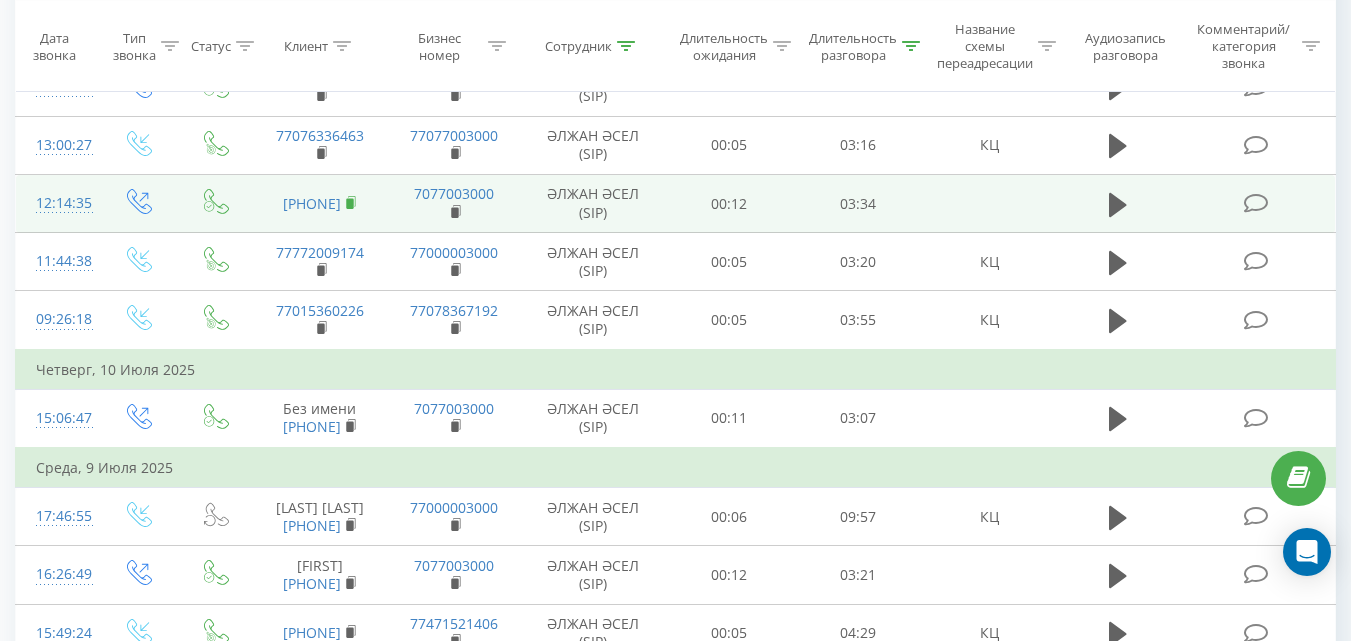 click 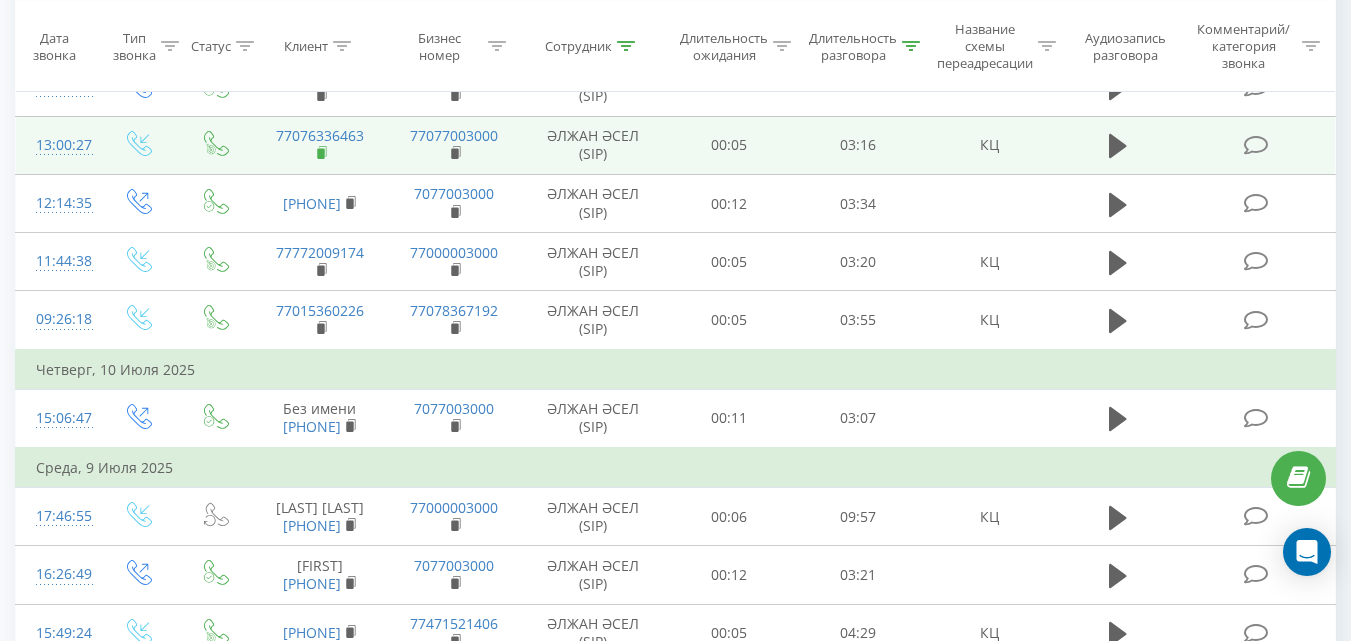 click 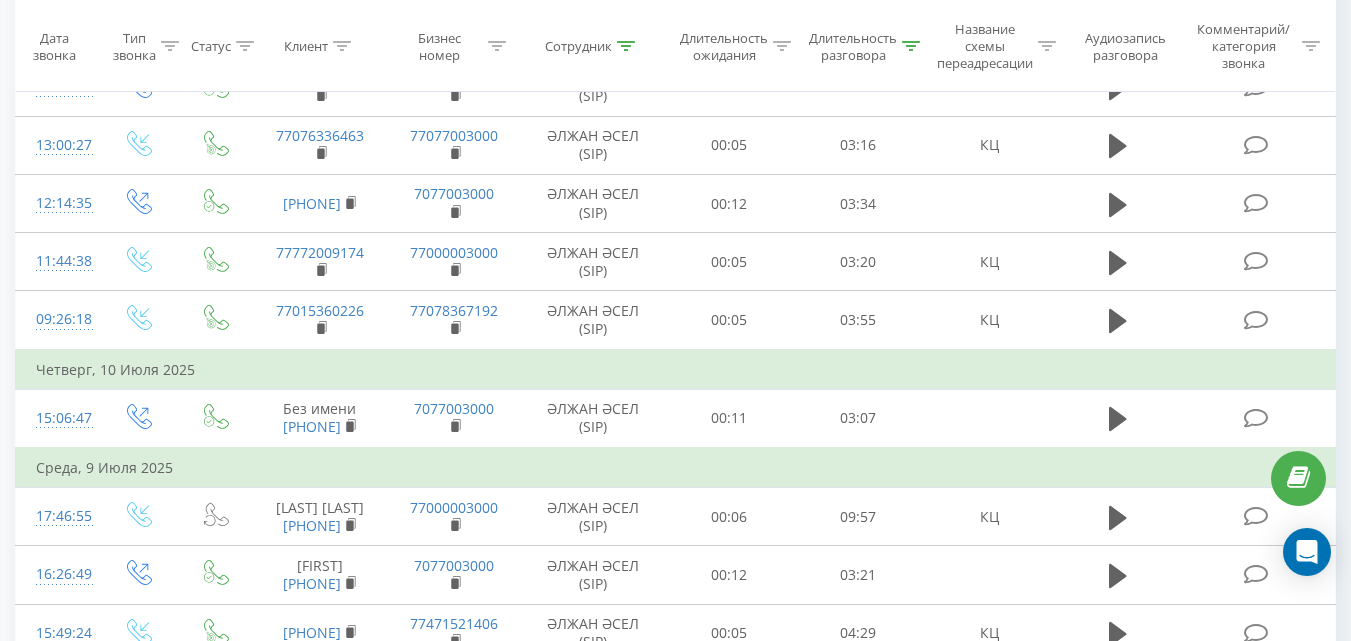 click 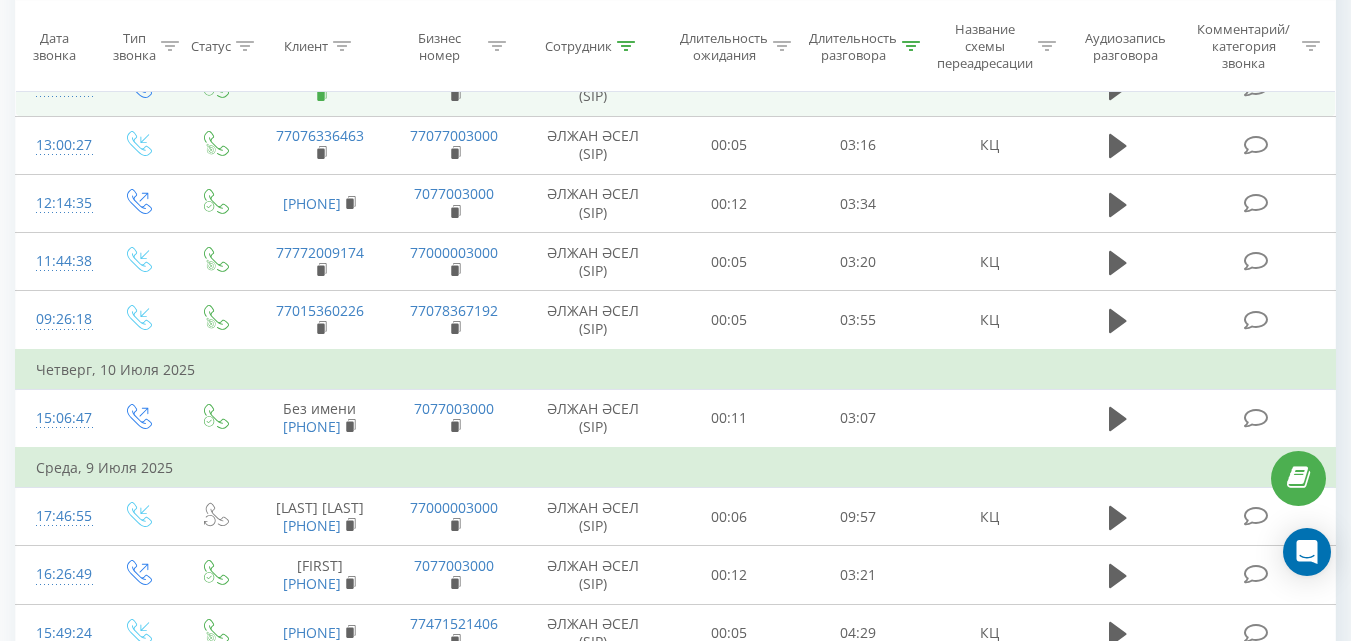click 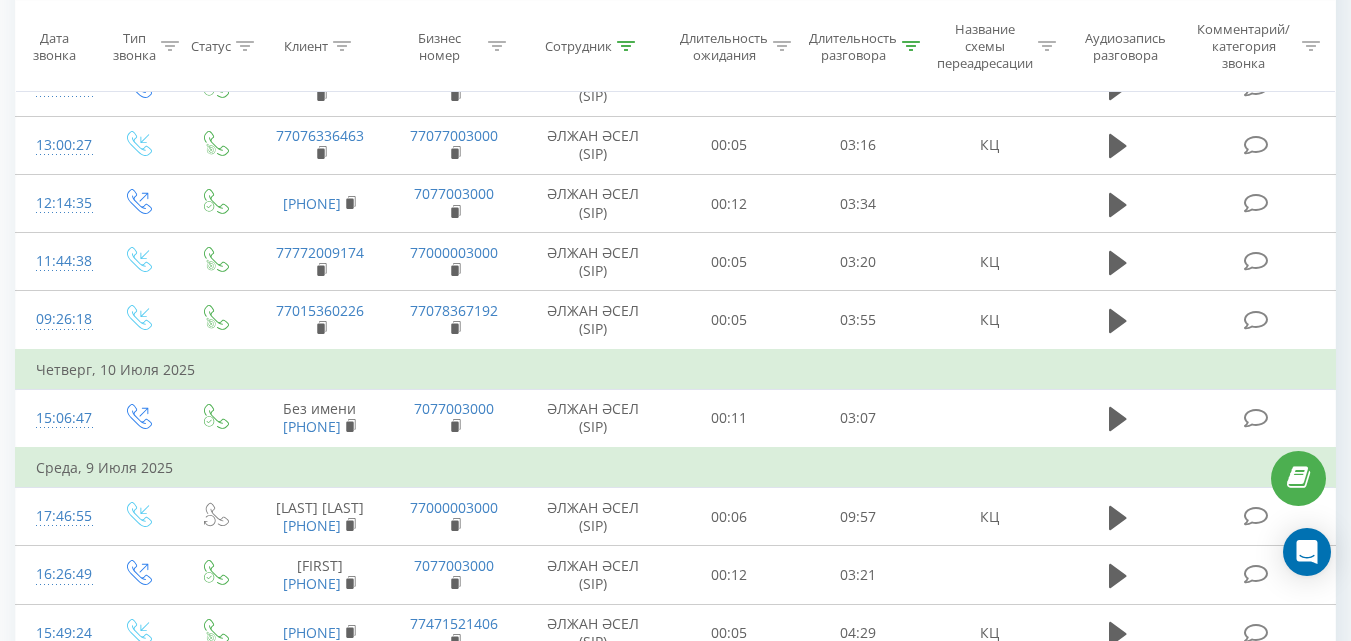 click 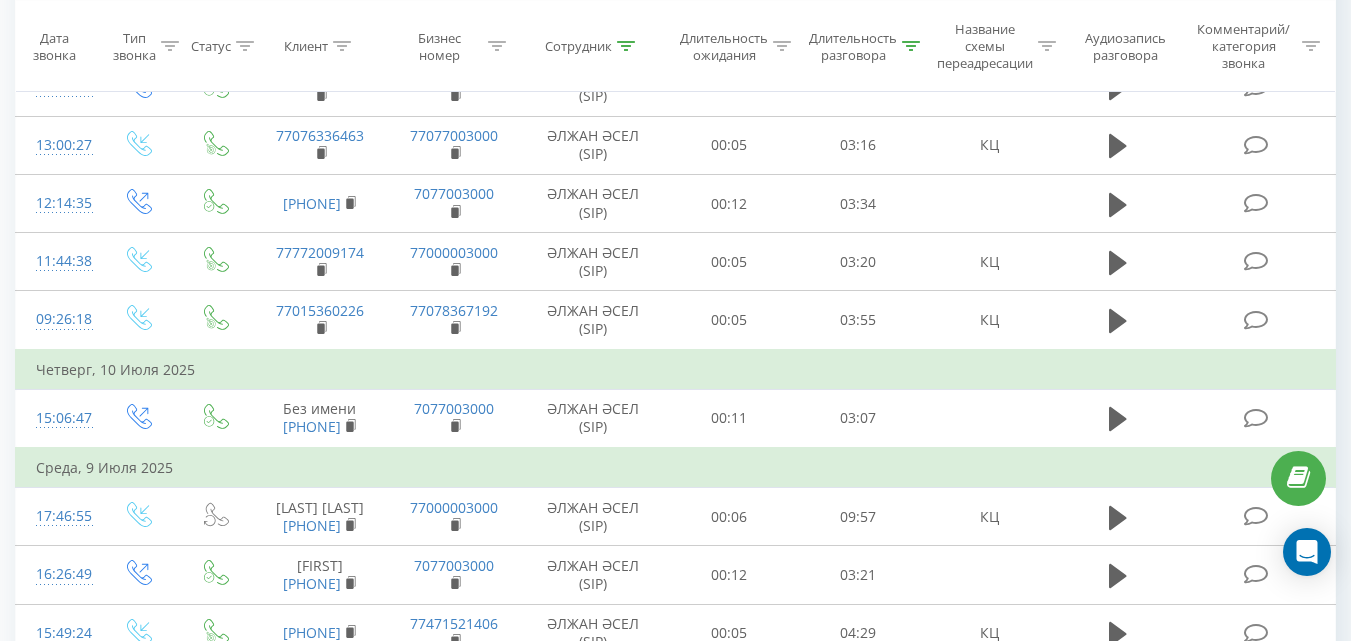 click 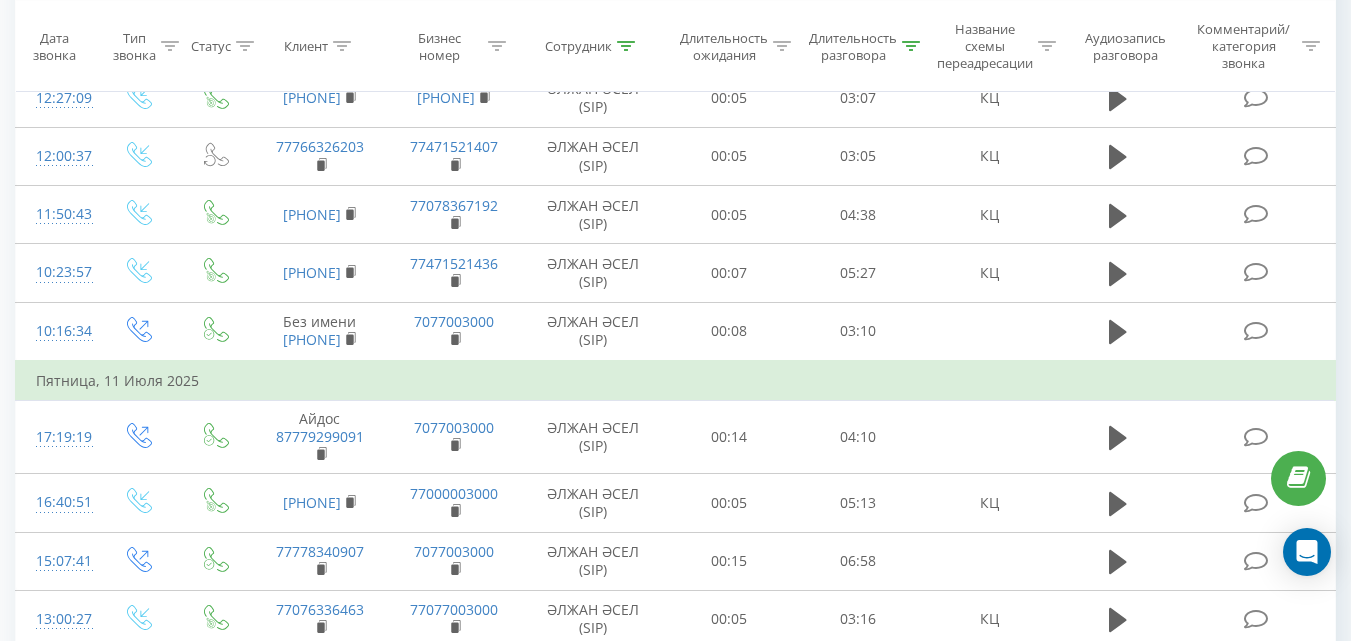 scroll, scrollTop: 4674, scrollLeft: 0, axis: vertical 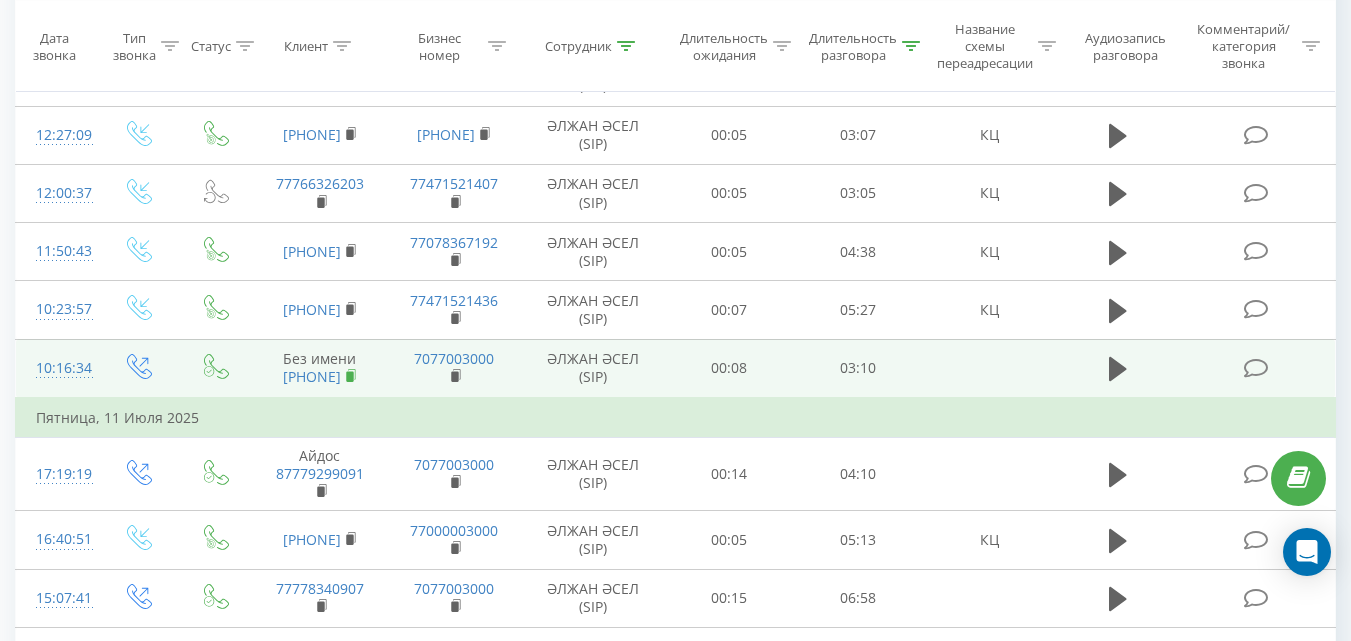 click 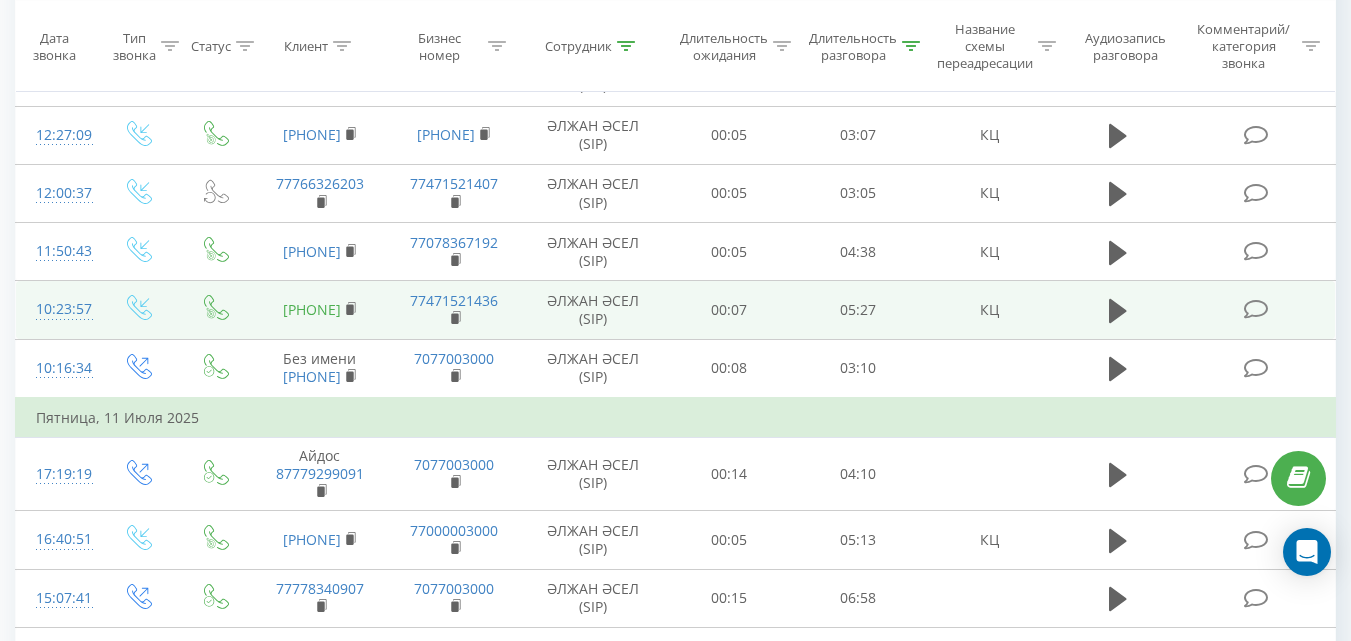 click on "[PHONE]" at bounding box center (312, 309) 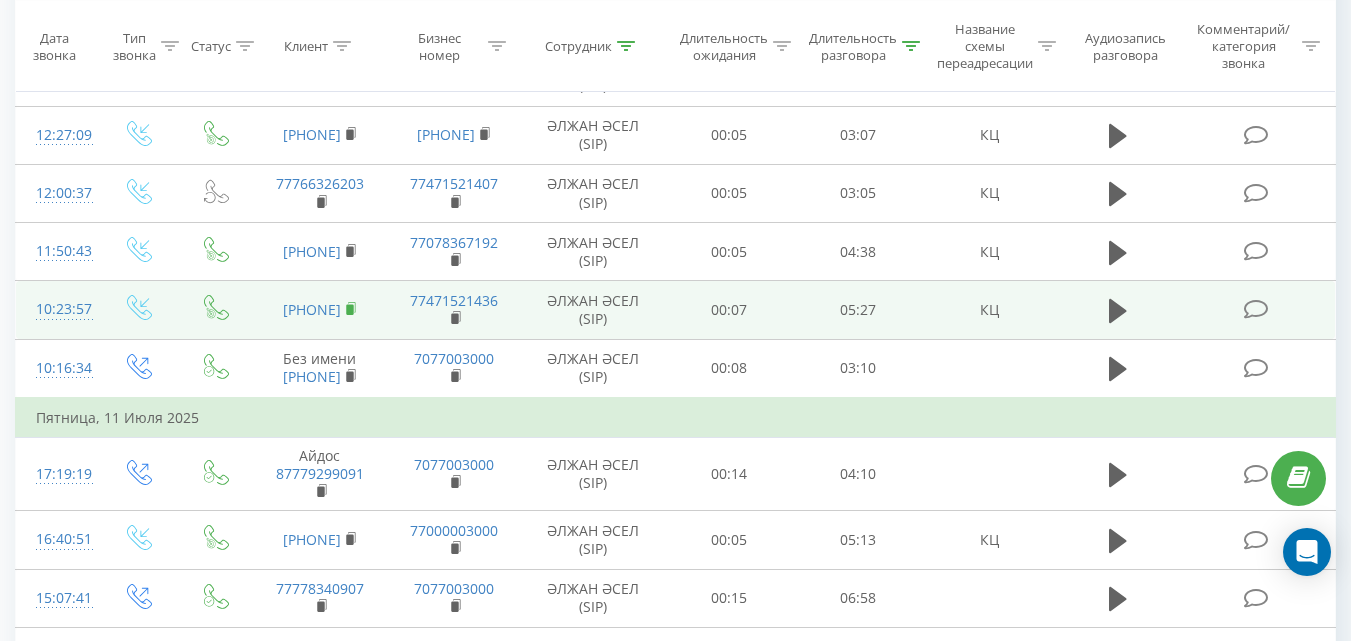 click 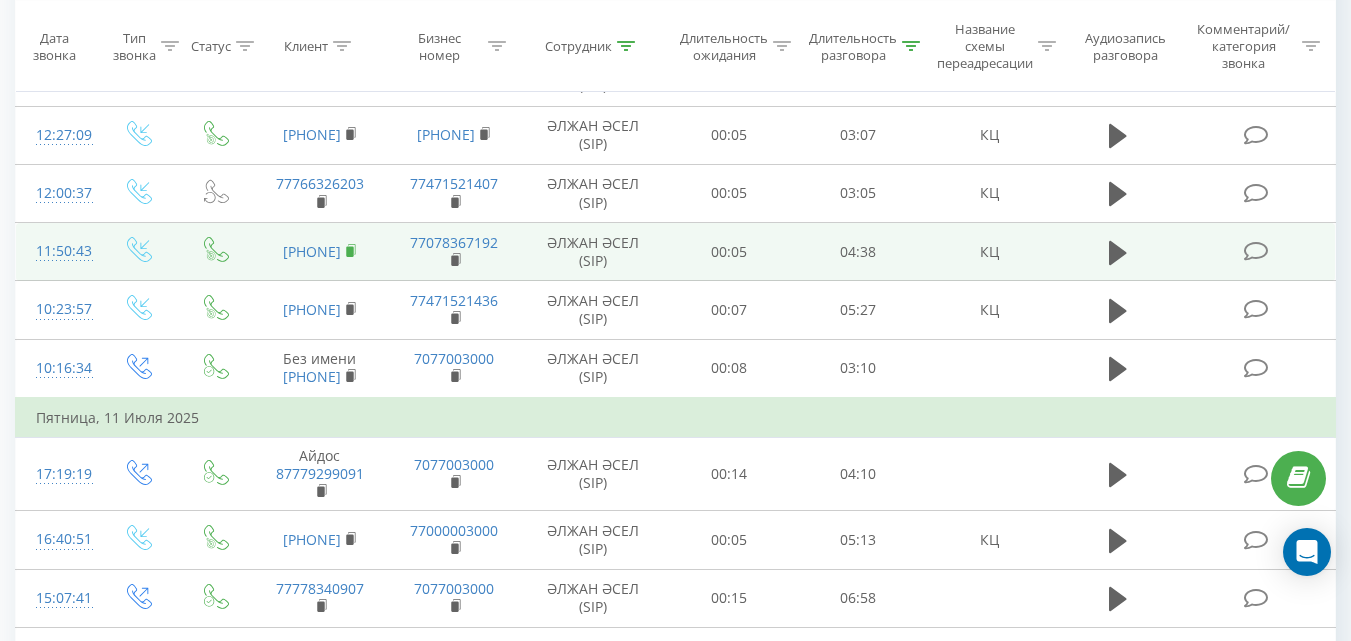 click 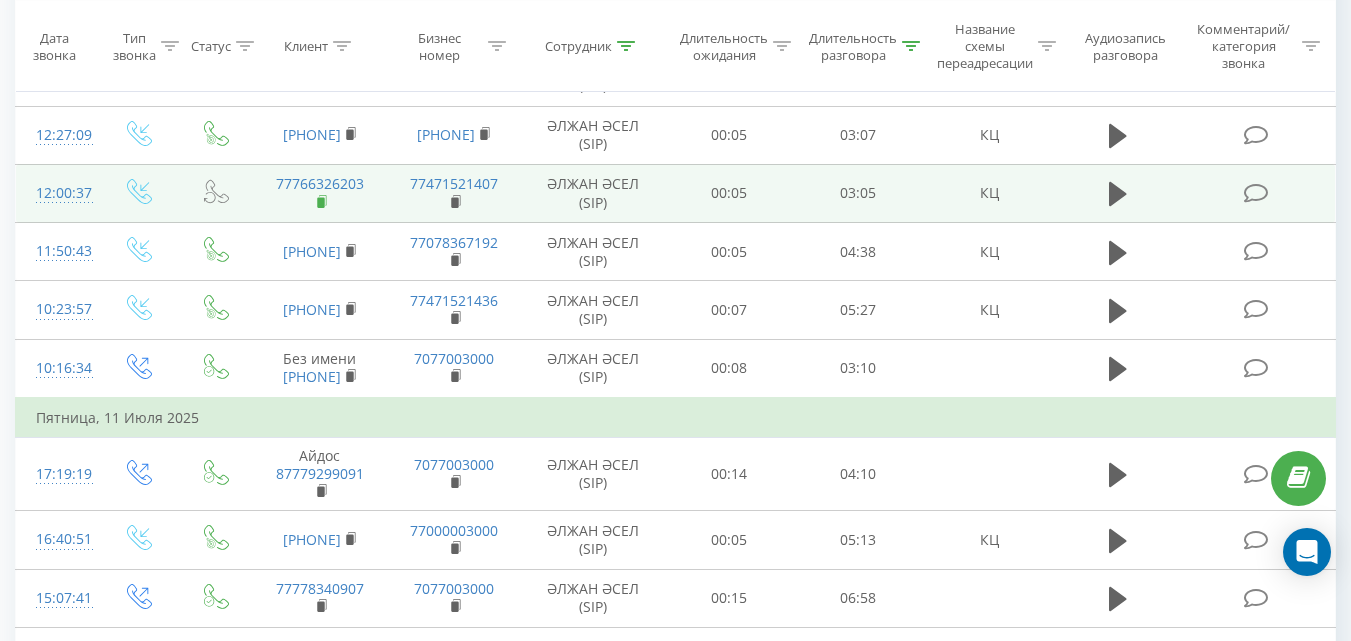 click 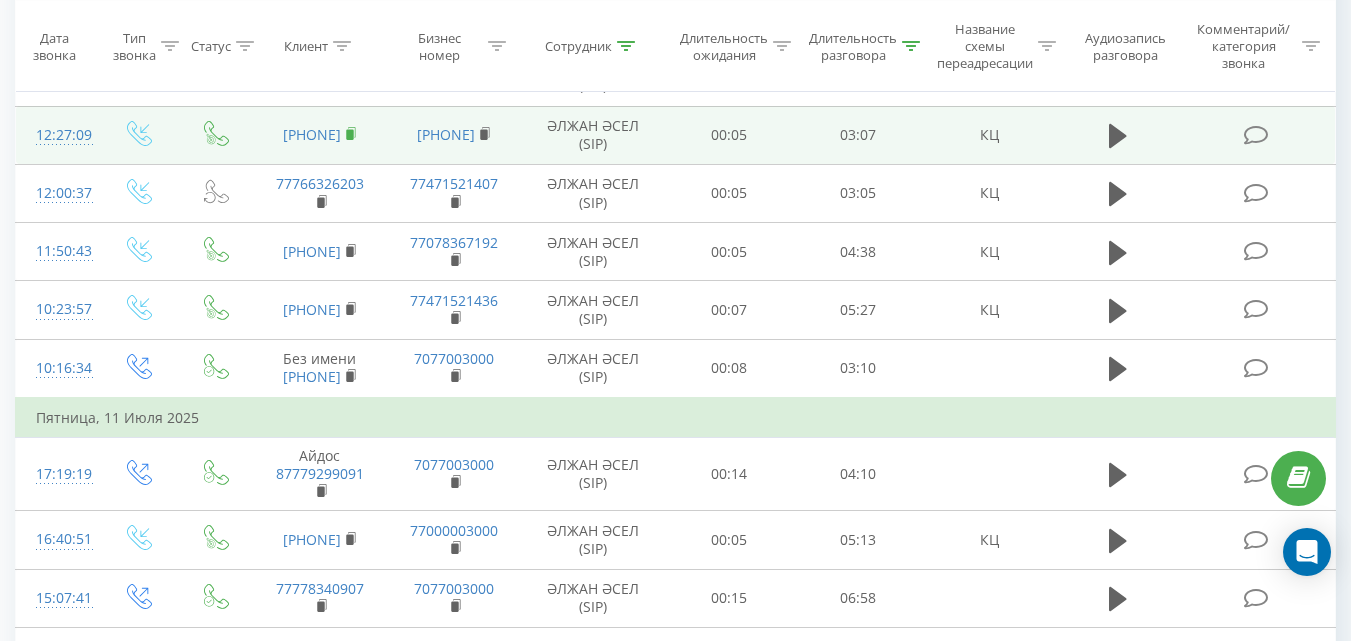 click 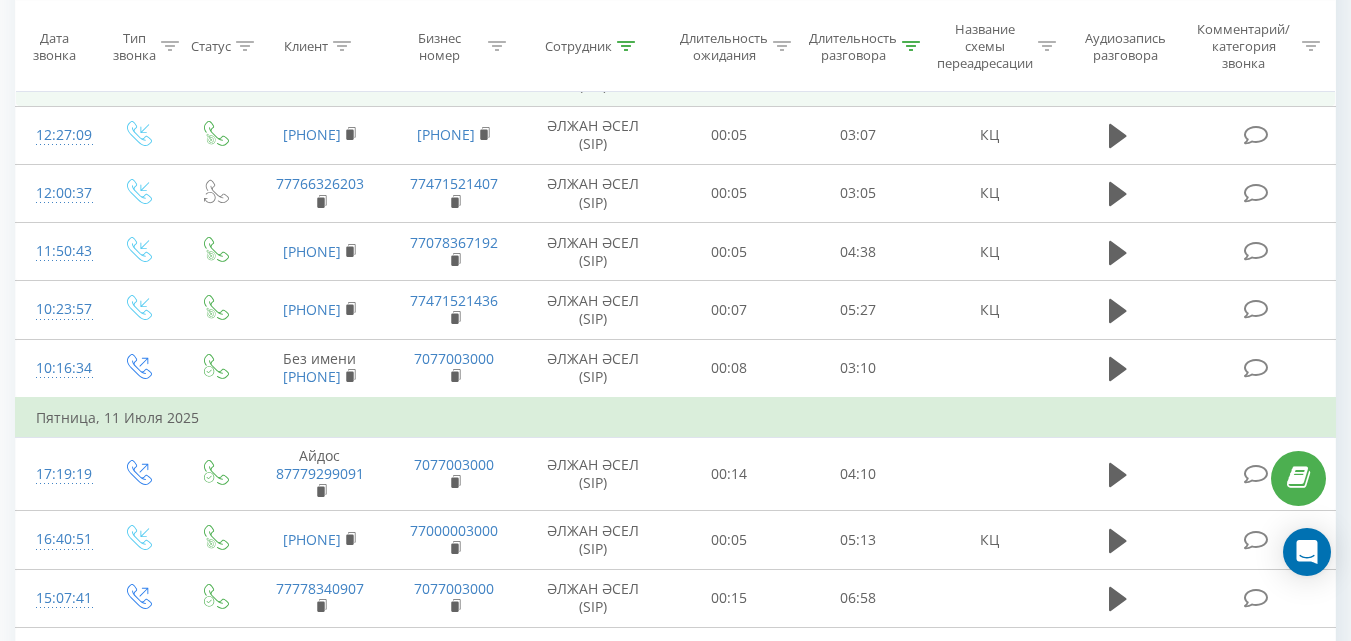 click 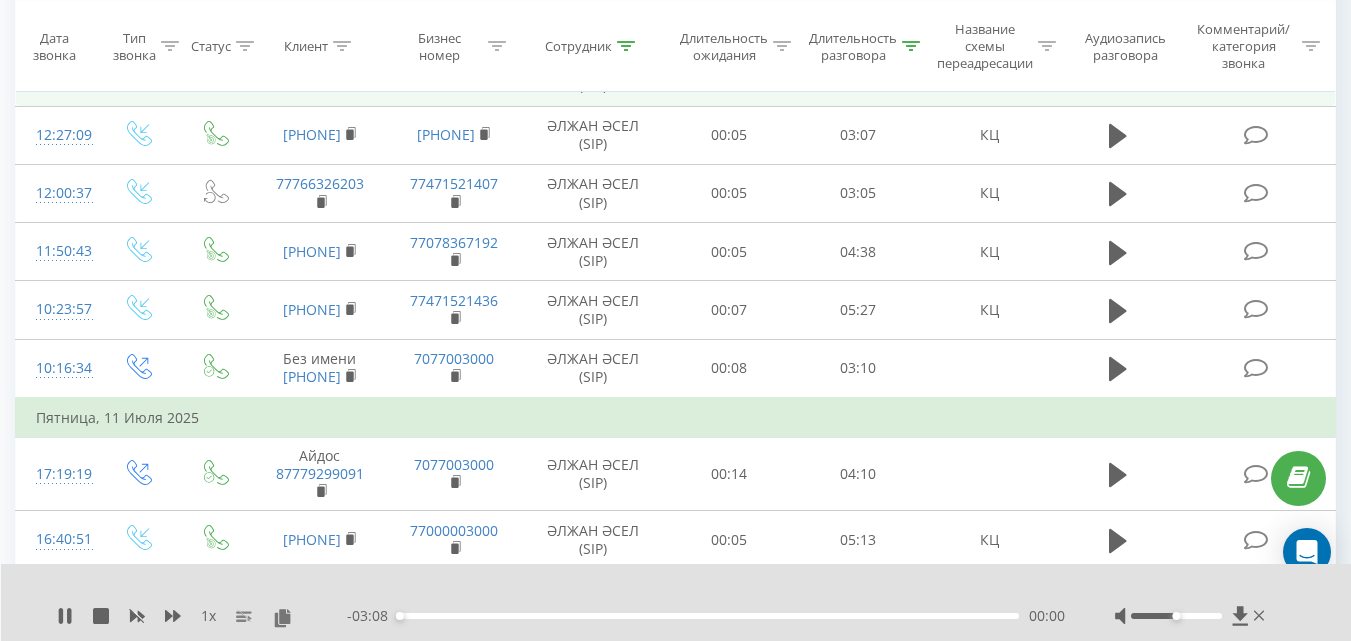 click on "00:00" at bounding box center [708, 616] 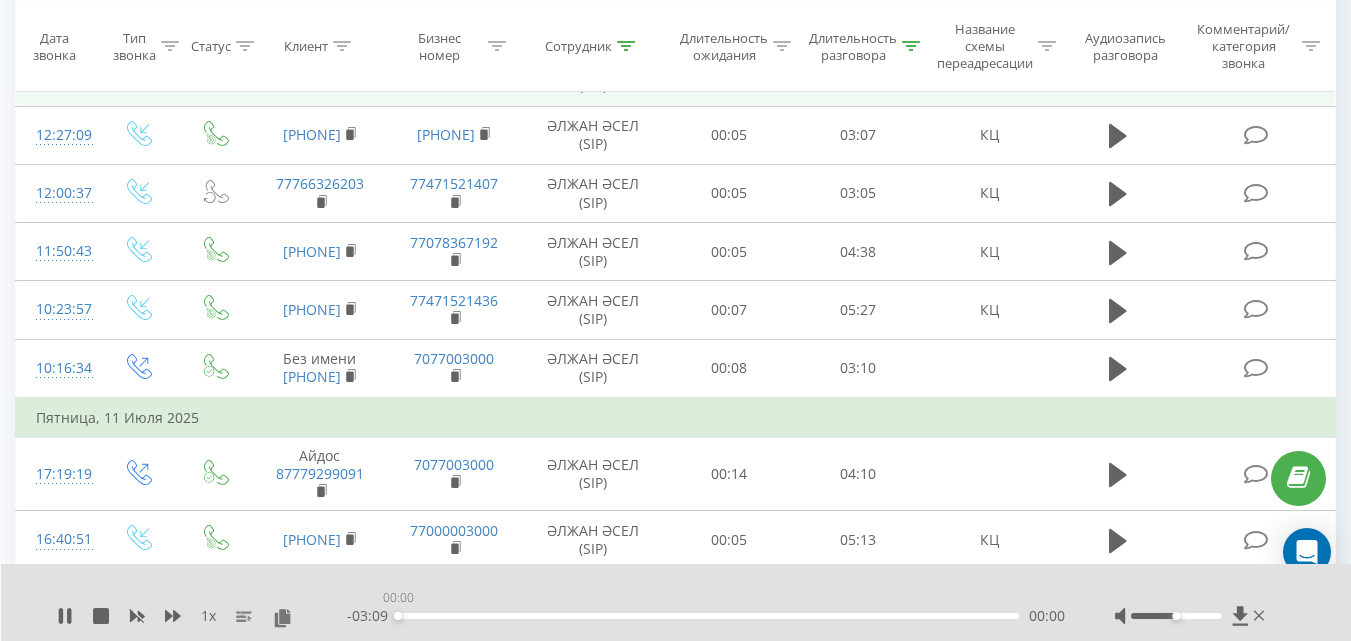 drag, startPoint x: 434, startPoint y: 615, endPoint x: 379, endPoint y: 615, distance: 55 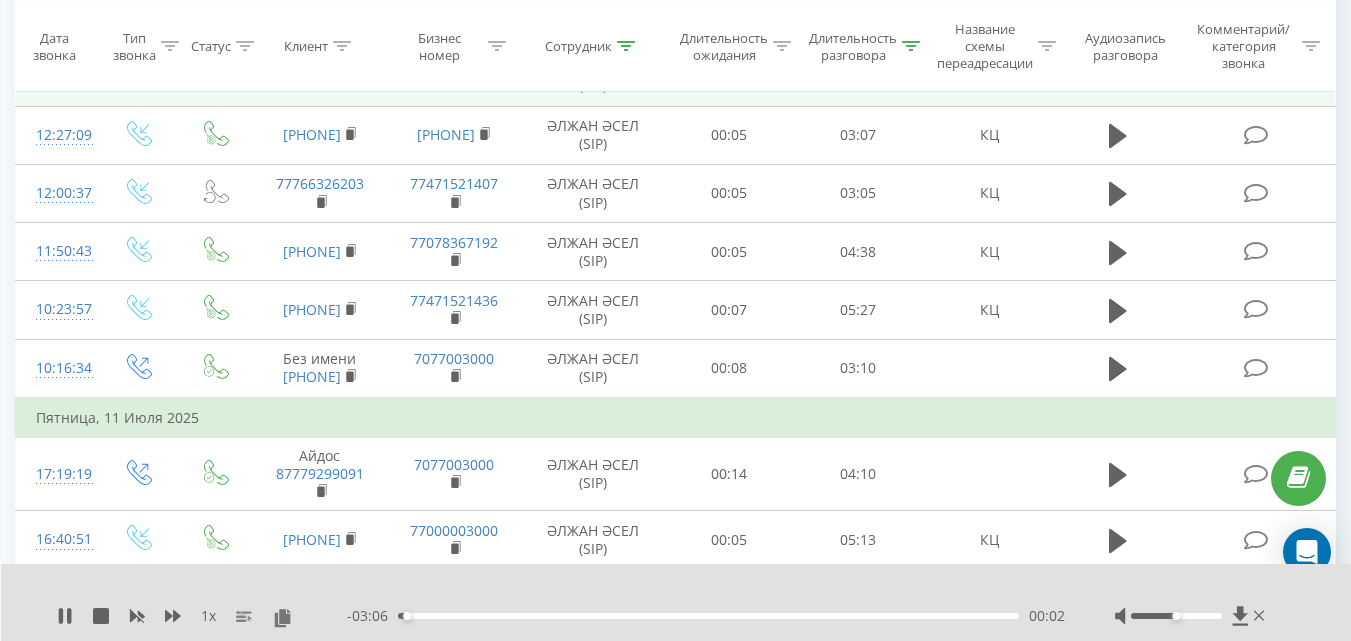 click 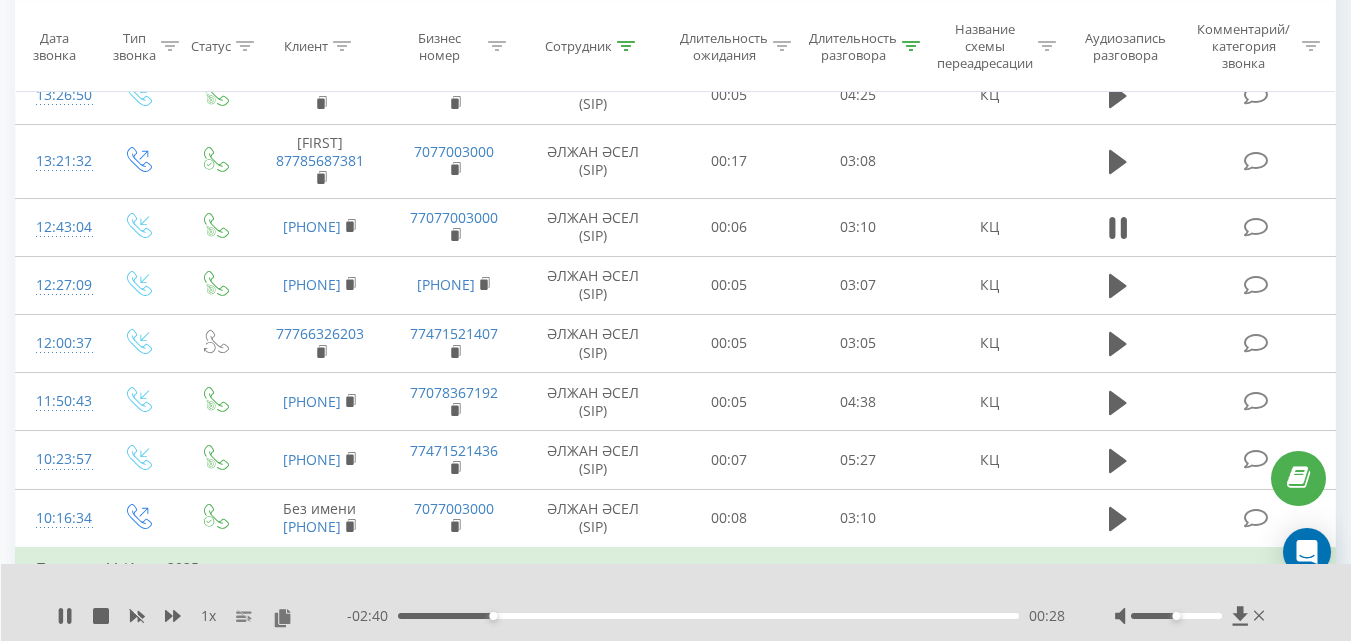 scroll, scrollTop: 4773, scrollLeft: 0, axis: vertical 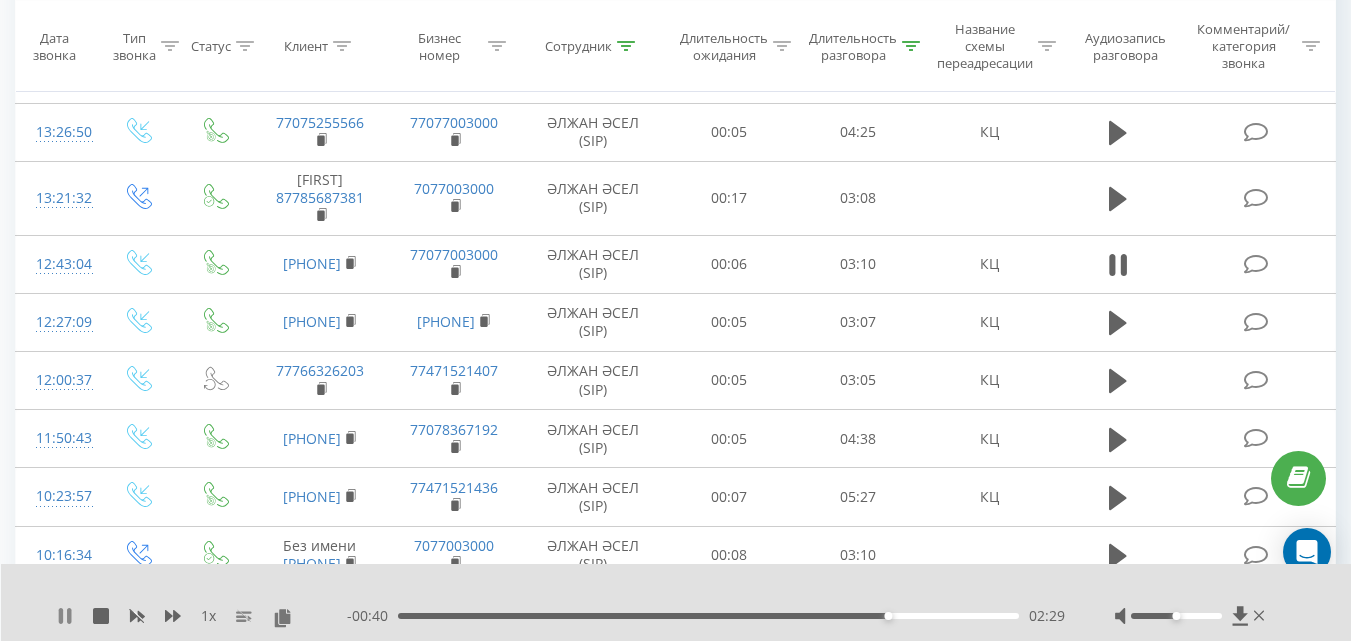 click 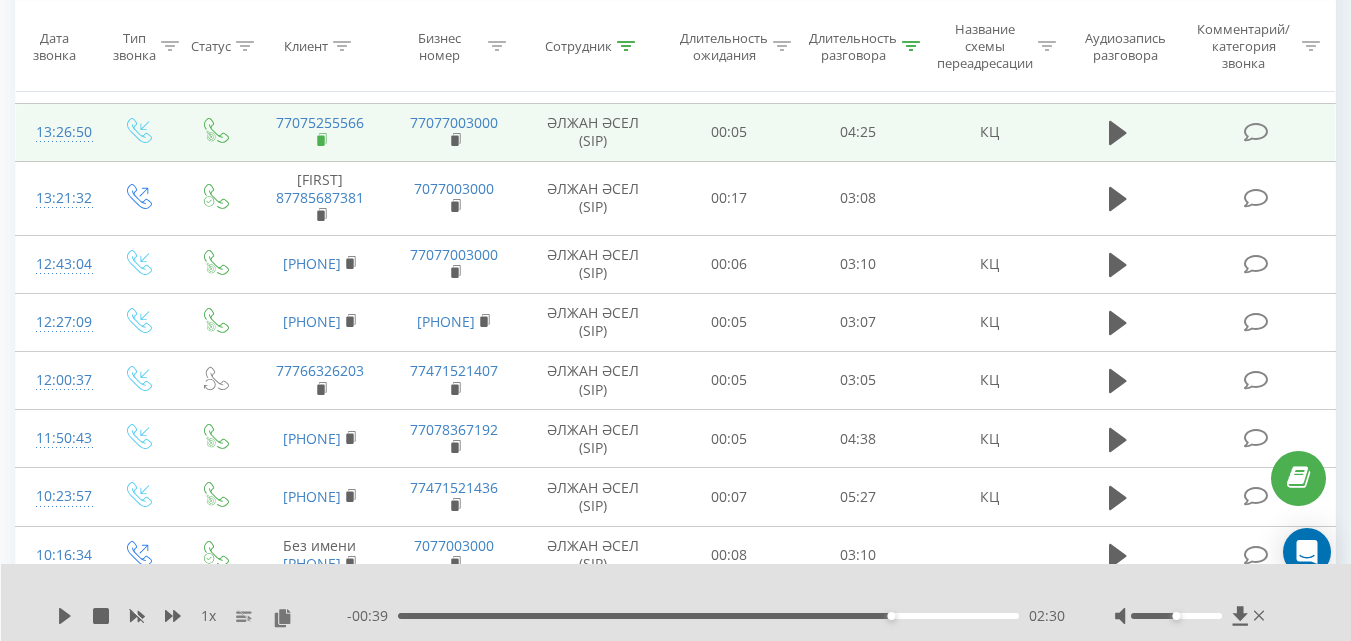 click 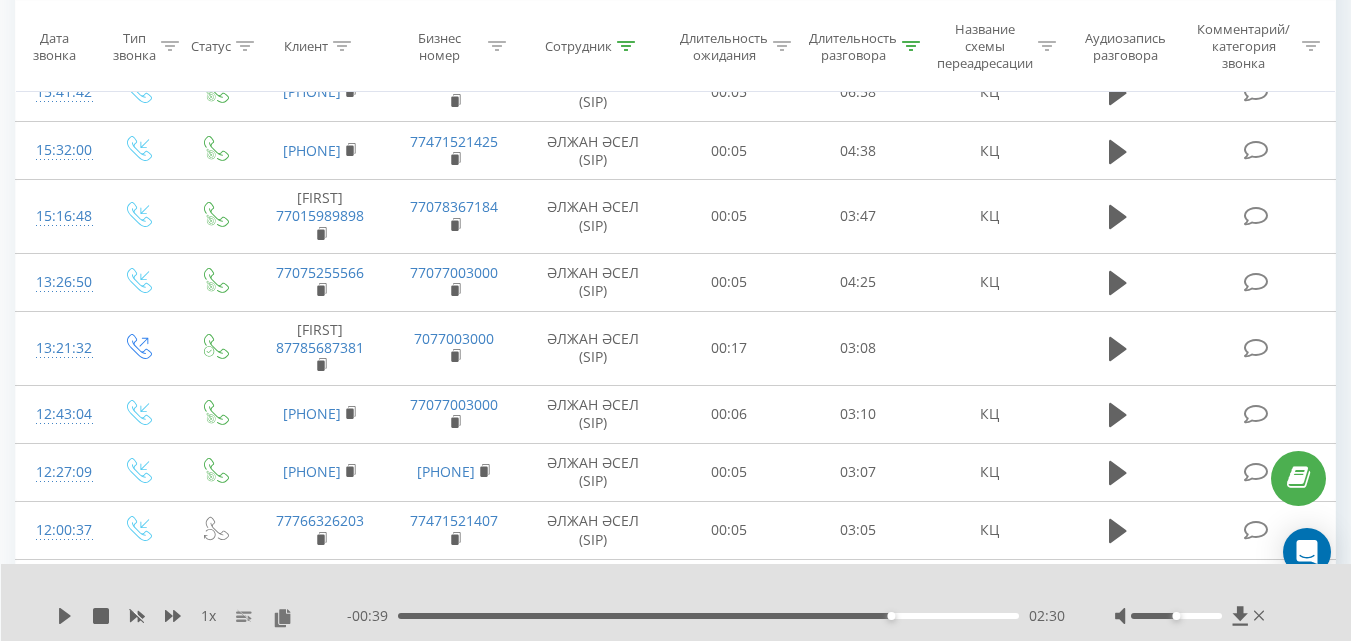 scroll, scrollTop: 4300, scrollLeft: 0, axis: vertical 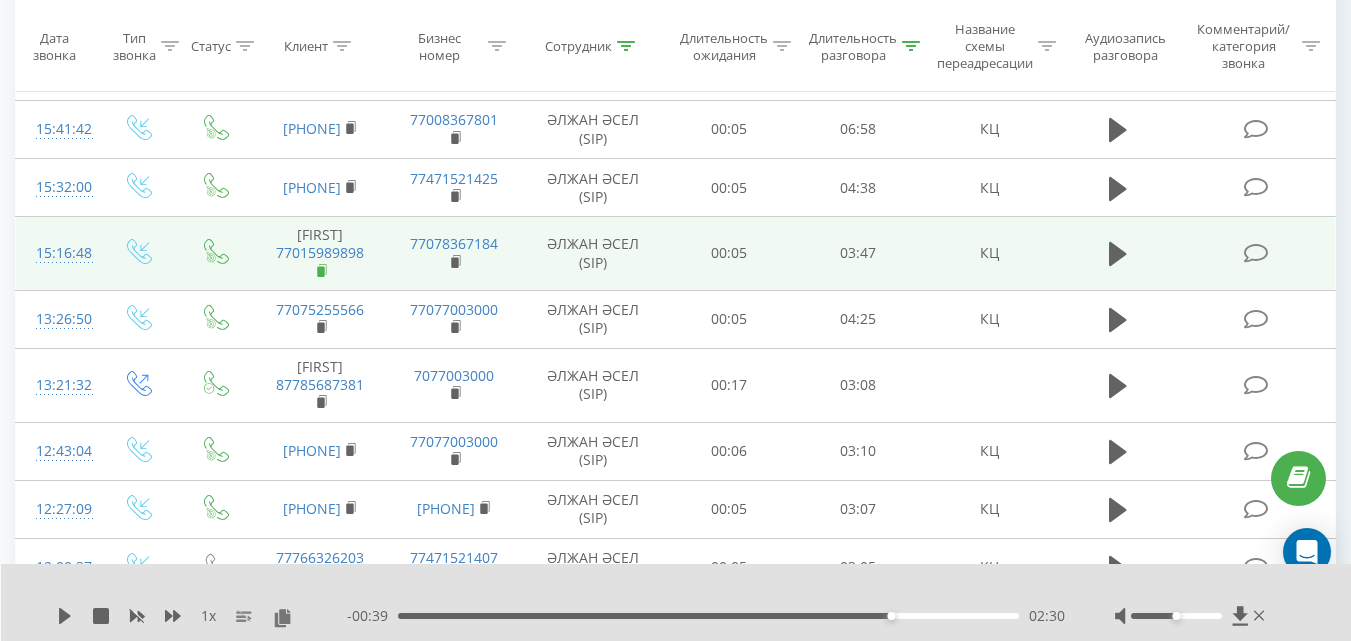 click 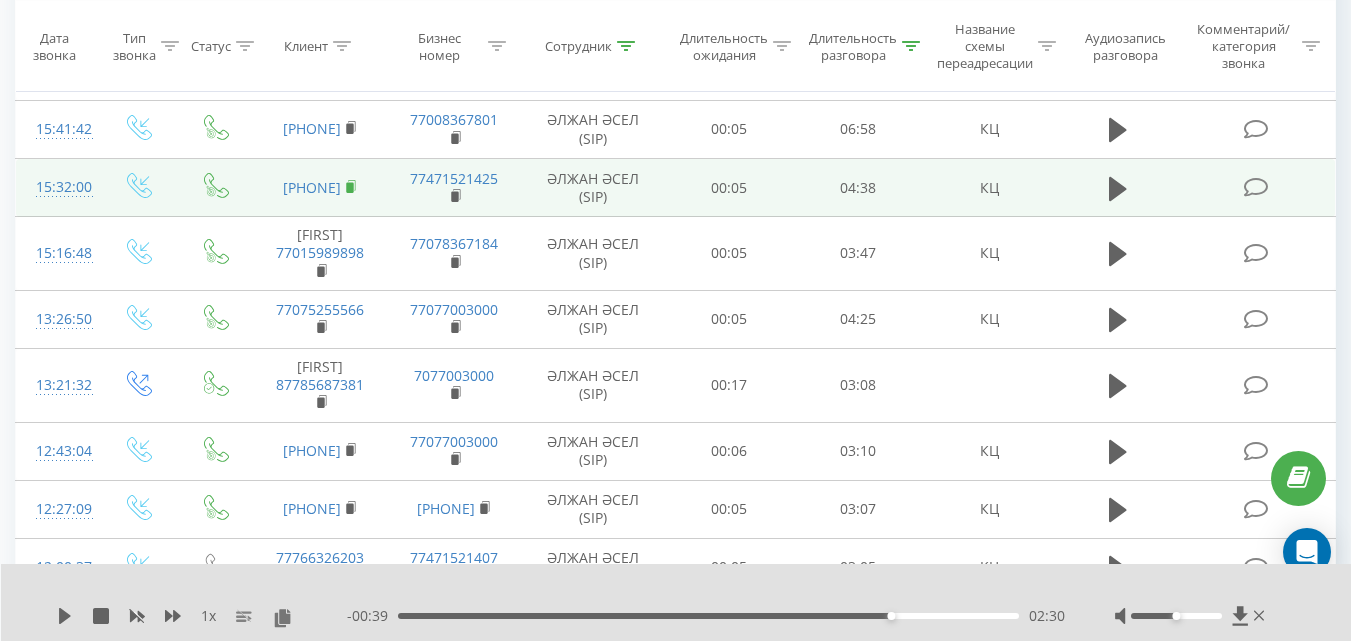 click 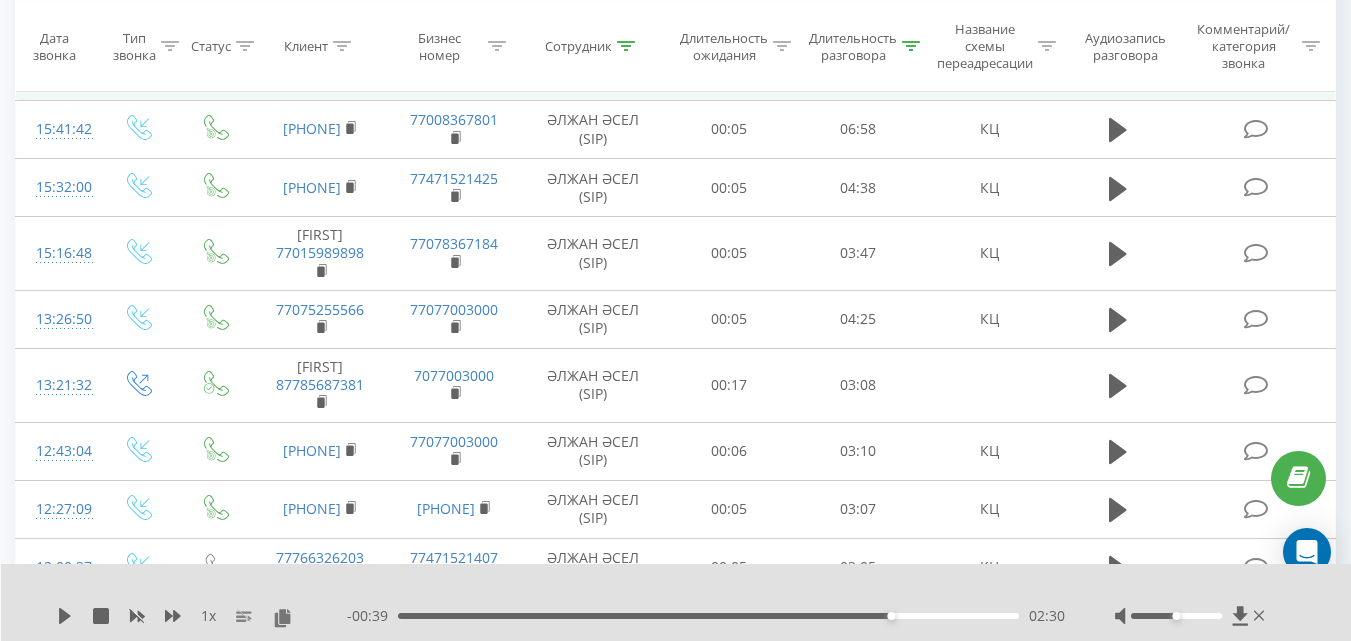 click 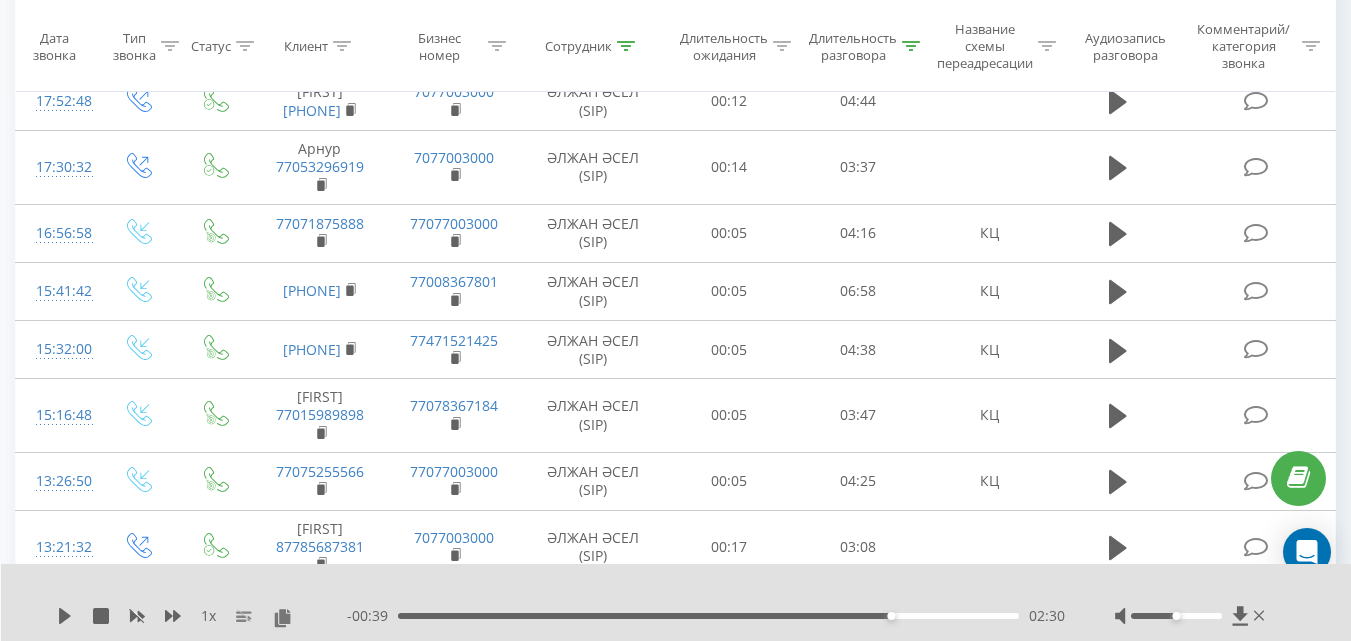 scroll, scrollTop: 4050, scrollLeft: 0, axis: vertical 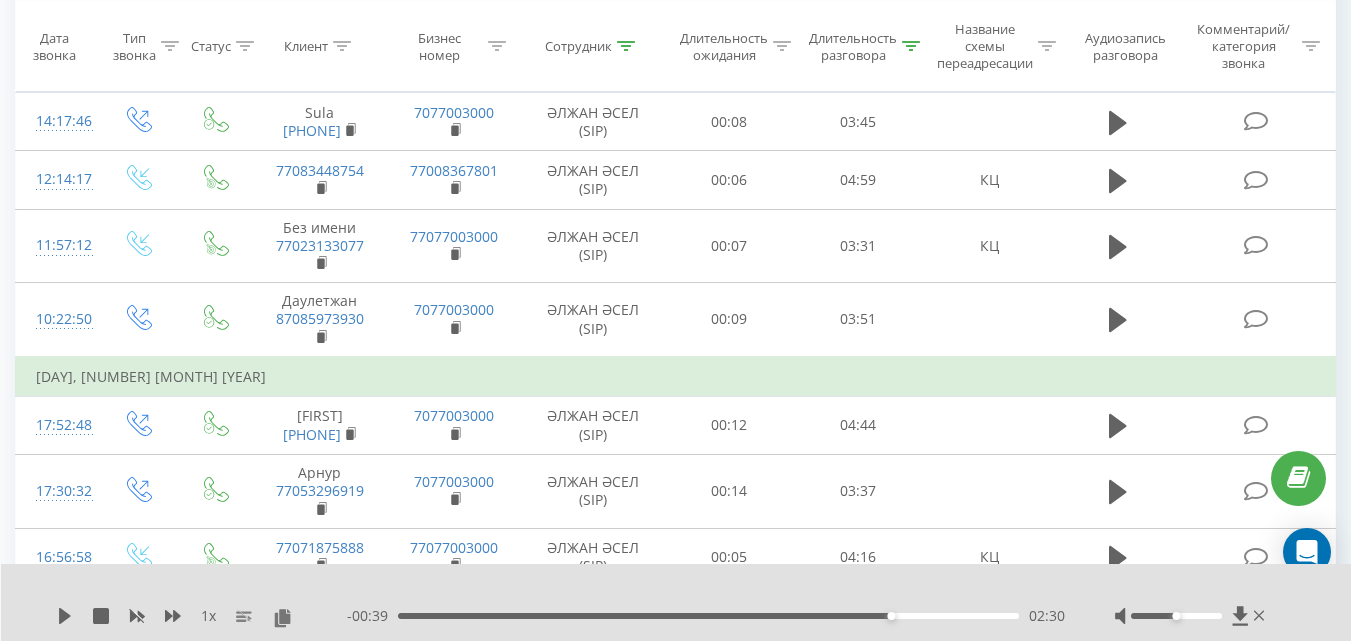 drag, startPoint x: 1349, startPoint y: 337, endPoint x: 1358, endPoint y: 343, distance: 10.816654 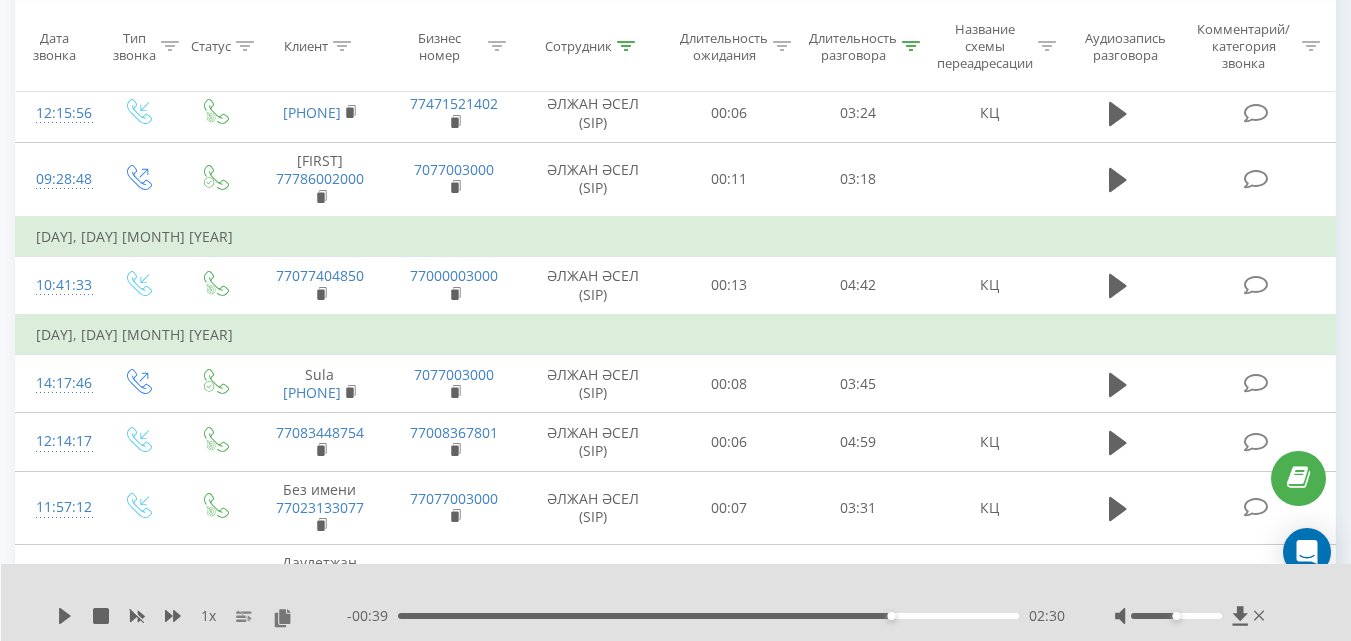 scroll, scrollTop: 3539, scrollLeft: 0, axis: vertical 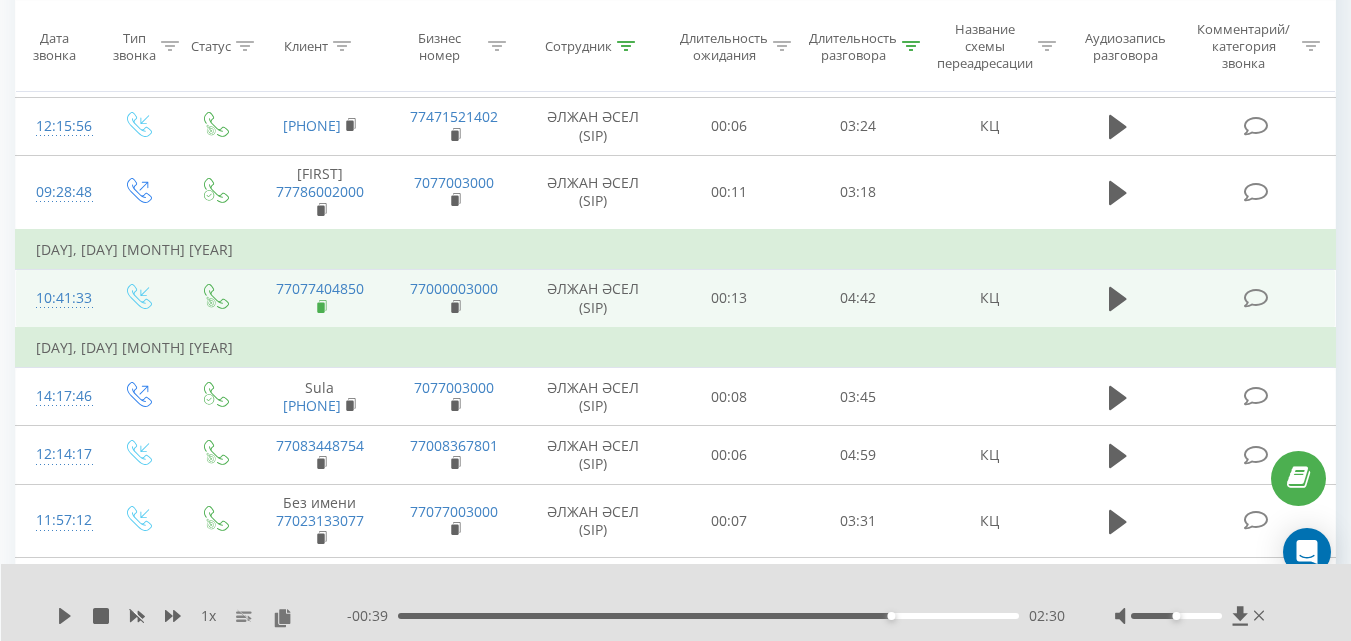 click 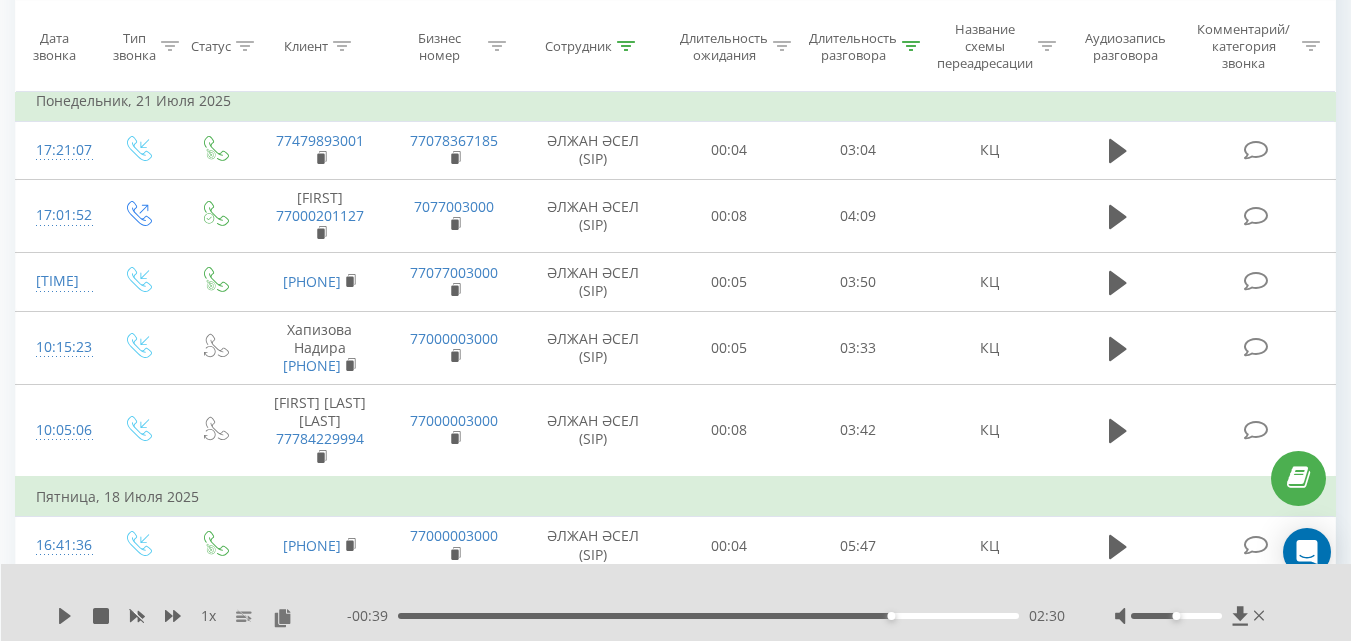 scroll, scrollTop: 2193, scrollLeft: 0, axis: vertical 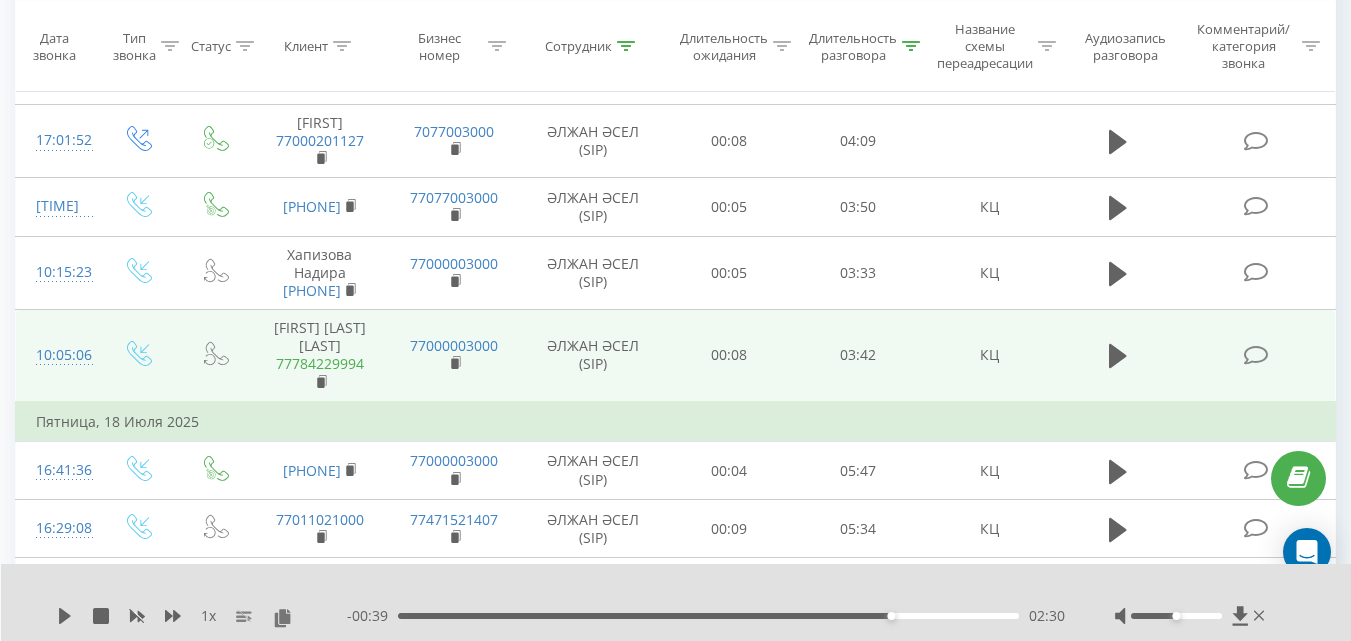 click on "77784229994" at bounding box center (320, 363) 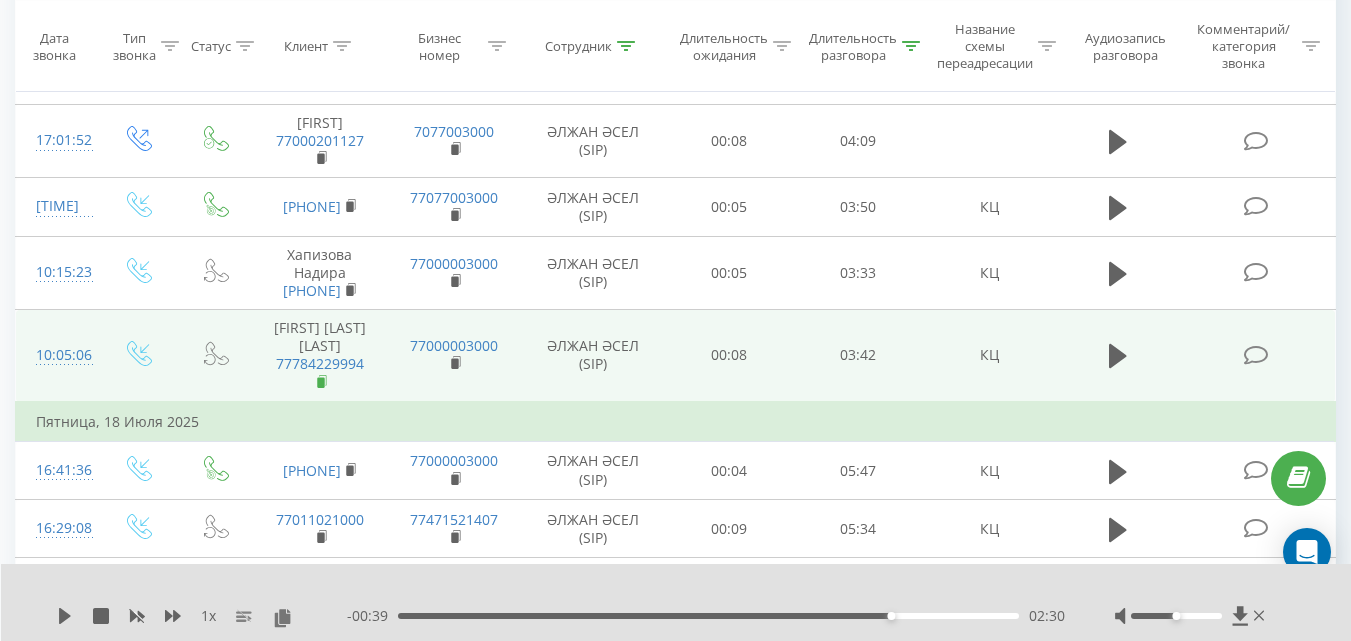 click 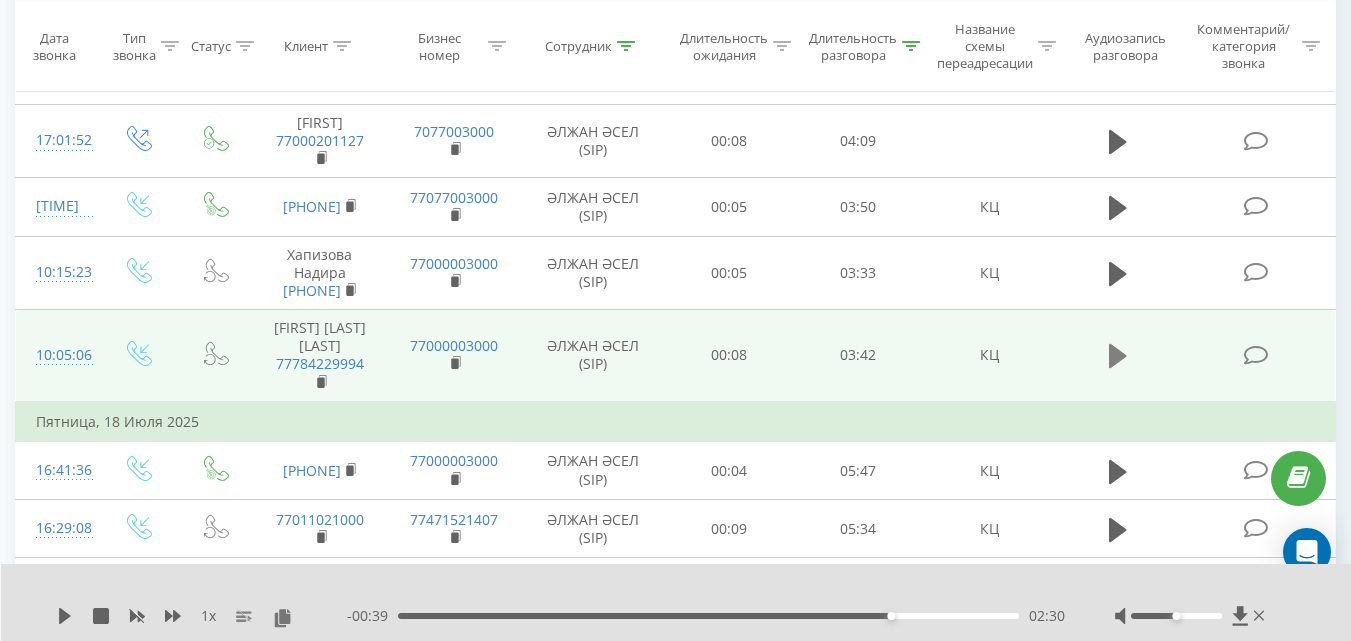 click at bounding box center [1118, 356] 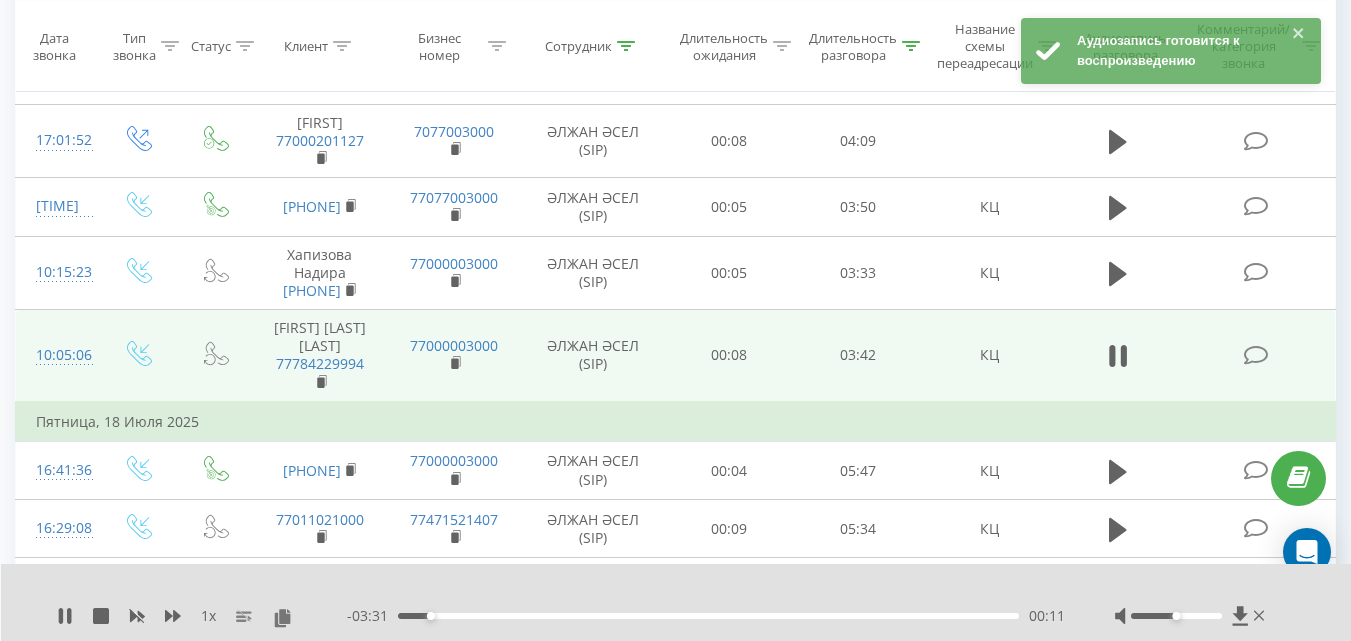 scroll, scrollTop: 2156, scrollLeft: 0, axis: vertical 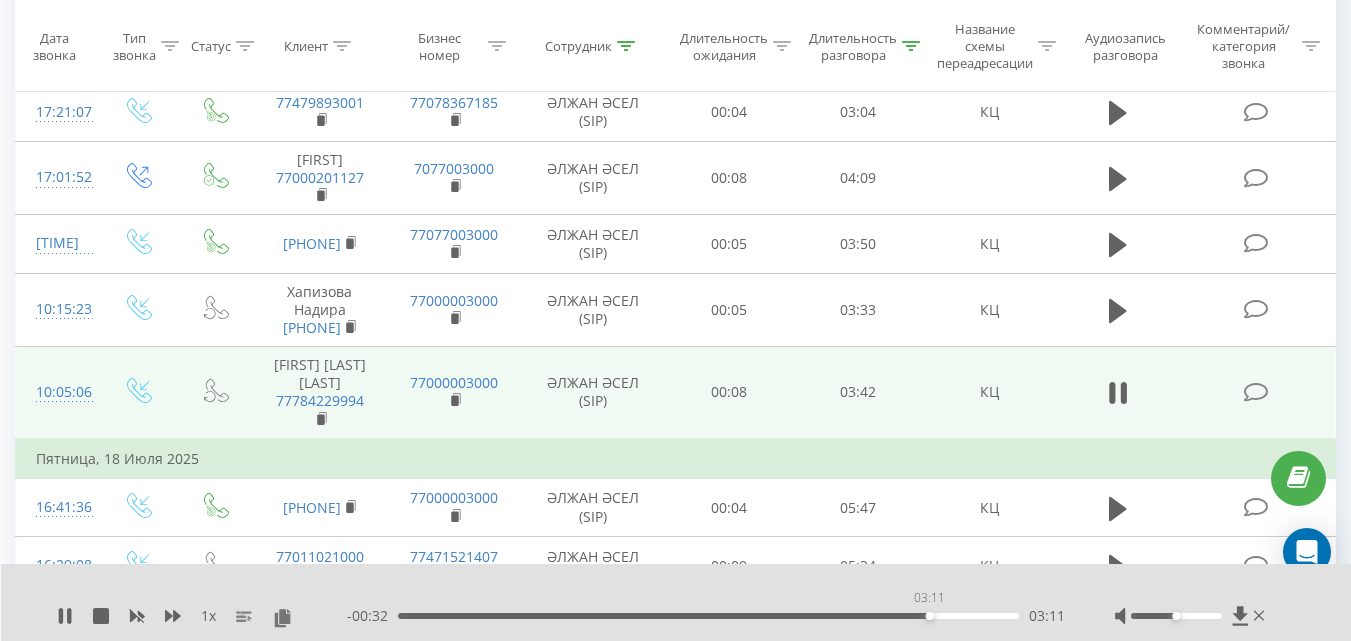 click on "03:11" at bounding box center [708, 616] 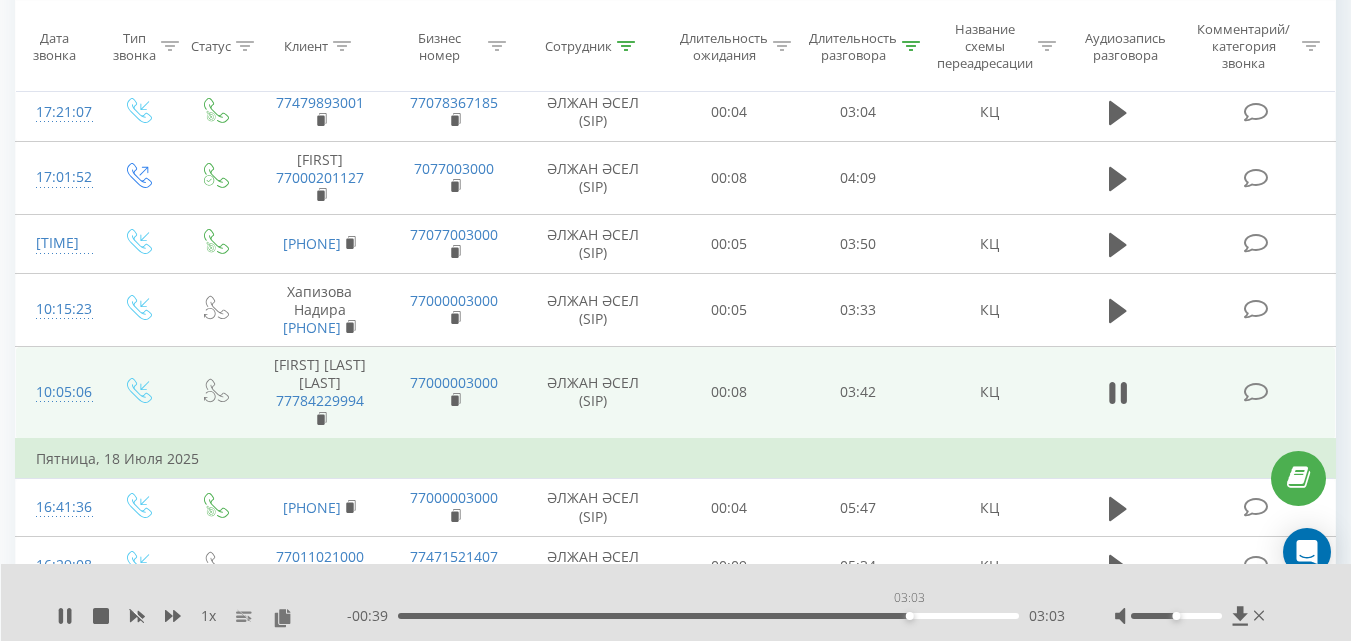 click on "03:03" at bounding box center [708, 616] 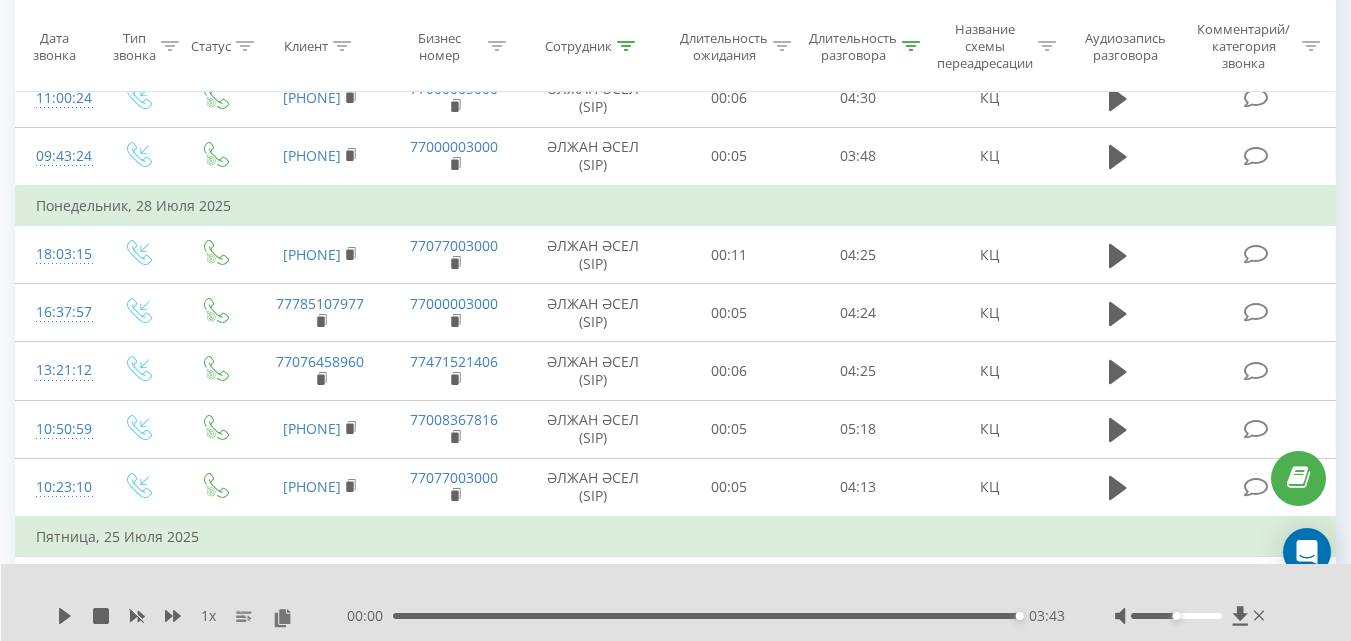 scroll, scrollTop: 0, scrollLeft: 0, axis: both 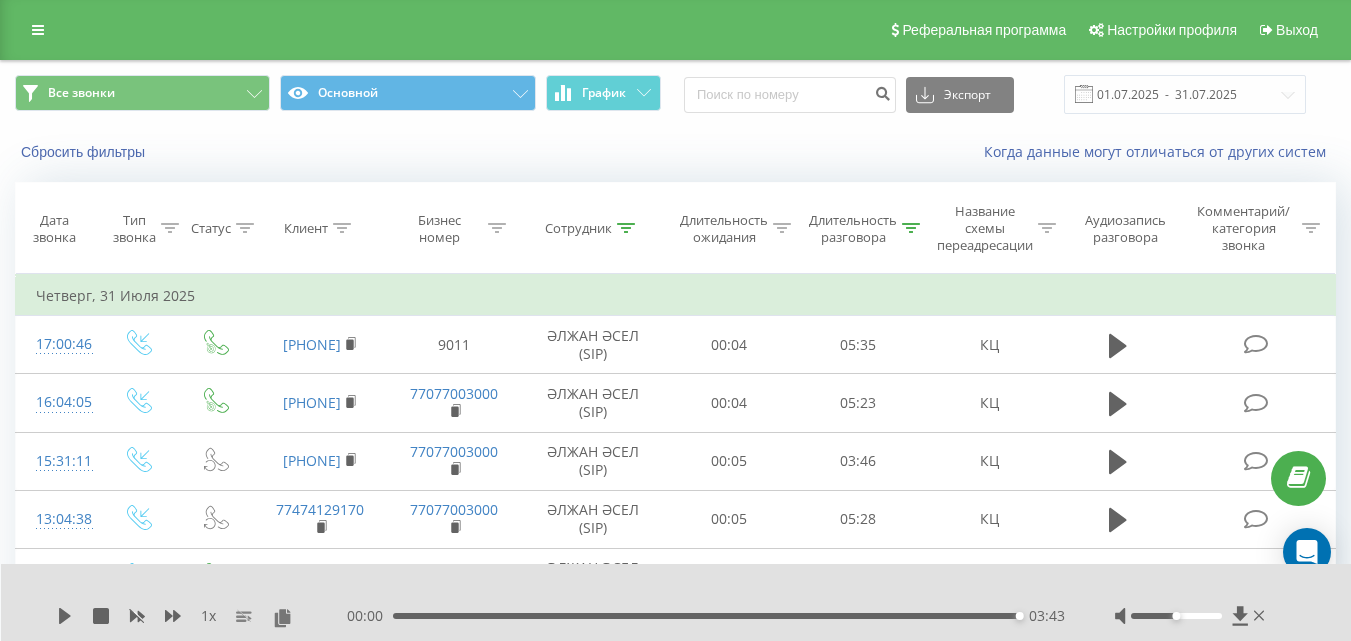 click 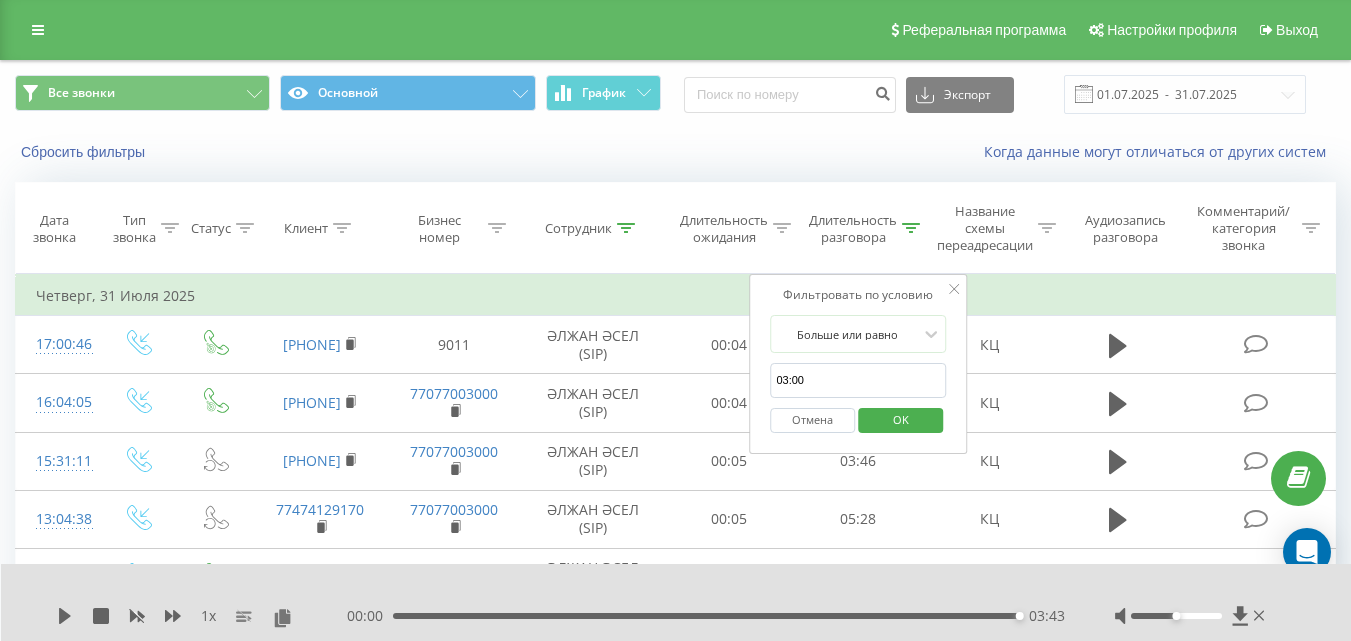 click on "03:00" at bounding box center (858, 380) 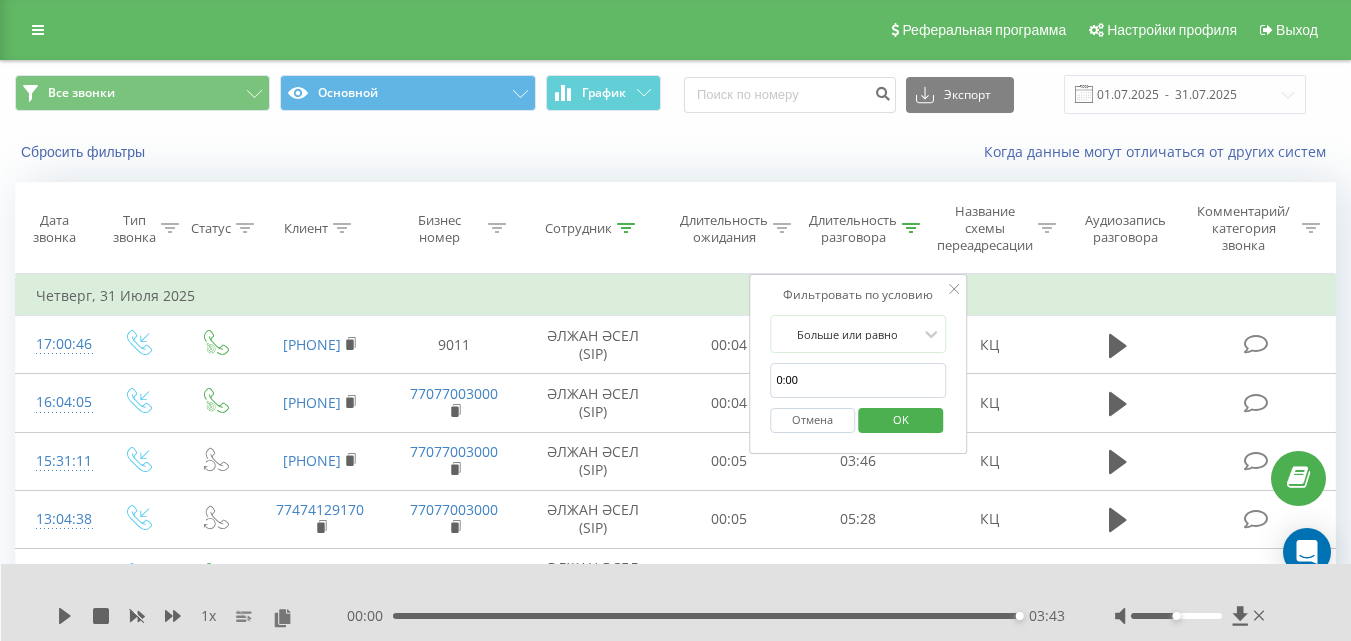 type on "02:00" 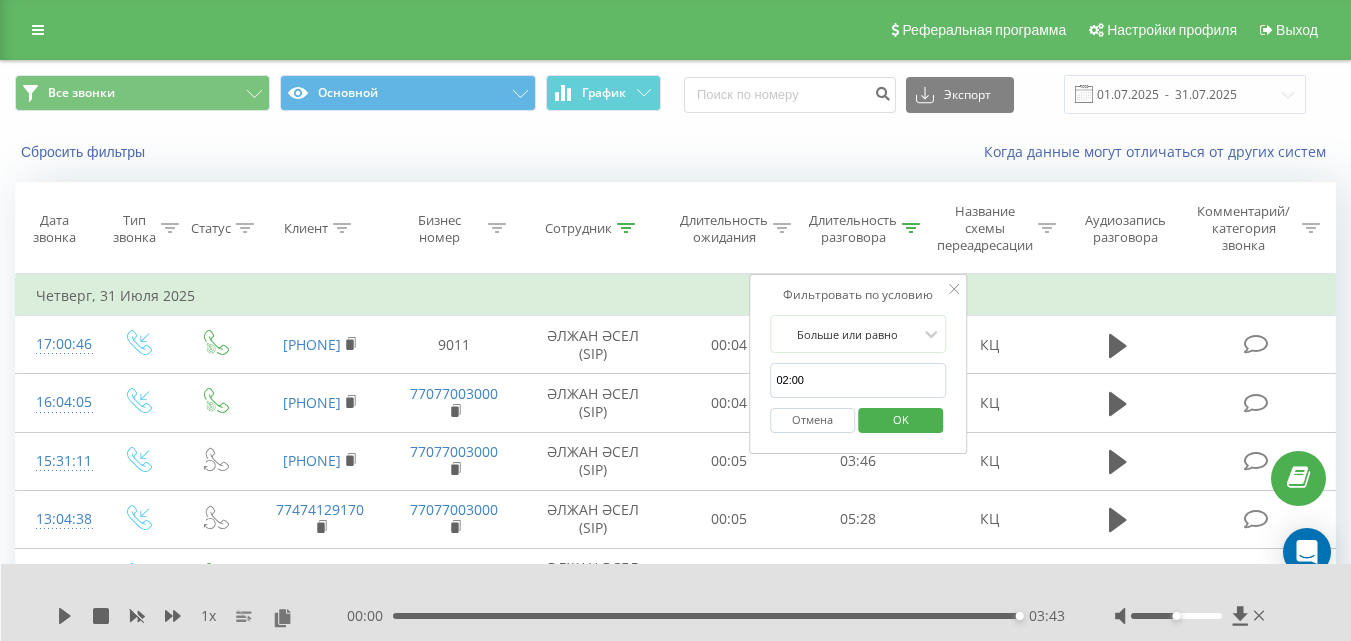 click on "OK" at bounding box center [900, 420] 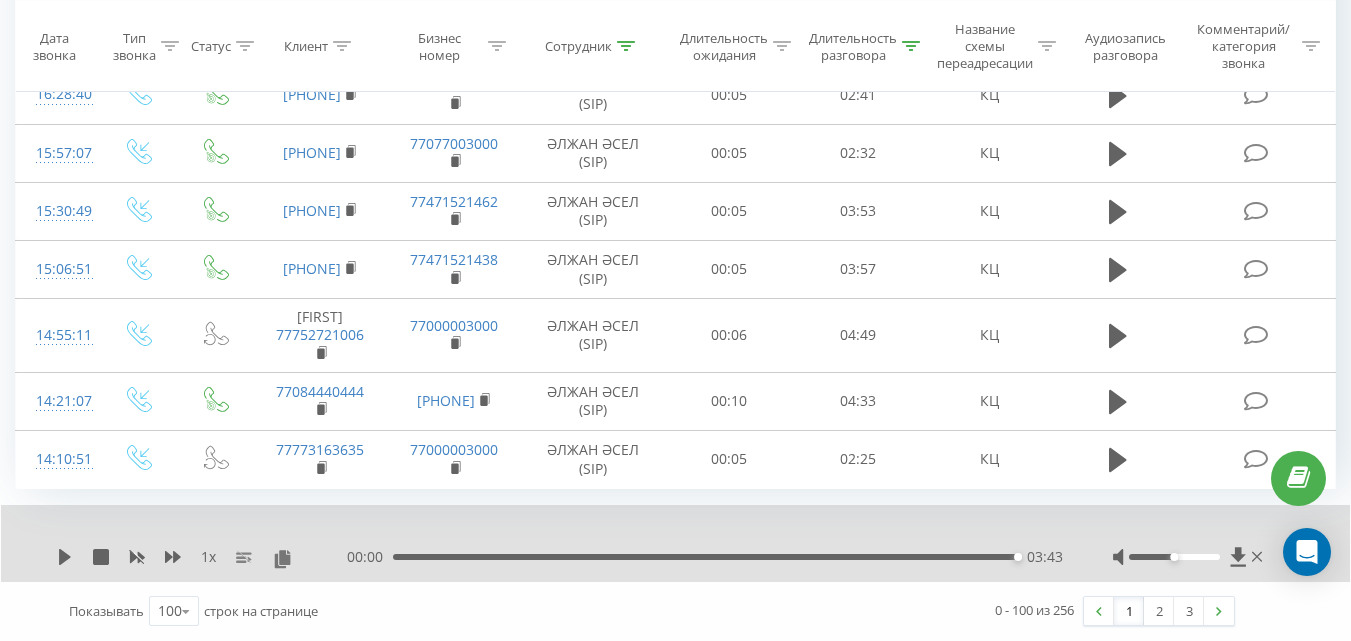 scroll, scrollTop: 6642, scrollLeft: 0, axis: vertical 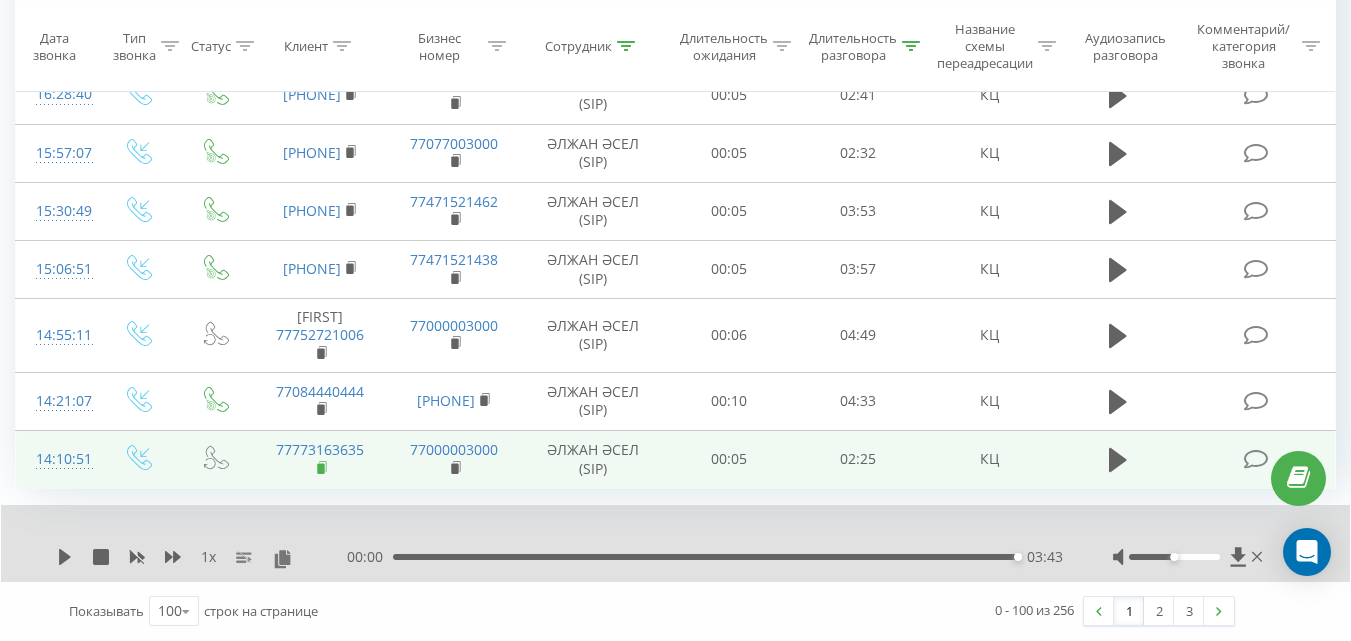 click 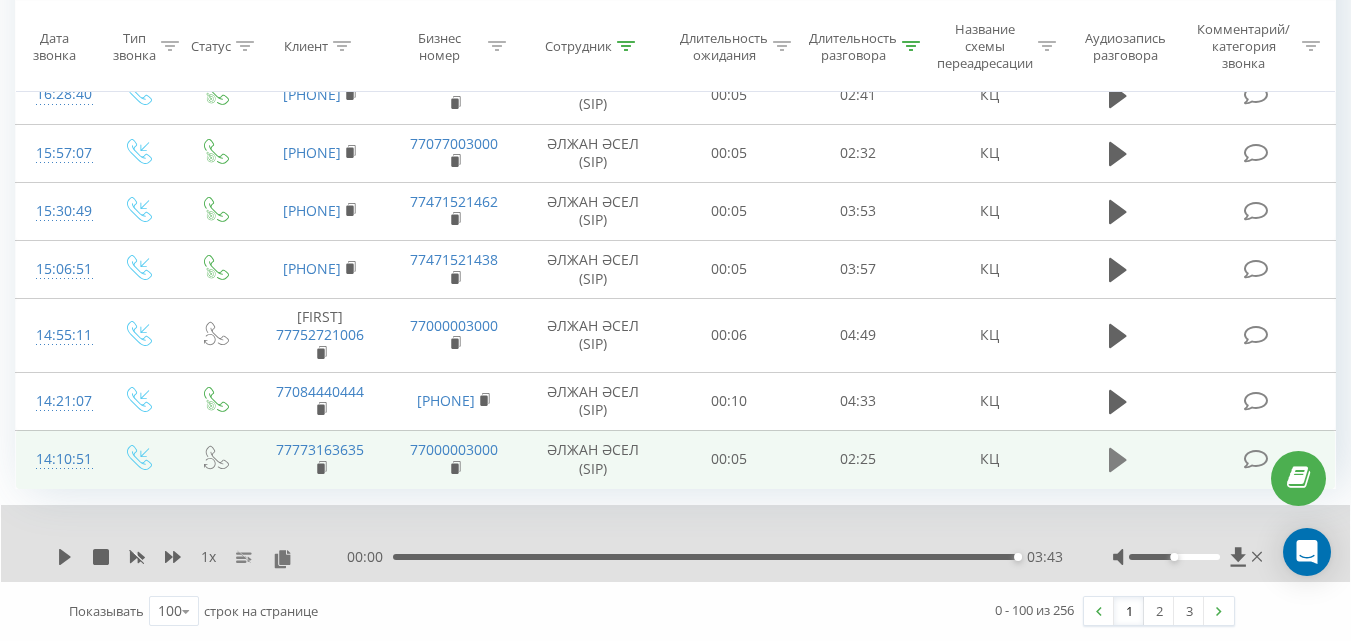 click 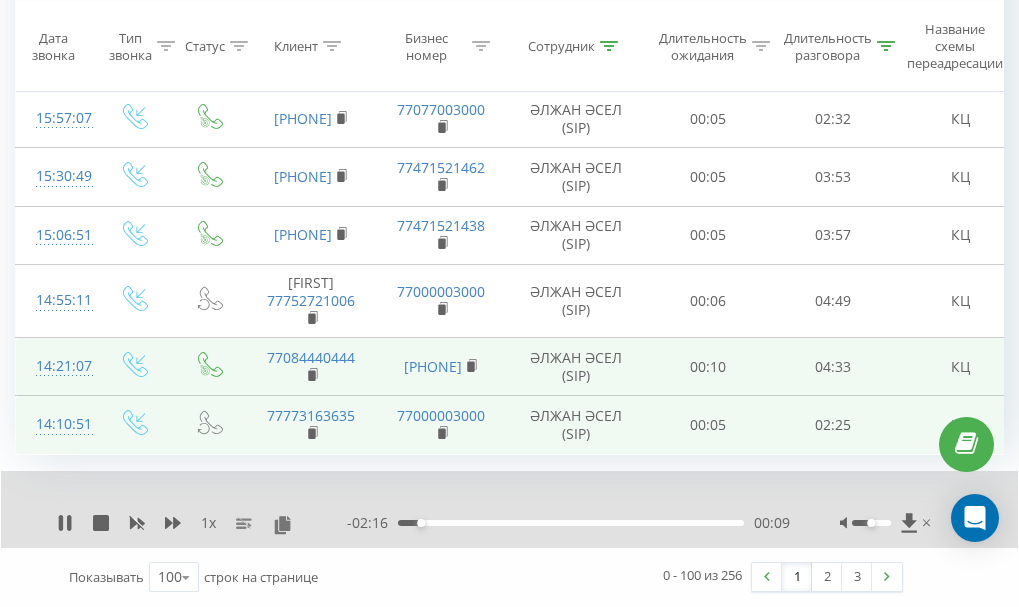 click on "ӘЛЖАН ӘСЕЛ (SIP)" at bounding box center (576, 367) 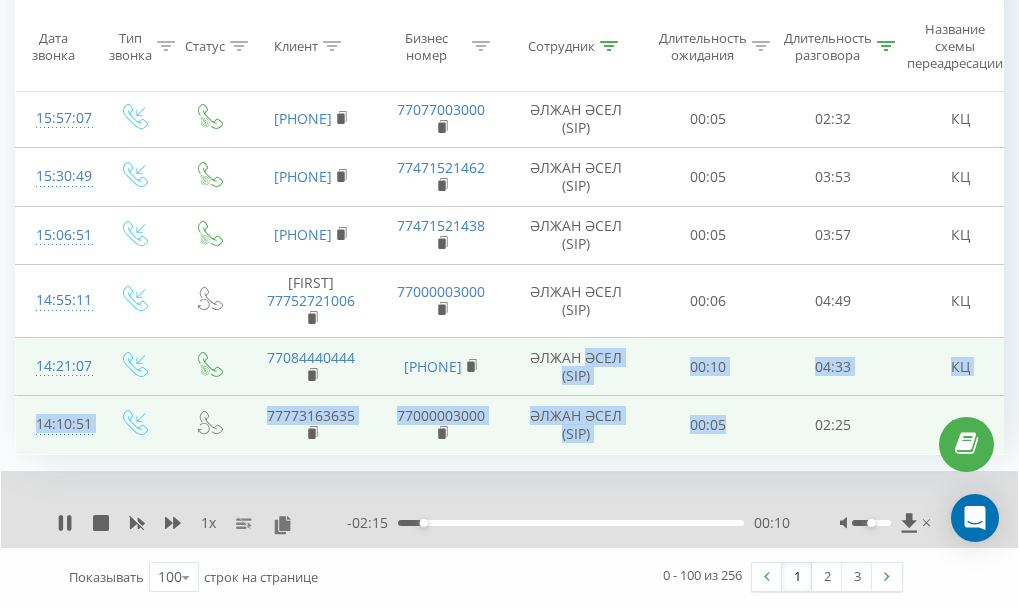 drag, startPoint x: 603, startPoint y: 414, endPoint x: 768, endPoint y: 465, distance: 172.70206 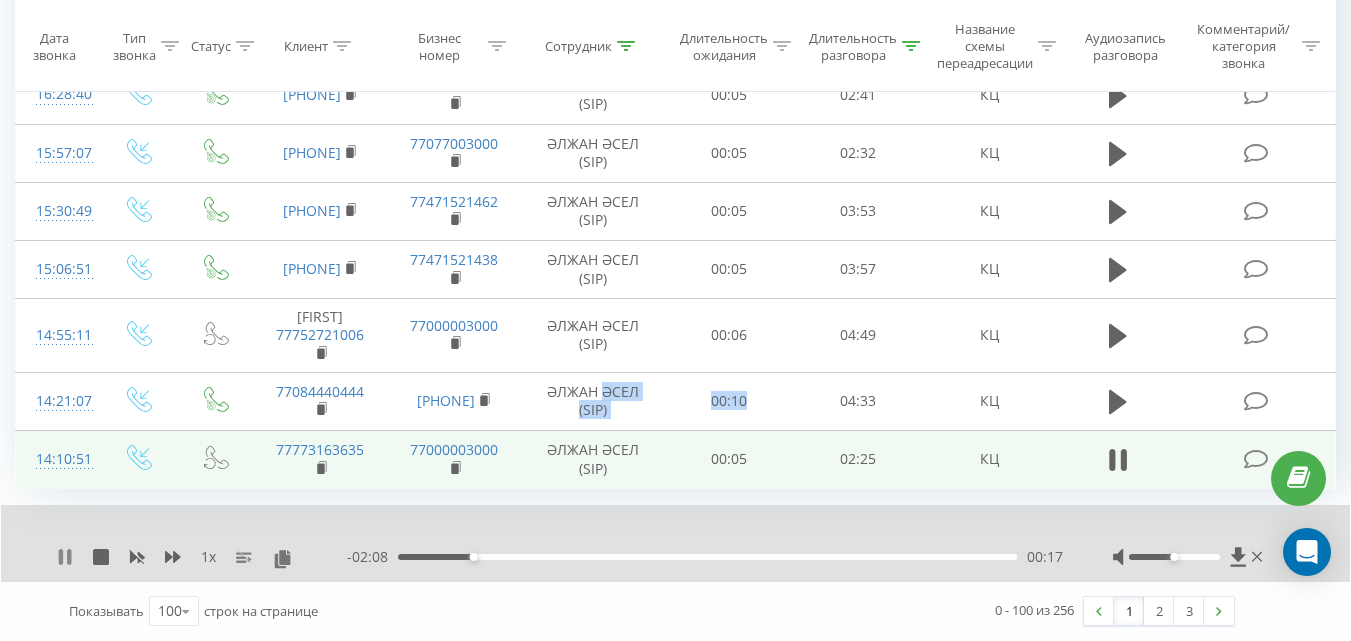 click 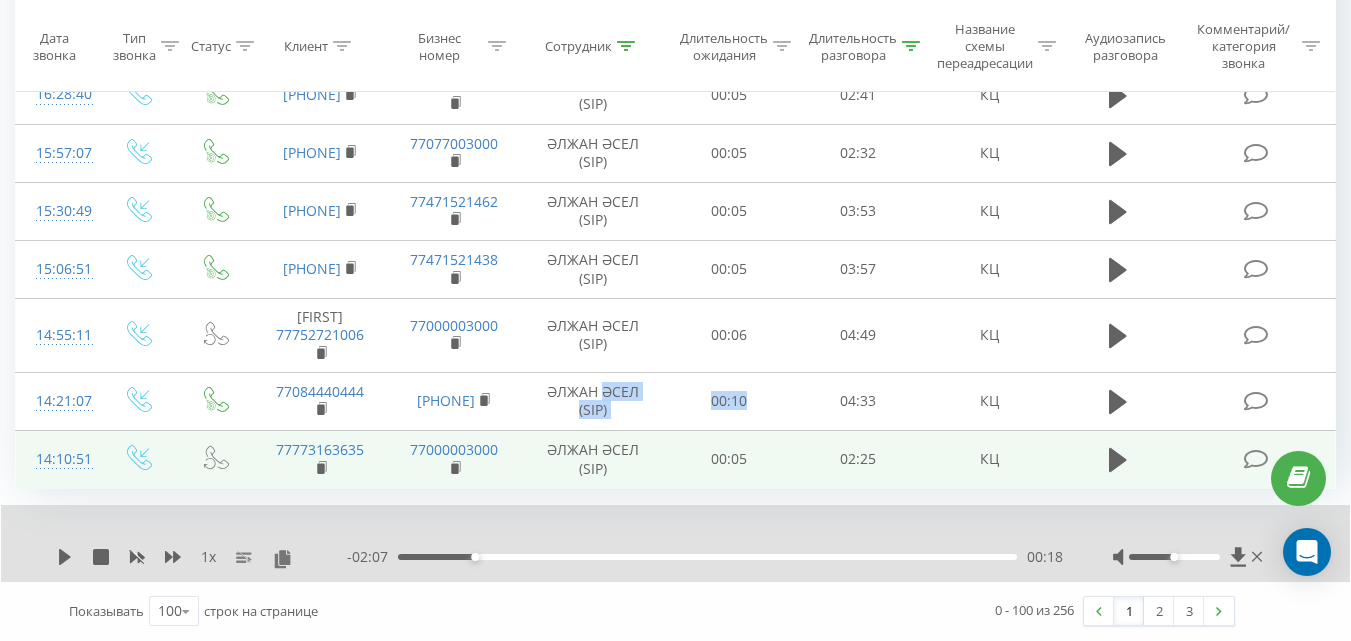 scroll, scrollTop: 6642, scrollLeft: 0, axis: vertical 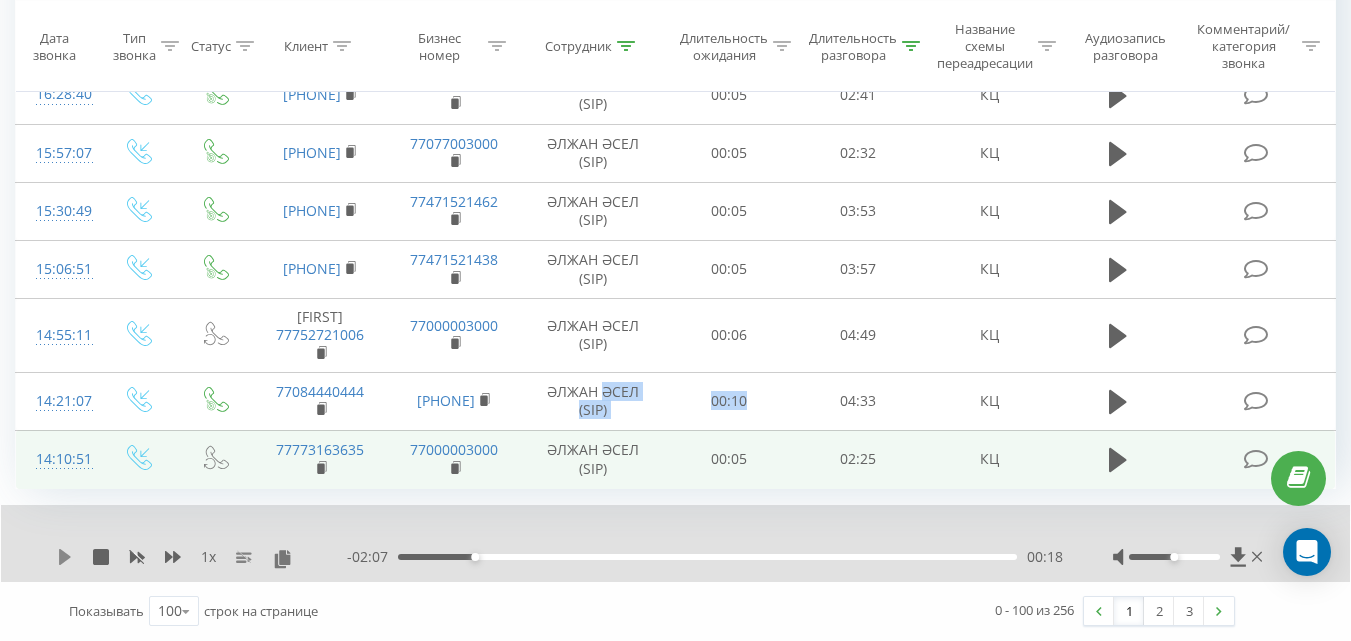 click 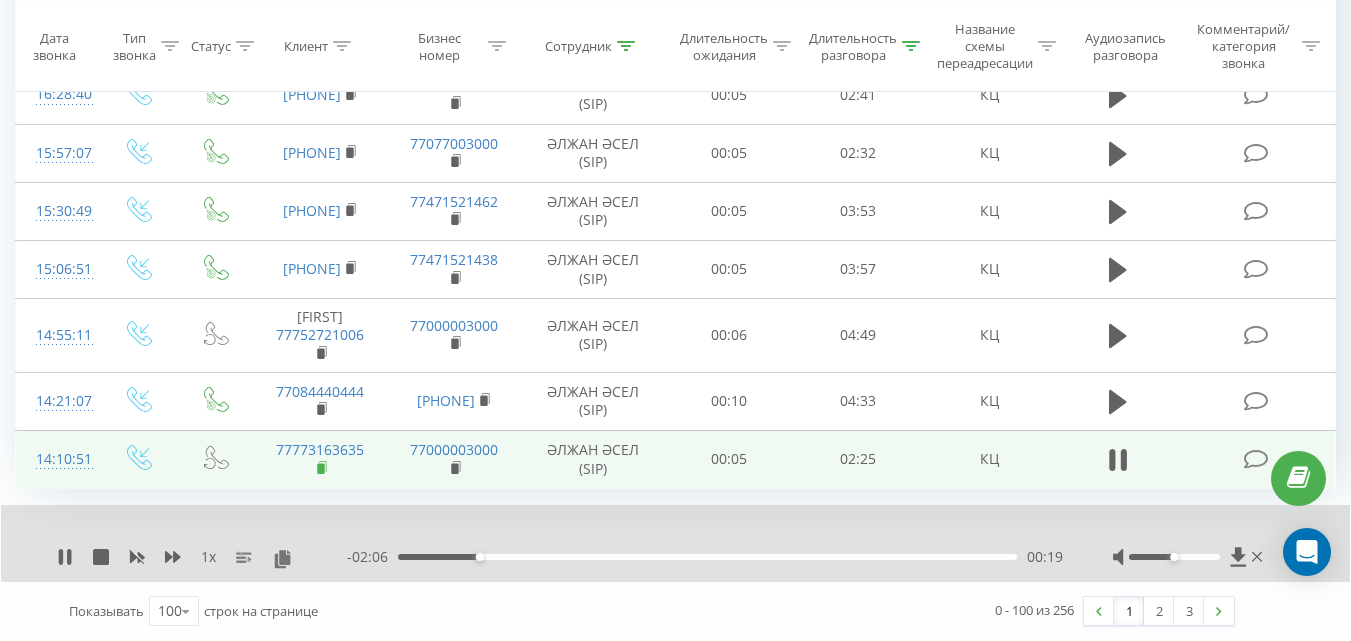click 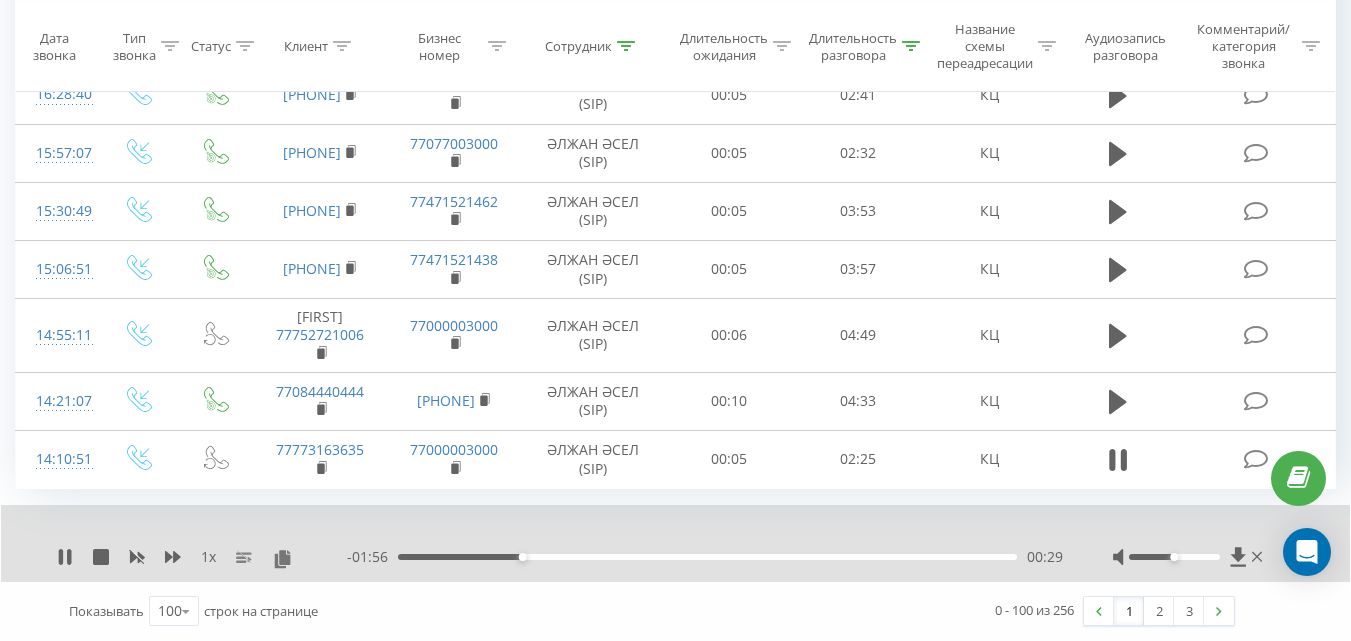 drag, startPoint x: 515, startPoint y: 552, endPoint x: 514, endPoint y: 563, distance: 11.045361 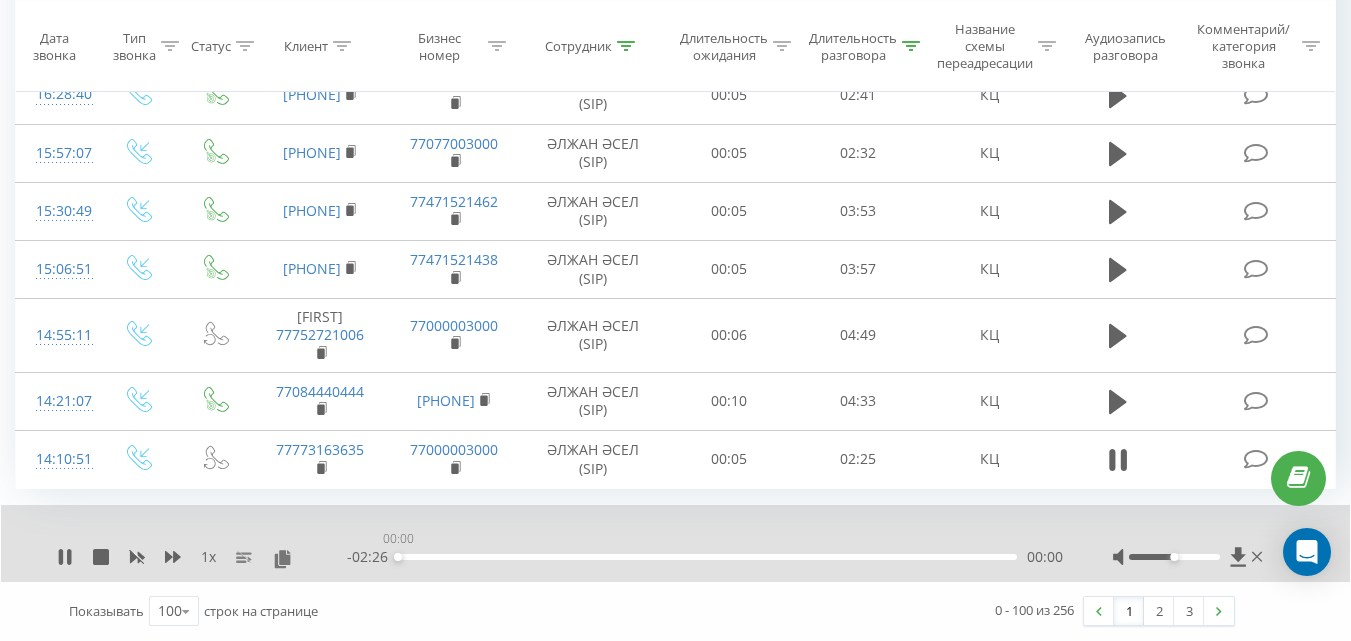 drag, startPoint x: 515, startPoint y: 558, endPoint x: 337, endPoint y: 566, distance: 178.17969 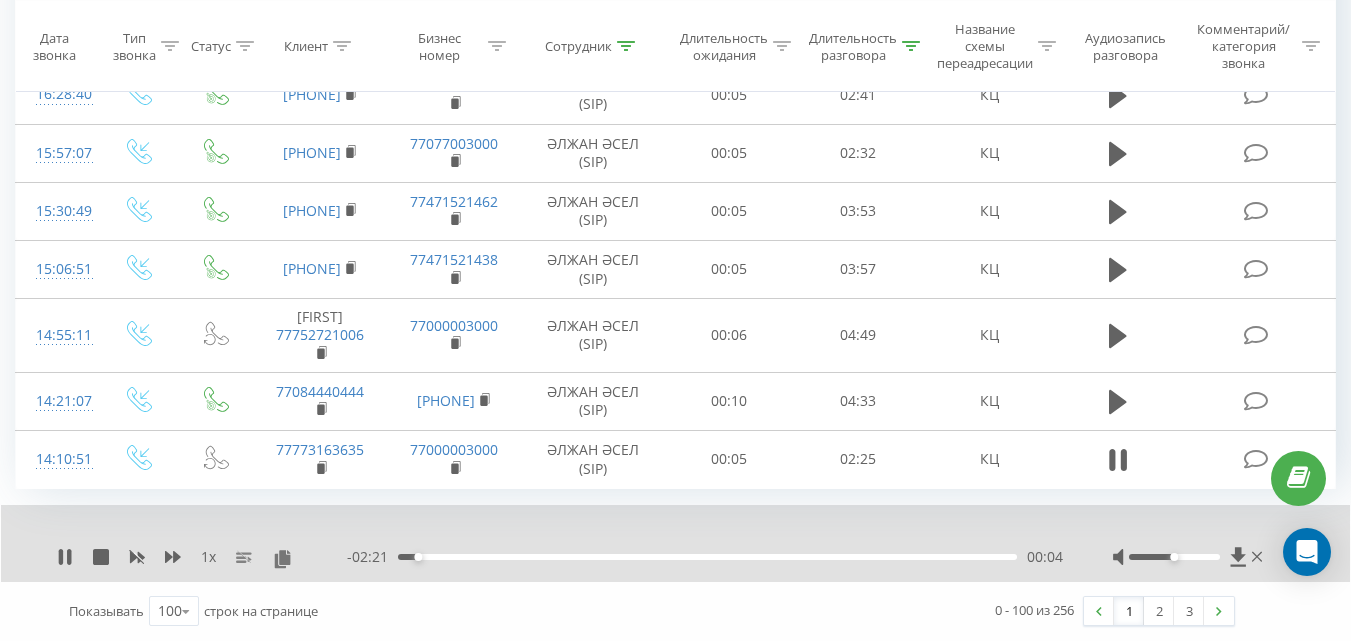 scroll, scrollTop: 6642, scrollLeft: 0, axis: vertical 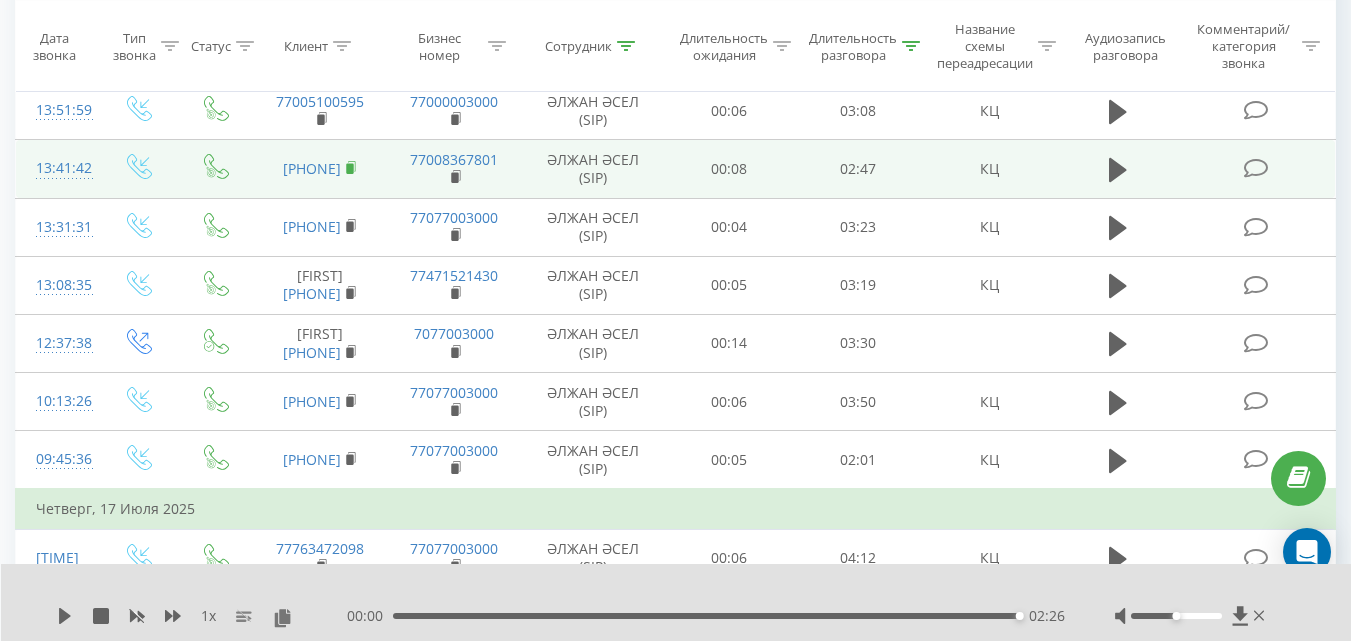 click 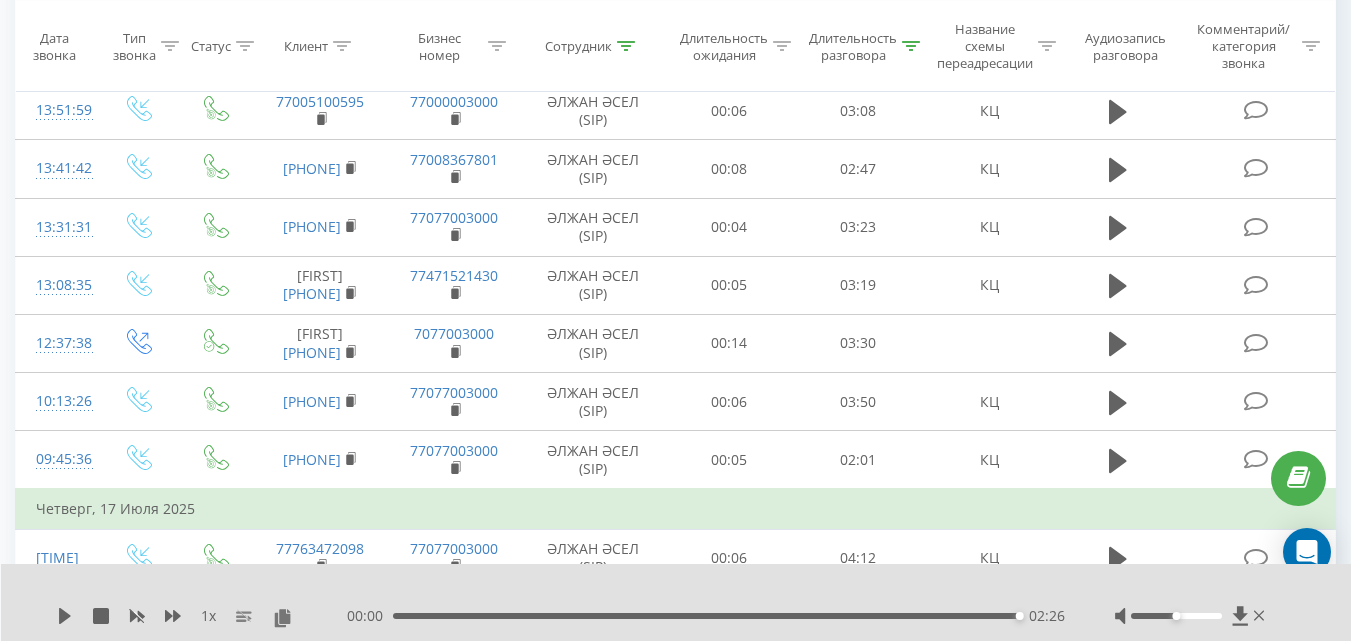 click 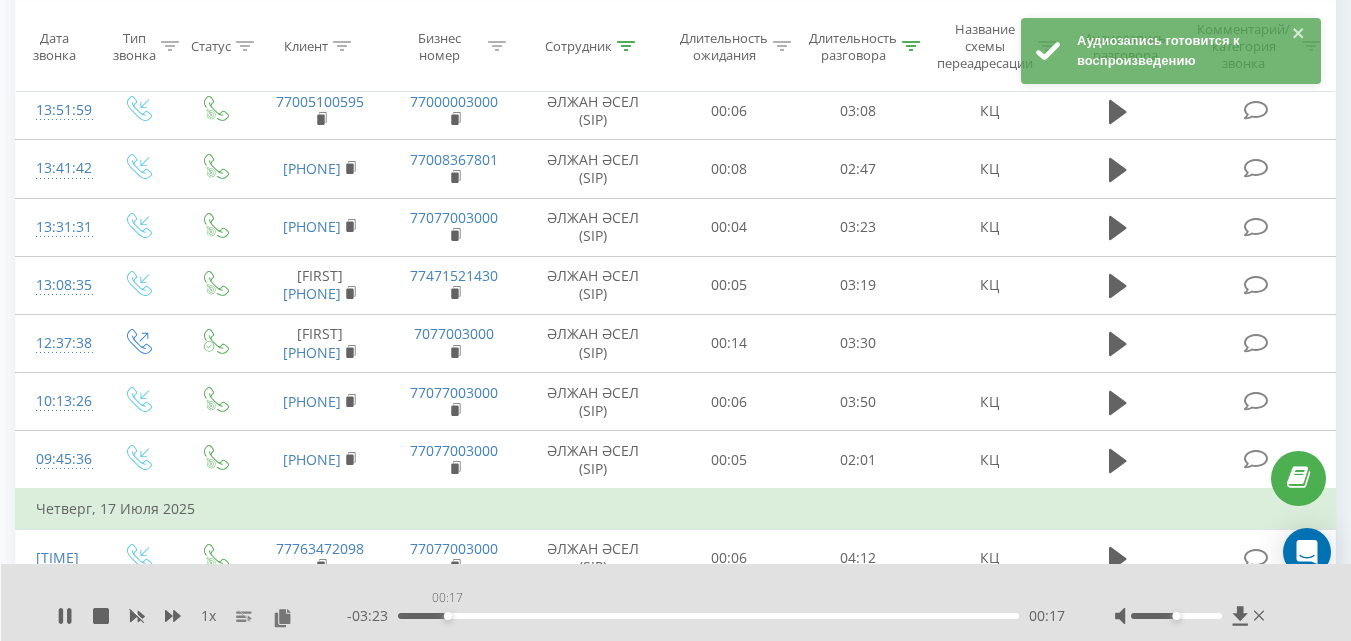 click on "00:17" at bounding box center (708, 616) 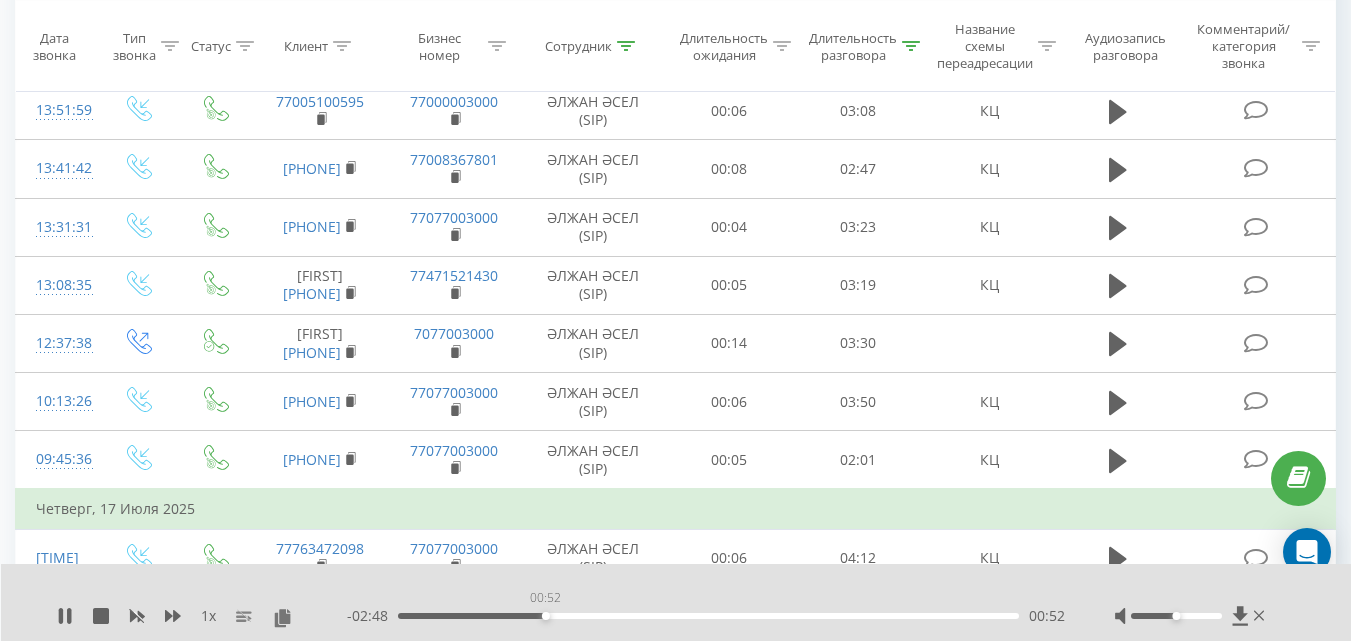 click on "00:52" at bounding box center [708, 616] 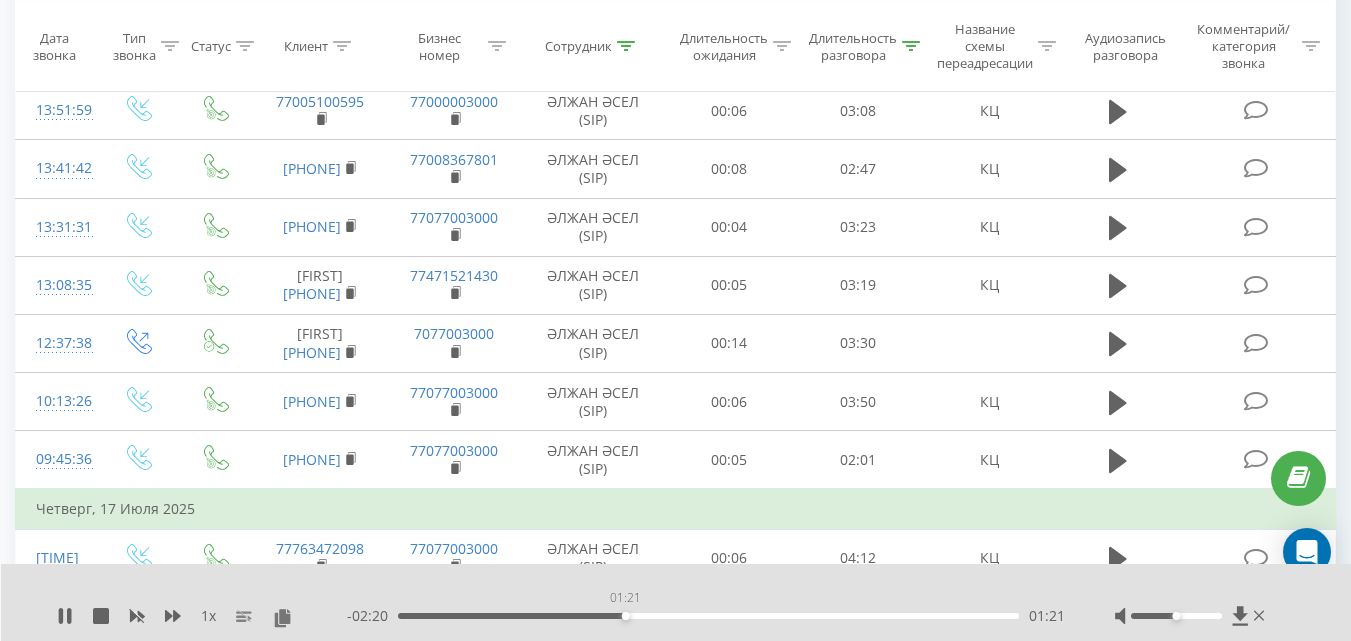 click on "01:21" at bounding box center [708, 616] 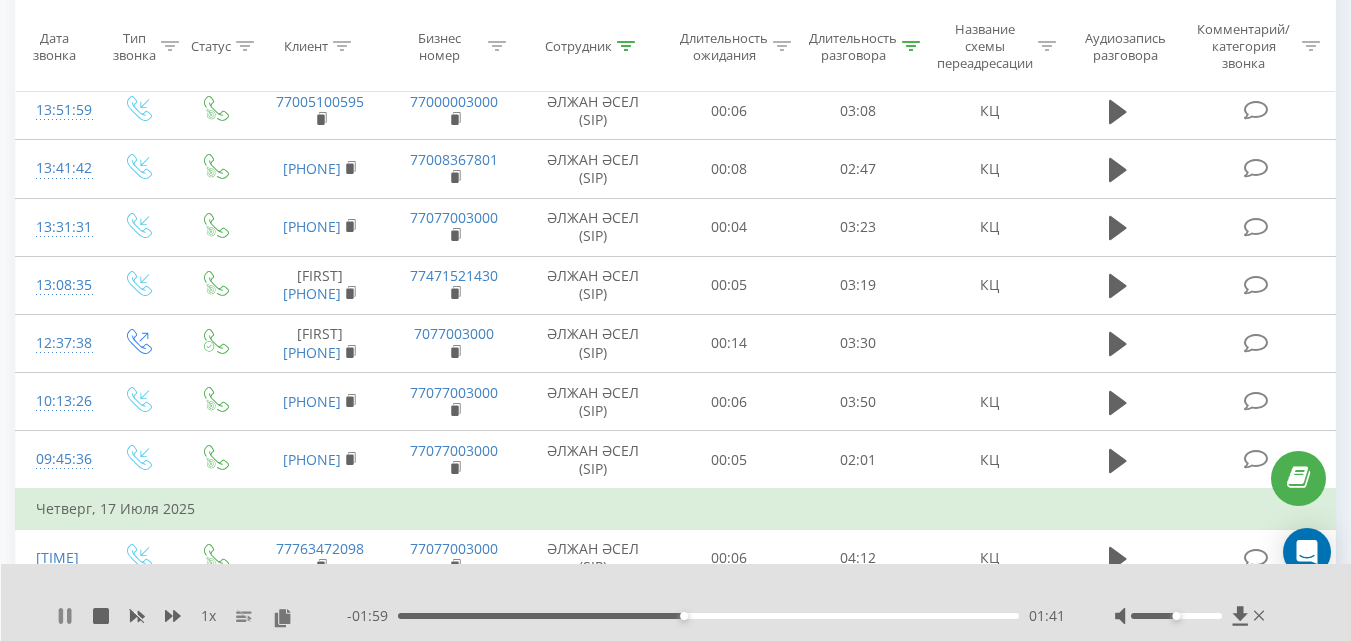 click 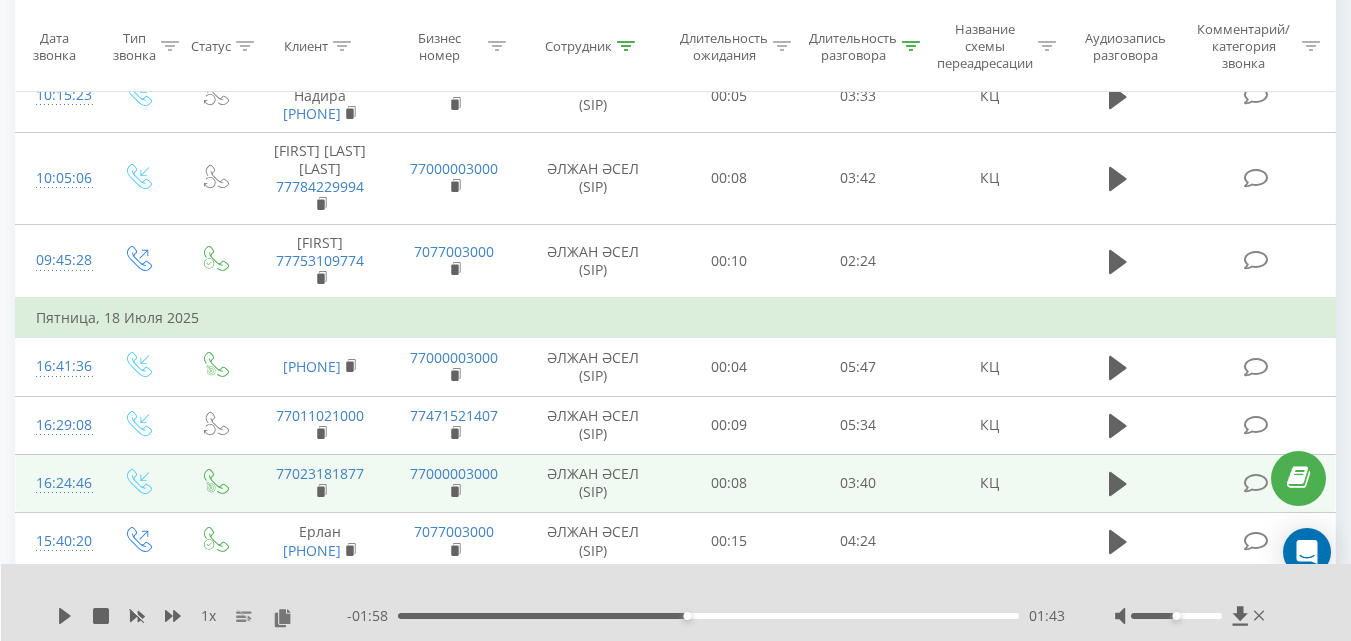 scroll, scrollTop: 5175, scrollLeft: 0, axis: vertical 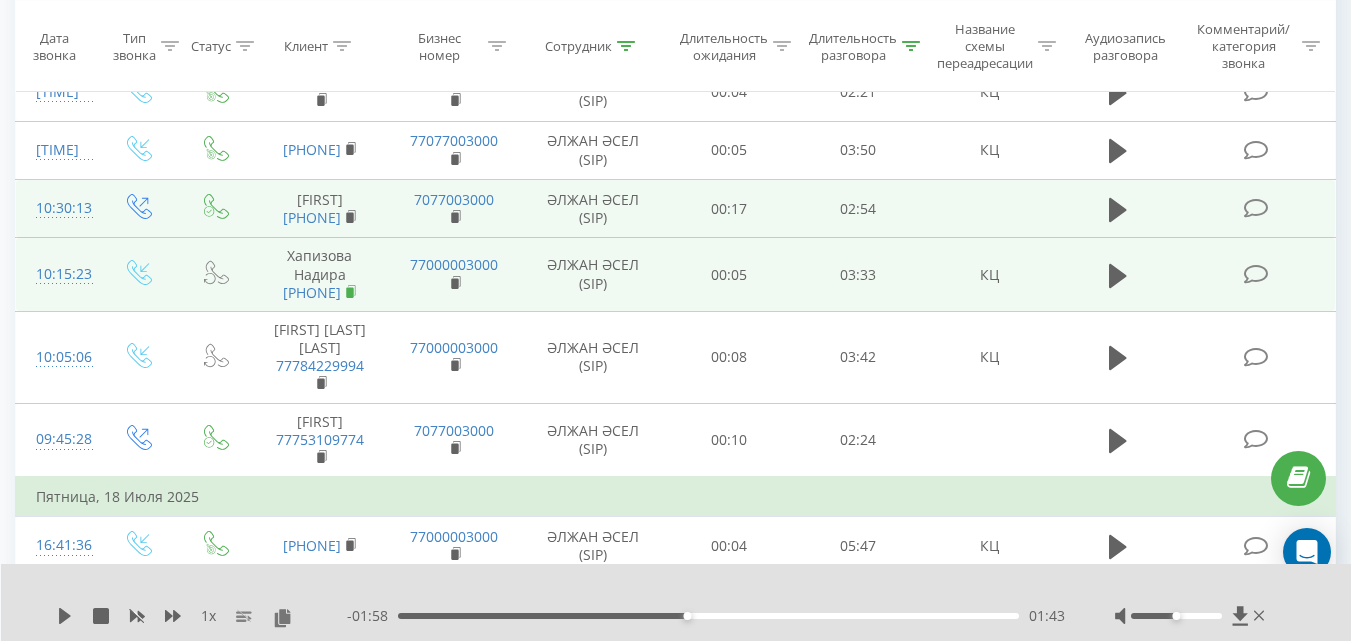 click 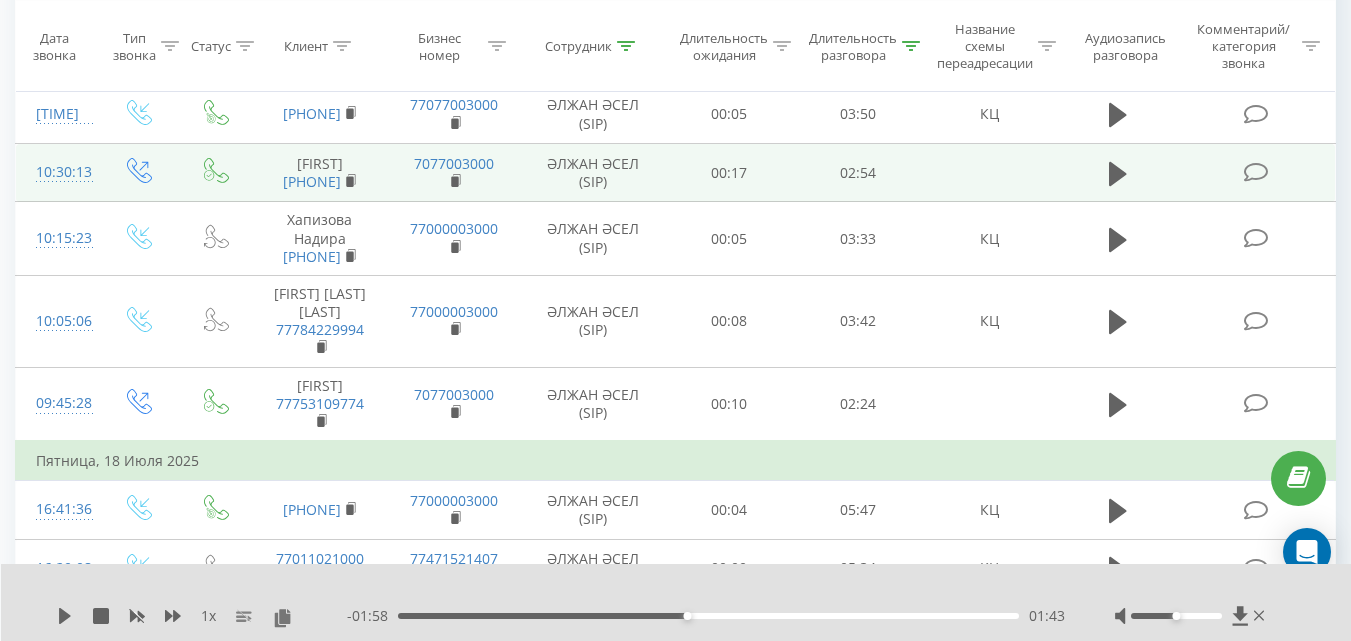scroll, scrollTop: 4901, scrollLeft: 0, axis: vertical 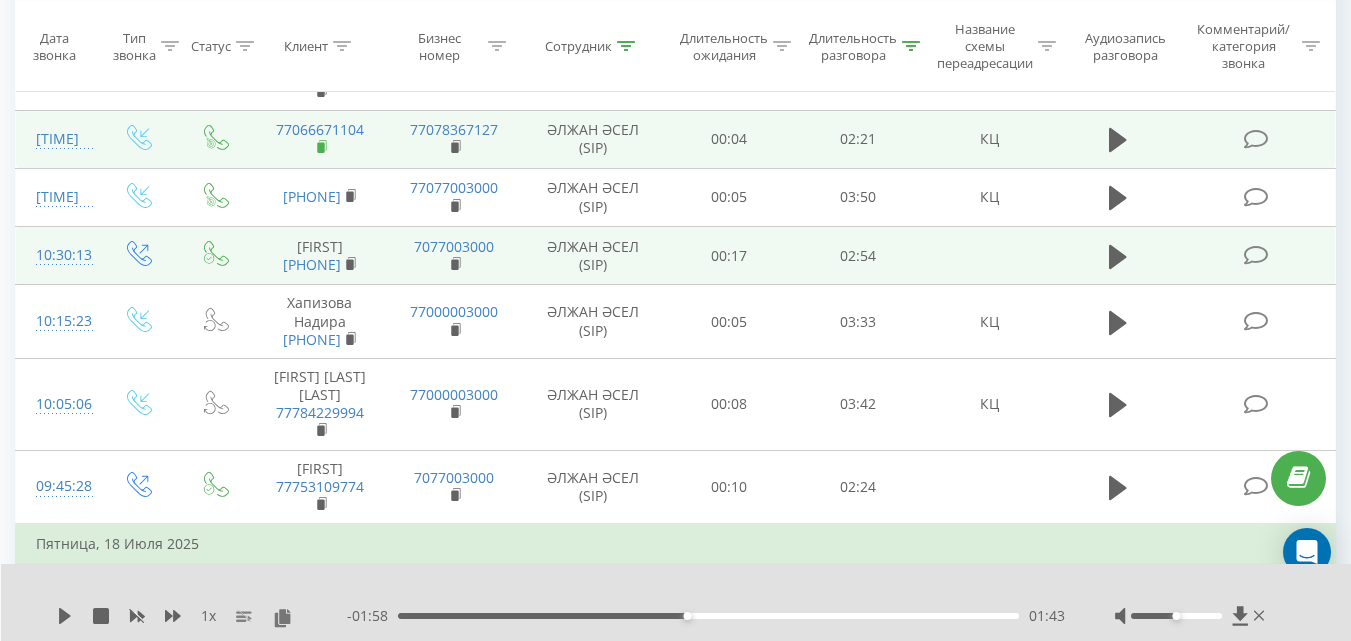 click 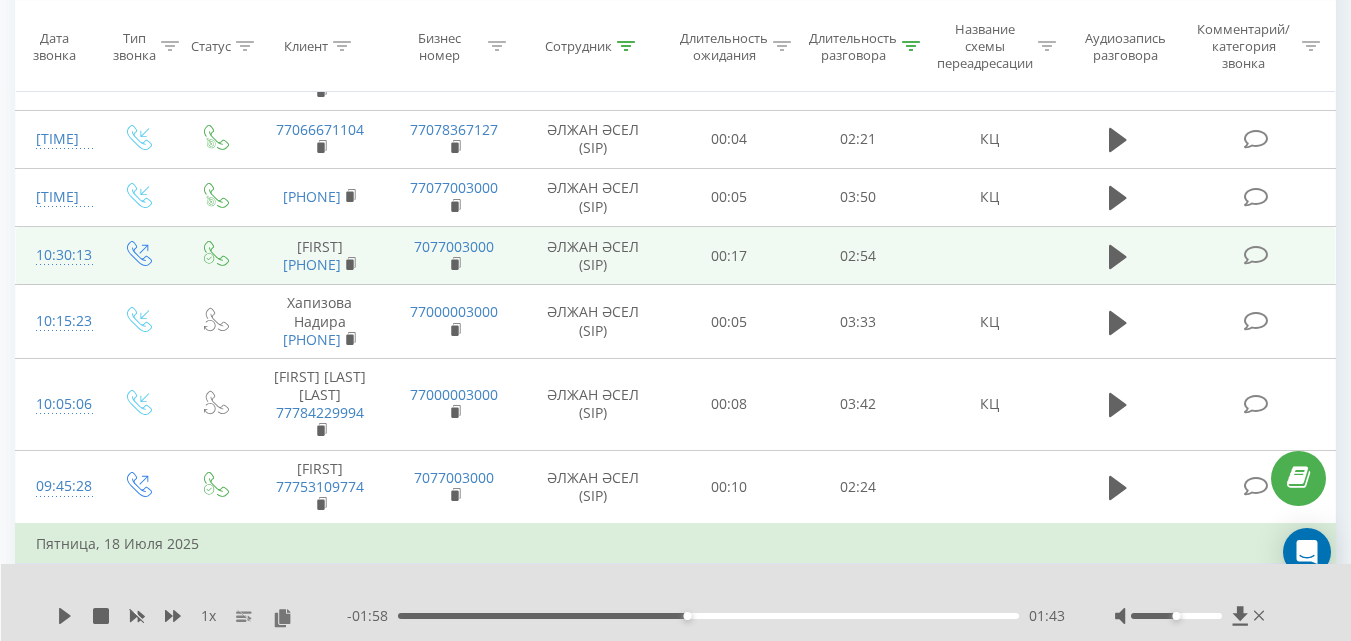 click 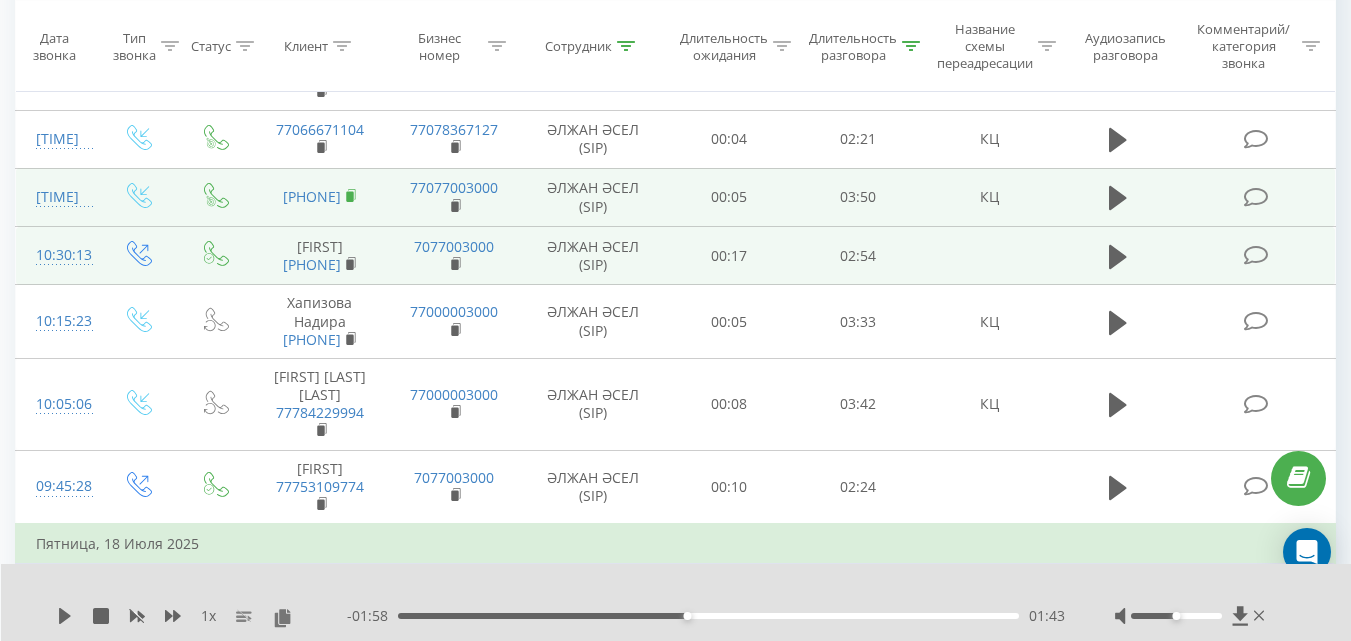 click 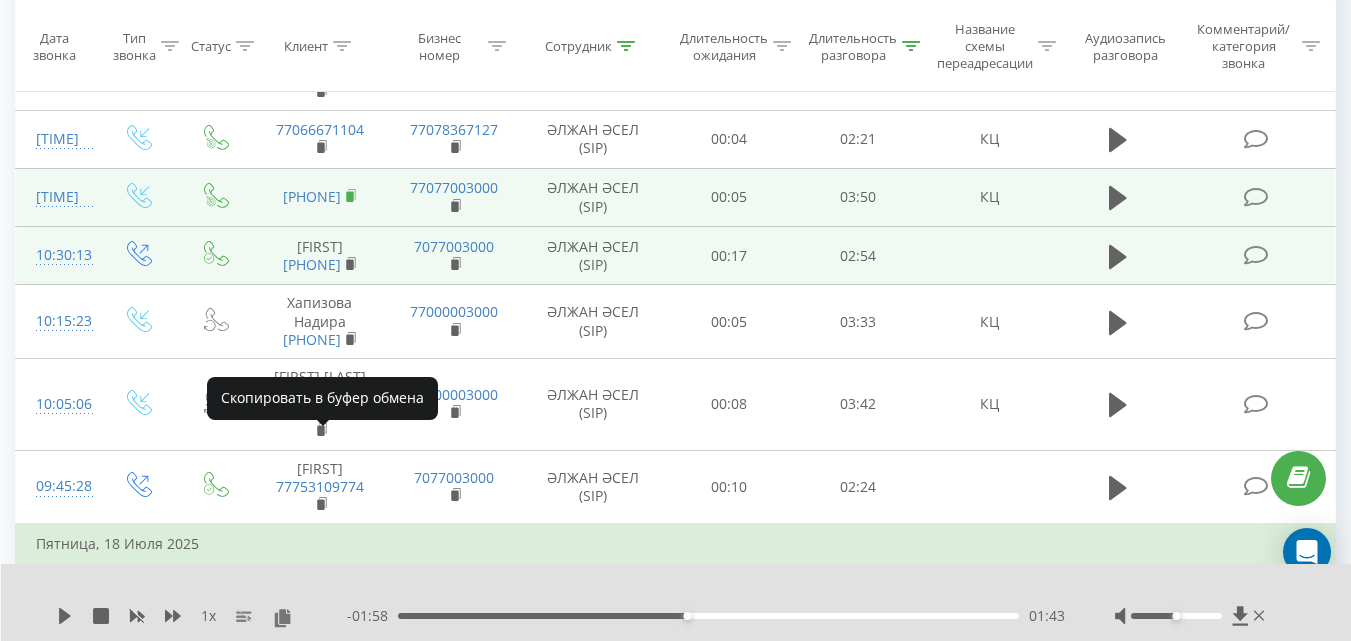 click 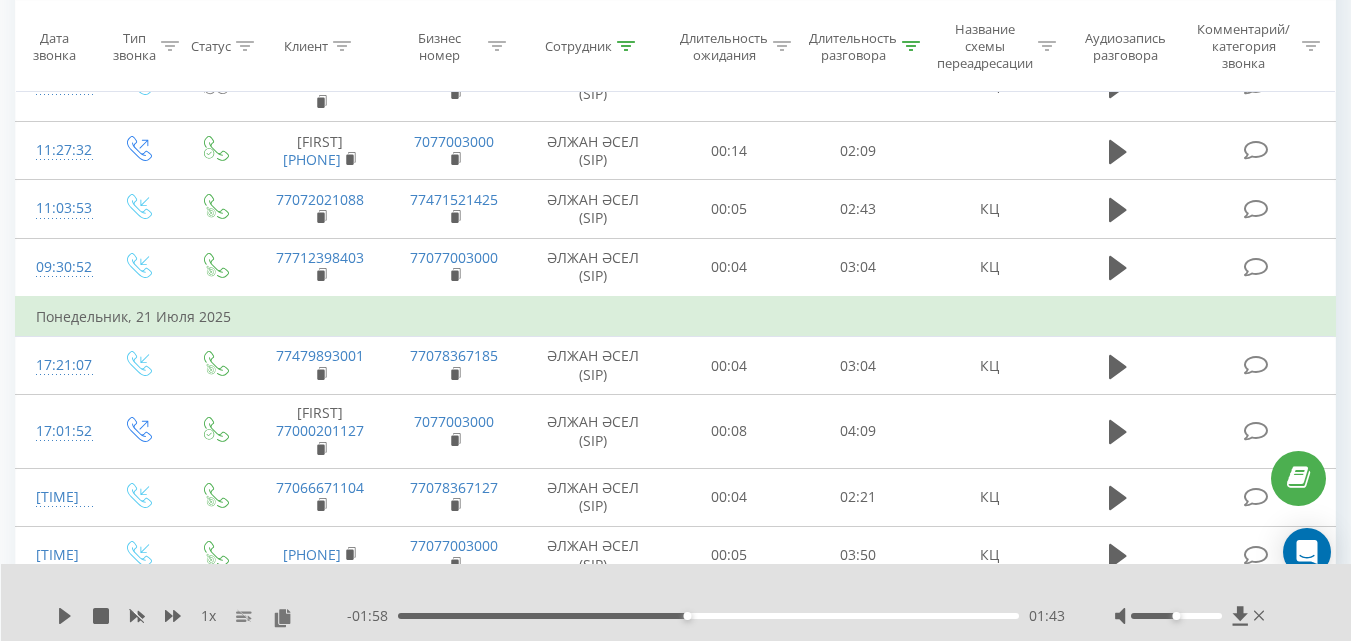 scroll, scrollTop: 4508, scrollLeft: 0, axis: vertical 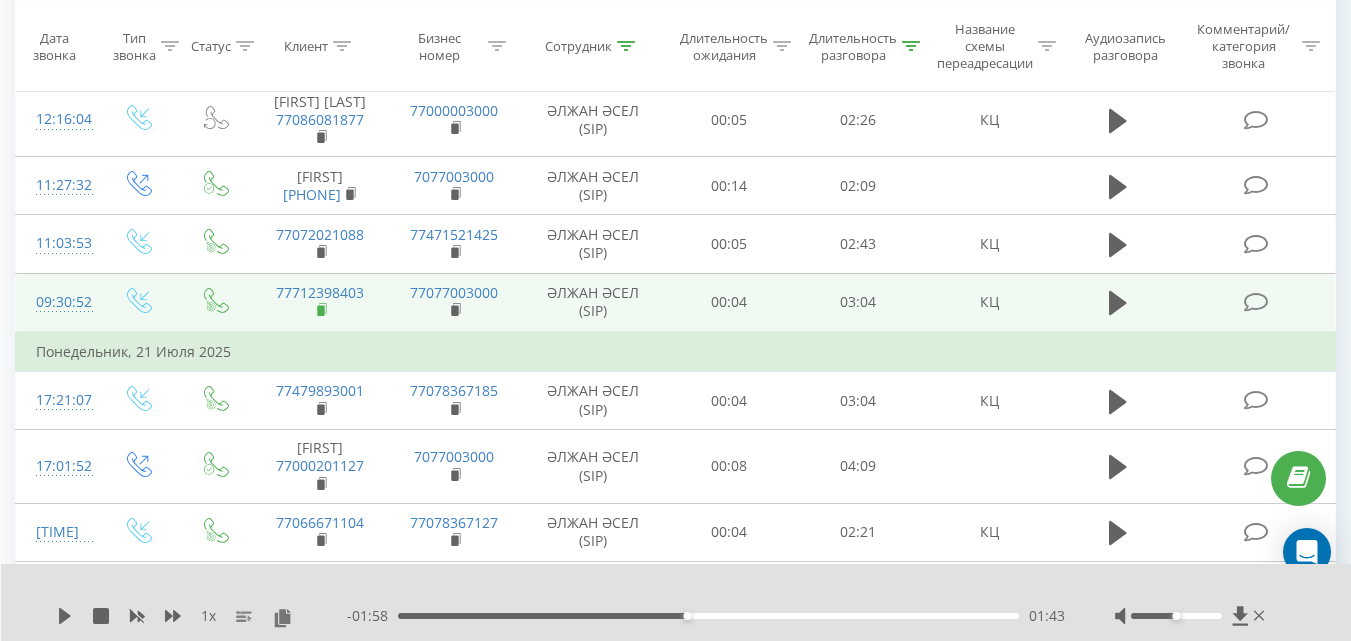 click 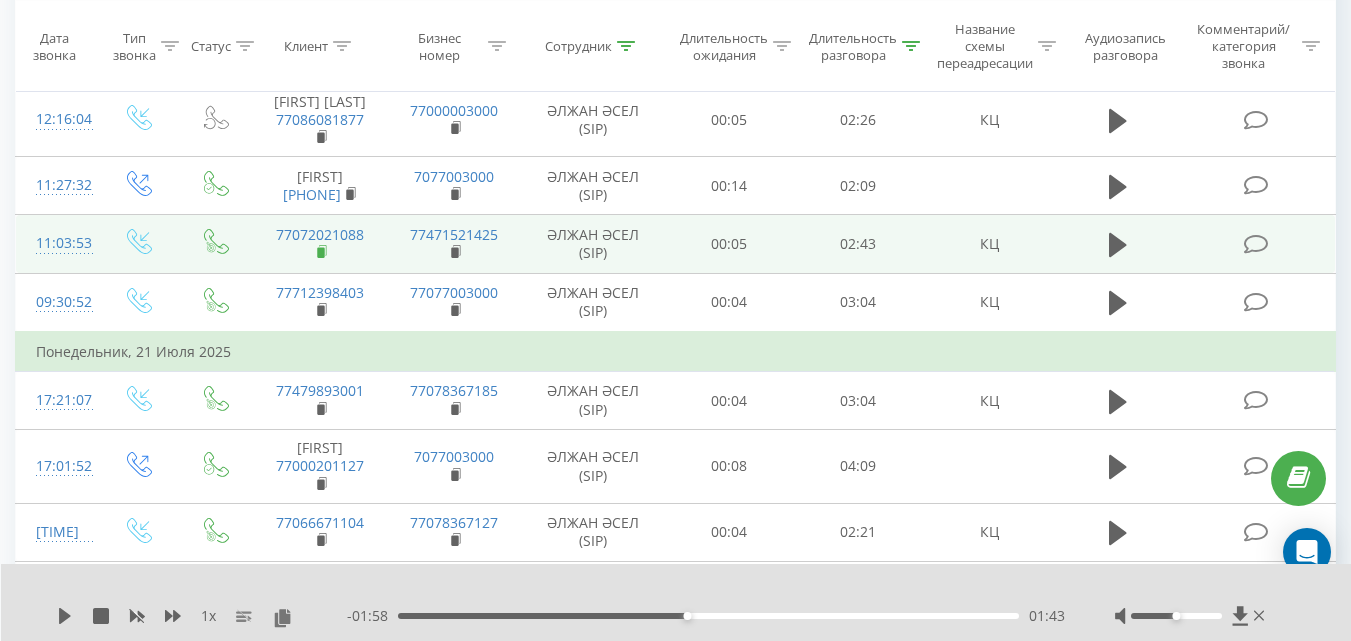 click 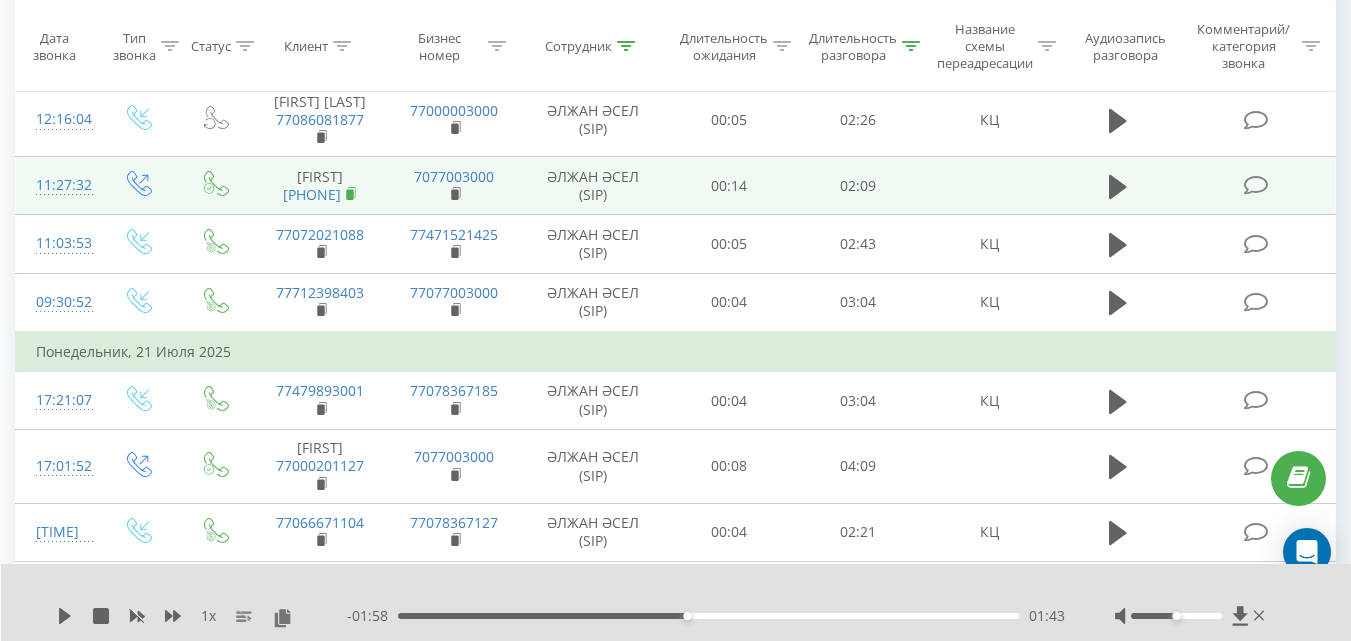 click 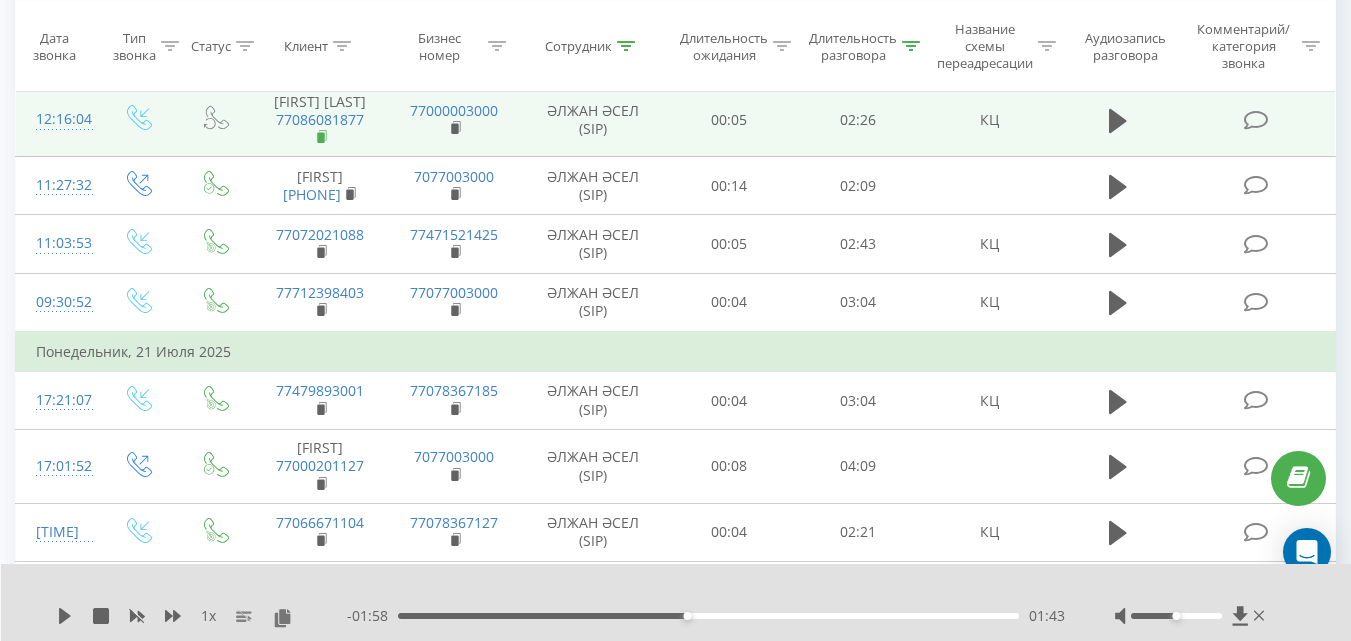 click 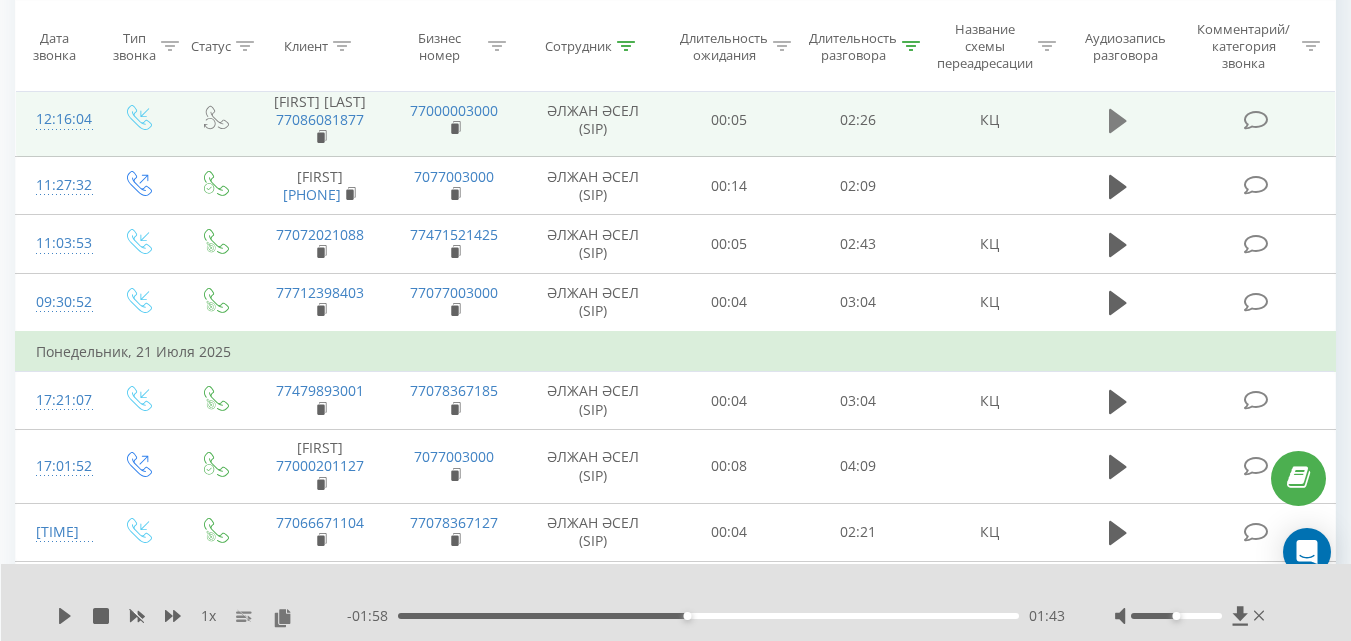 click 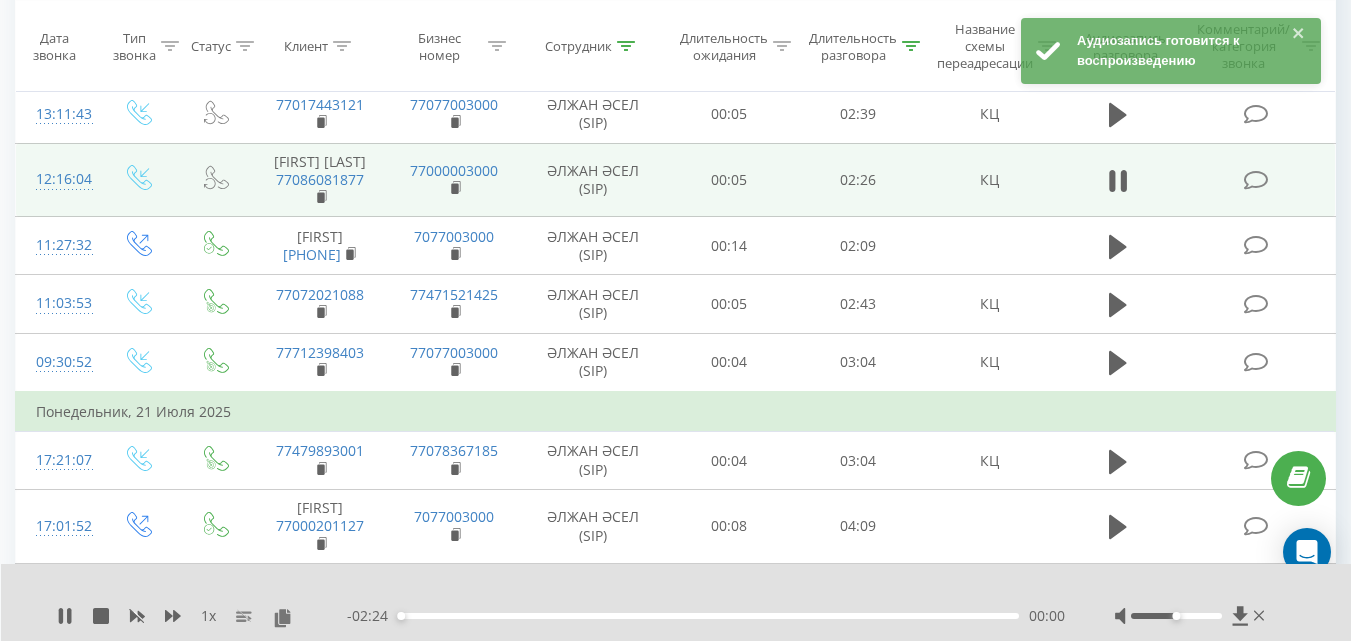 scroll, scrollTop: 4365, scrollLeft: 0, axis: vertical 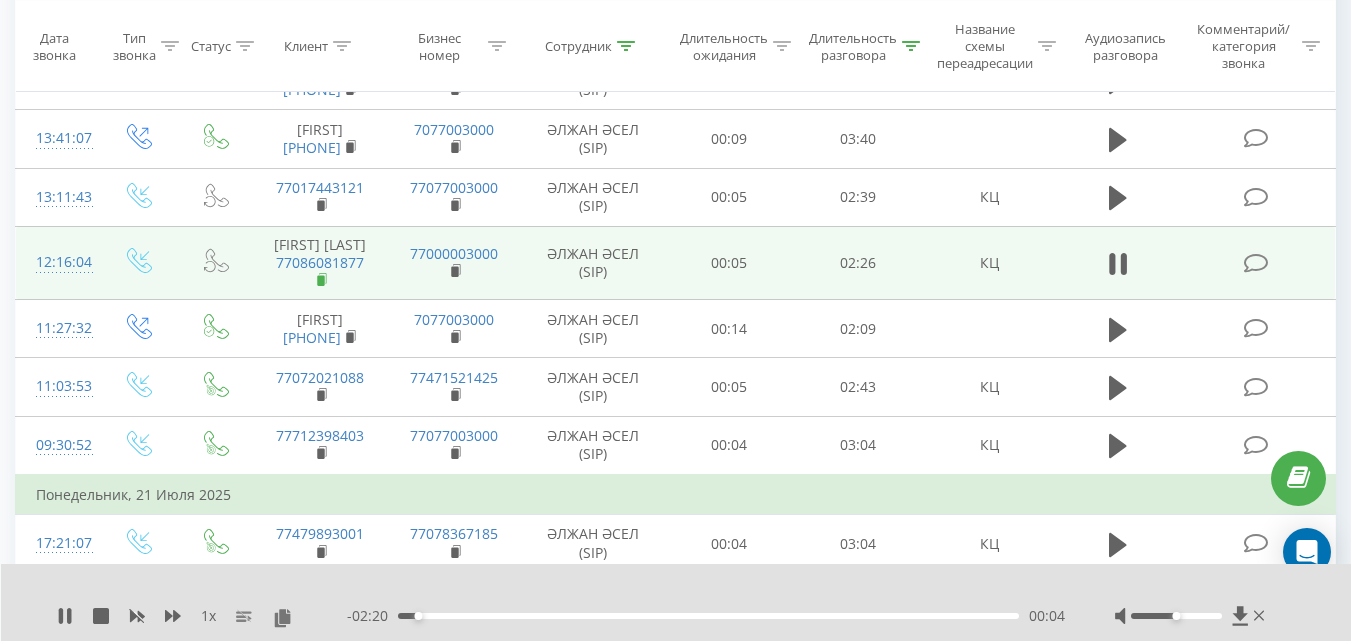 click 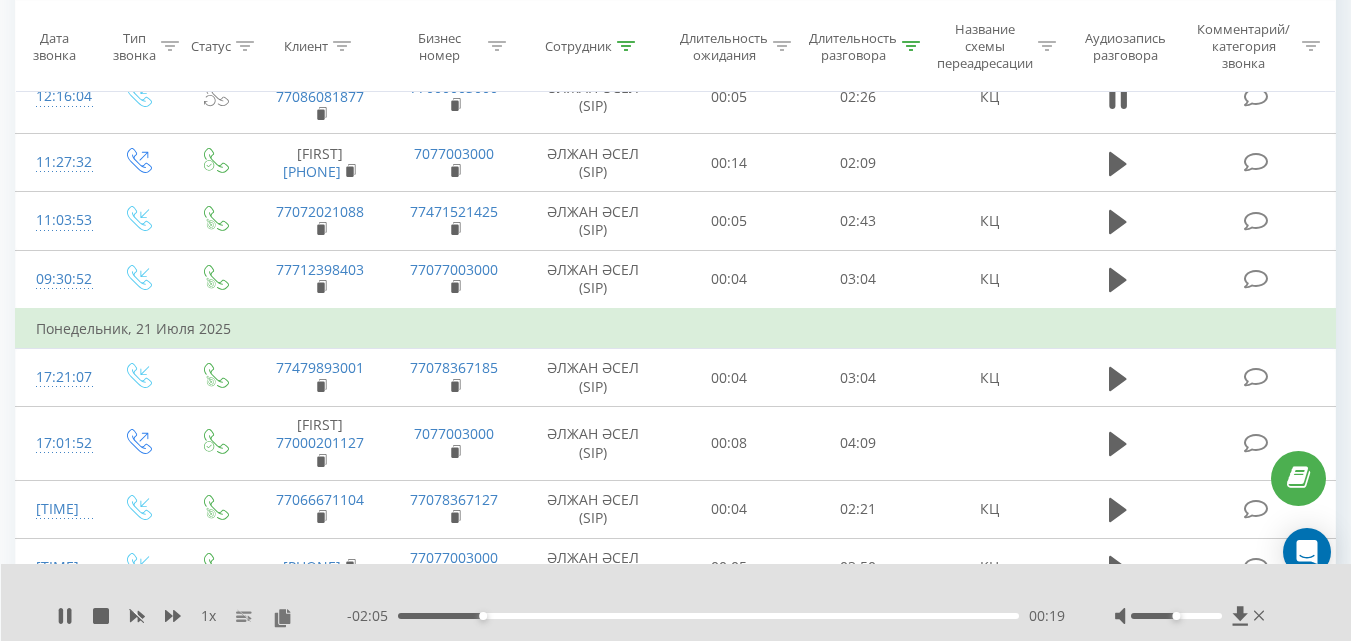 scroll, scrollTop: 4543, scrollLeft: 0, axis: vertical 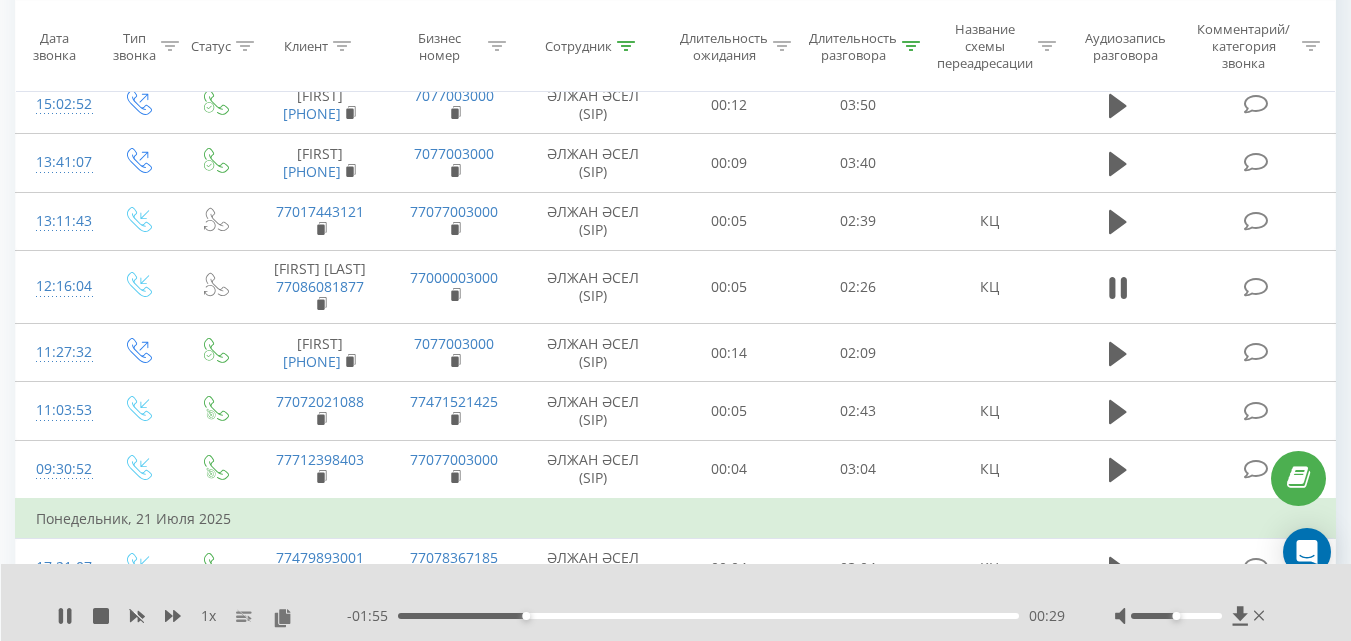 click at bounding box center [1119, 287] 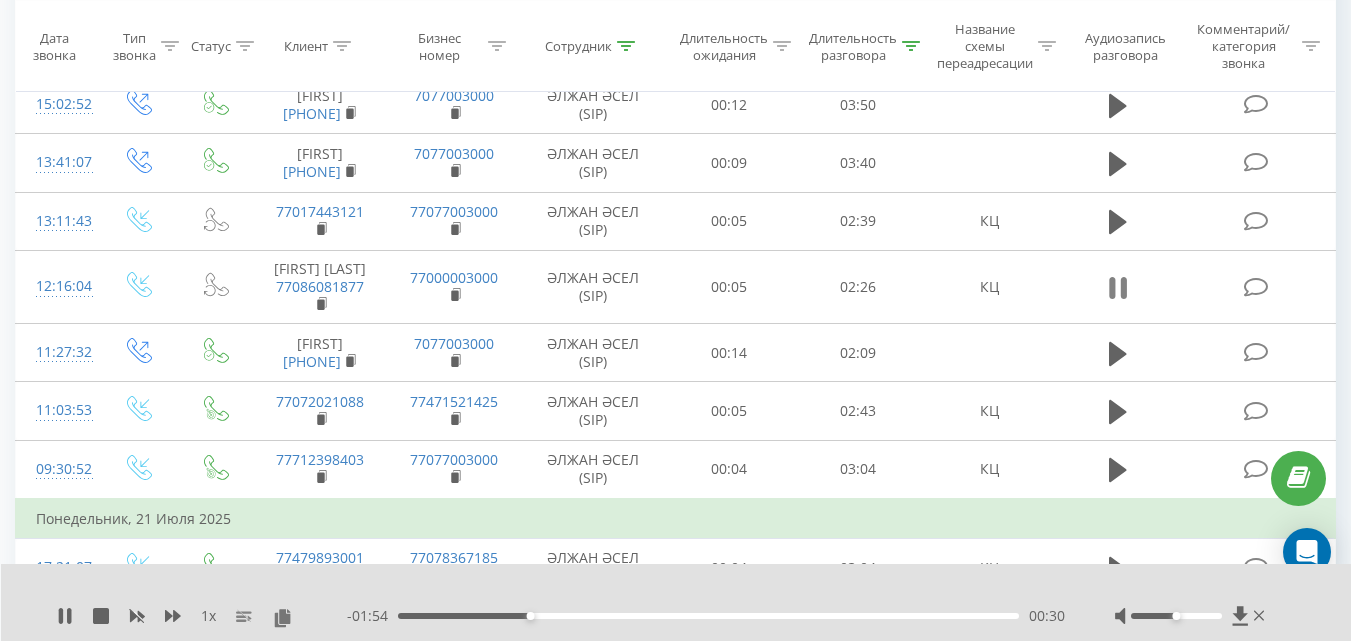 click 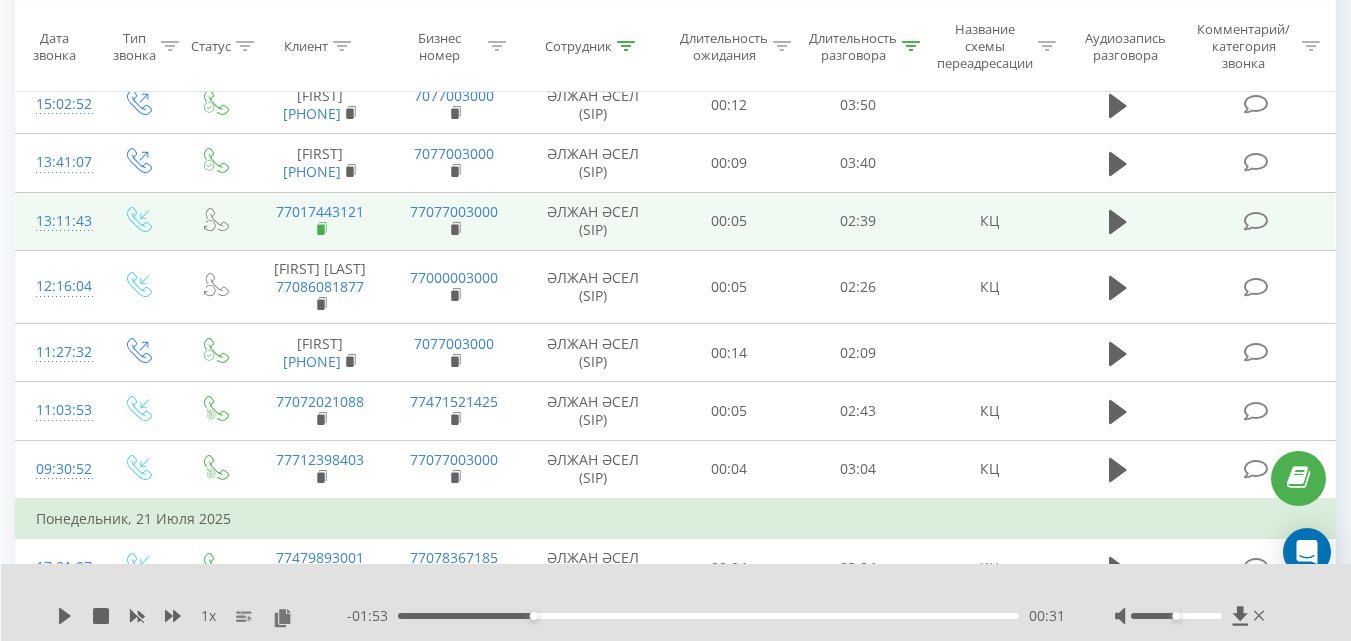click 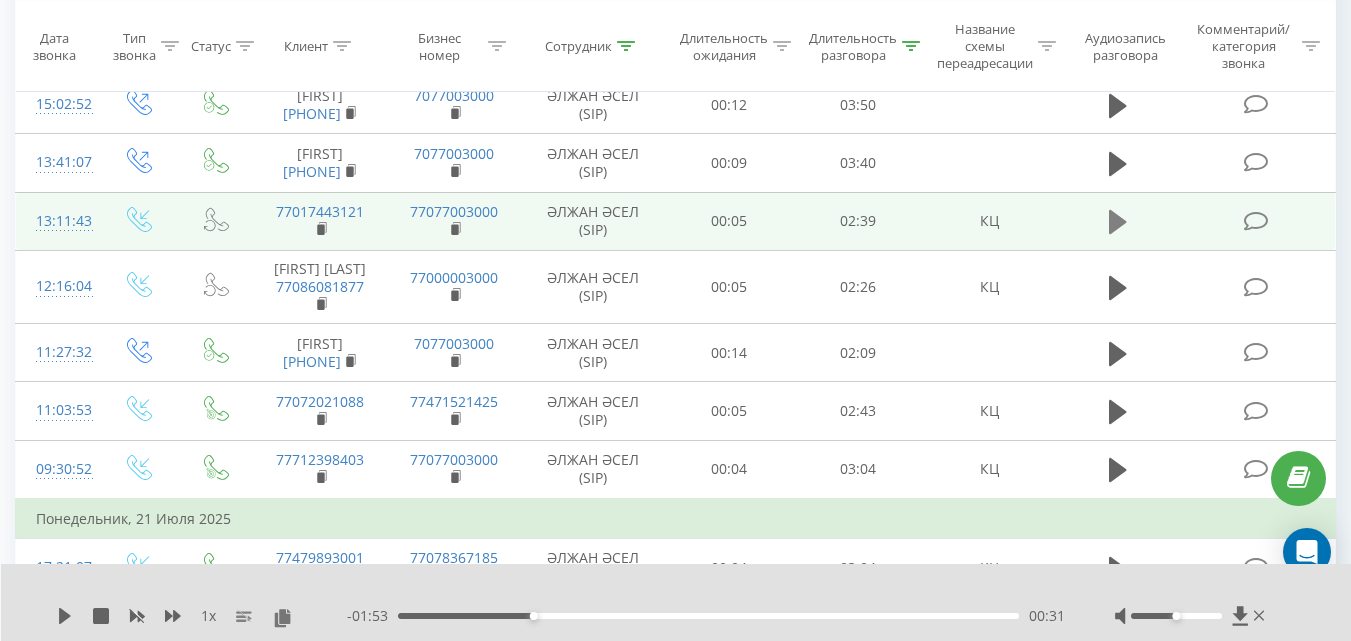 click 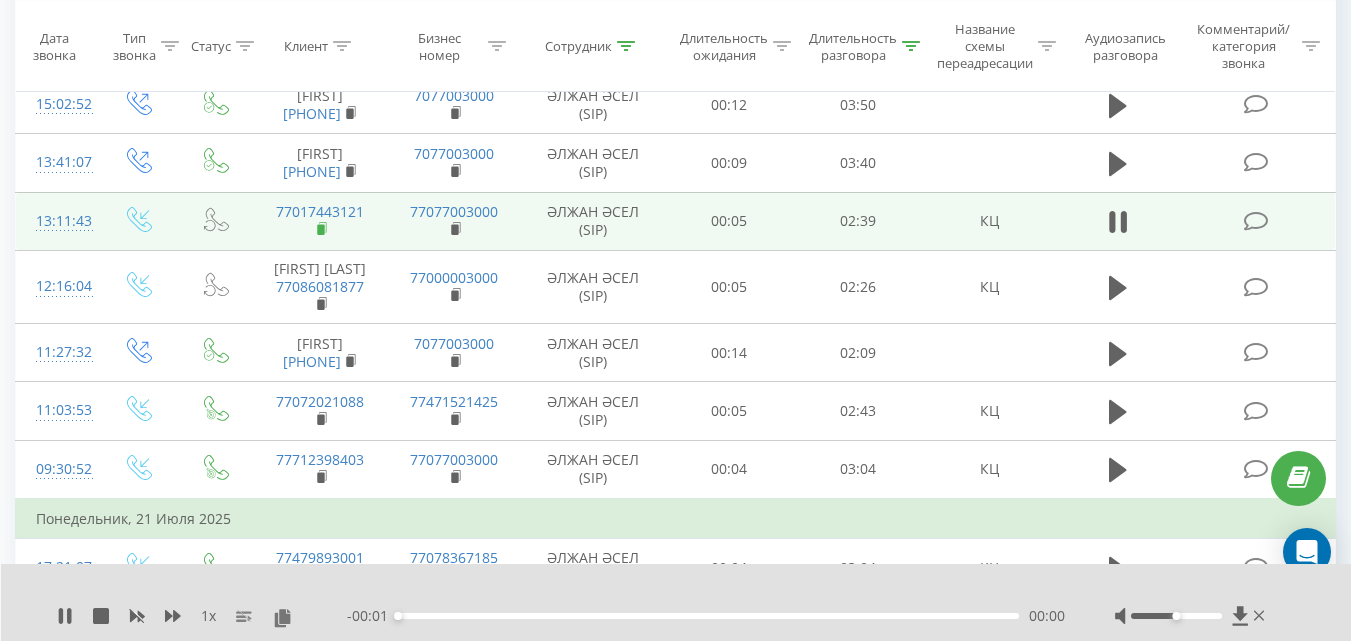 click 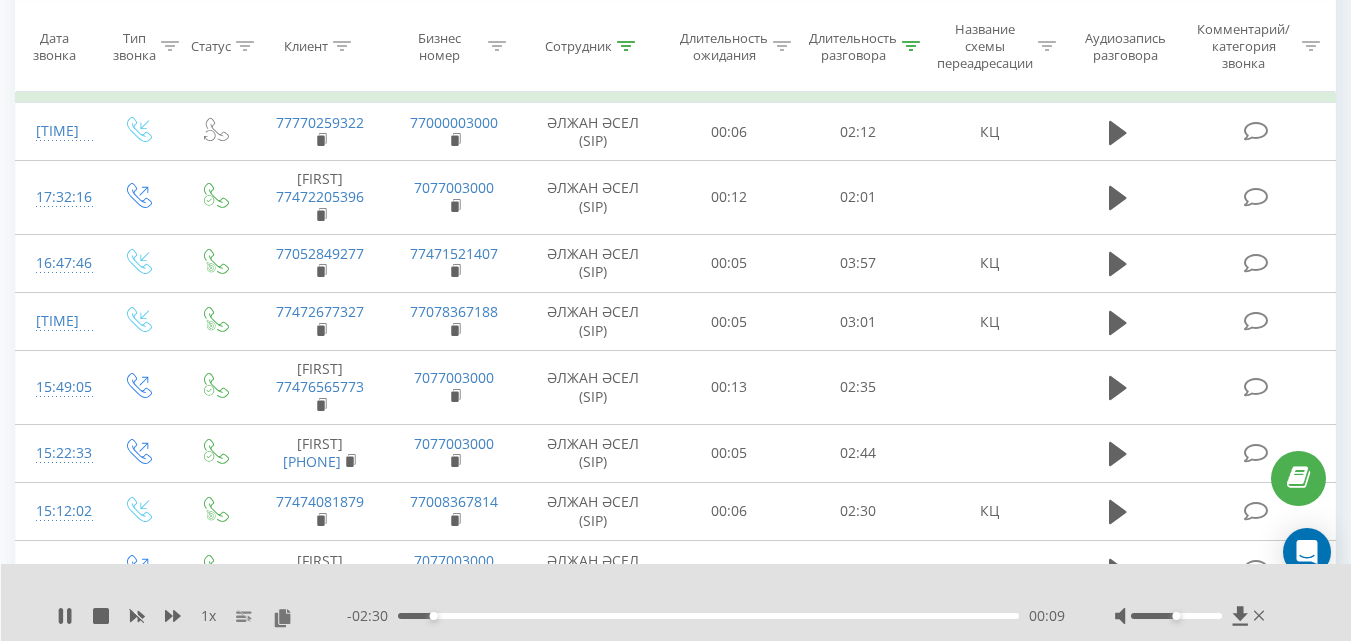 scroll, scrollTop: 4222, scrollLeft: 0, axis: vertical 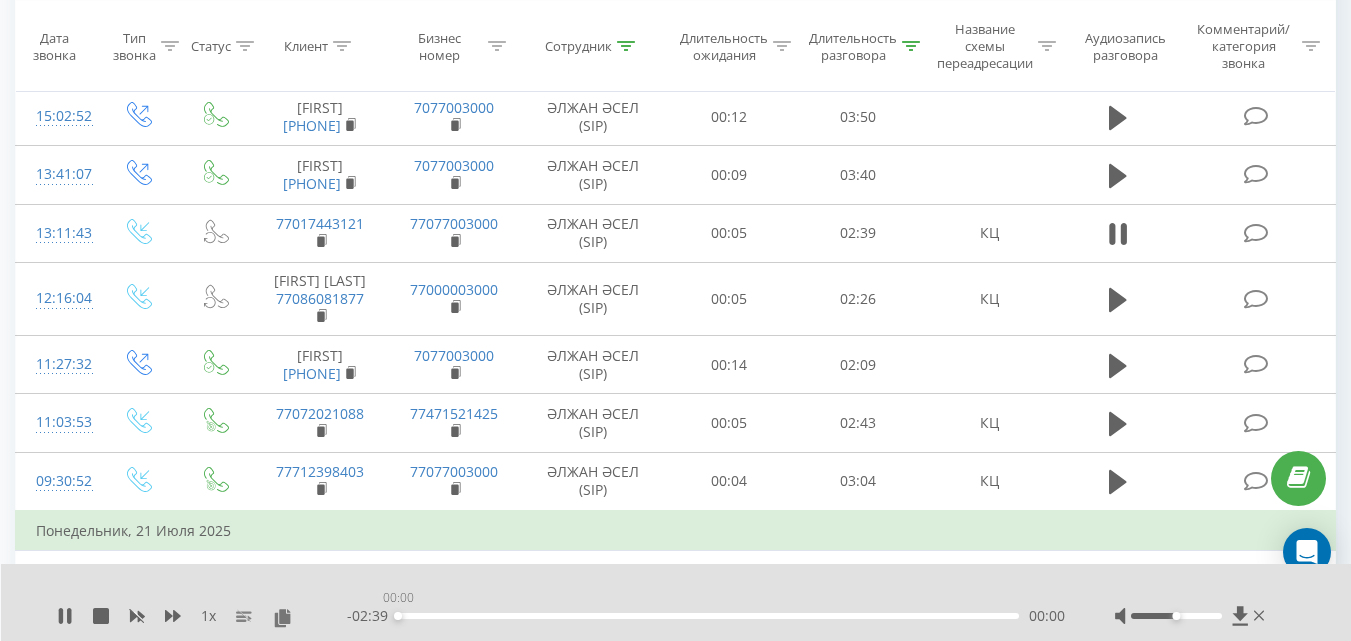 drag, startPoint x: 605, startPoint y: 615, endPoint x: 372, endPoint y: 599, distance: 233.5487 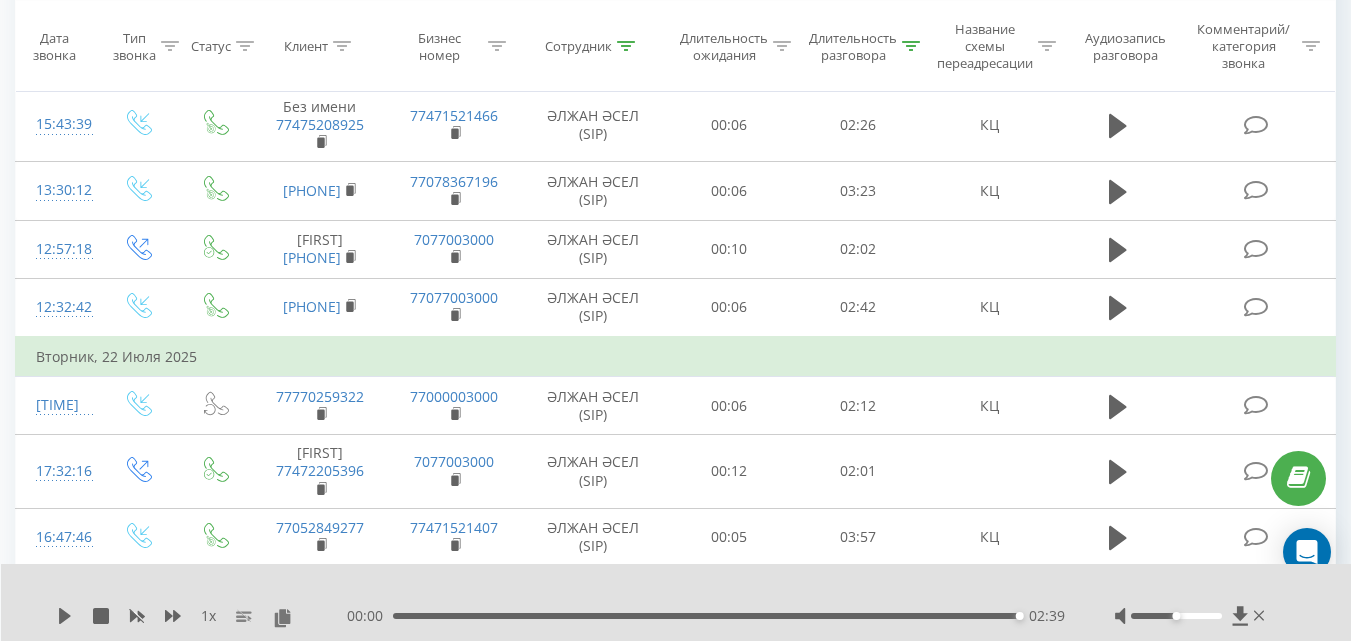 scroll, scrollTop: 3590, scrollLeft: 0, axis: vertical 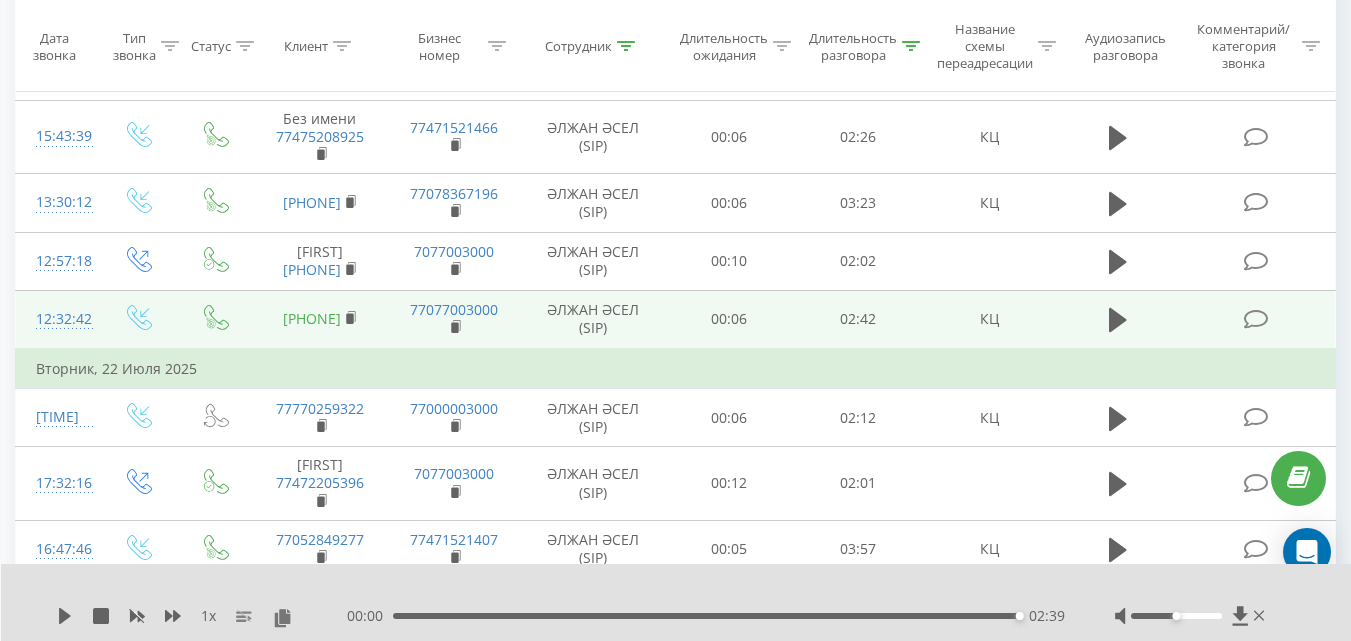 click on "77026277614" at bounding box center (312, 318) 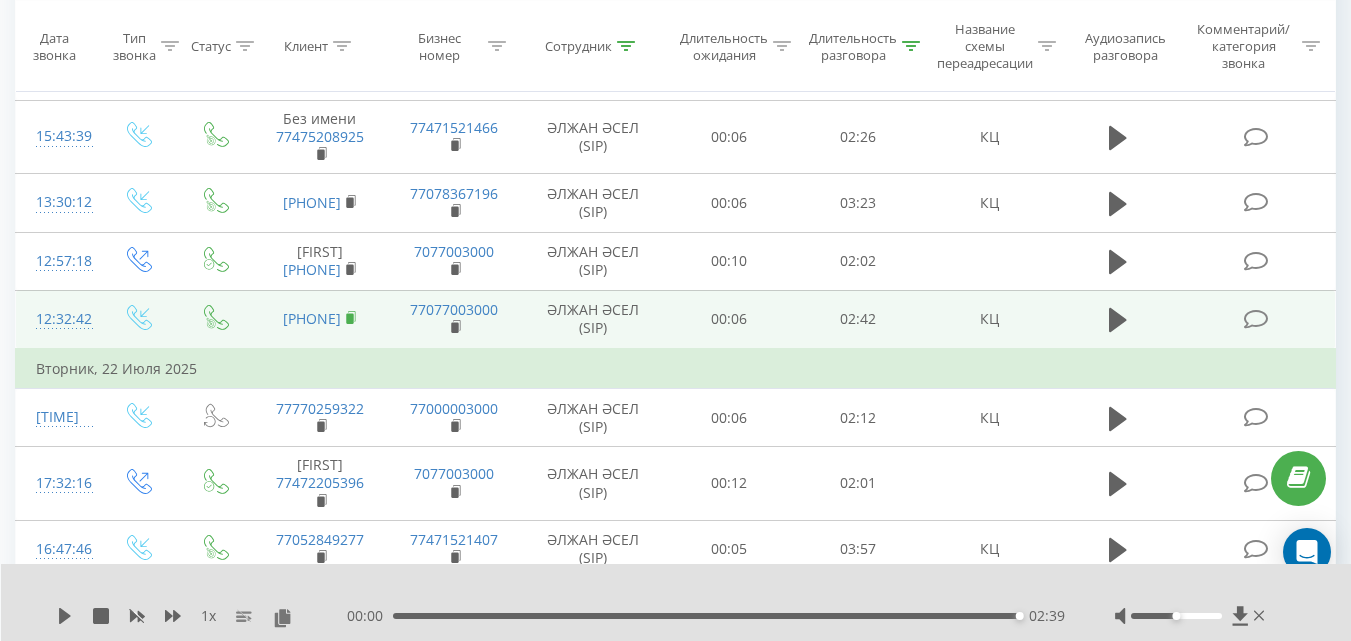 click 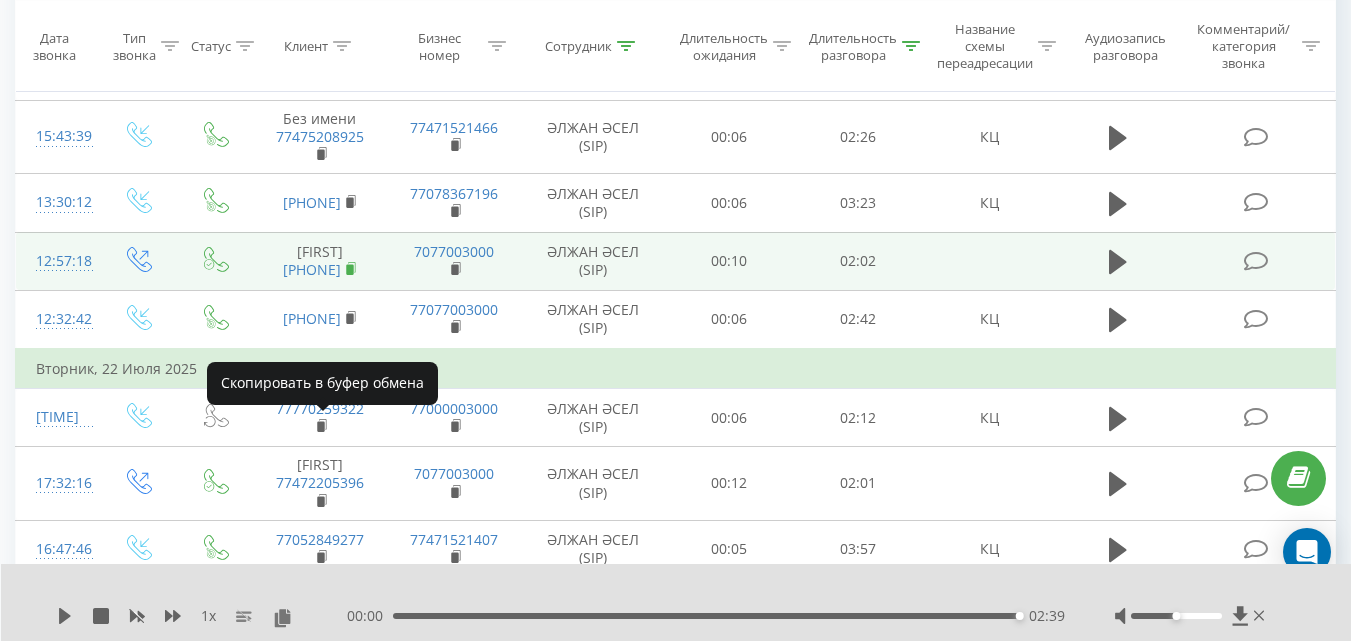 click 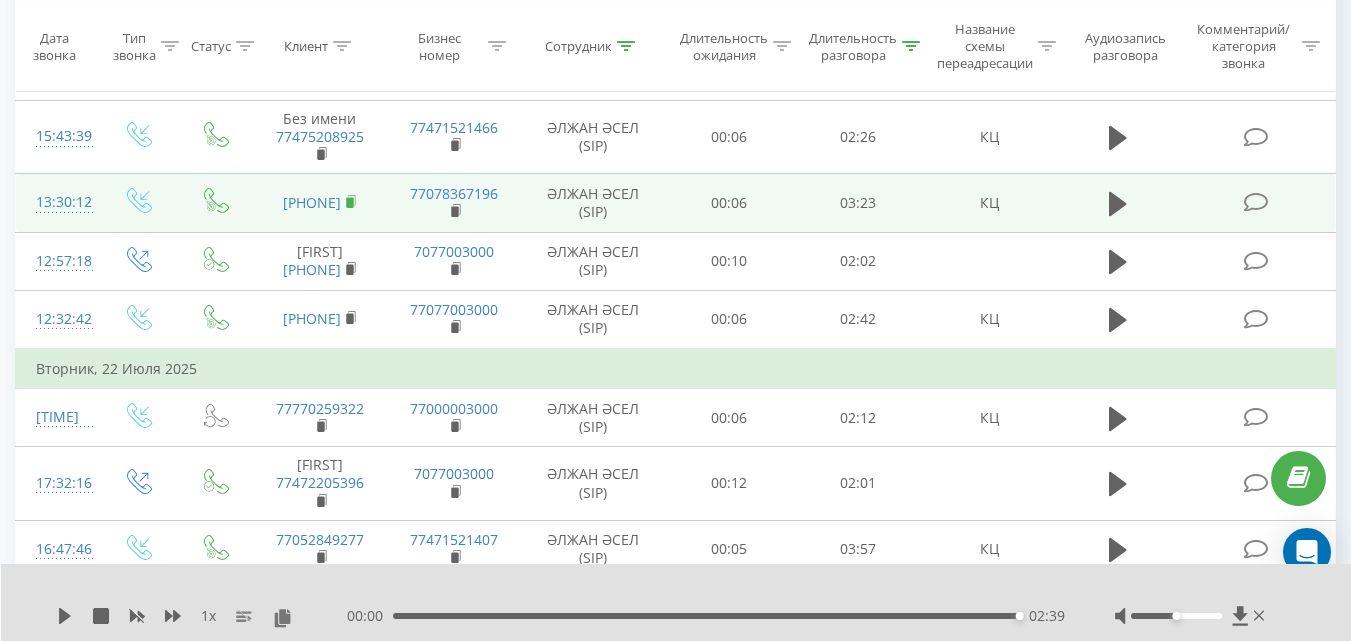 click 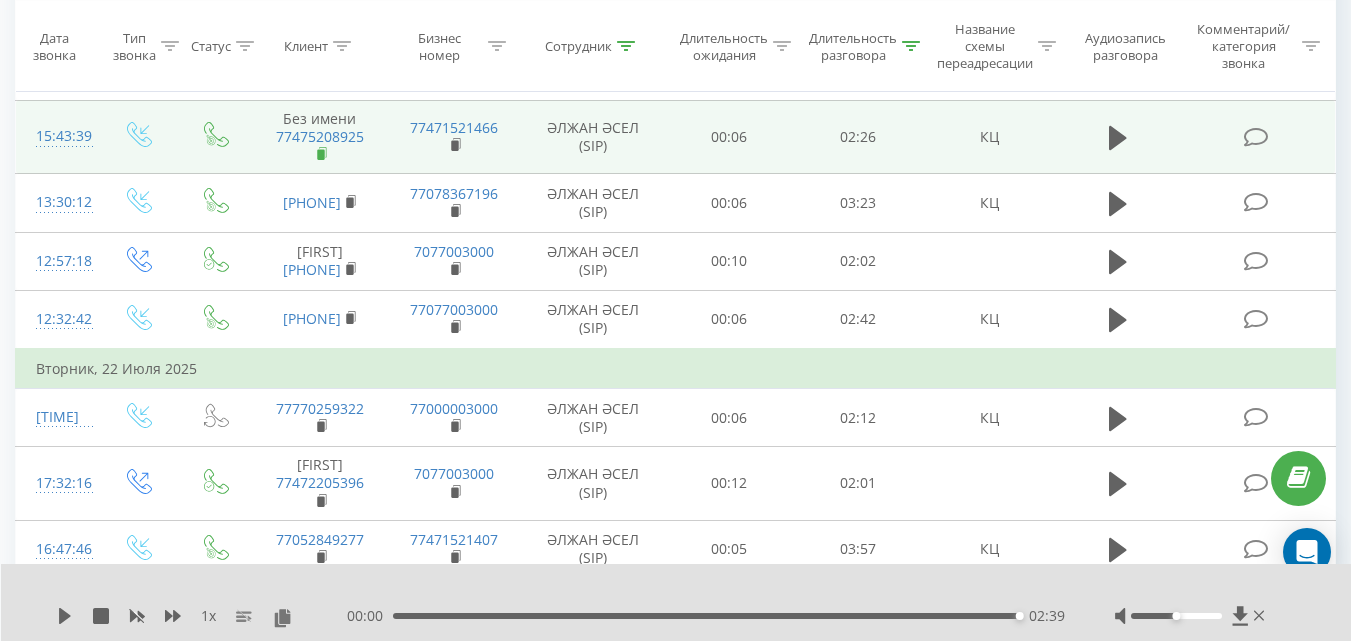 click 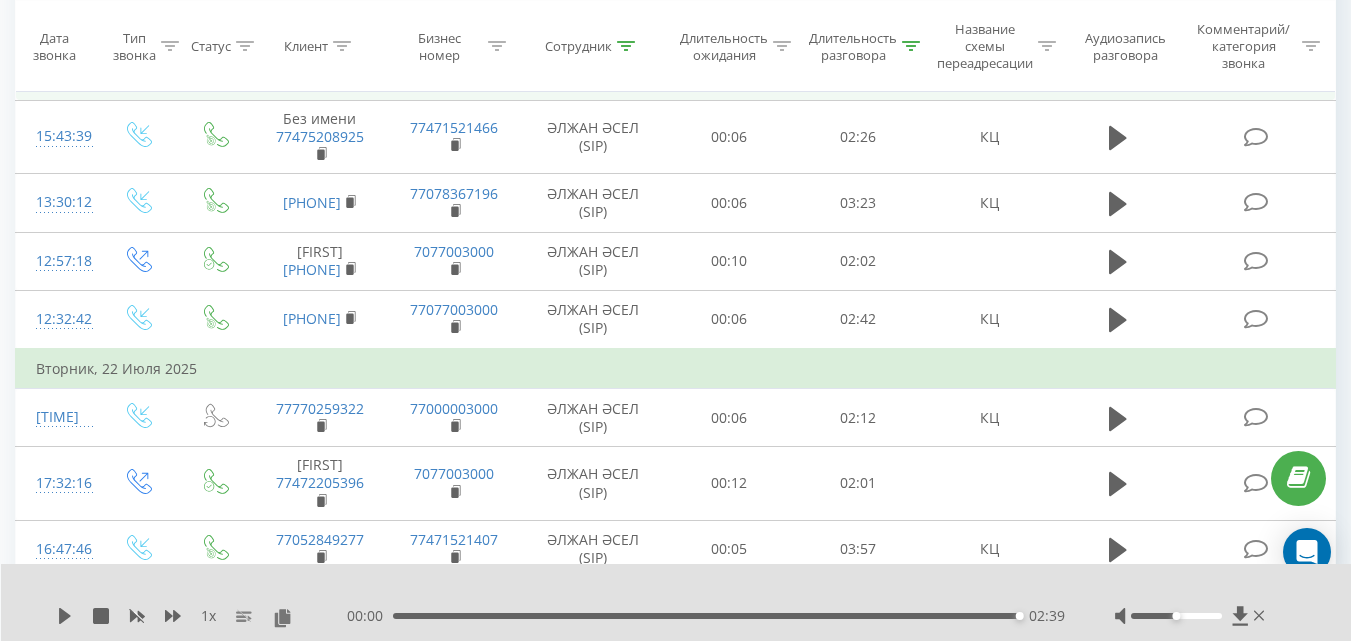 click 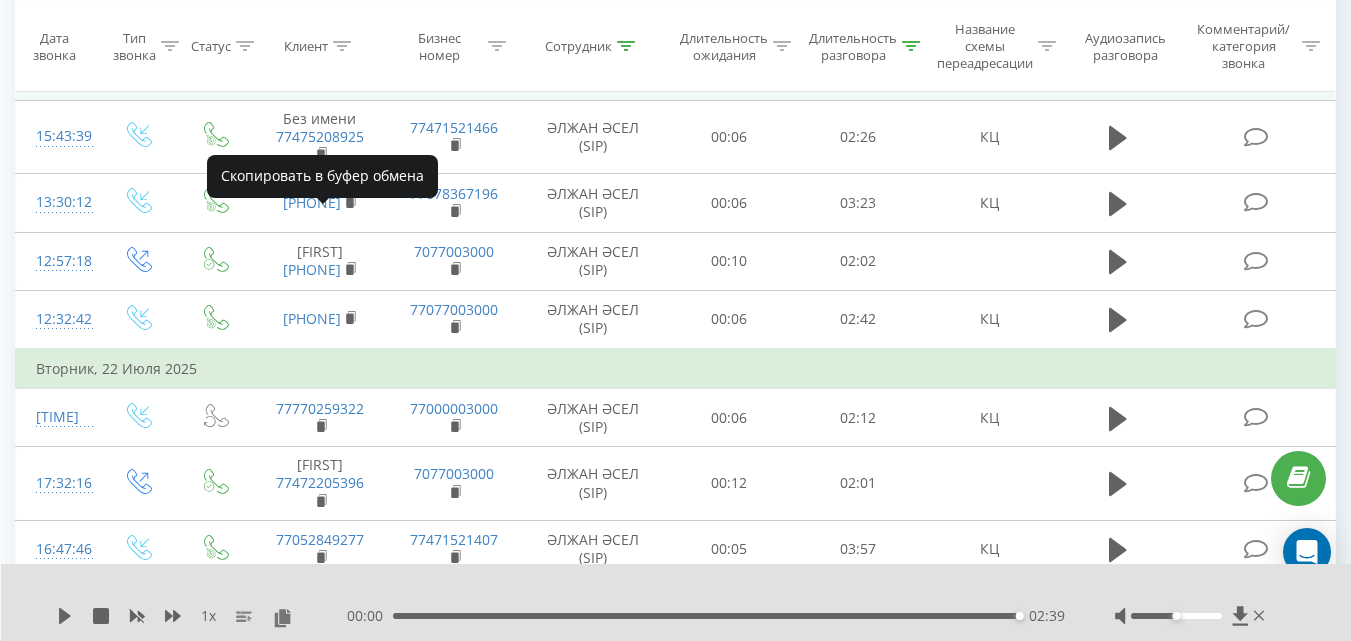 click 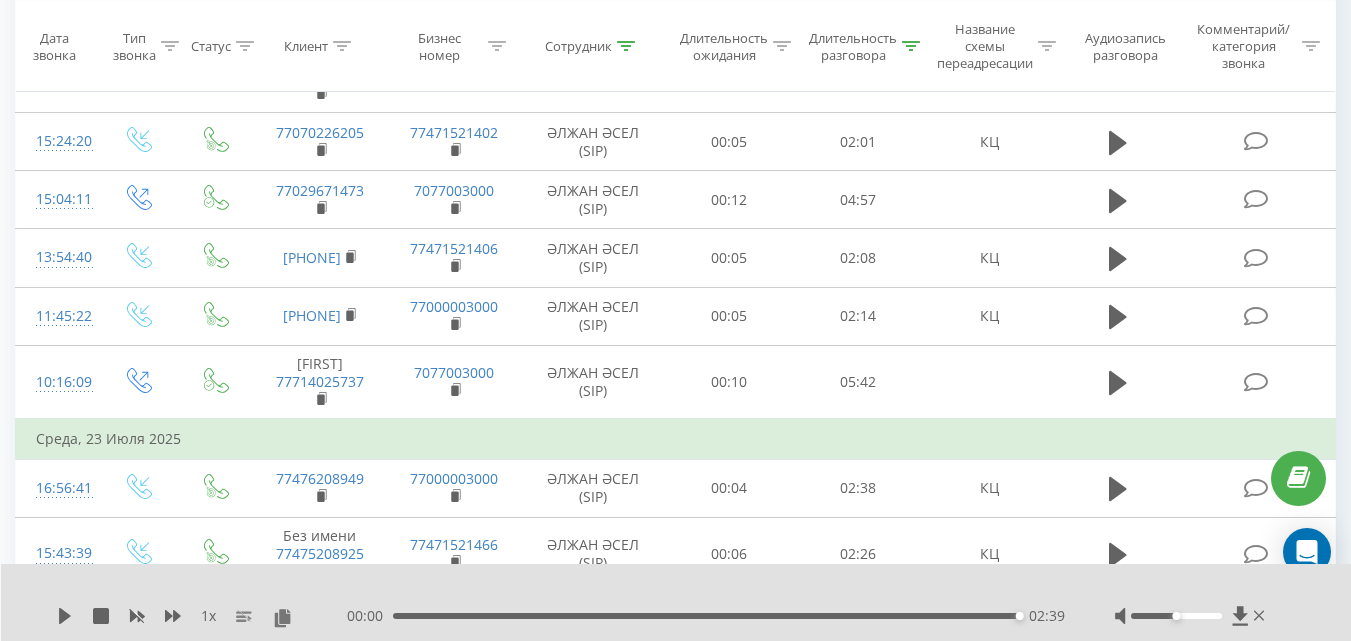 scroll, scrollTop: 3185, scrollLeft: 0, axis: vertical 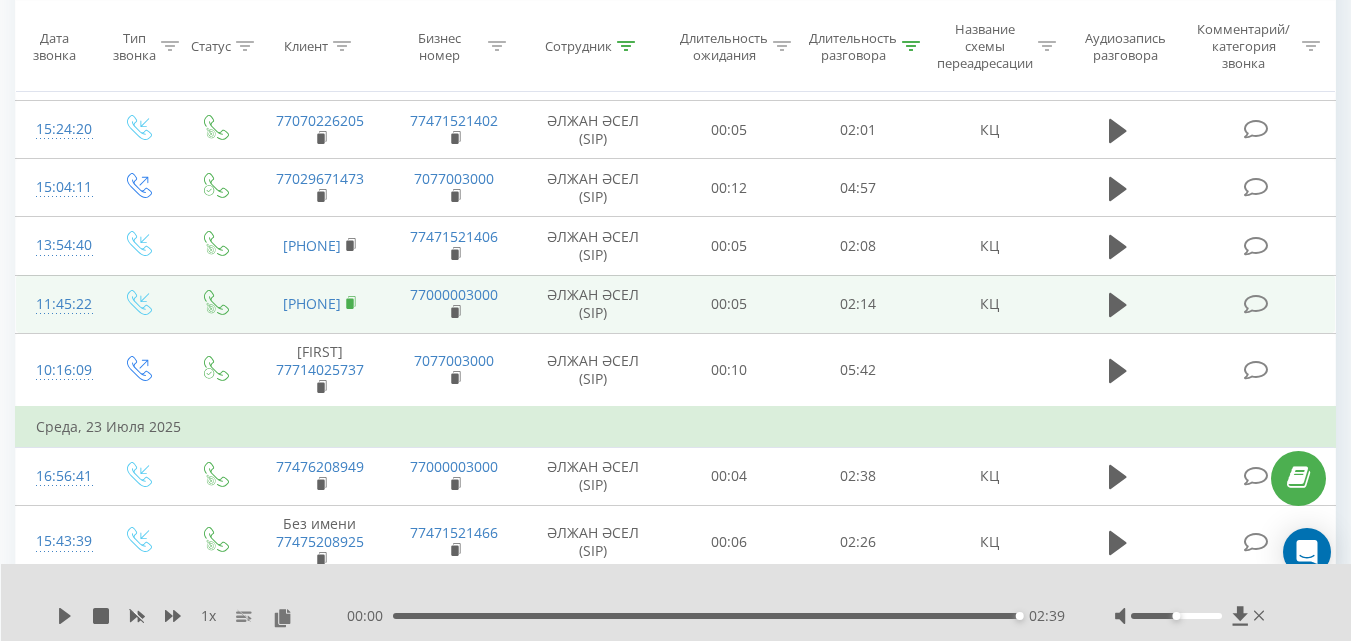 click 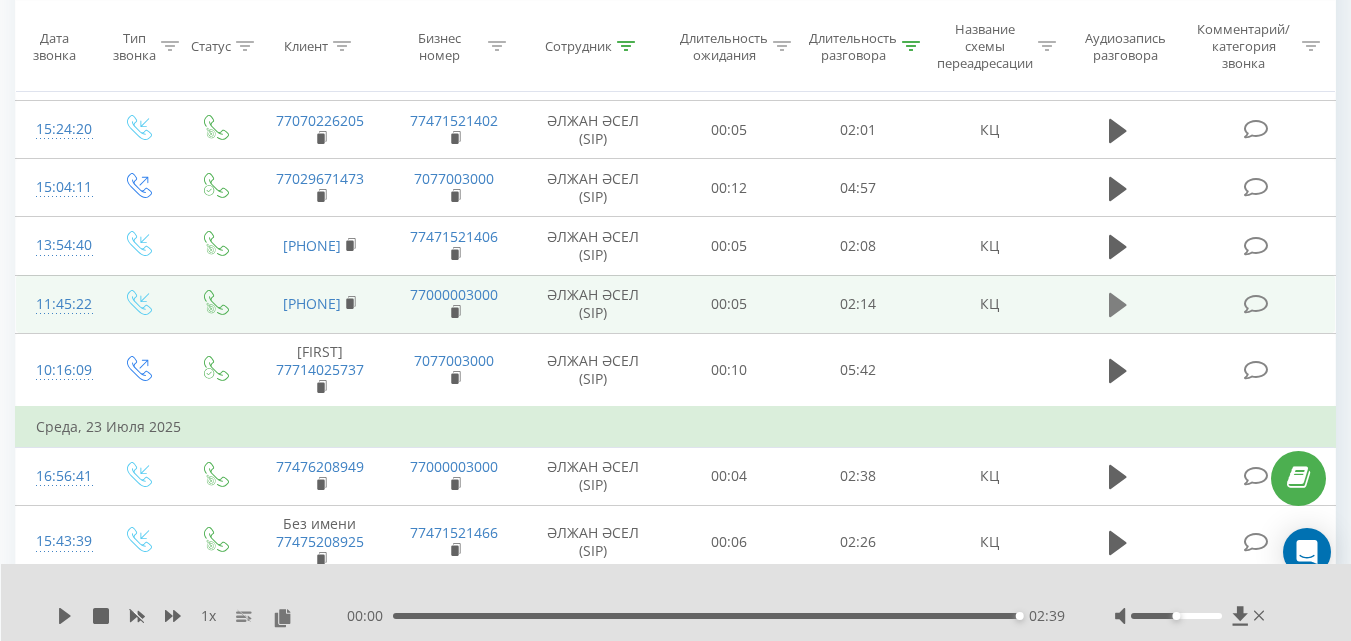 click at bounding box center [1118, 305] 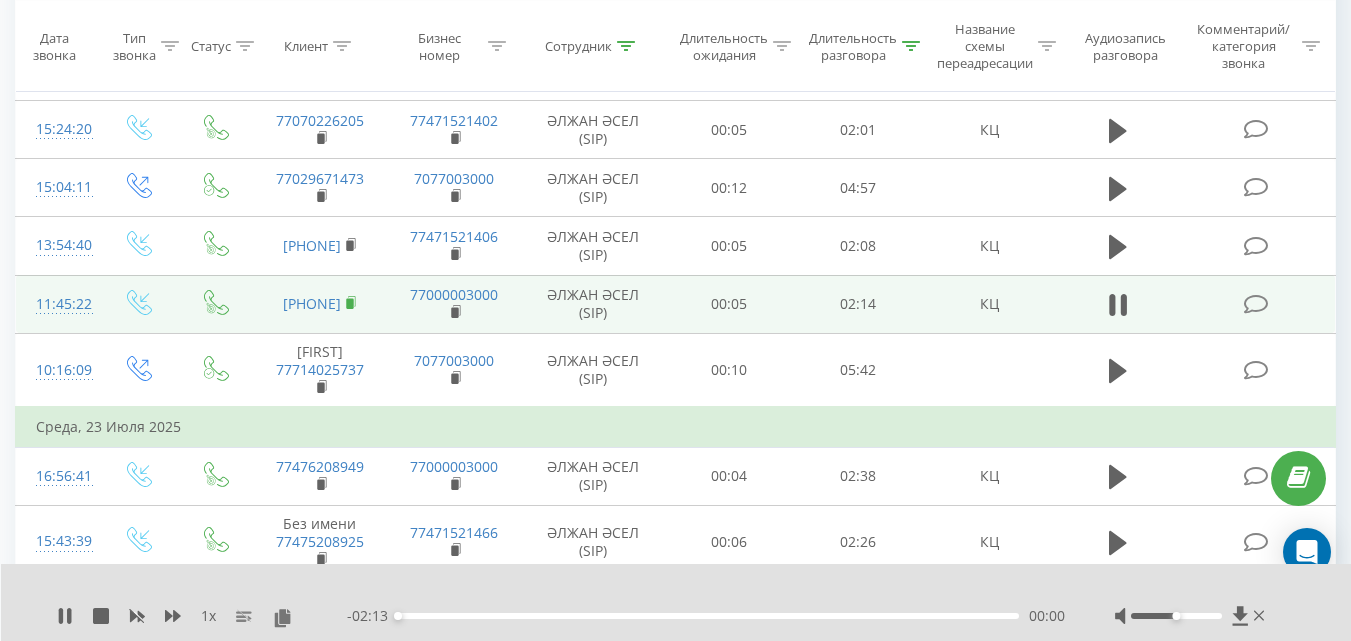 click 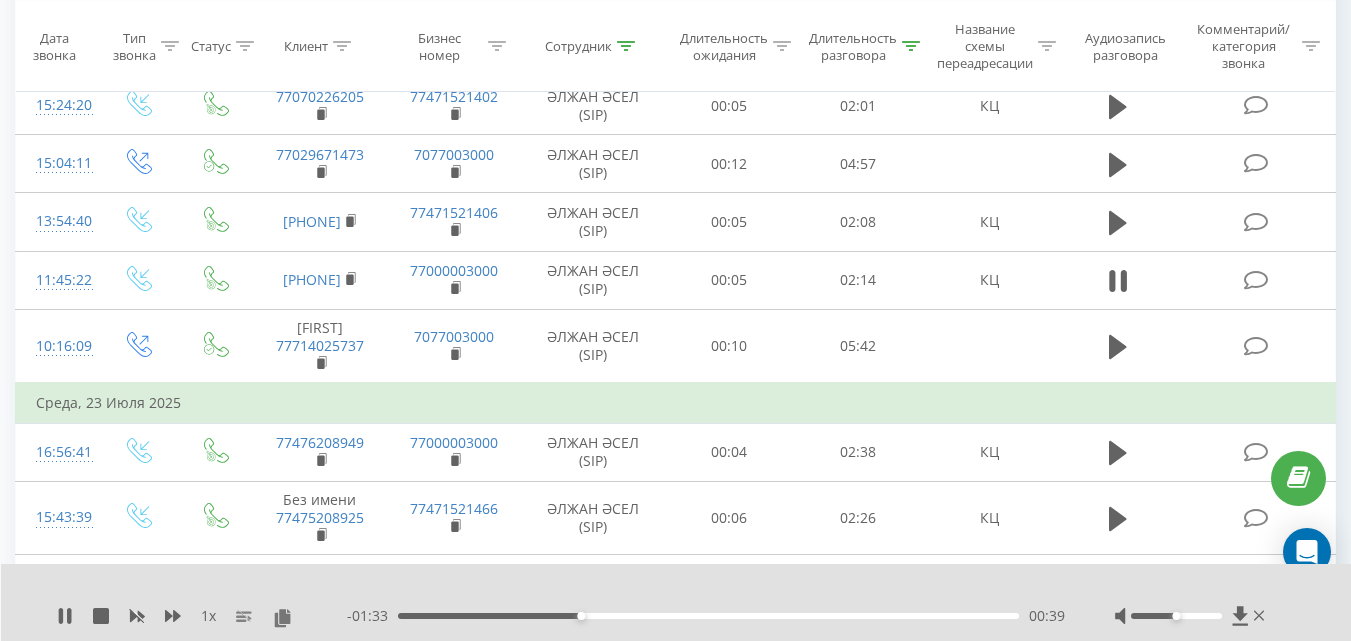 scroll, scrollTop: 3221, scrollLeft: 0, axis: vertical 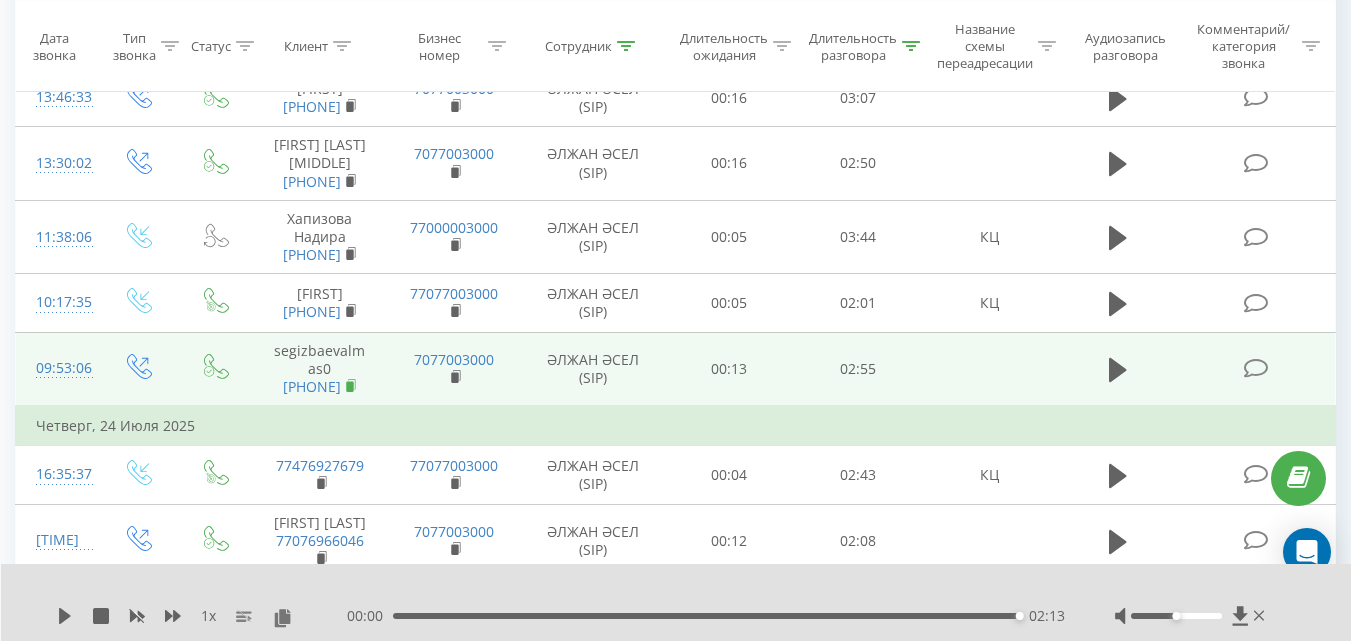 click 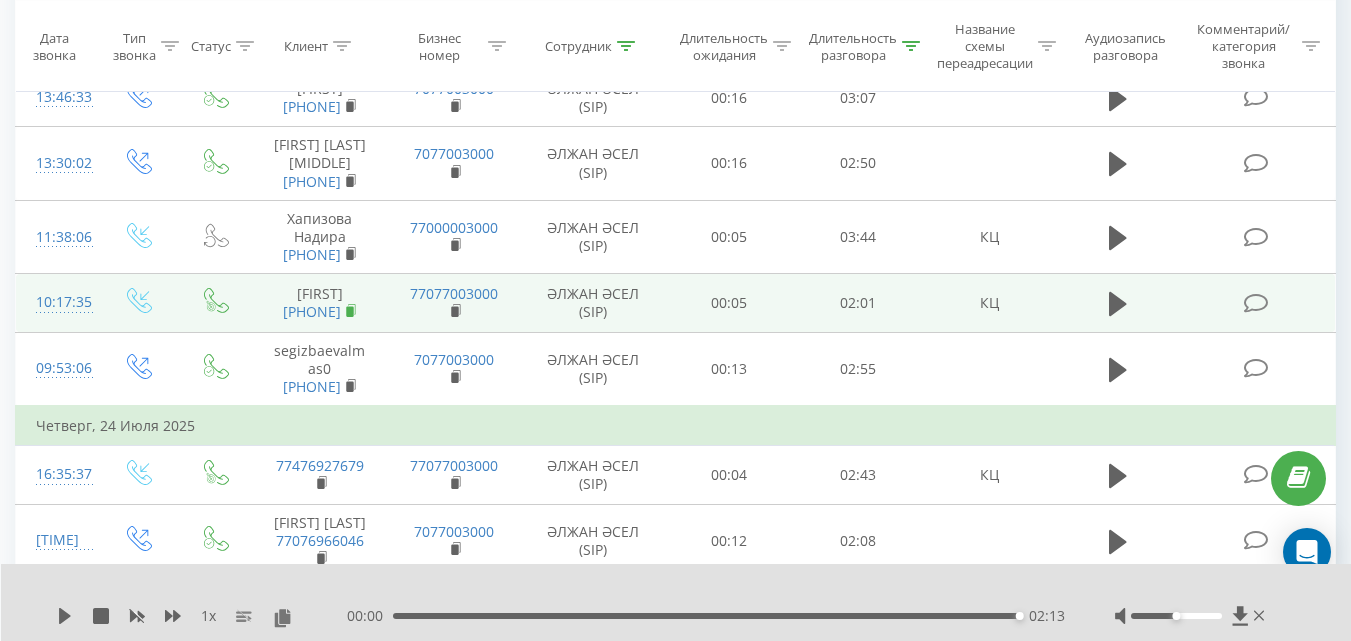 click on "77473883817" at bounding box center [320, 312] 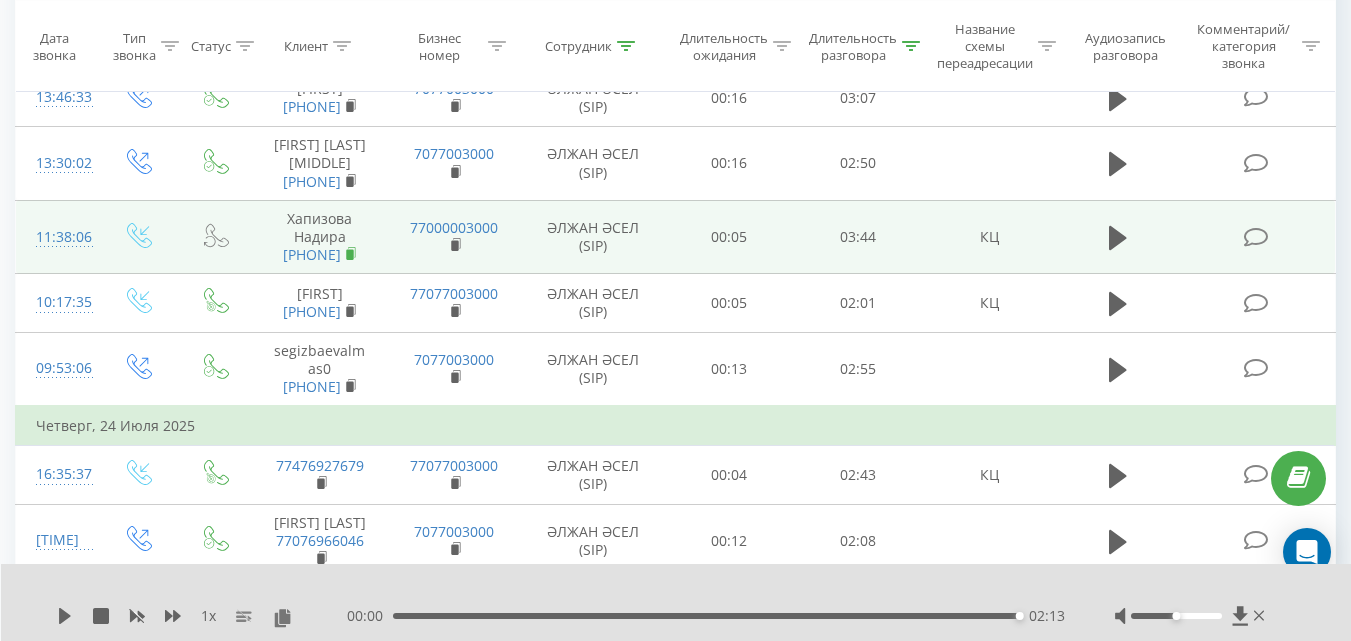 click 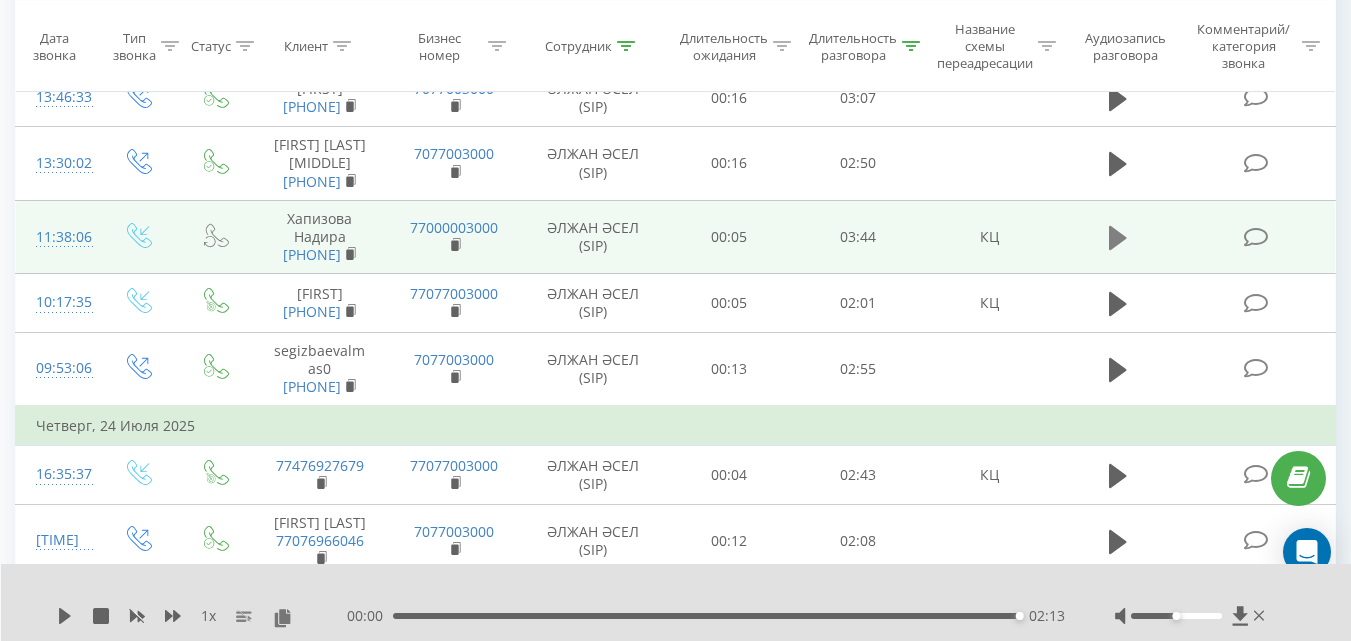 click 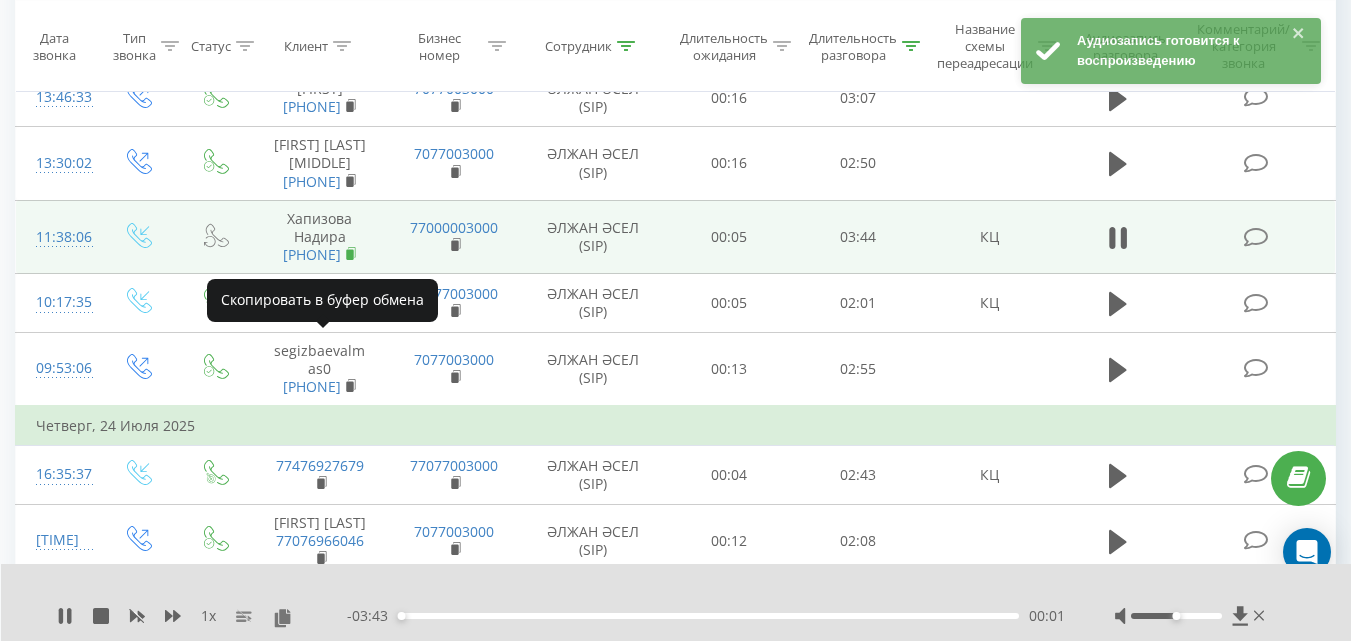 click 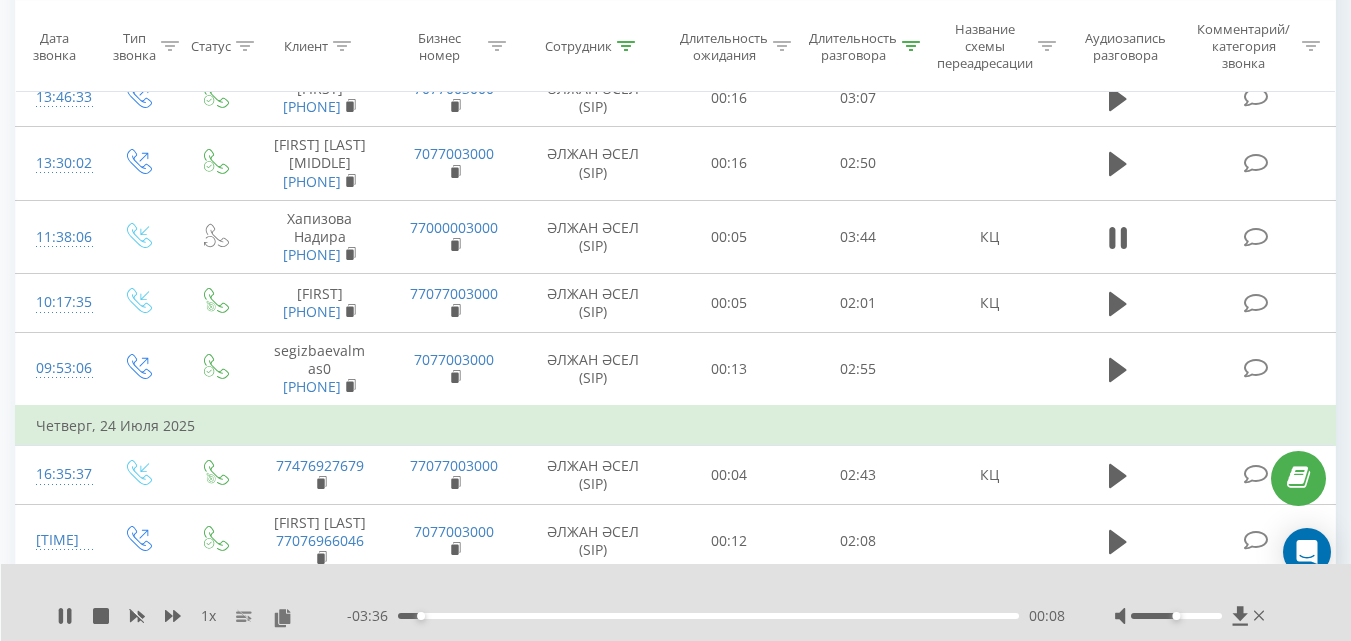 scroll, scrollTop: 2589, scrollLeft: 0, axis: vertical 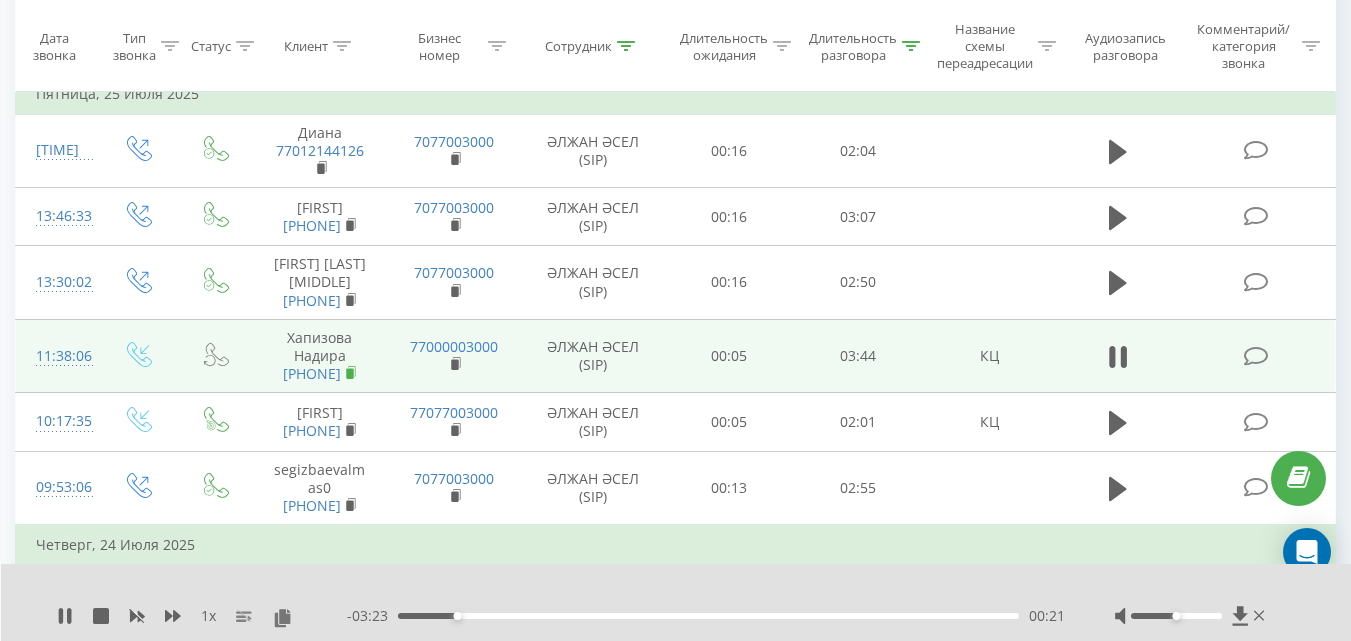 click 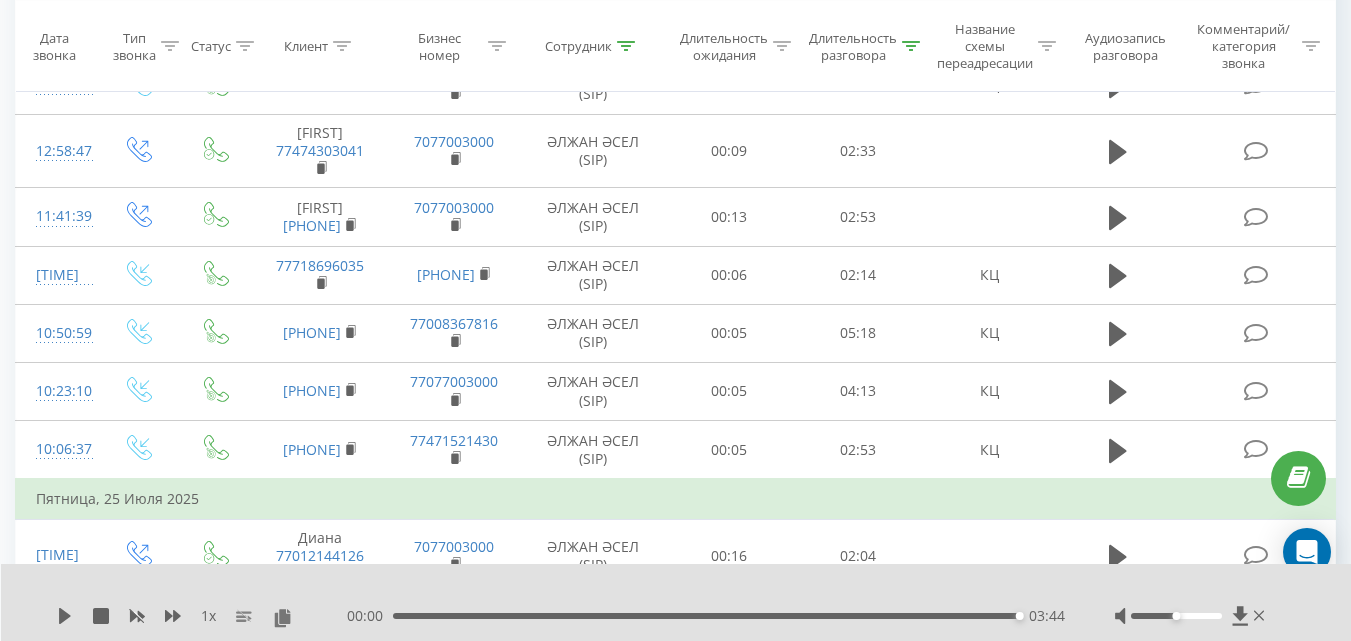 scroll, scrollTop: 2089, scrollLeft: 0, axis: vertical 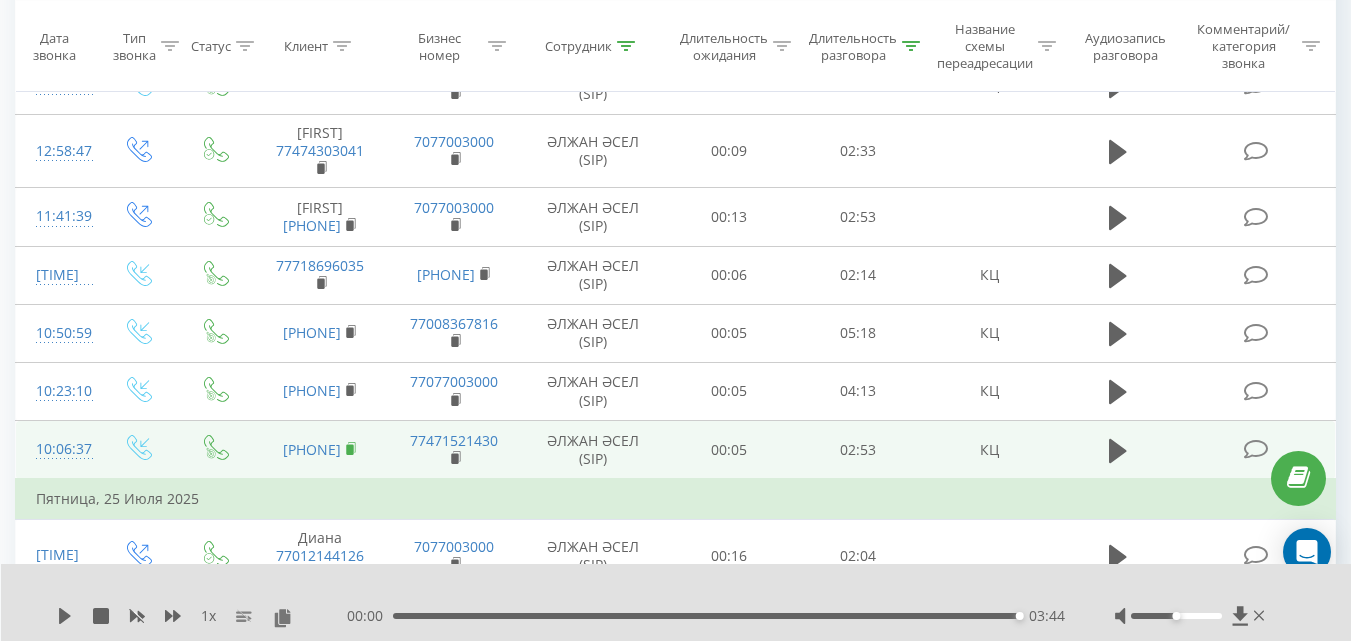 click 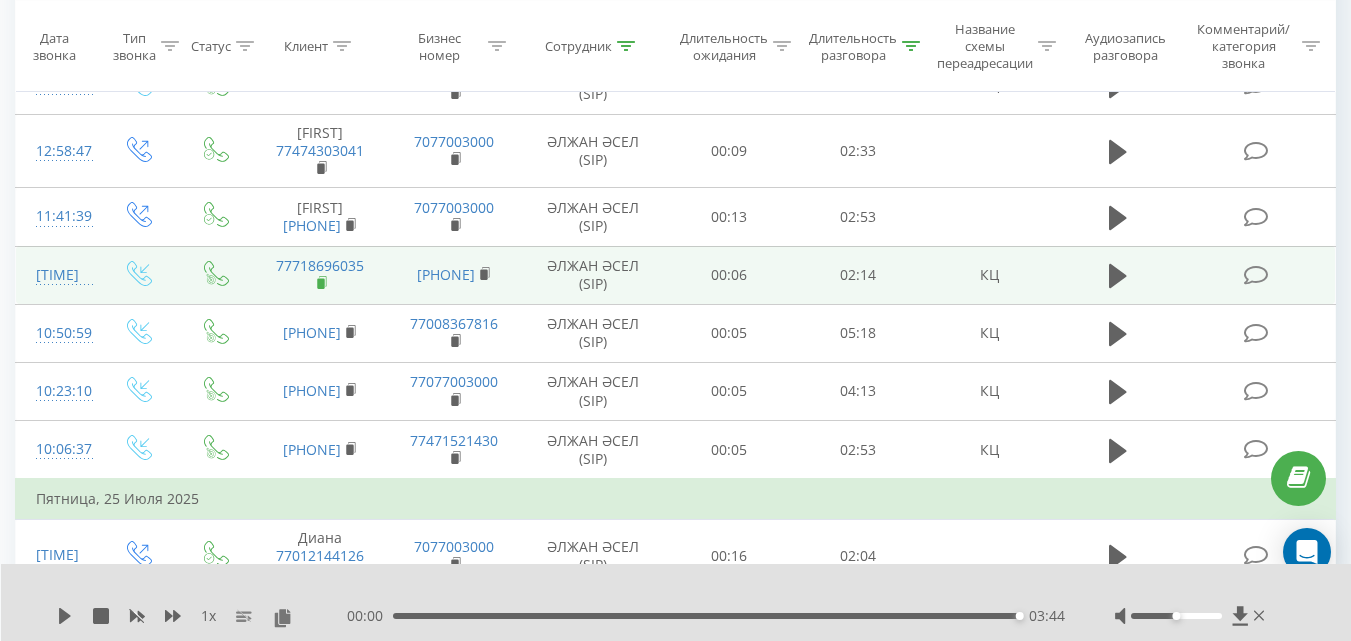 click 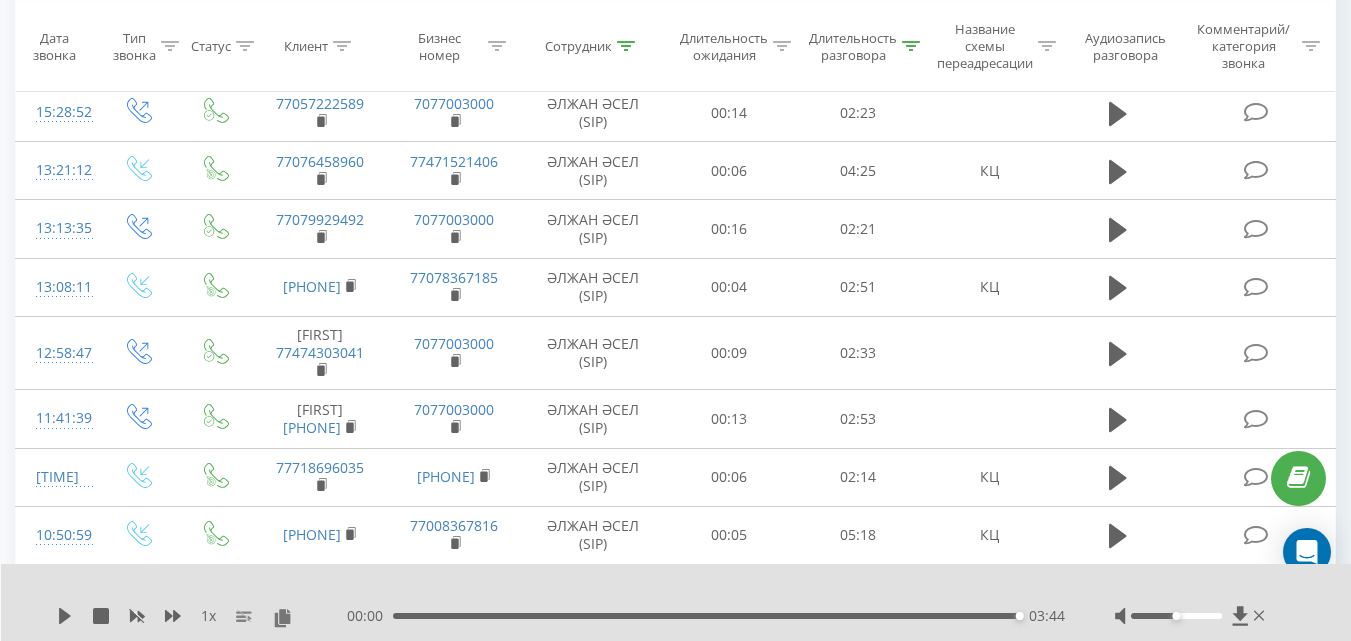 scroll, scrollTop: 1970, scrollLeft: 0, axis: vertical 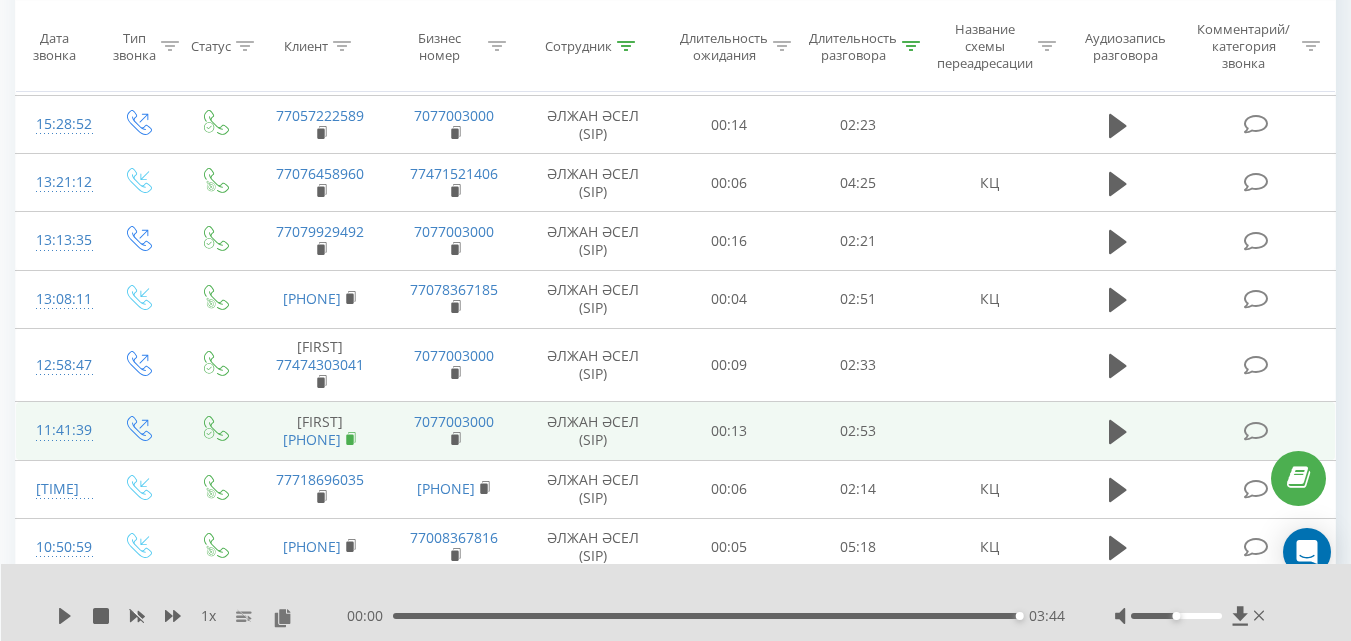 click 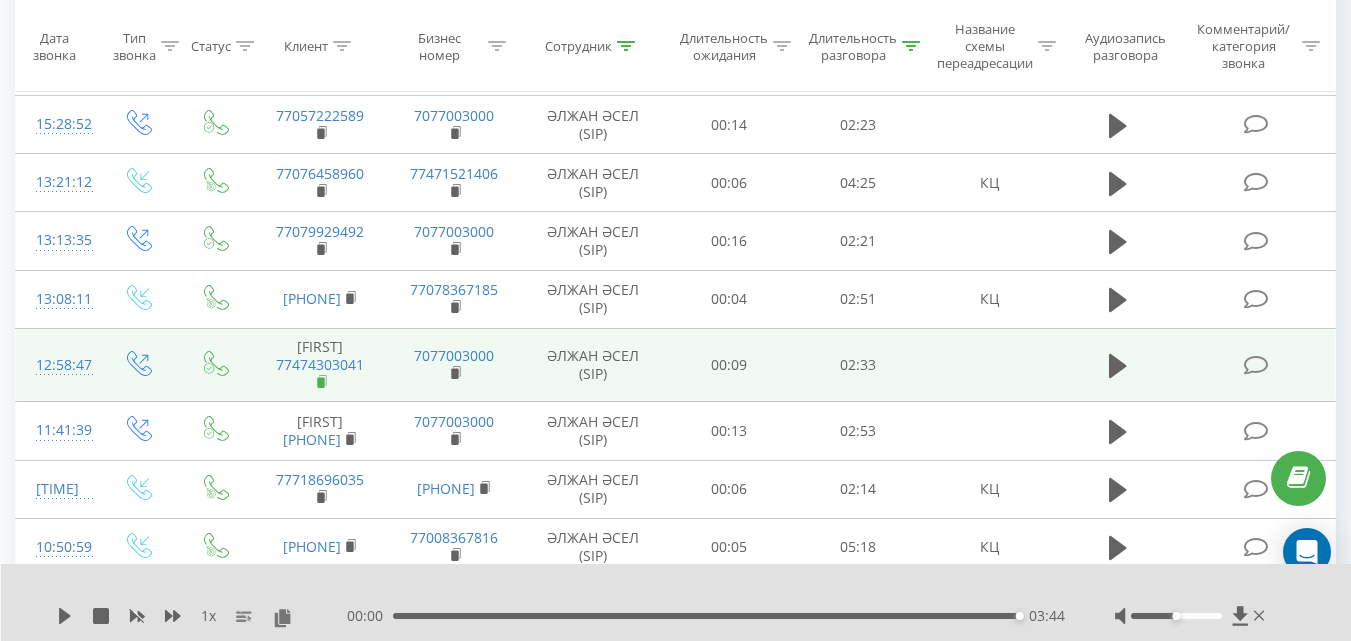click 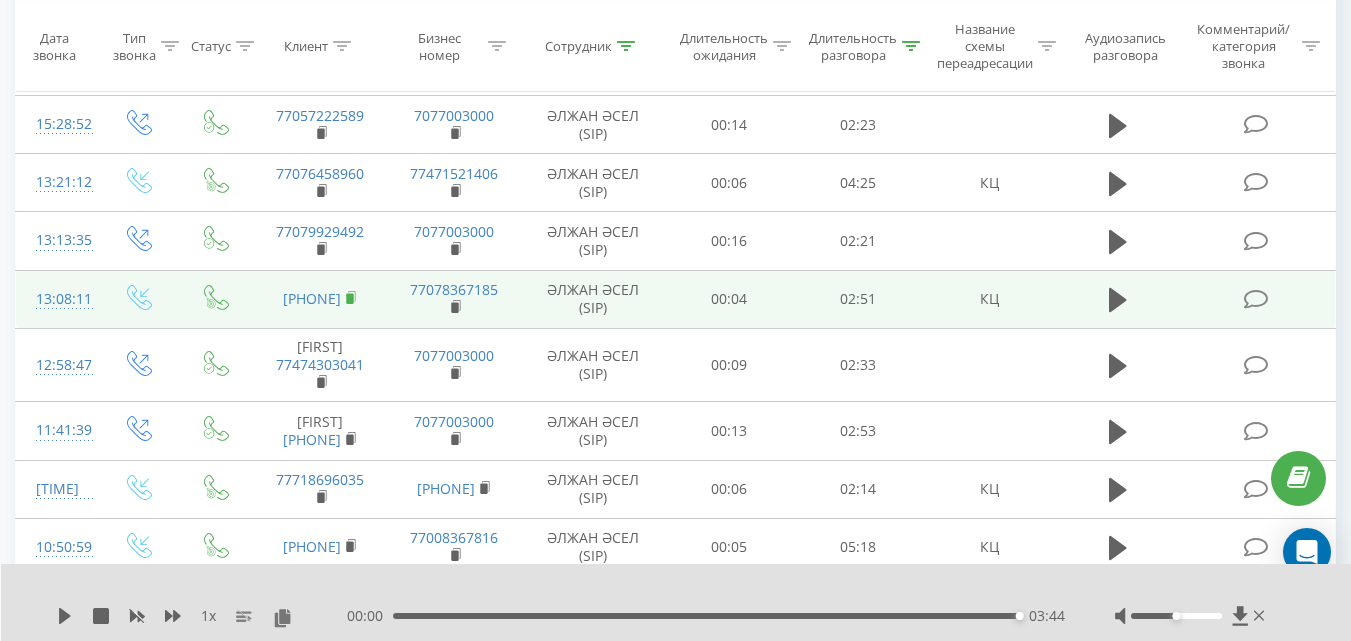 click 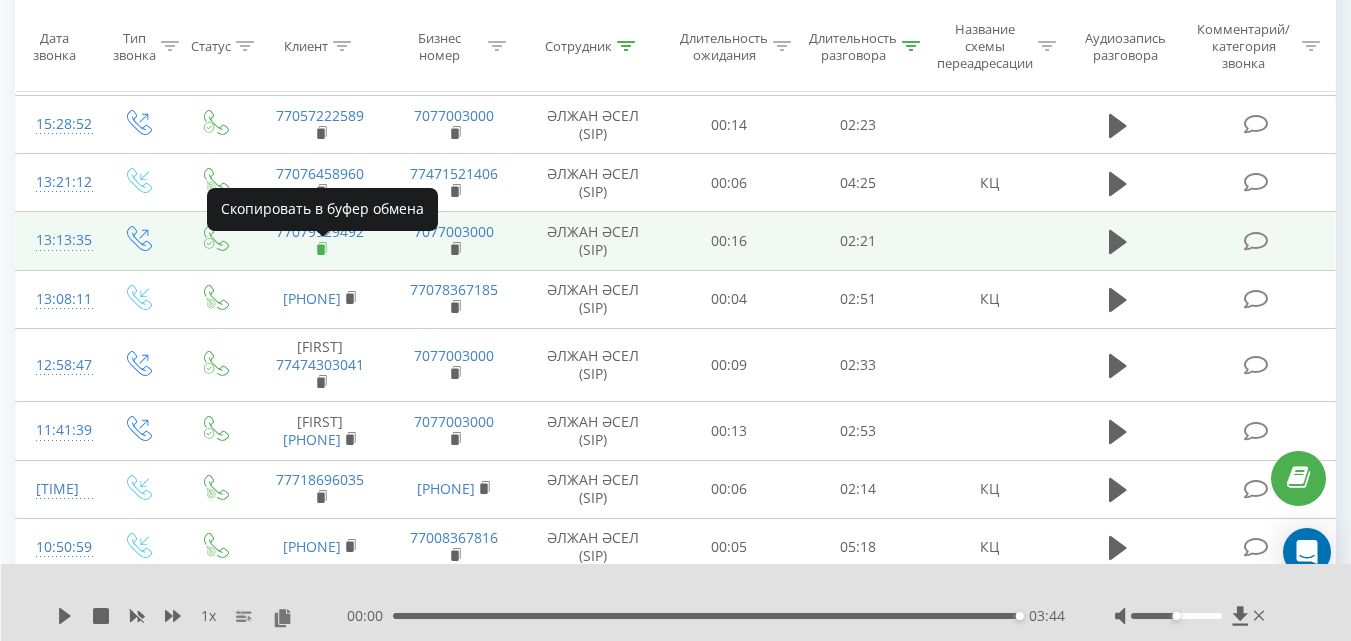 click 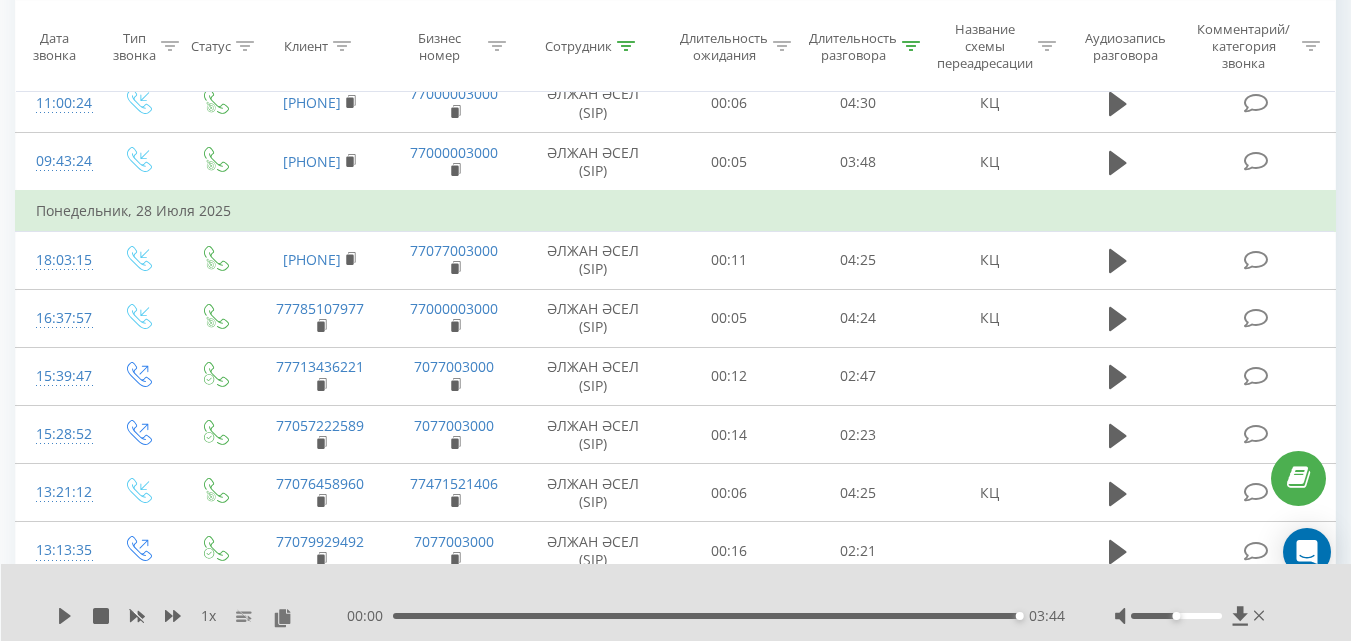 scroll, scrollTop: 1708, scrollLeft: 0, axis: vertical 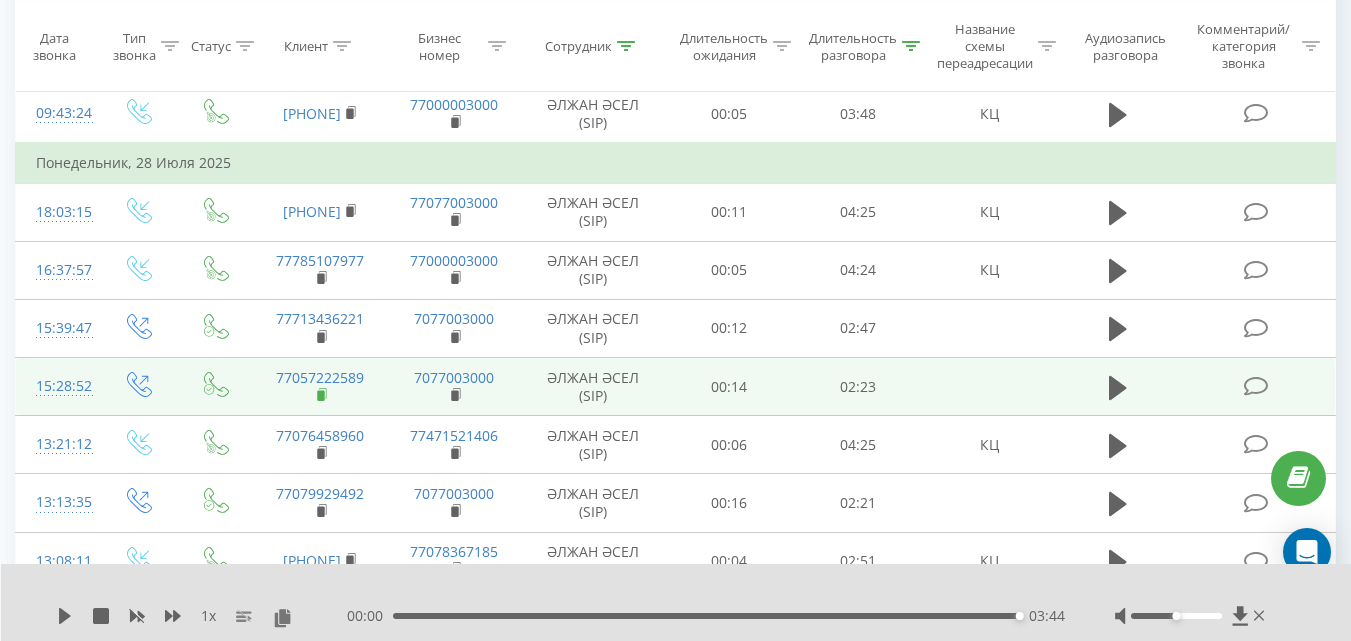 click 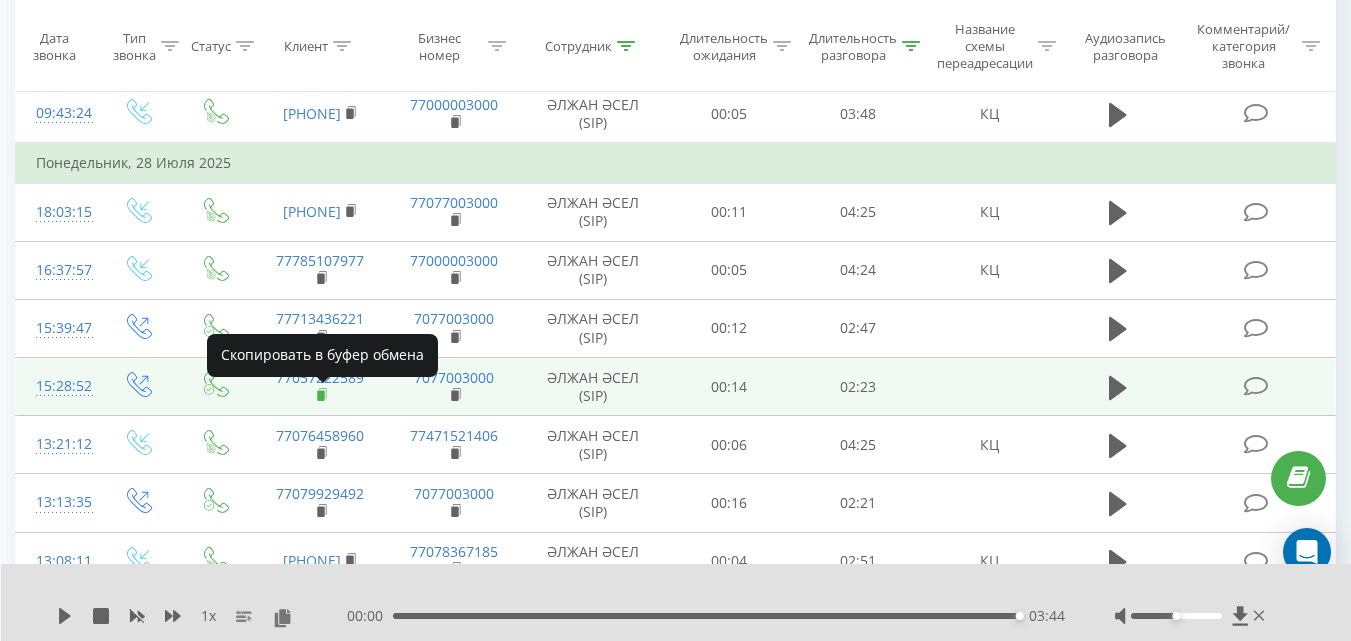 click 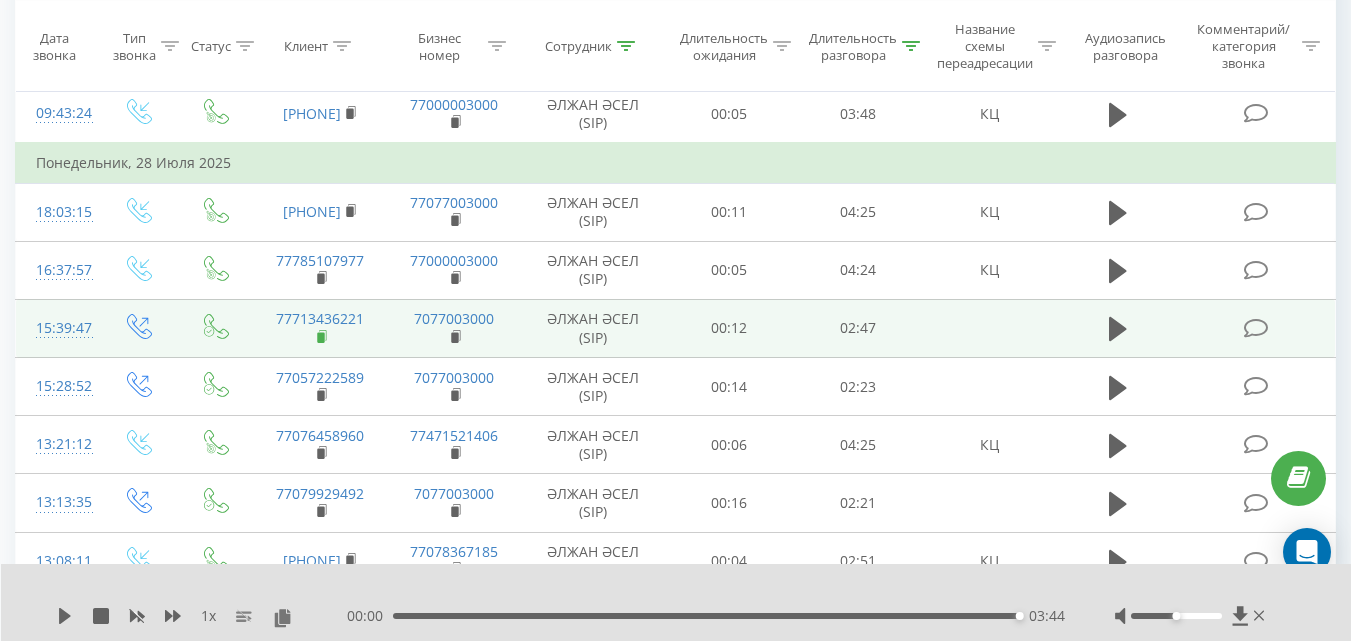 click 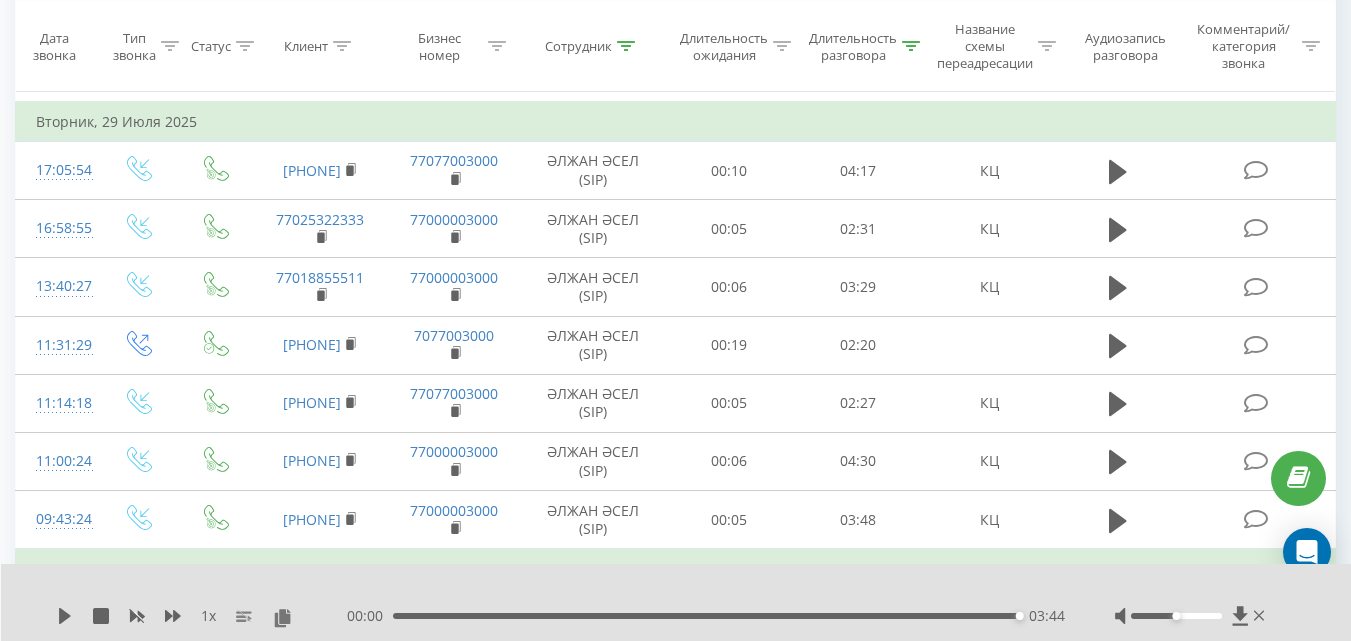 scroll, scrollTop: 1314, scrollLeft: 0, axis: vertical 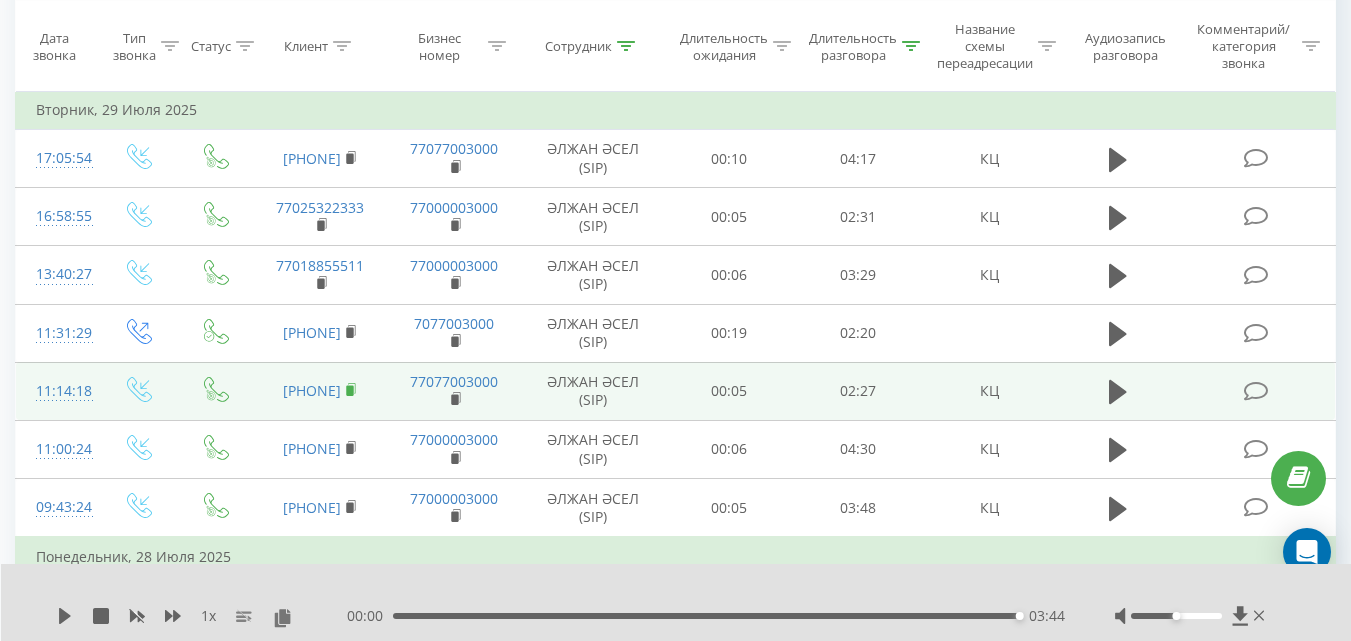 click 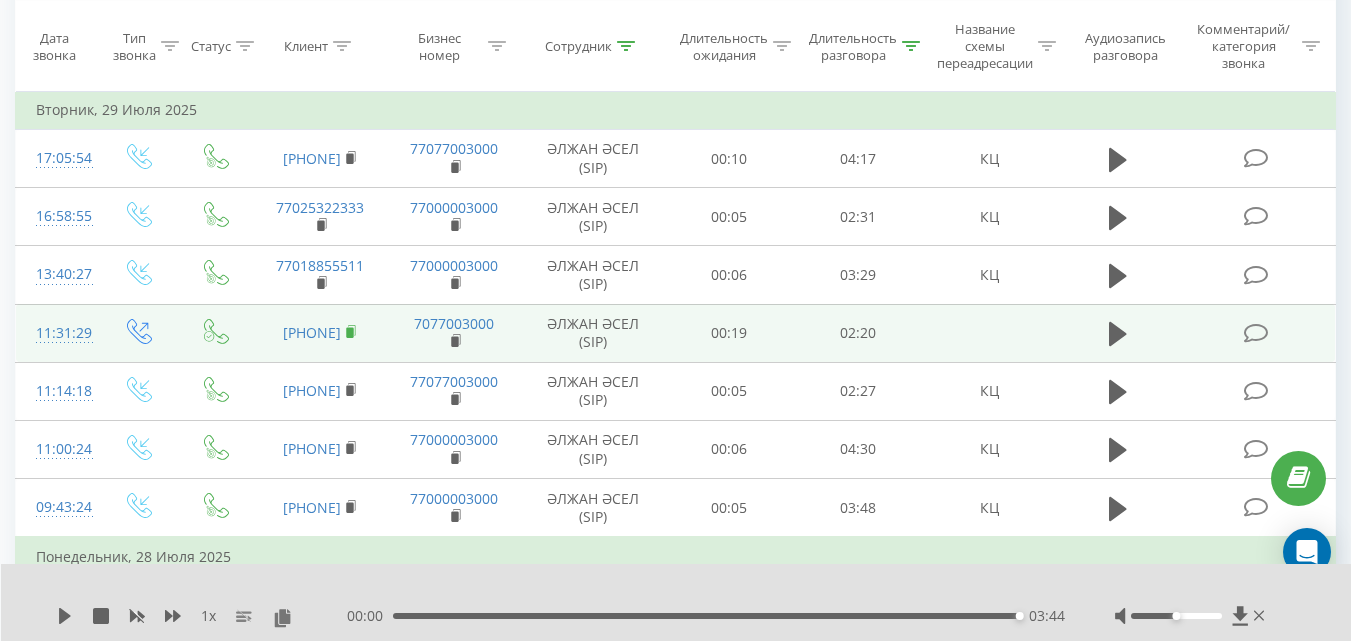 click 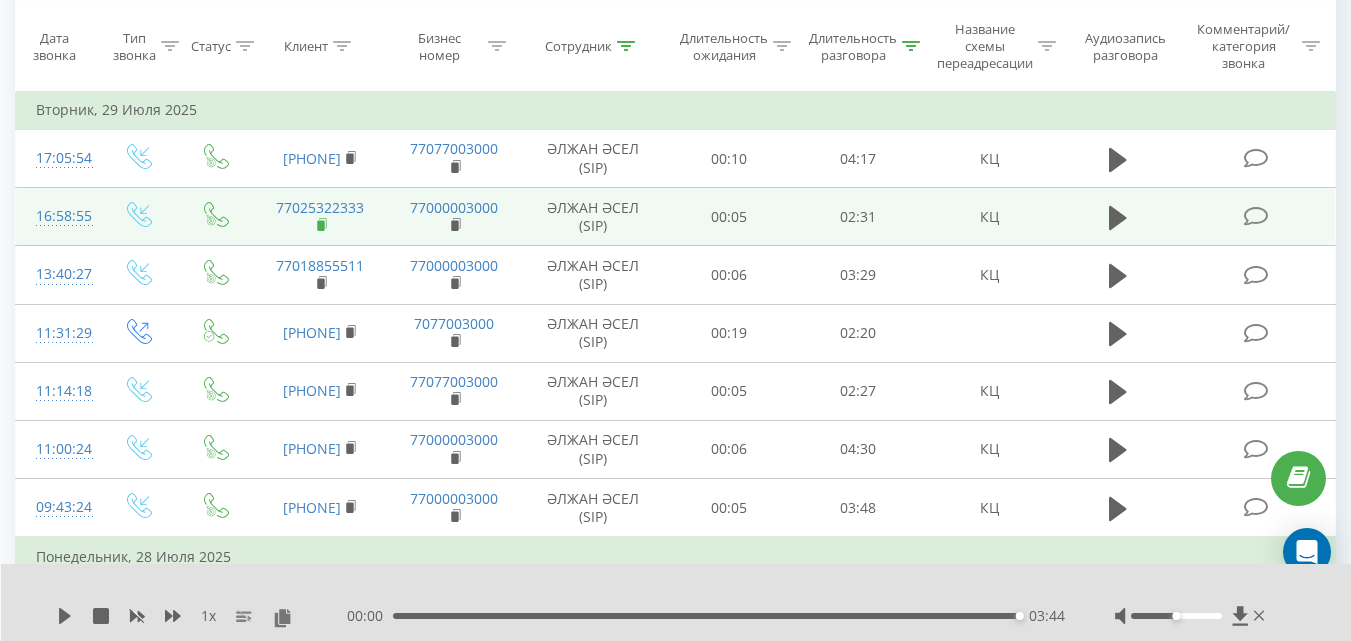 click 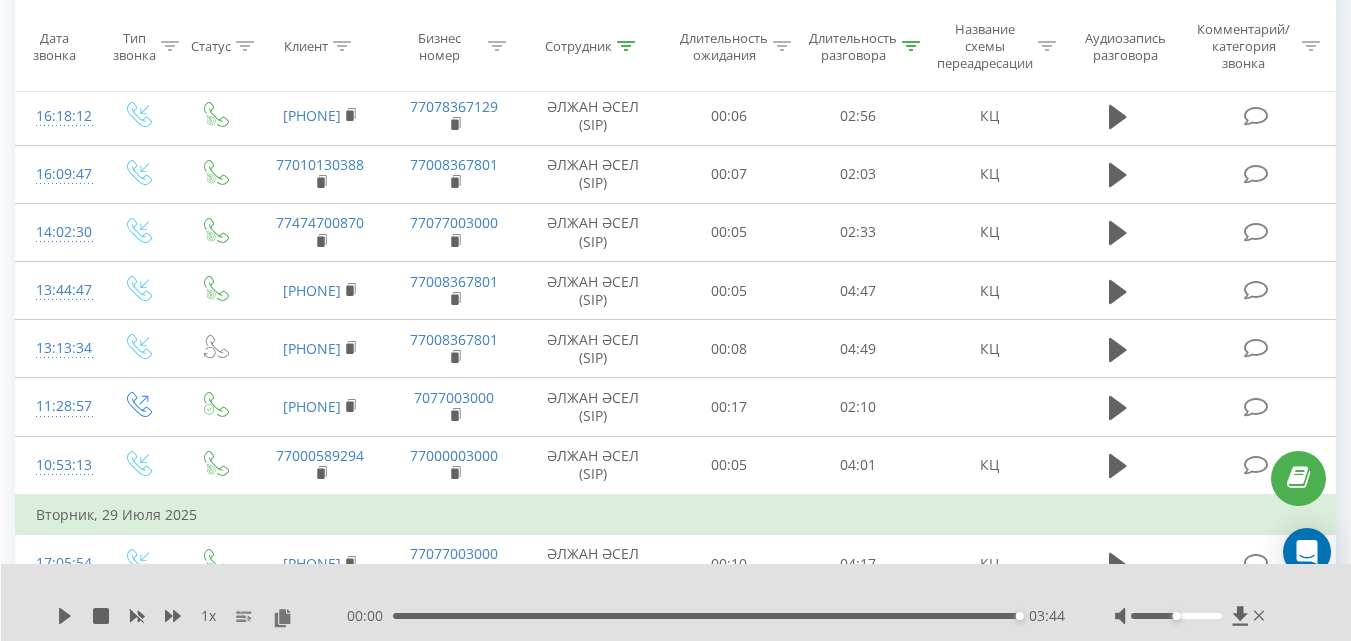 scroll, scrollTop: 885, scrollLeft: 0, axis: vertical 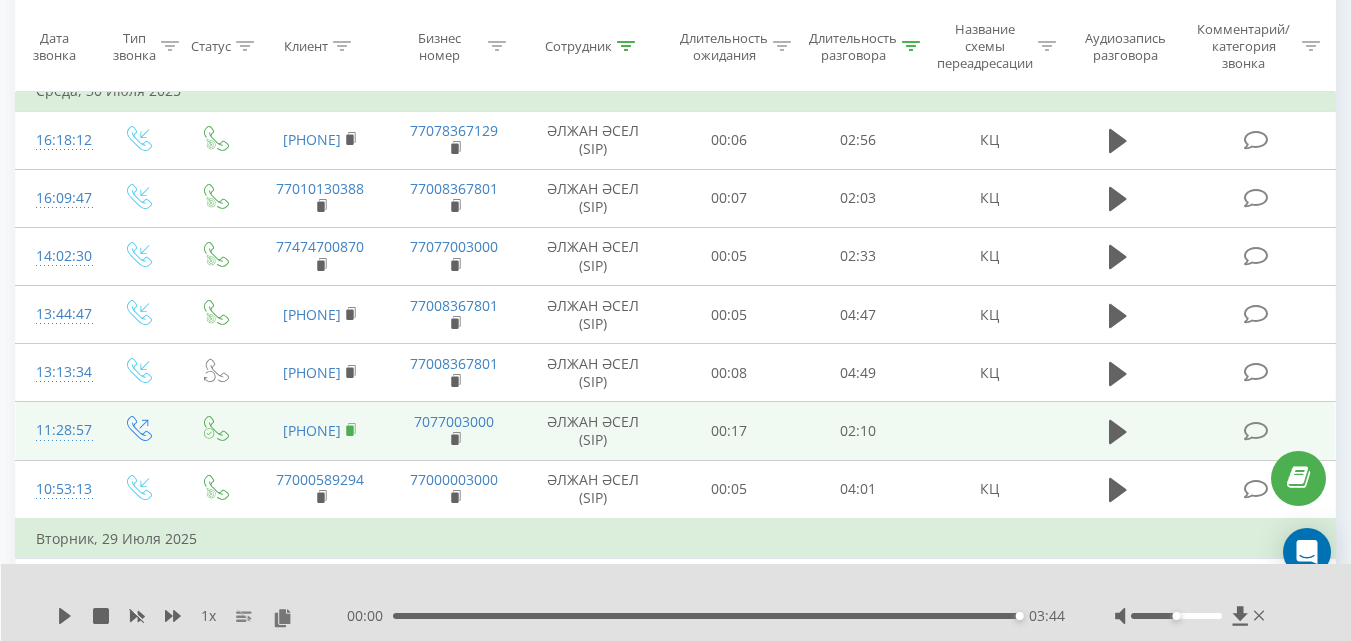 click 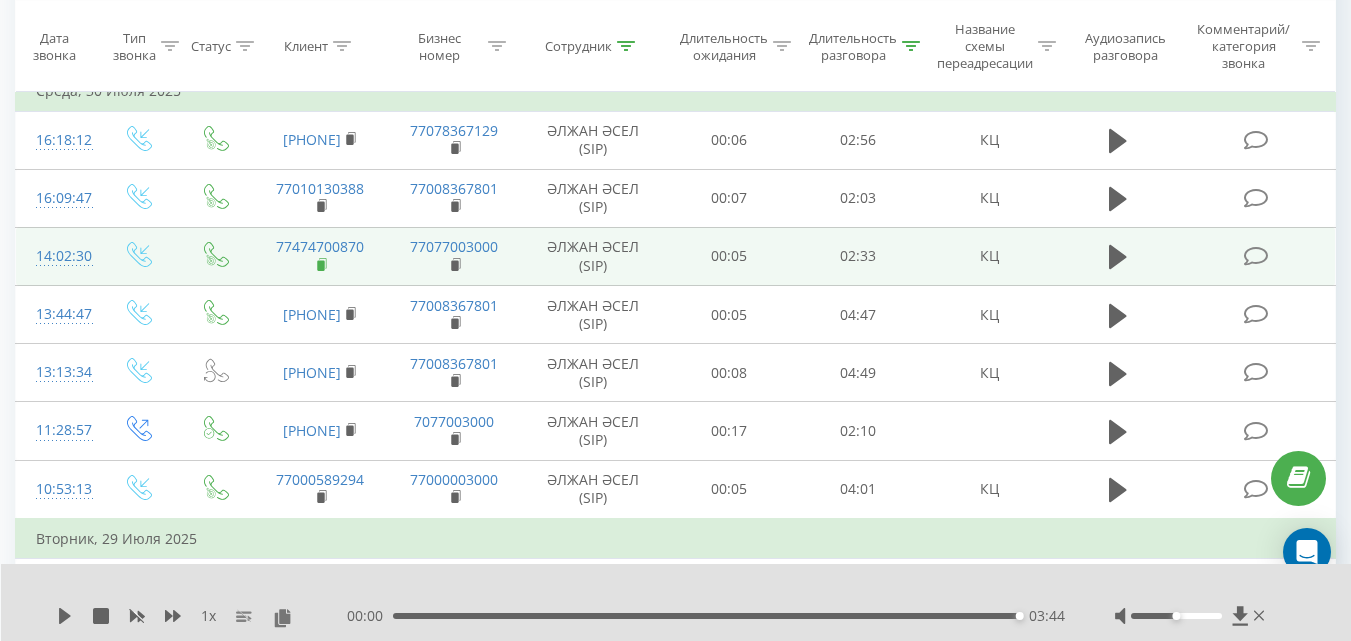 click 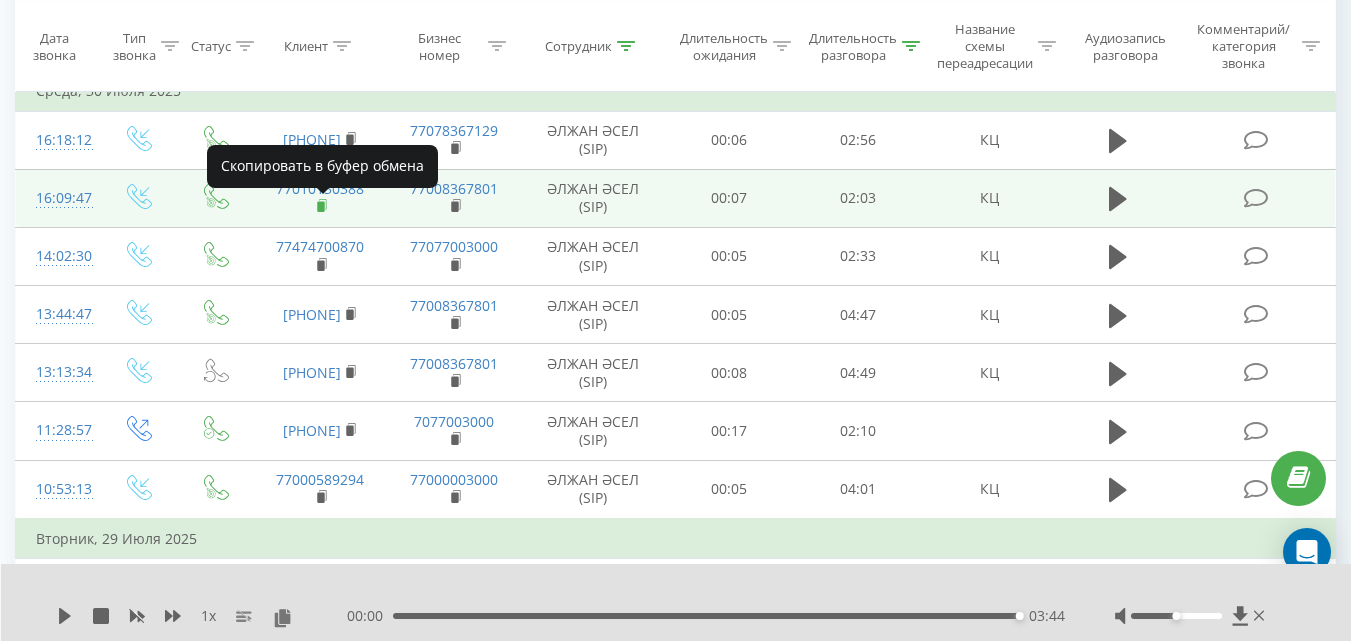 click 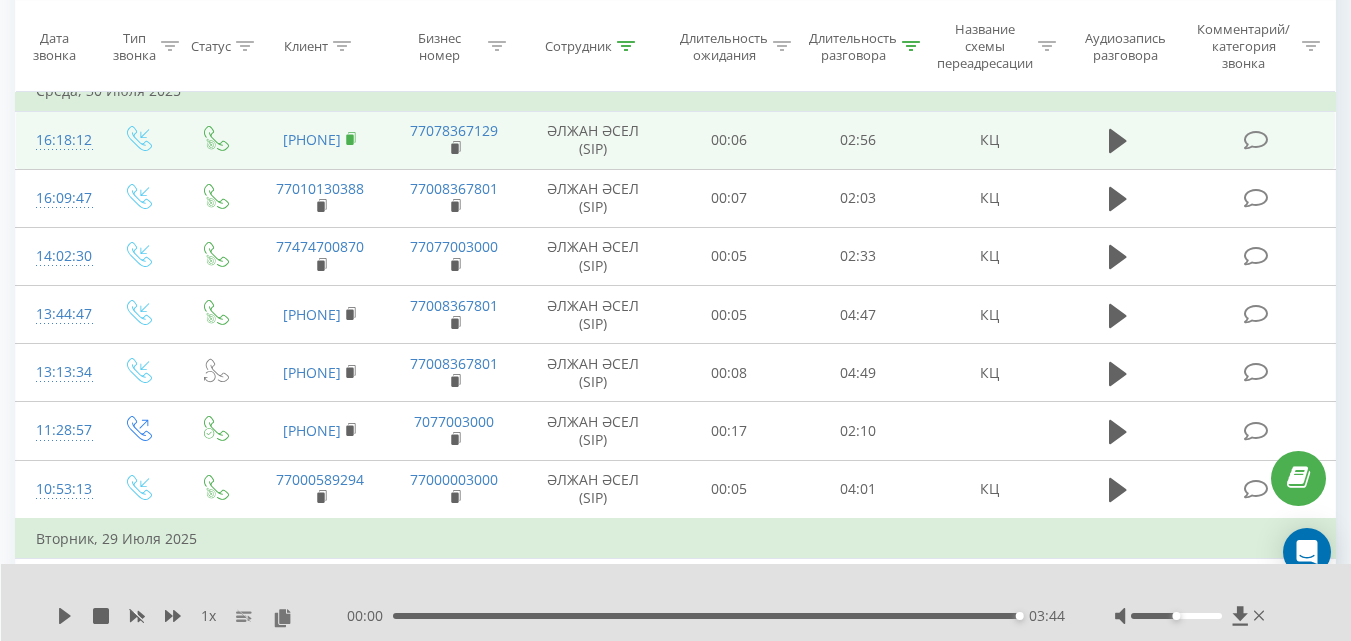 click 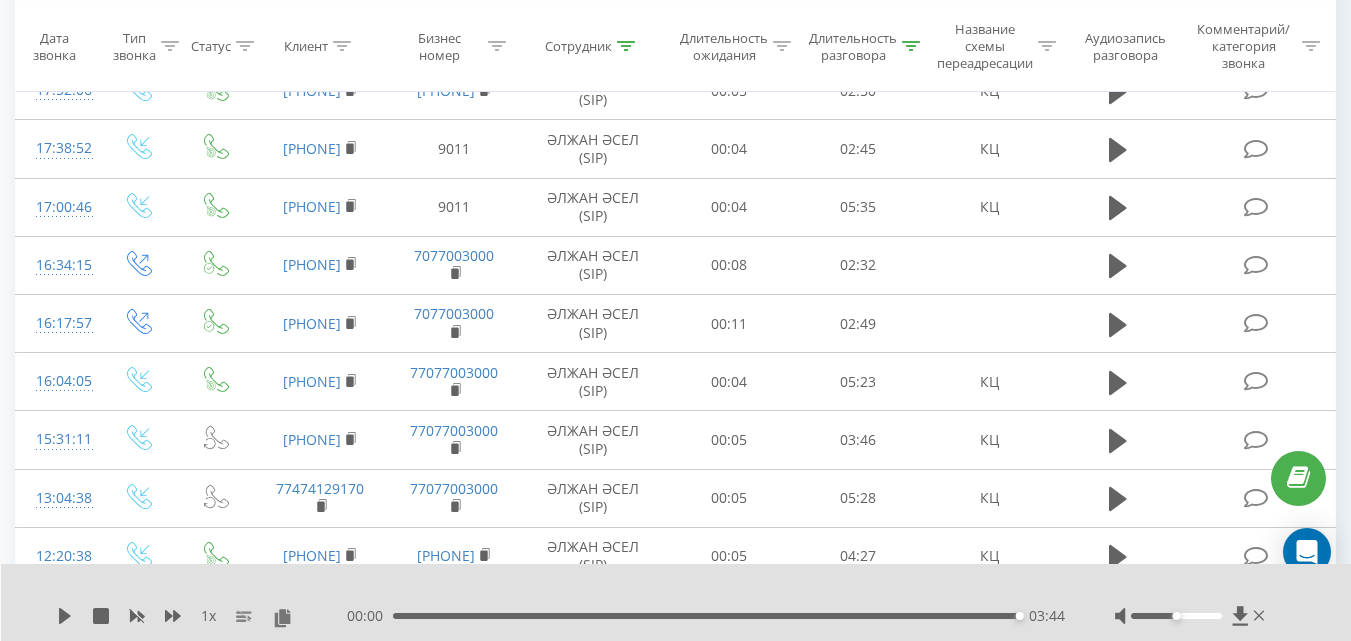 scroll, scrollTop: 0, scrollLeft: 0, axis: both 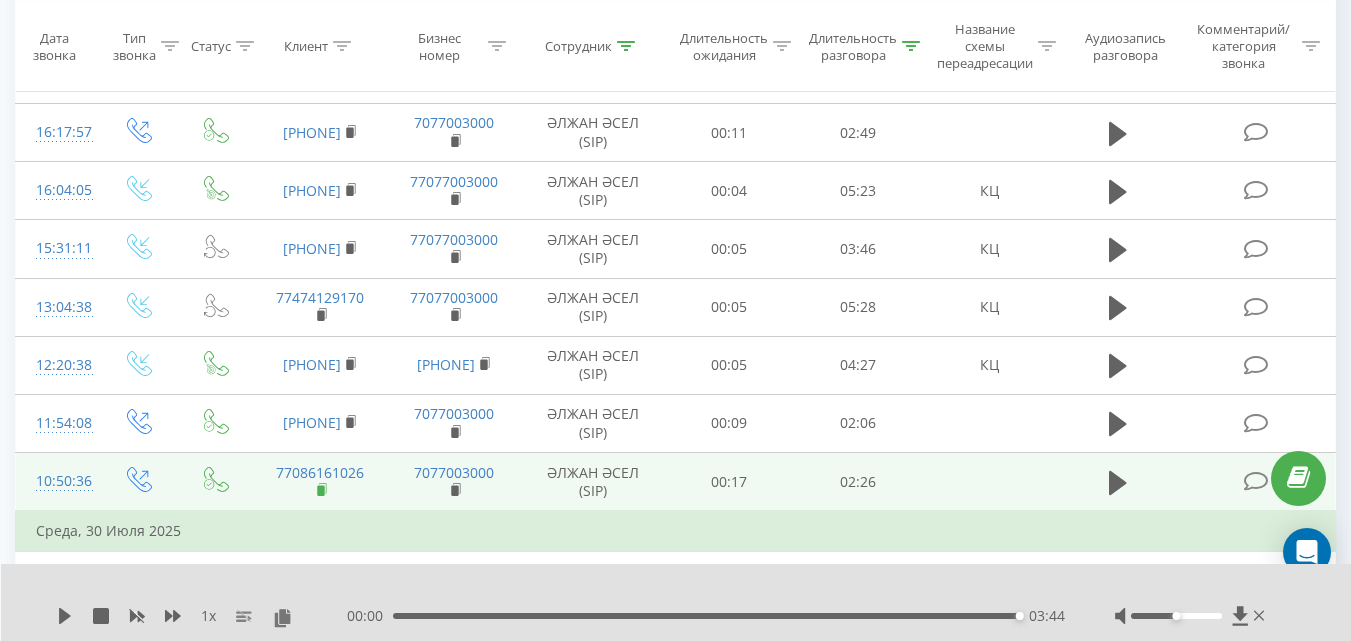 click 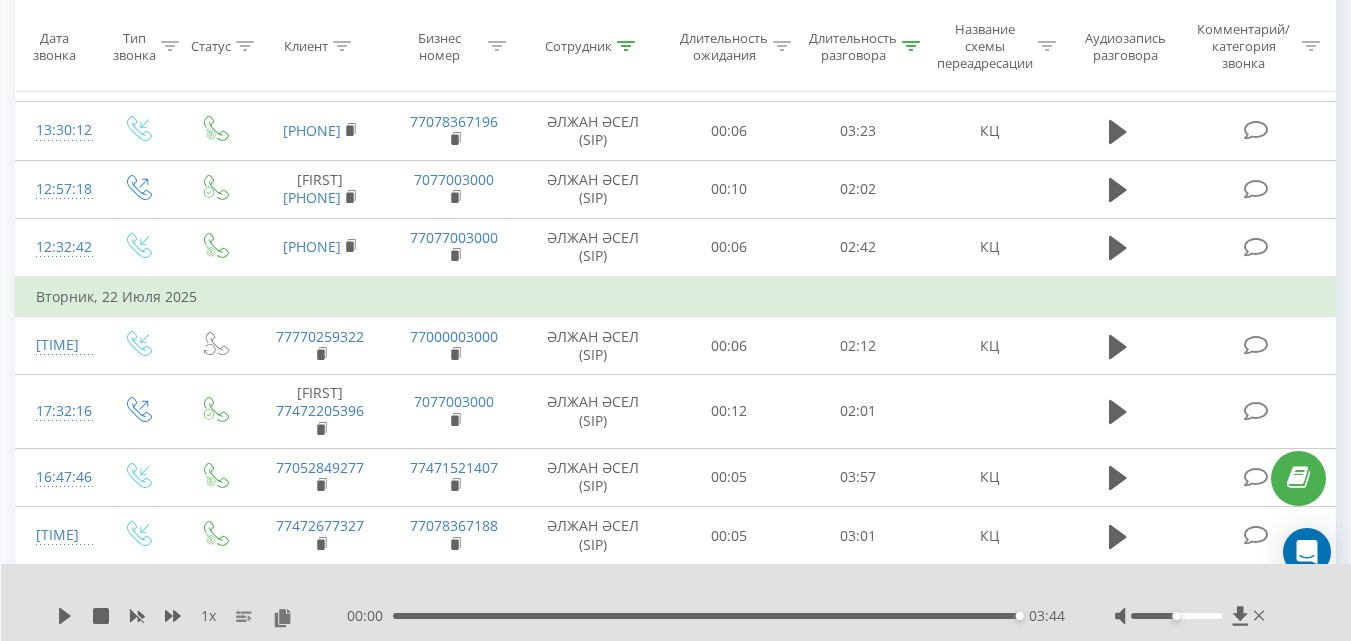 scroll, scrollTop: 6271, scrollLeft: 0, axis: vertical 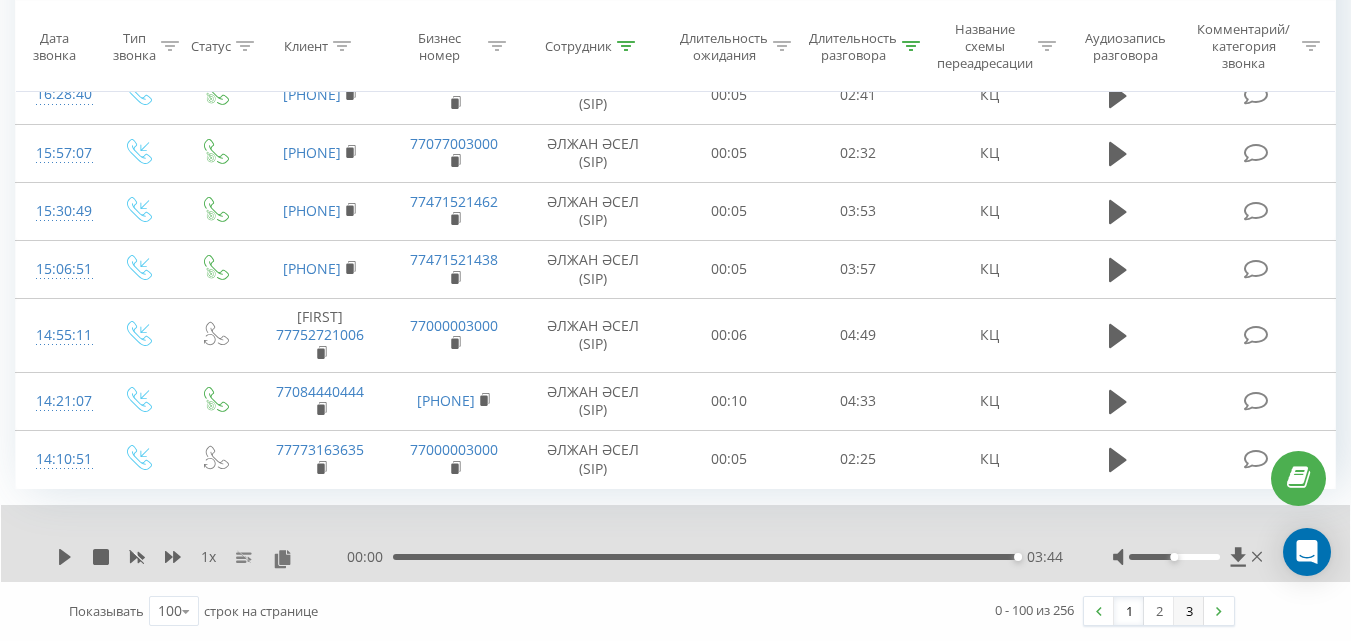 click on "3" at bounding box center [1189, 611] 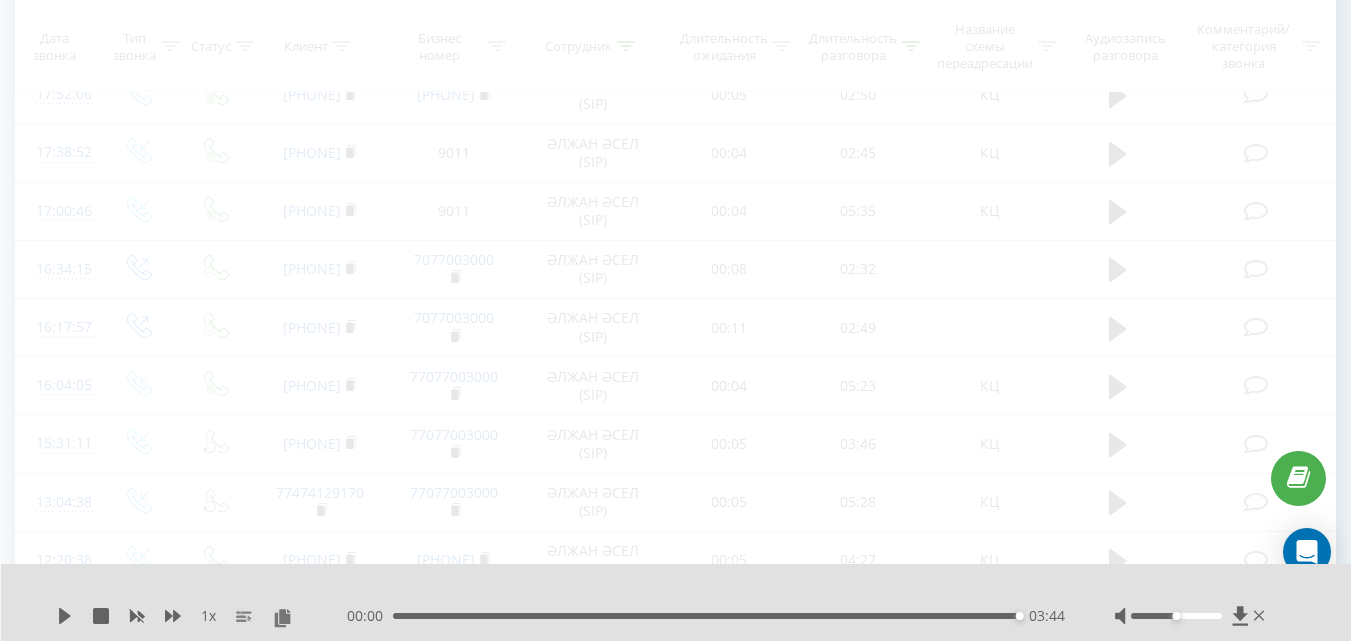 scroll, scrollTop: 132, scrollLeft: 0, axis: vertical 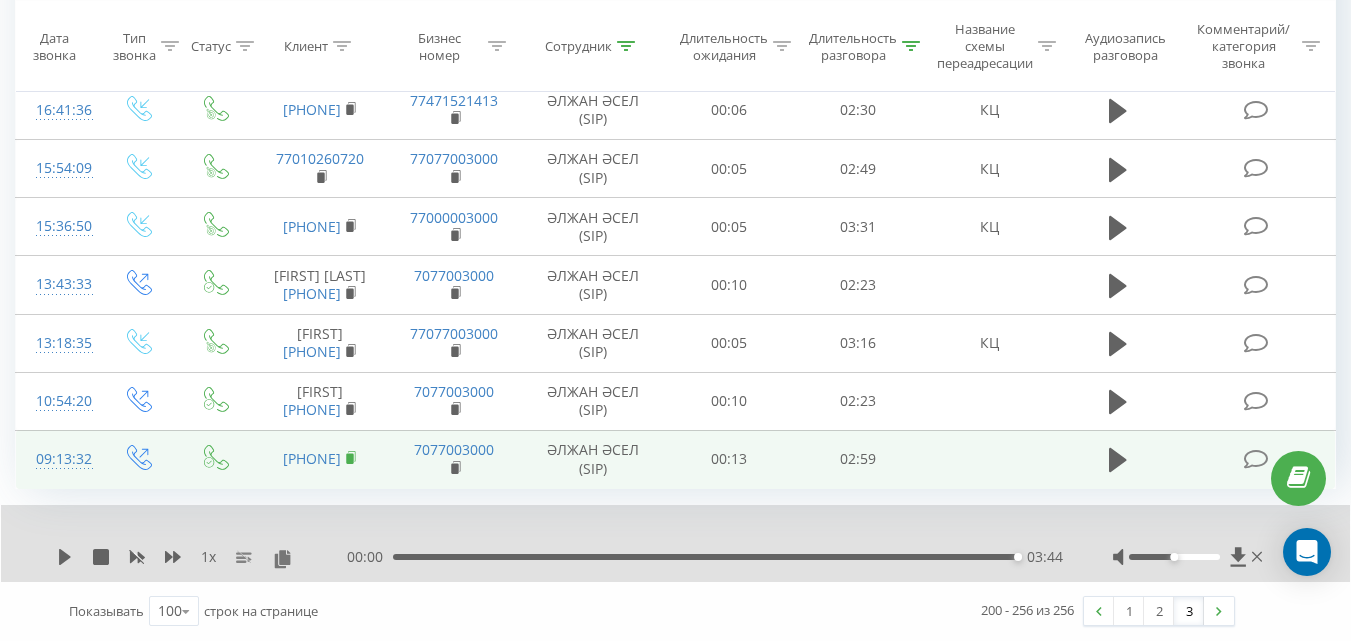 click 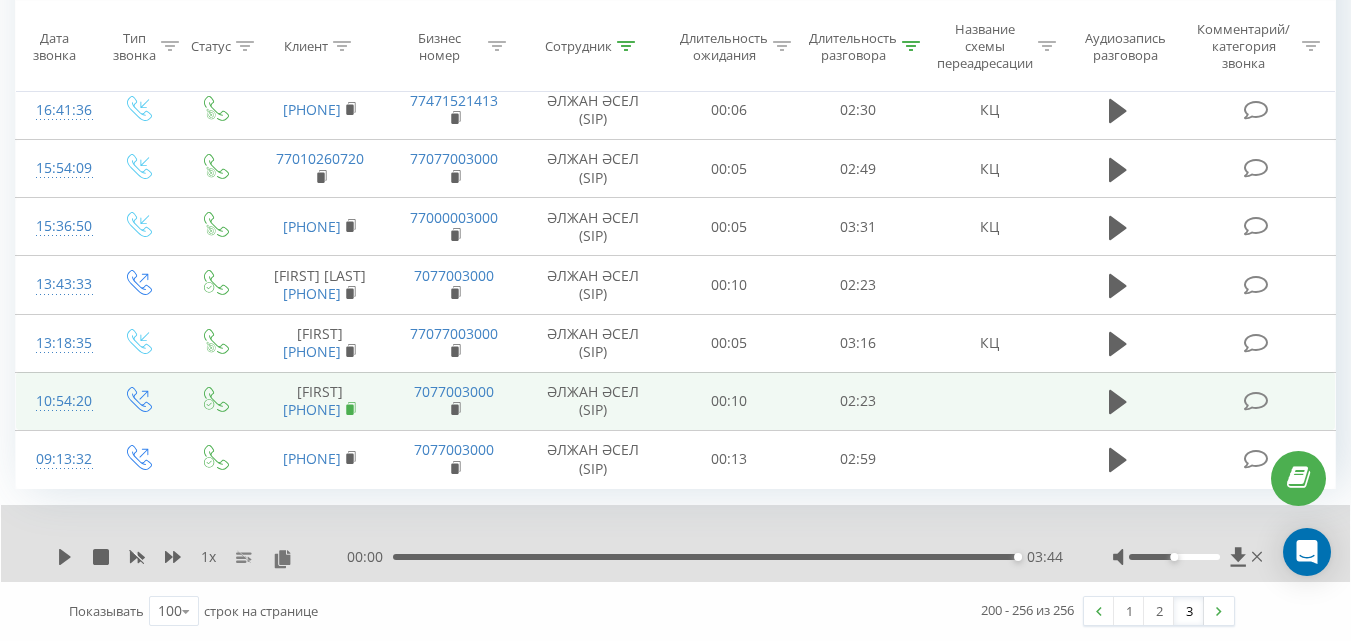 click 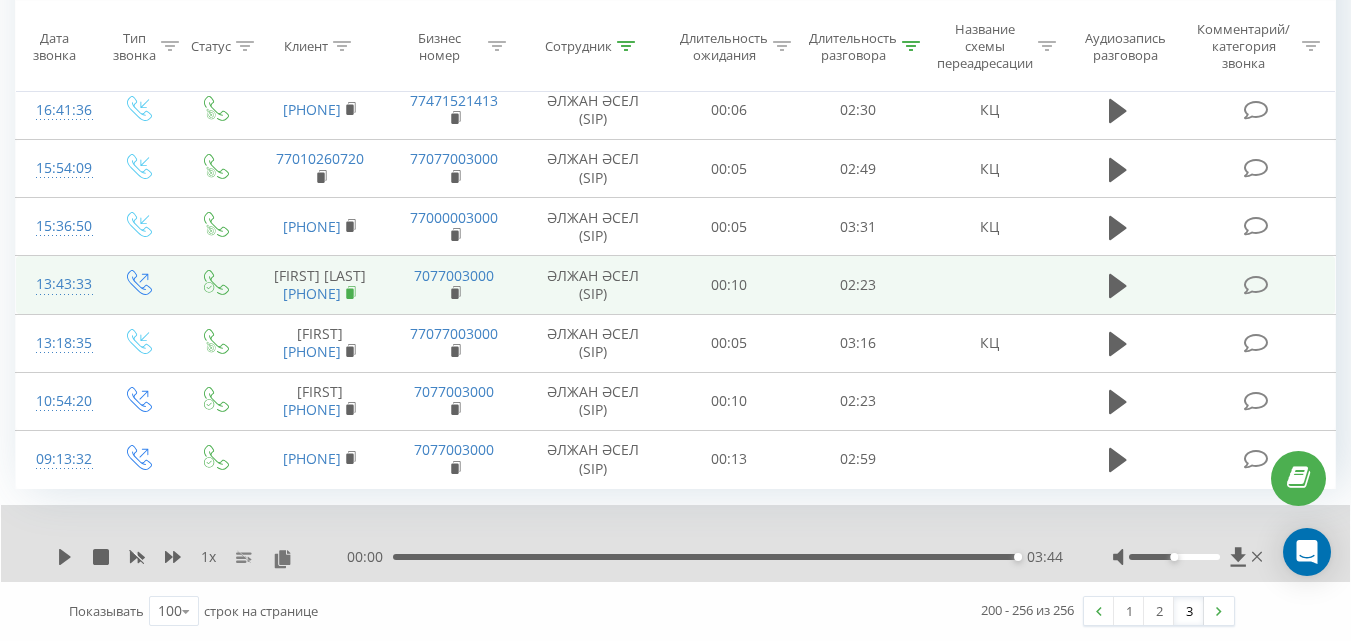 click 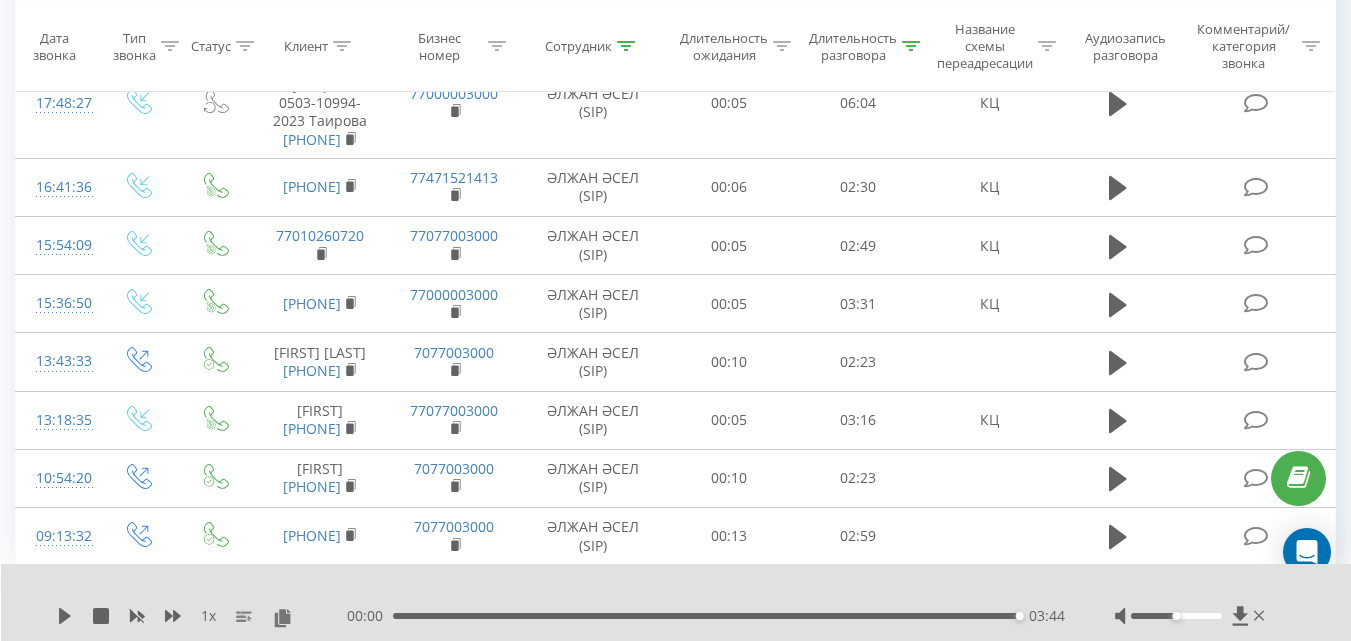 scroll, scrollTop: 3443, scrollLeft: 0, axis: vertical 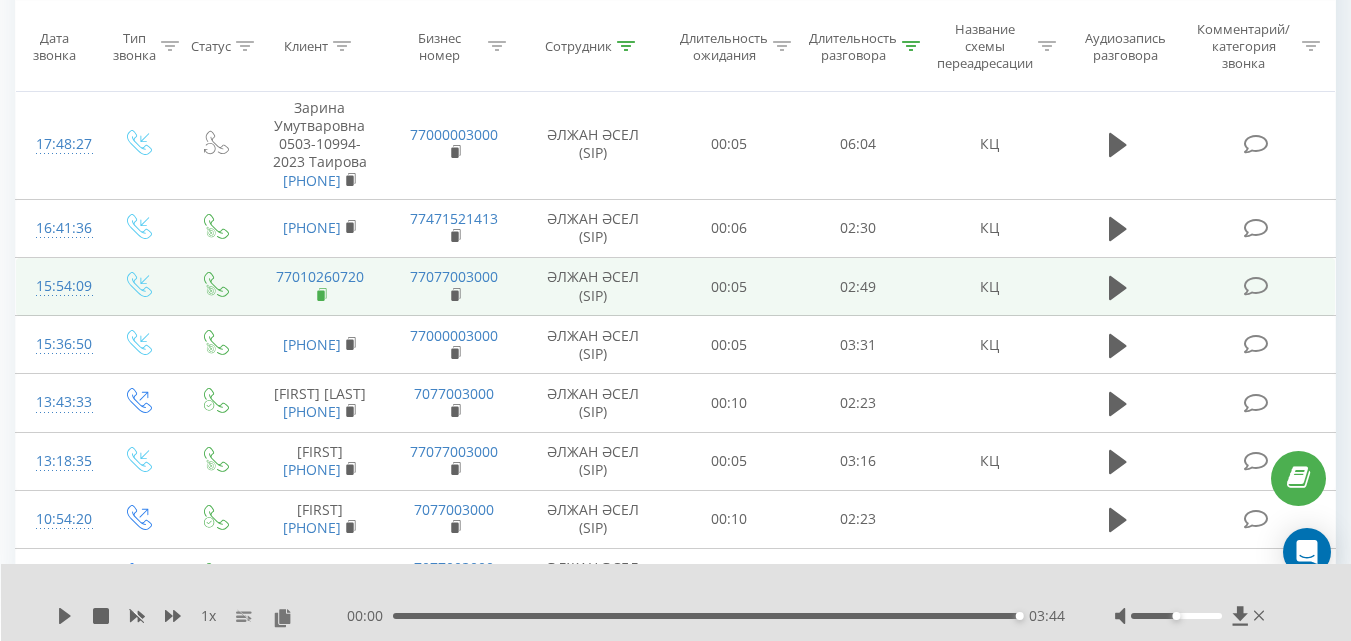click 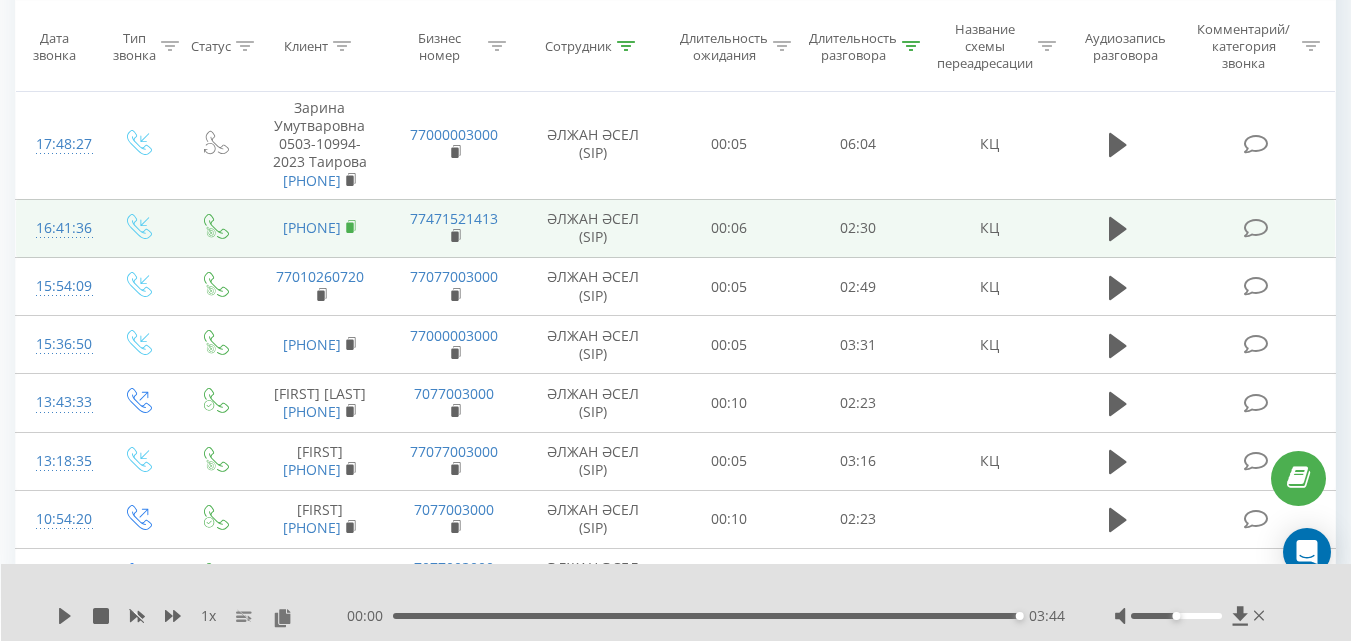 click 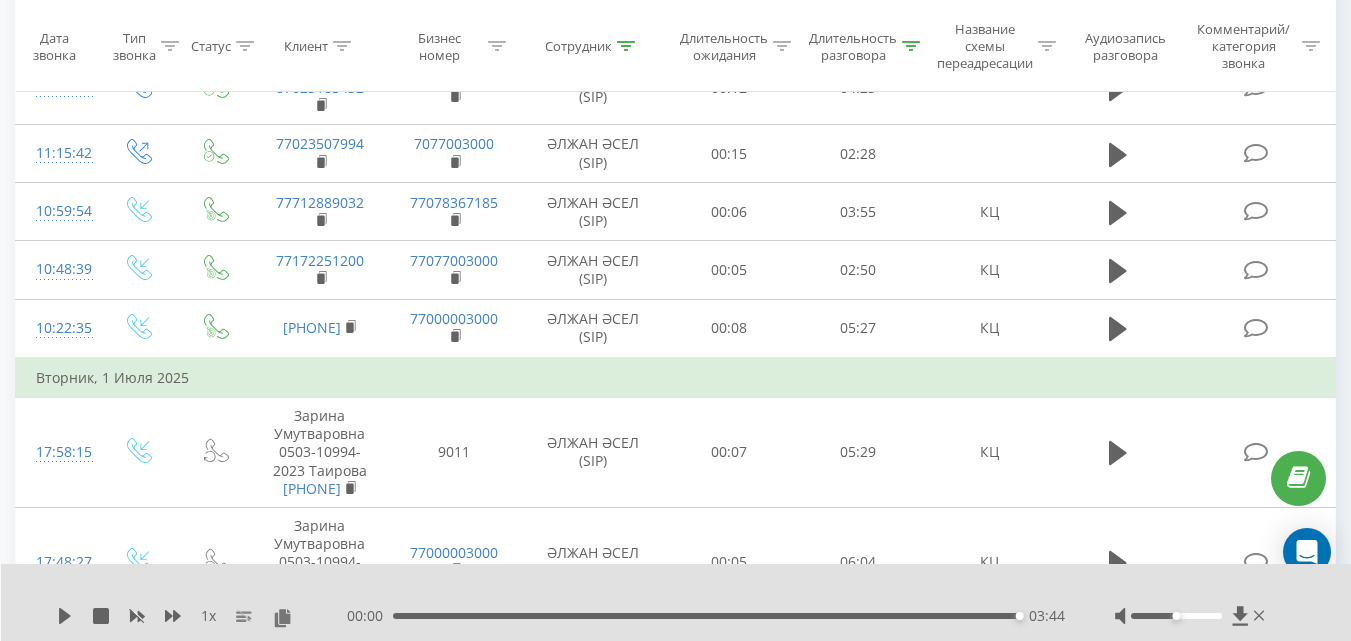 scroll, scrollTop: 3018, scrollLeft: 0, axis: vertical 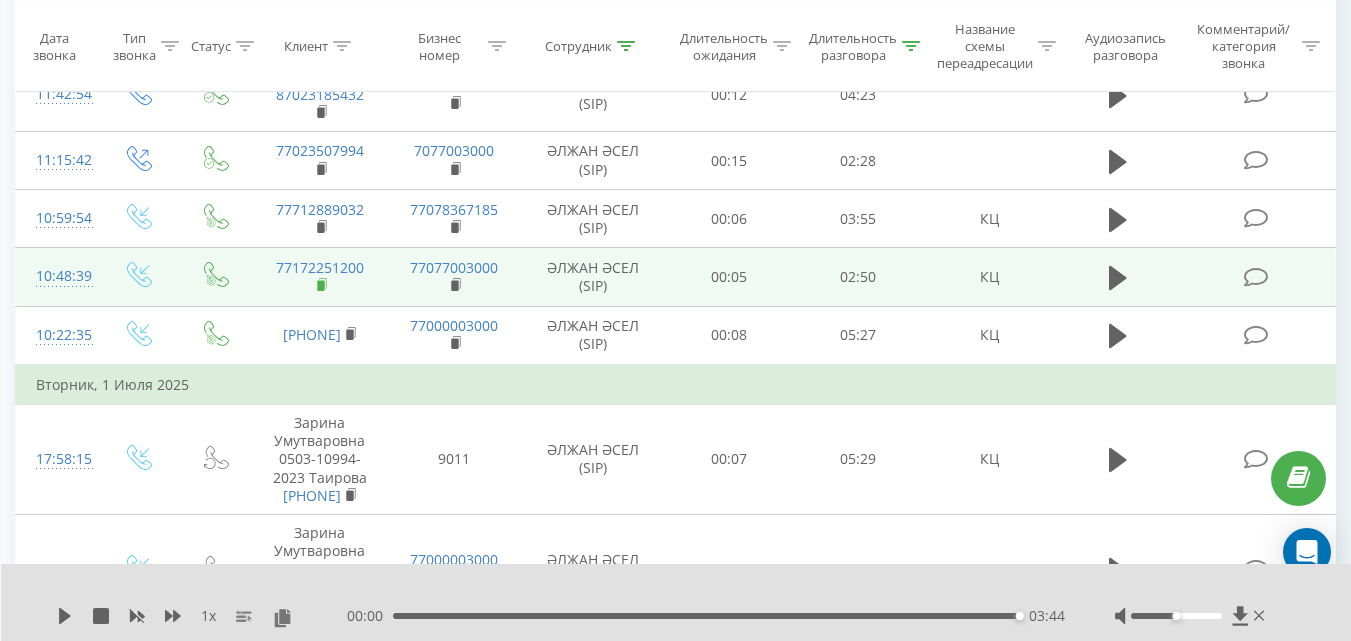 click 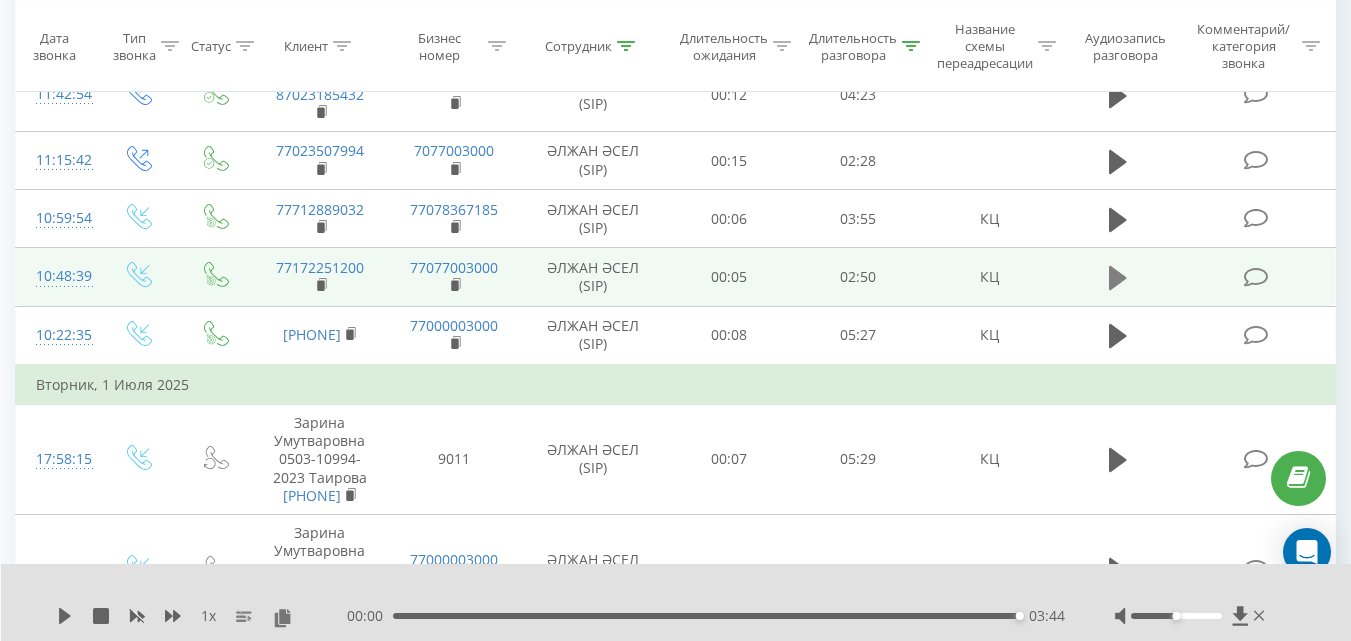 click 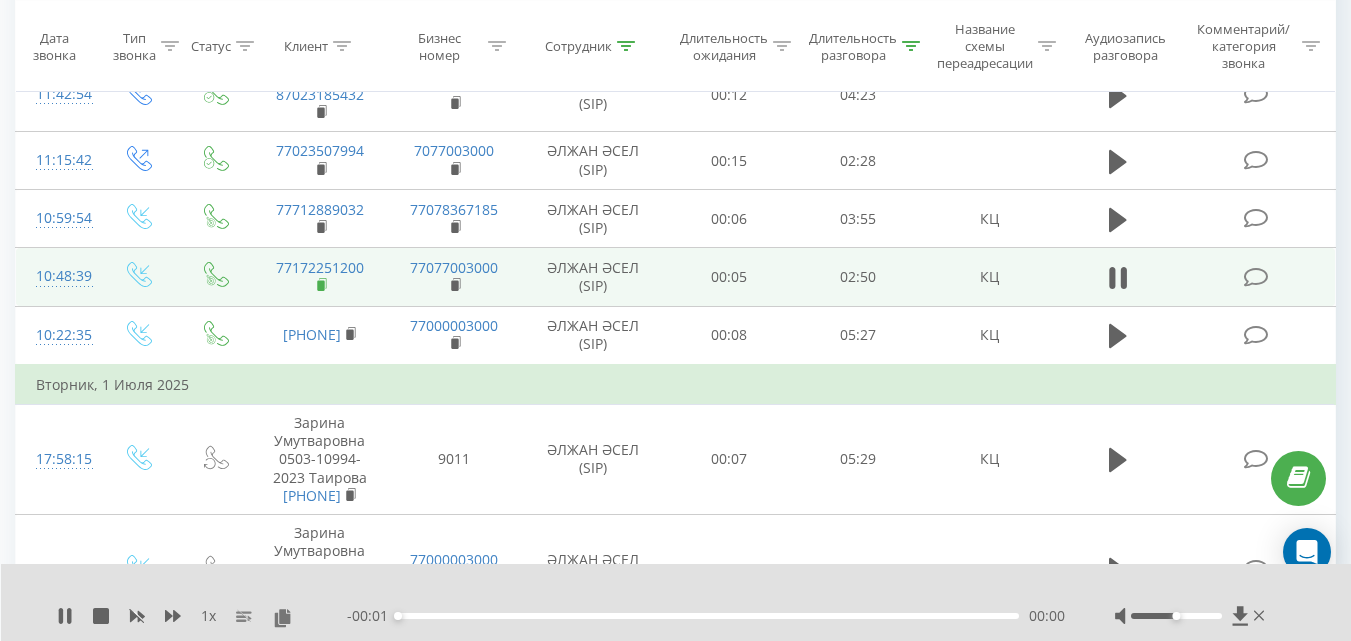 click 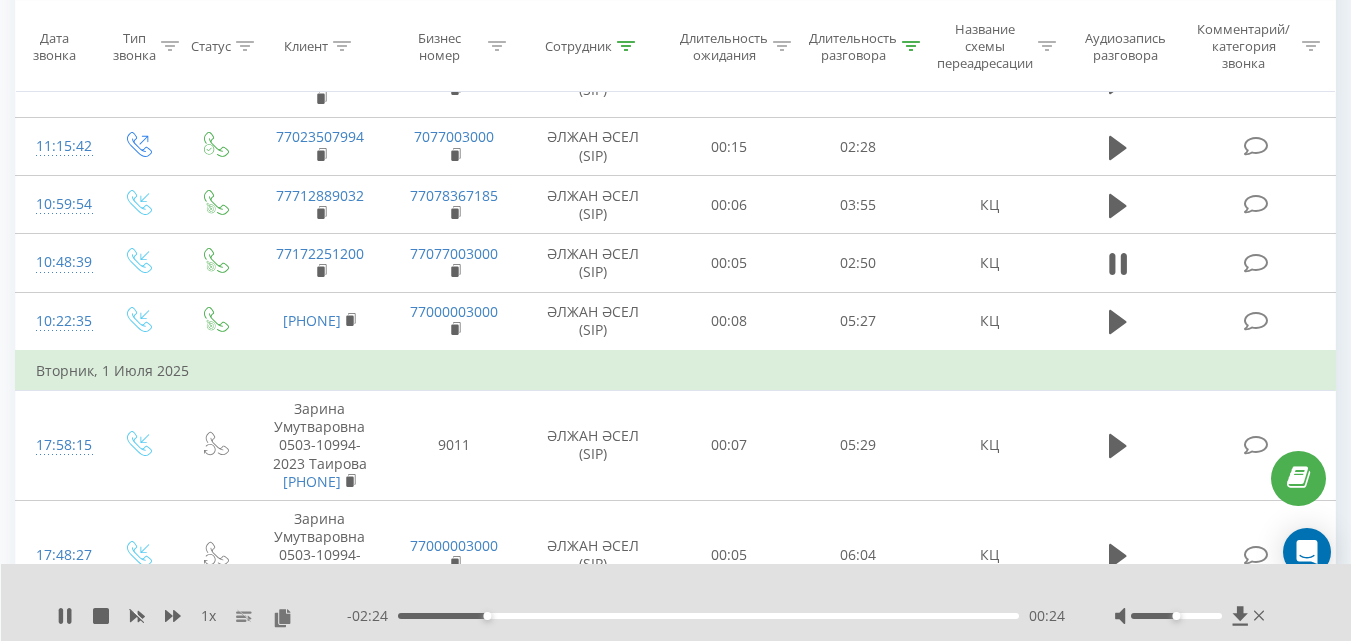 scroll, scrollTop: 3061, scrollLeft: 0, axis: vertical 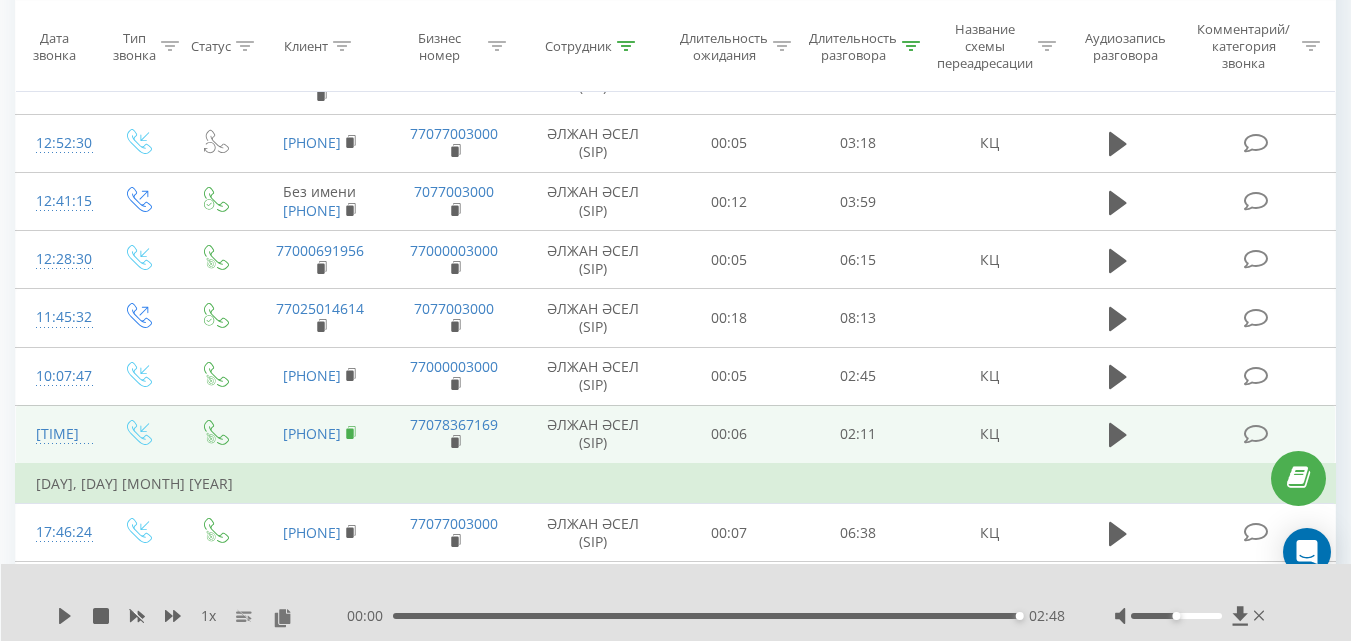 click 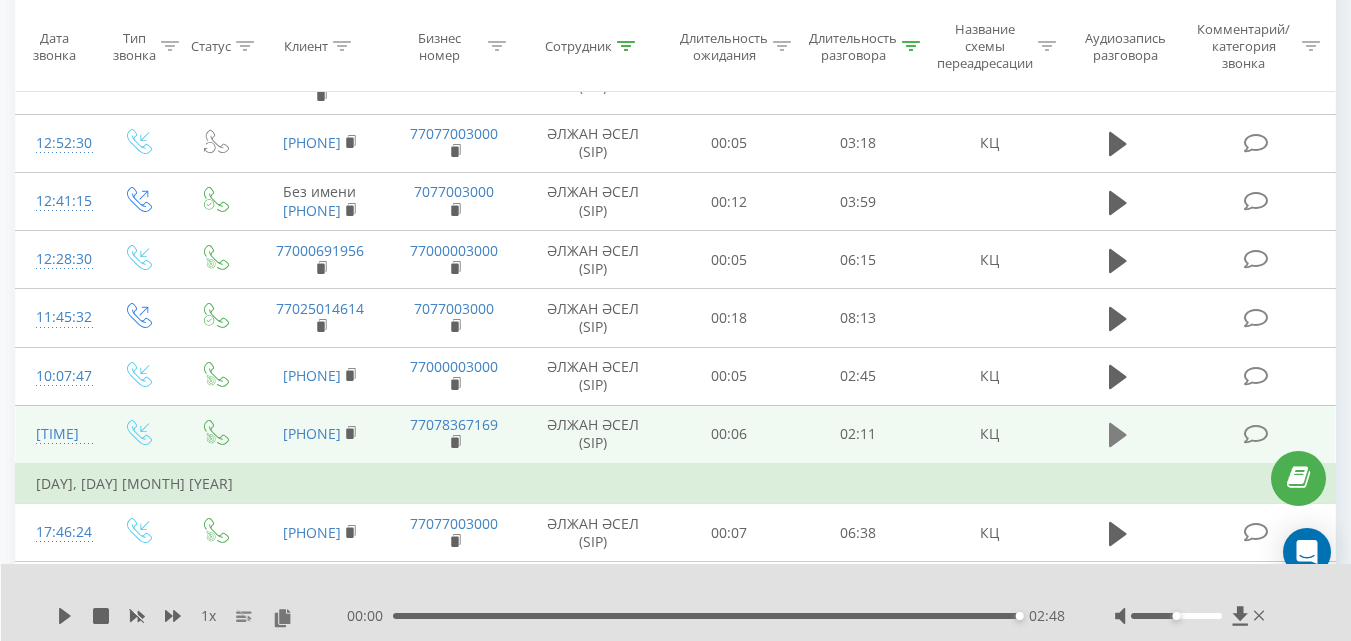 click 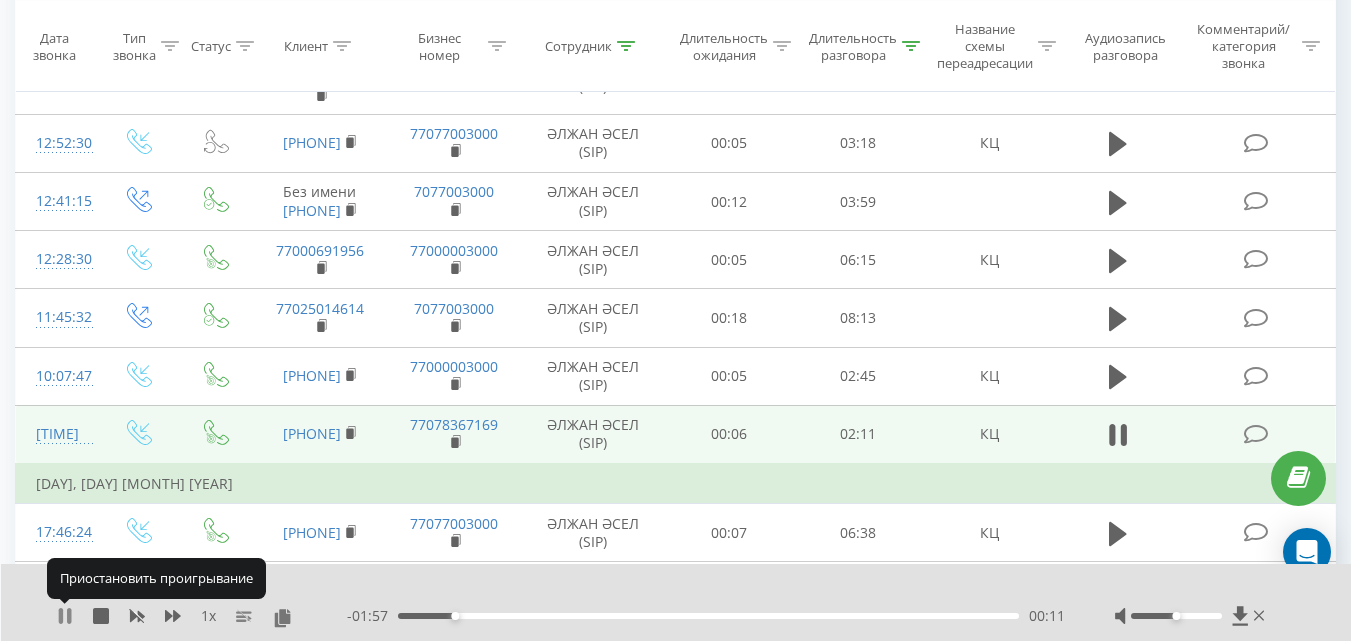 click 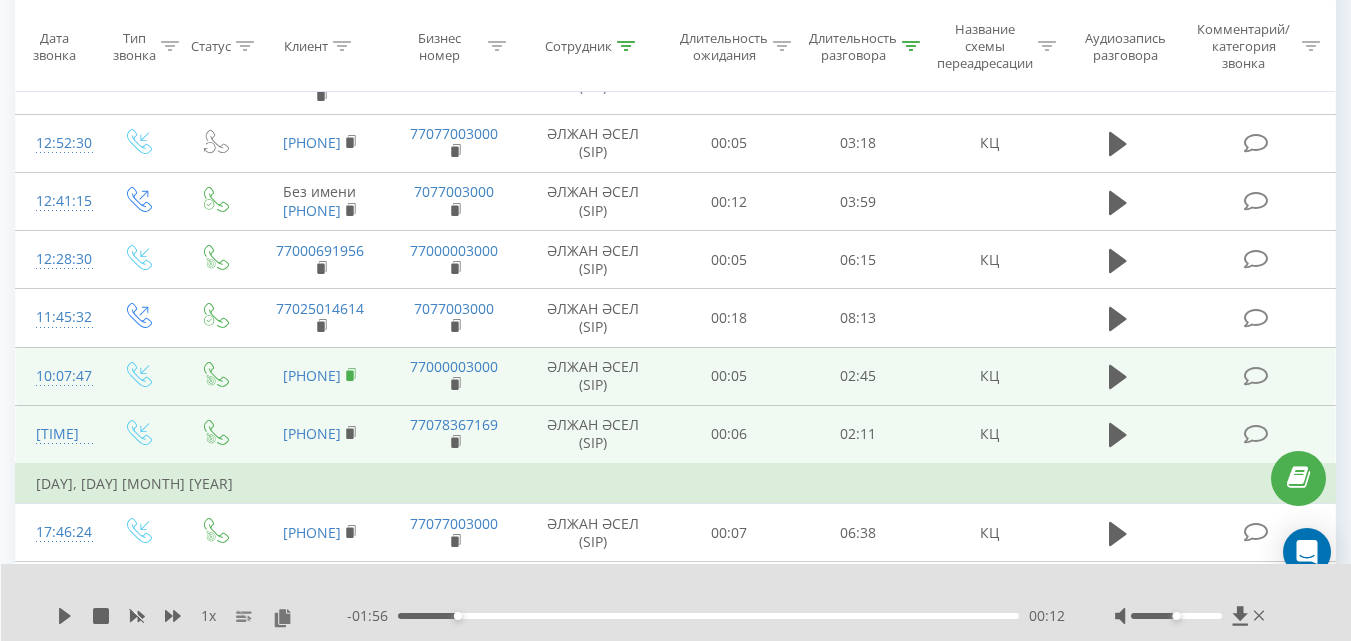 click 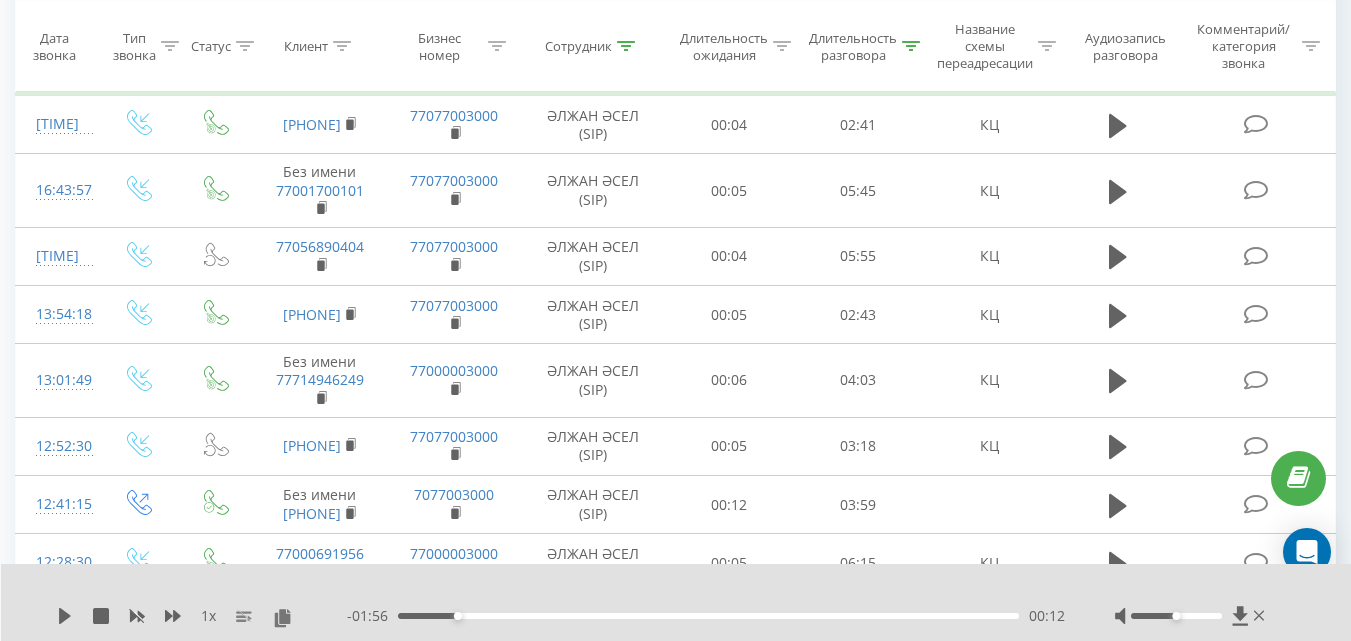scroll, scrollTop: 1452, scrollLeft: 0, axis: vertical 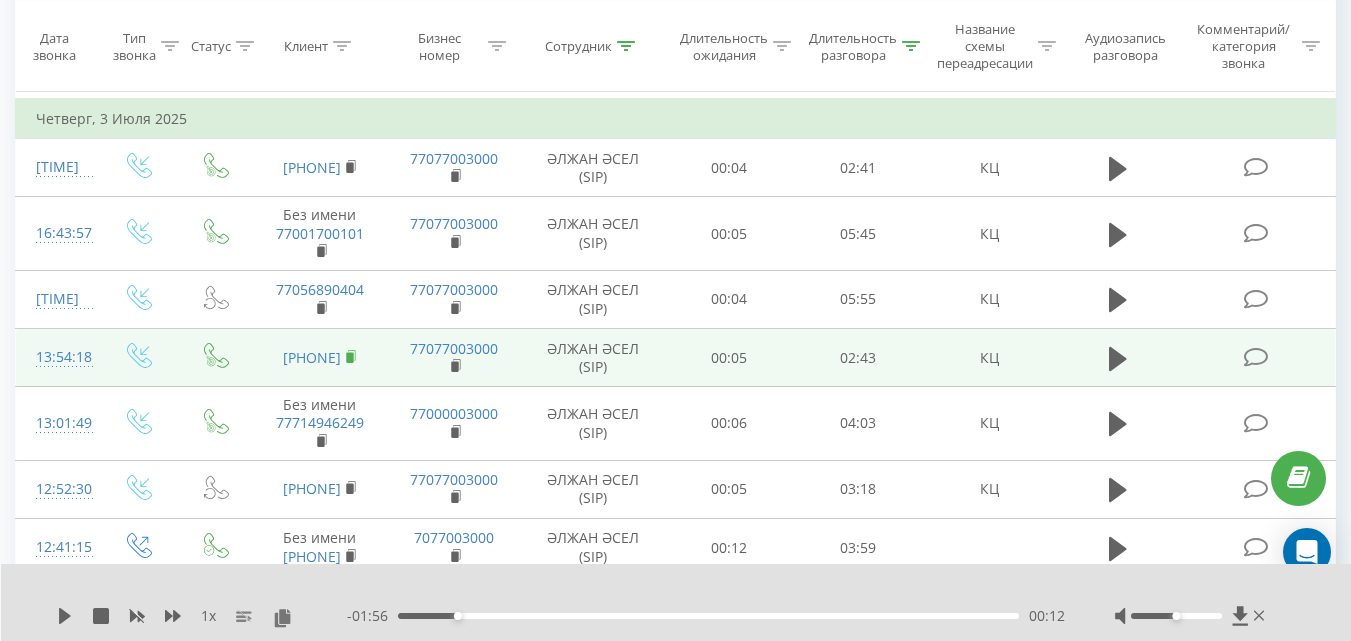 click 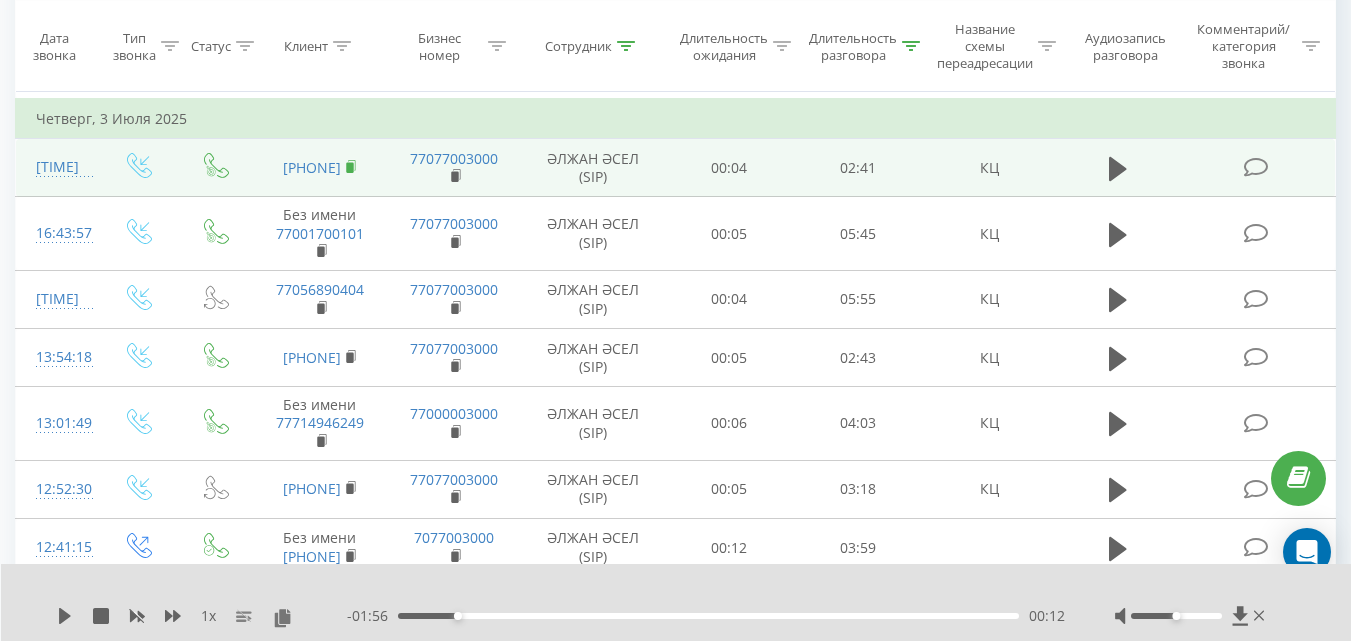 click 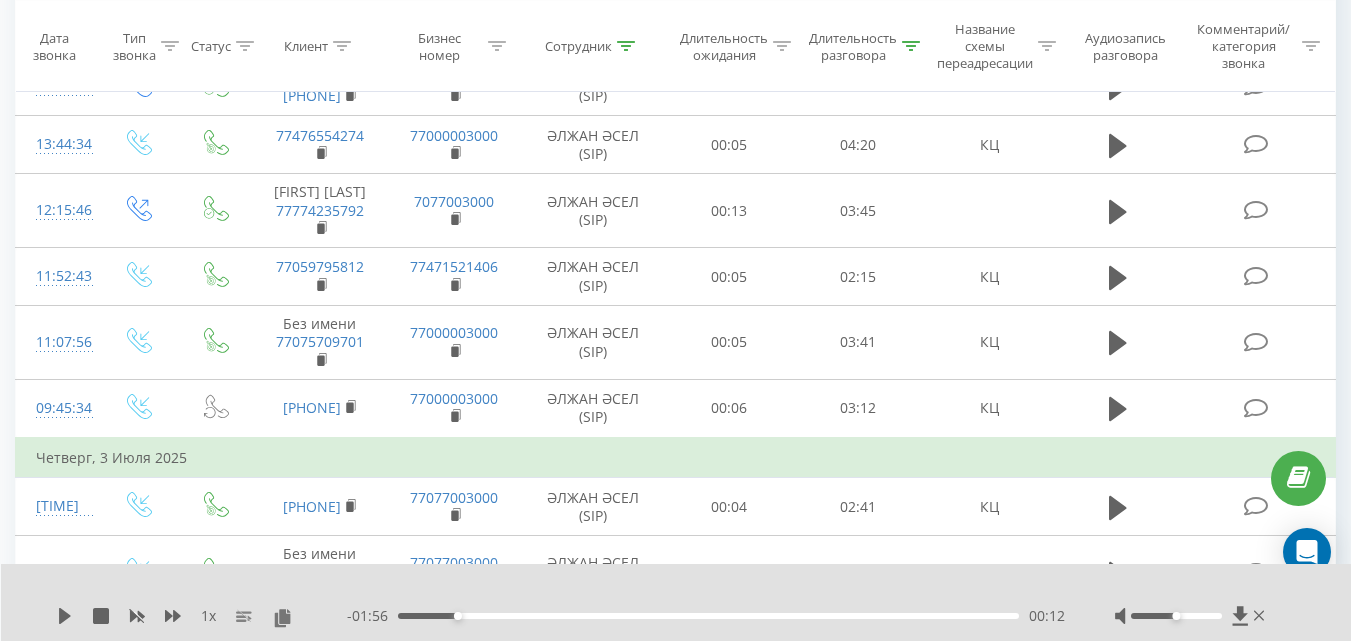 scroll, scrollTop: 1106, scrollLeft: 0, axis: vertical 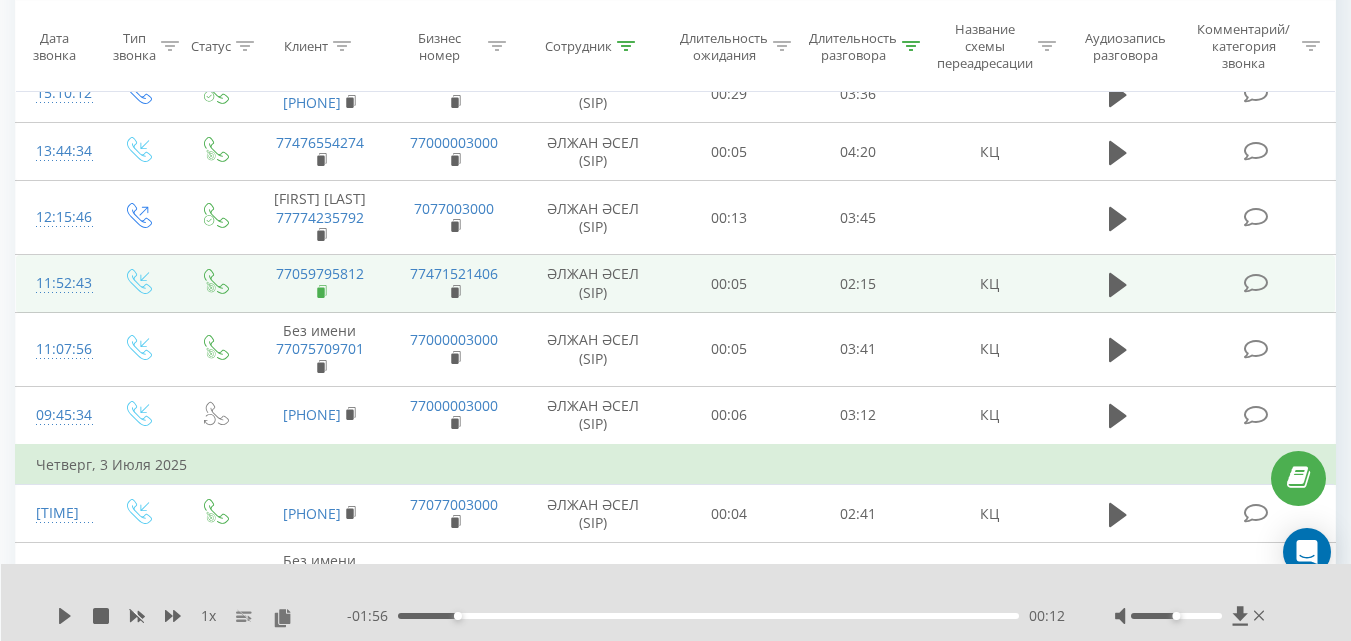 click at bounding box center [322, 292] 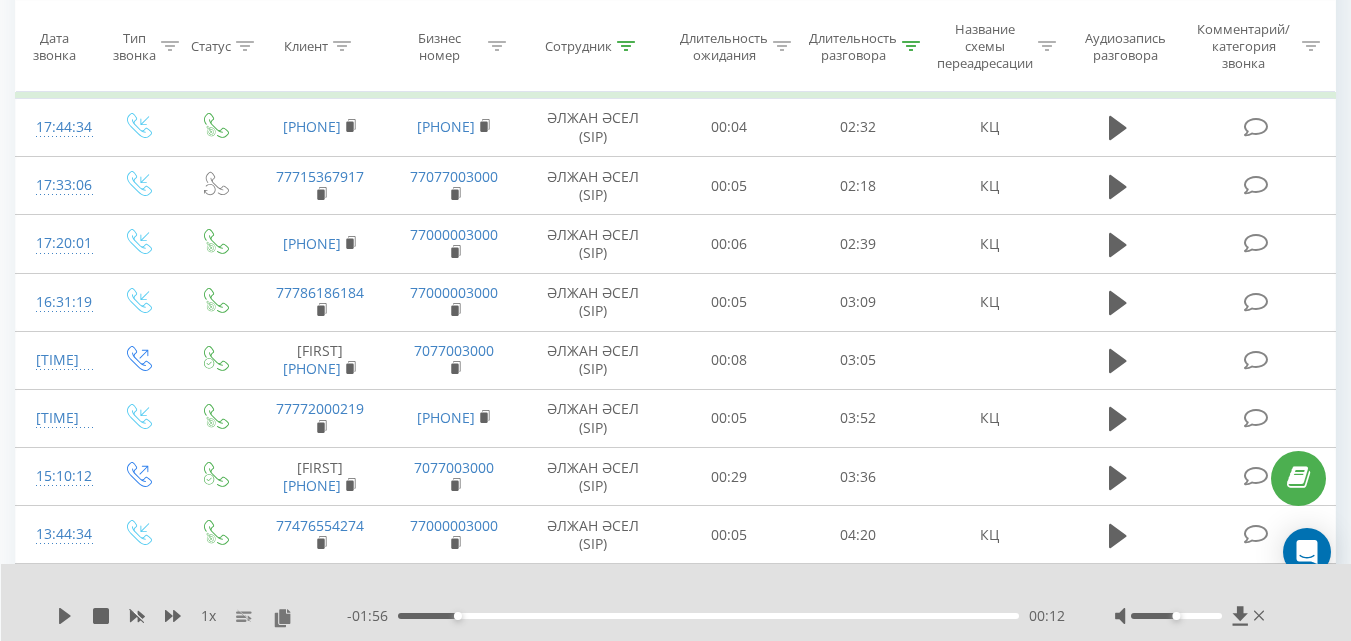 scroll, scrollTop: 730, scrollLeft: 0, axis: vertical 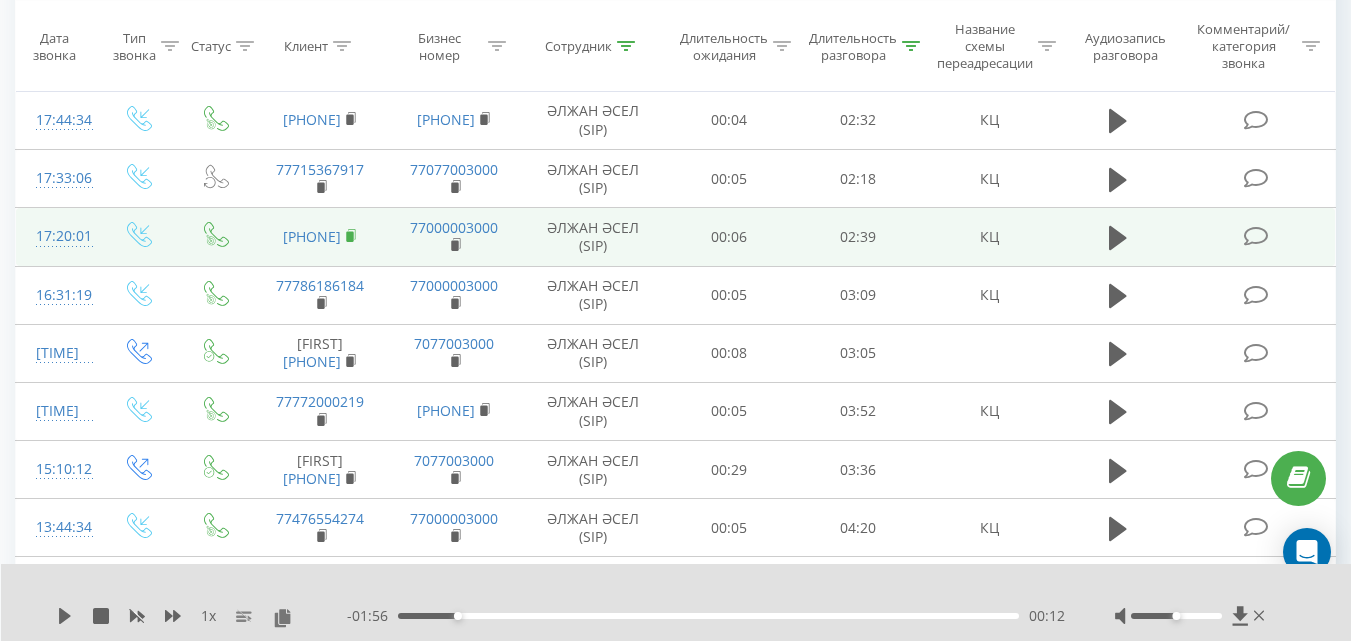 click 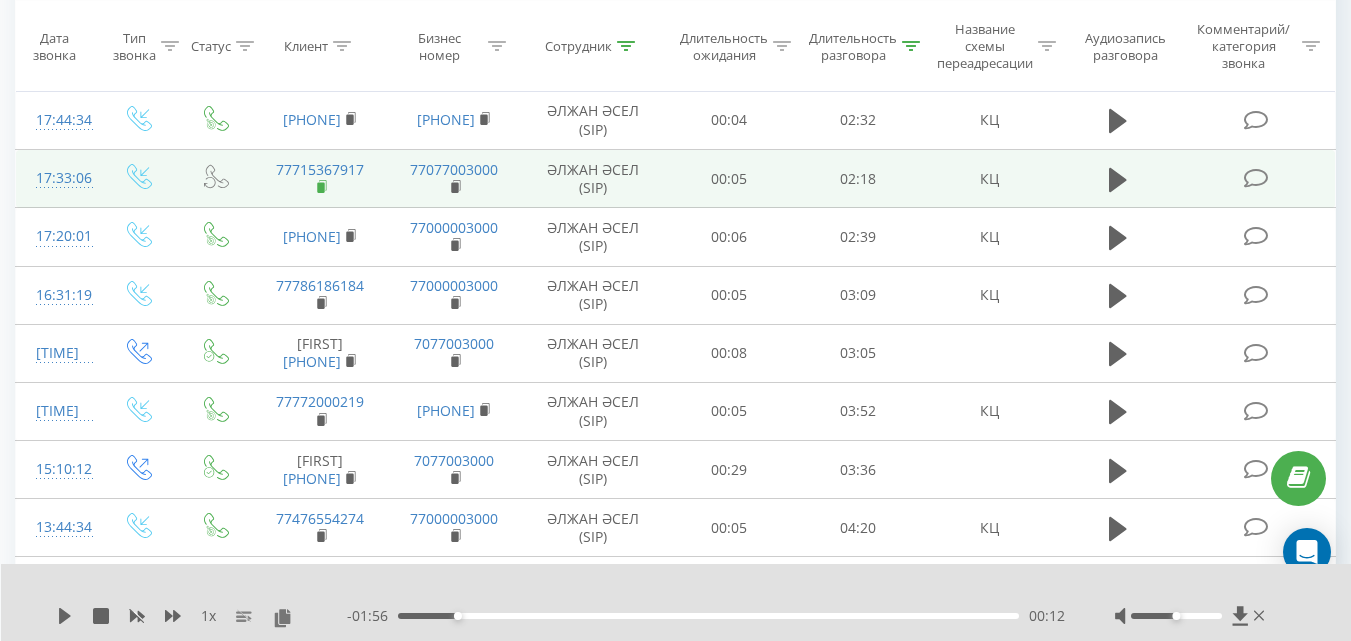 click 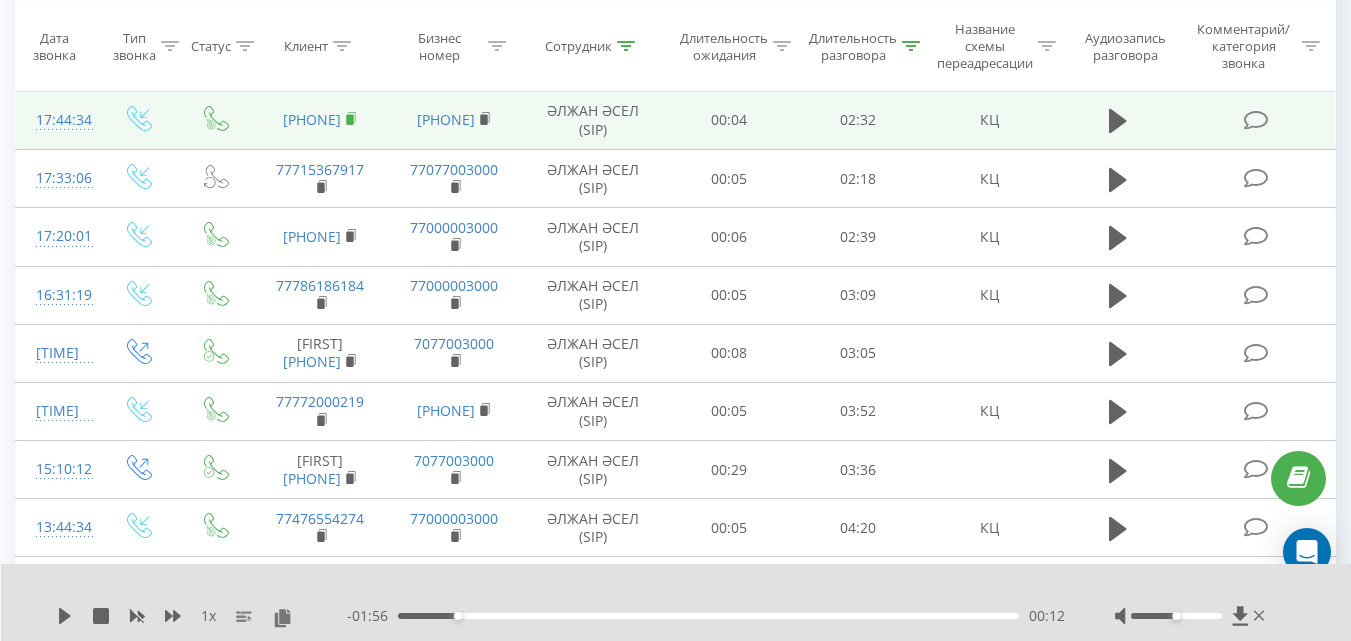 click 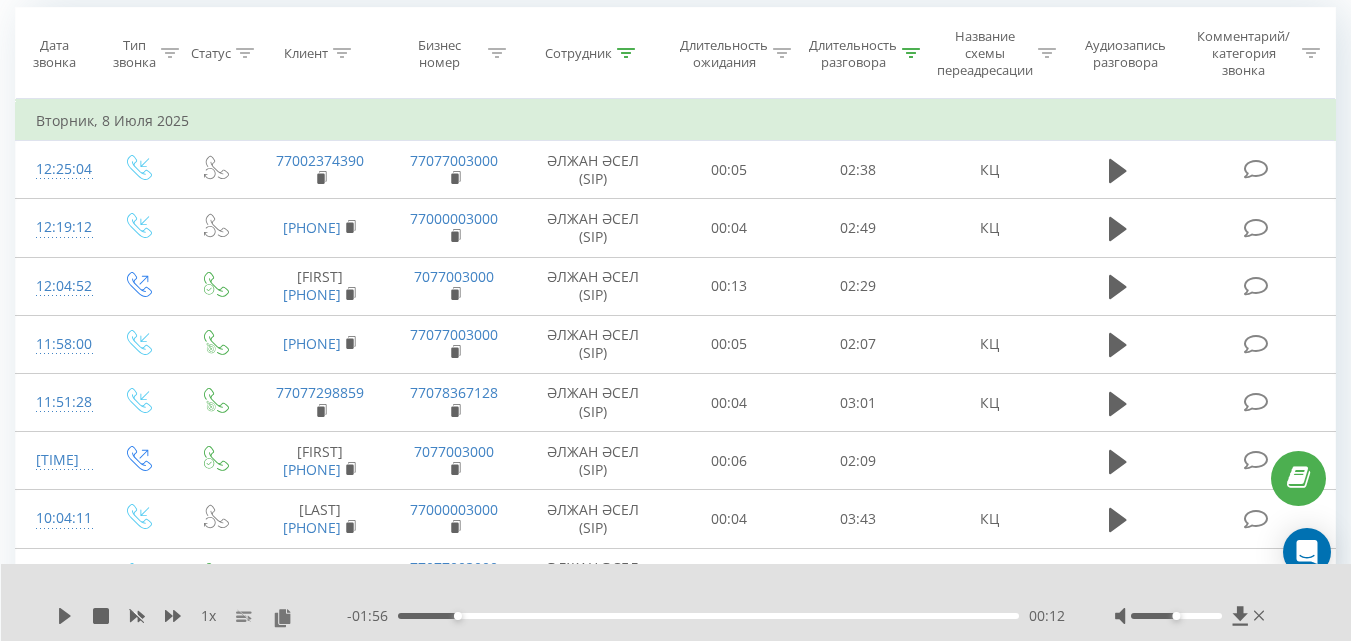 scroll, scrollTop: 168, scrollLeft: 0, axis: vertical 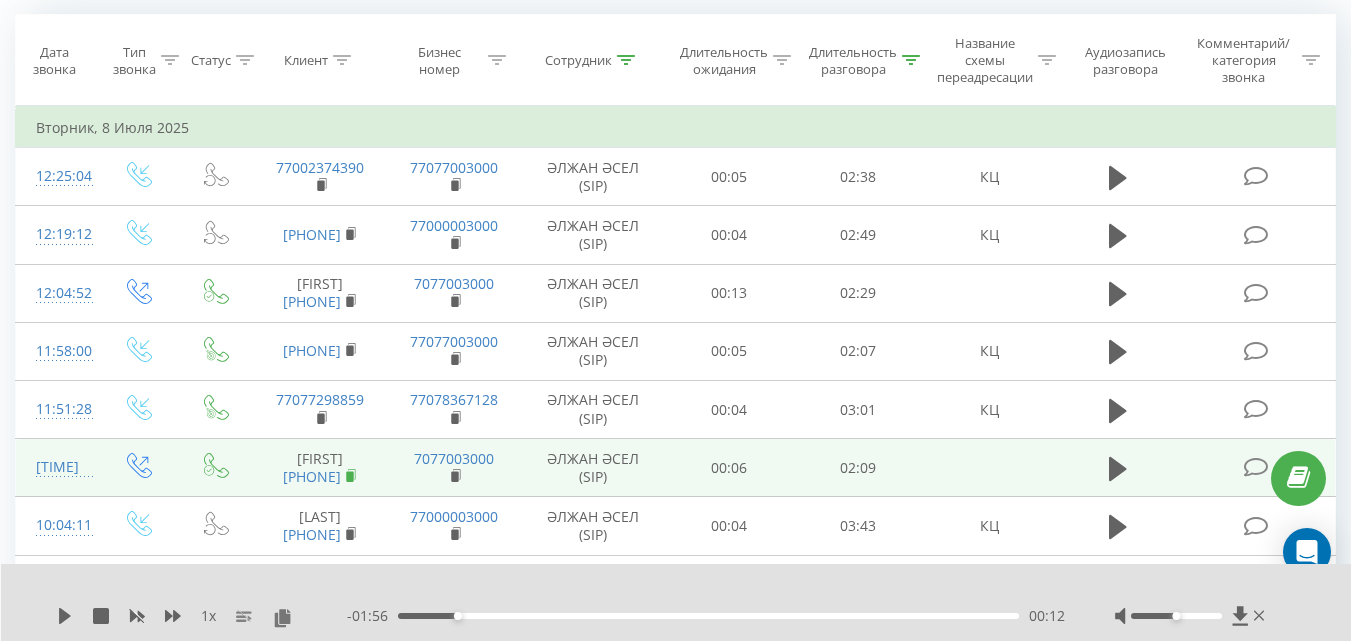 click 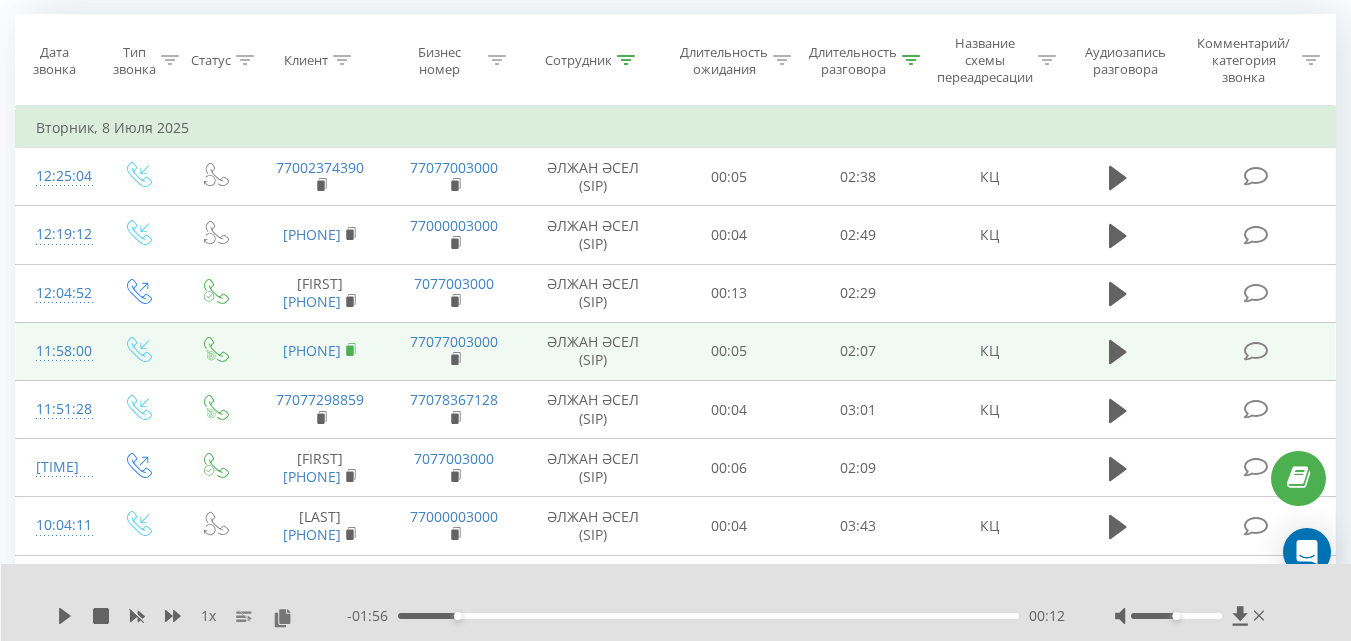 click 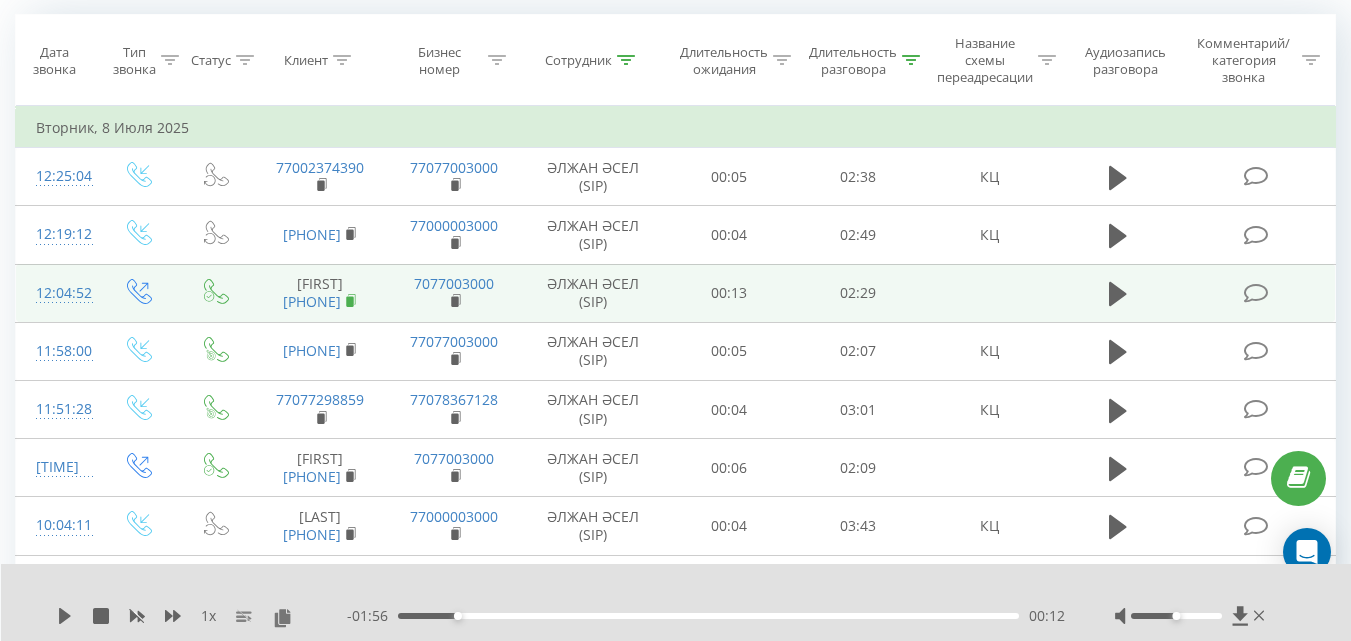 click 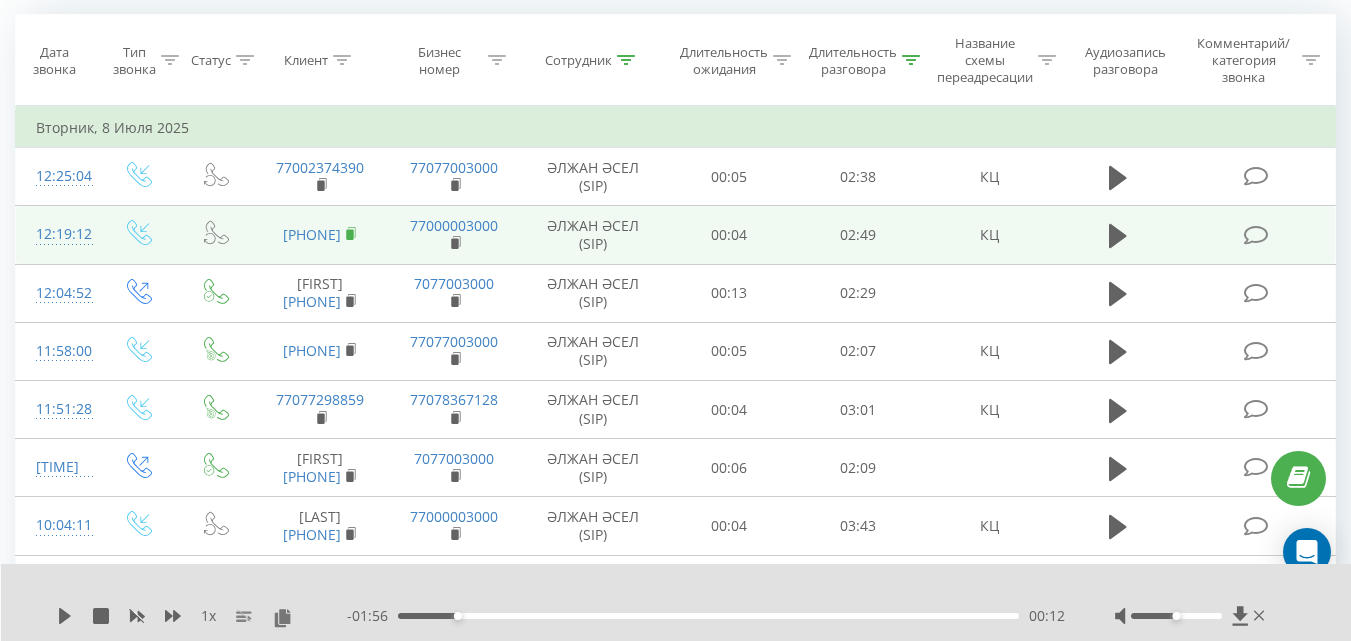 click 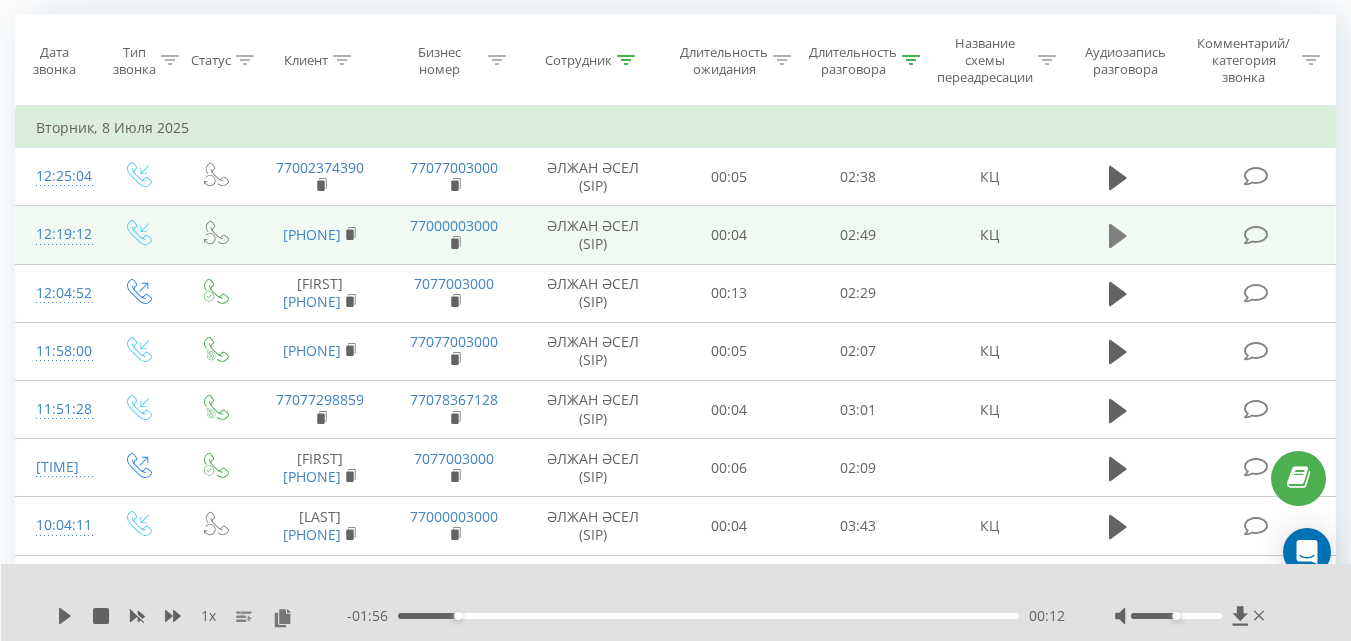 click 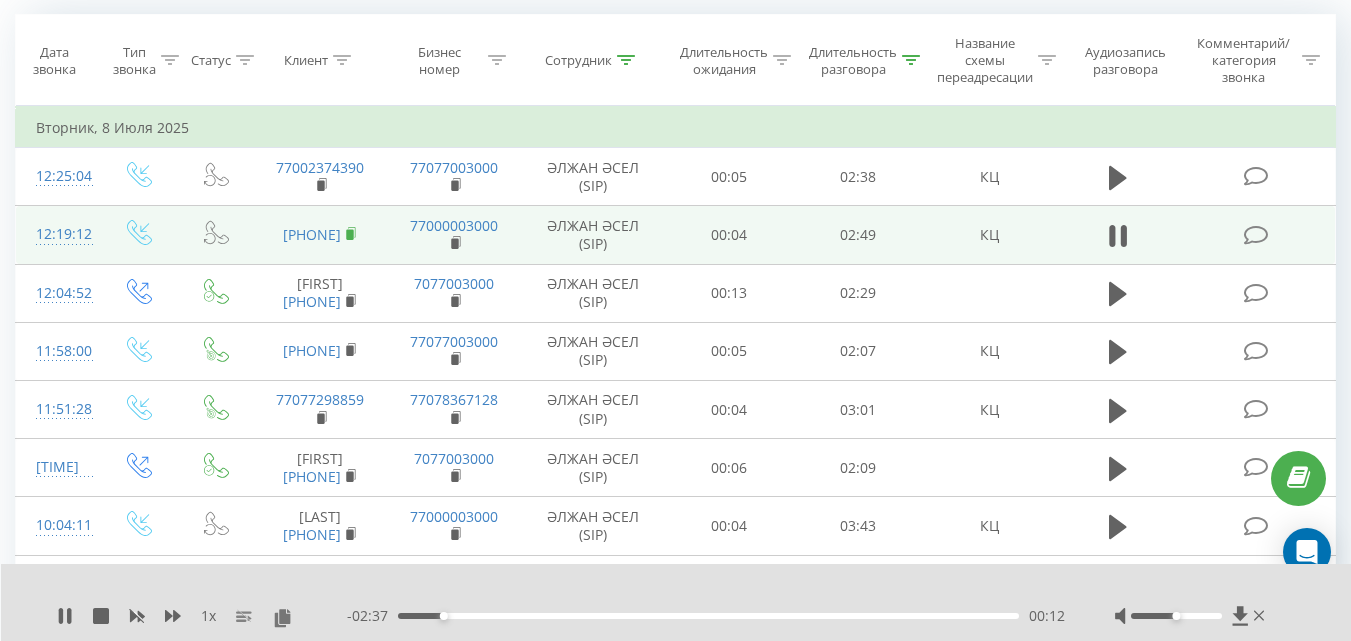 click 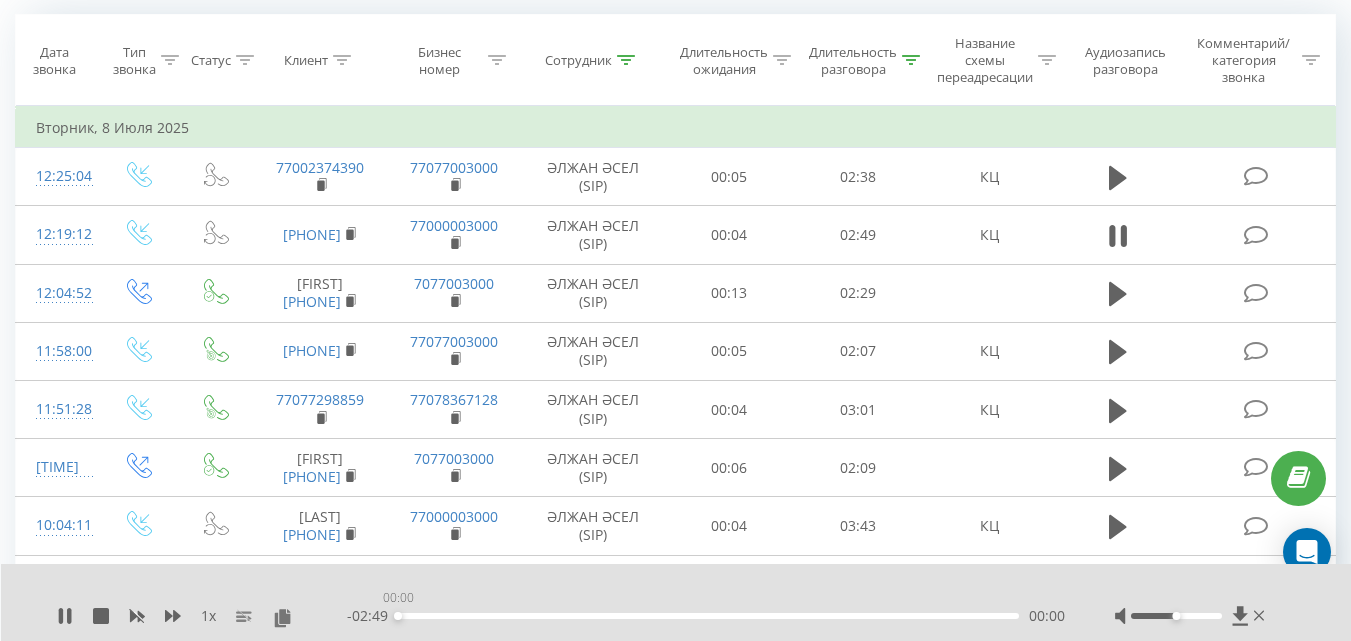 drag, startPoint x: 612, startPoint y: 616, endPoint x: 336, endPoint y: 585, distance: 277.73547 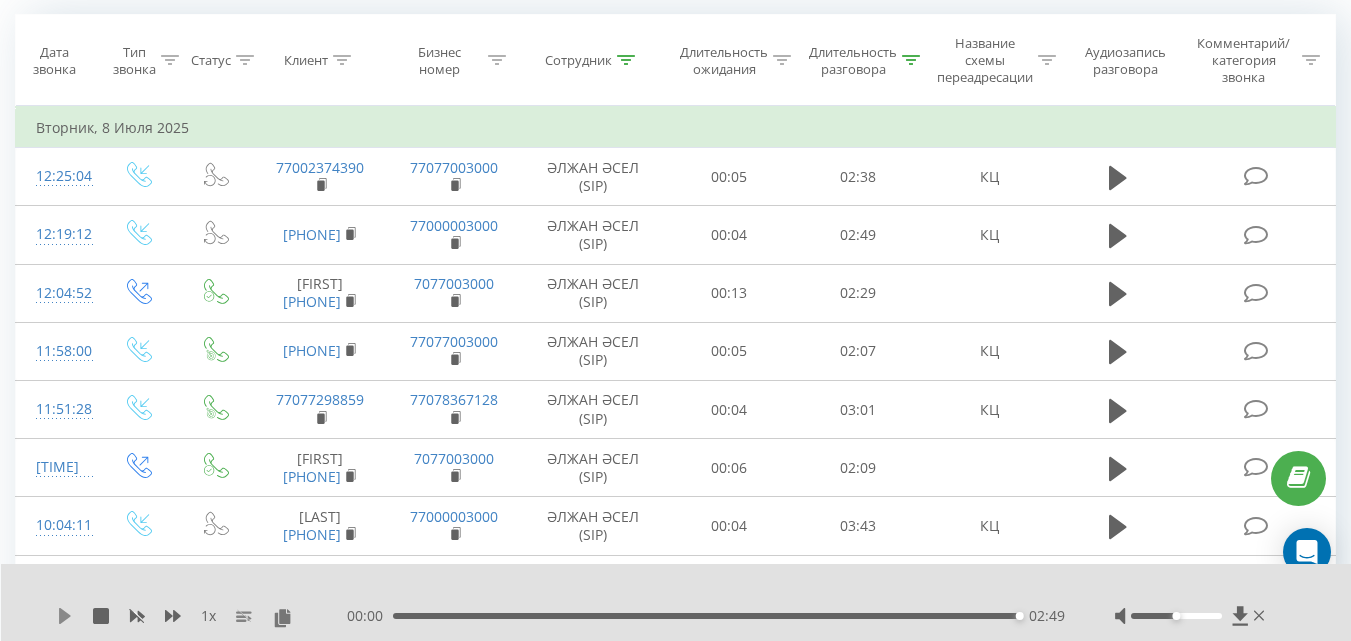 click 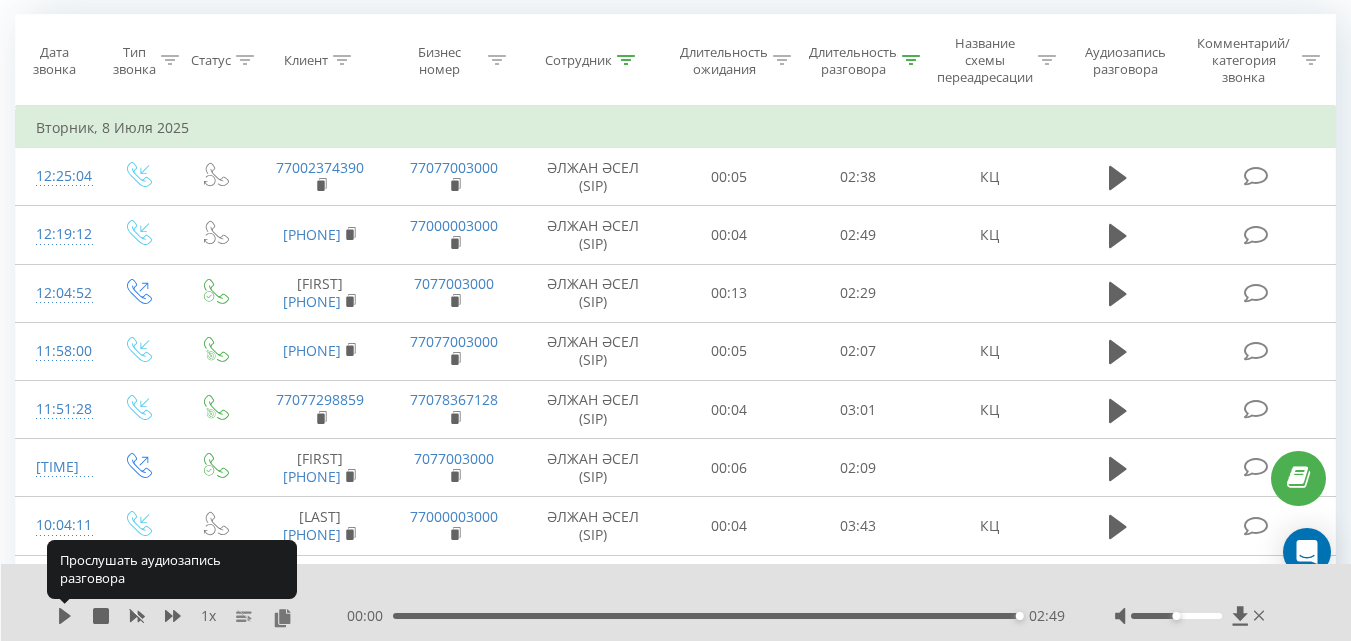 click 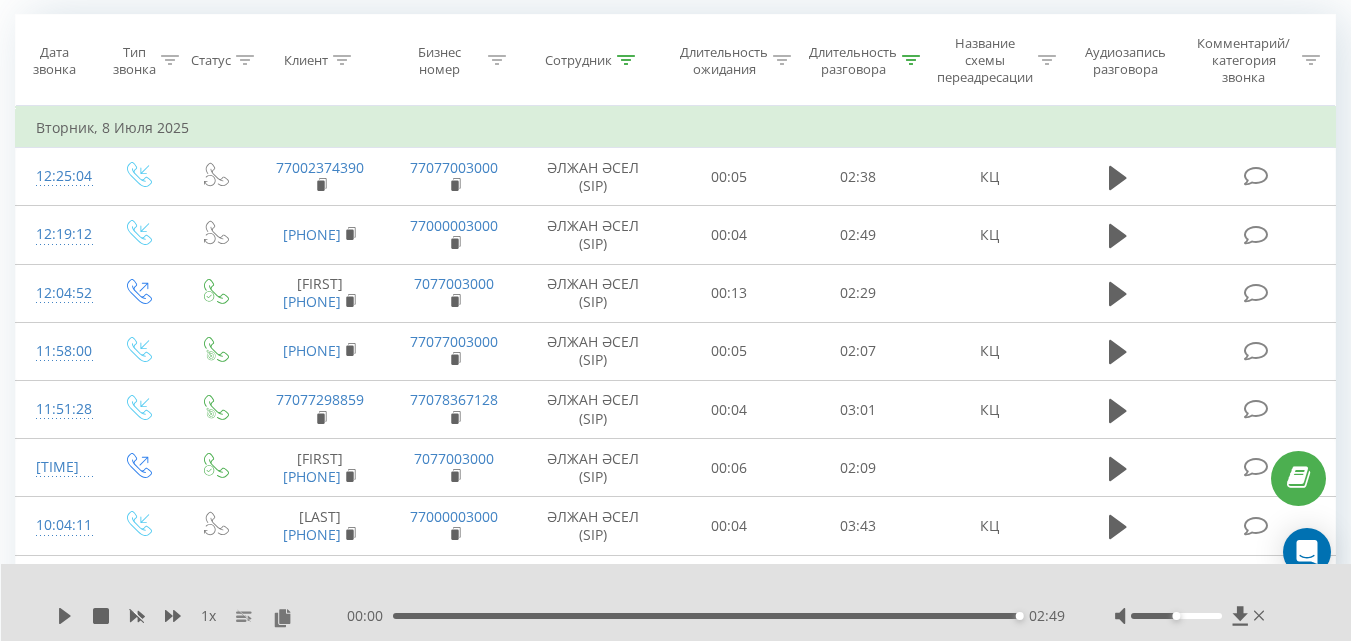 click 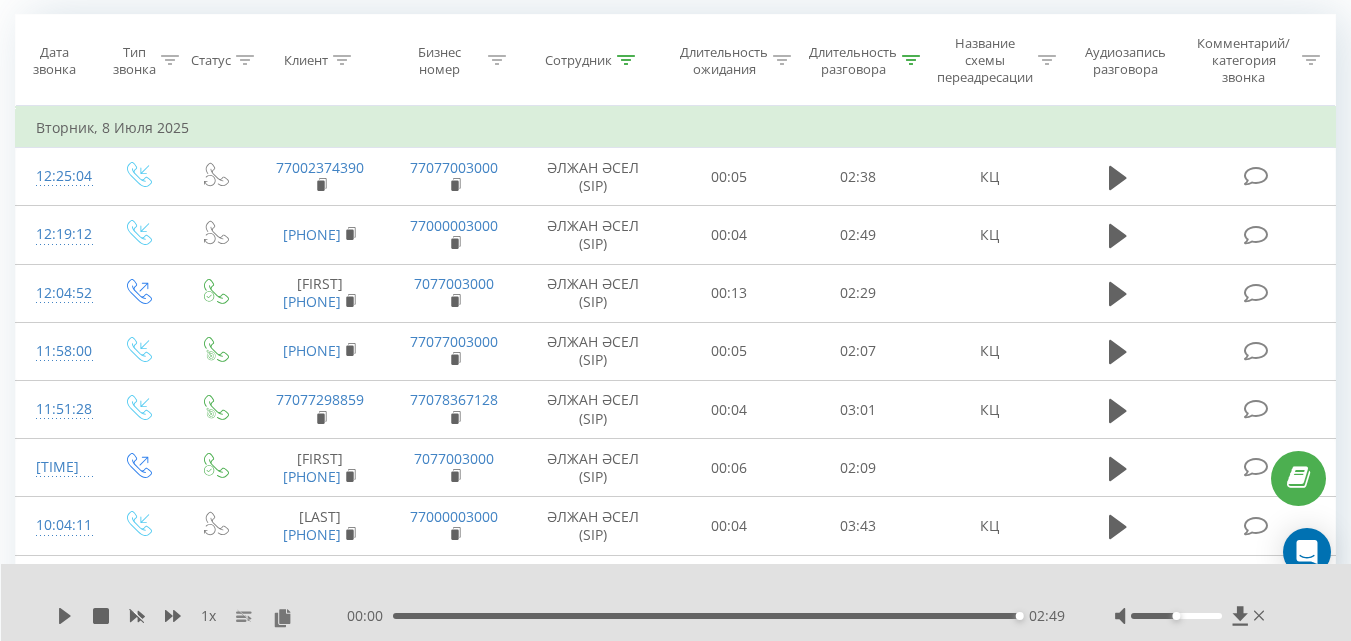 drag, startPoint x: 320, startPoint y: 240, endPoint x: 563, endPoint y: -87, distance: 407.40396 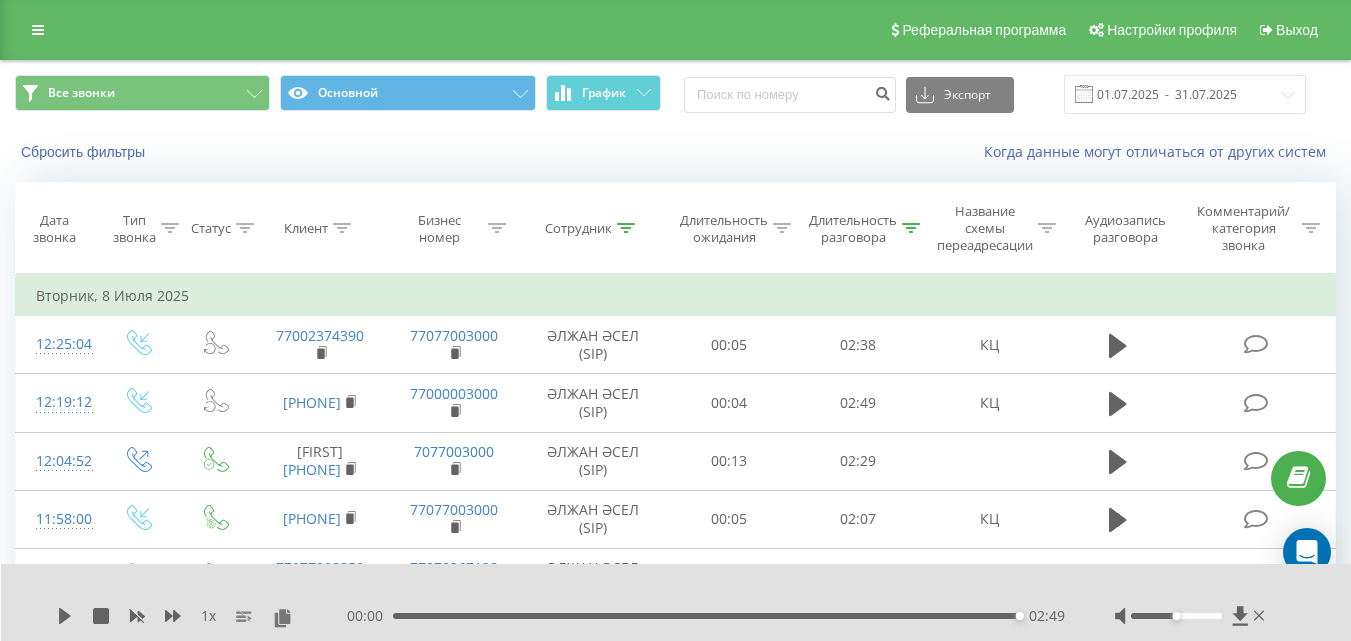 click on "Вторник, 8 Июля 2025" at bounding box center [676, 296] 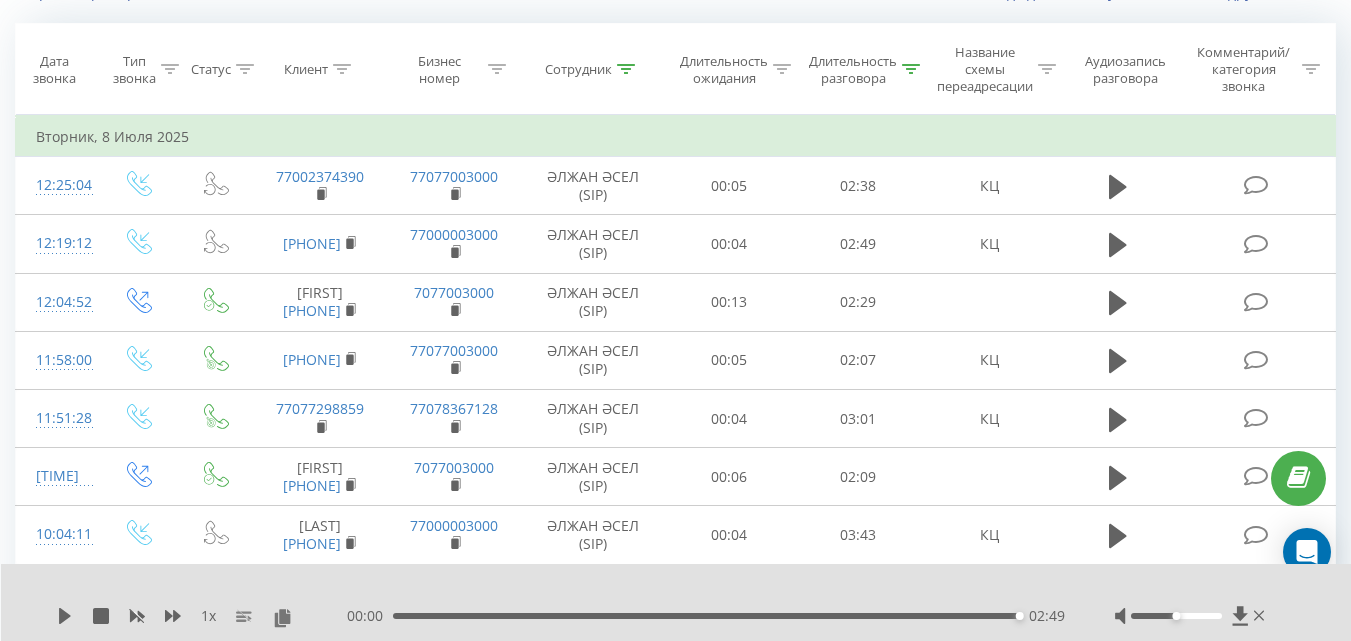 scroll, scrollTop: 180, scrollLeft: 0, axis: vertical 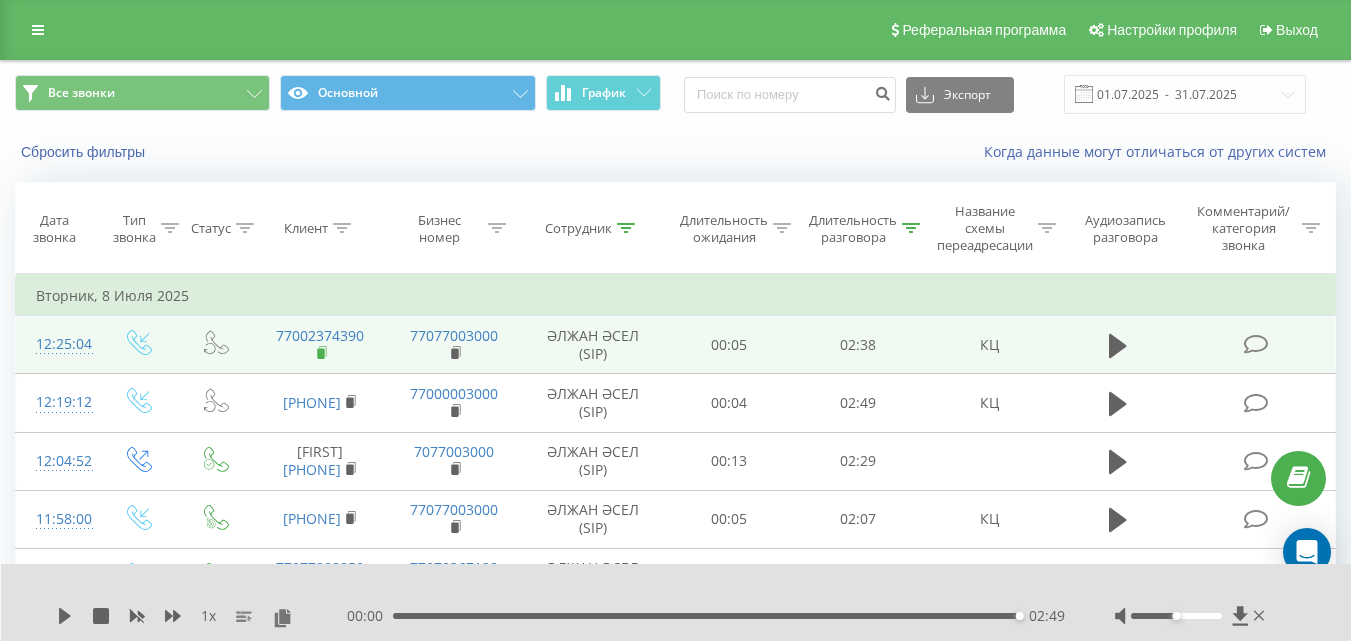 click 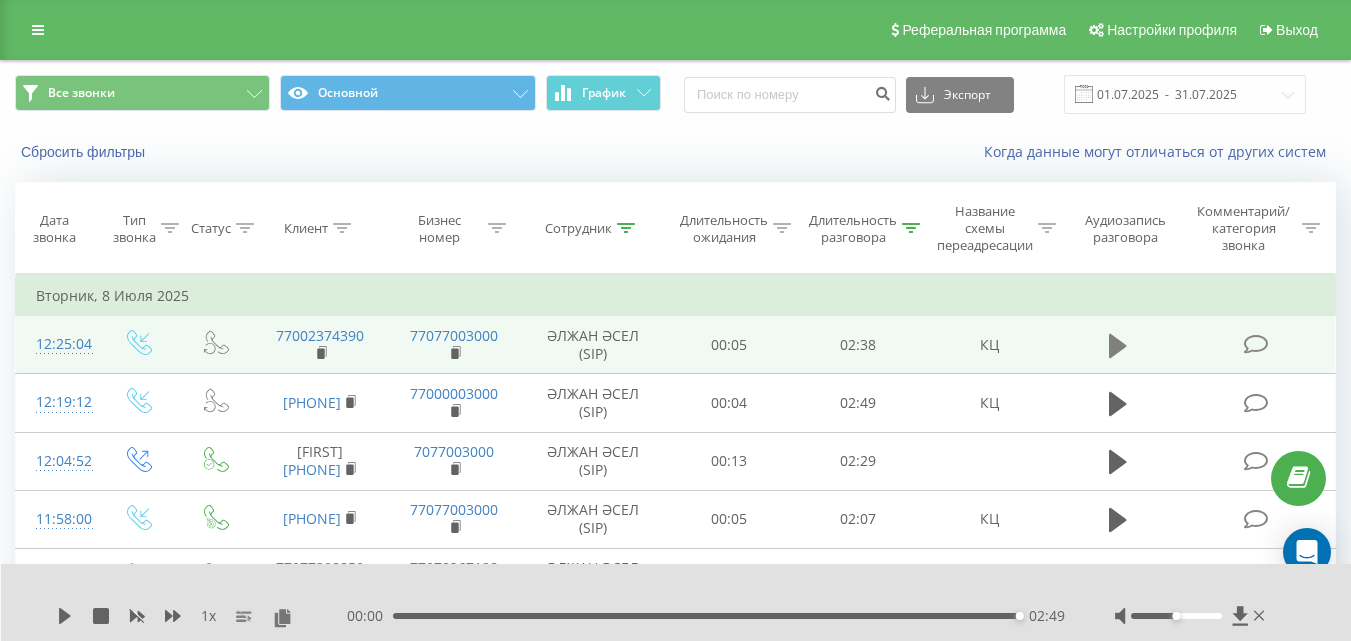 click 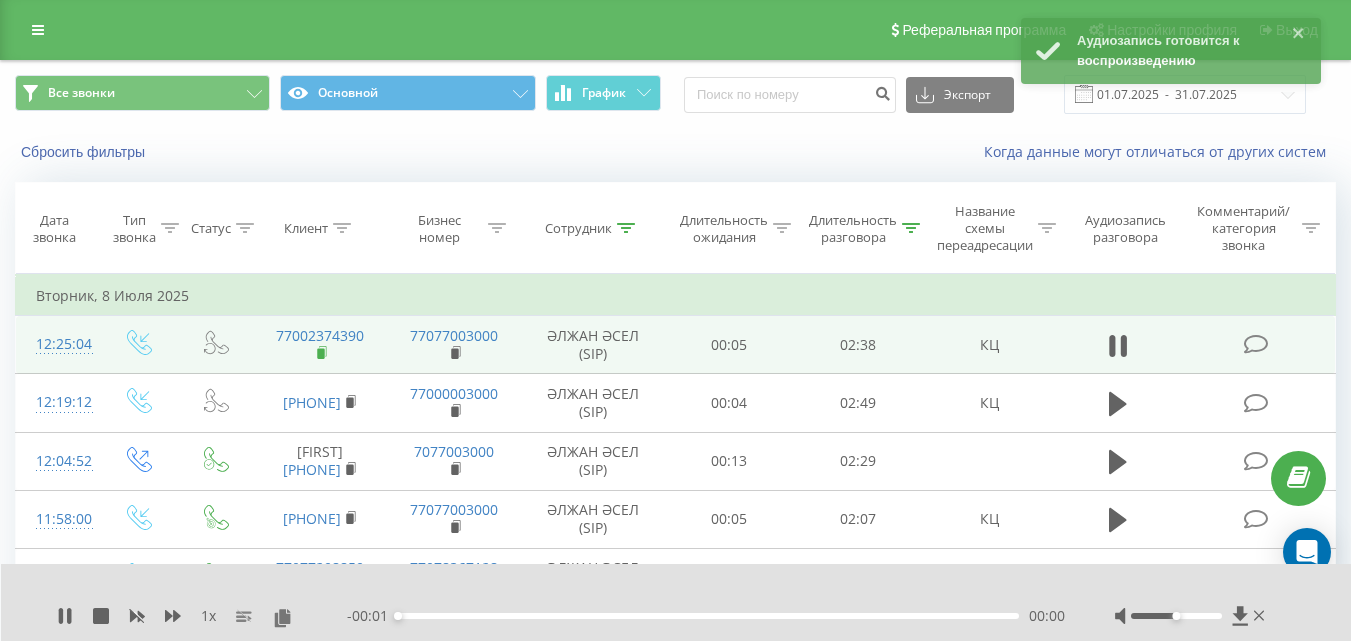 click 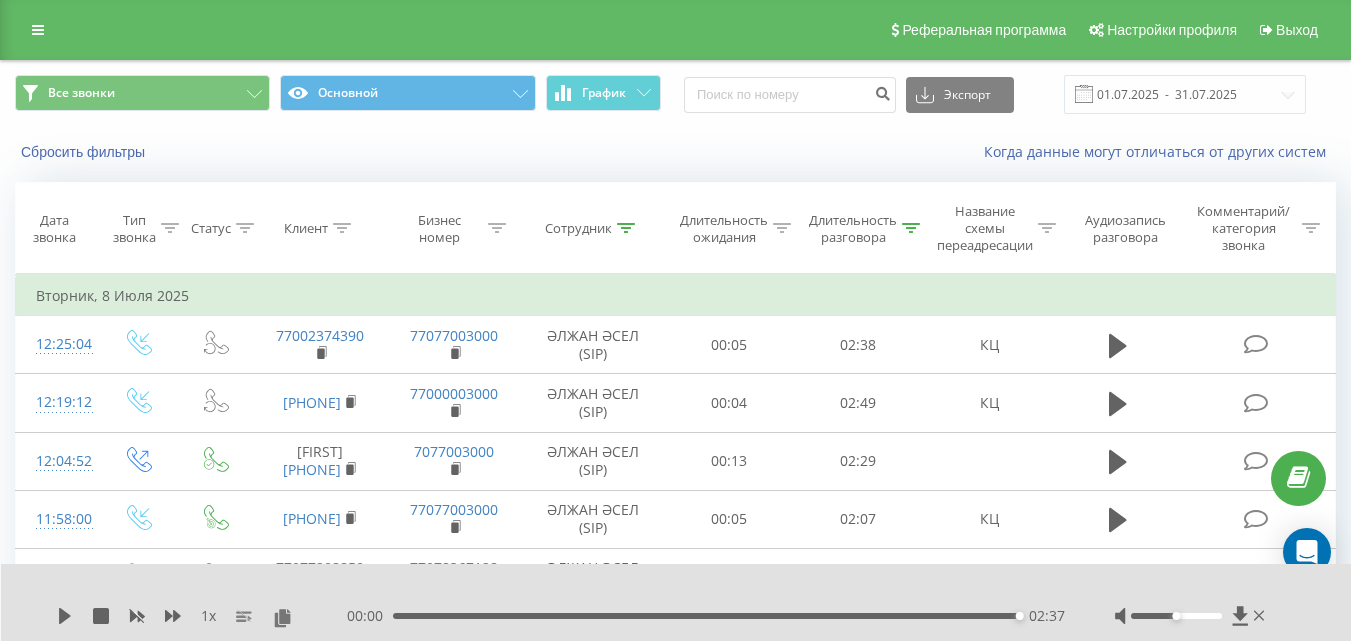 click 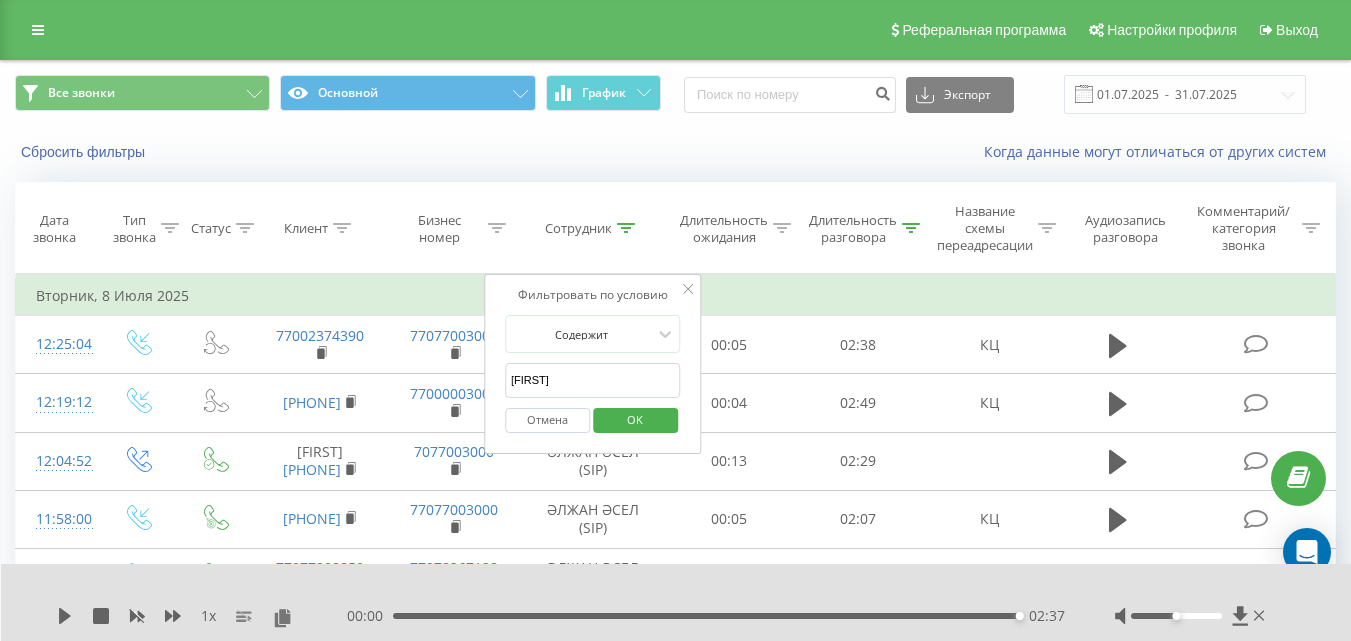 click on "ӘСЕЛ" at bounding box center (593, 380) 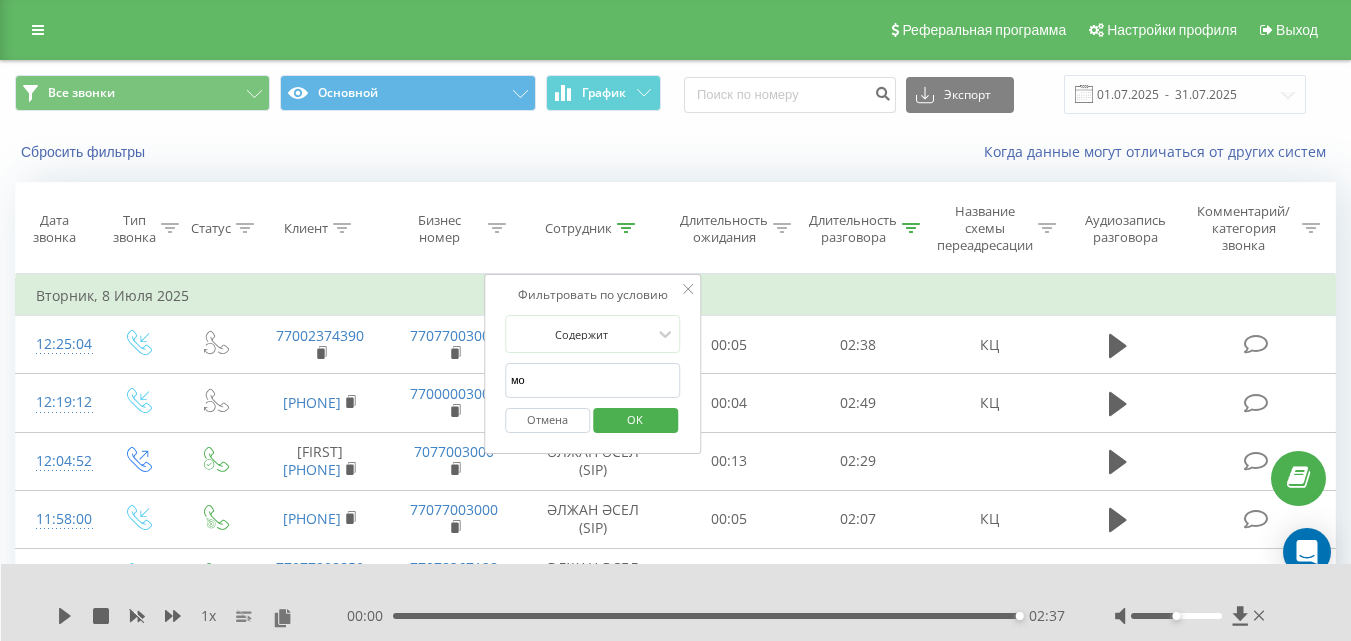 type on "м" 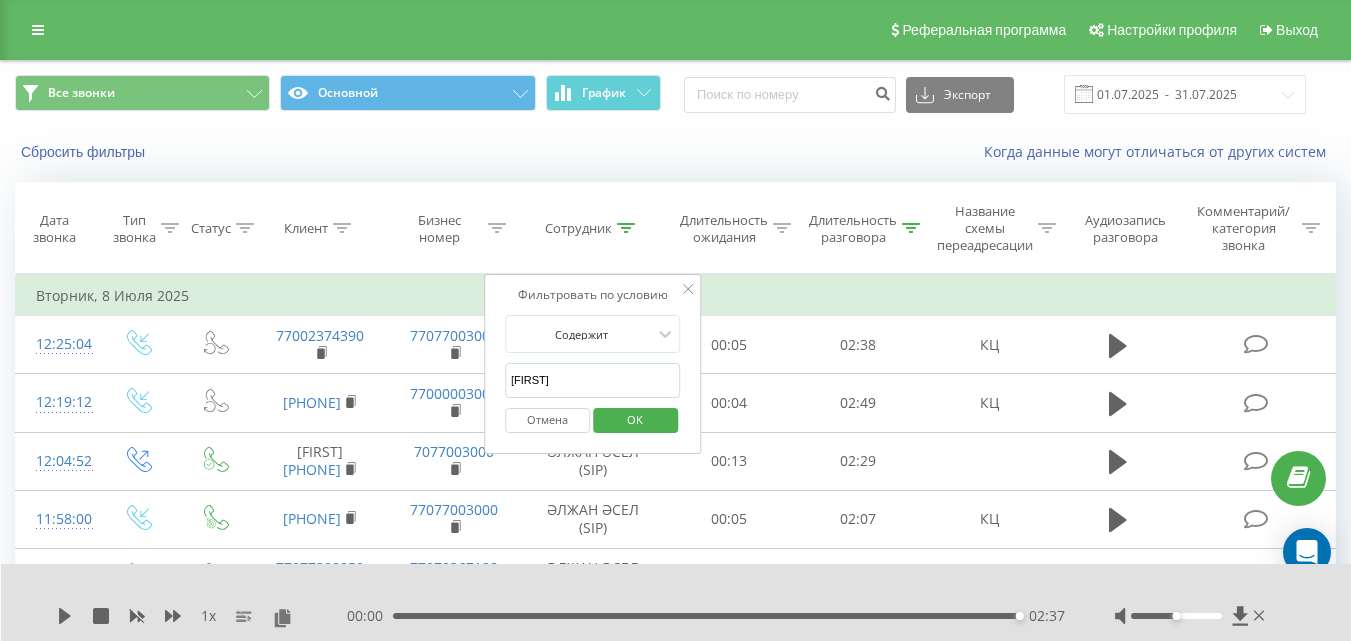 type on "Молдир" 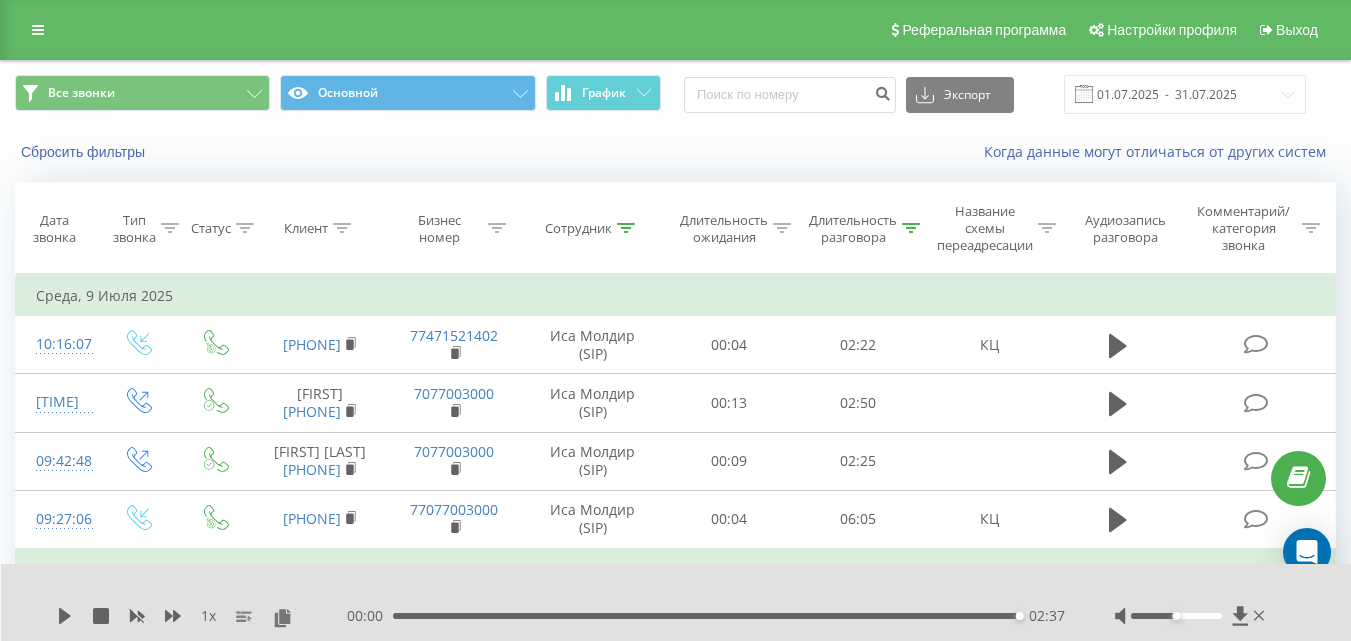 click 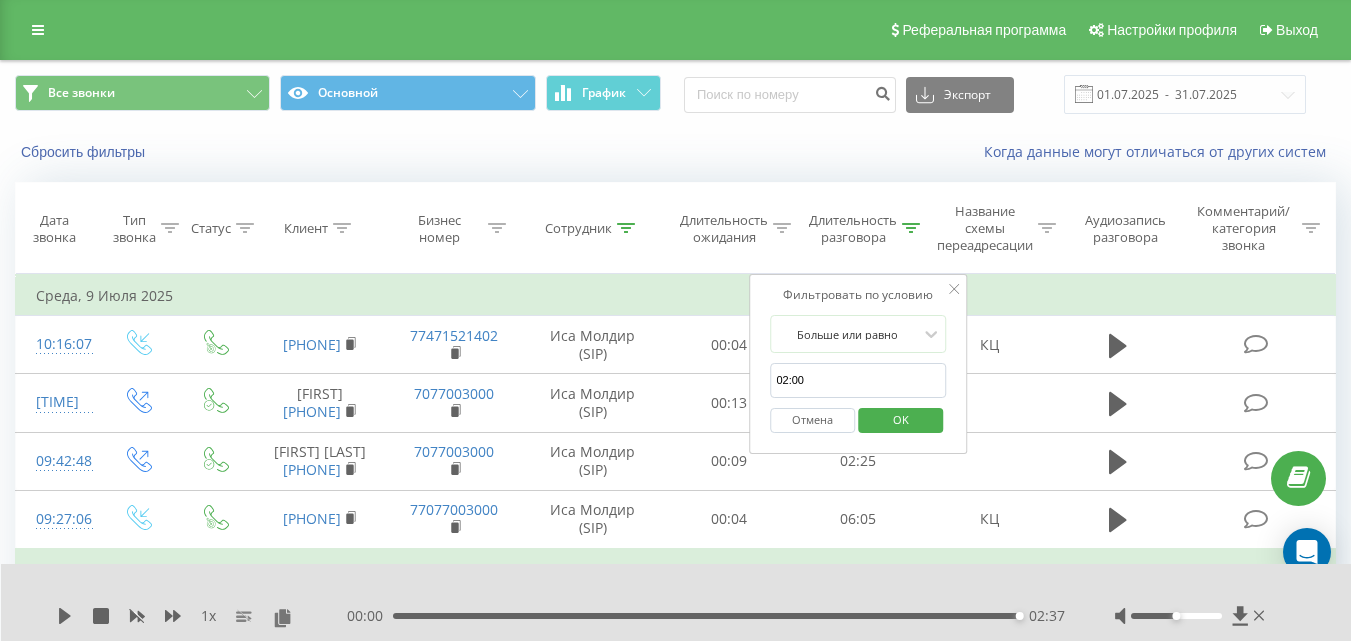click on "02:00" at bounding box center [858, 380] 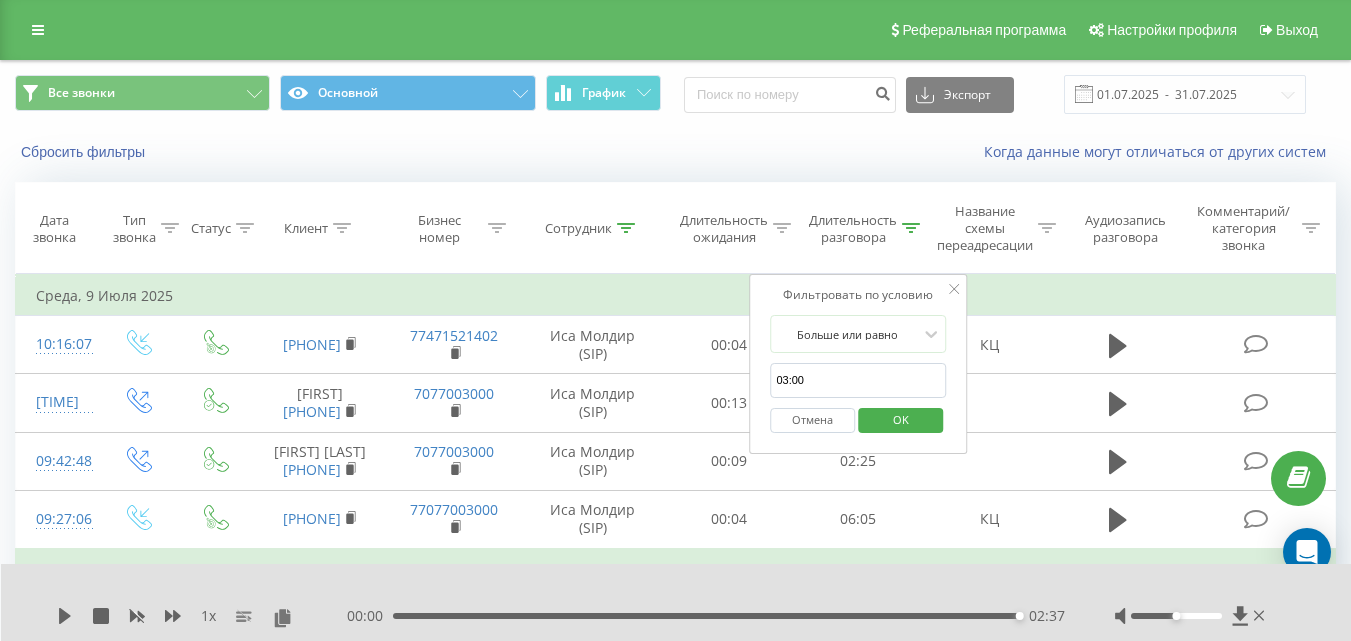 click on "OK" at bounding box center [901, 419] 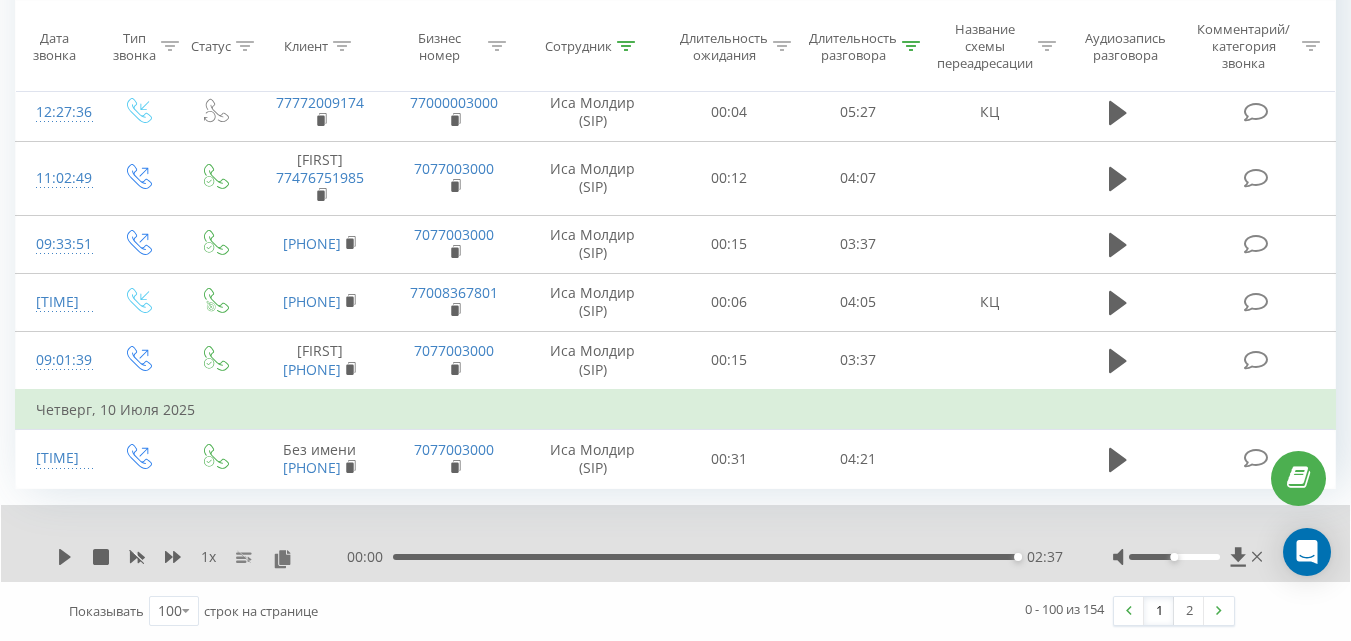 scroll, scrollTop: 6972, scrollLeft: 0, axis: vertical 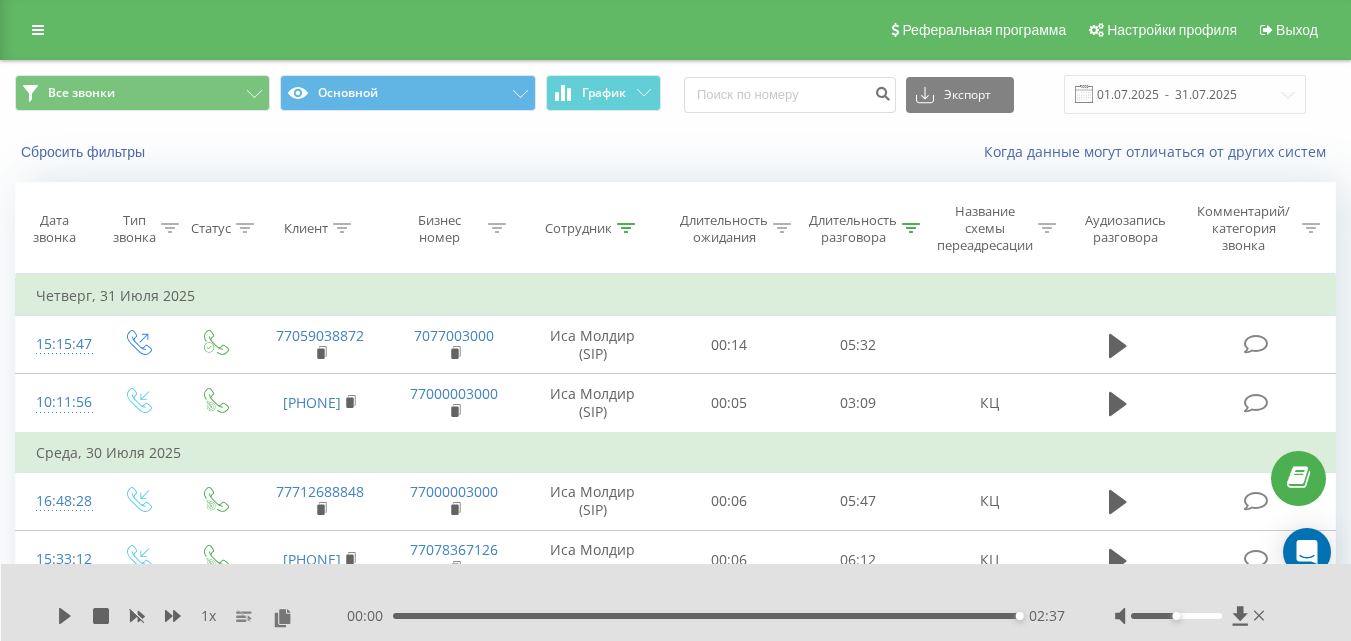 click 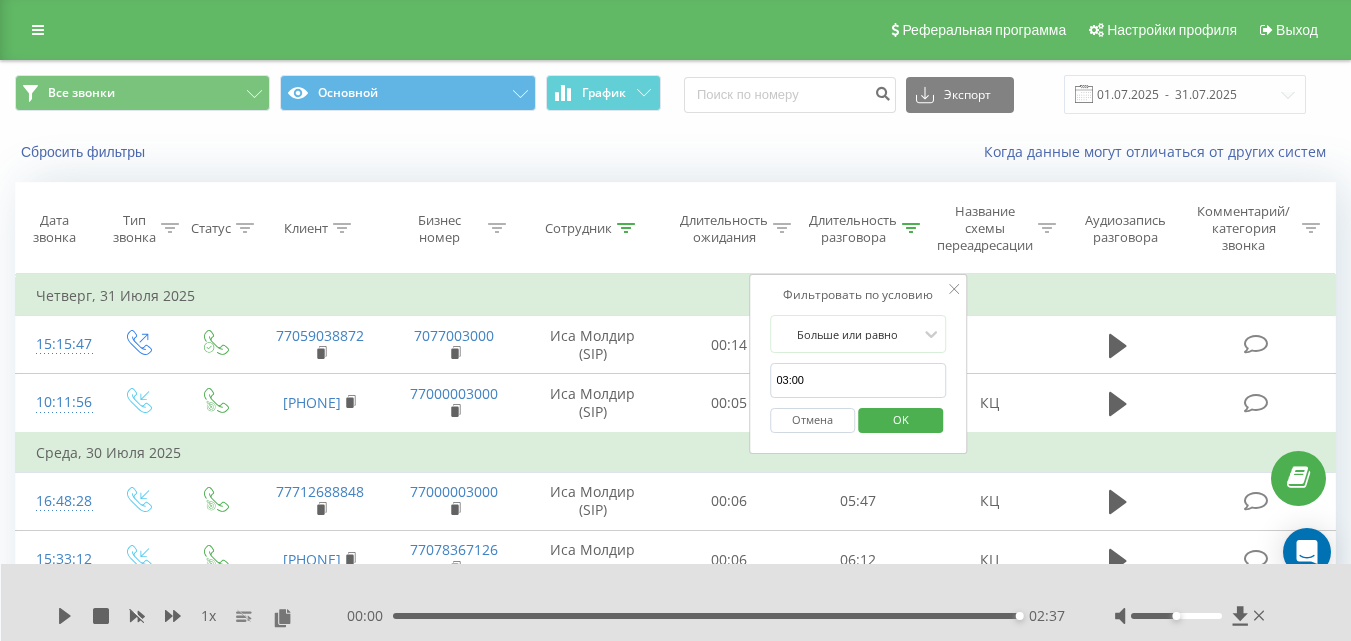 click on "03:00" at bounding box center (858, 380) 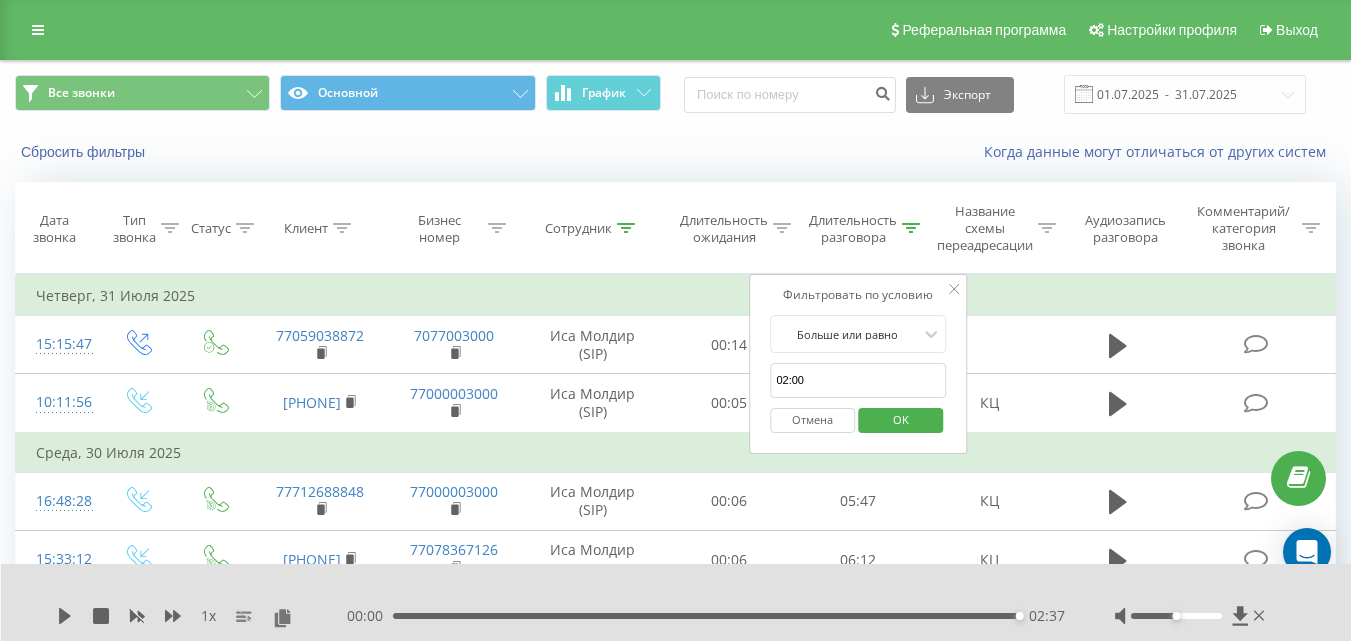 click on "OK" at bounding box center (901, 419) 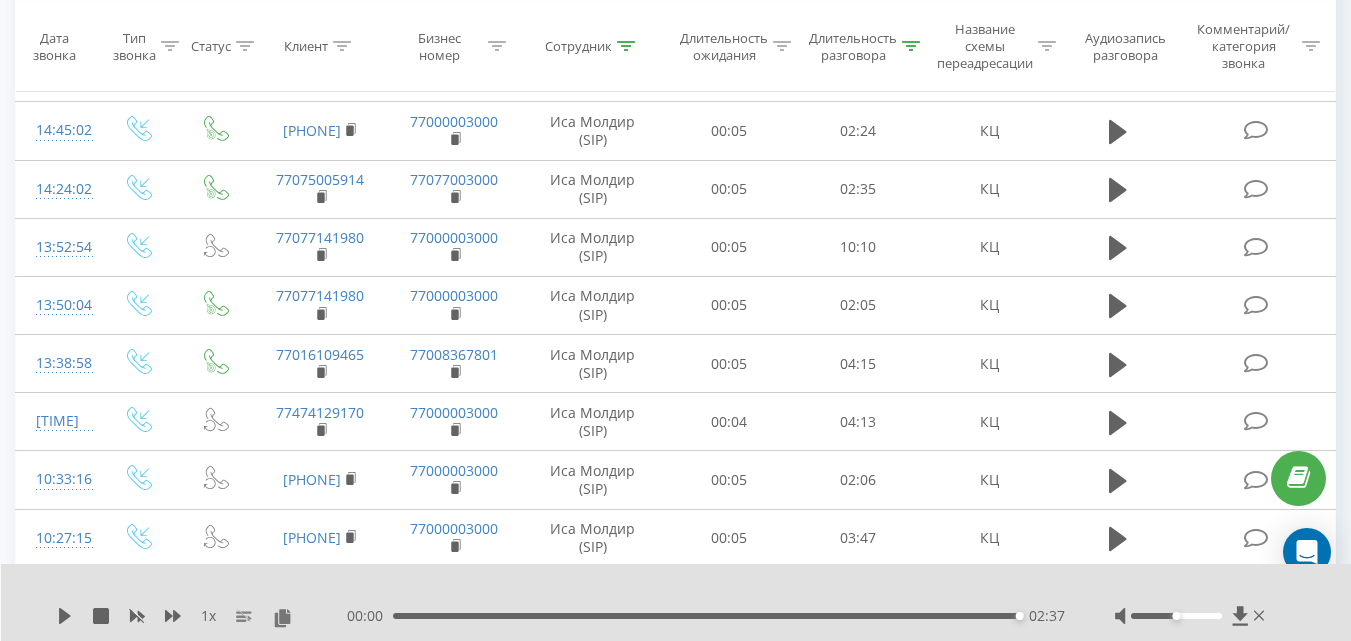 scroll, scrollTop: 747, scrollLeft: 0, axis: vertical 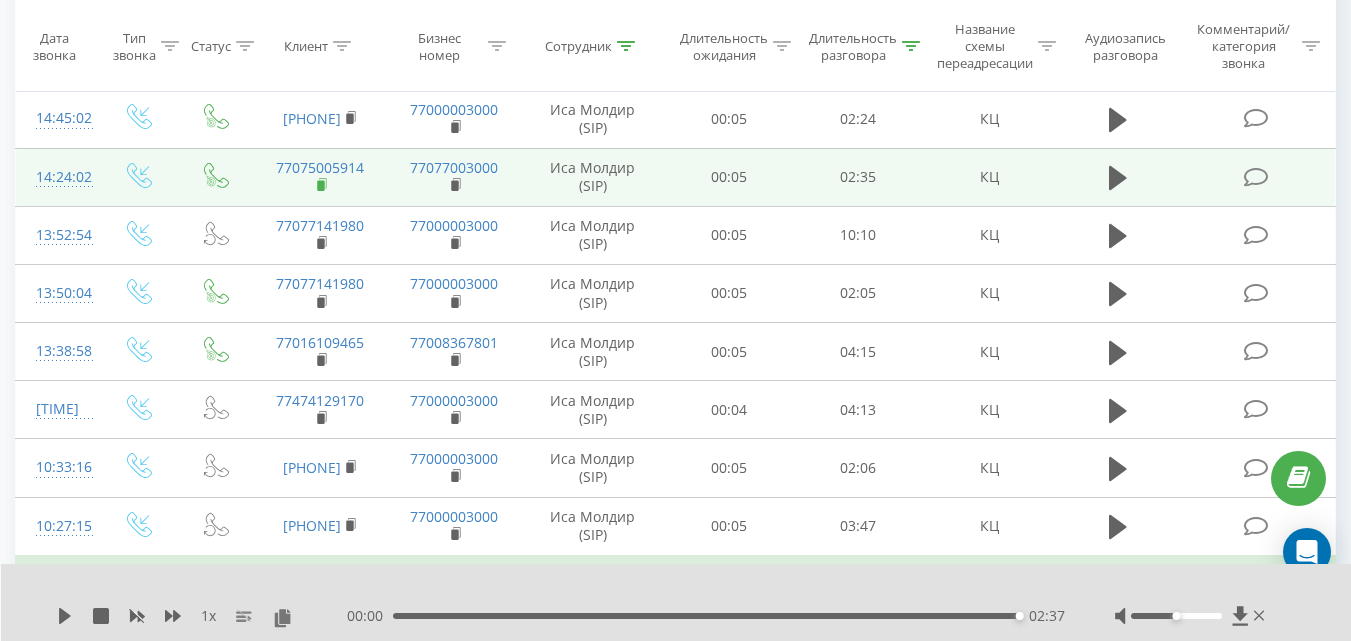 click 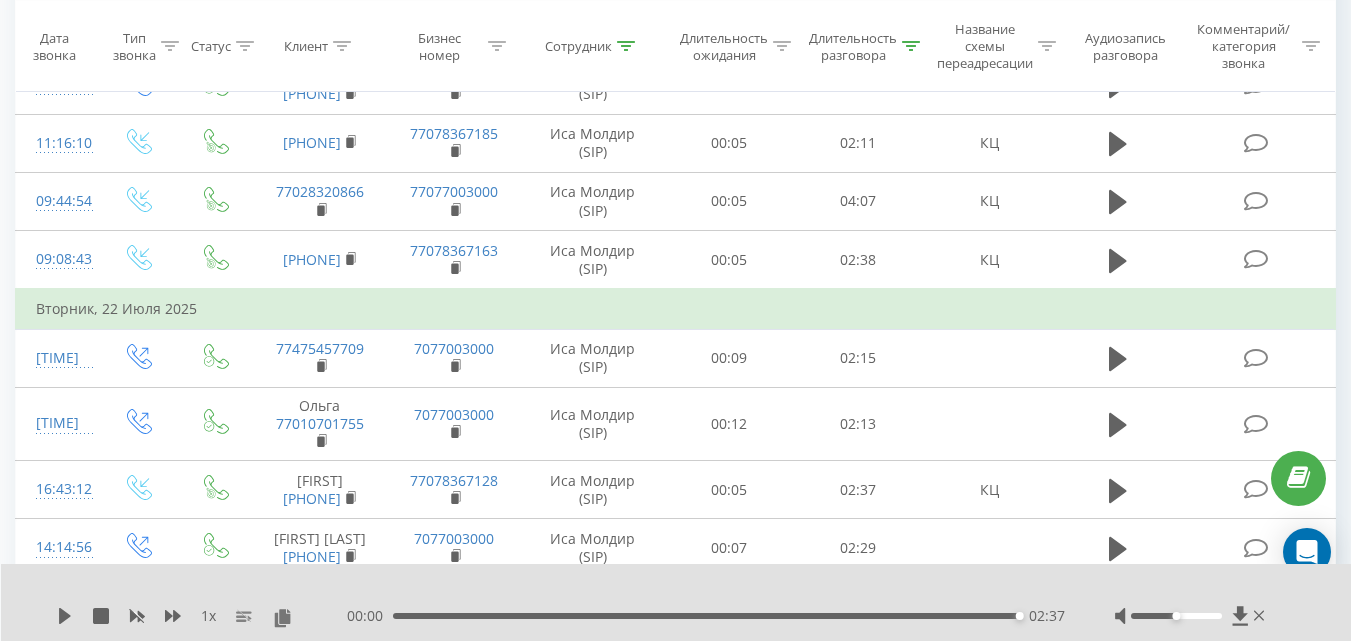 scroll, scrollTop: 3625, scrollLeft: 0, axis: vertical 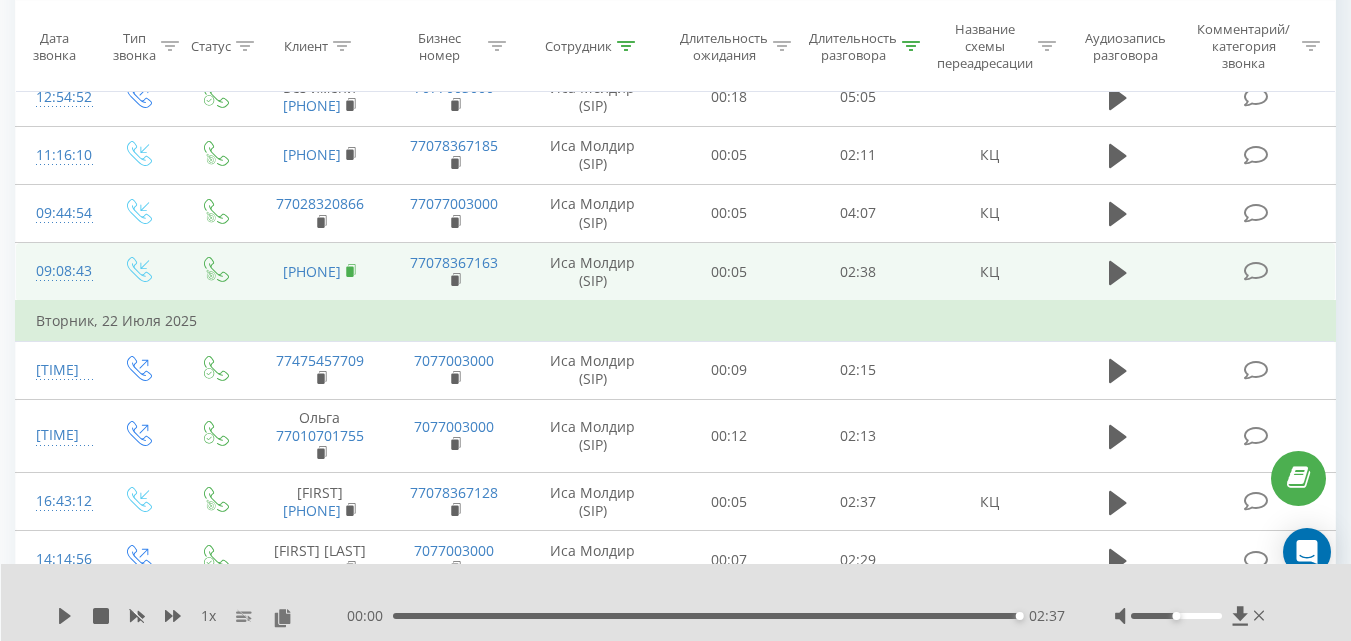 click 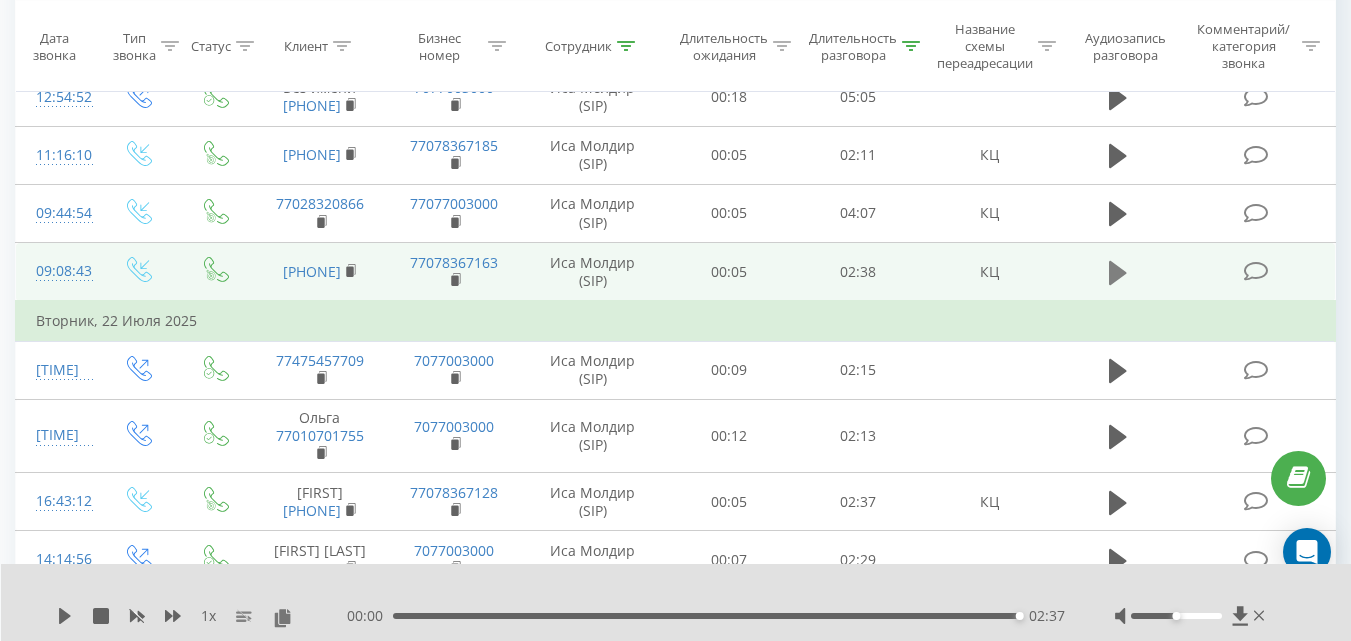 click 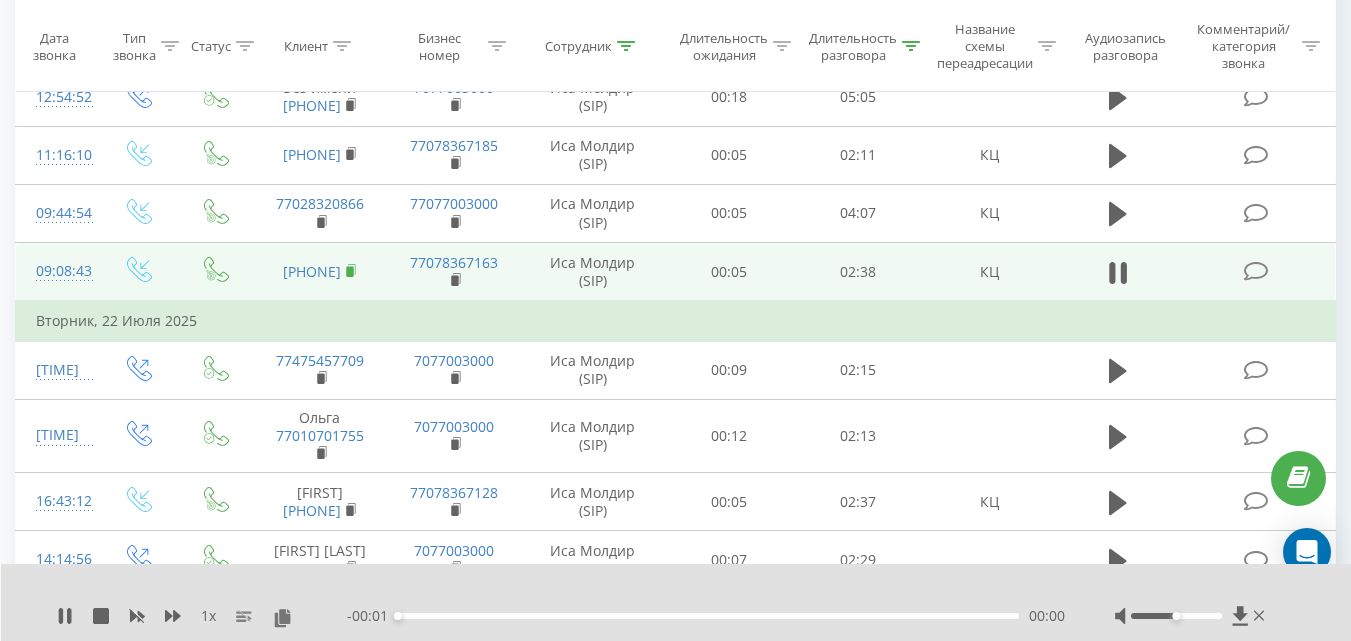 click 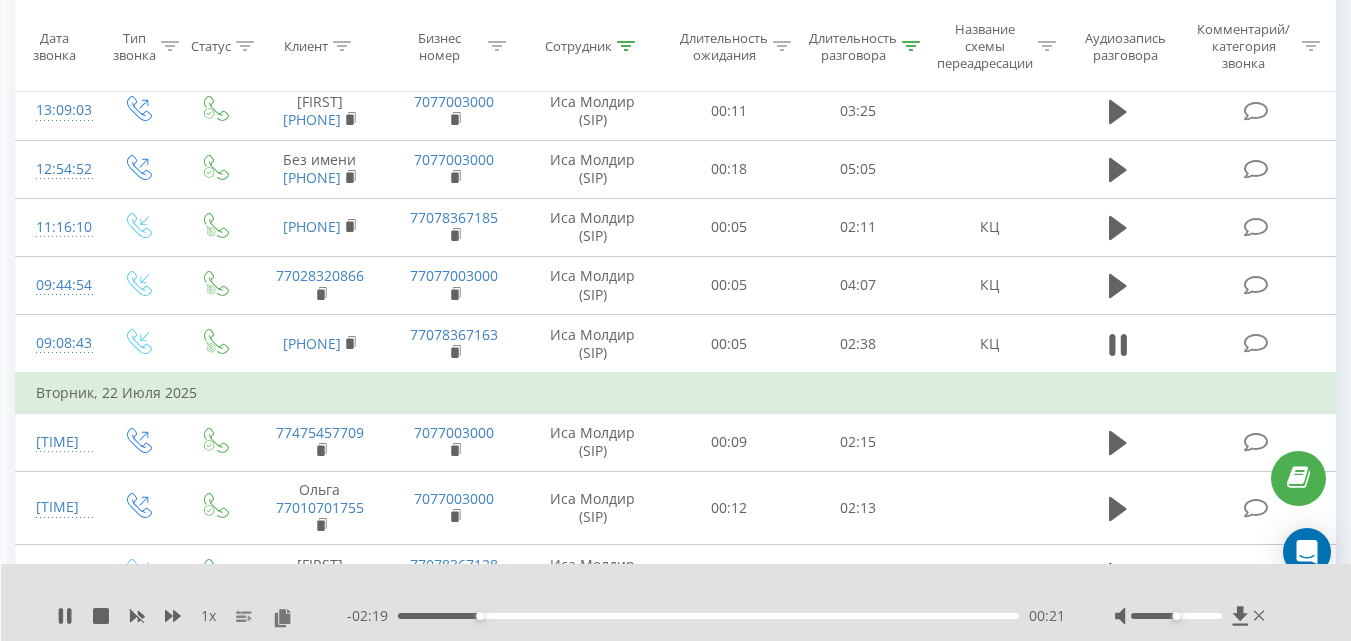 scroll, scrollTop: 3601, scrollLeft: 0, axis: vertical 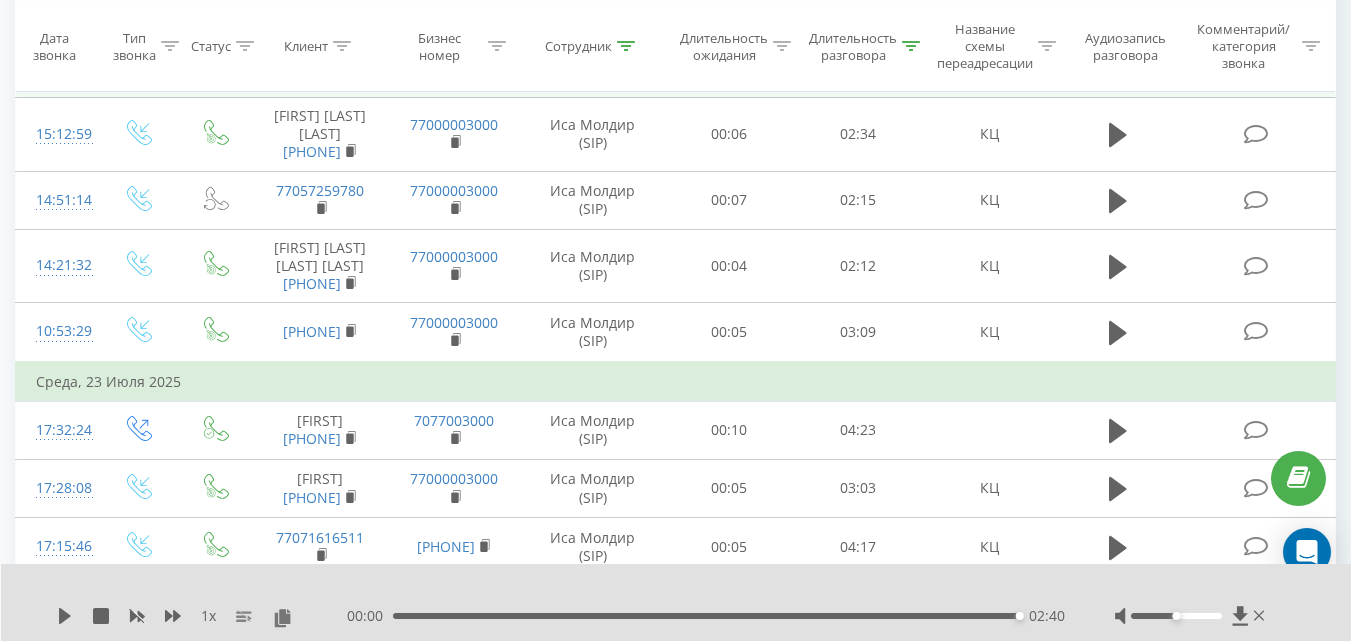 click 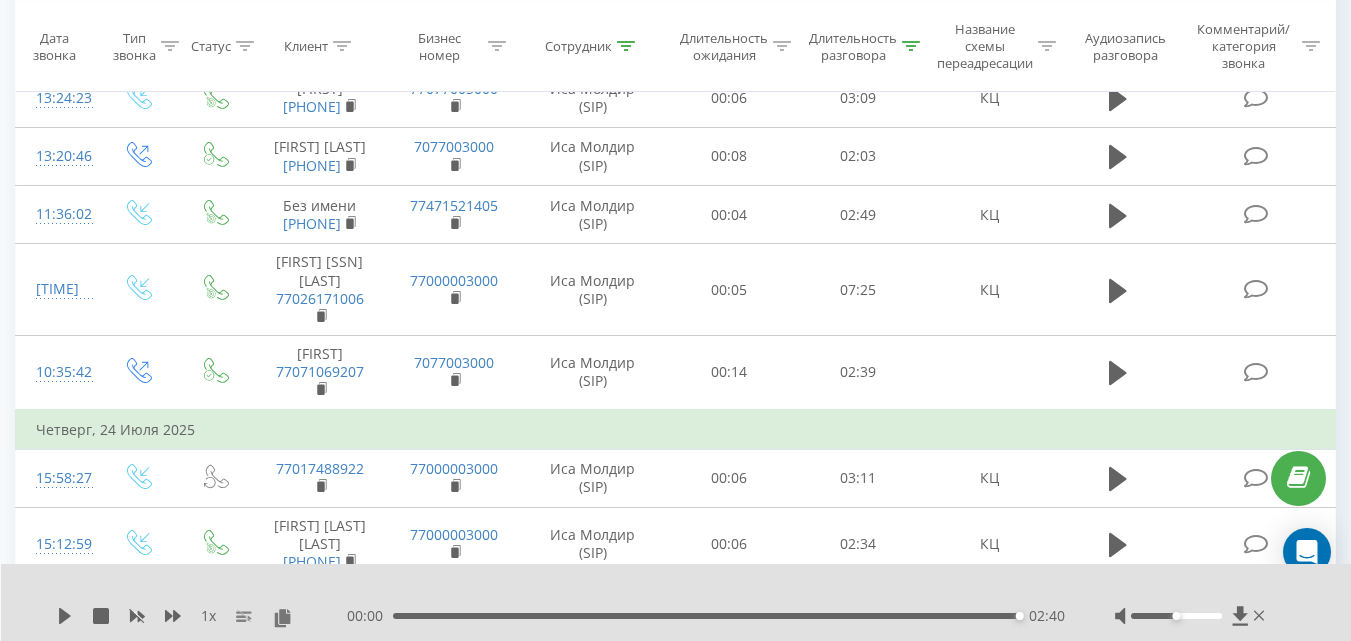 scroll, scrollTop: 2264, scrollLeft: 0, axis: vertical 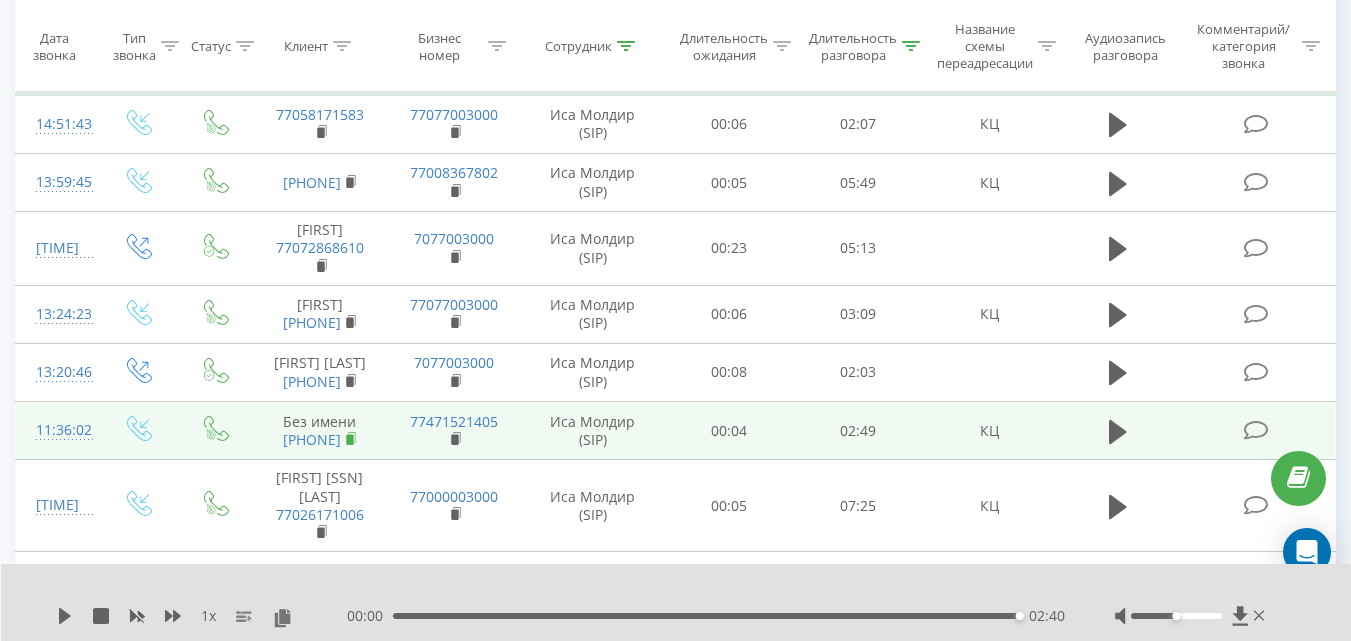 click 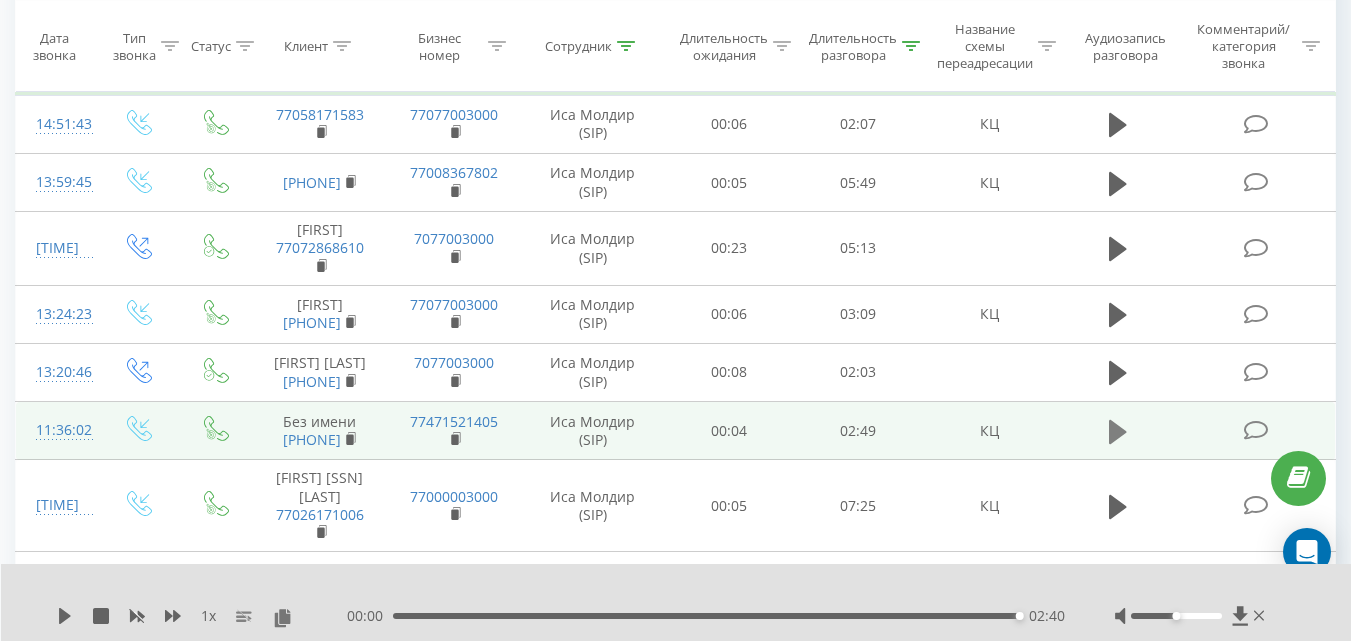 click at bounding box center (1118, 432) 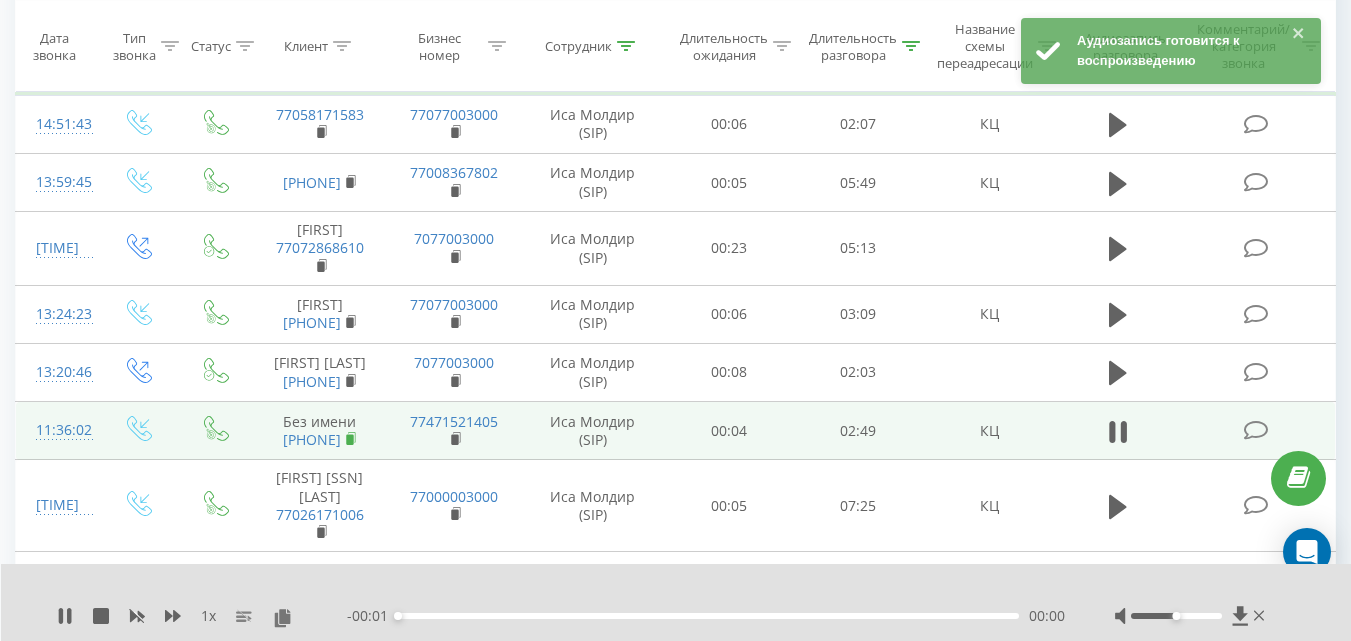 click 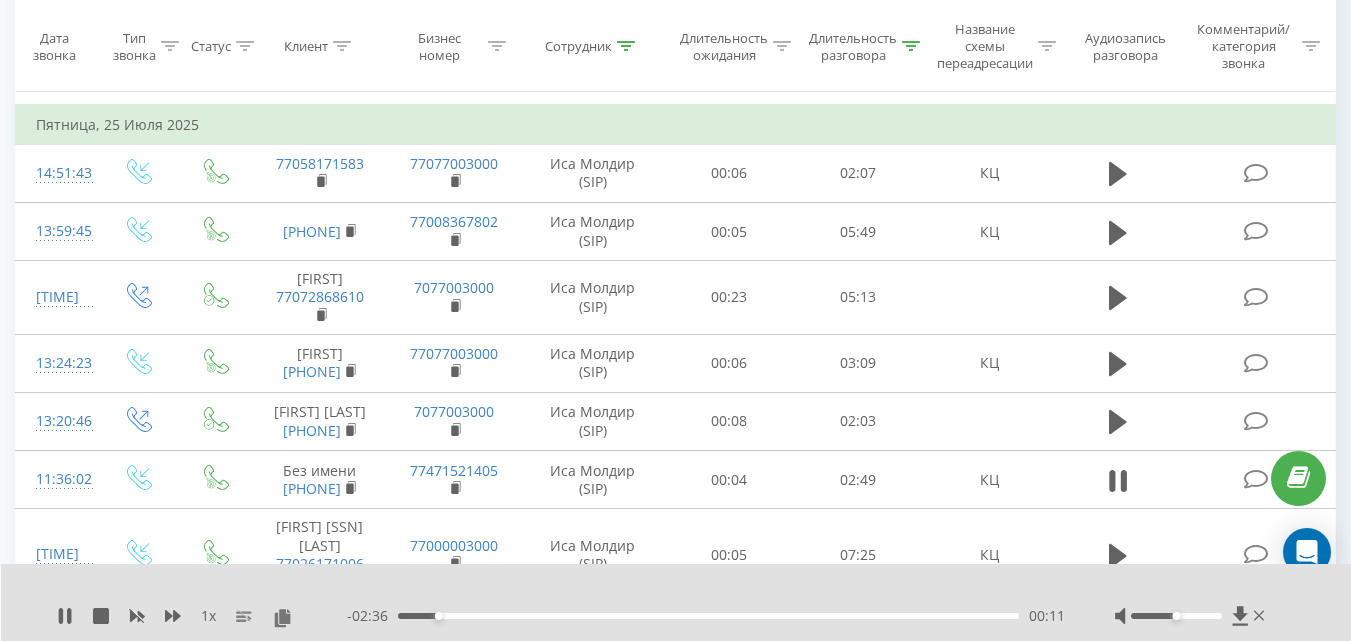 scroll, scrollTop: 2047, scrollLeft: 0, axis: vertical 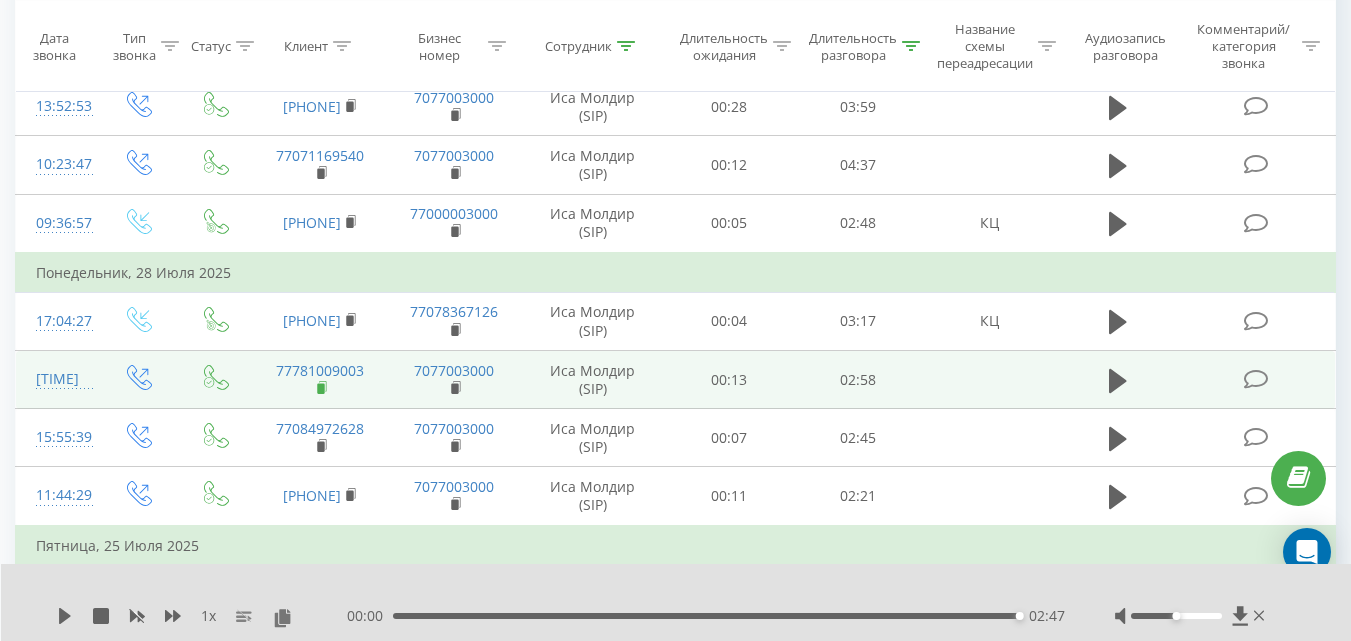 click 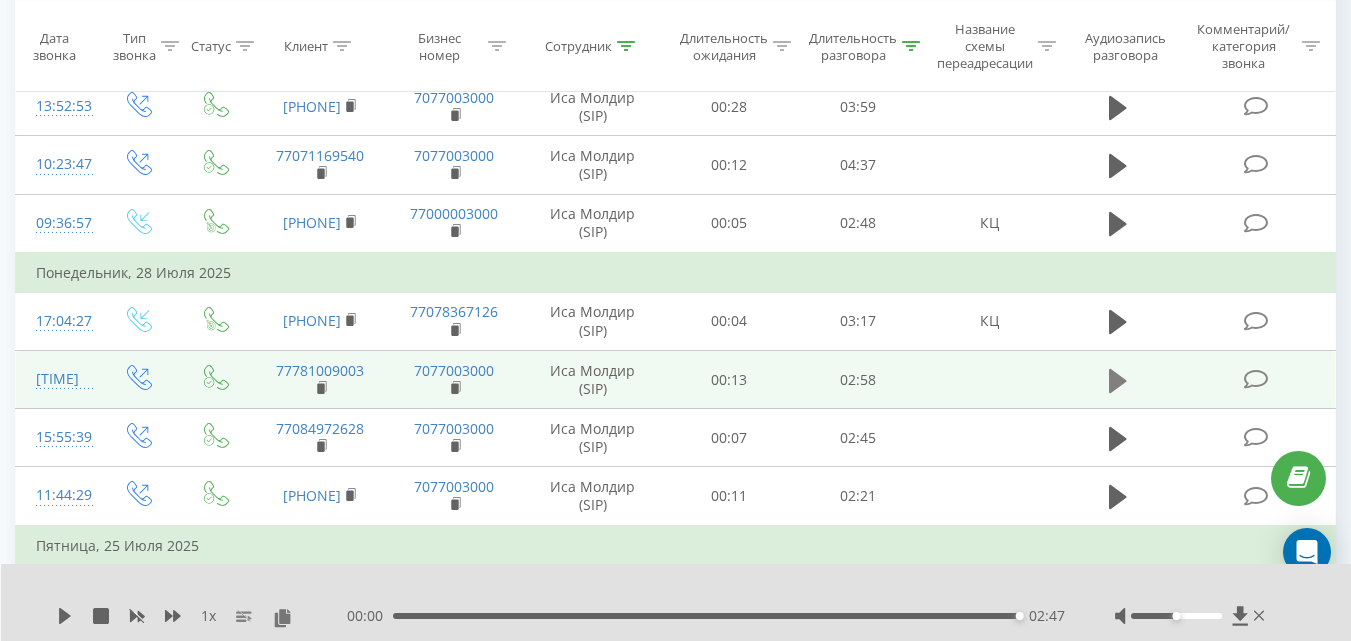 click 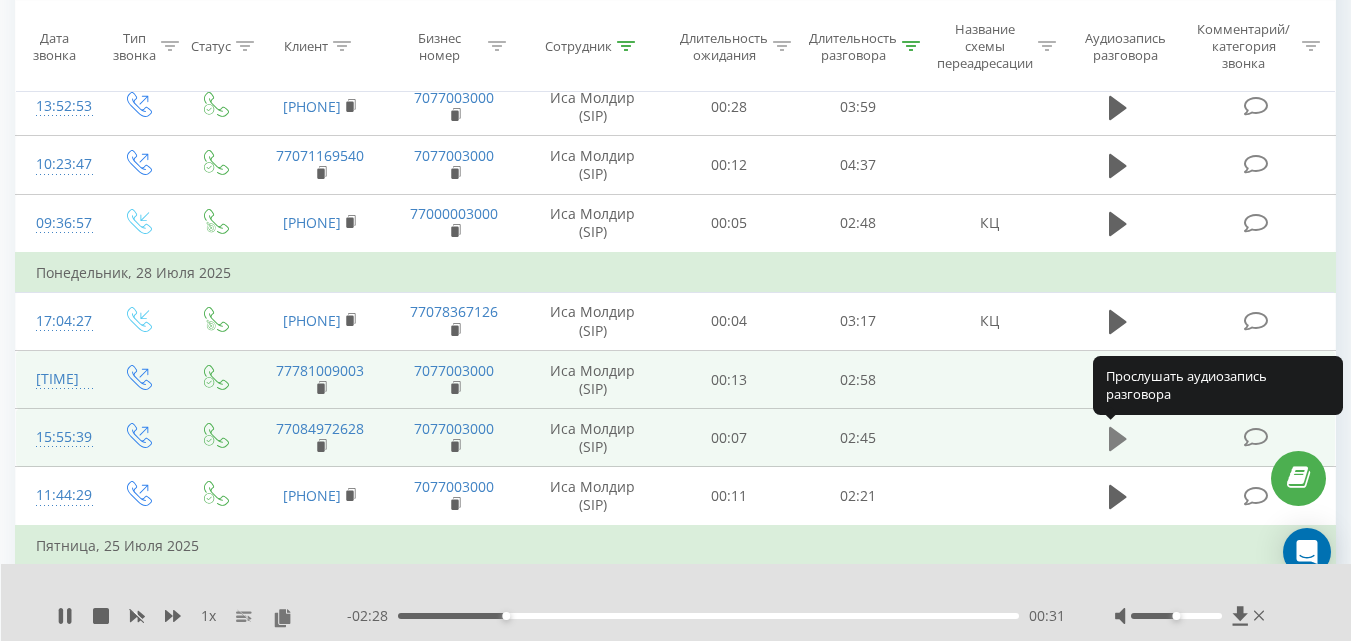 click 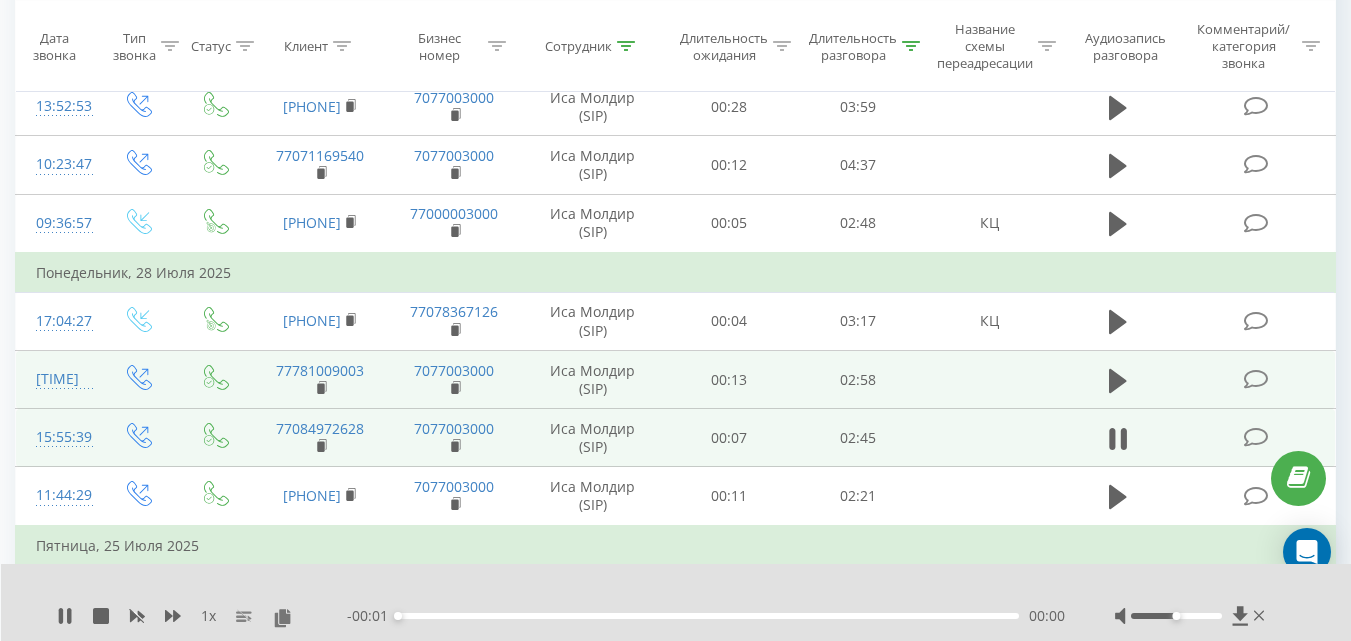 click on "77084972628" at bounding box center [320, 438] 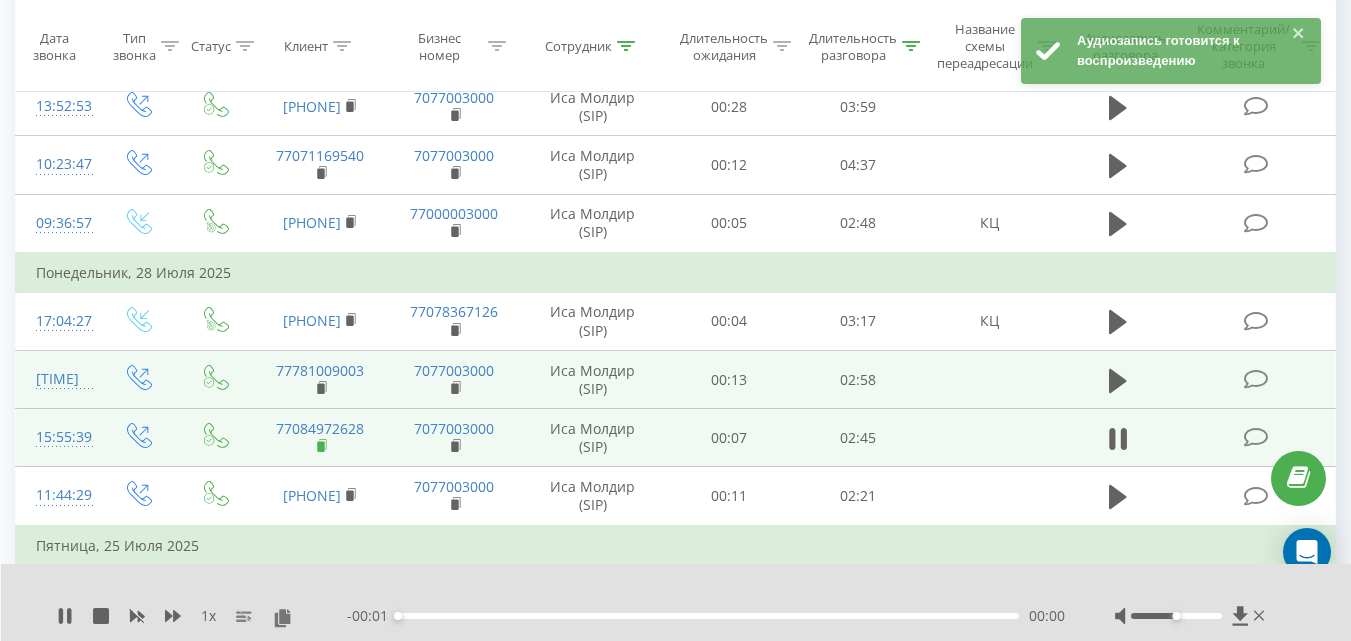click 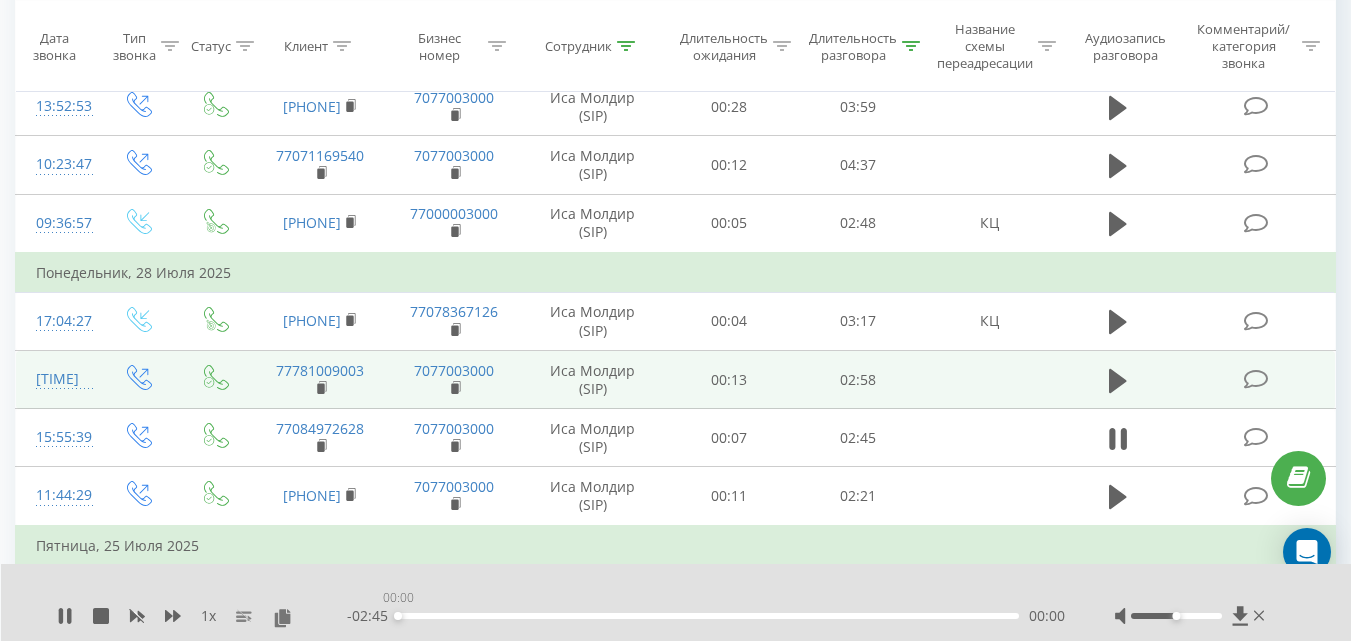 drag, startPoint x: 484, startPoint y: 616, endPoint x: 343, endPoint y: 589, distance: 143.56183 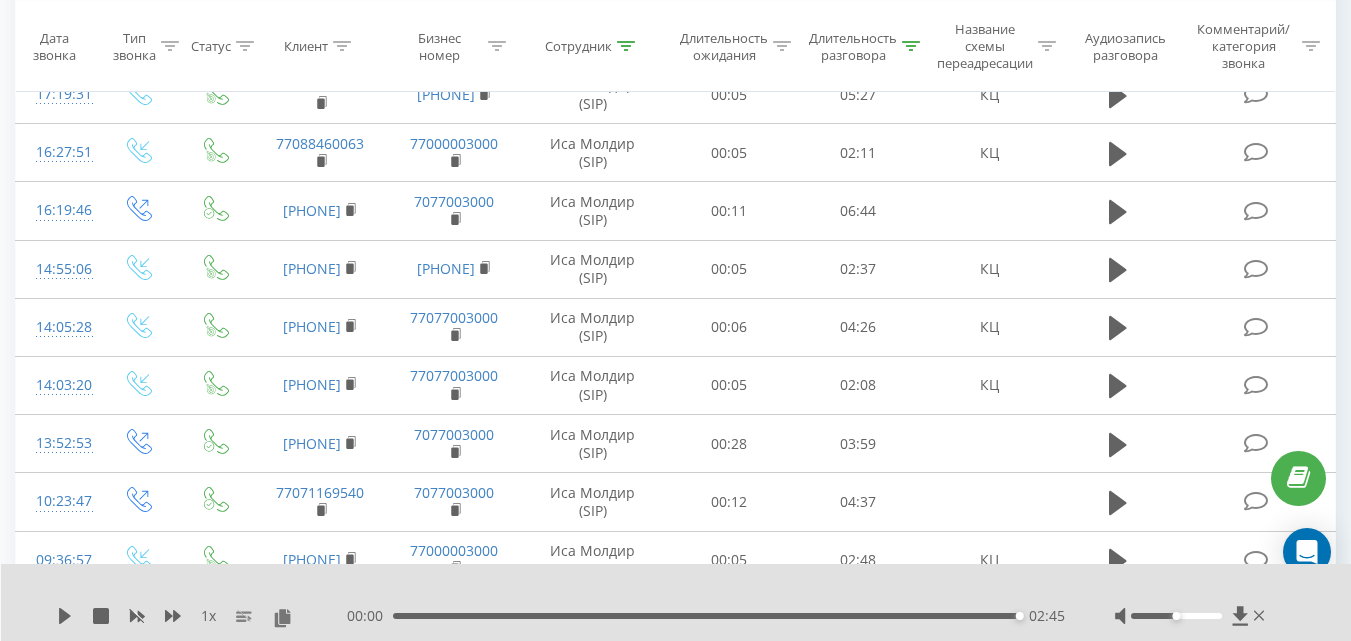 scroll, scrollTop: 1253, scrollLeft: 0, axis: vertical 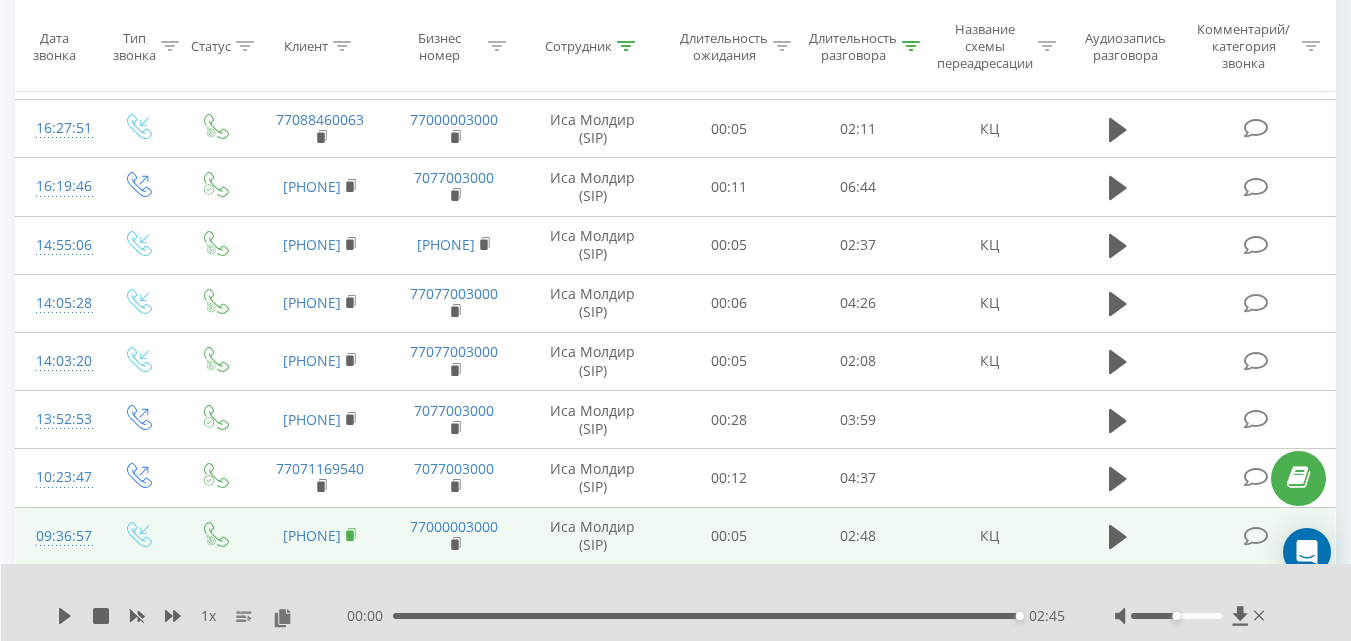 click 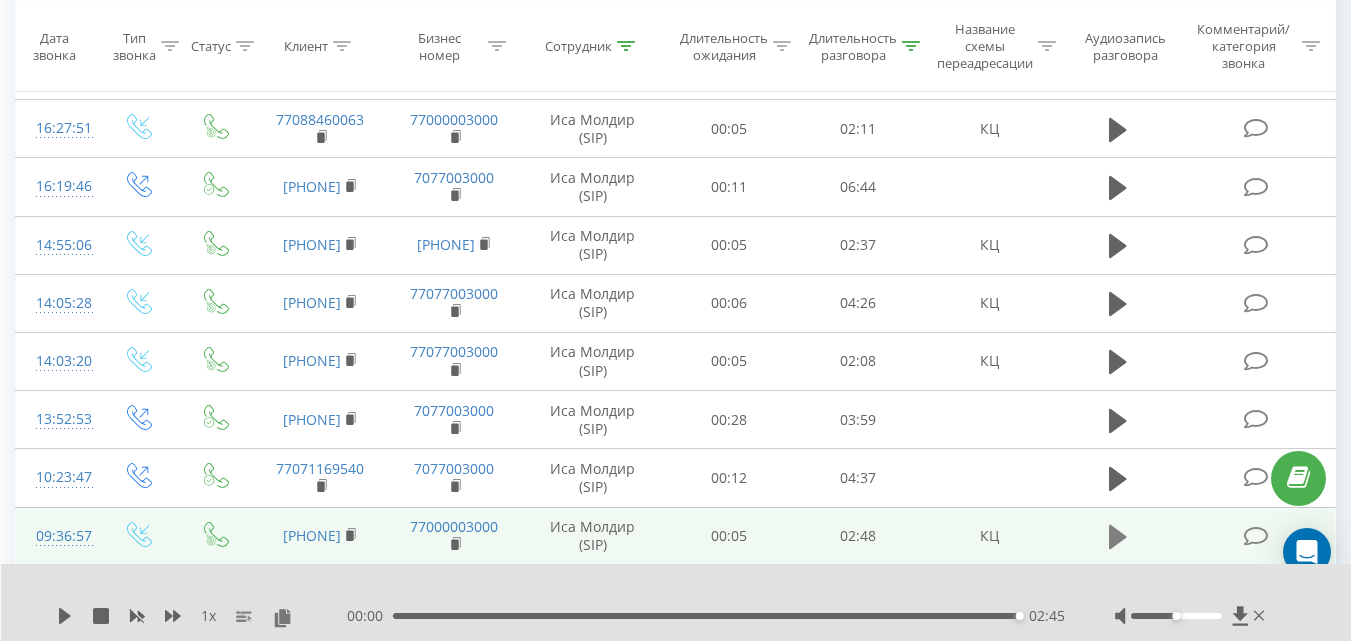 click 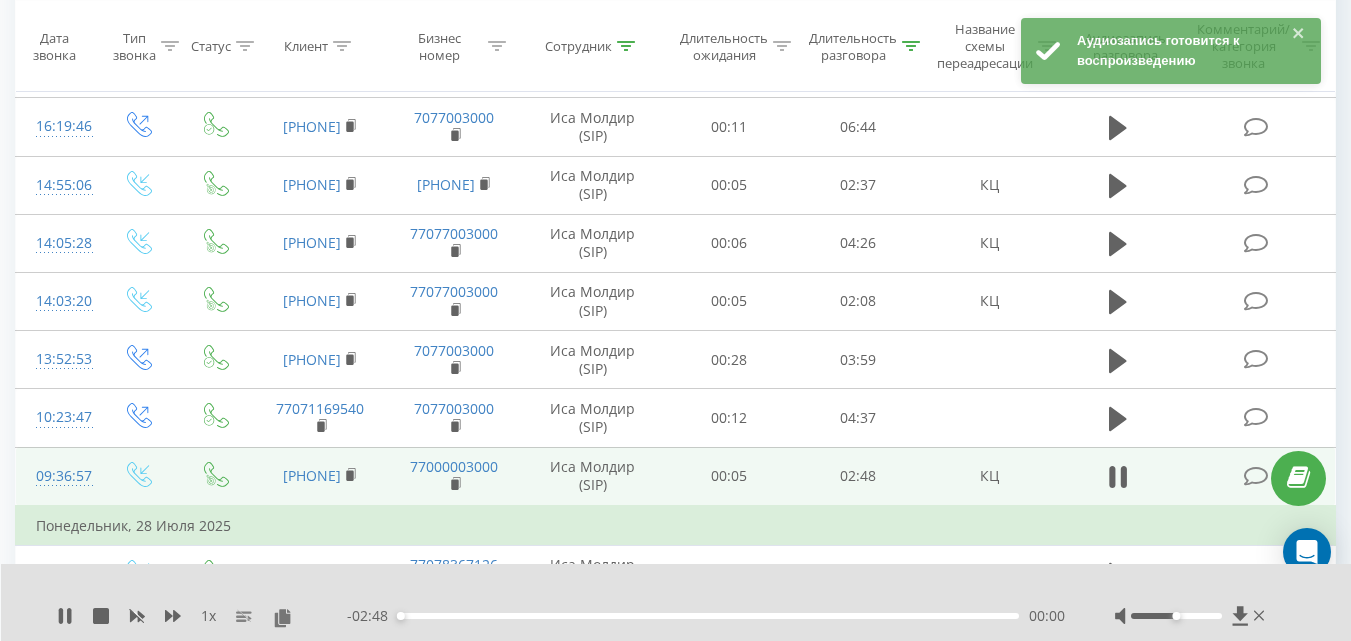 scroll, scrollTop: 1325, scrollLeft: 0, axis: vertical 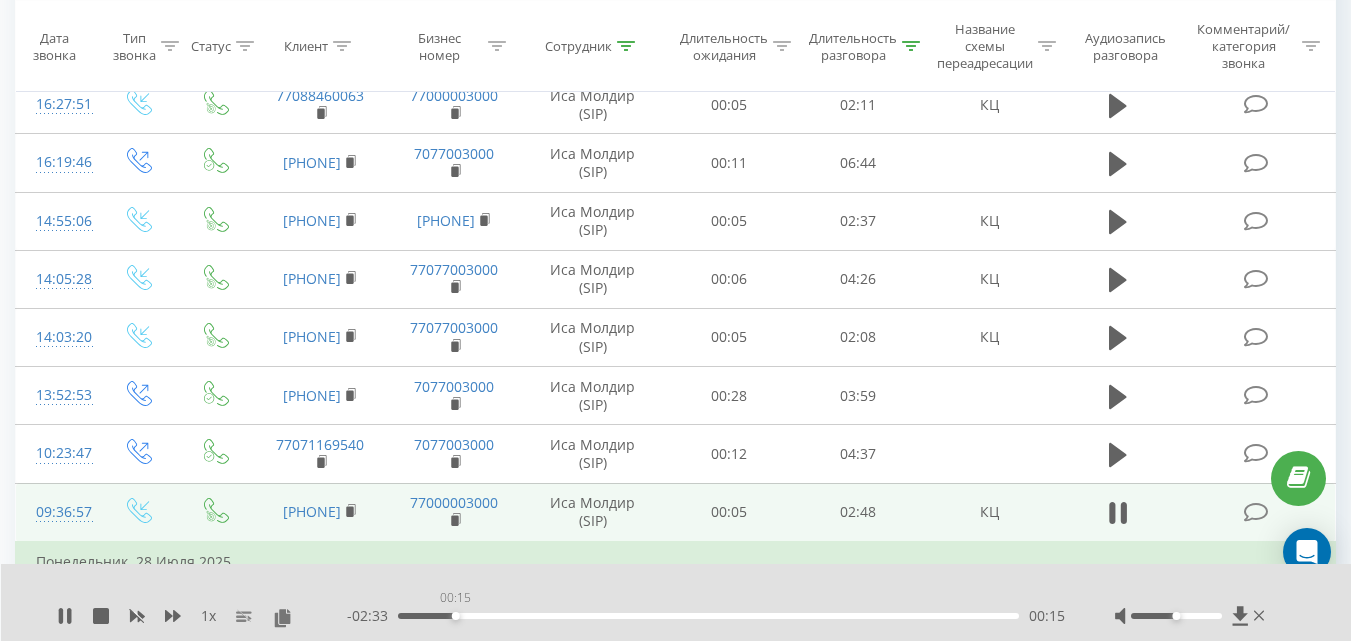 click on "00:15" at bounding box center (708, 616) 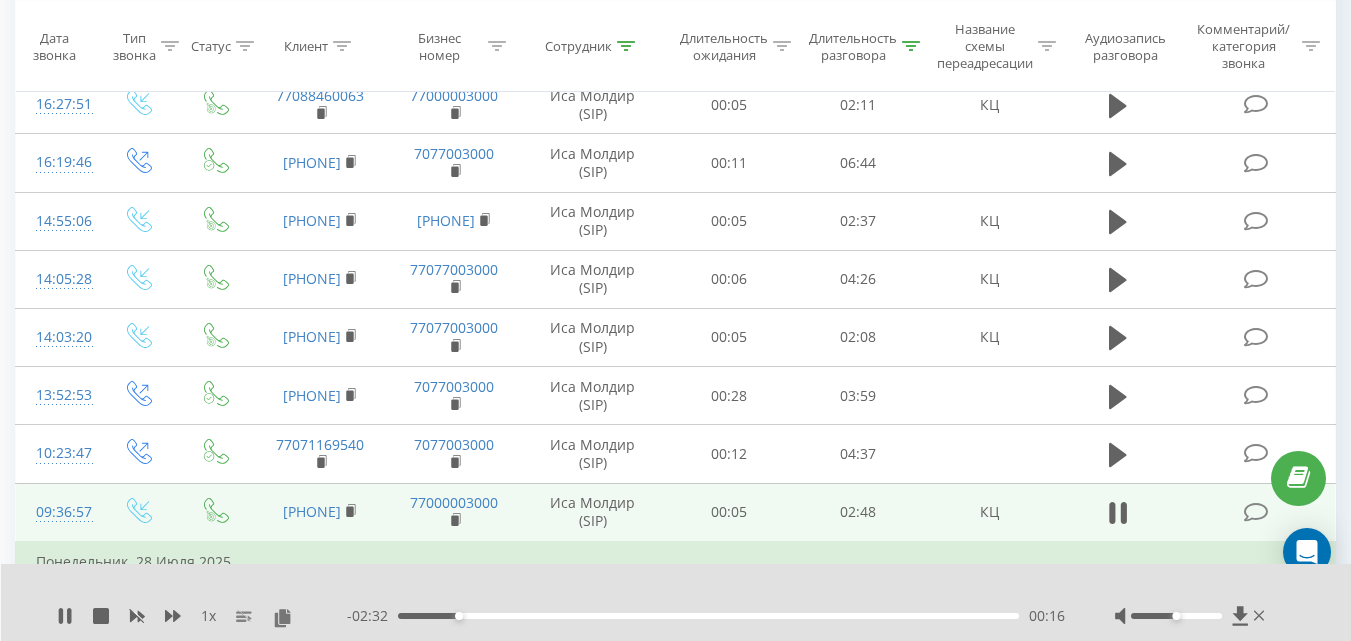 click on "- 02:32 00:16   00:16" at bounding box center [706, 616] 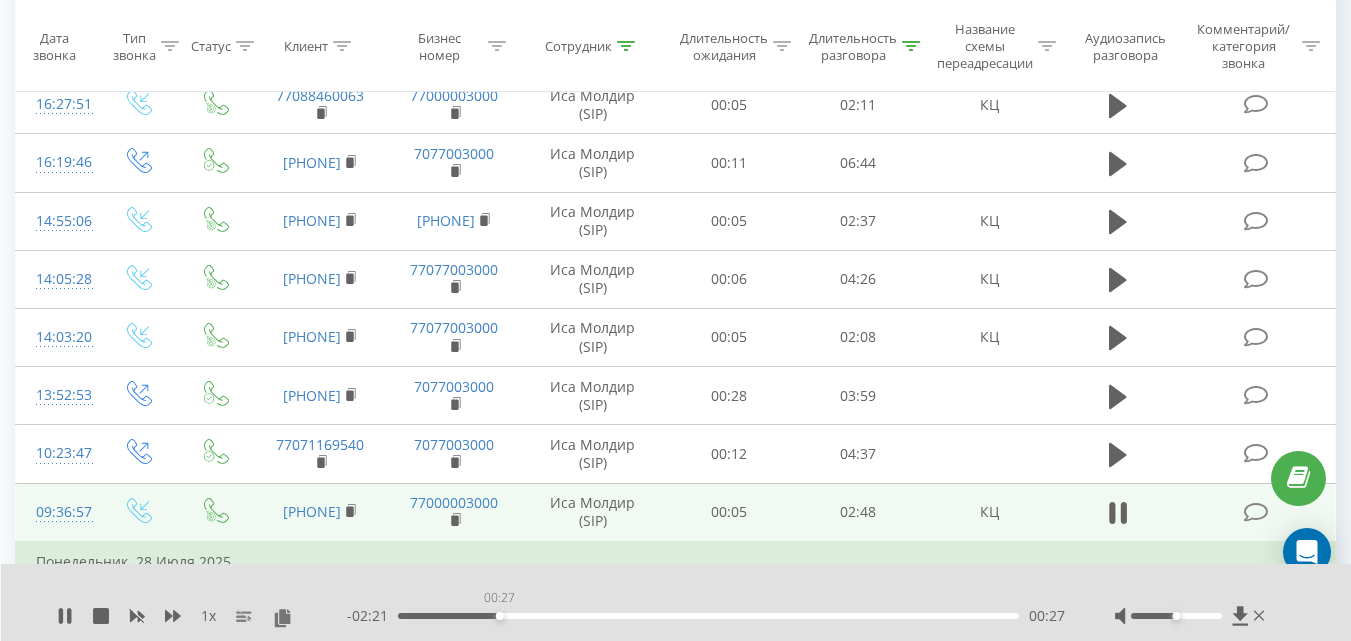 click on "00:27" at bounding box center [708, 616] 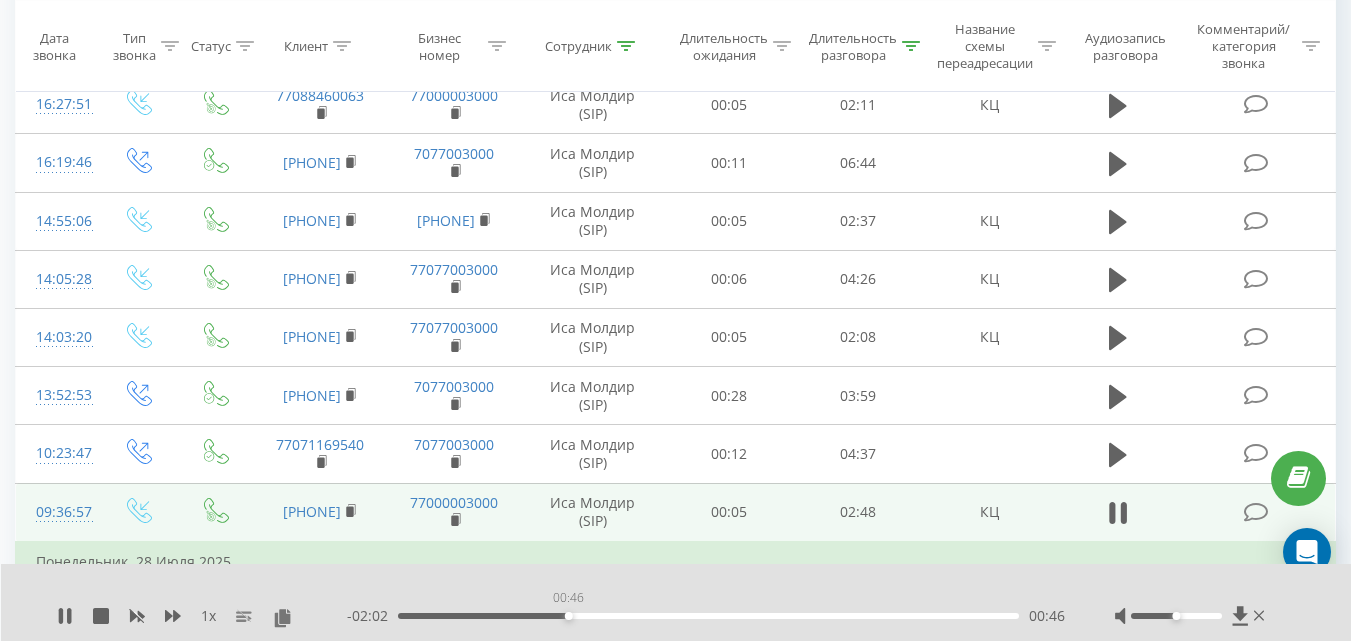 click on "00:46" at bounding box center [708, 616] 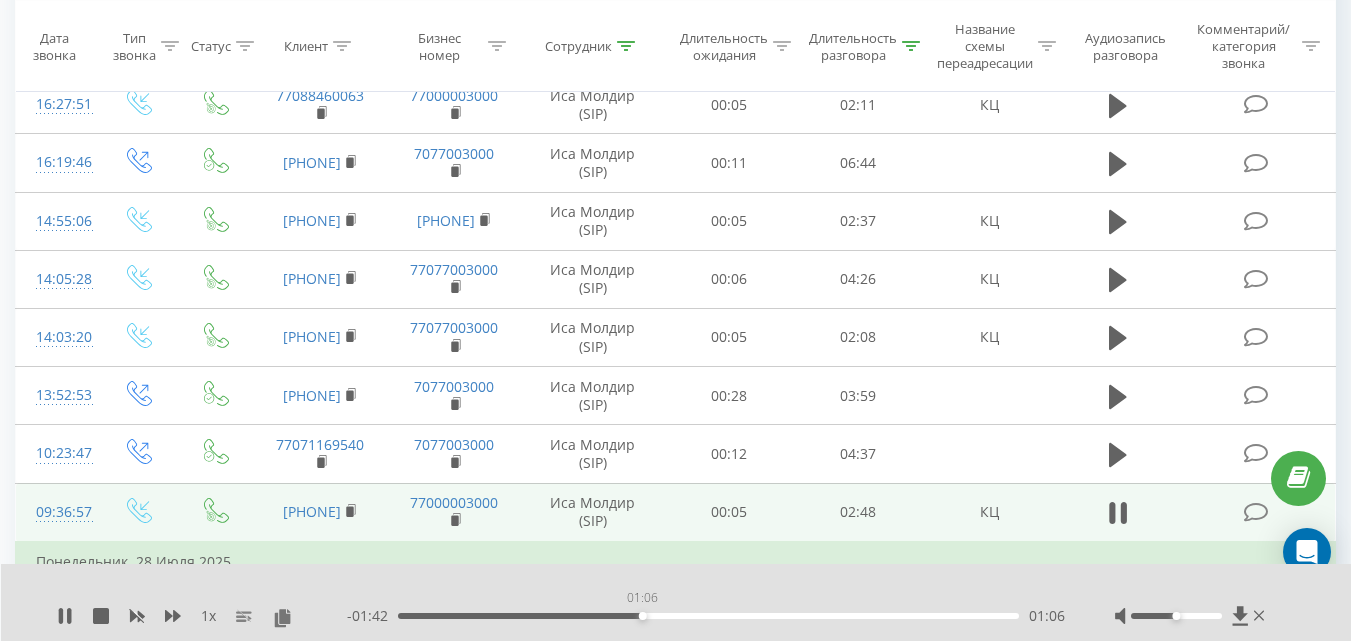 click on "01:06" at bounding box center [708, 616] 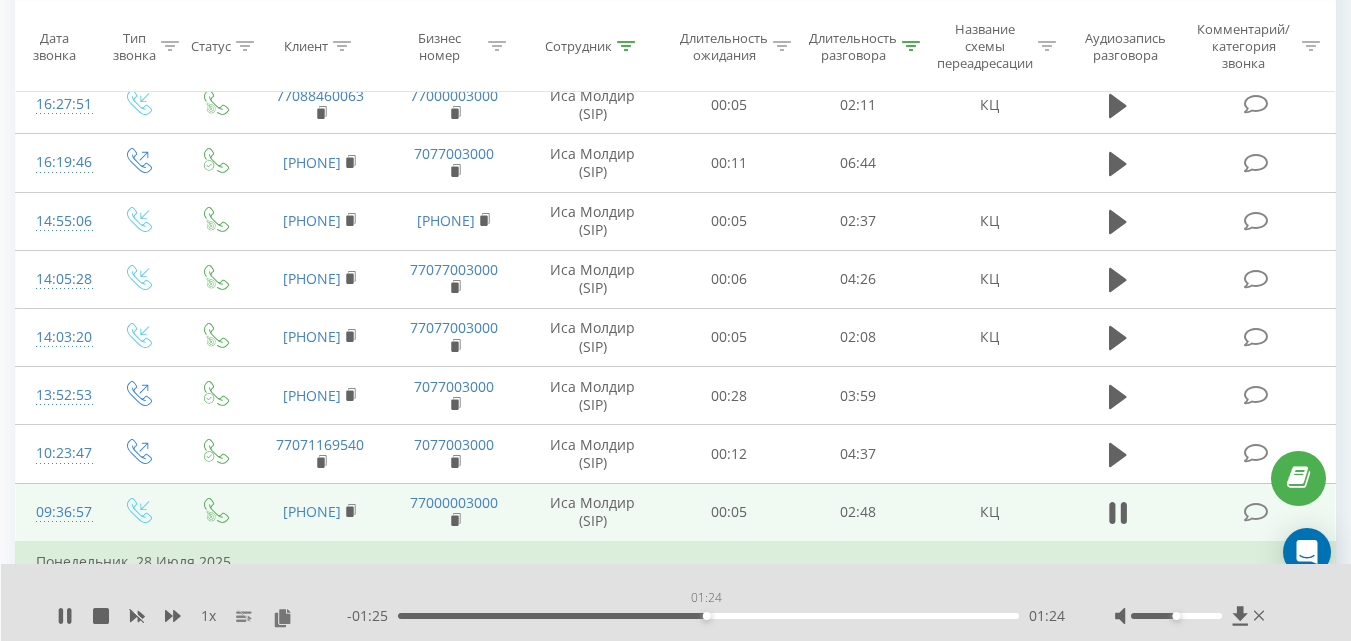 click on "01:24" at bounding box center (708, 616) 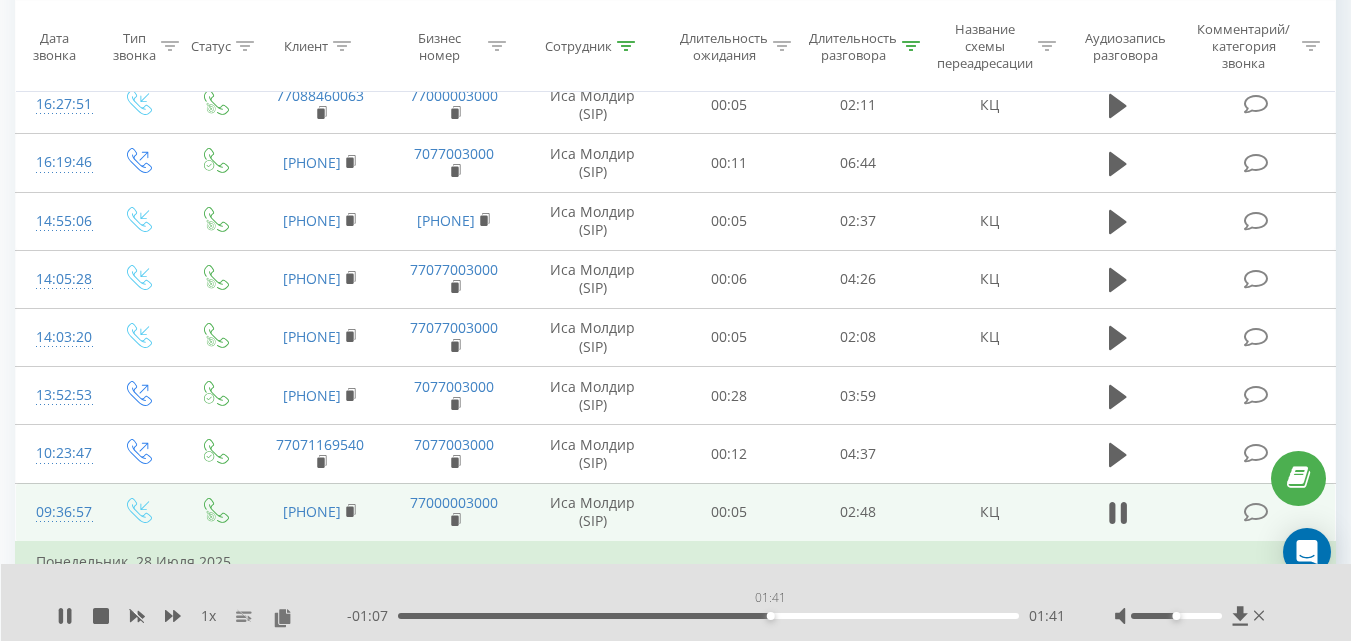 click on "01:41" at bounding box center (708, 616) 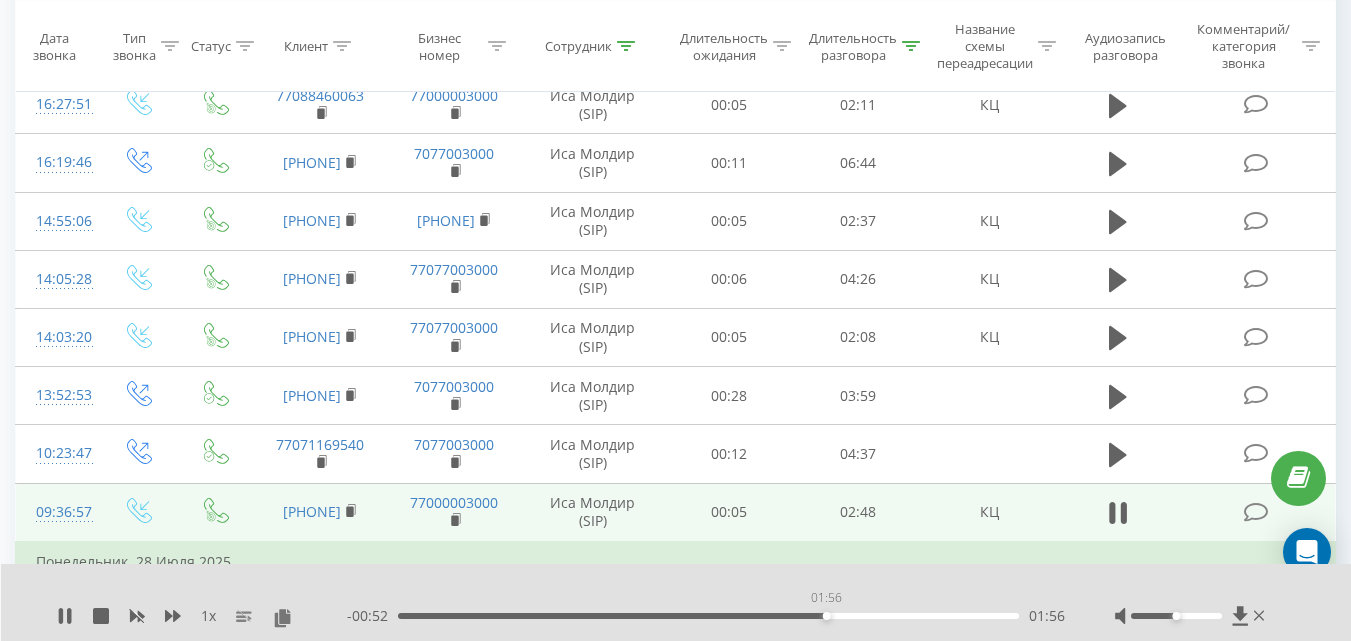 click on "01:56" at bounding box center [708, 616] 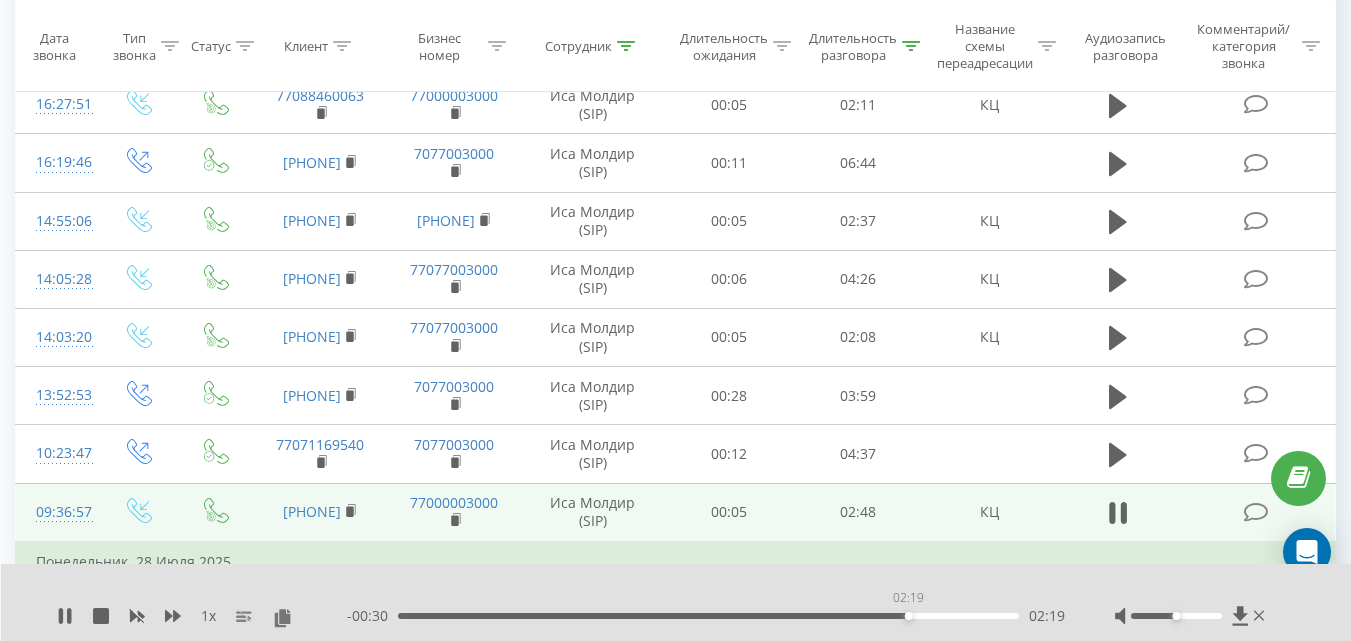 click on "02:19" at bounding box center (708, 616) 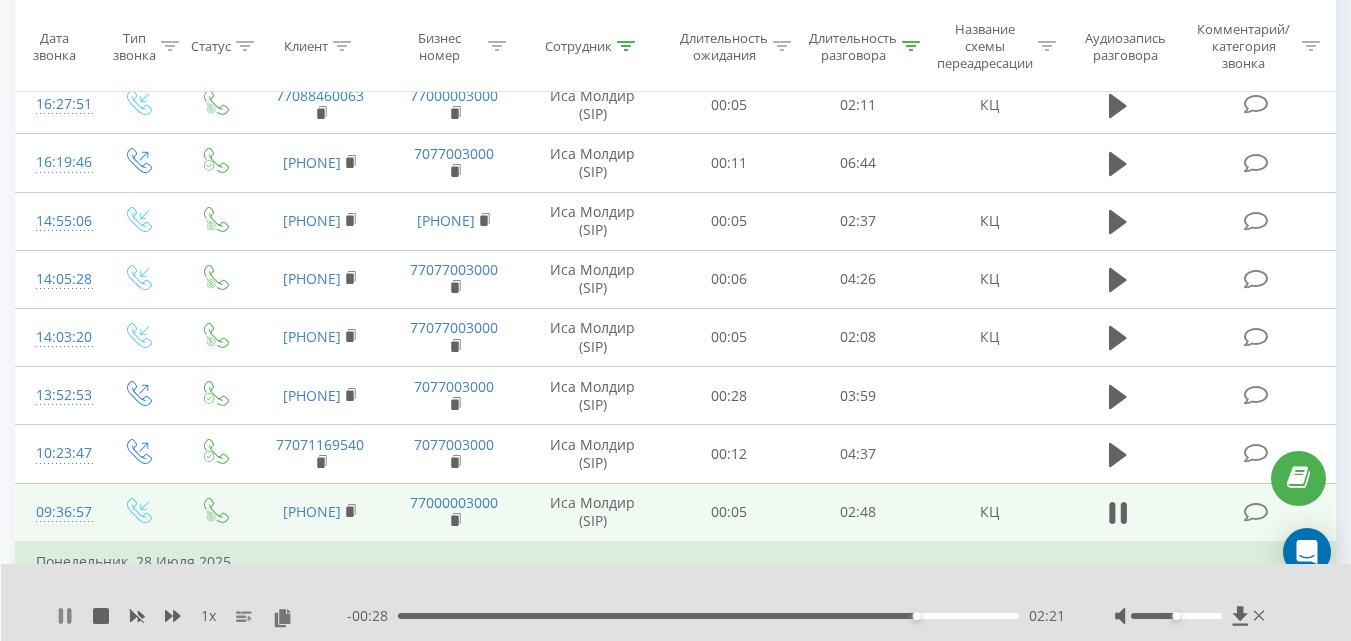 click 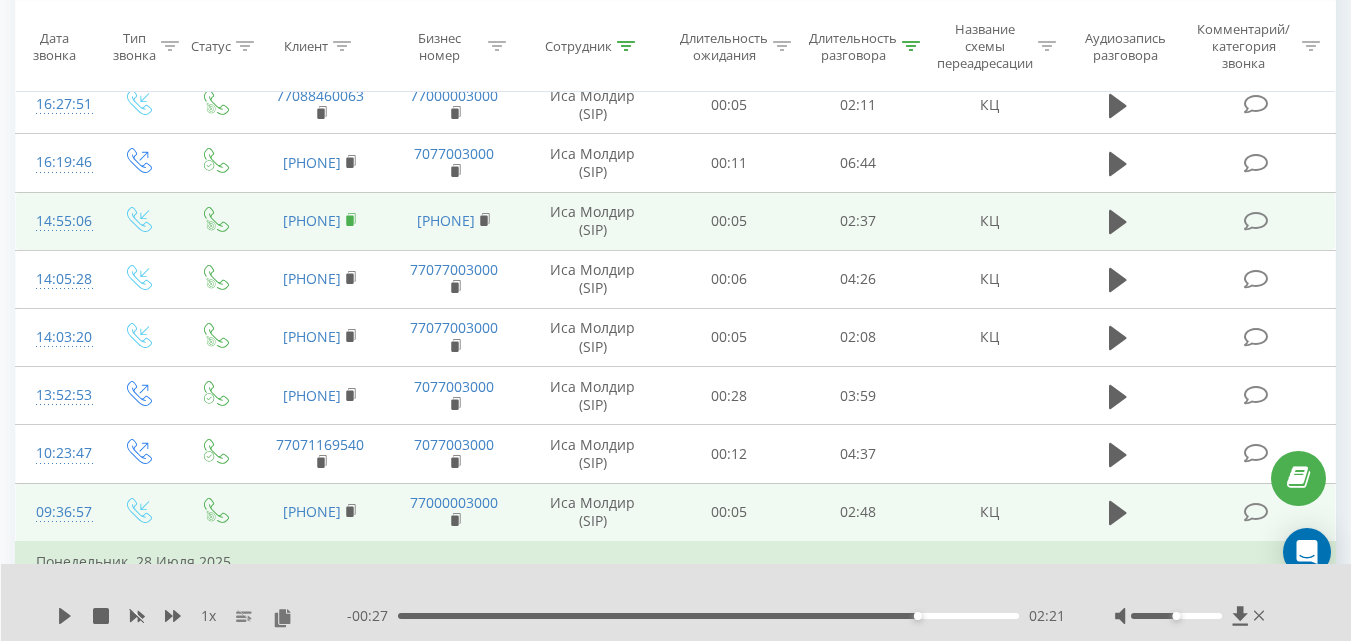 click 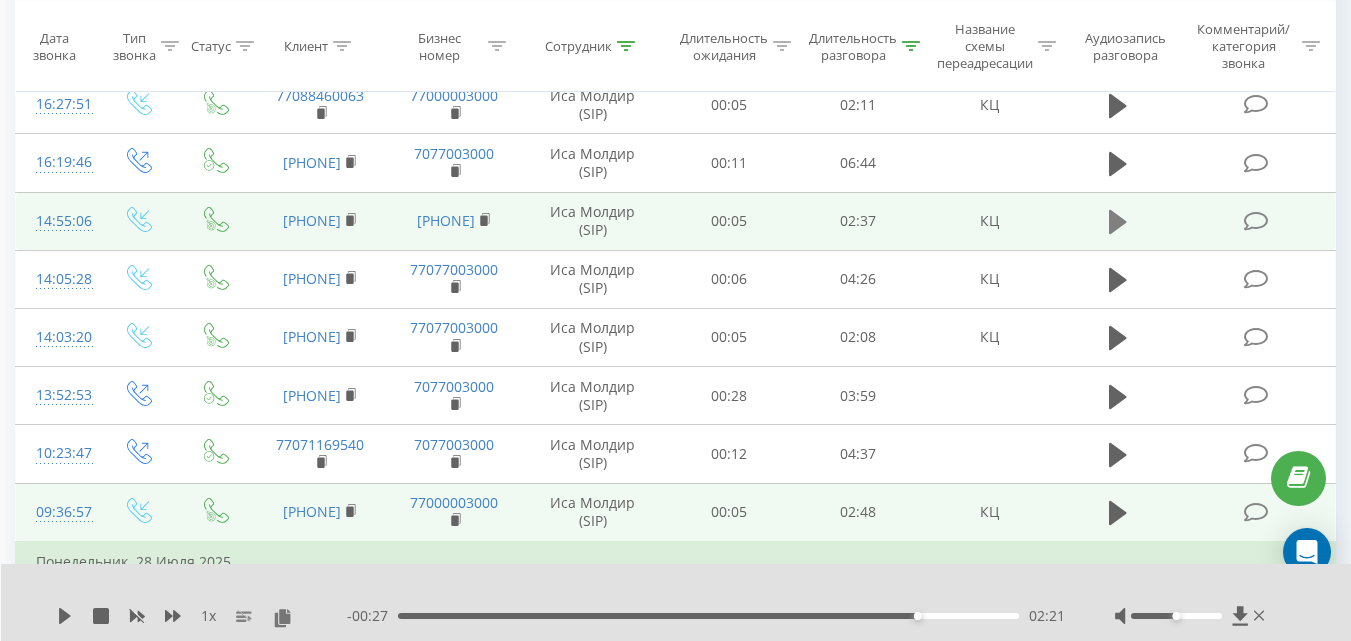 click 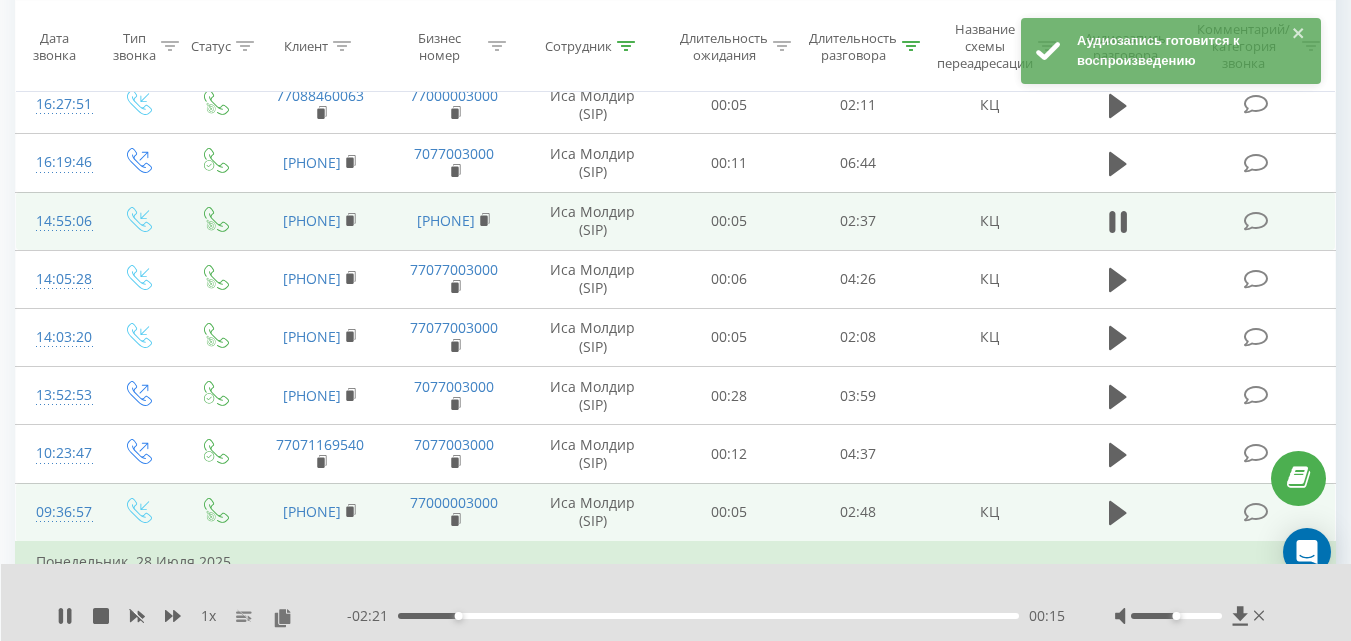 scroll, scrollTop: 1108, scrollLeft: 0, axis: vertical 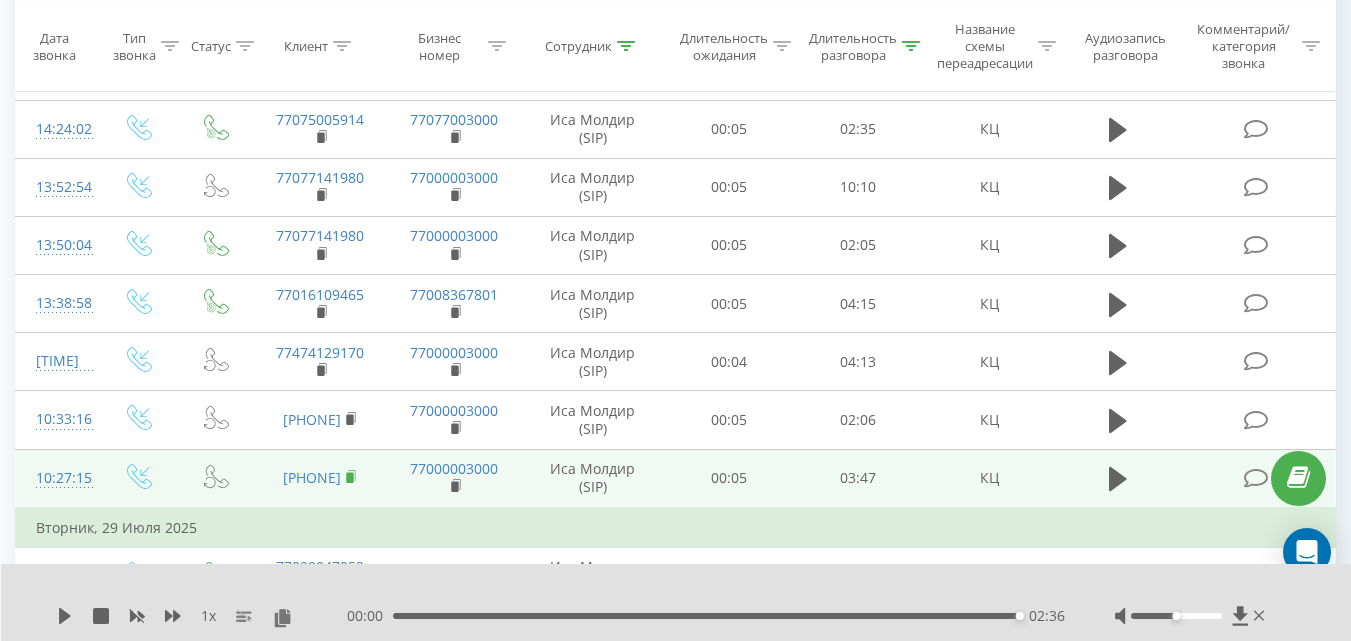 click 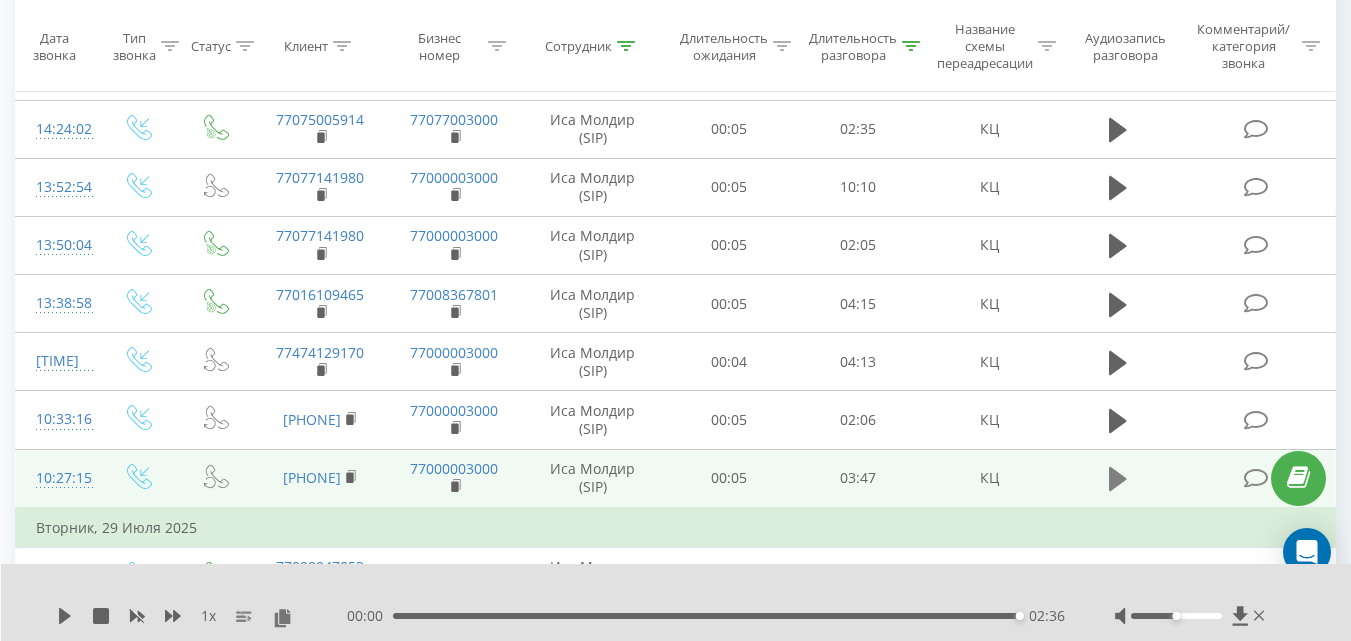 click 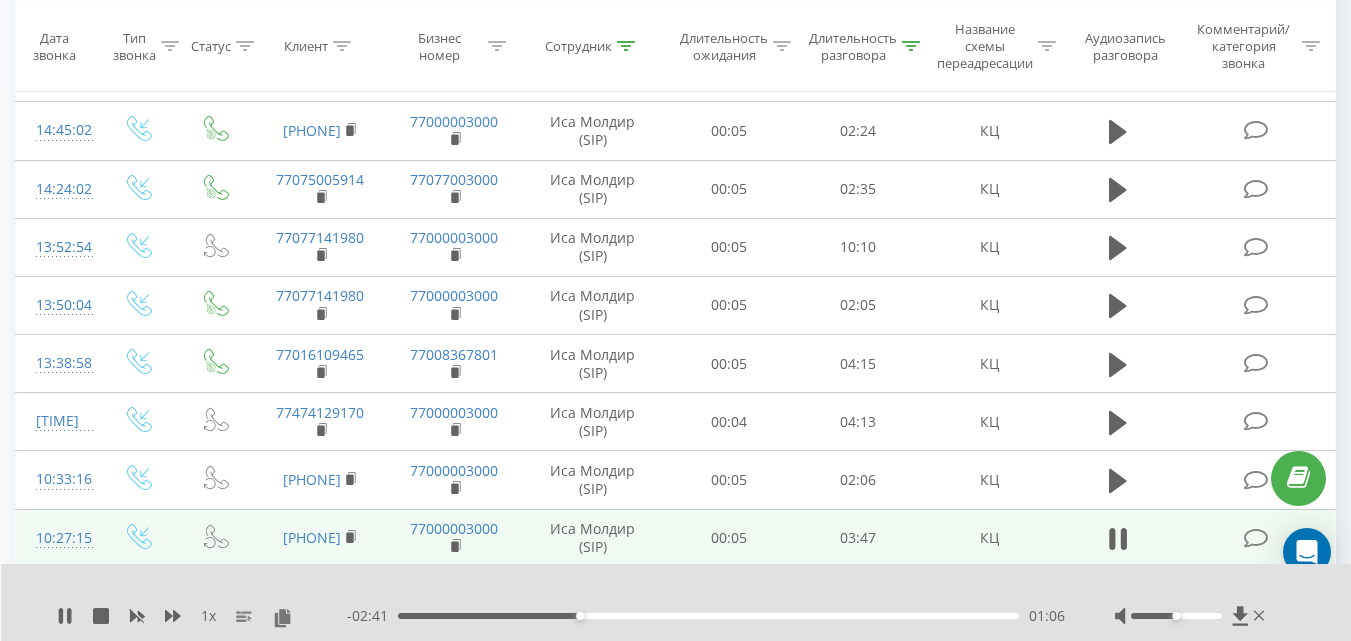 scroll, scrollTop: 747, scrollLeft: 0, axis: vertical 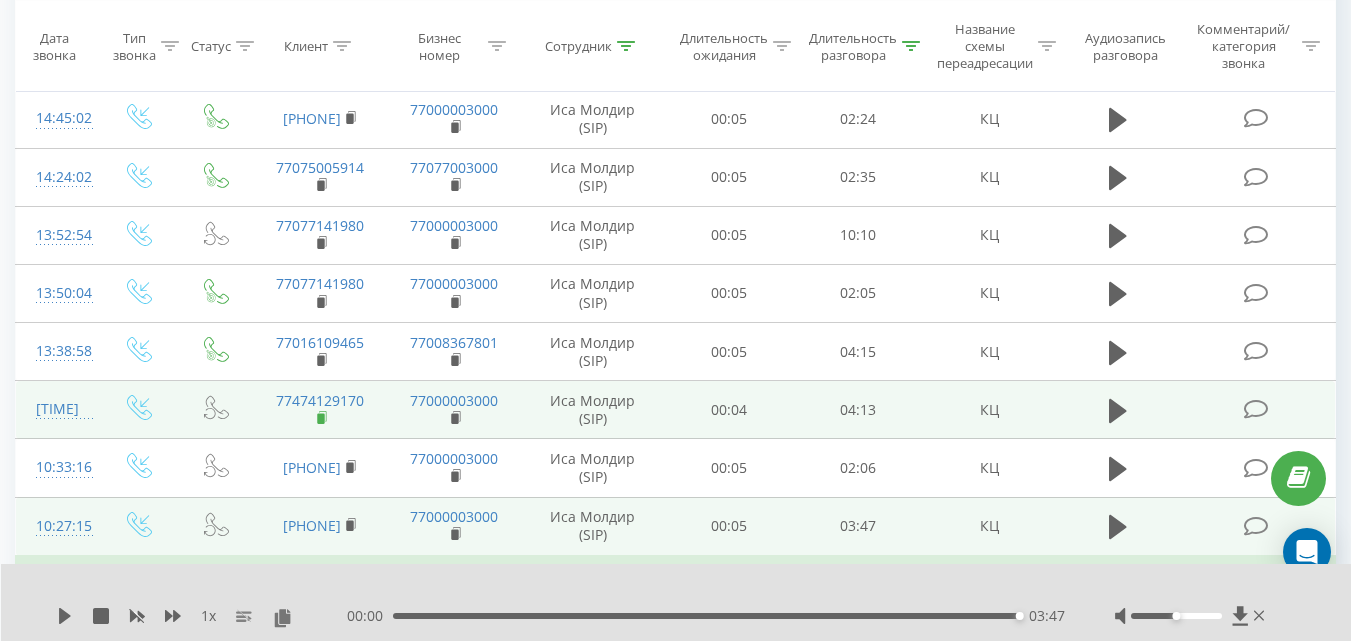 click 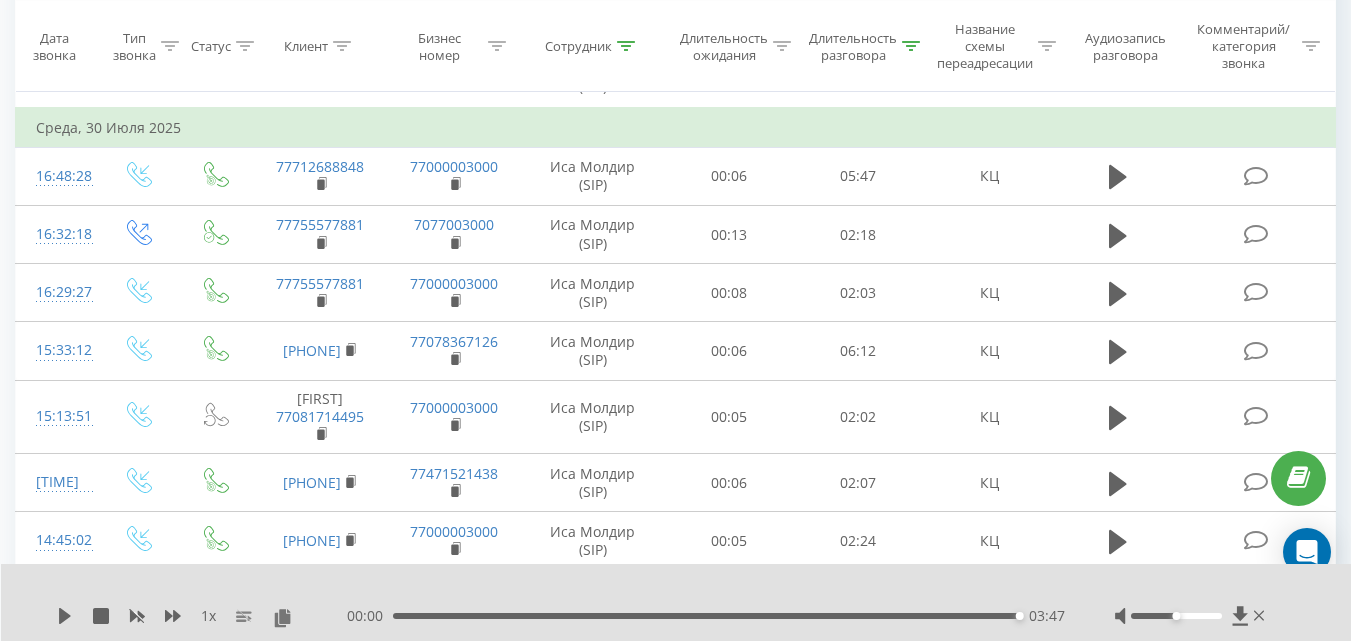 scroll, scrollTop: 132, scrollLeft: 0, axis: vertical 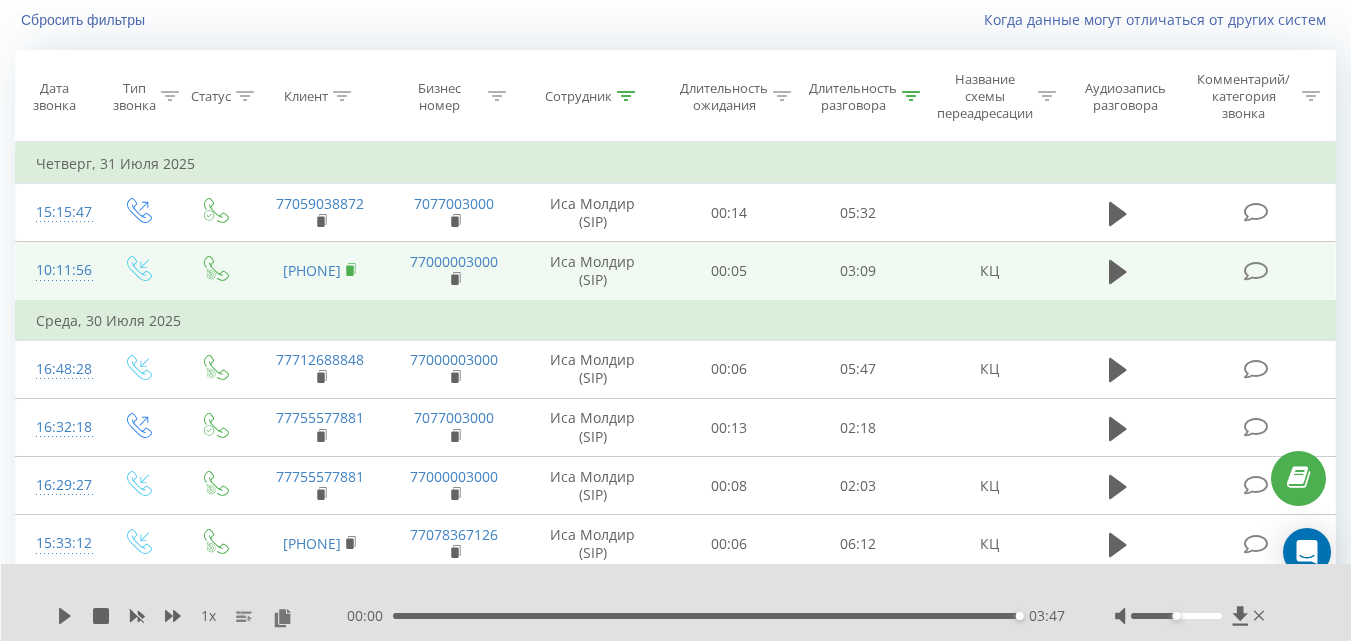 click 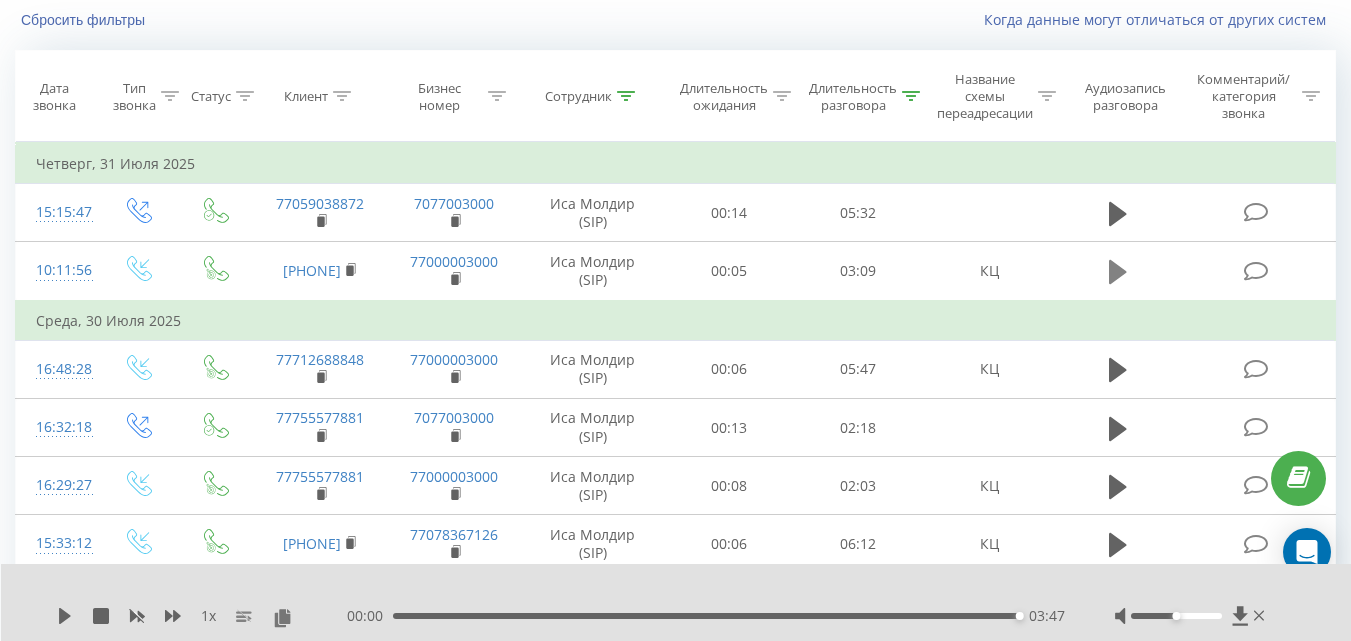 click 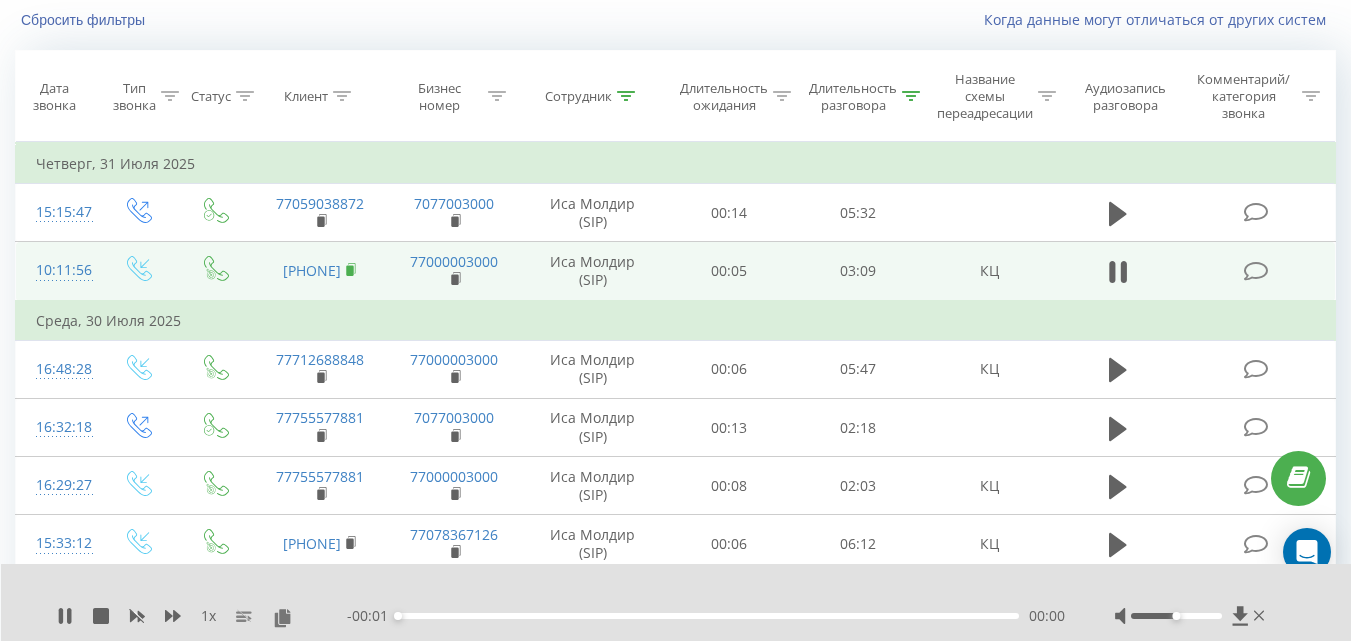 click 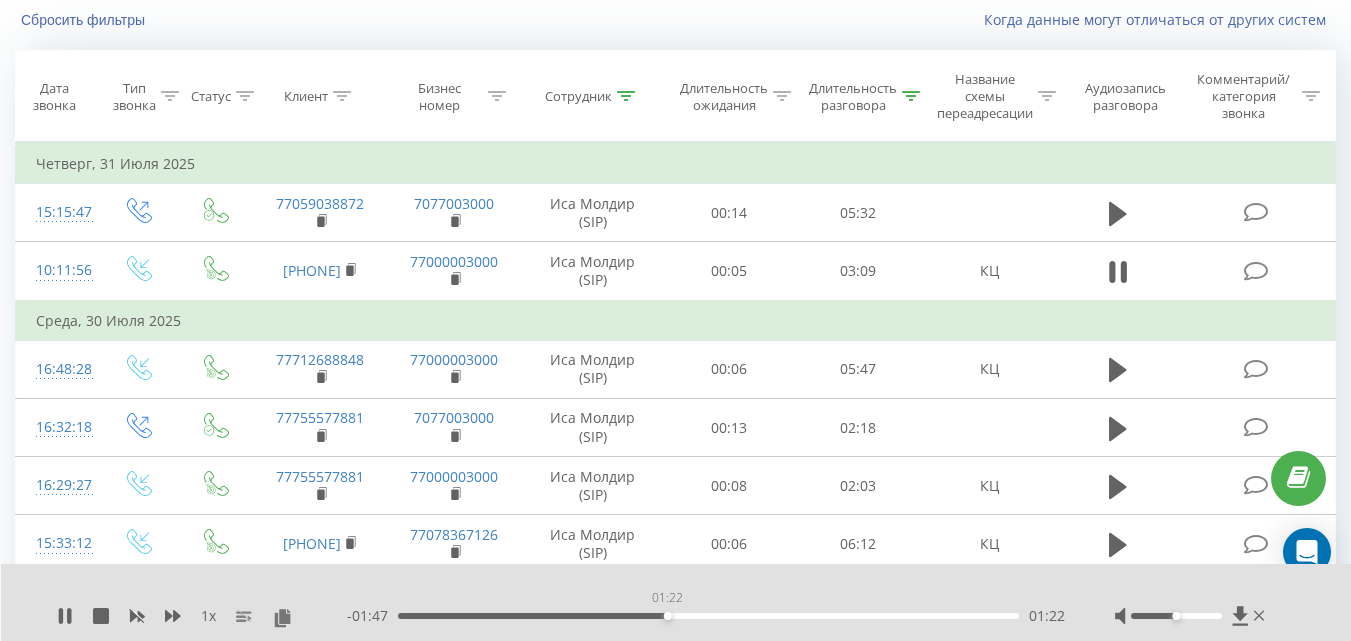 click on "01:22" at bounding box center (708, 616) 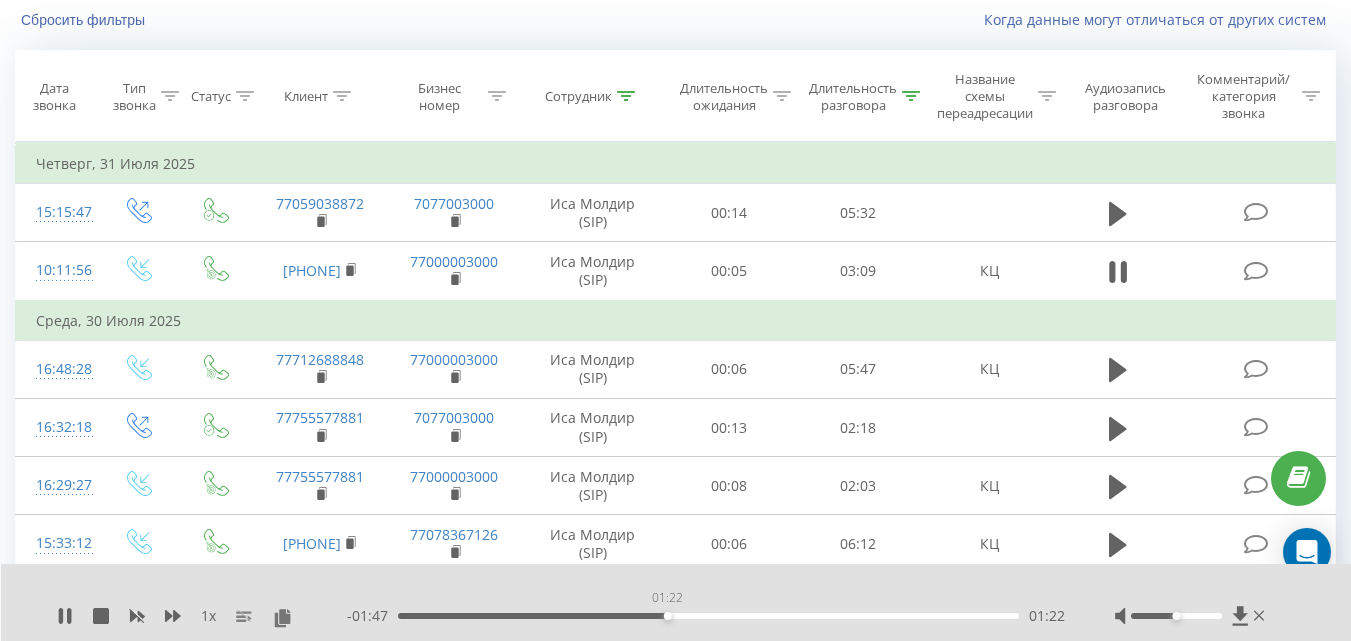 click on "01:22" at bounding box center (708, 616) 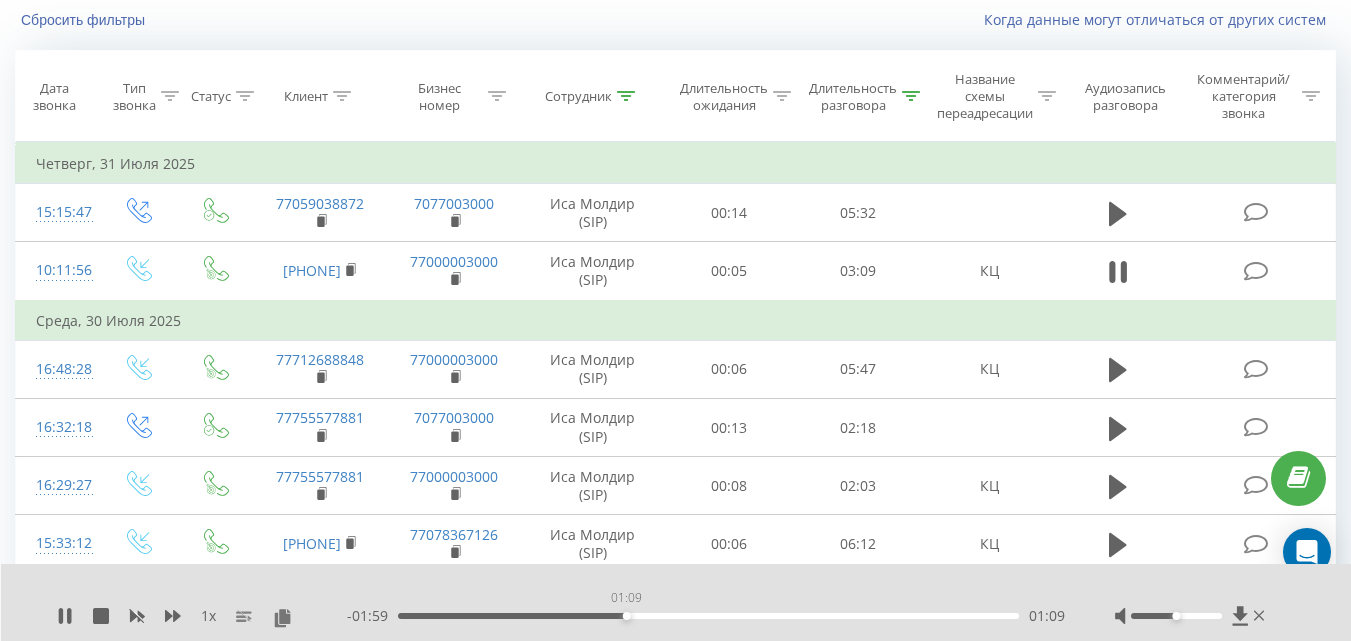 click on "01:09" at bounding box center (708, 616) 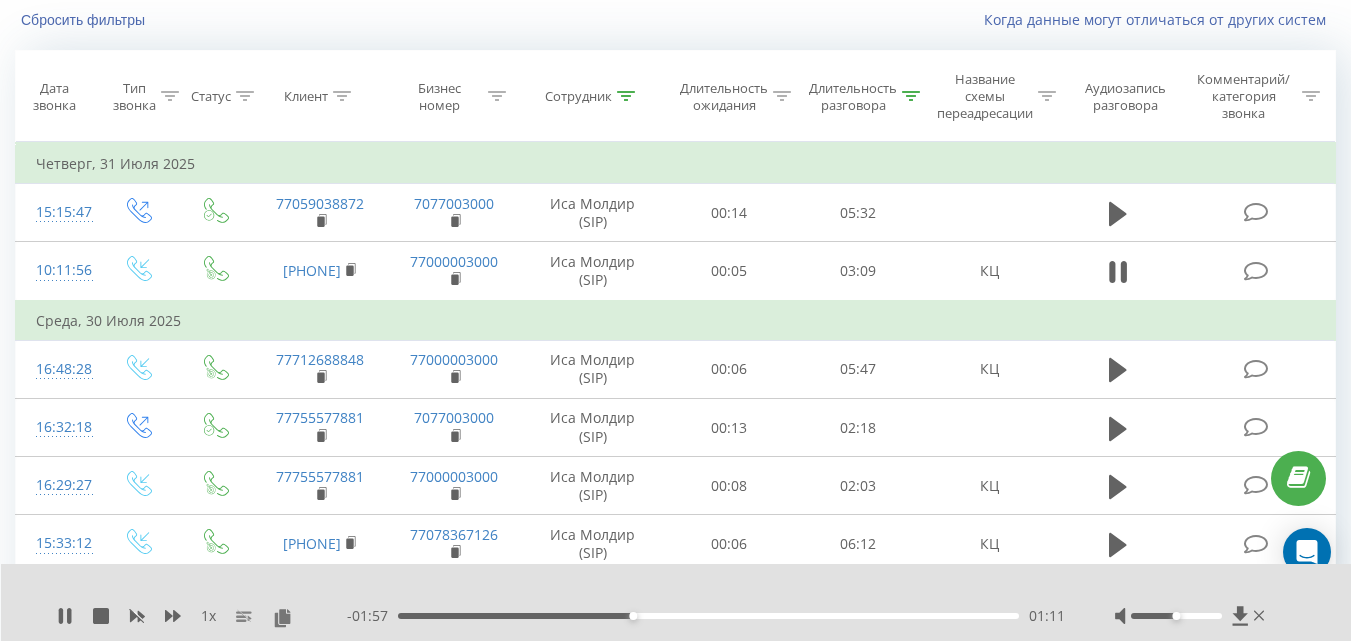 click at bounding box center (1176, 616) 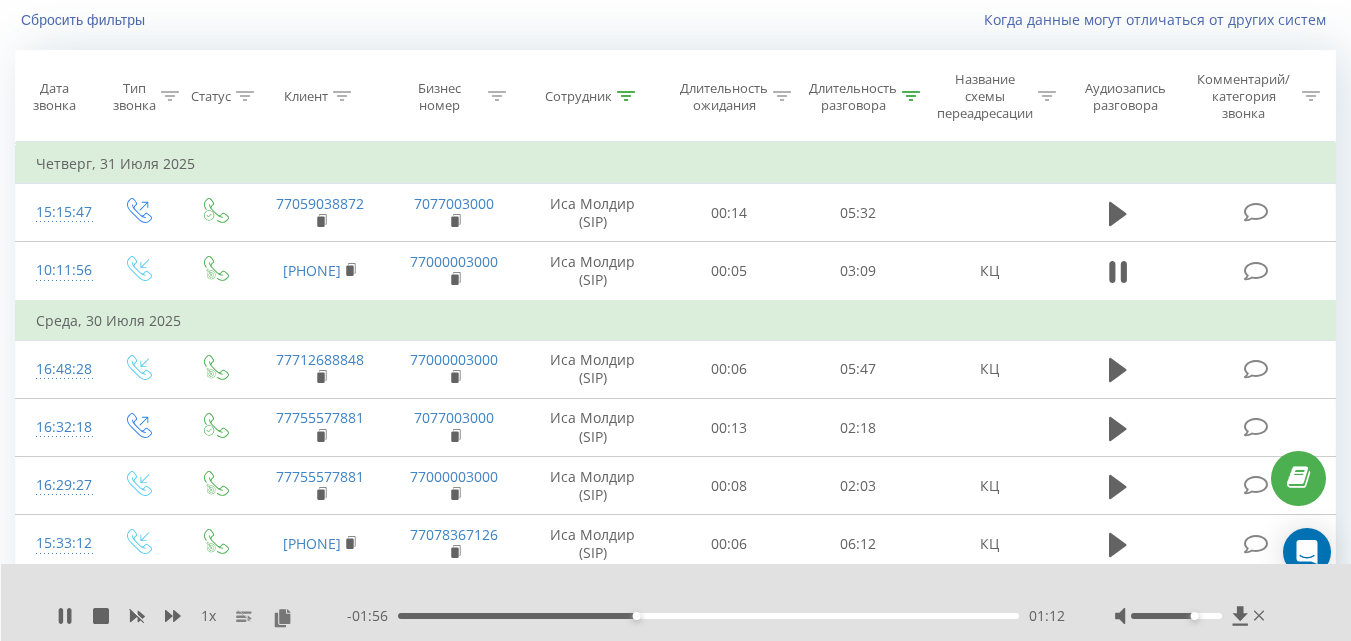 click at bounding box center [1176, 616] 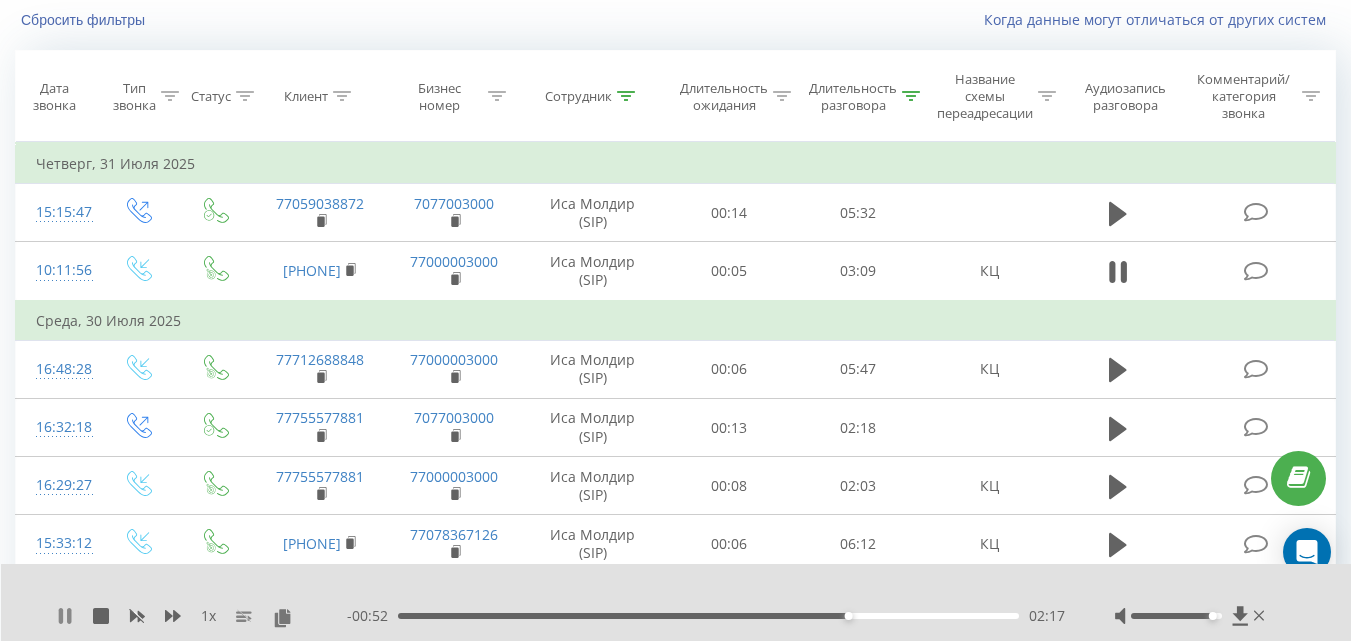 click 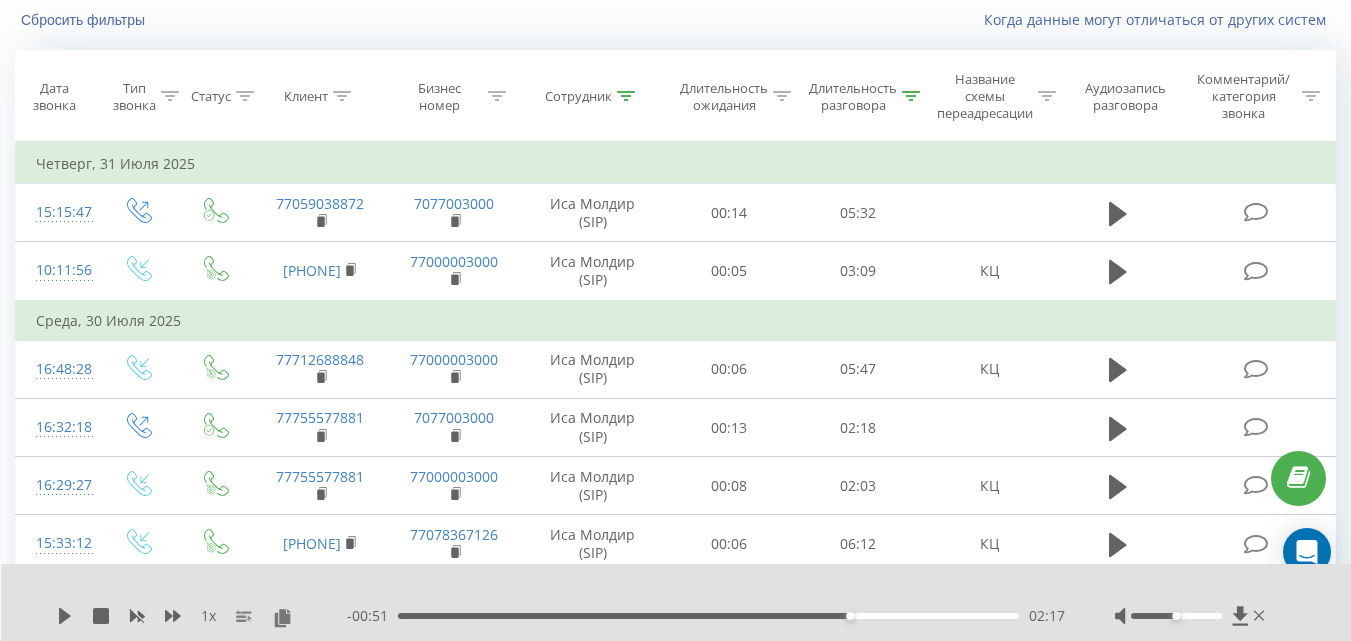 click at bounding box center [1176, 616] 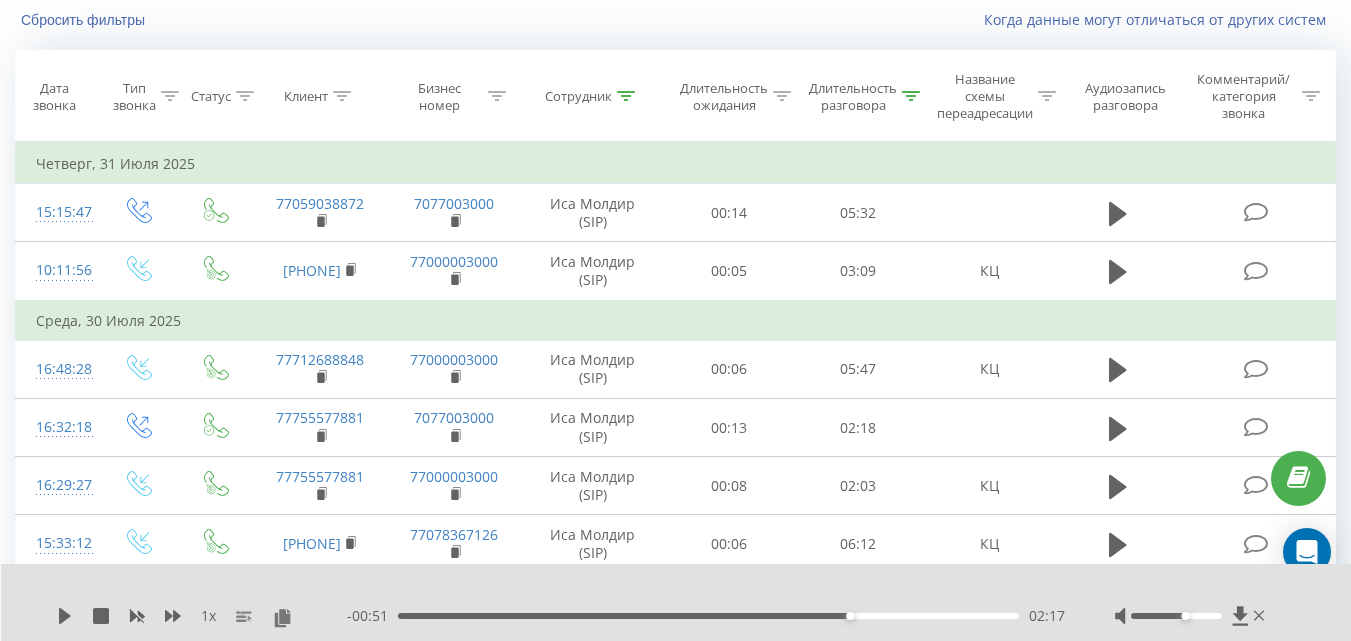 click at bounding box center (1176, 616) 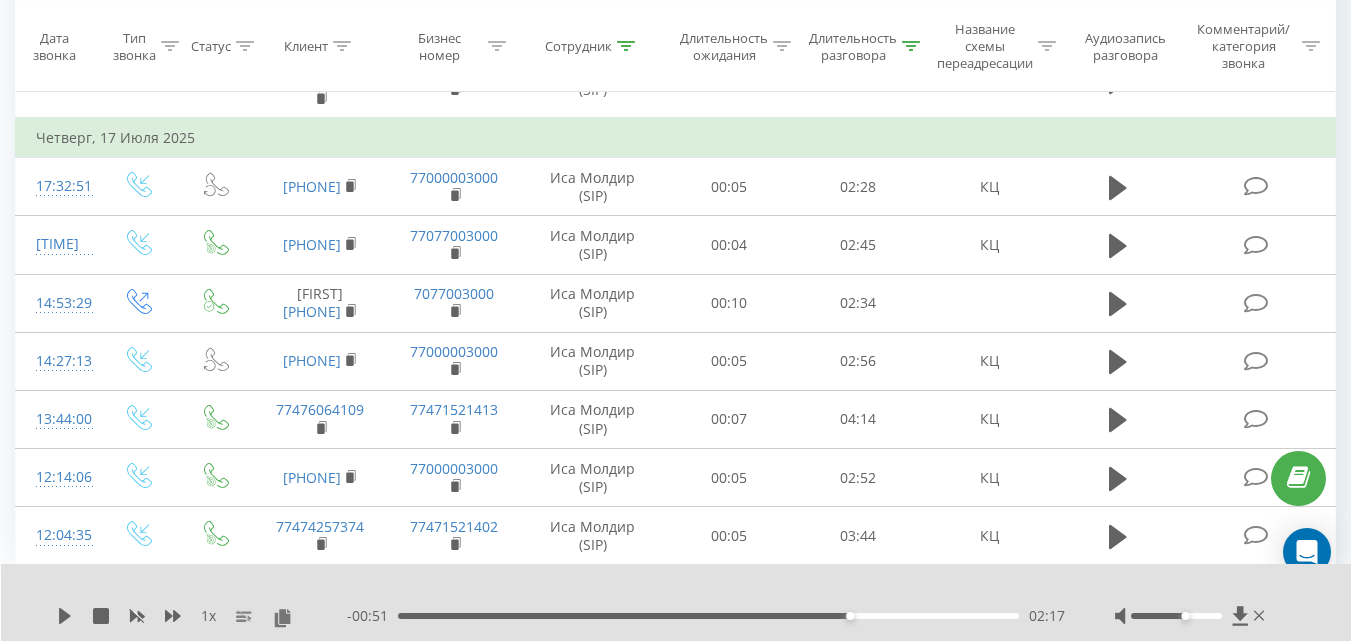 scroll, scrollTop: 6323, scrollLeft: 0, axis: vertical 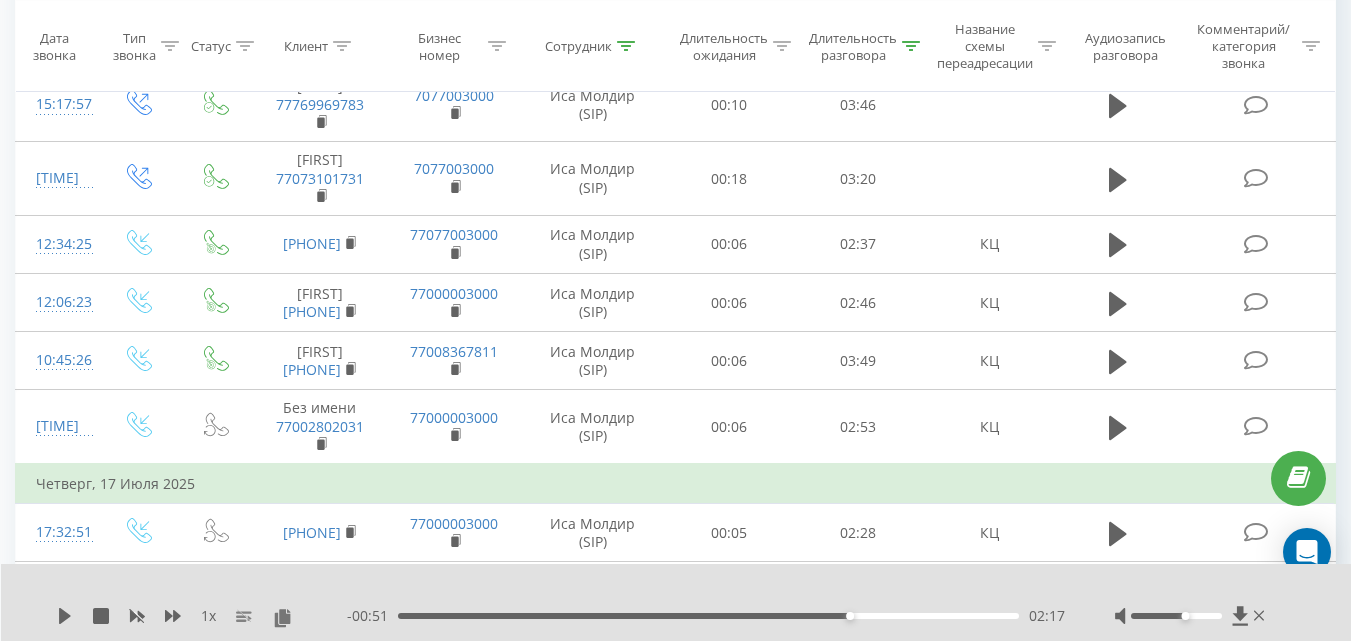 click 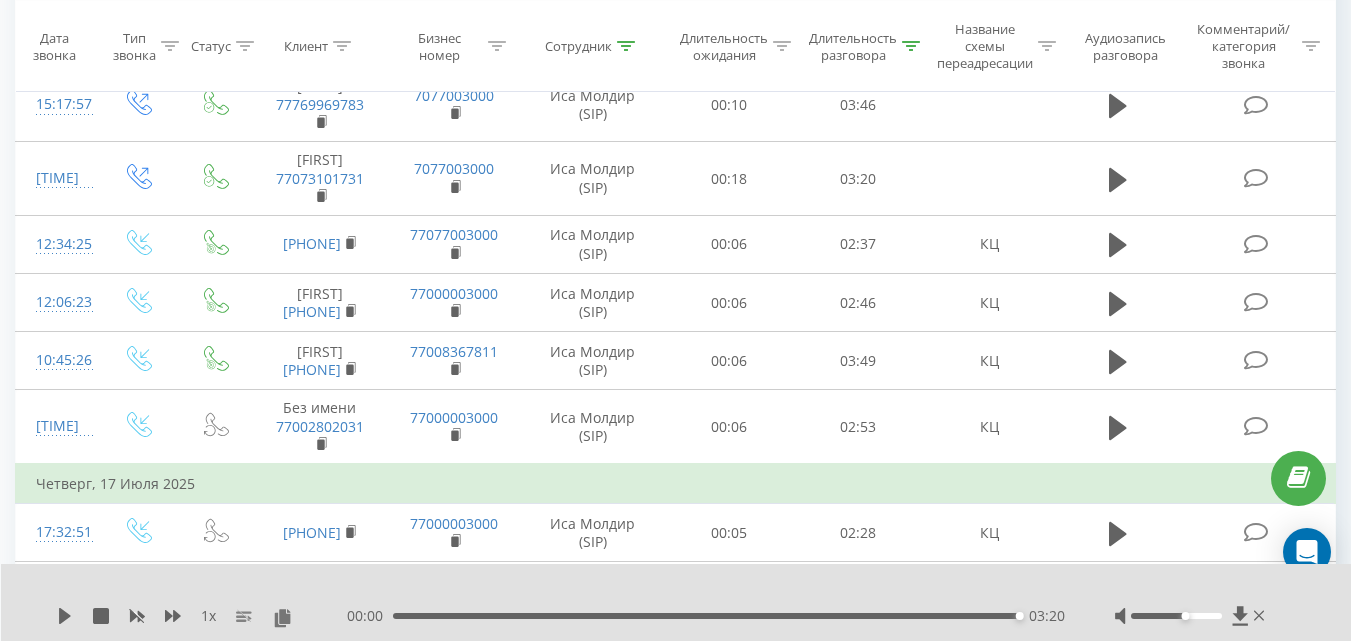 scroll, scrollTop: 0, scrollLeft: 0, axis: both 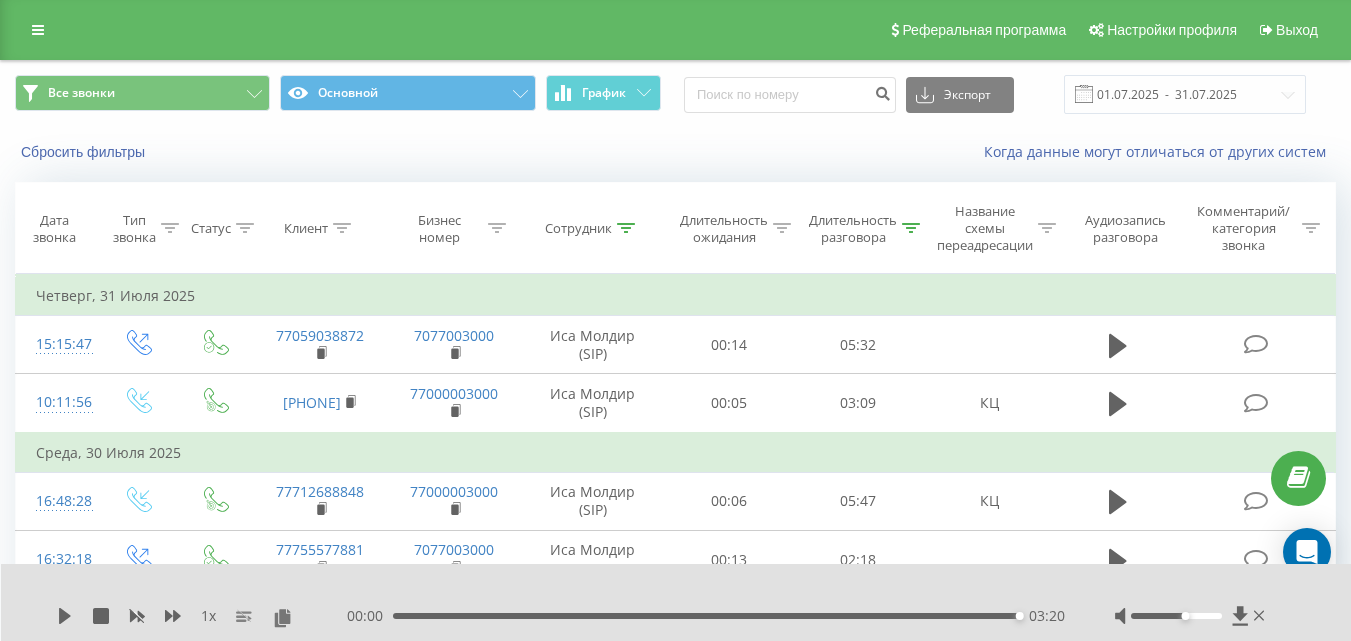 click at bounding box center (911, 228) 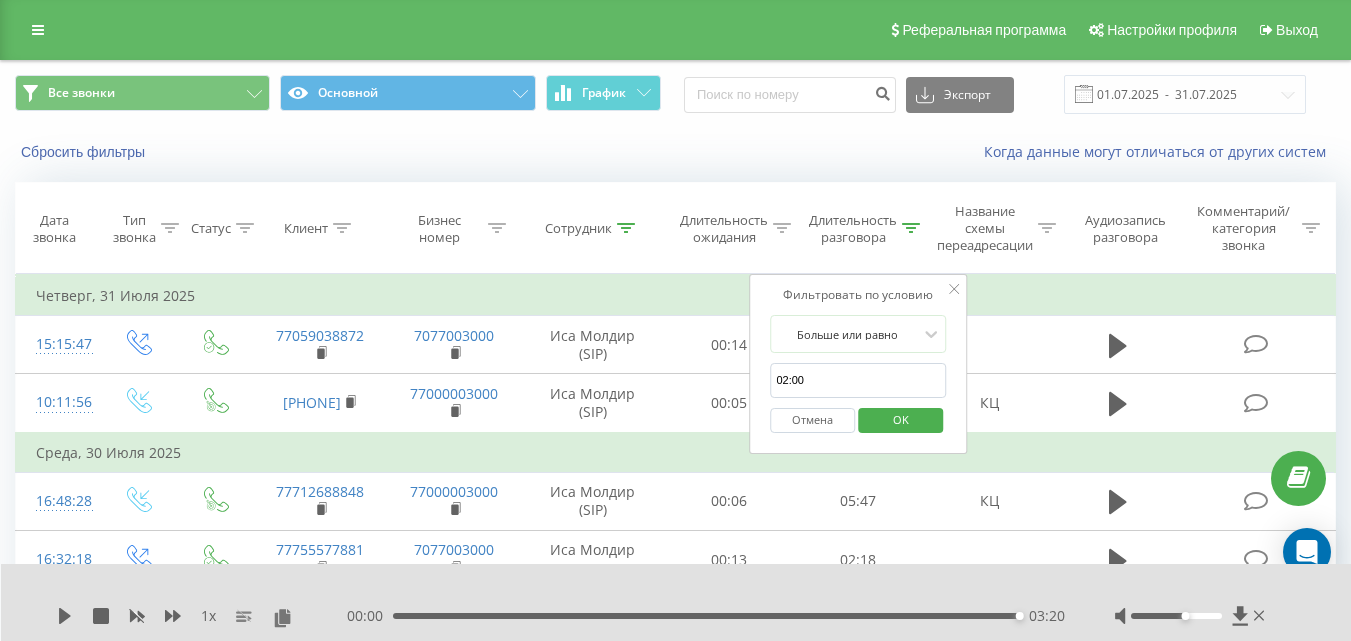 click on "02:00" at bounding box center [858, 380] 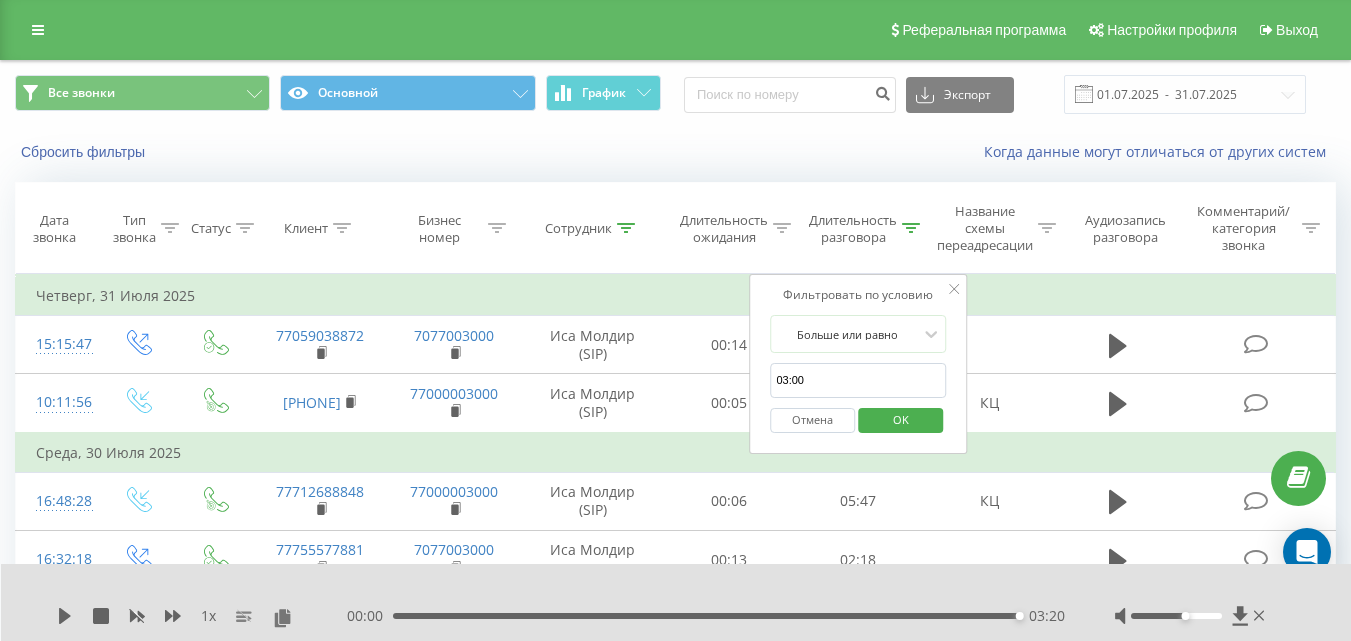 click on "OK" at bounding box center (900, 420) 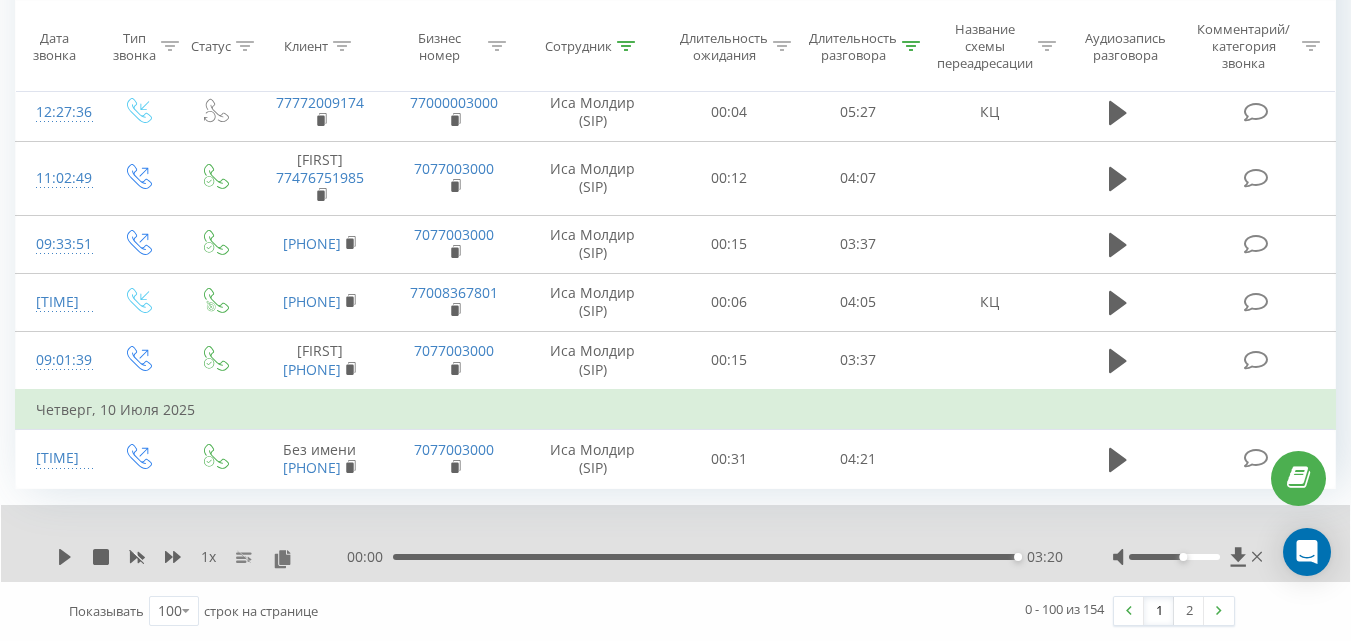 scroll, scrollTop: 6972, scrollLeft: 0, axis: vertical 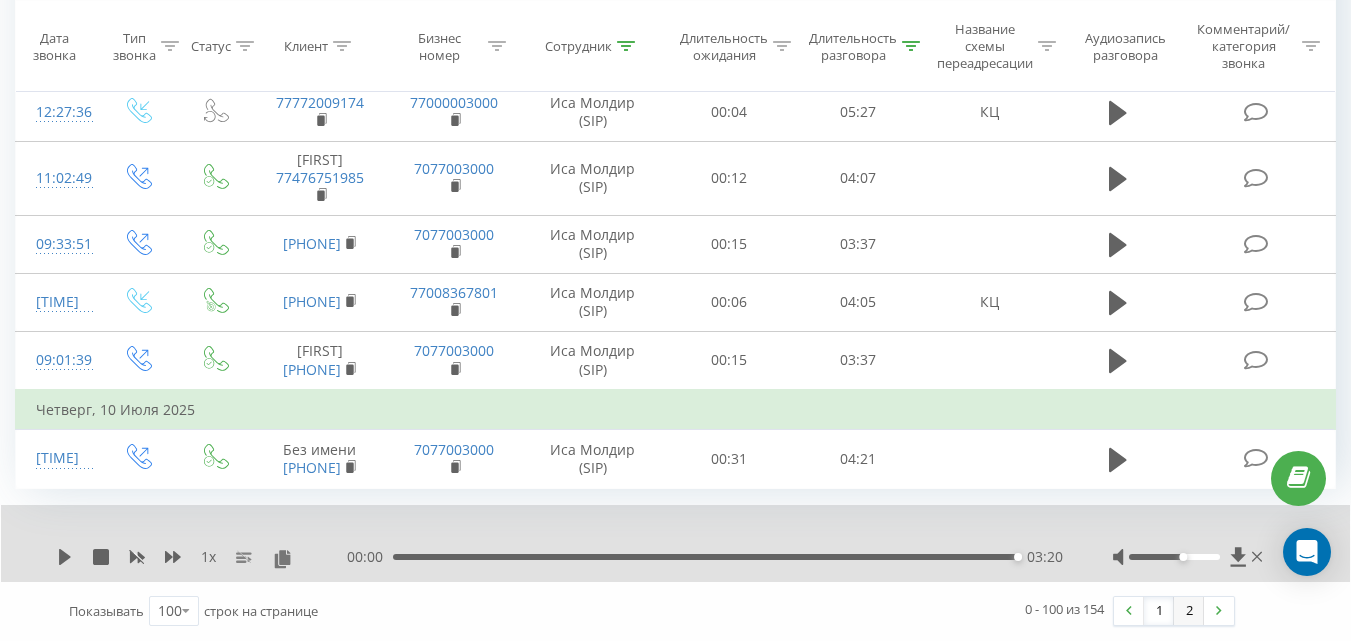 click on "2" at bounding box center [1189, 611] 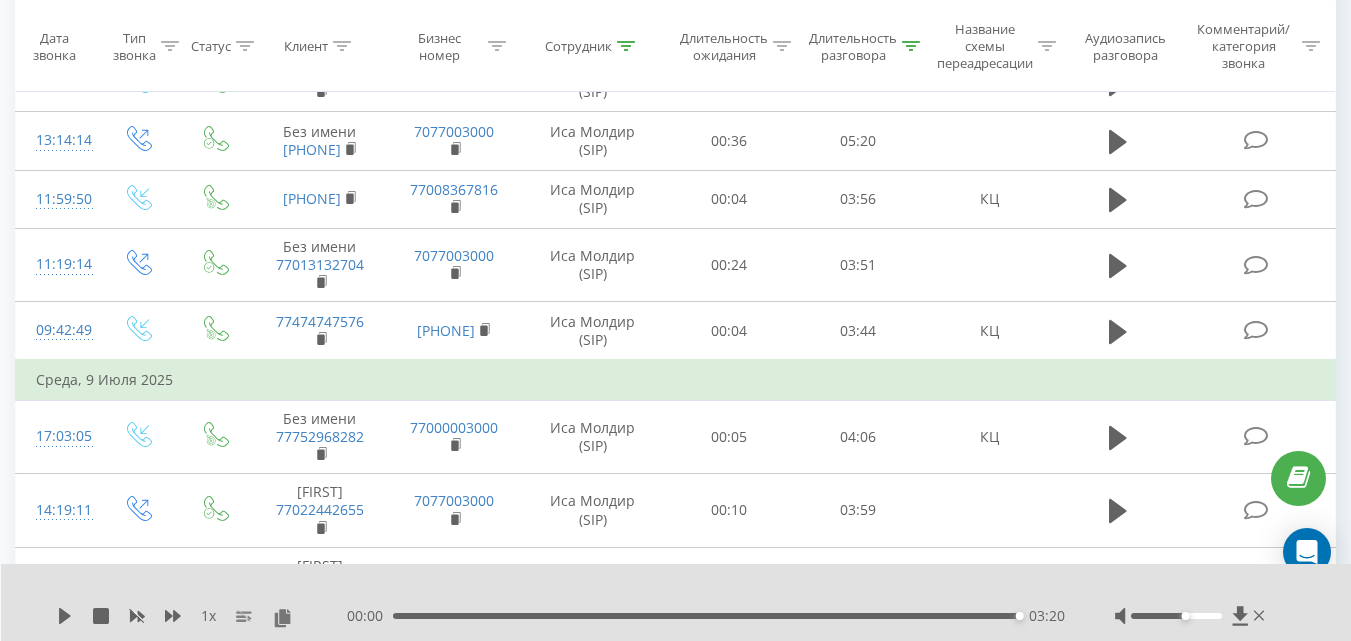scroll, scrollTop: 132, scrollLeft: 0, axis: vertical 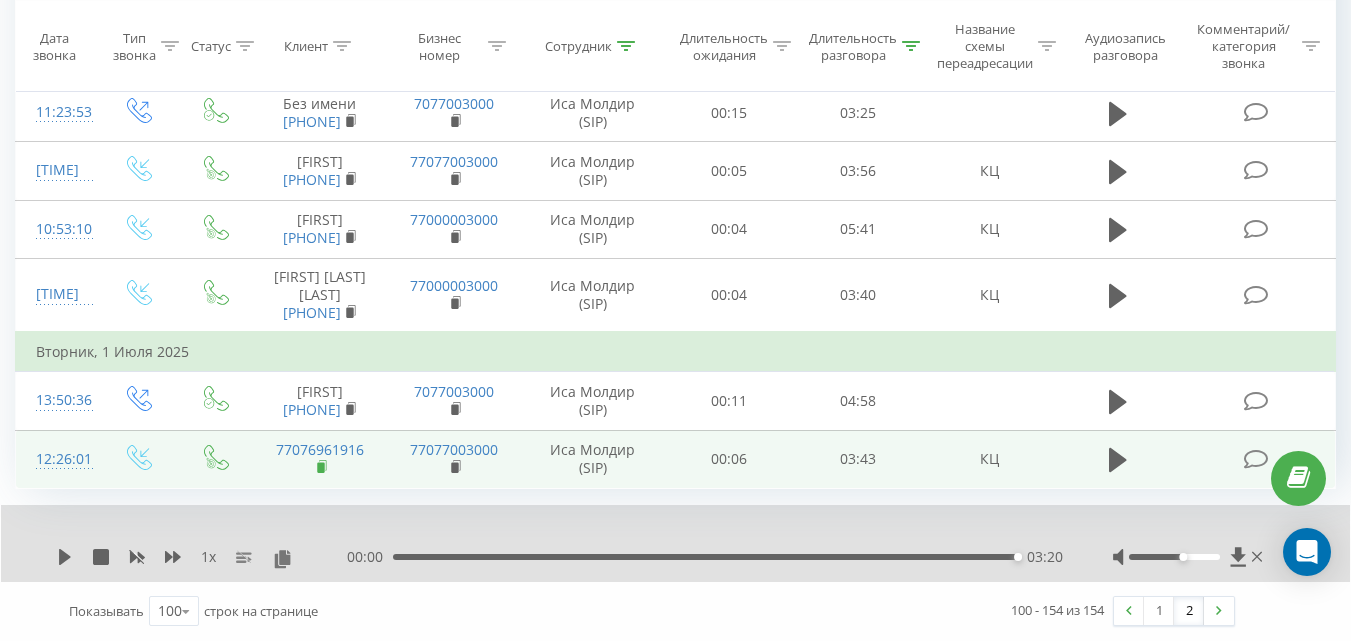 click 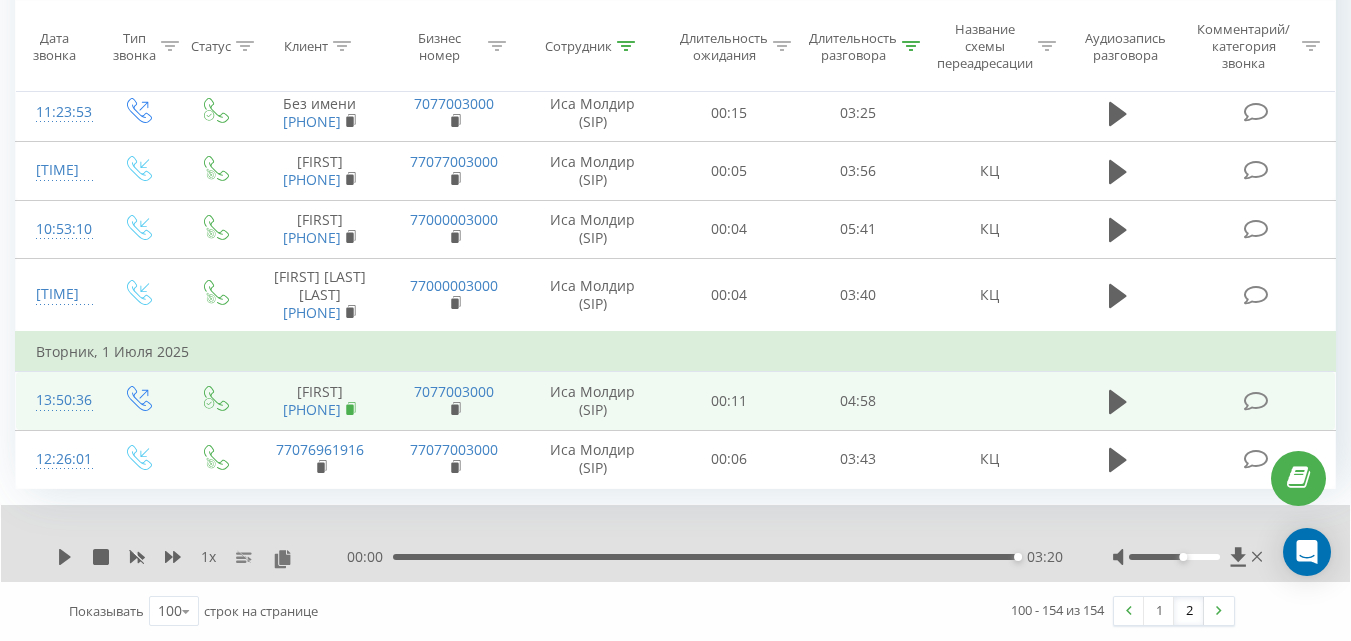 click 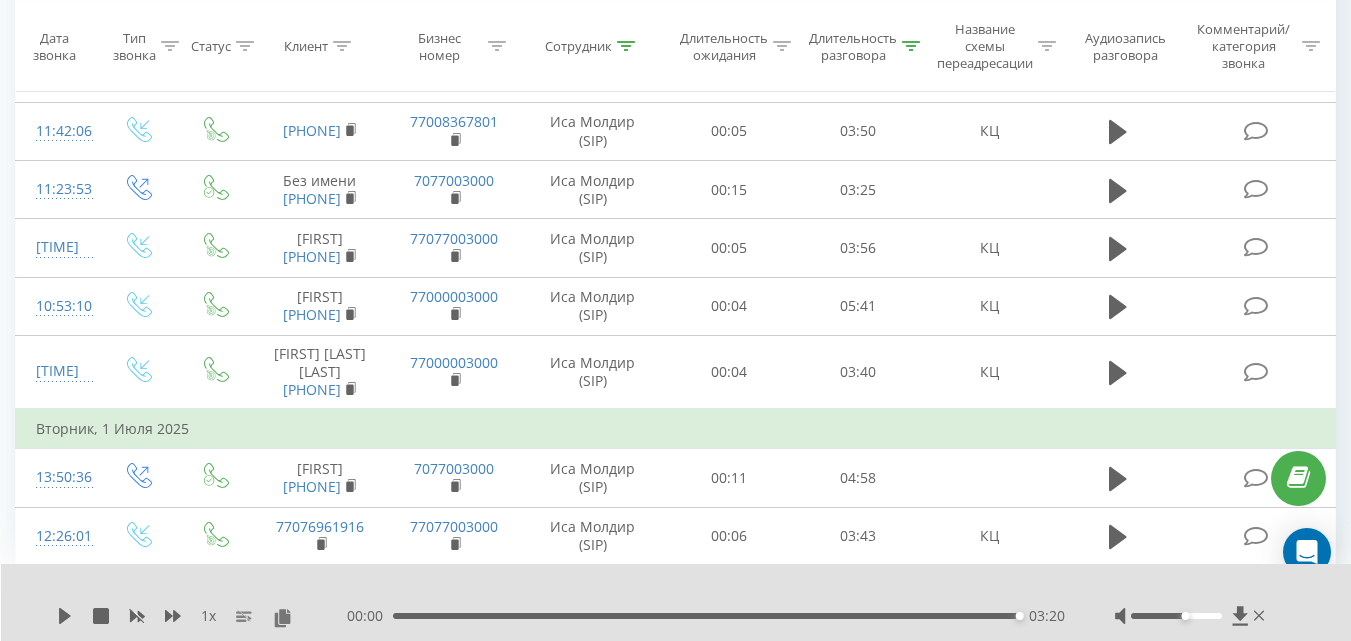 scroll, scrollTop: 3516, scrollLeft: 0, axis: vertical 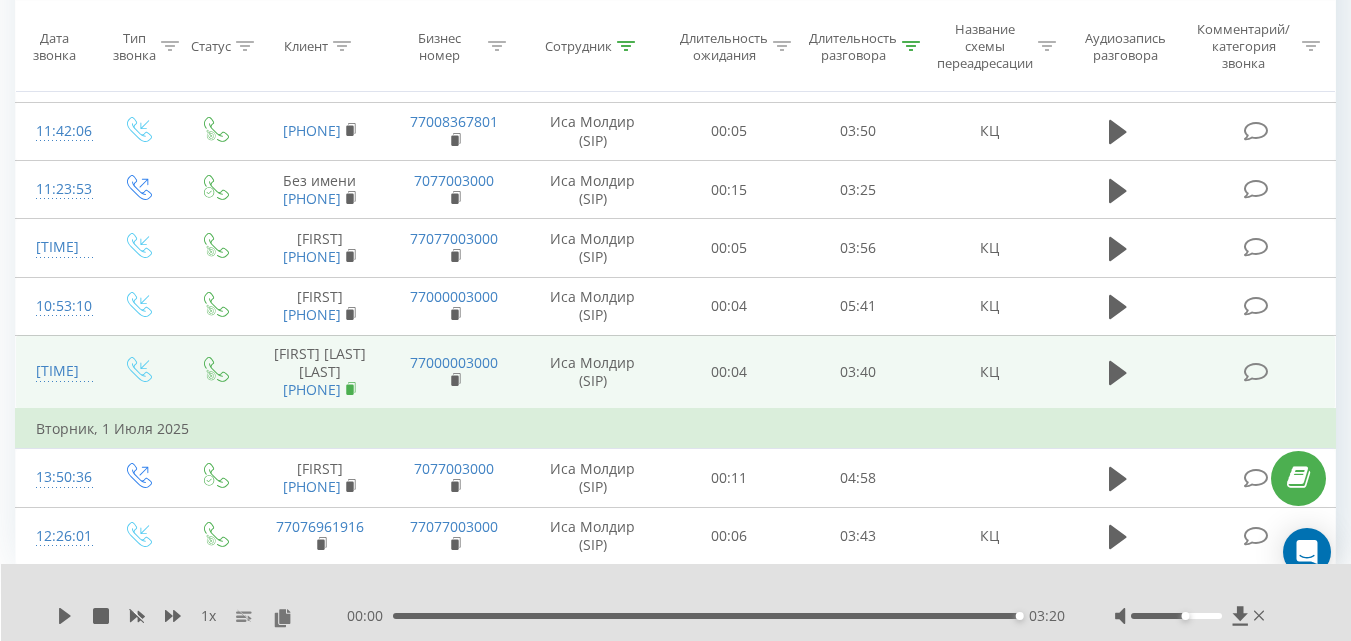 click 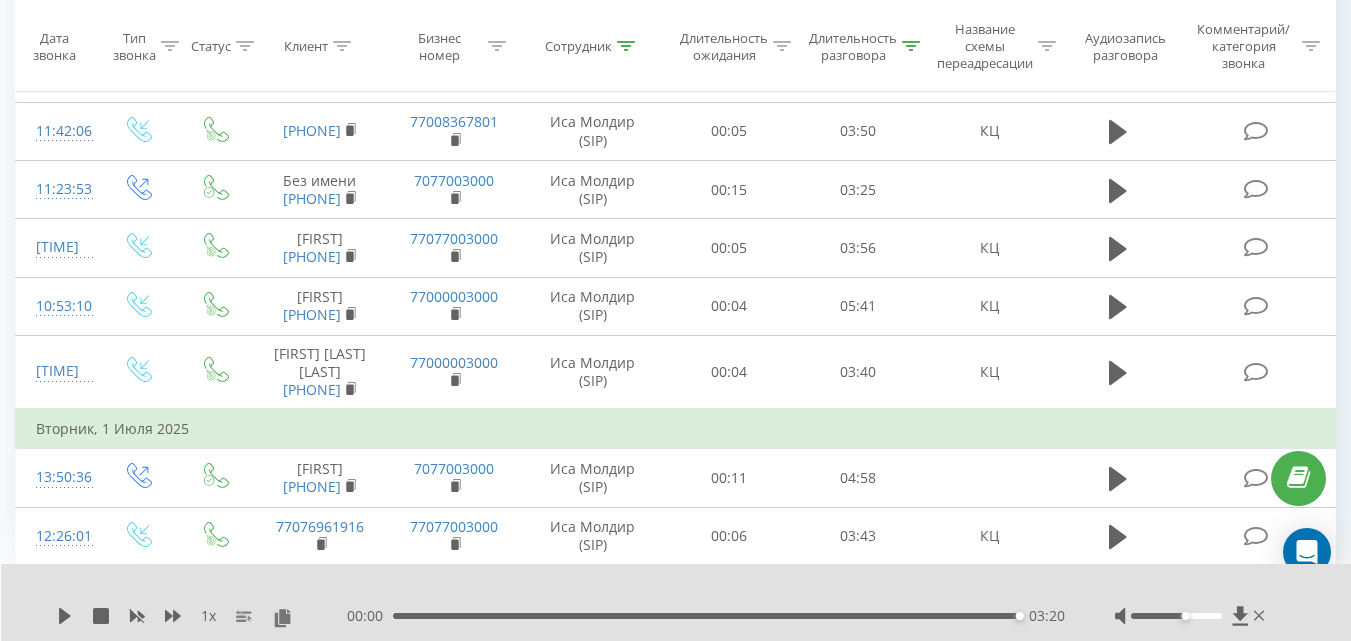scroll, scrollTop: 3476, scrollLeft: 0, axis: vertical 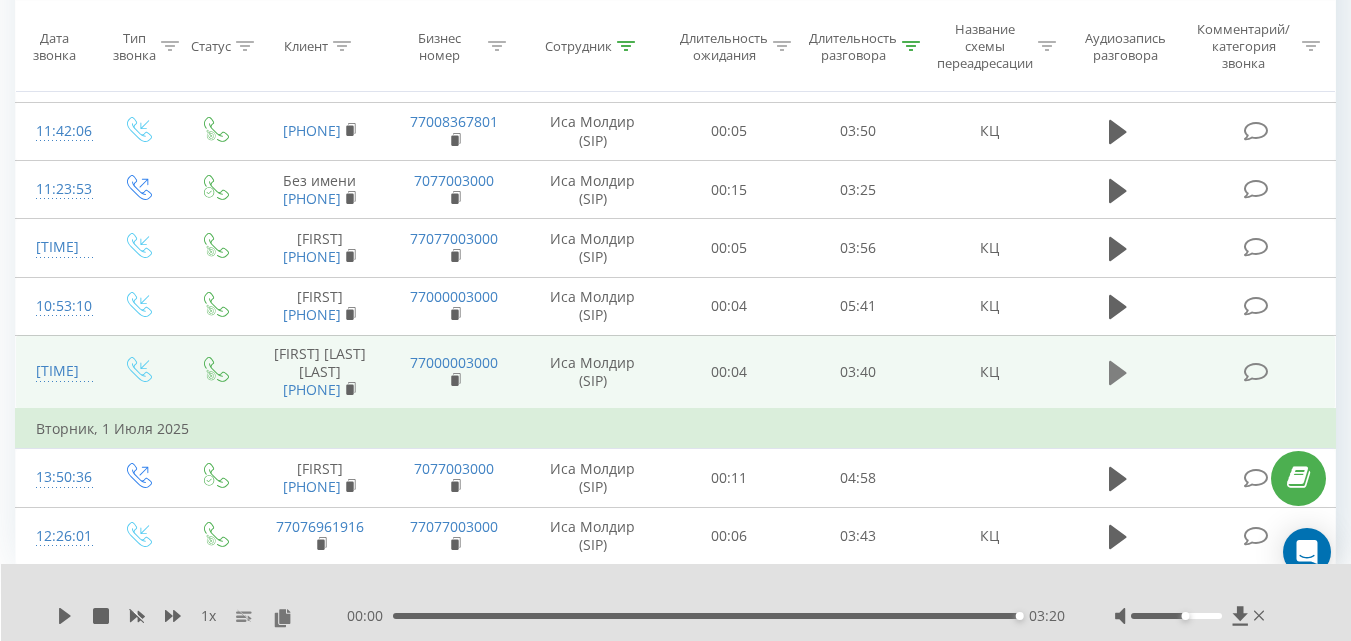click 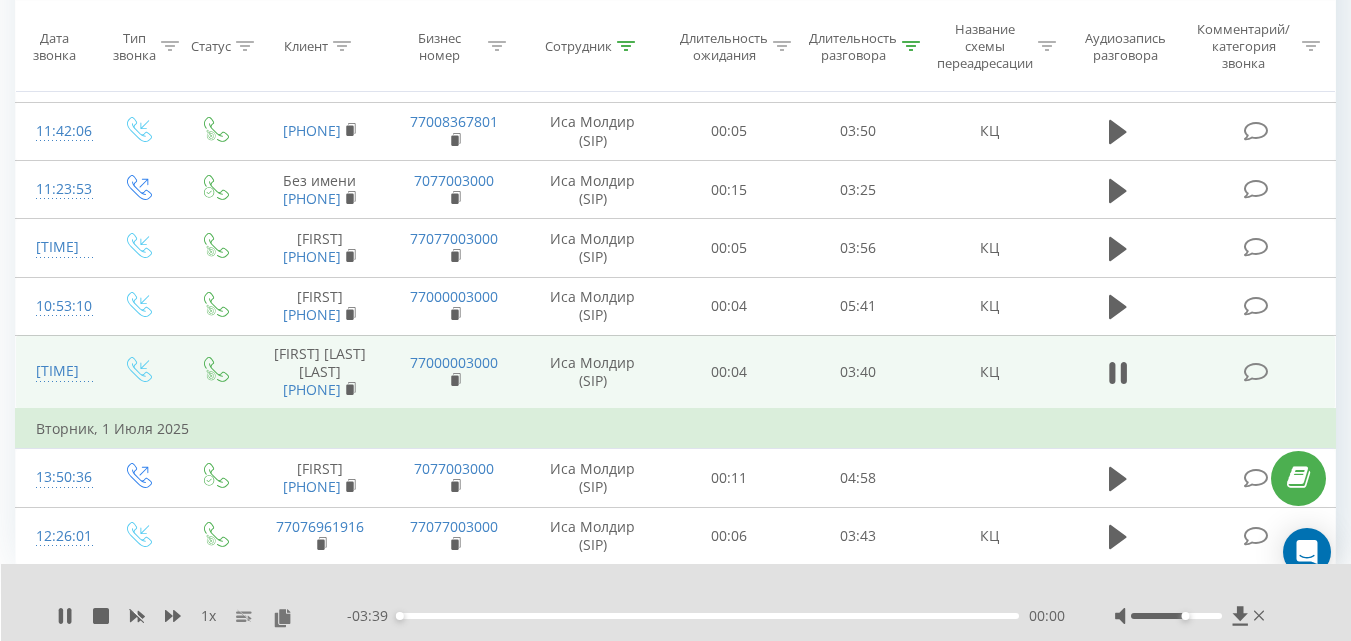 scroll, scrollTop: 3590, scrollLeft: 0, axis: vertical 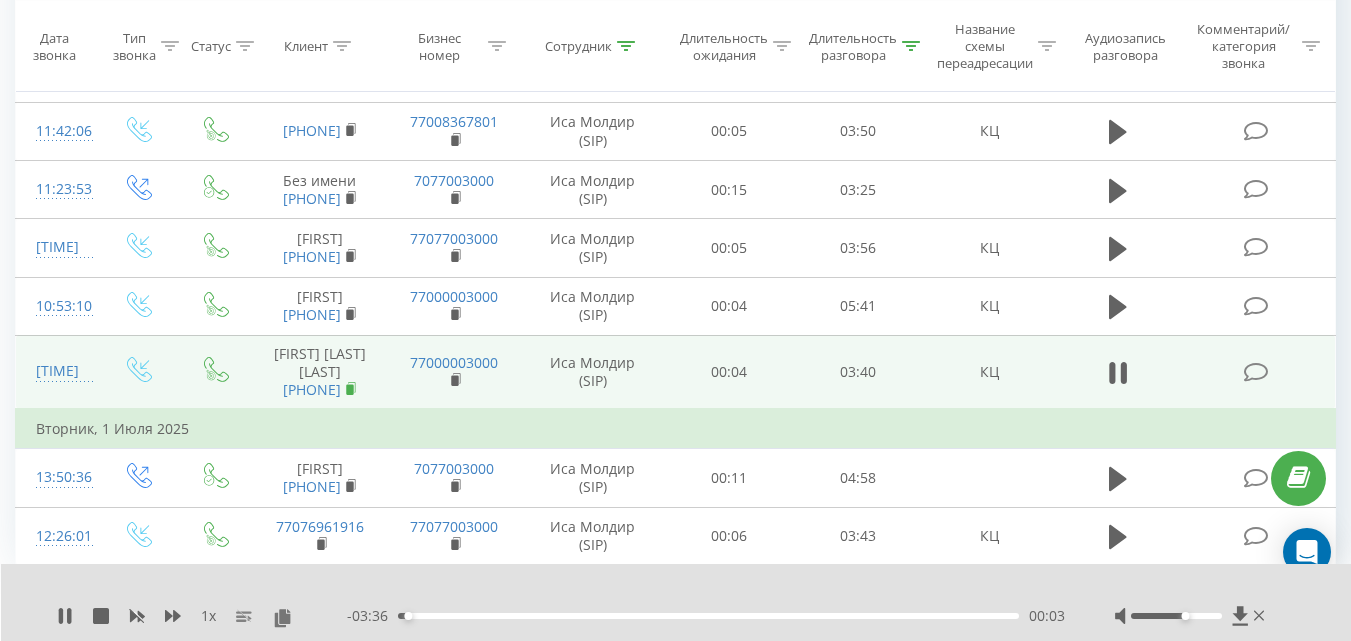 click 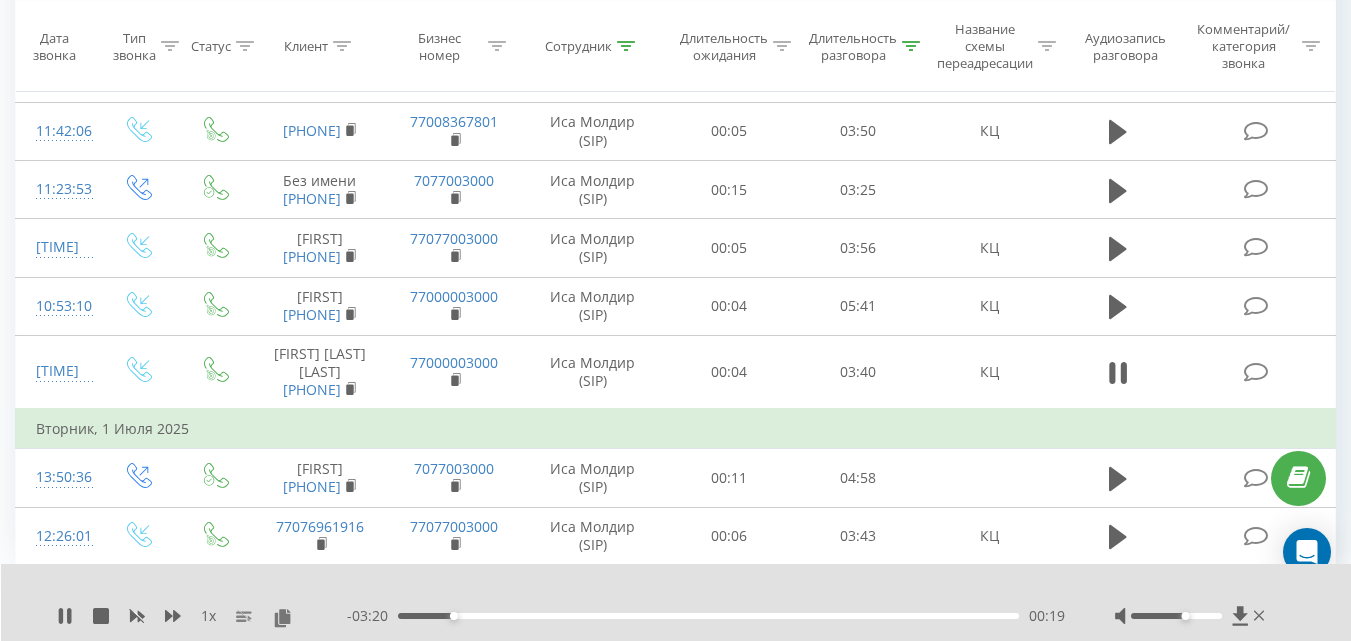 scroll, scrollTop: 3554, scrollLeft: 0, axis: vertical 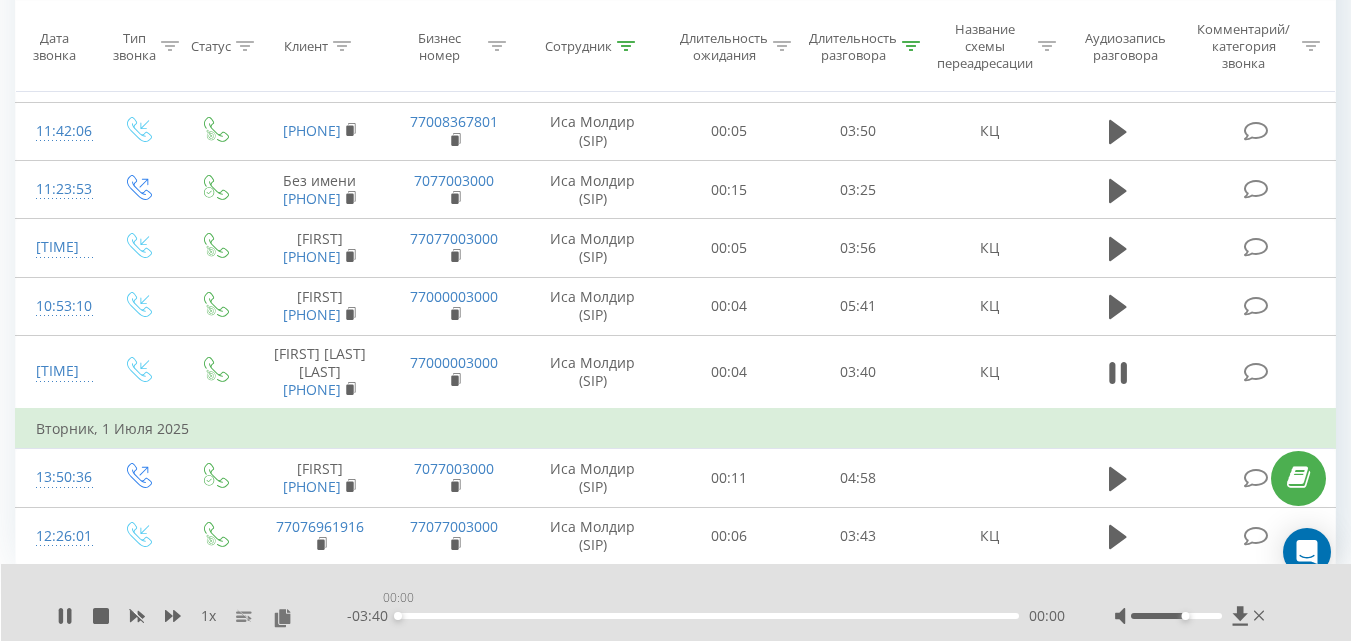 drag, startPoint x: 525, startPoint y: 615, endPoint x: 357, endPoint y: 634, distance: 169.07098 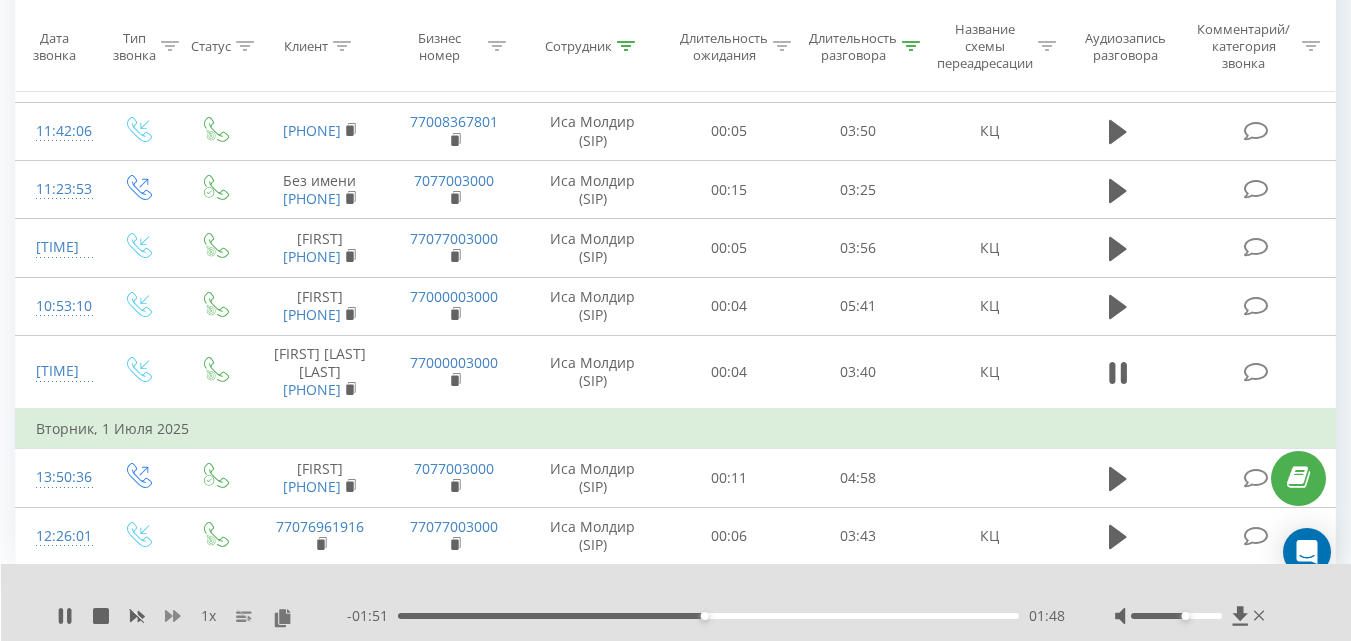 click 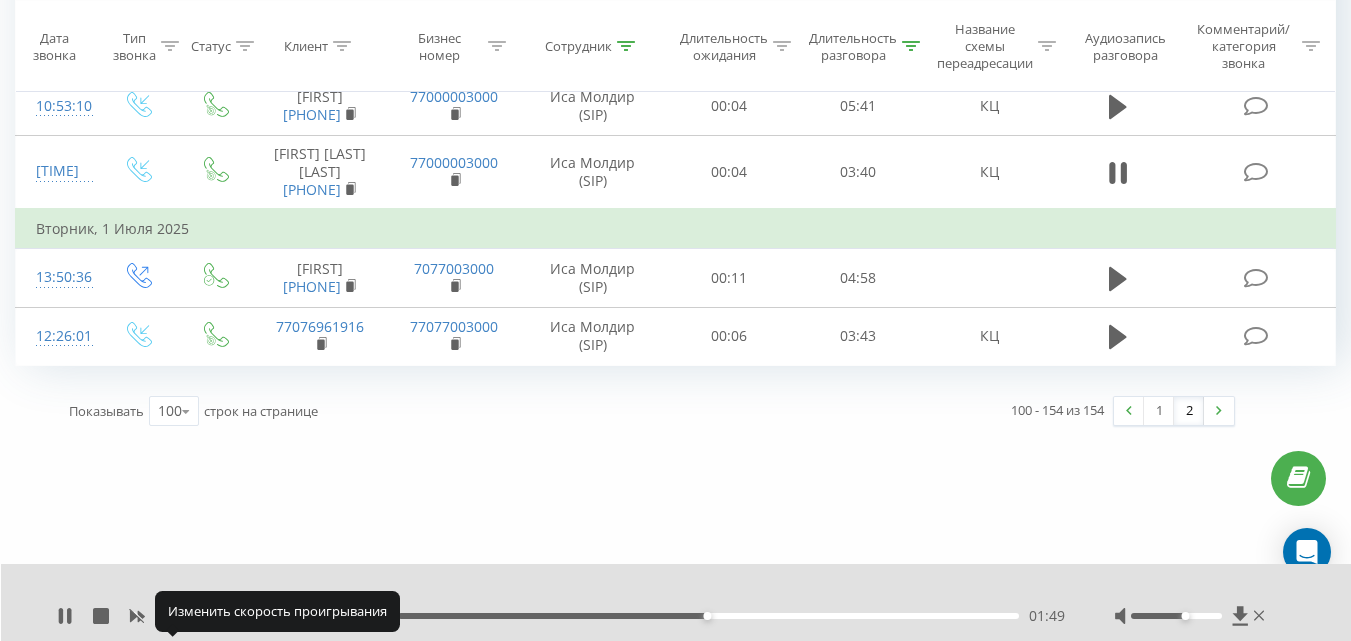 click 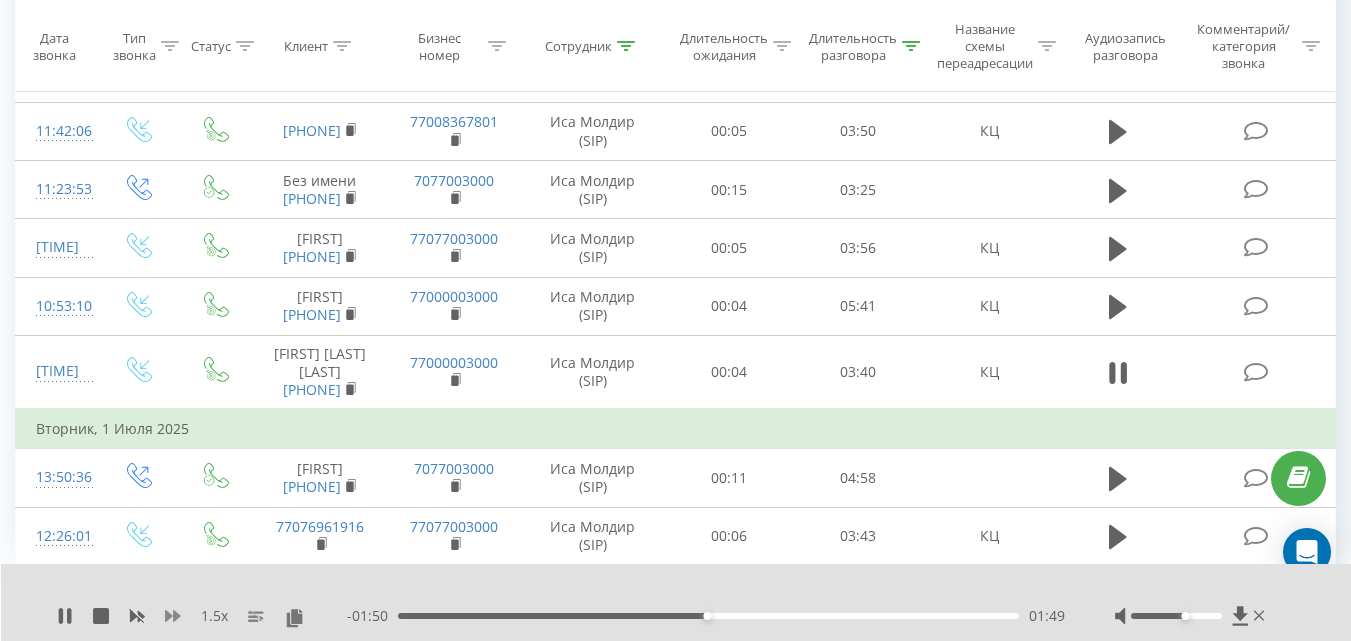click 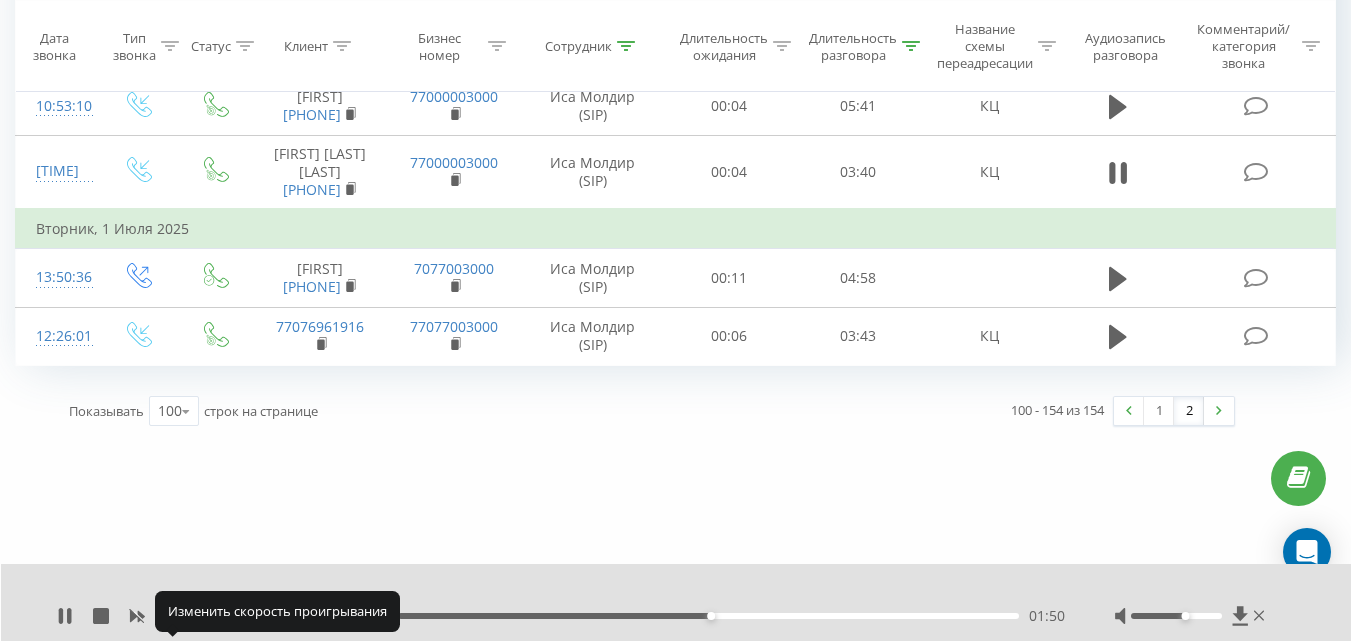 click 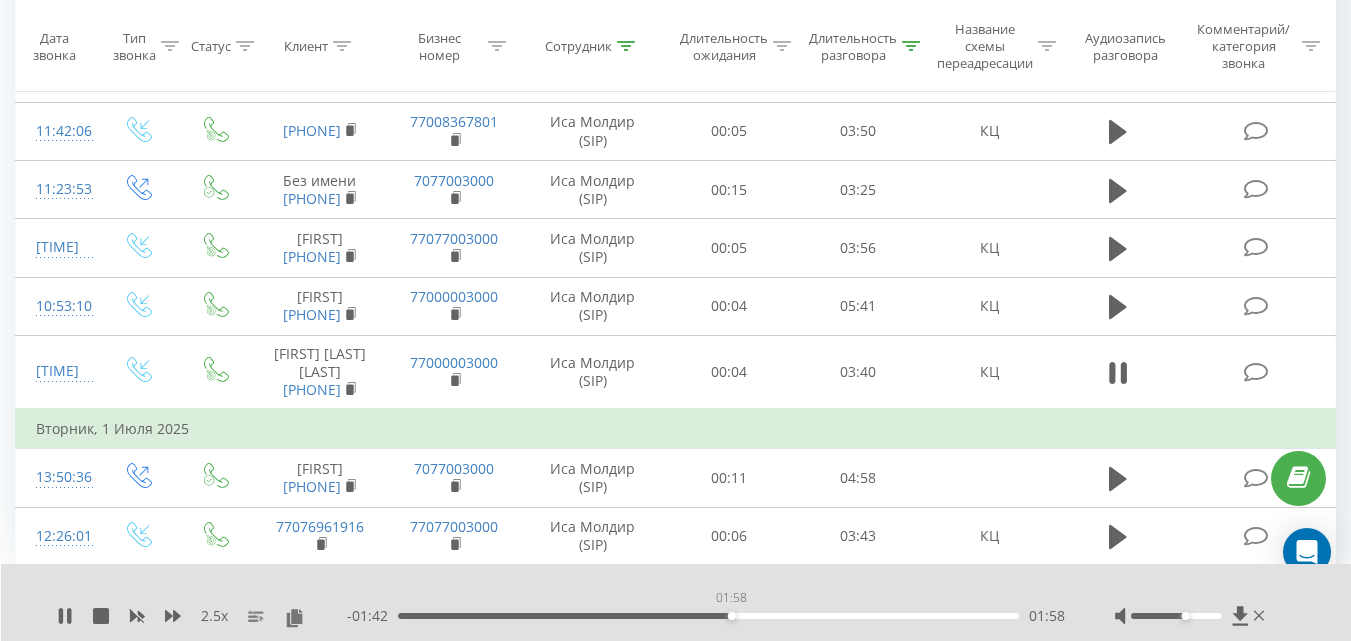 click on "01:58" at bounding box center [708, 616] 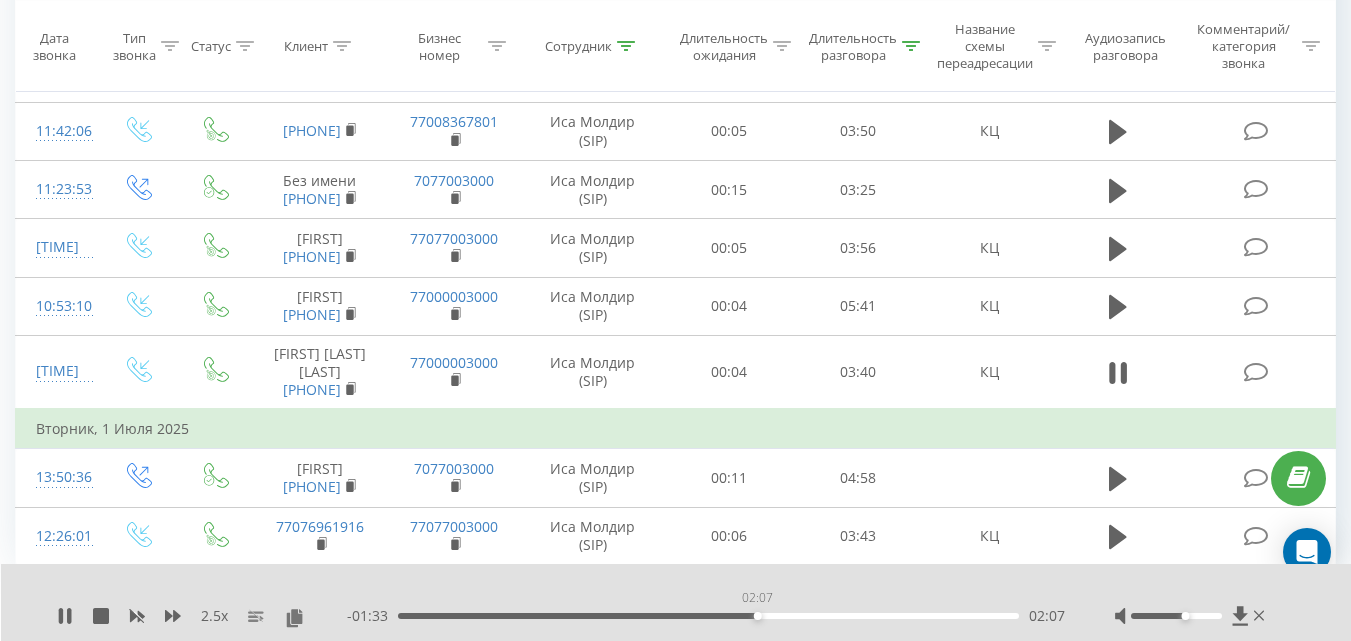 click on "02:07" at bounding box center [708, 616] 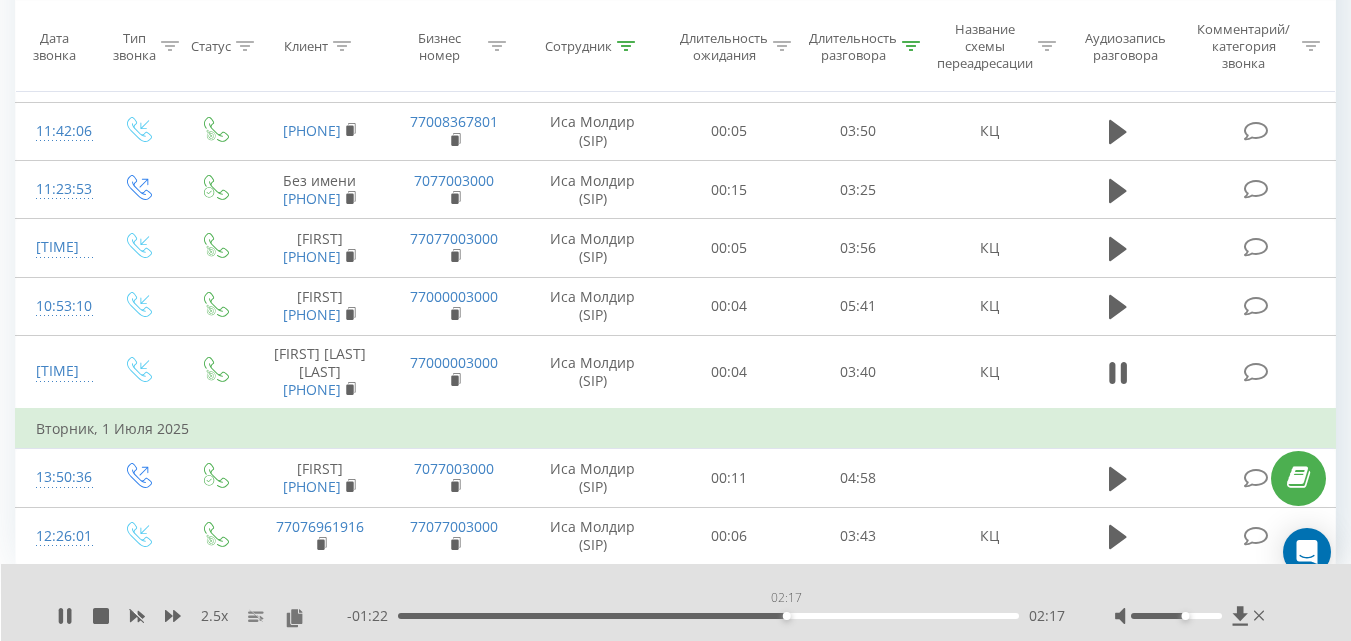 click on "02:17" at bounding box center (708, 616) 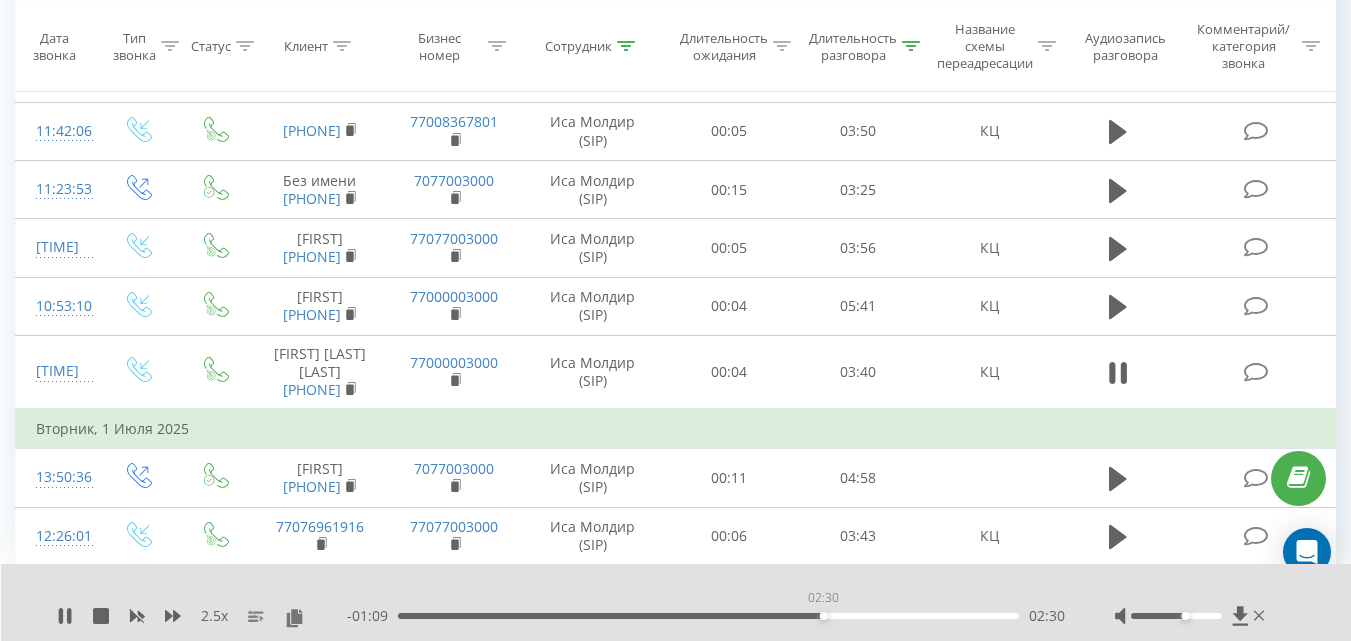 click on "02:30" at bounding box center (708, 616) 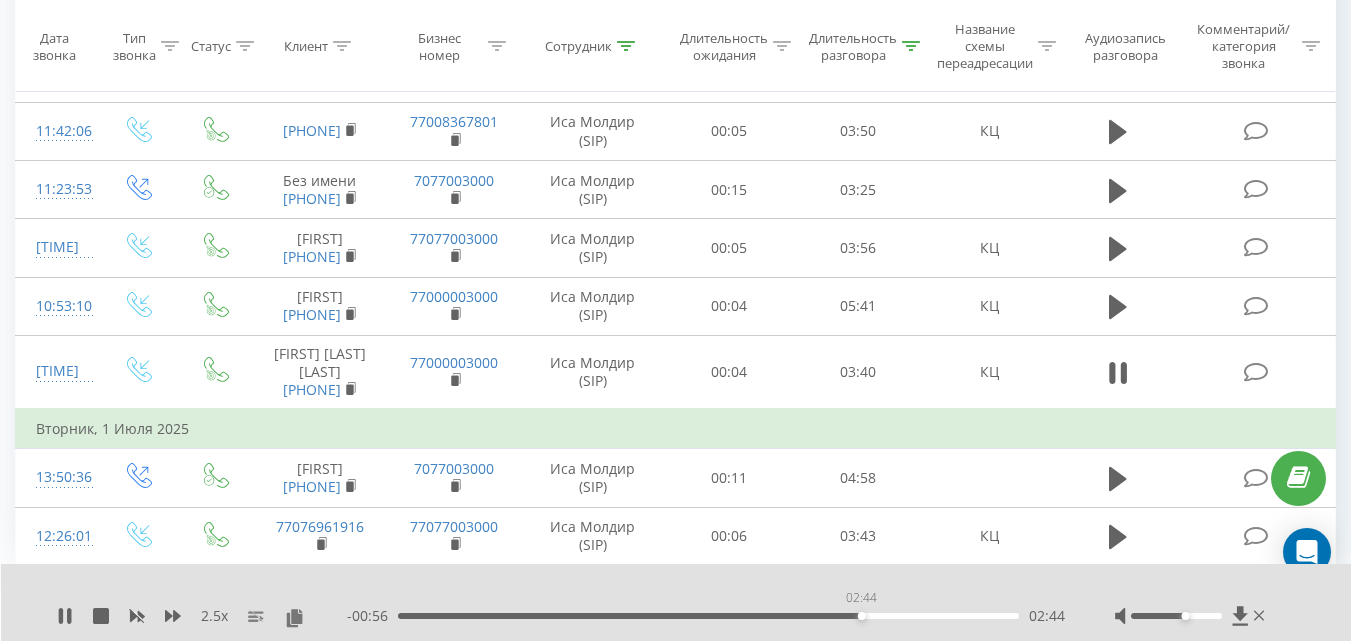 click on "02:44" at bounding box center (708, 616) 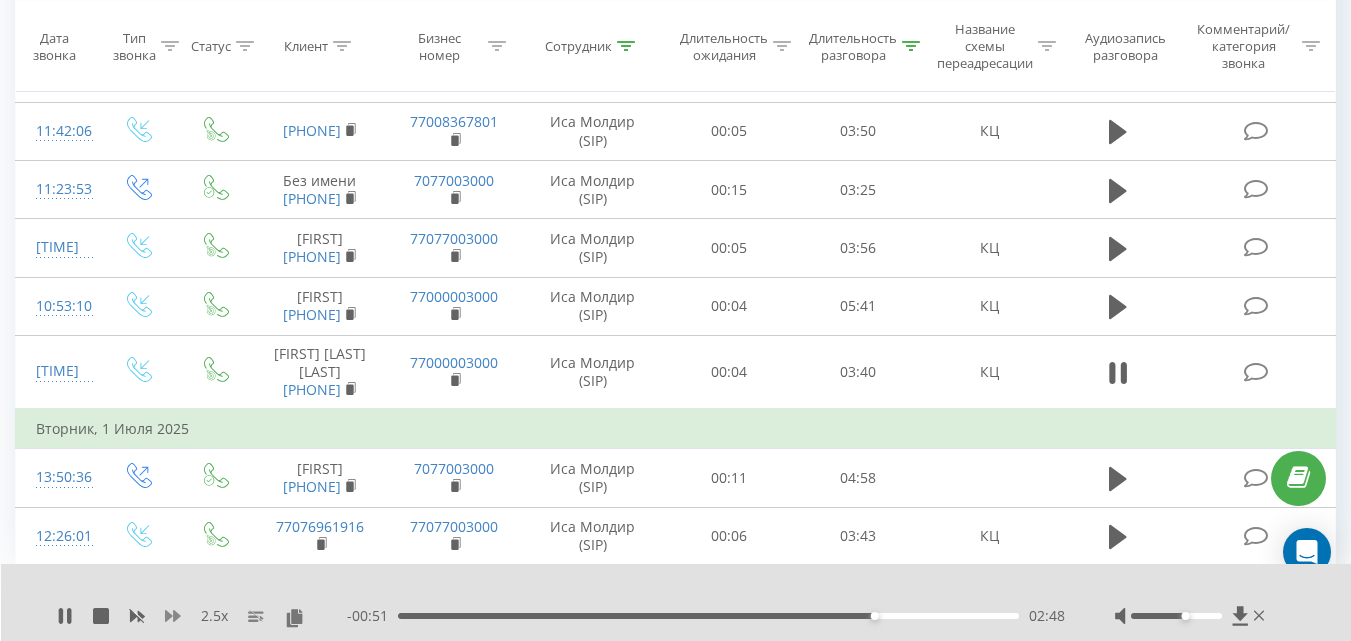 click on "2.5 x" at bounding box center [202, 616] 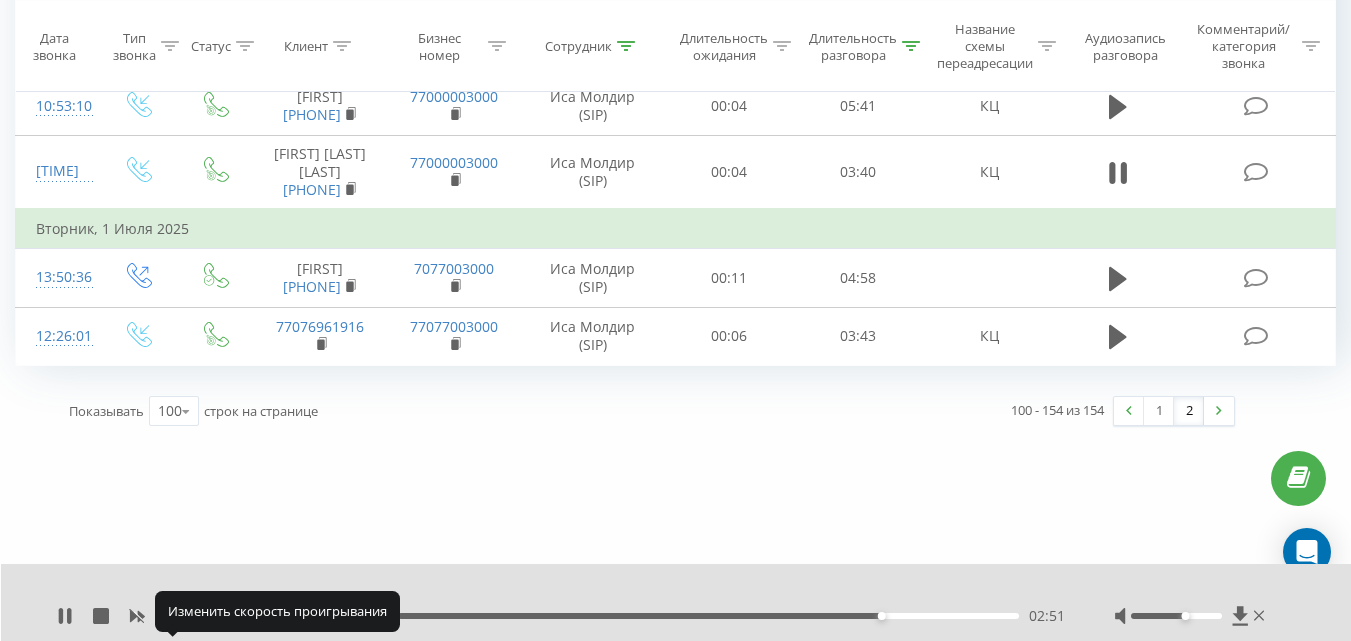 click 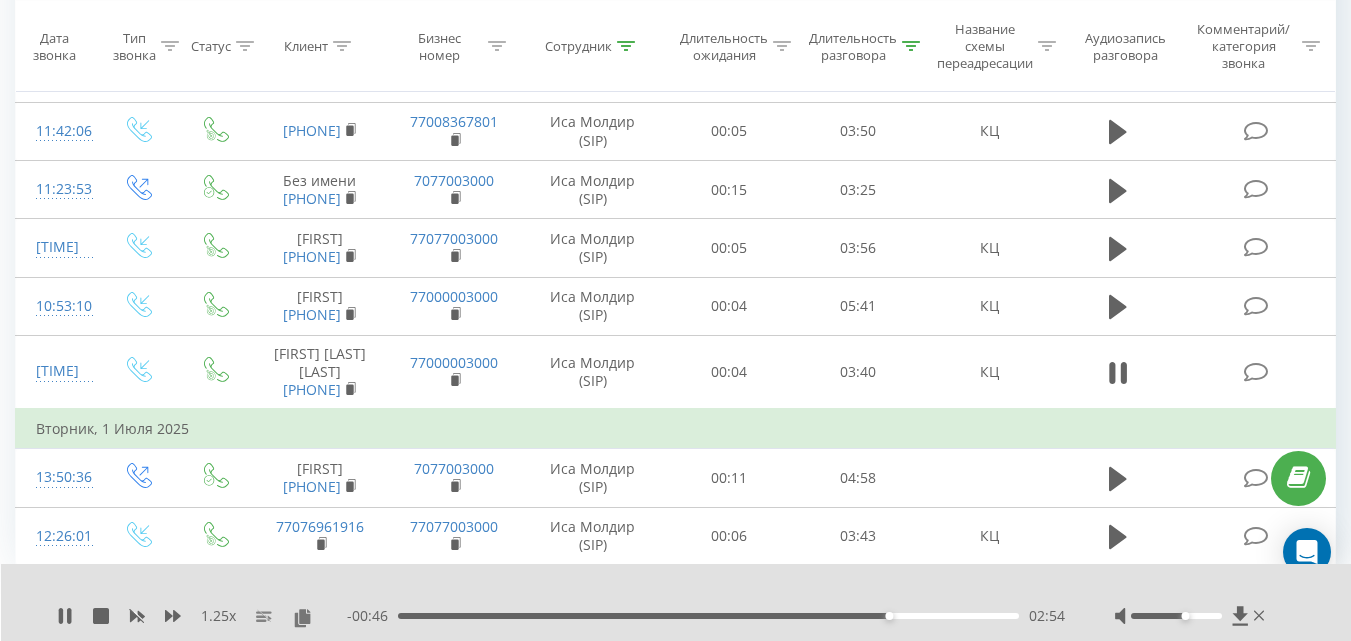 click on "1.25 x" at bounding box center [202, 616] 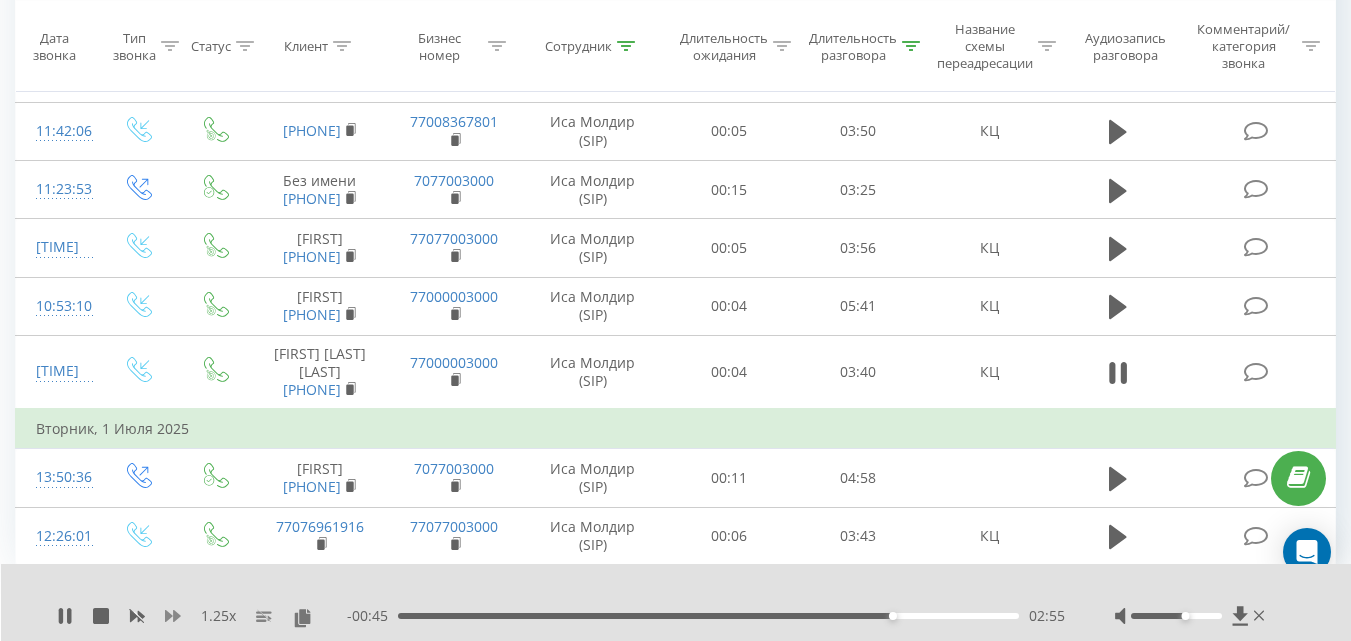 click 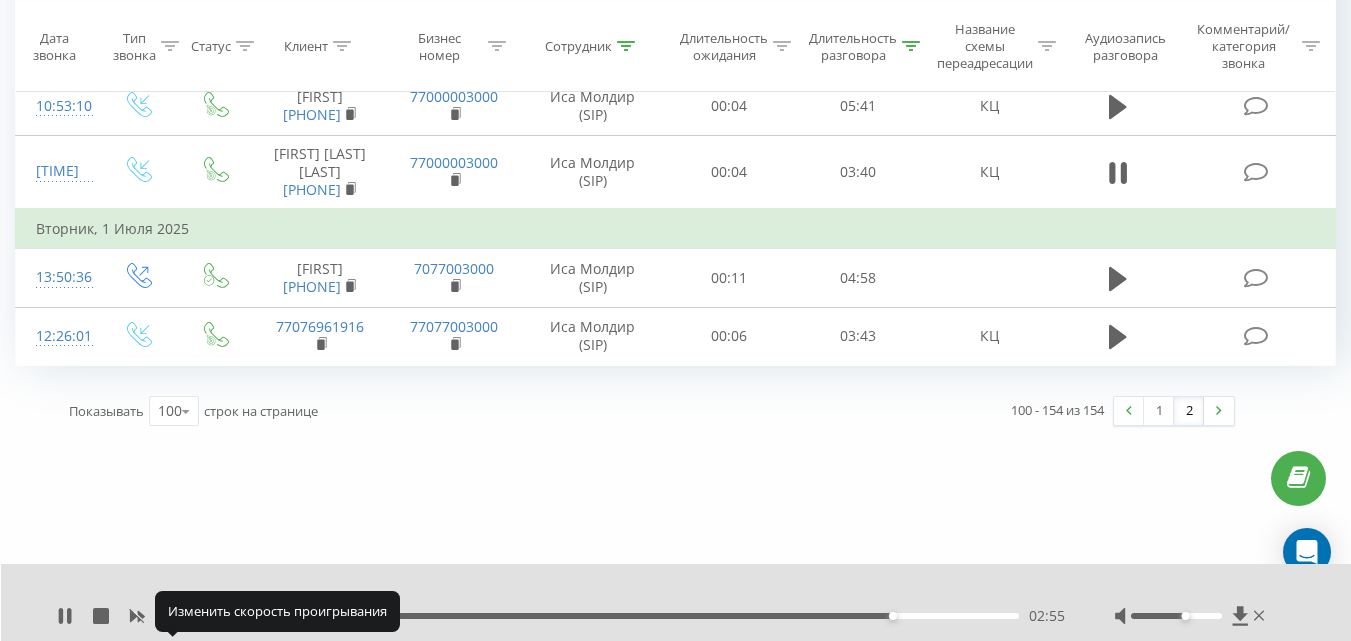 click 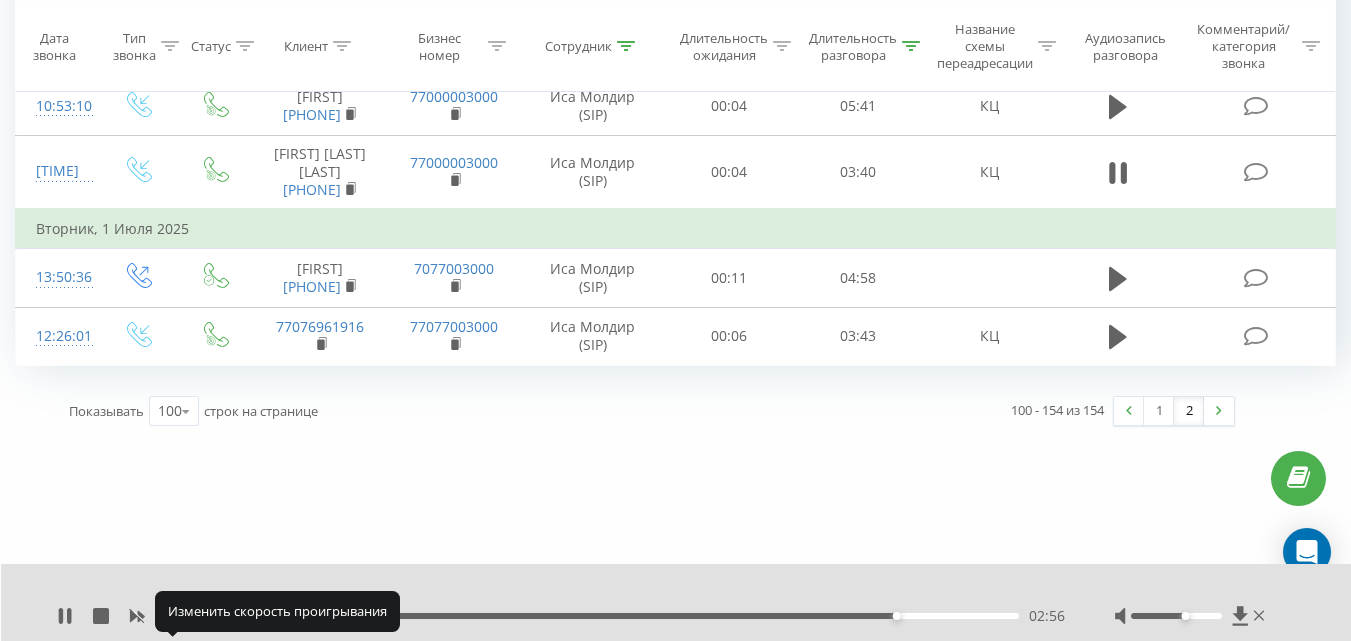 click 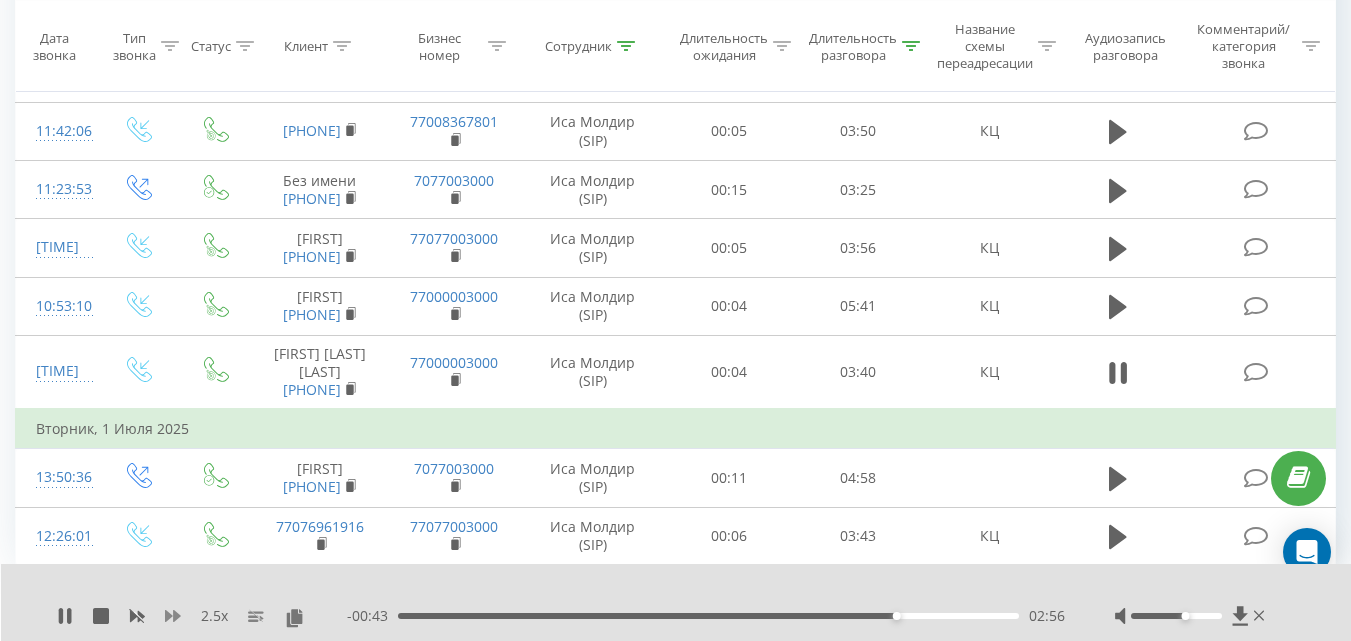 click 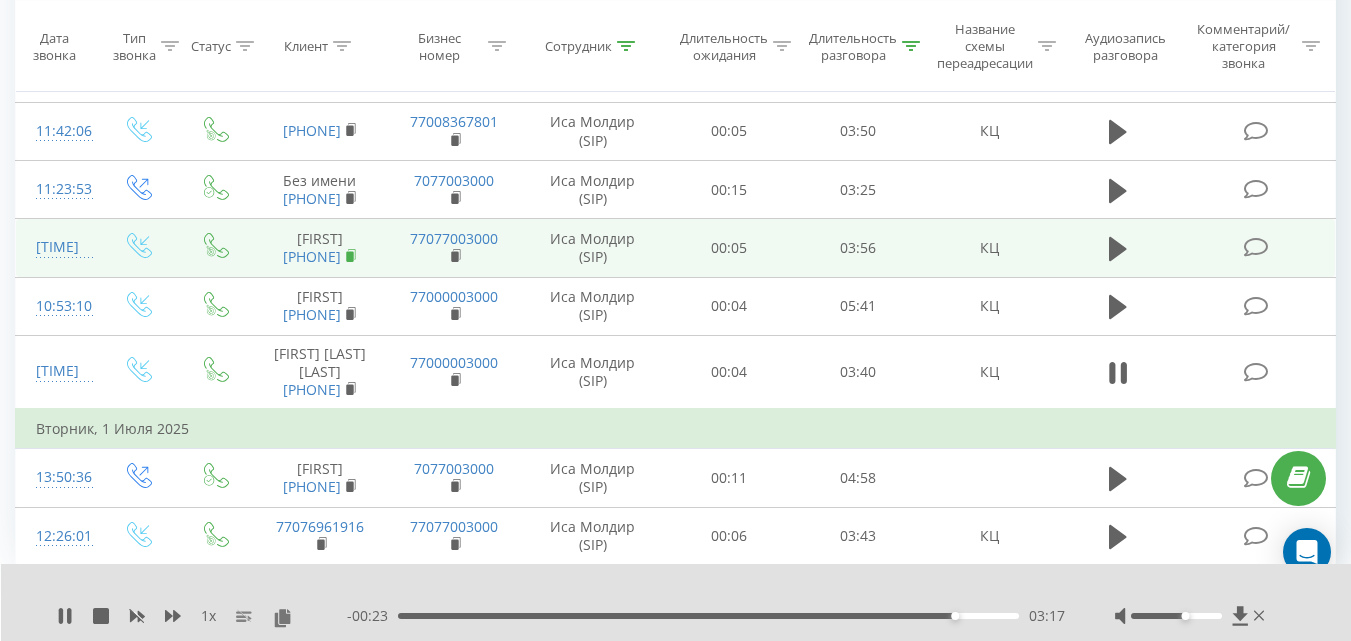 click 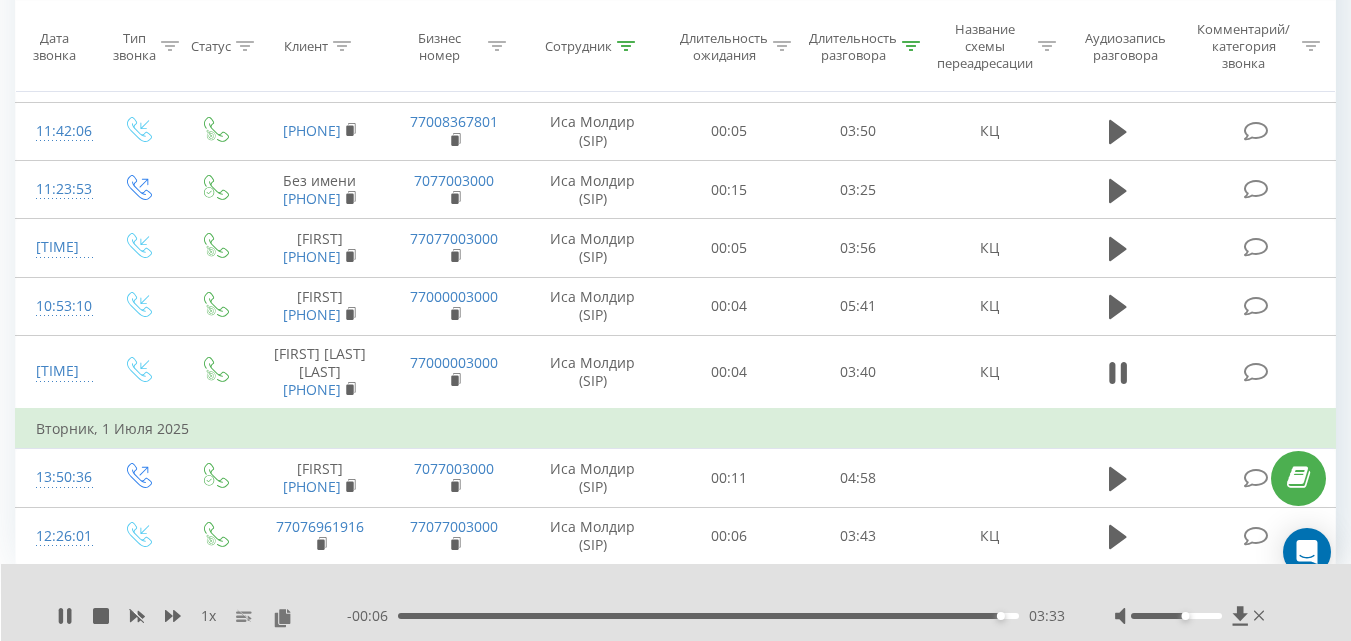 drag, startPoint x: 1350, startPoint y: 552, endPoint x: 1360, endPoint y: 530, distance: 24.166092 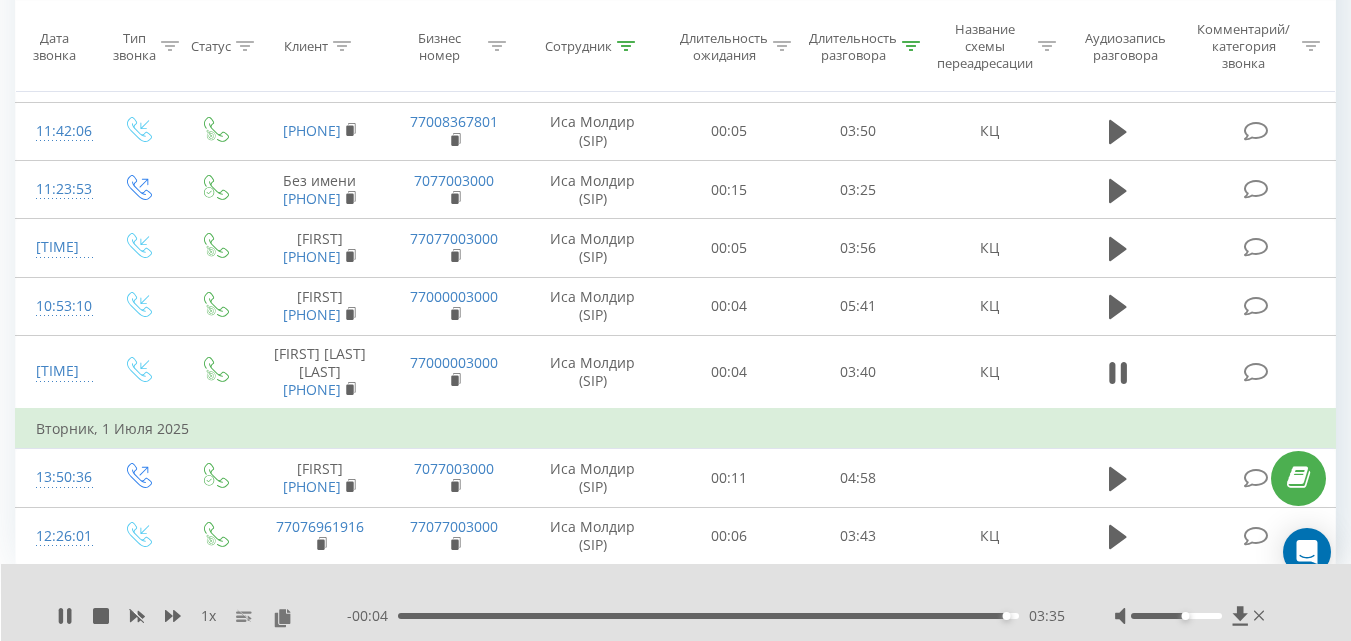scroll, scrollTop: 3440, scrollLeft: 0, axis: vertical 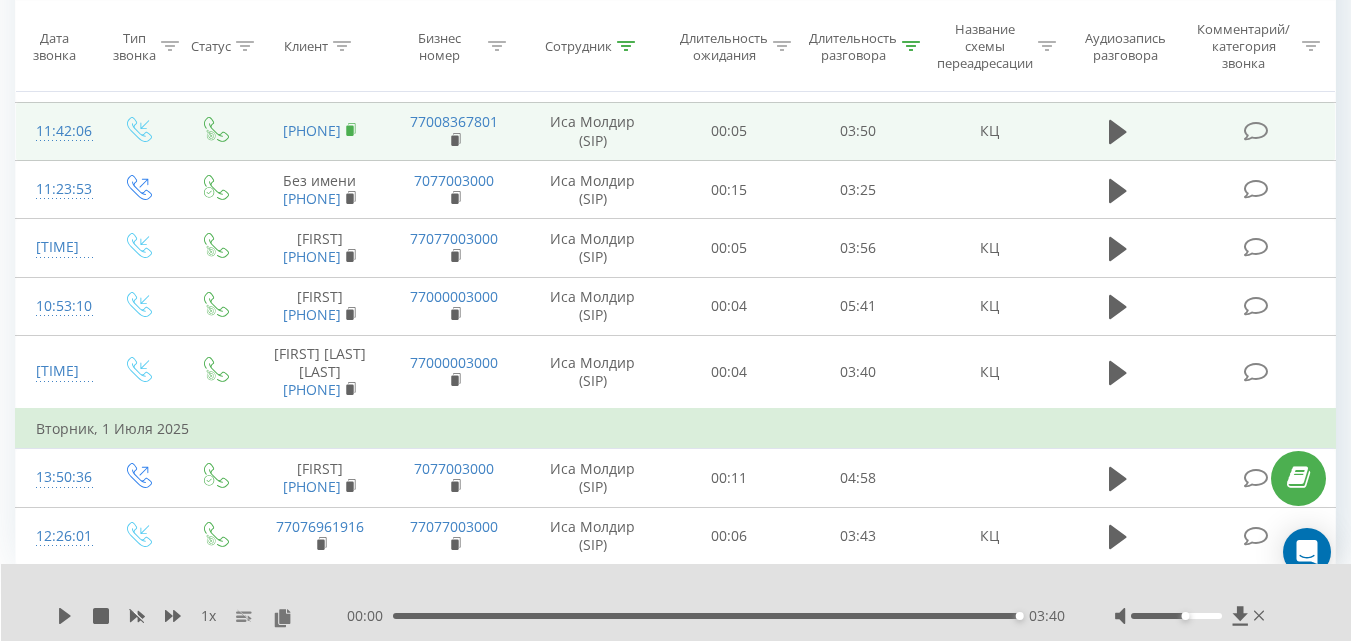 click 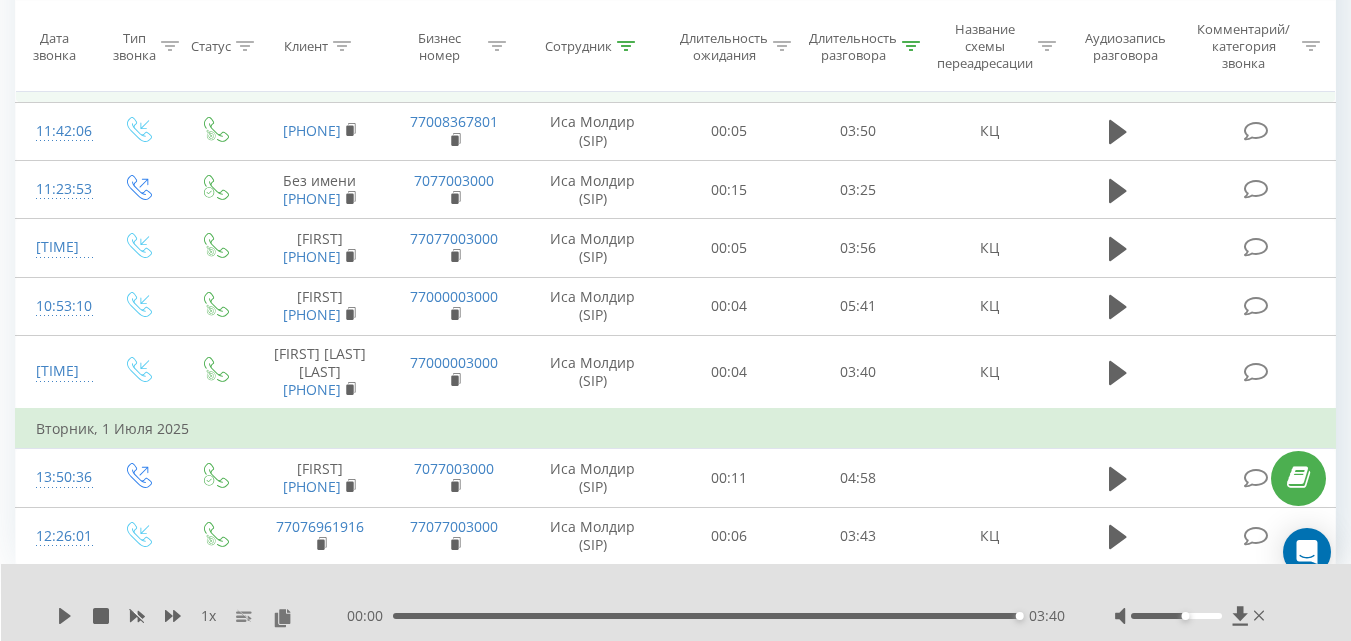 click 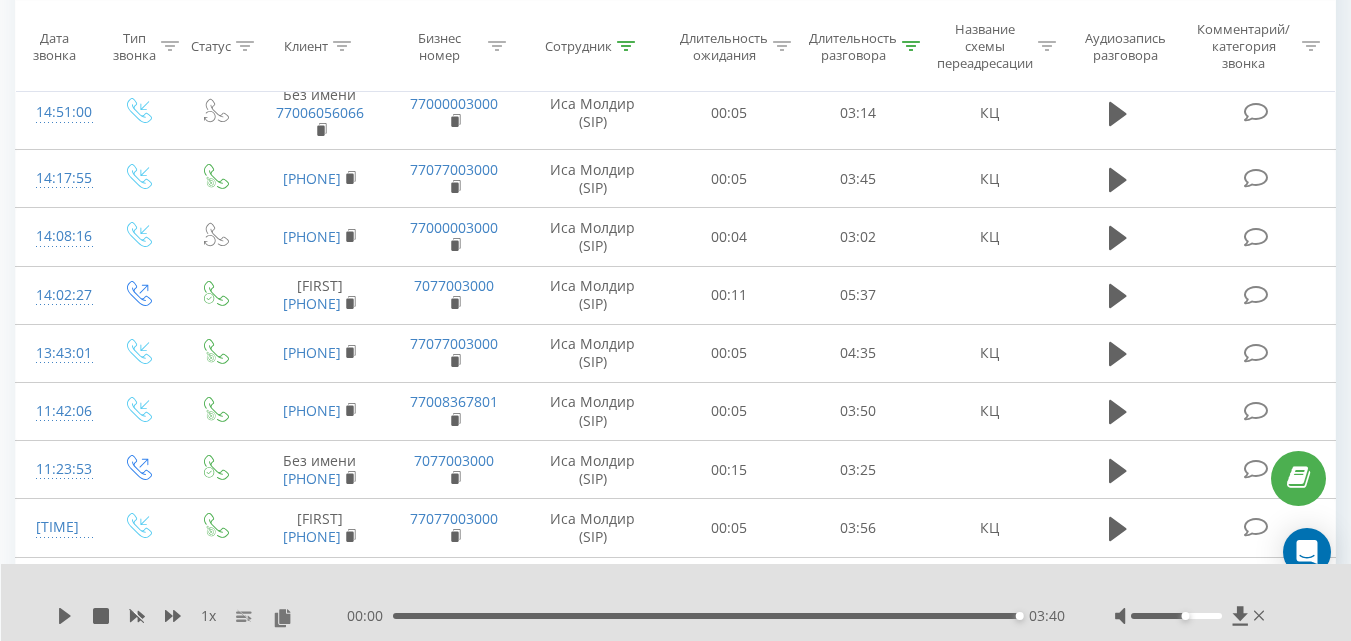 scroll, scrollTop: 3027, scrollLeft: 0, axis: vertical 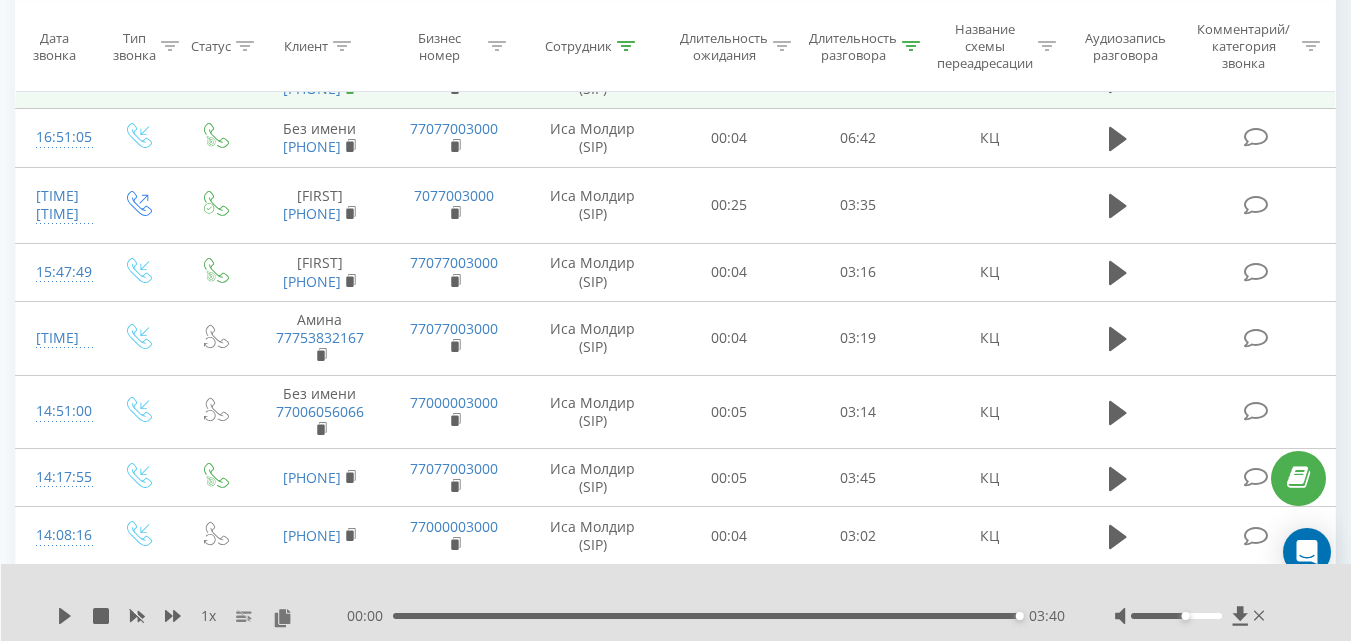 click 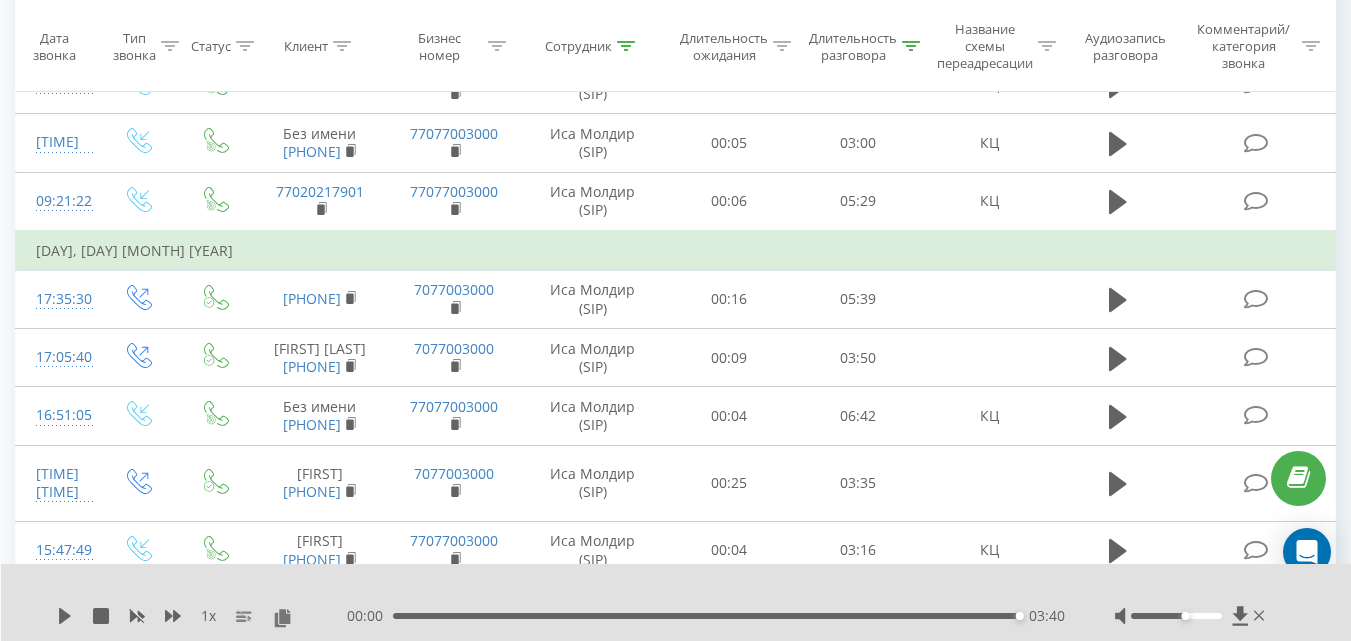 scroll, scrollTop: 2378, scrollLeft: 0, axis: vertical 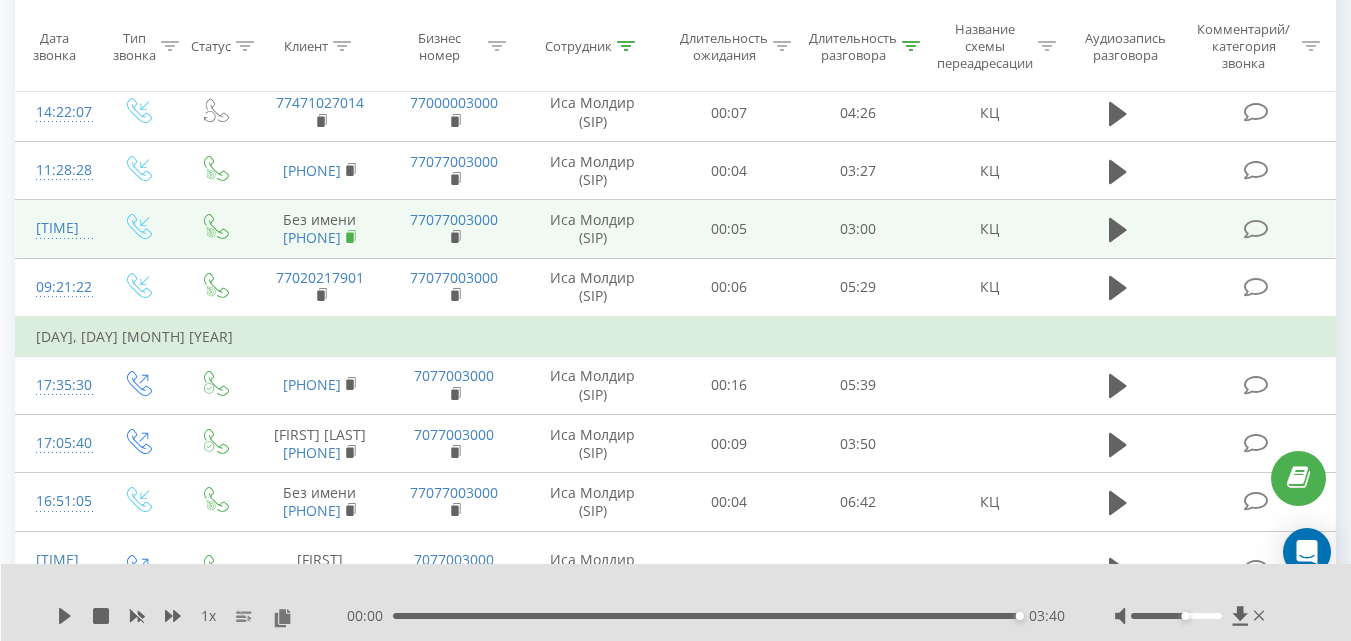 click 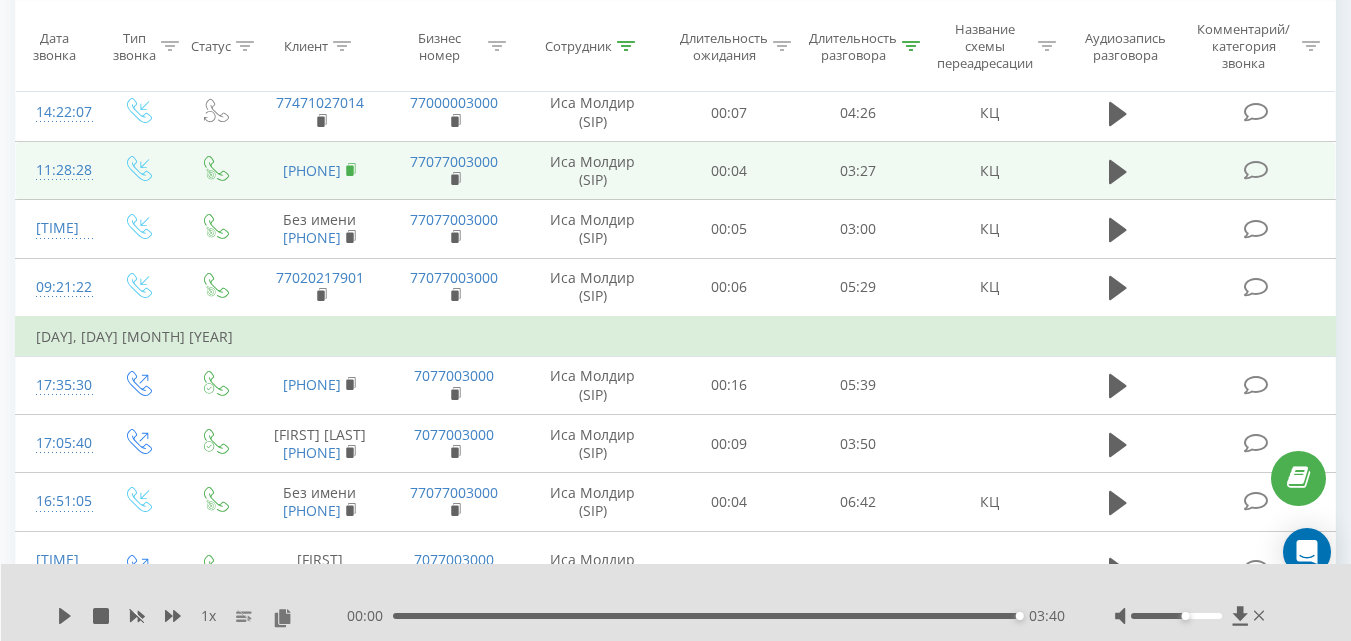 click 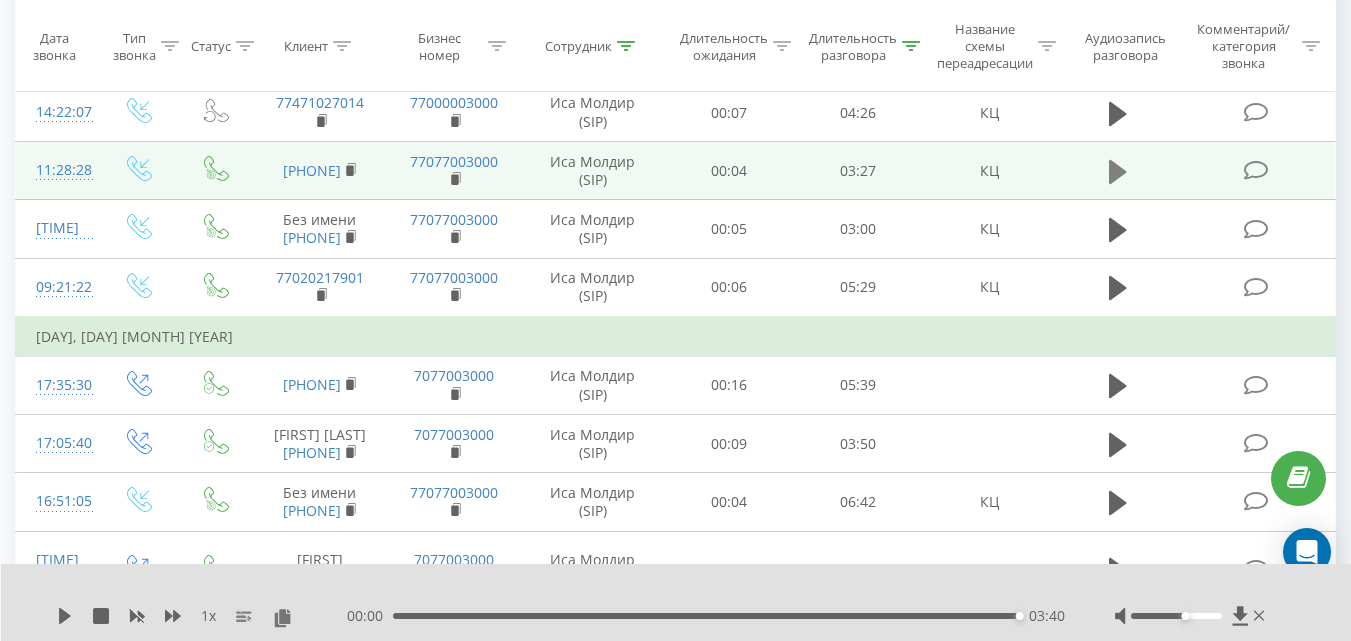 click at bounding box center [1118, 172] 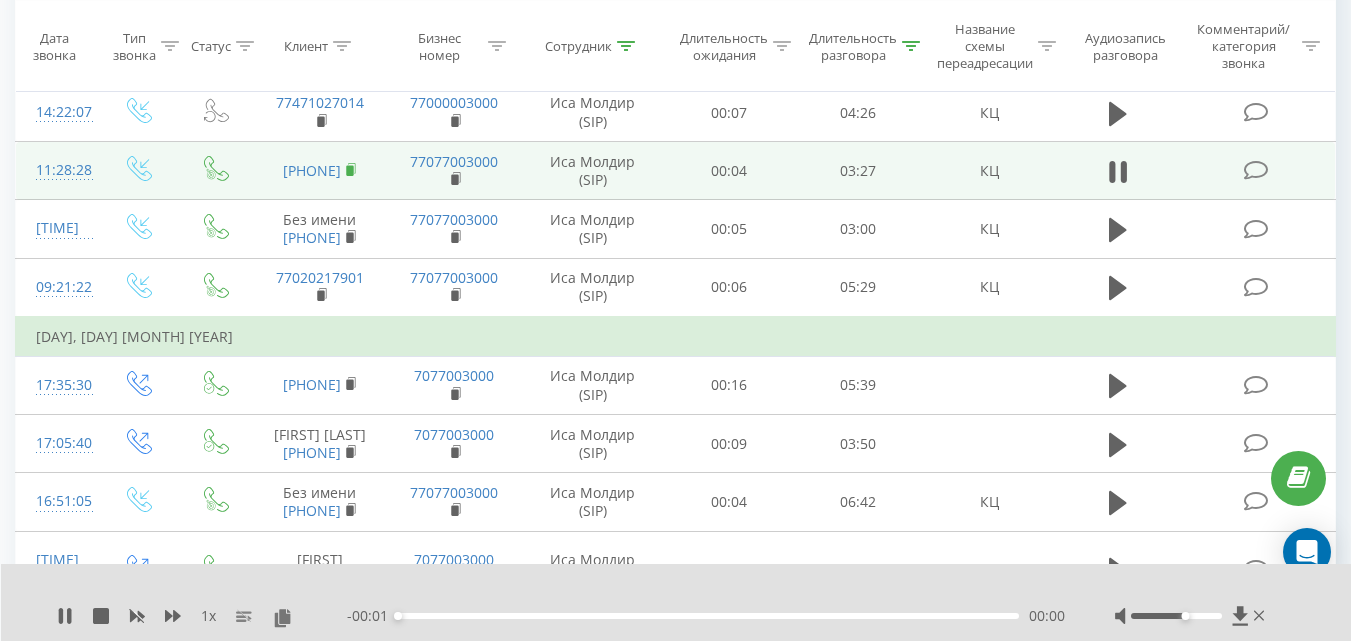 click 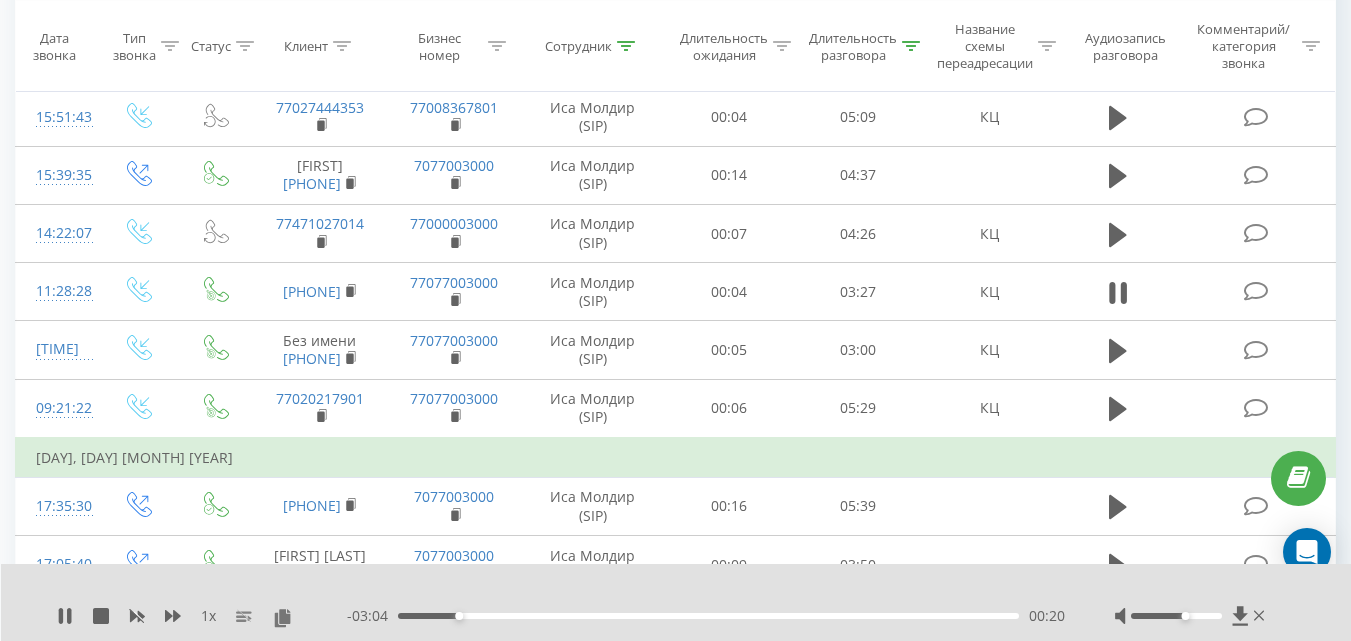 scroll, scrollTop: 2314, scrollLeft: 0, axis: vertical 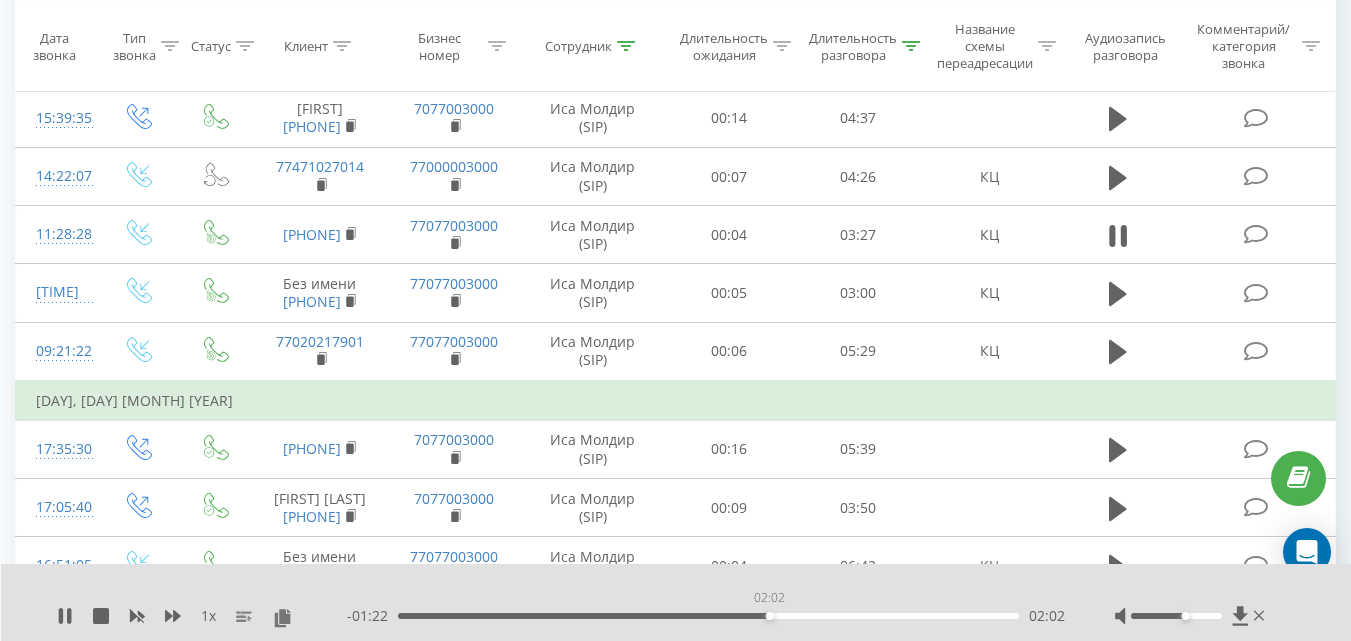 click on "02:02" at bounding box center (708, 616) 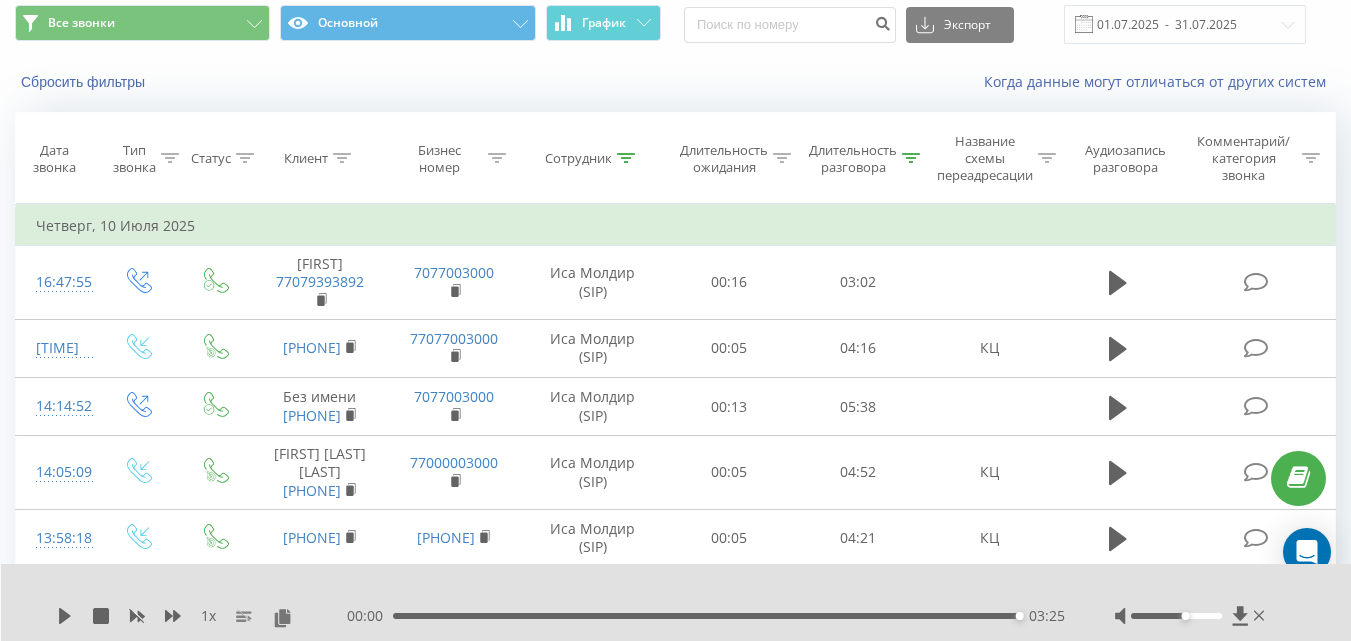 scroll, scrollTop: 0, scrollLeft: 0, axis: both 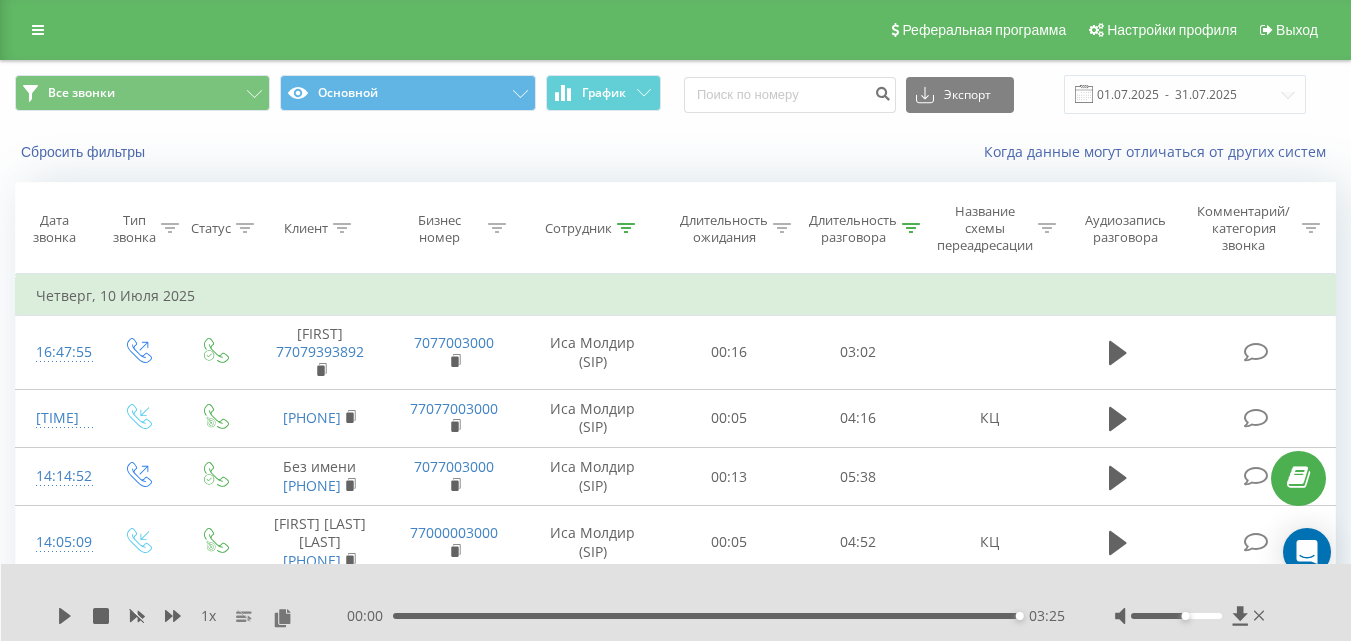 click 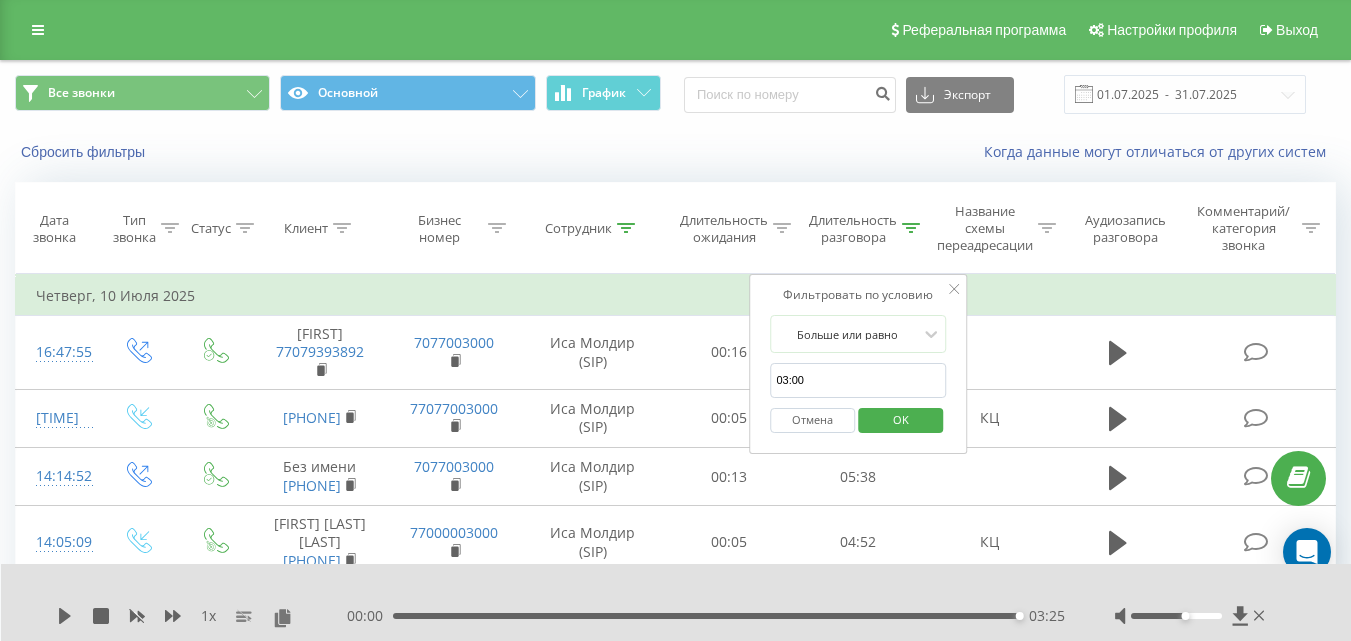 click on "03:00" at bounding box center [858, 380] 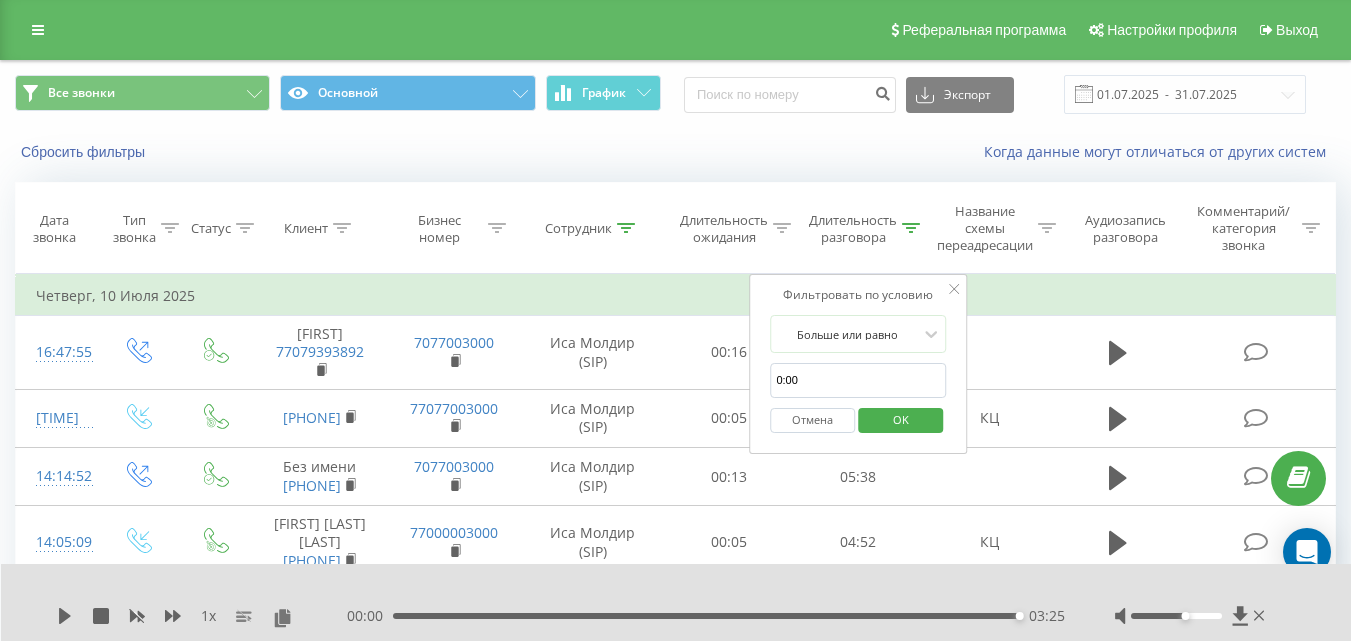 type on "02:00" 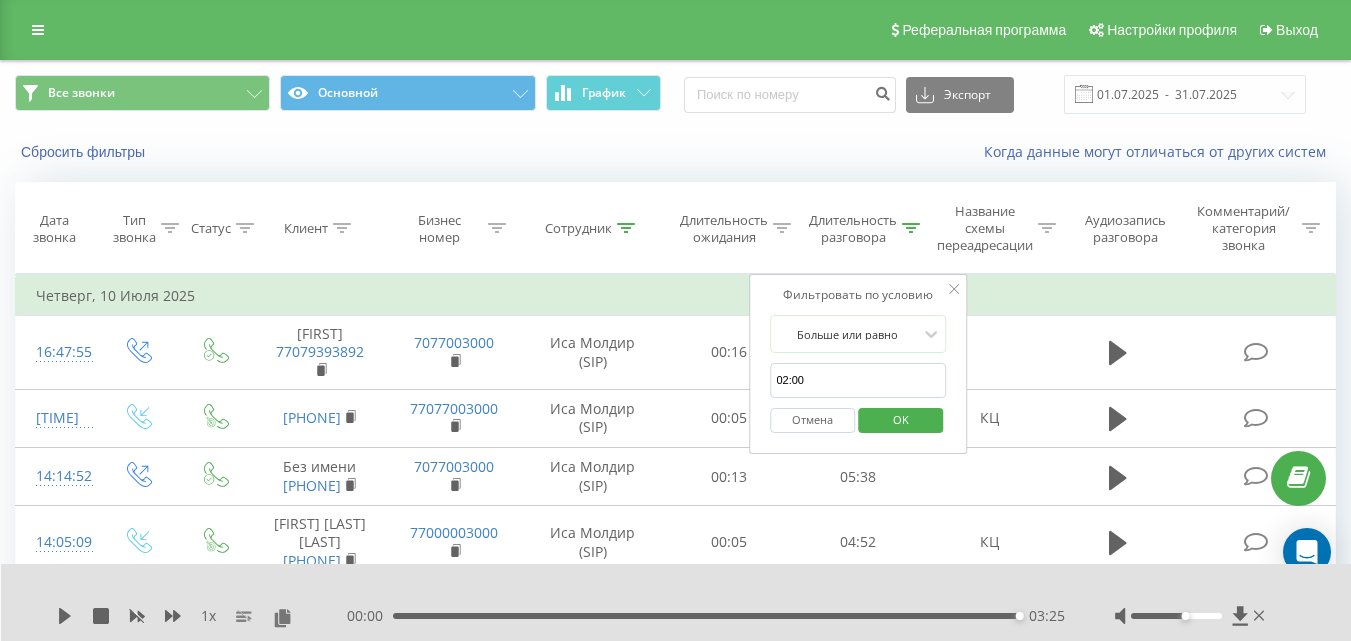 click on "OK" at bounding box center [900, 420] 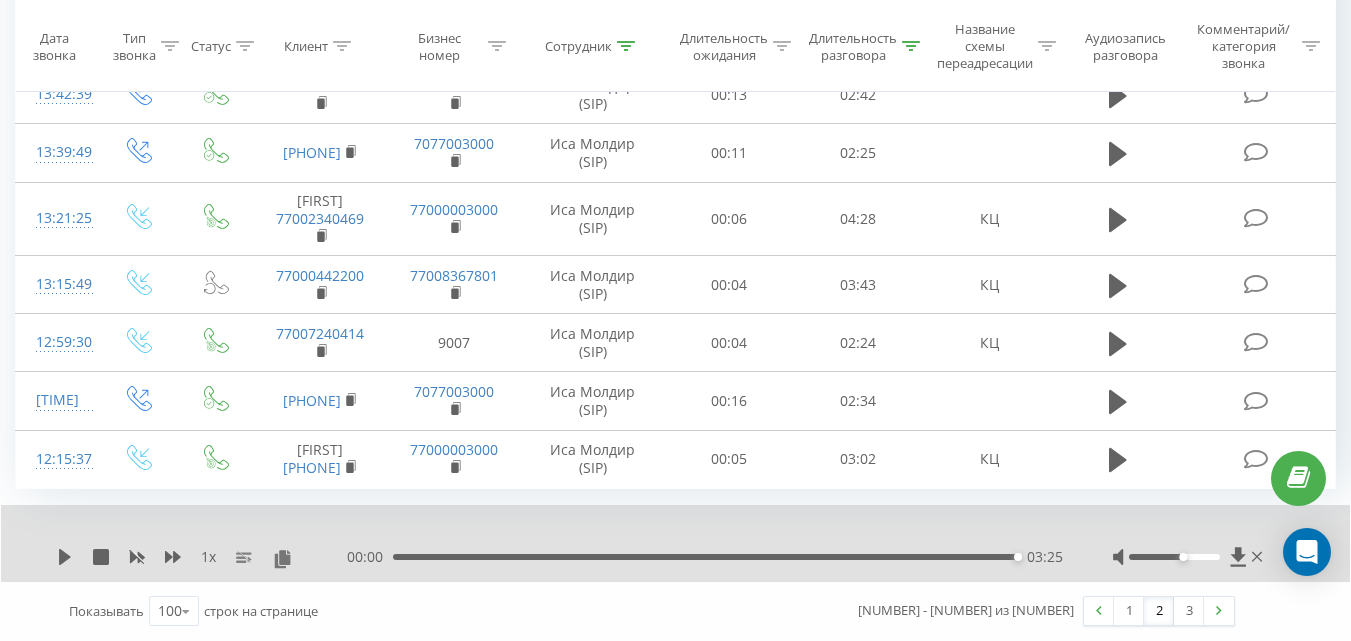 scroll, scrollTop: 6937, scrollLeft: 0, axis: vertical 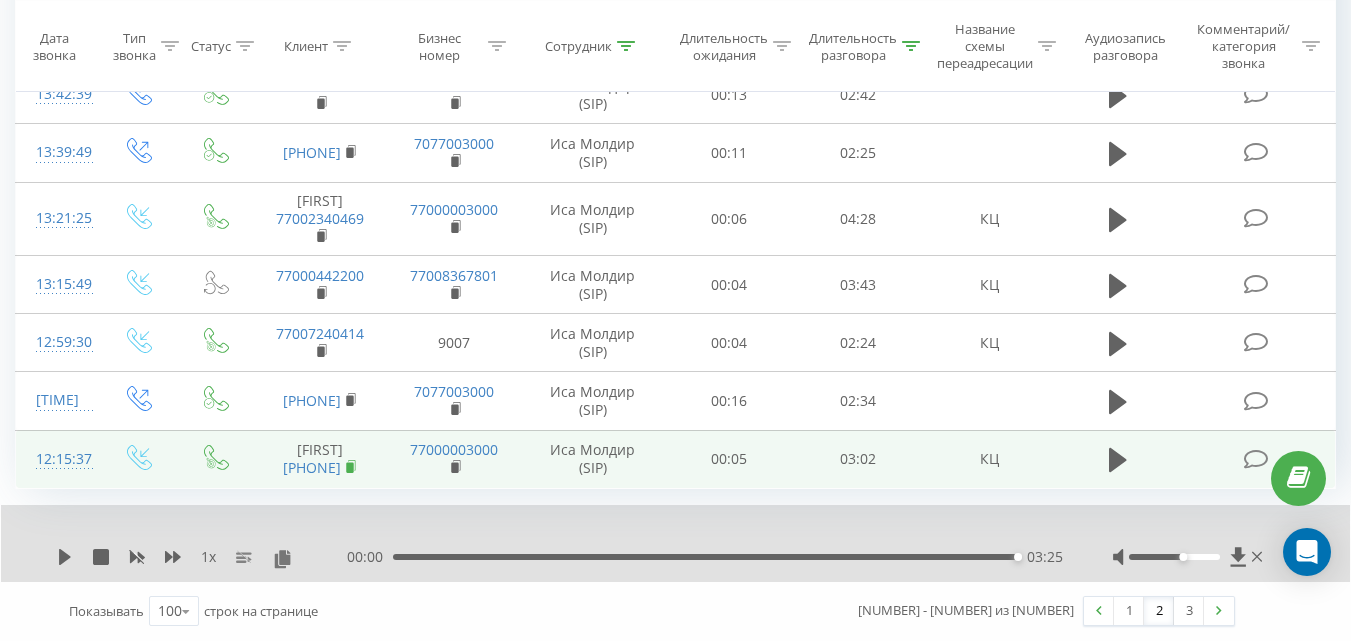 click 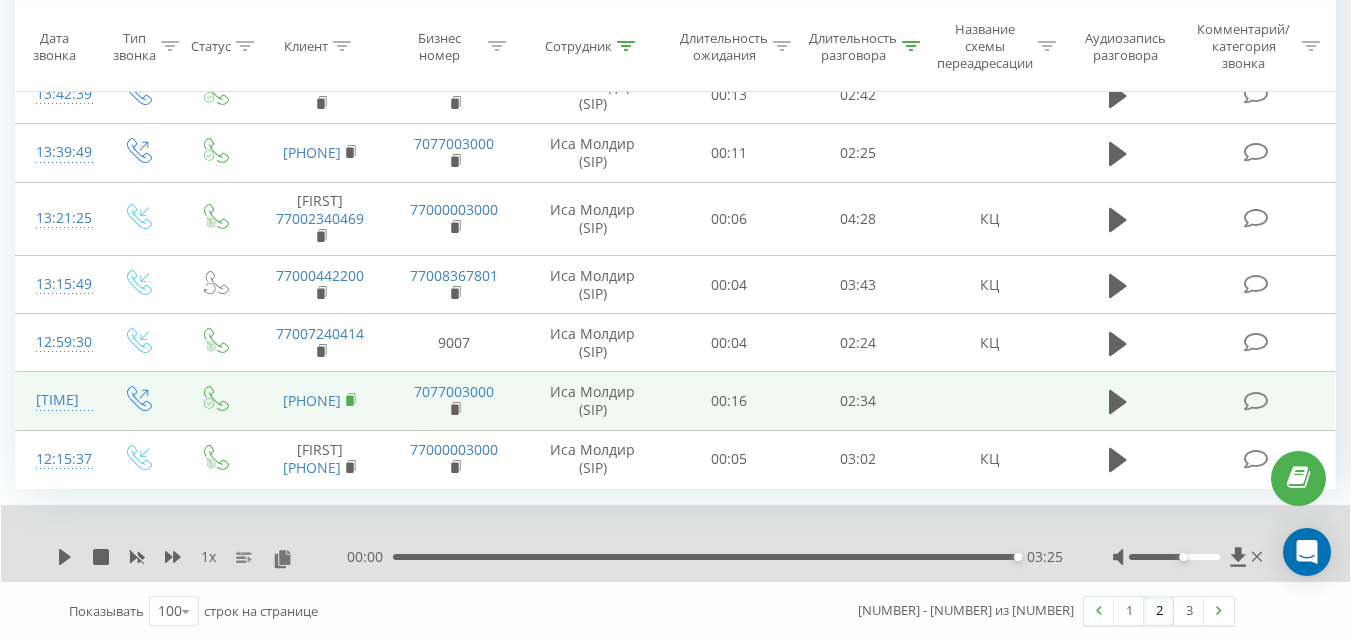 click 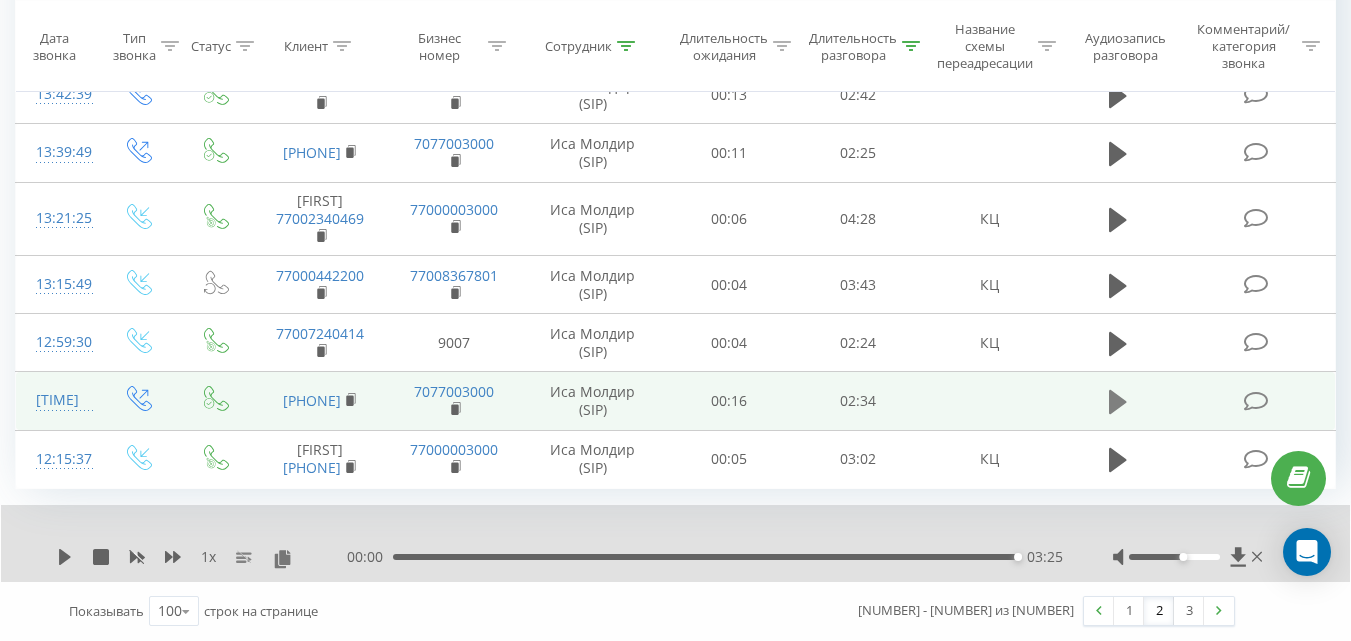 click 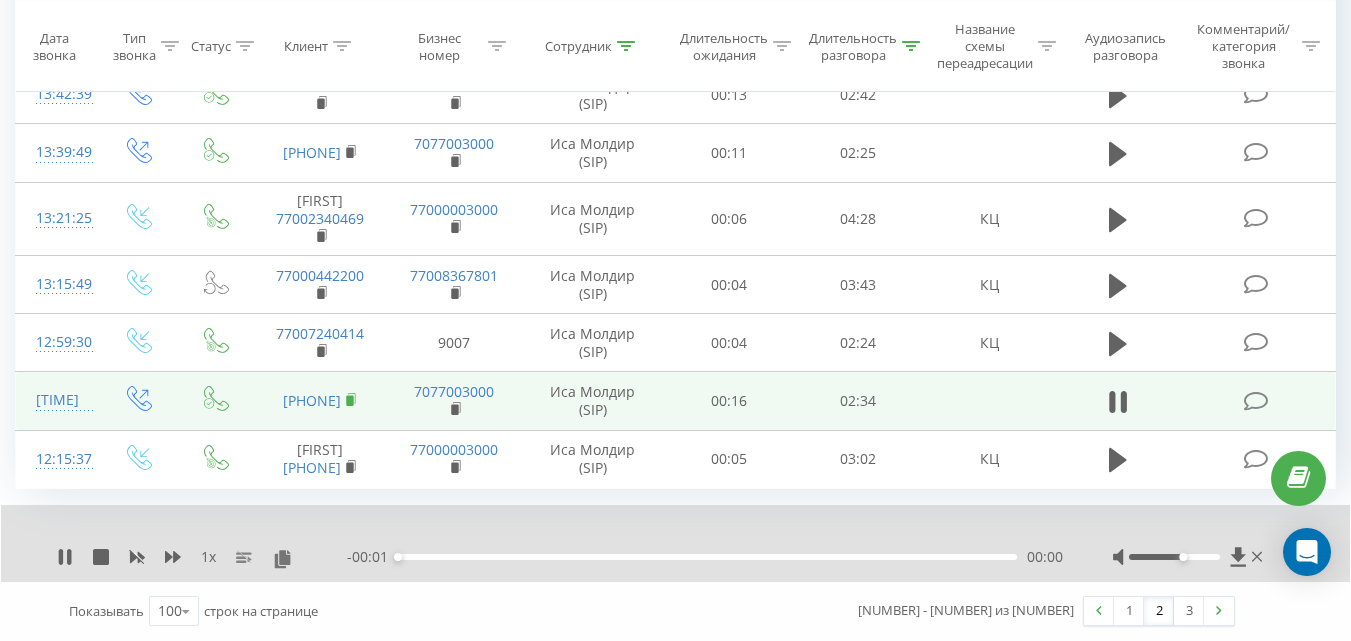 click 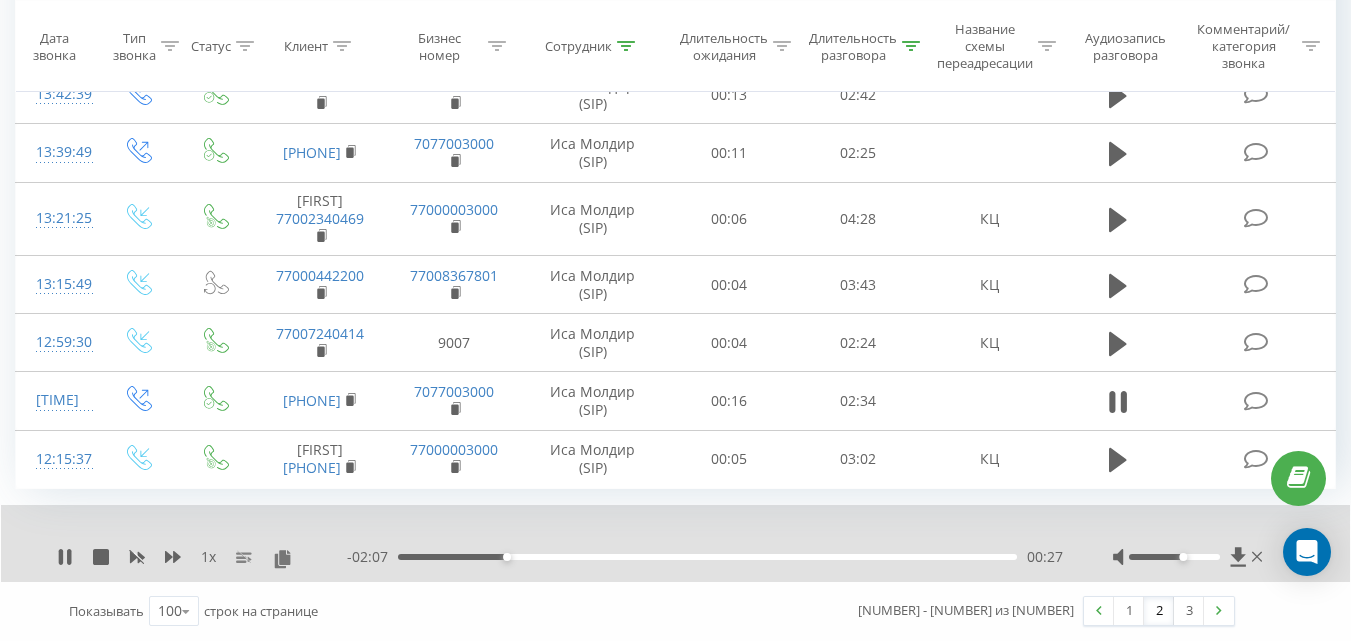 drag, startPoint x: 1348, startPoint y: 575, endPoint x: 1359, endPoint y: 573, distance: 11.18034 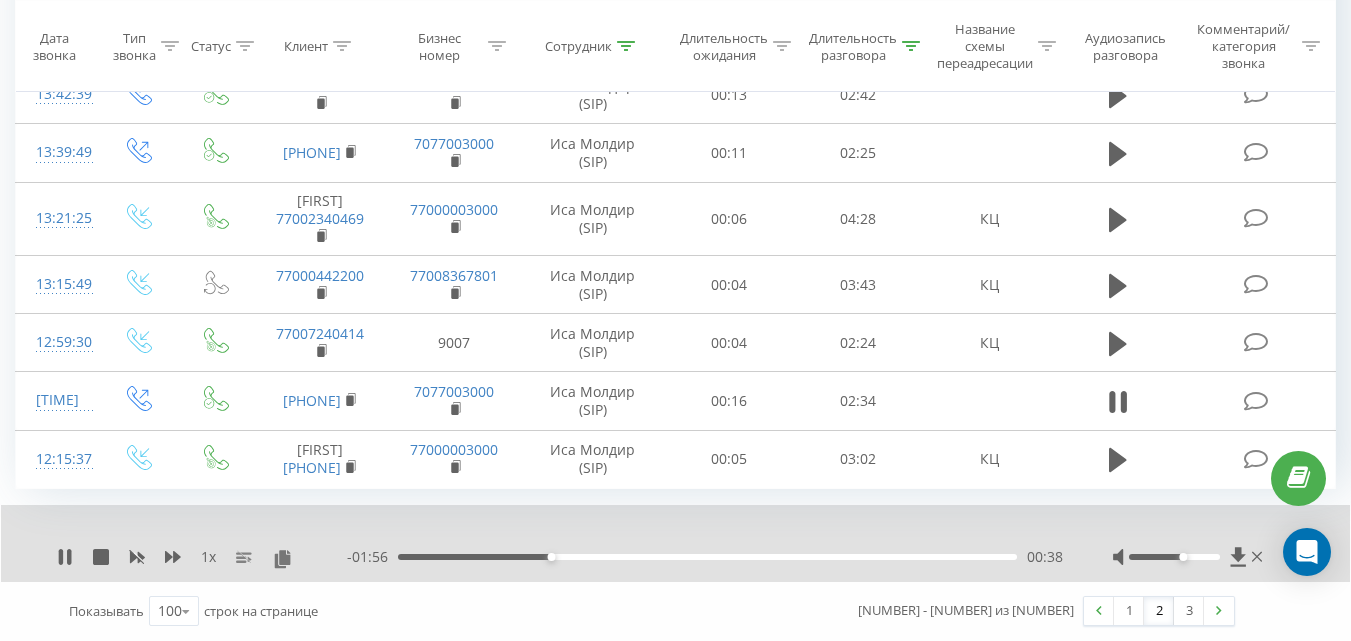 scroll, scrollTop: 6860, scrollLeft: 0, axis: vertical 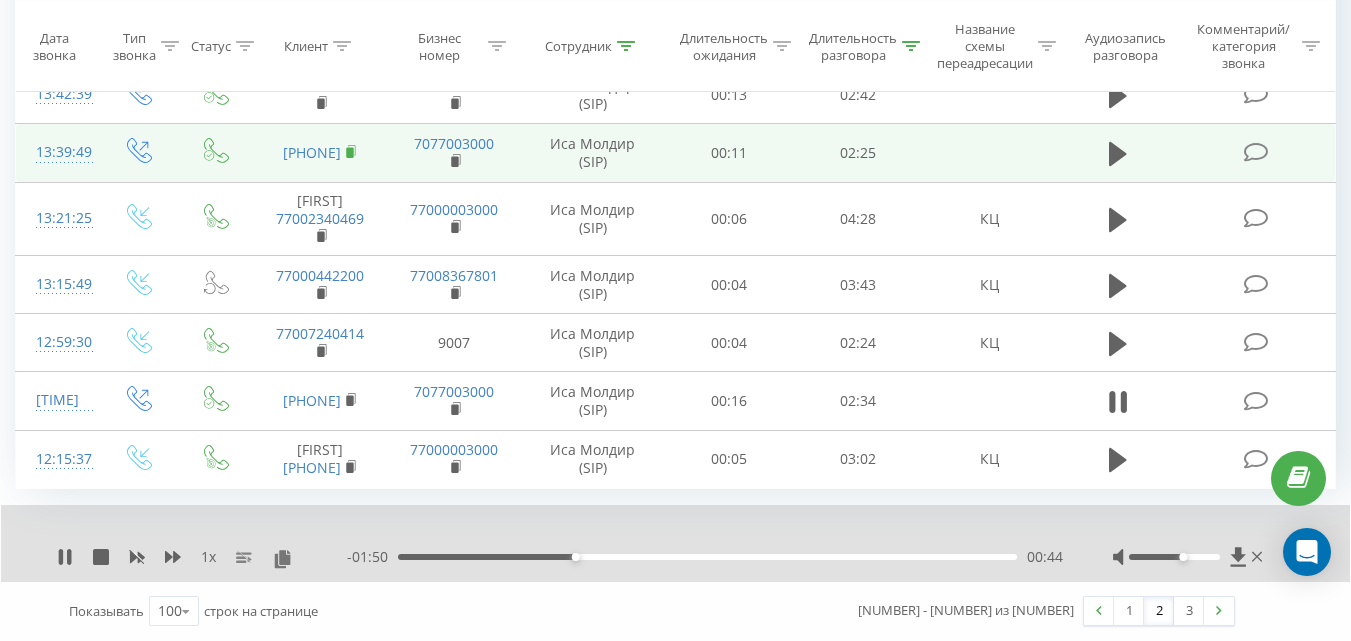 click 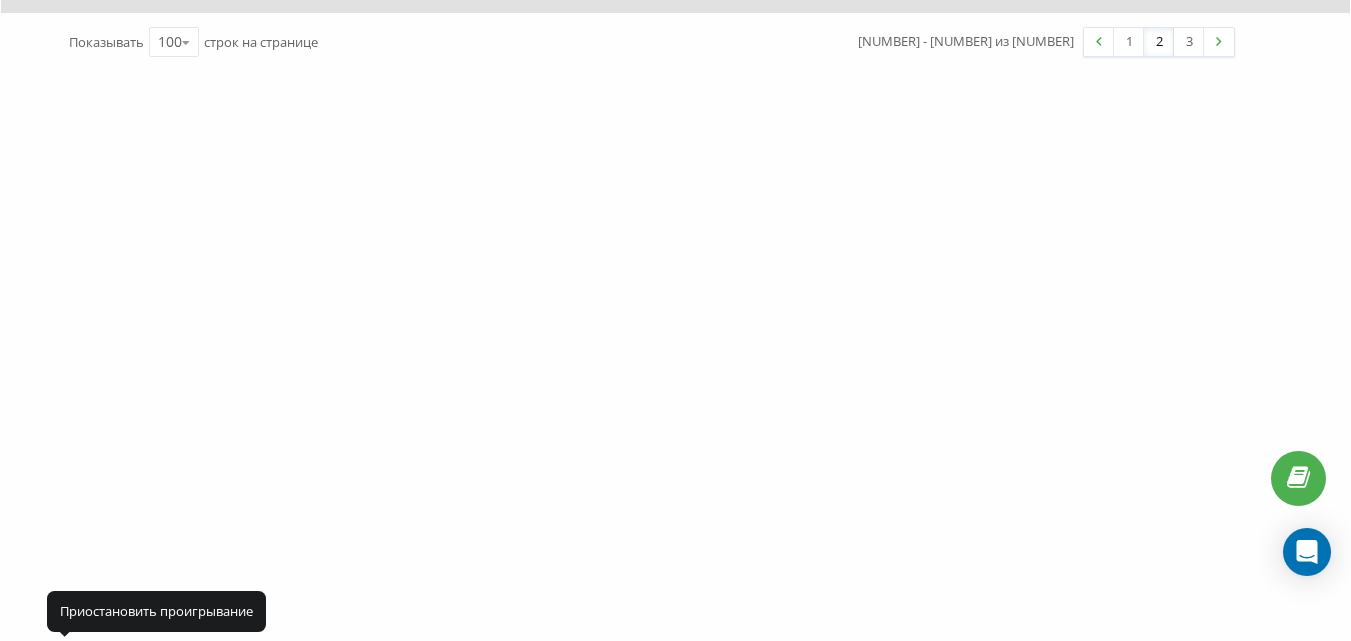 click 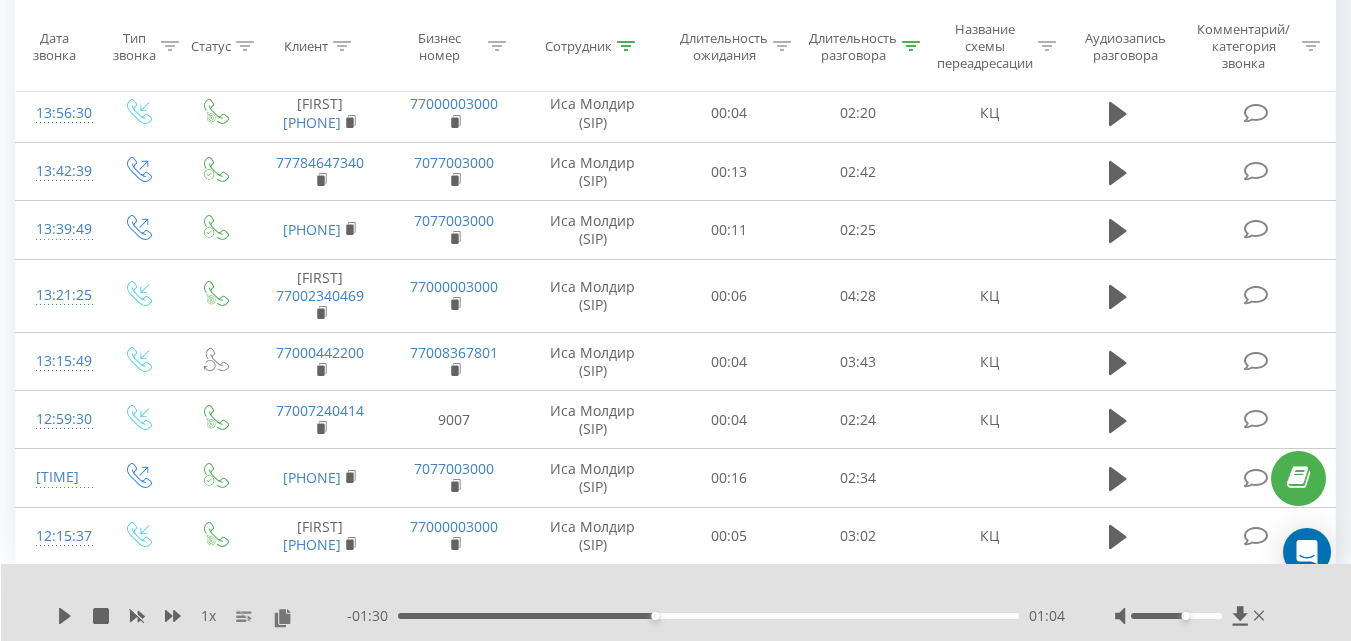 scroll, scrollTop: 6672, scrollLeft: 0, axis: vertical 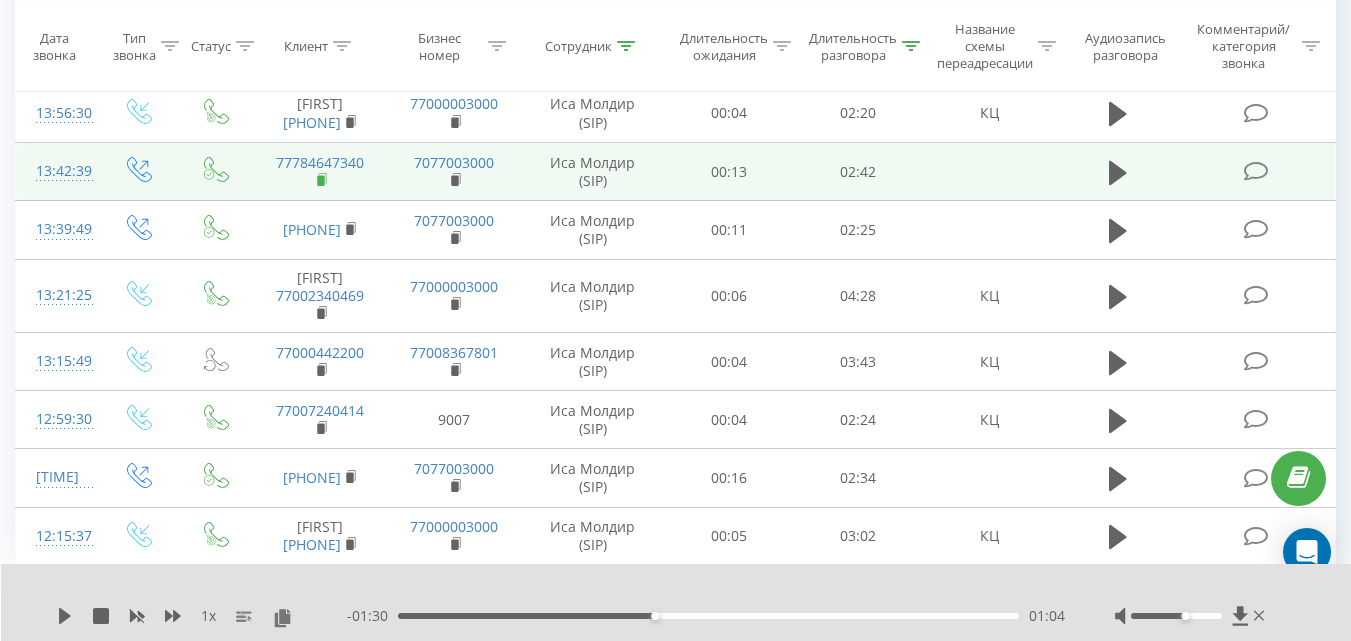 click 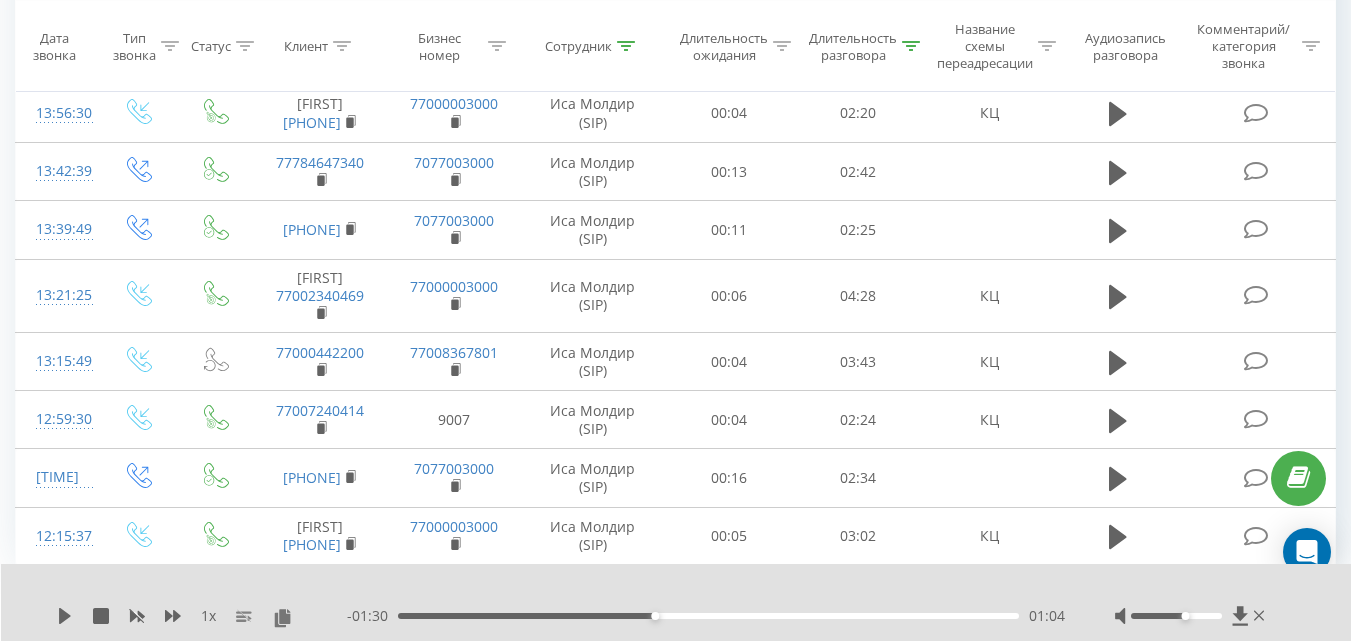 scroll, scrollTop: 6362, scrollLeft: 0, axis: vertical 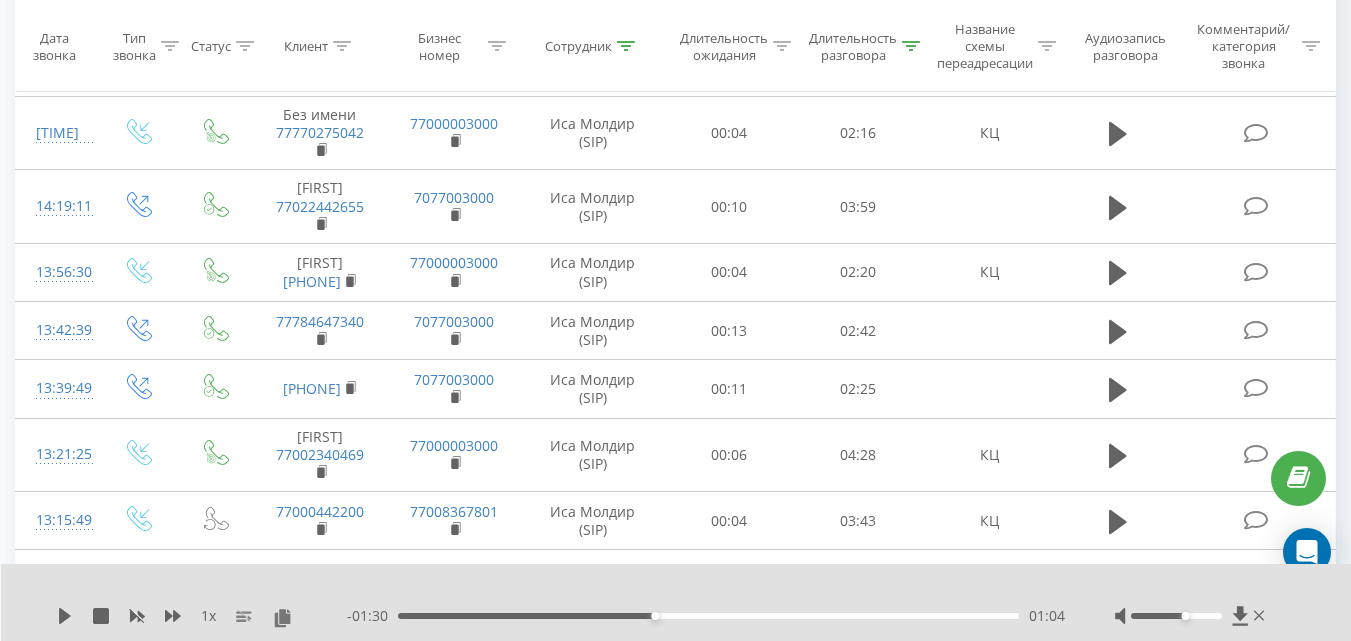 click 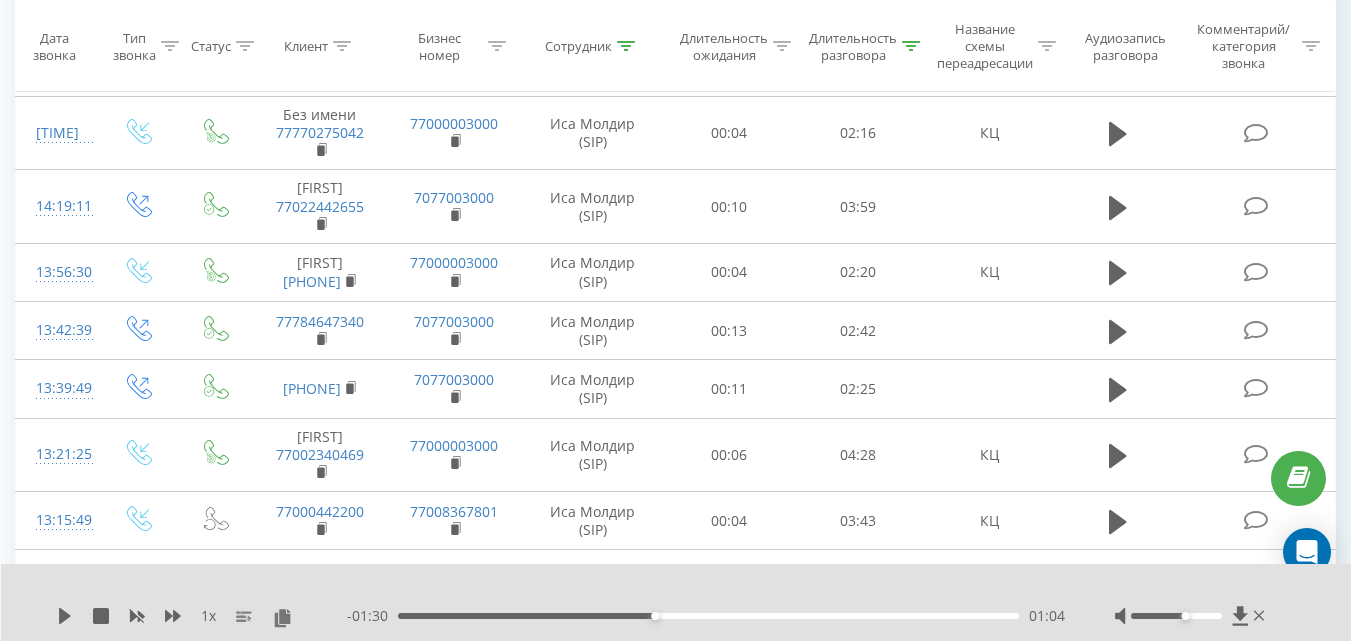 click 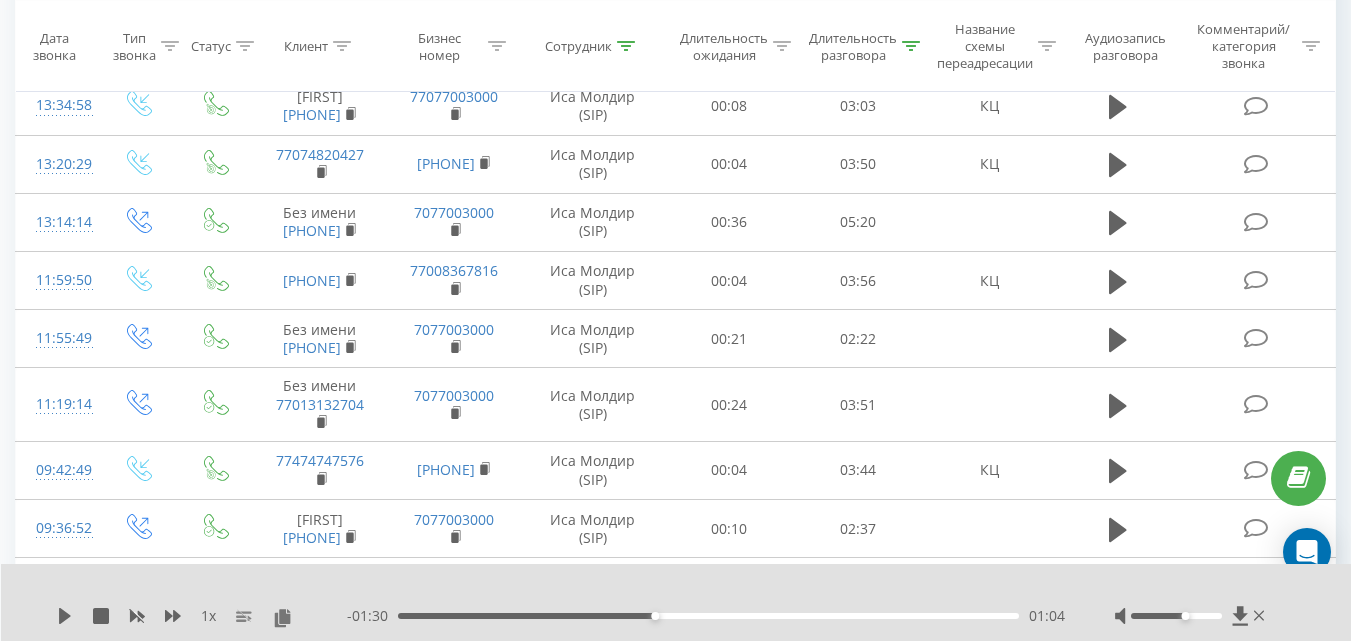 scroll, scrollTop: 5320, scrollLeft: 0, axis: vertical 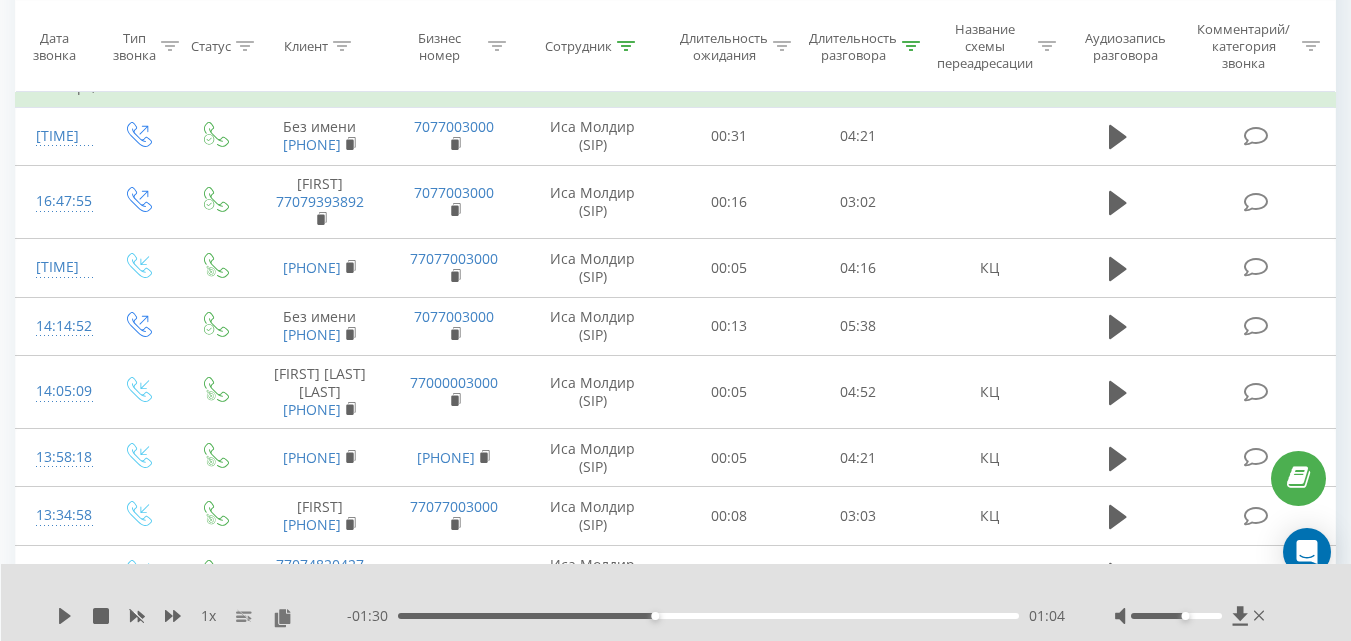 click 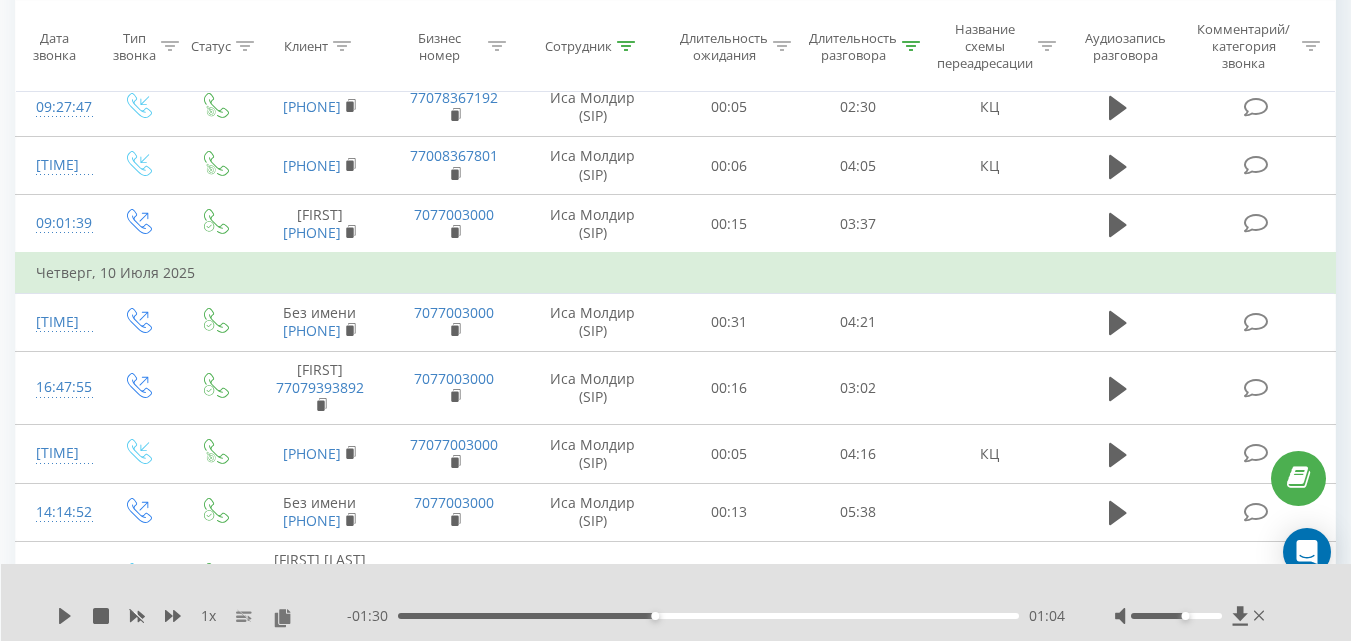 click 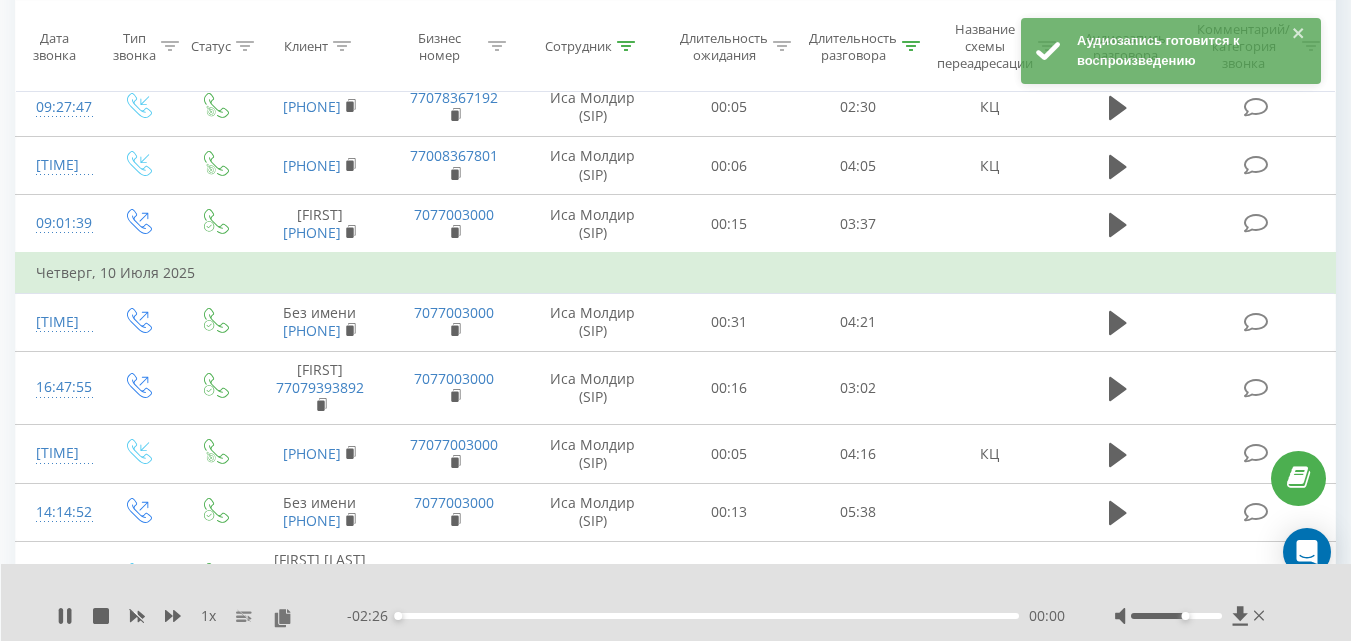 click 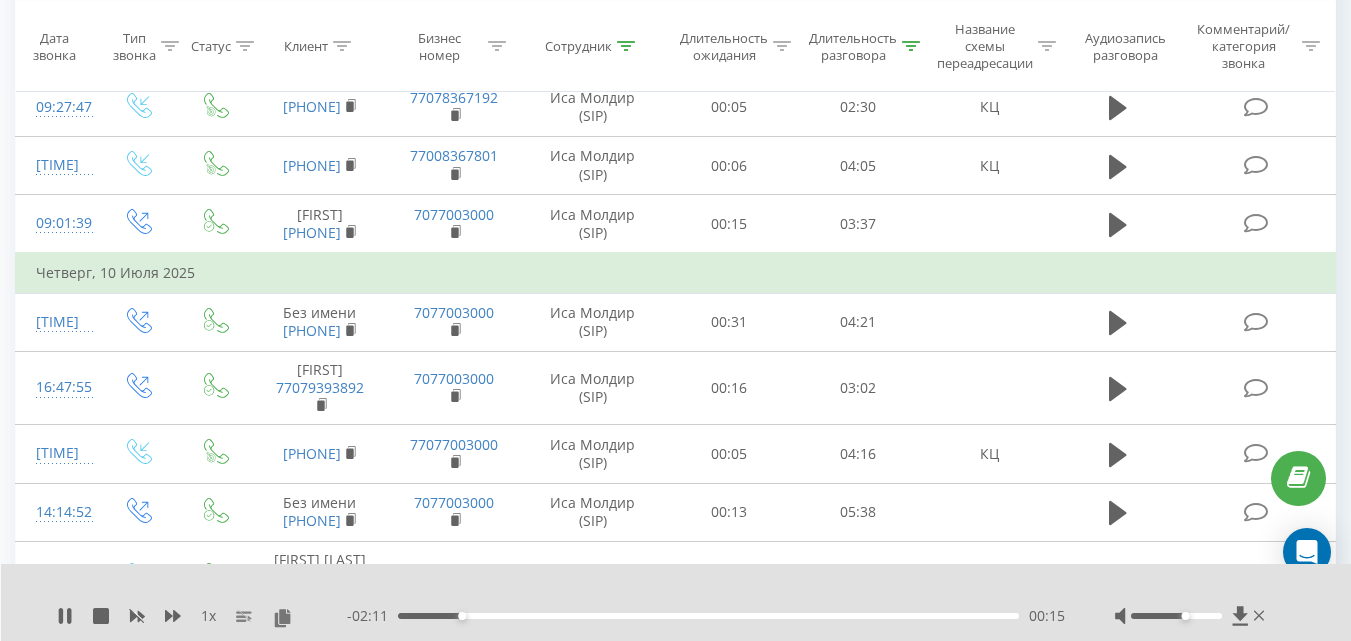 click at bounding box center [1118, -25] 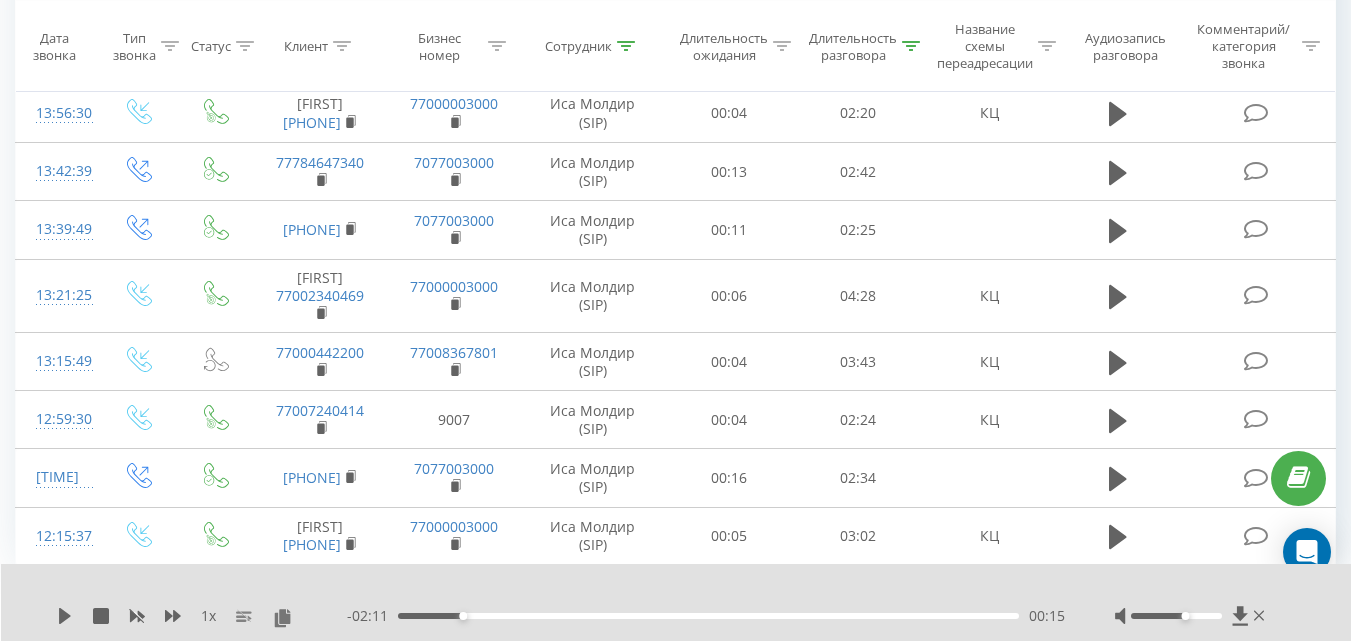 scroll, scrollTop: 6474, scrollLeft: 0, axis: vertical 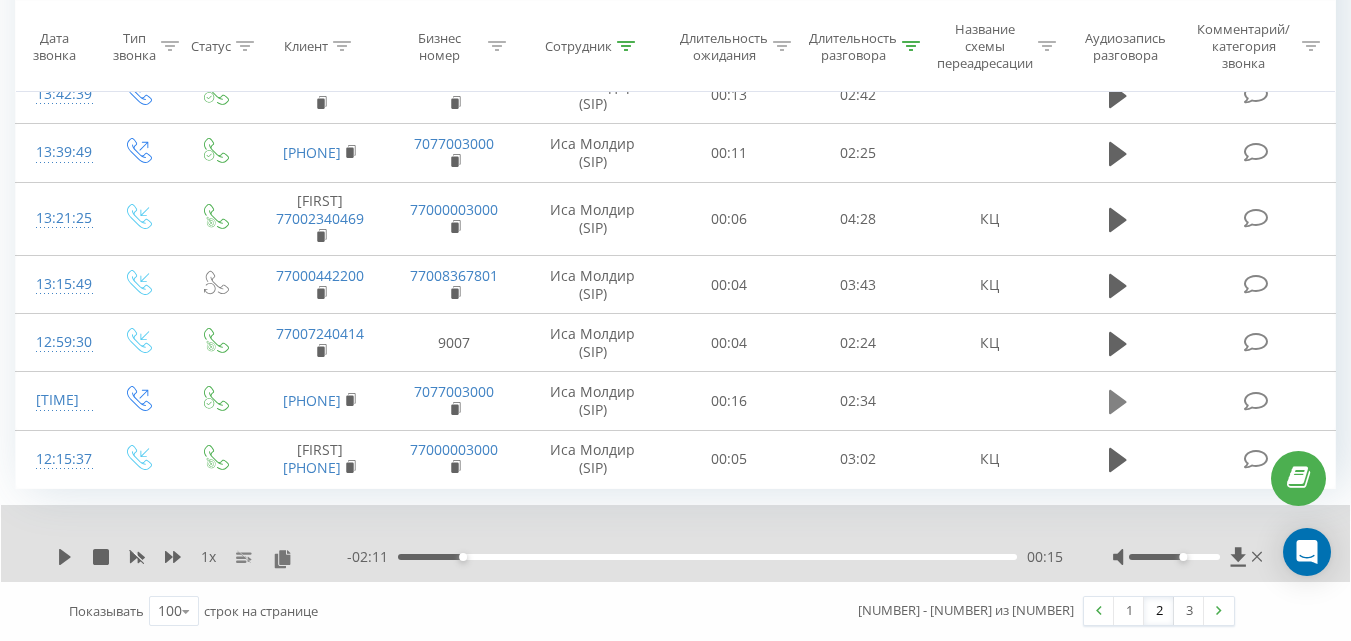 click at bounding box center [1118, 402] 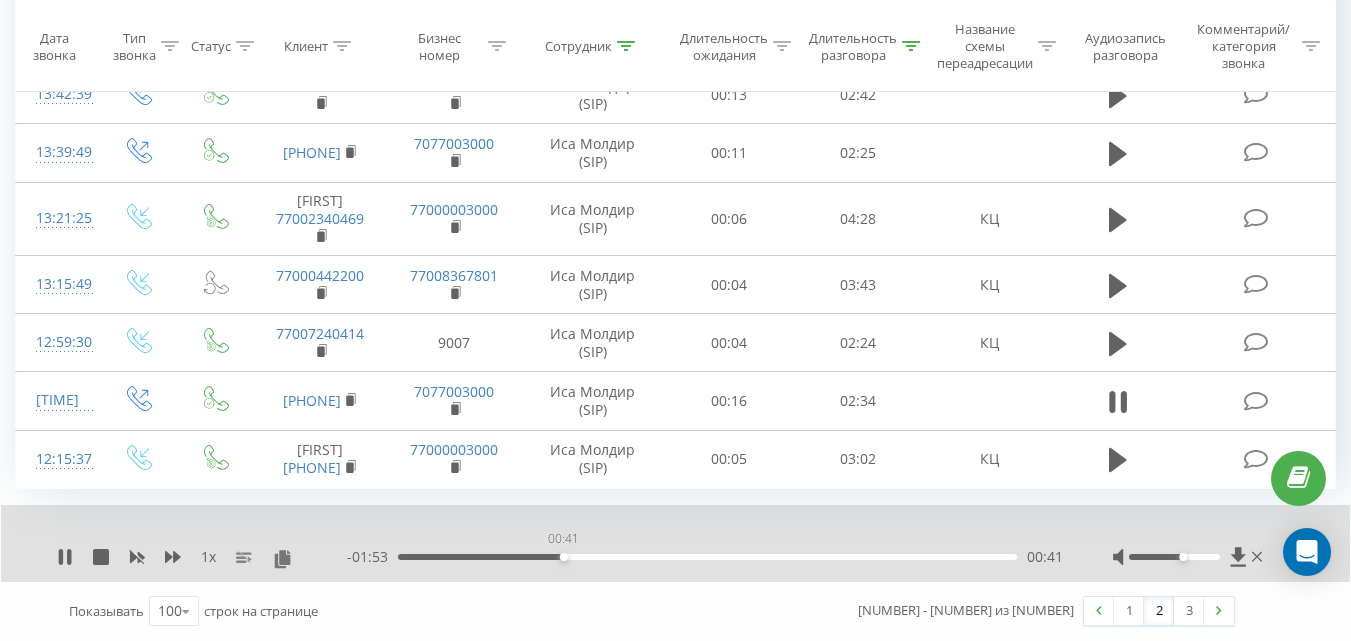 click on "00:41" at bounding box center [707, 557] 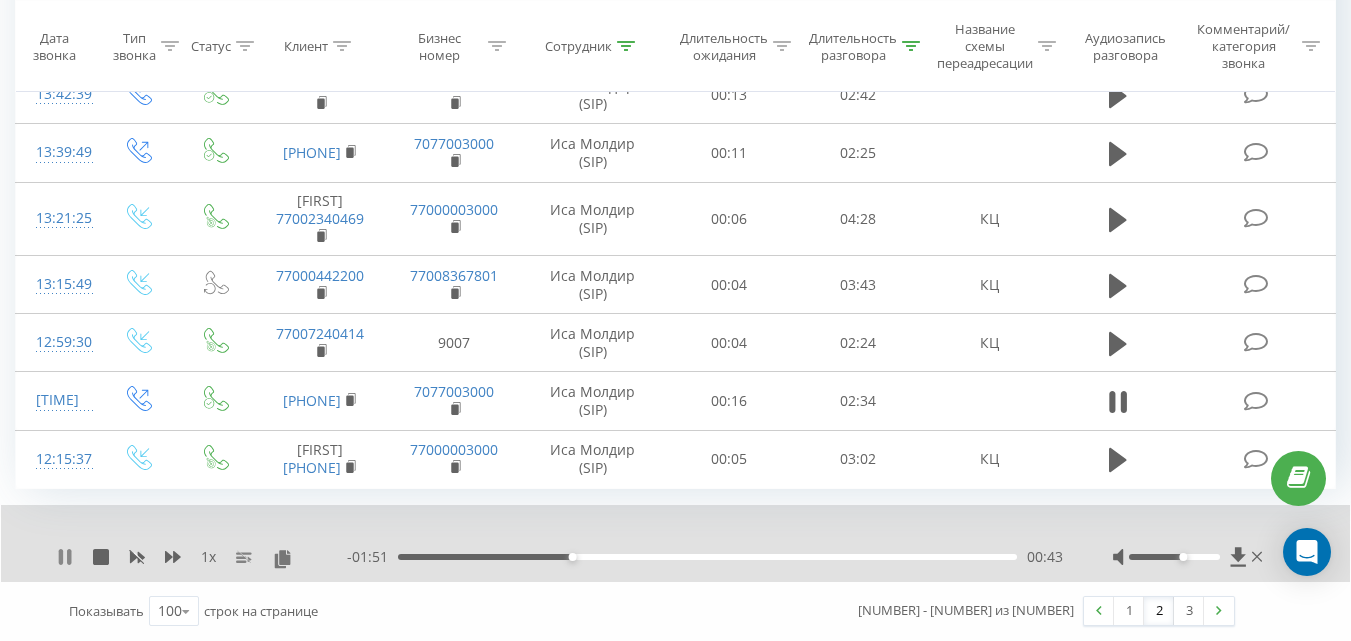 click 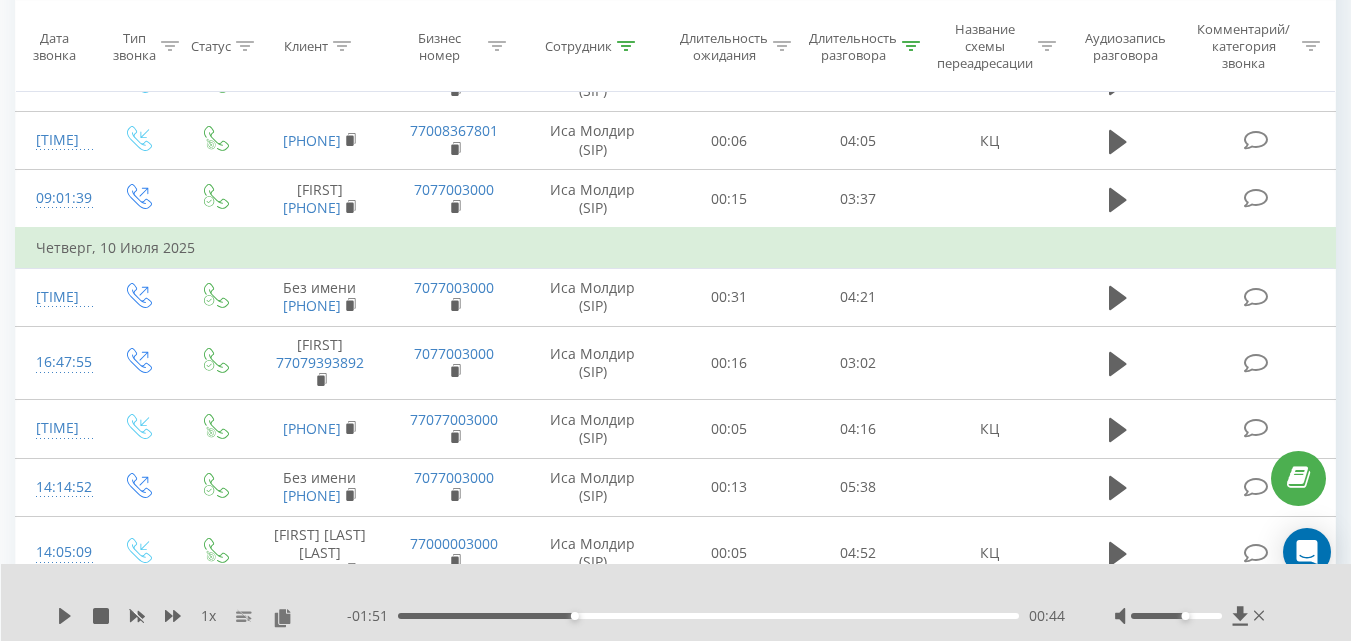 scroll, scrollTop: 4749, scrollLeft: 0, axis: vertical 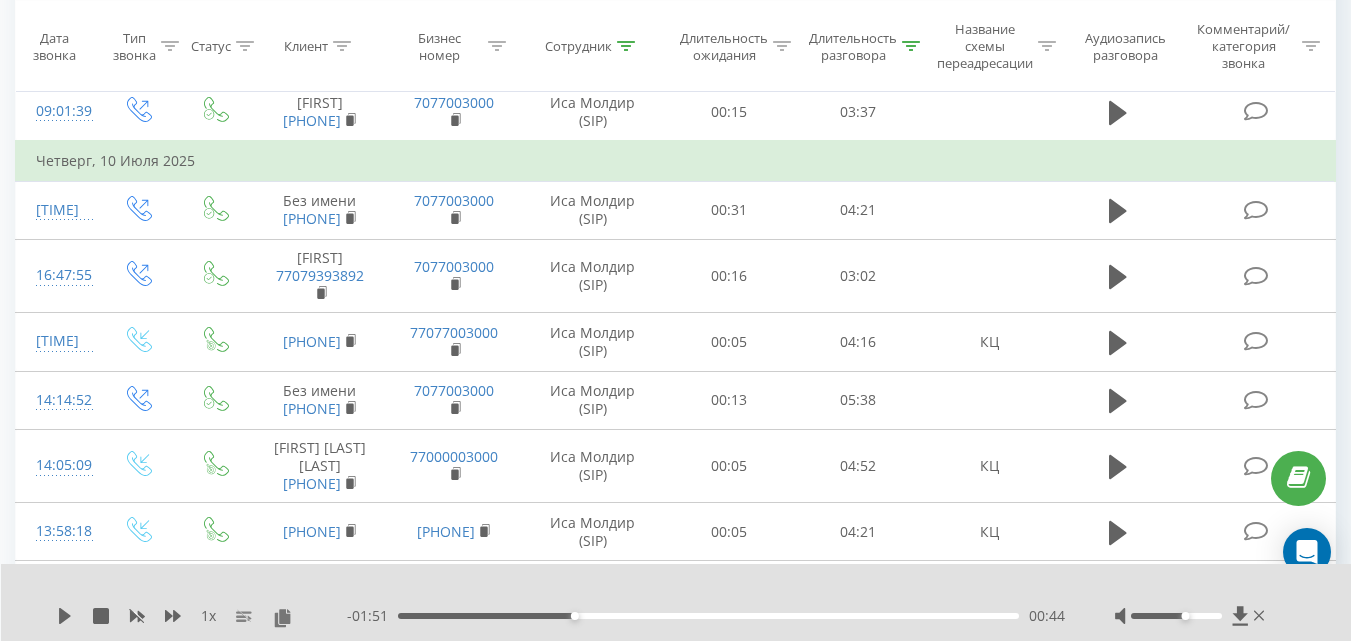 click at bounding box center (1118, -137) 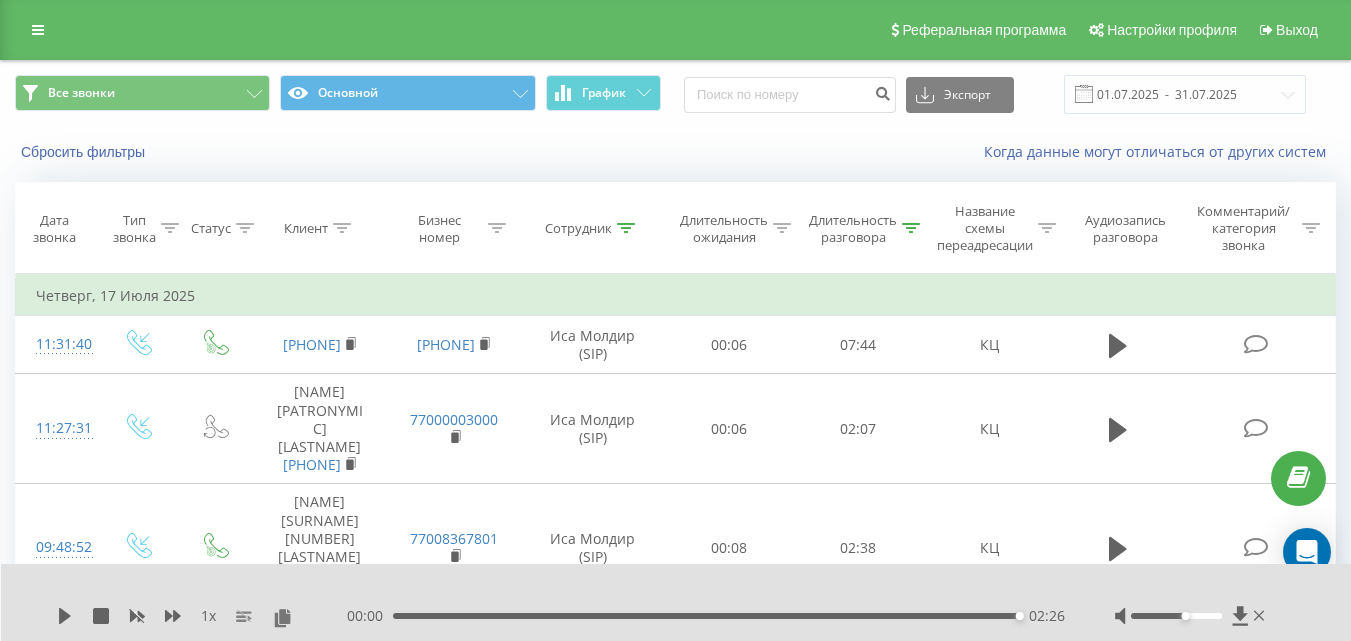 scroll, scrollTop: 4849, scrollLeft: 0, axis: vertical 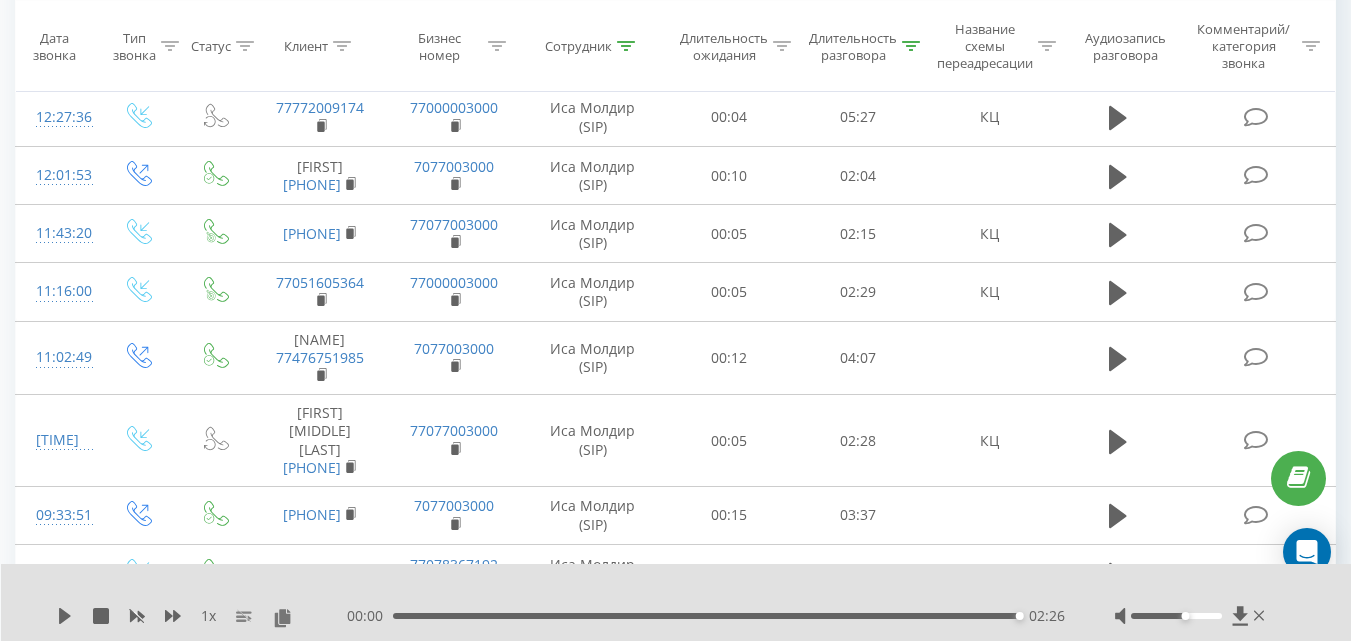 click 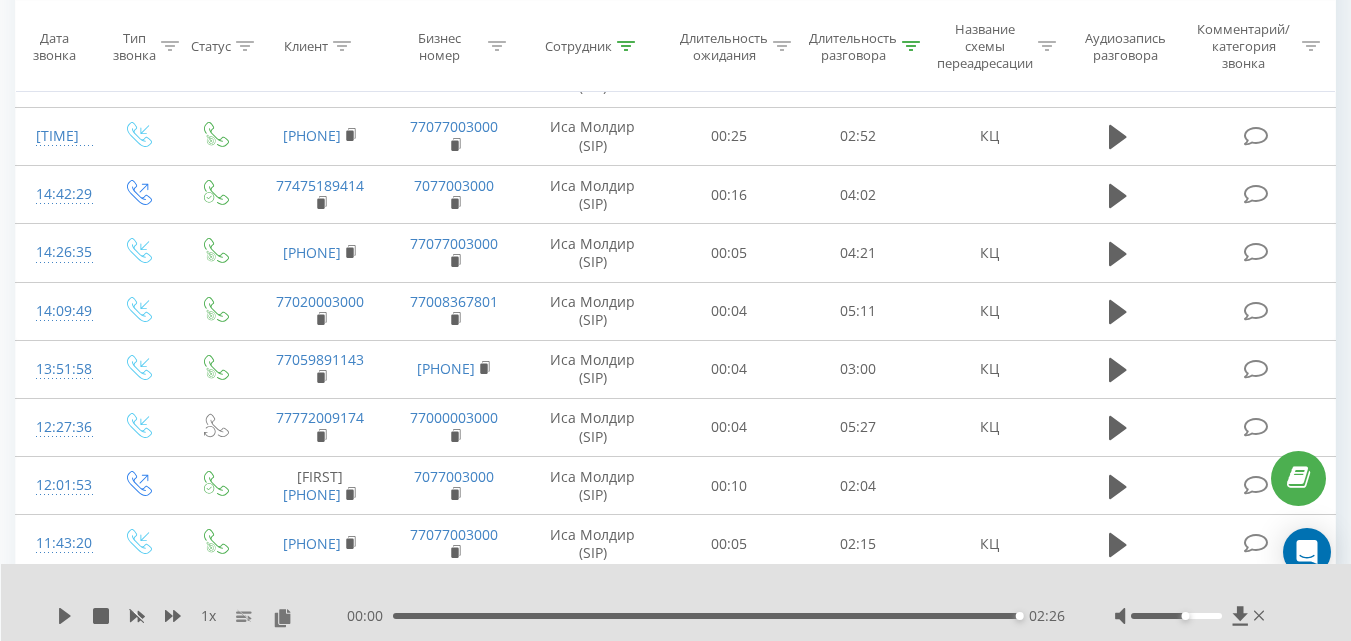scroll, scrollTop: 4042, scrollLeft: 0, axis: vertical 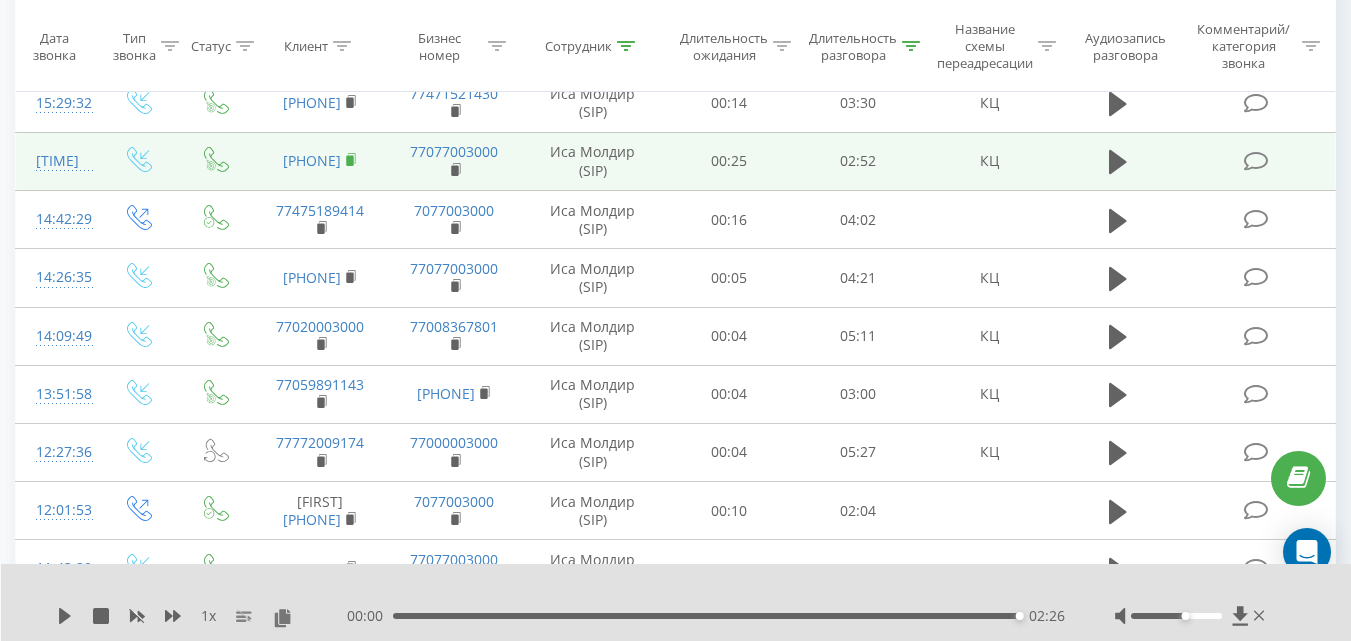 click 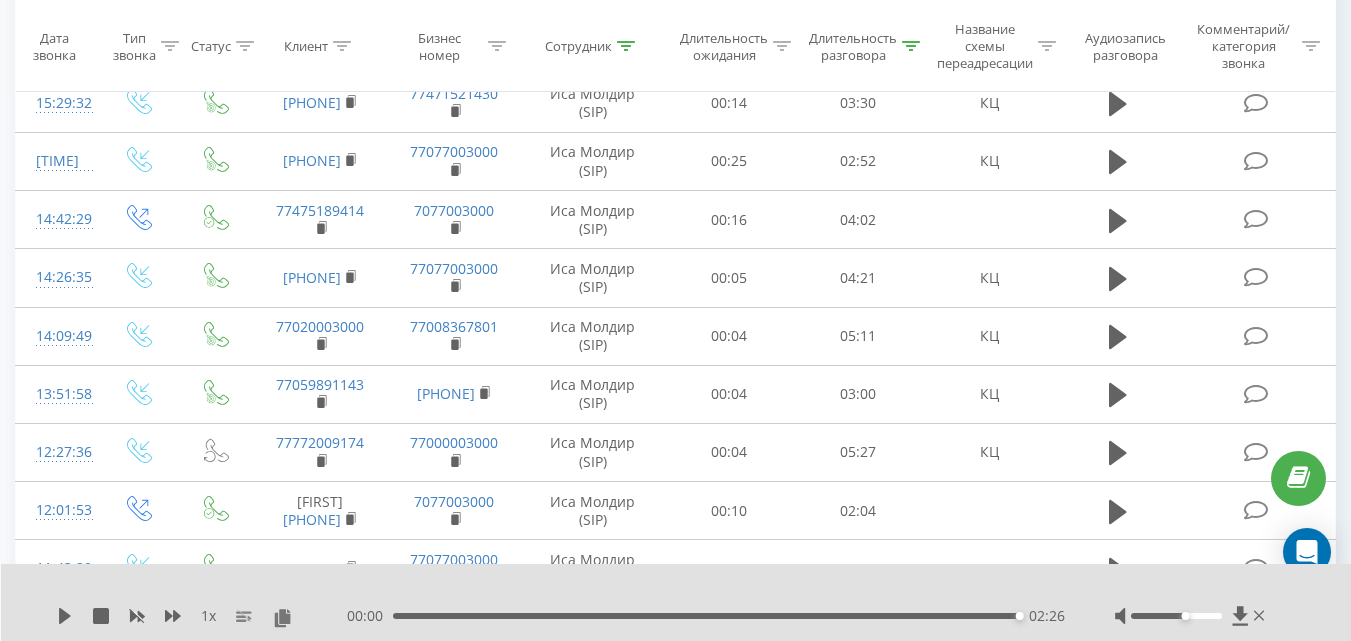 click 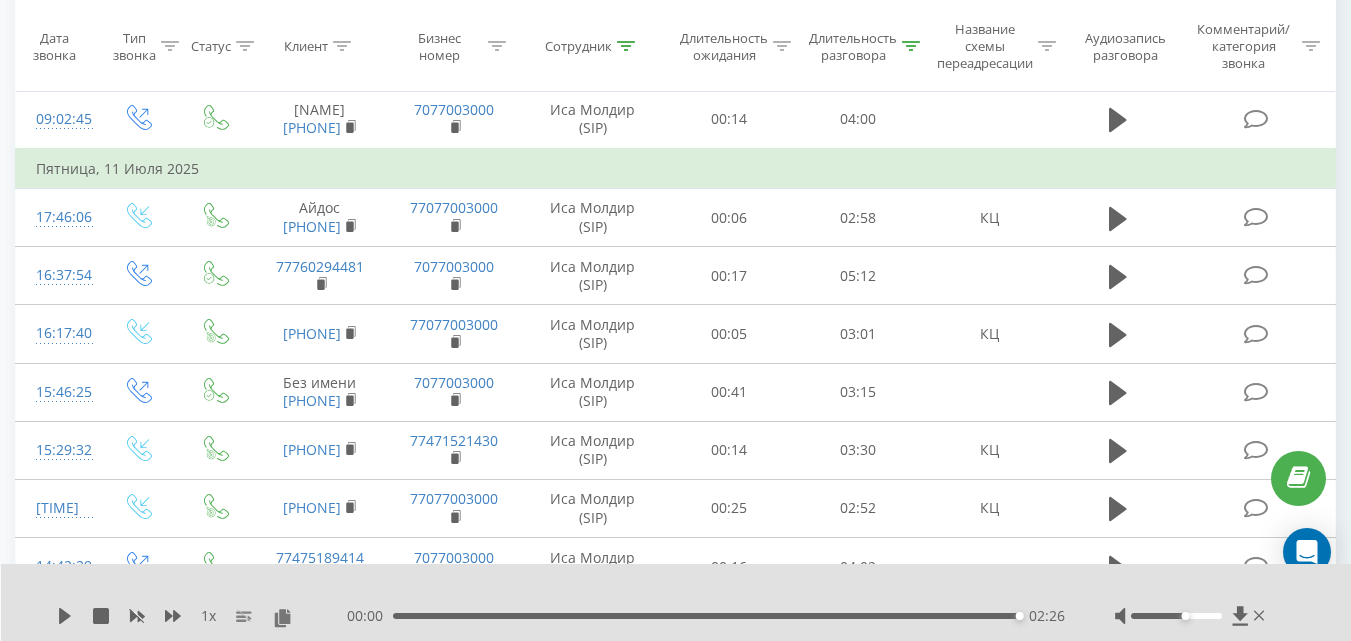 scroll, scrollTop: 3521, scrollLeft: 0, axis: vertical 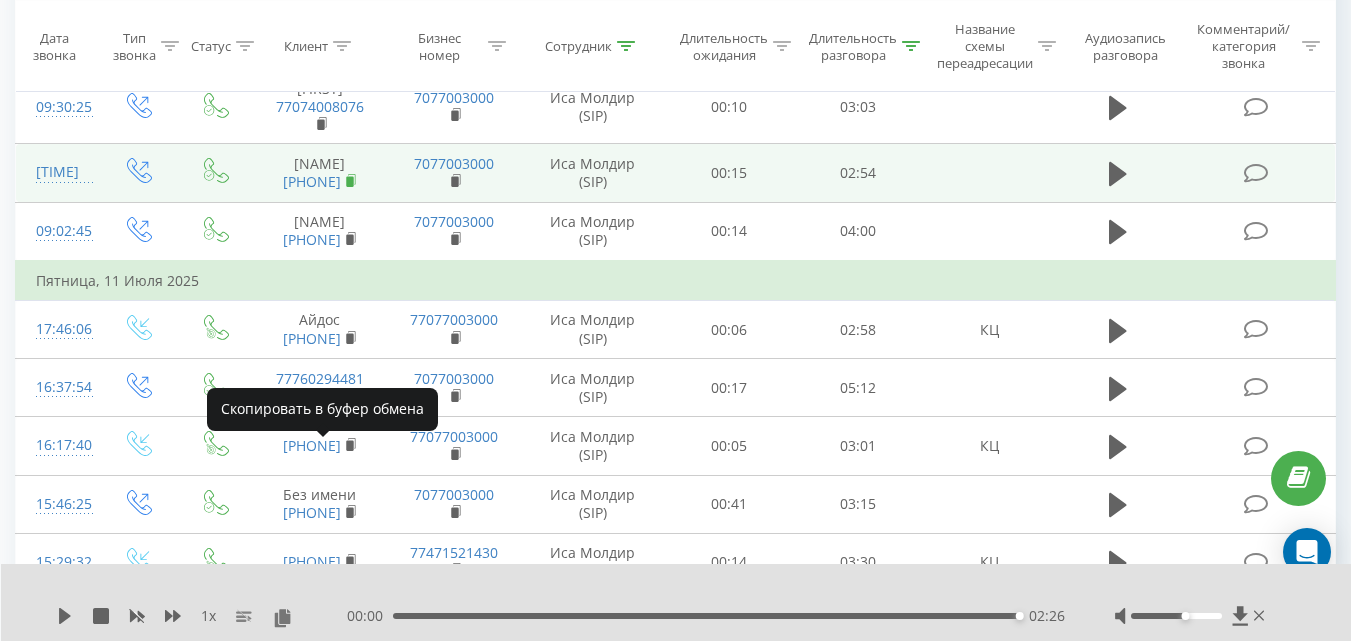 click 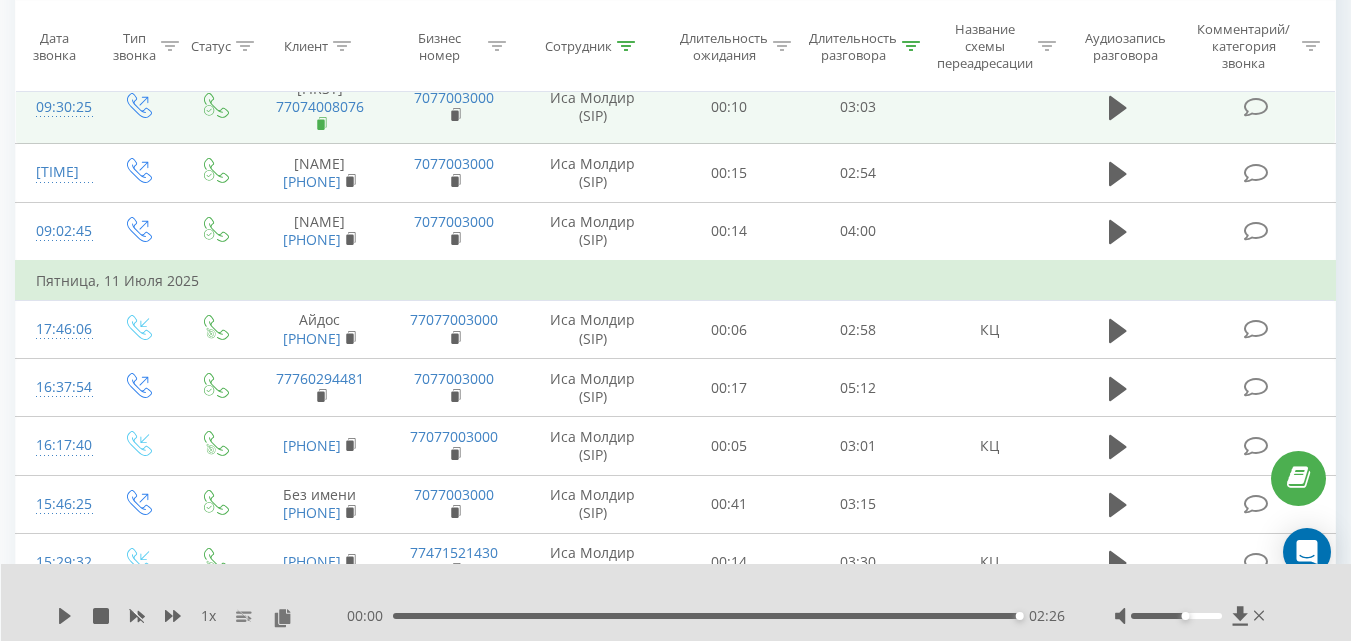 click 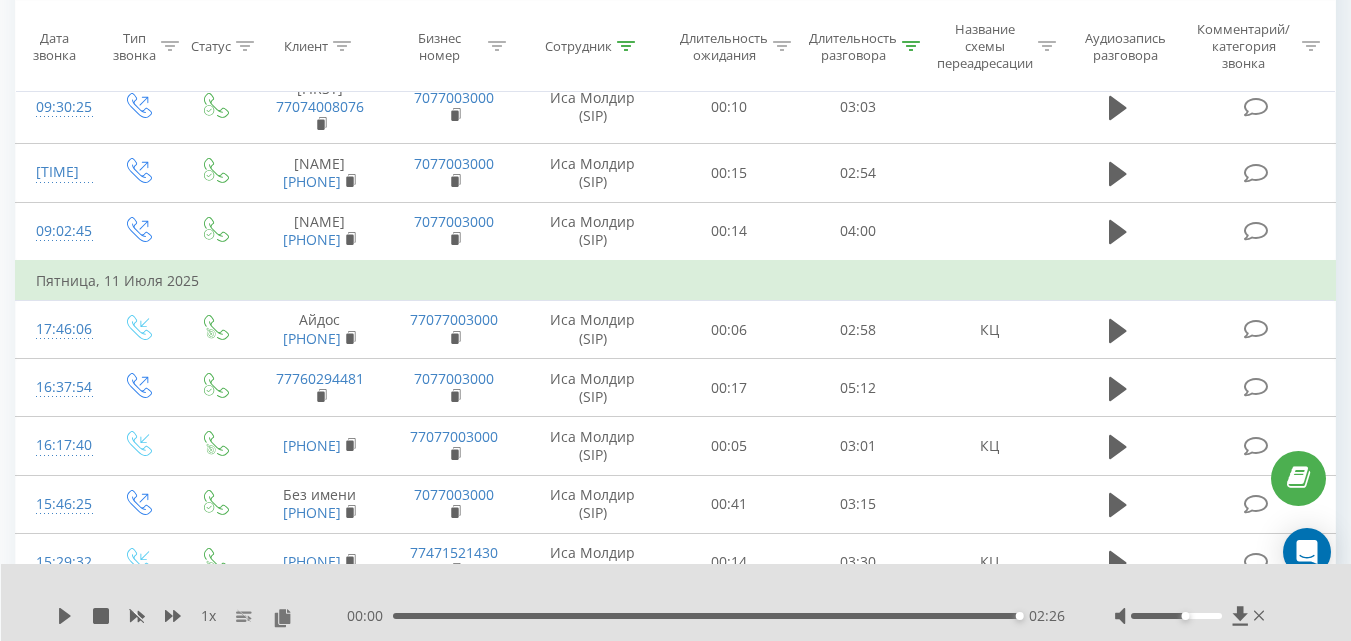 click on "swisscapital.kz Проекты swisscapital.kz Дашборд Центр обращений Журнал звонков Журнал звонков OLD Журнал сообщений Отчет о пропущенных необработанных звонках Звонки в реальном времени NEW Аналитика Mini CRM Маркетплейс интеграций Средства Настройки Реферальная программа Настройки профиля Выход Все звонки Основной График Экспорт .csv .xls .xlsx 01.07.2025  -  31.07.2025 Сбросить фильтры Когда данные могут отличаться от других систем Дата звонка Тип звонка Статус Клиент Бизнес номер Сотрудник Длительность ожидания Длительность разговора Название схемы переадресации Равно OK OK OK OK" at bounding box center [675, -3263] 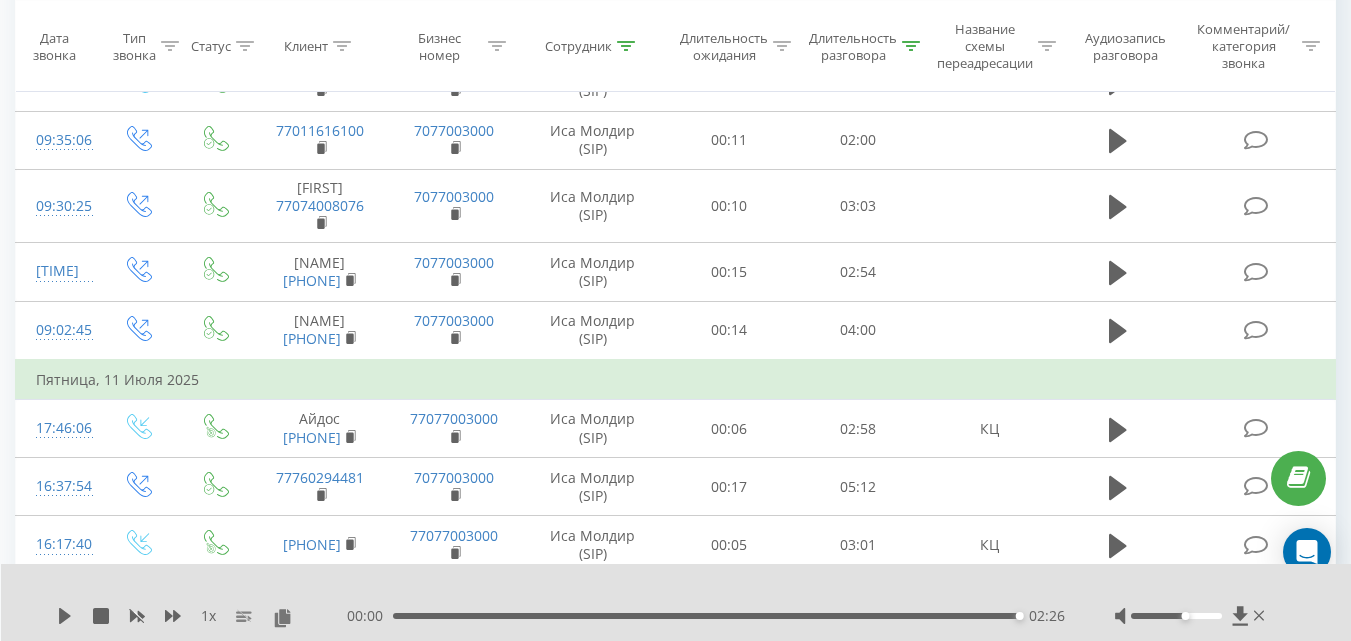 scroll, scrollTop: 3447, scrollLeft: 0, axis: vertical 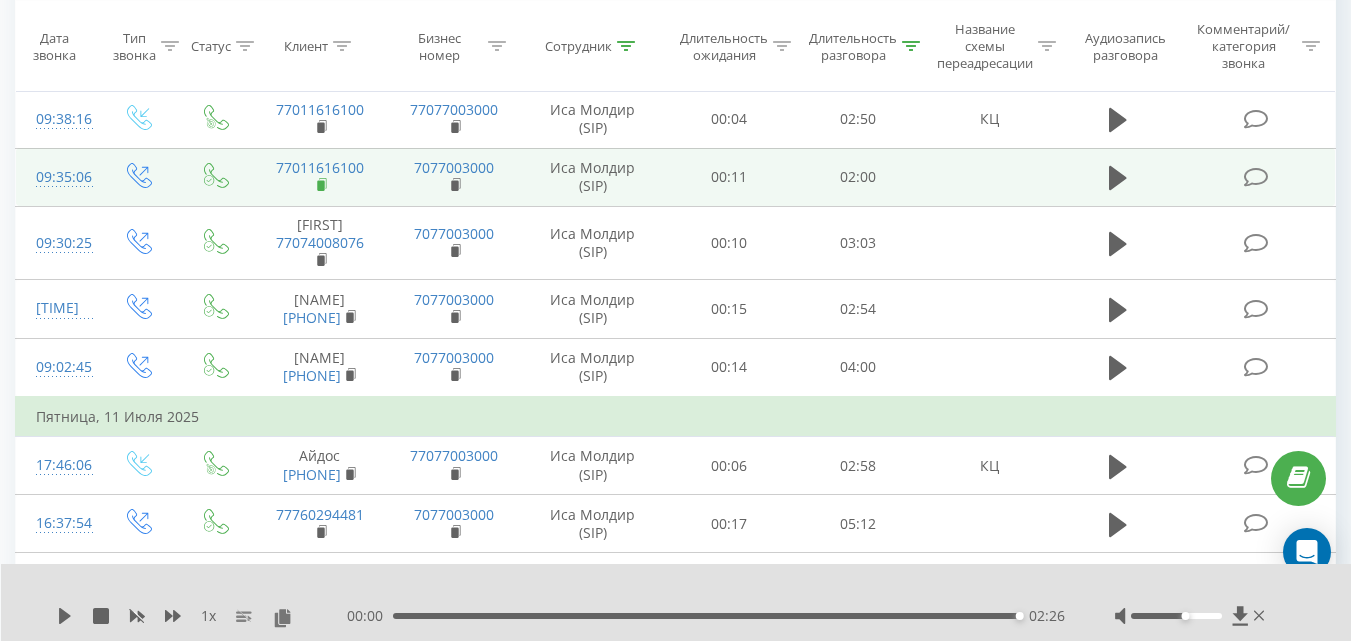 click 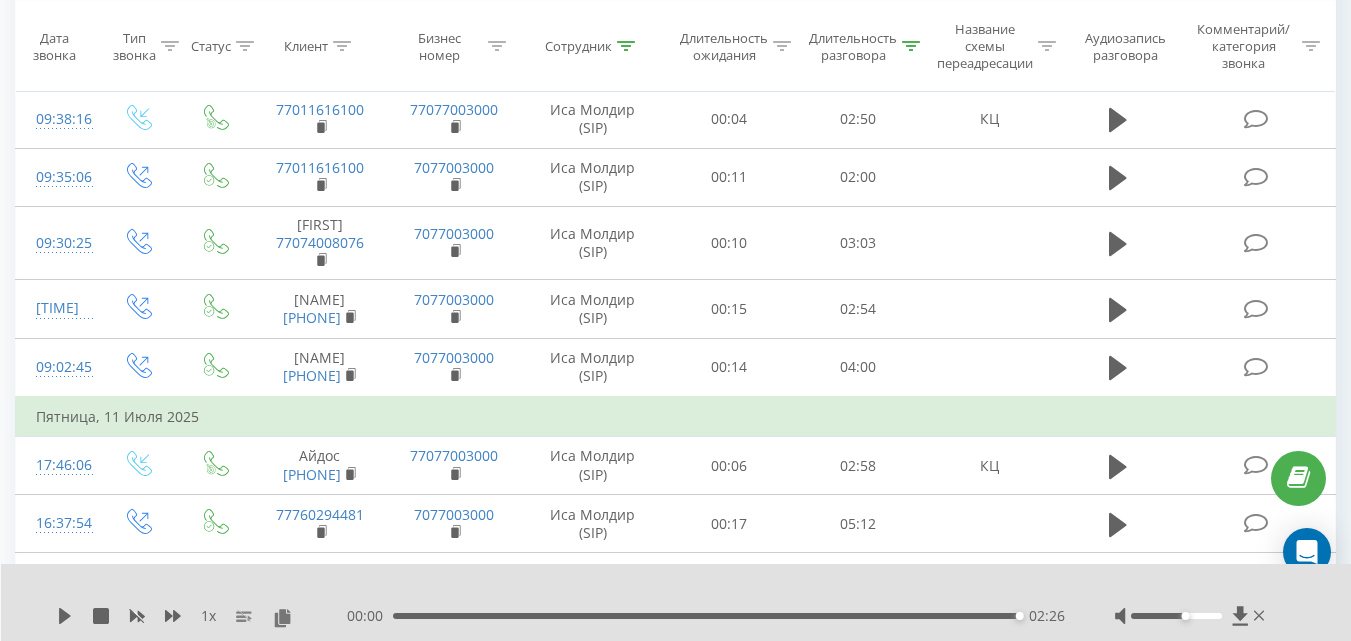 click 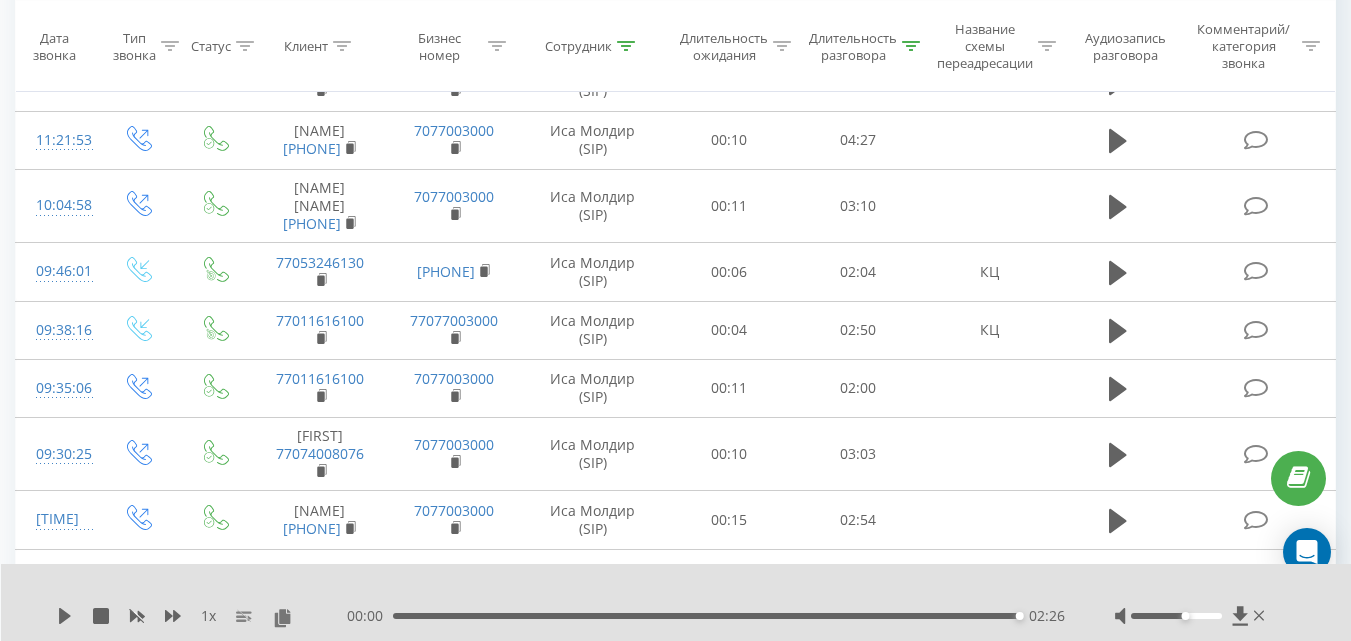 scroll, scrollTop: 3223, scrollLeft: 0, axis: vertical 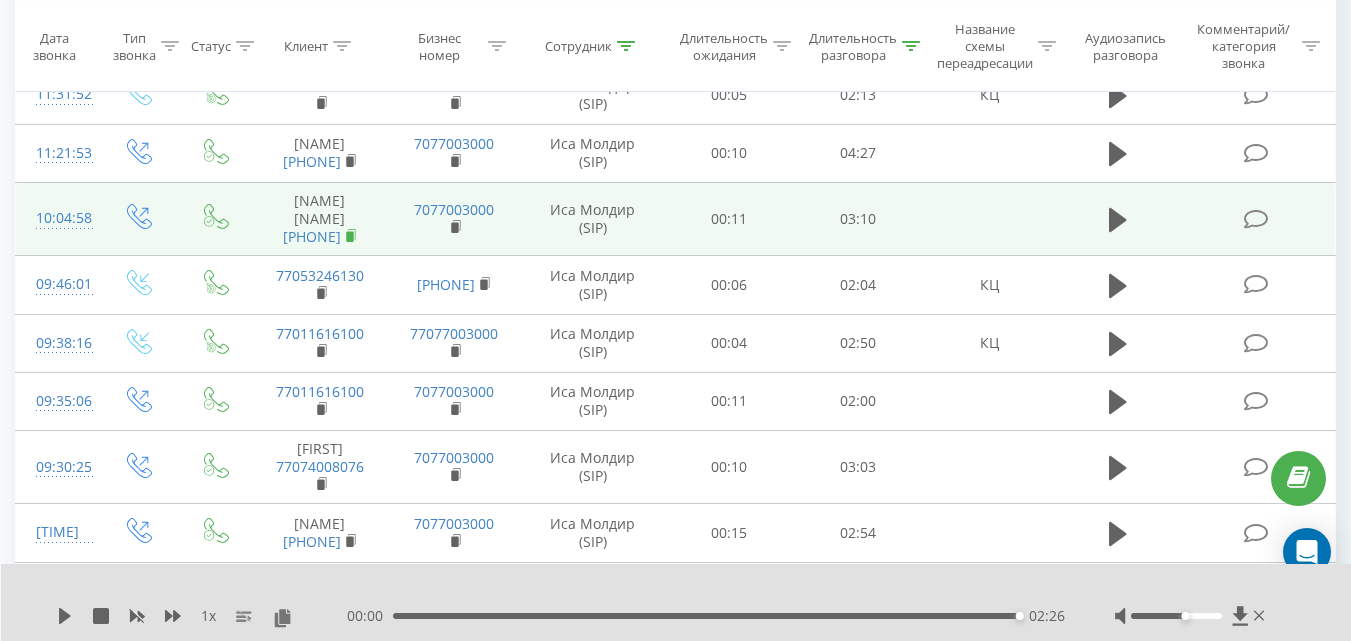 click 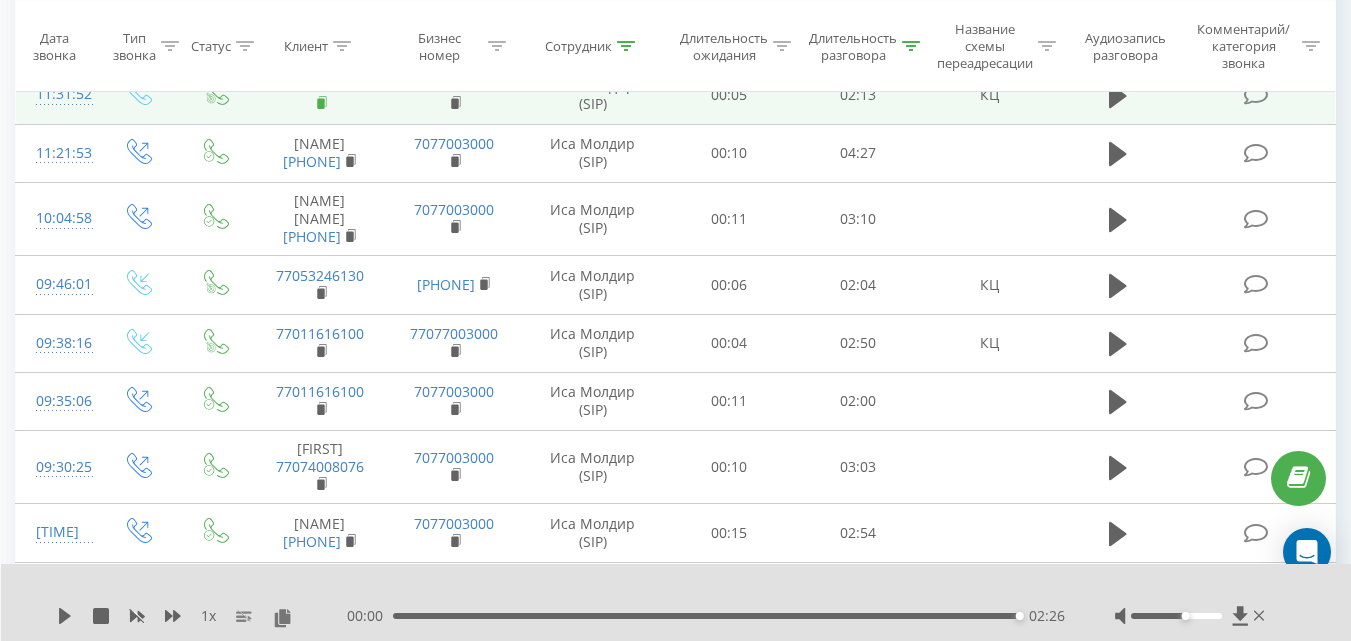 click 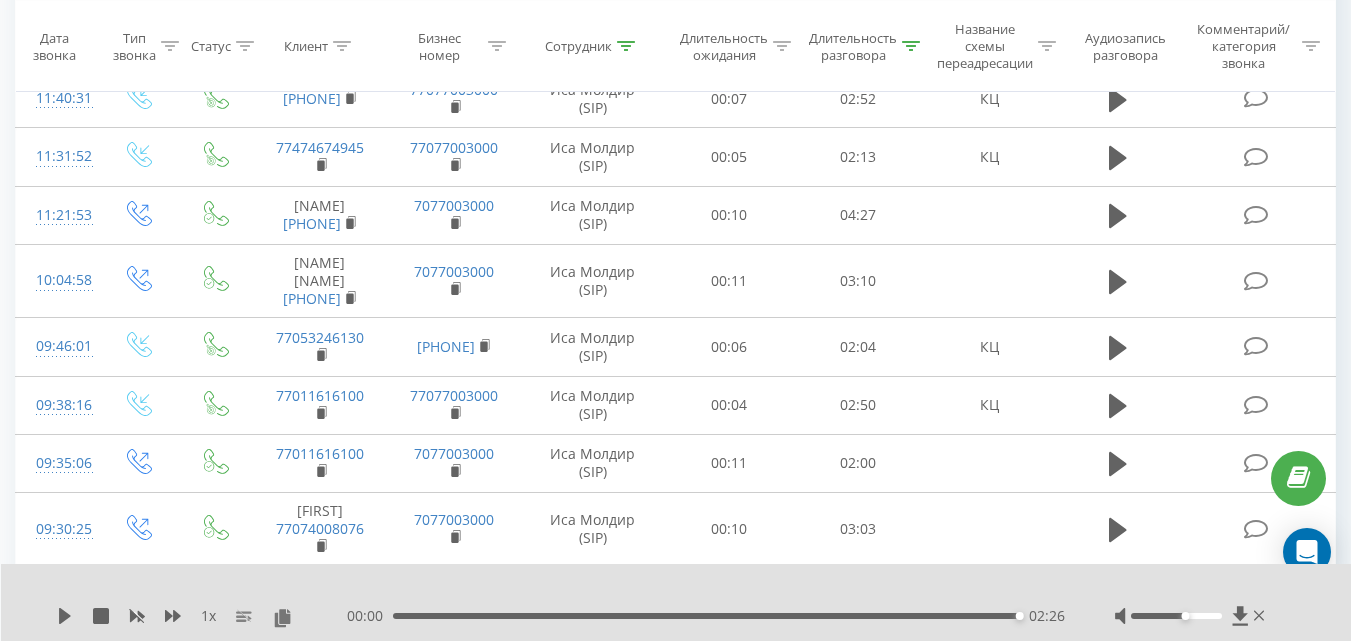 scroll, scrollTop: 3087, scrollLeft: 0, axis: vertical 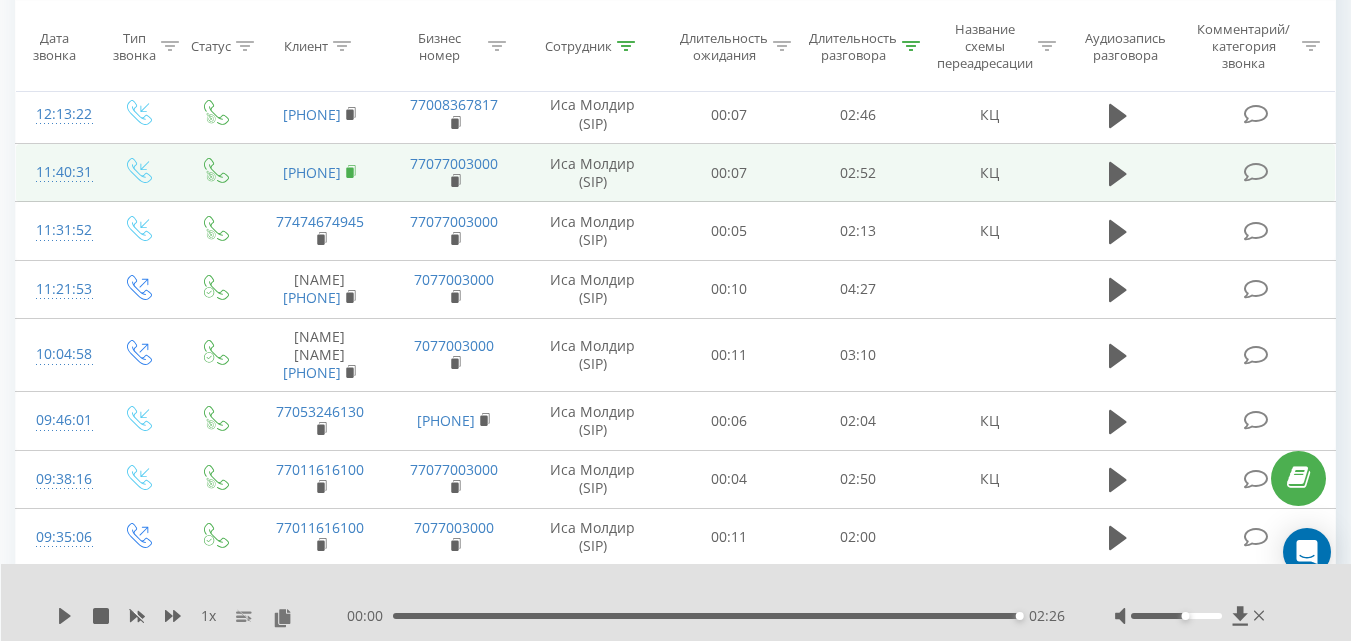 click 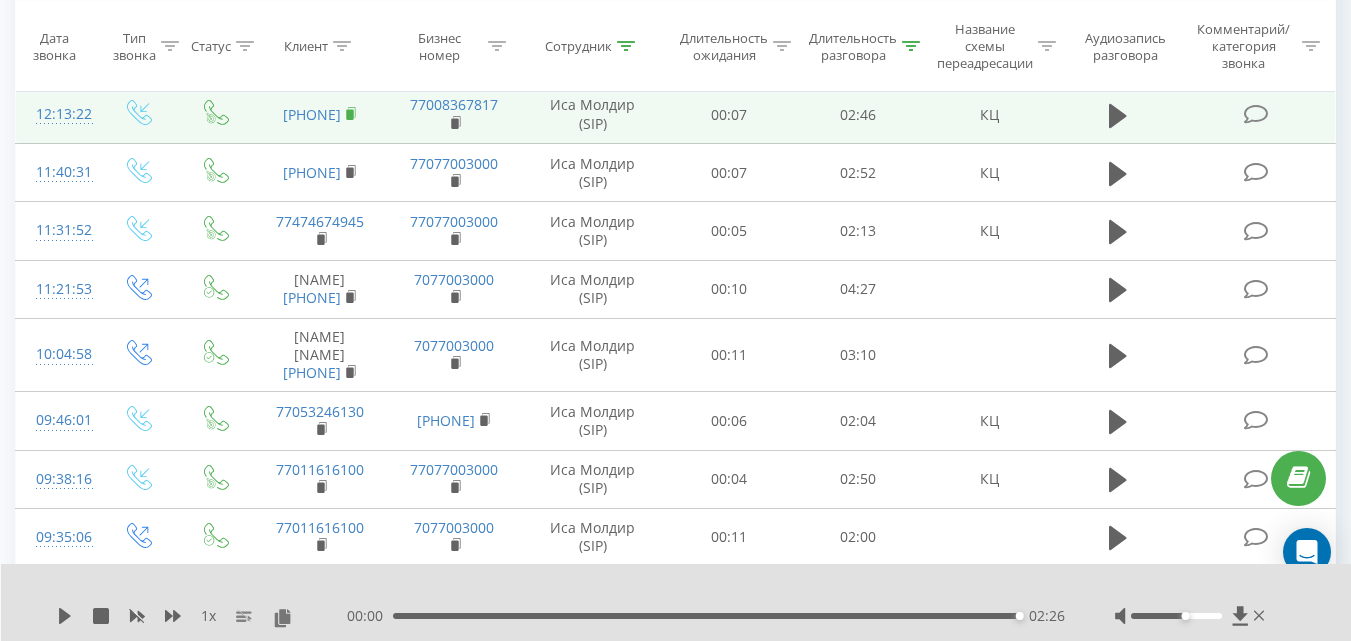 click 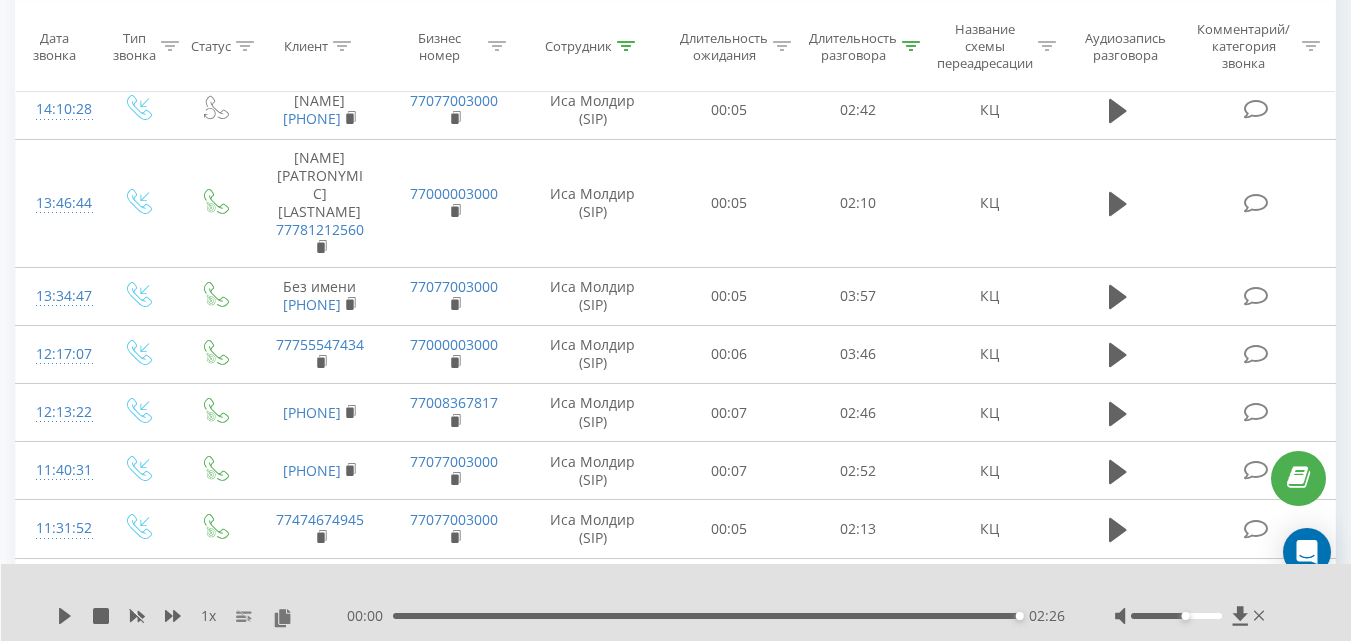 scroll, scrollTop: 2765, scrollLeft: 0, axis: vertical 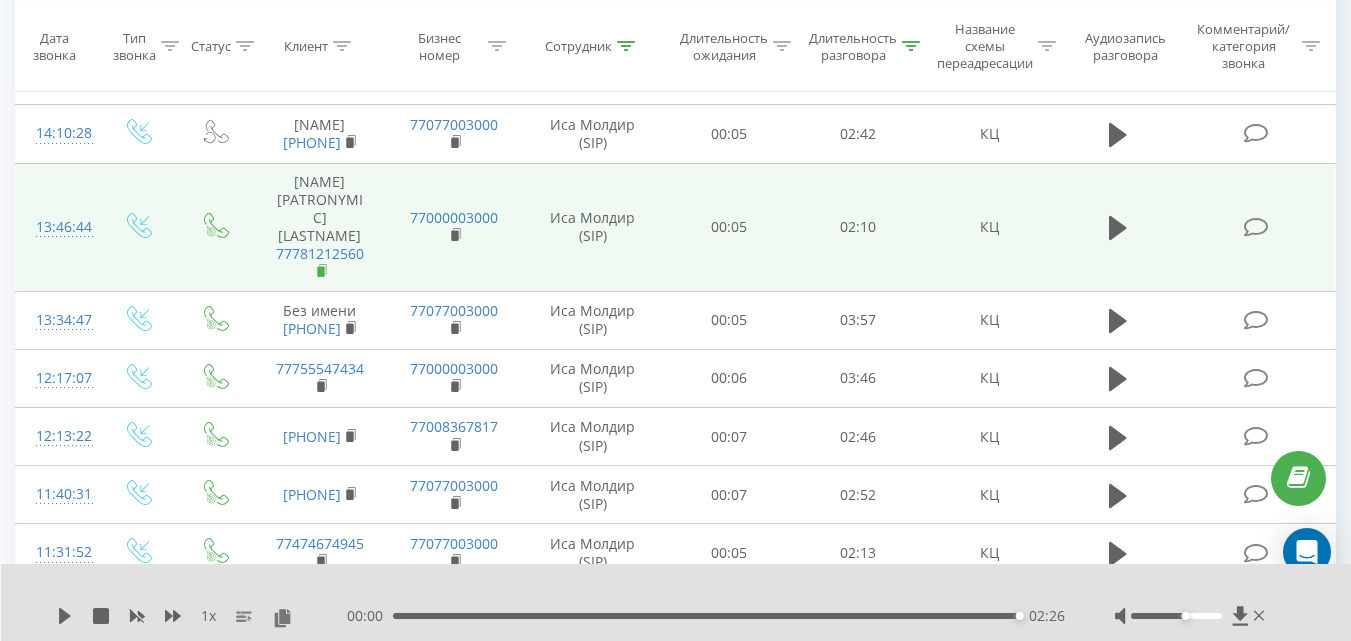 click 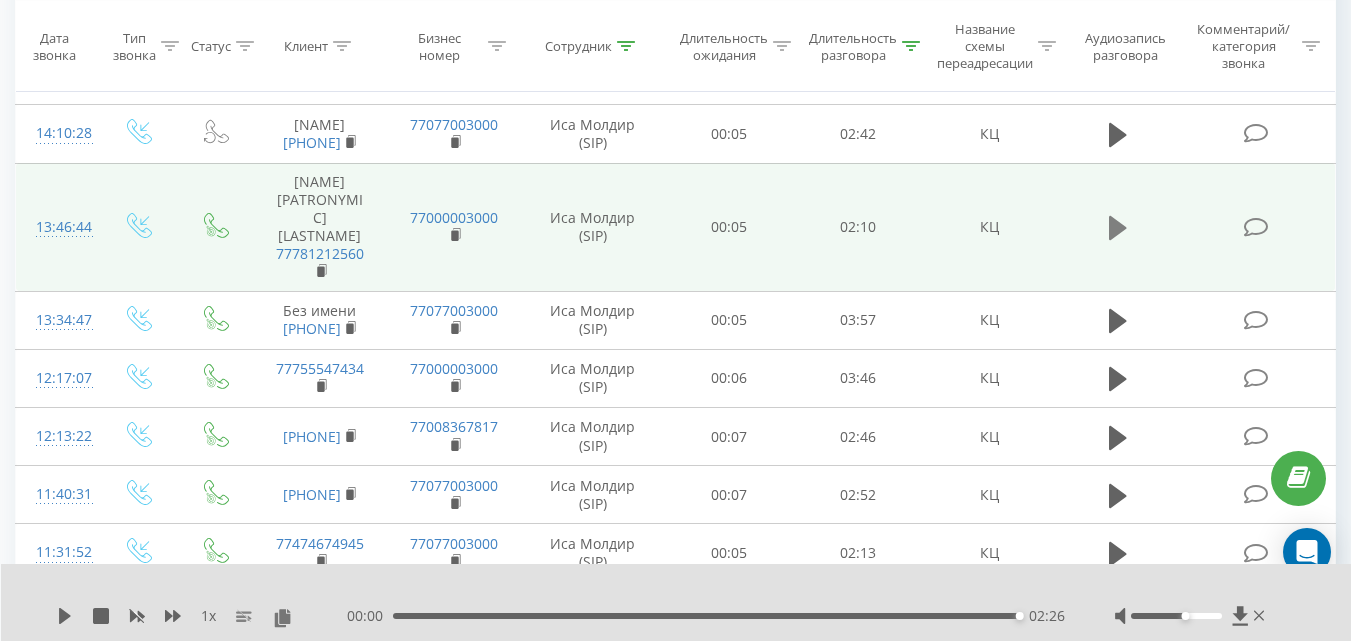 click 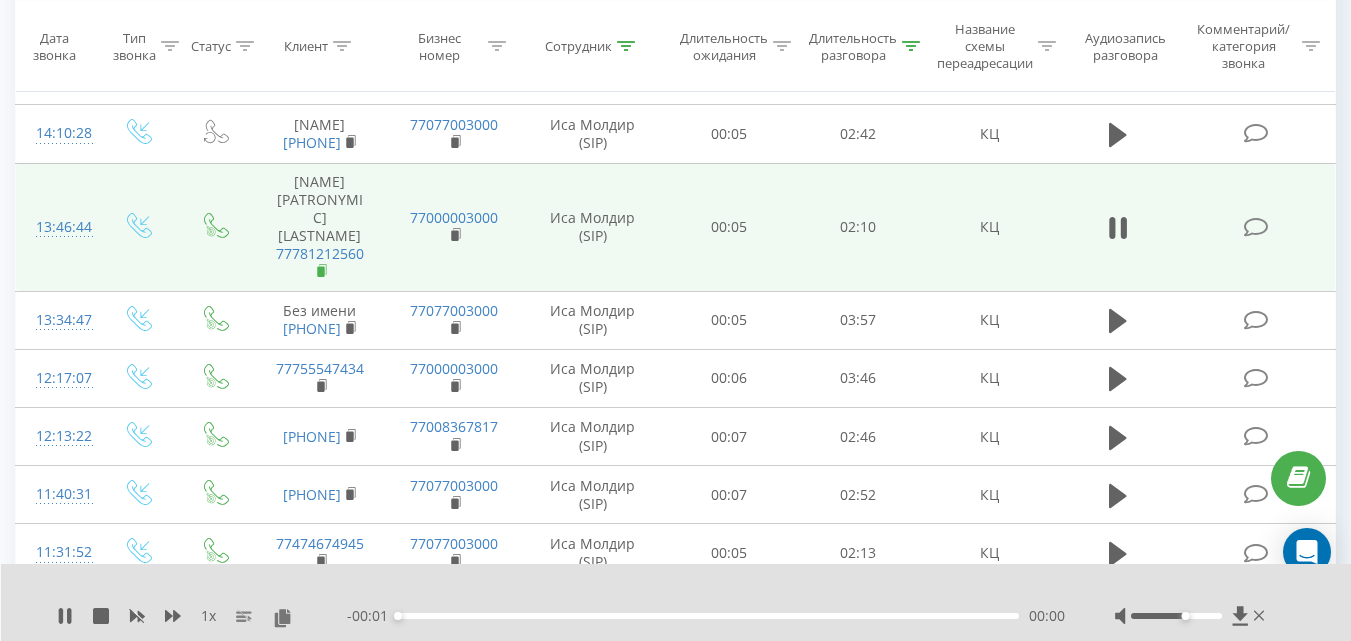 click 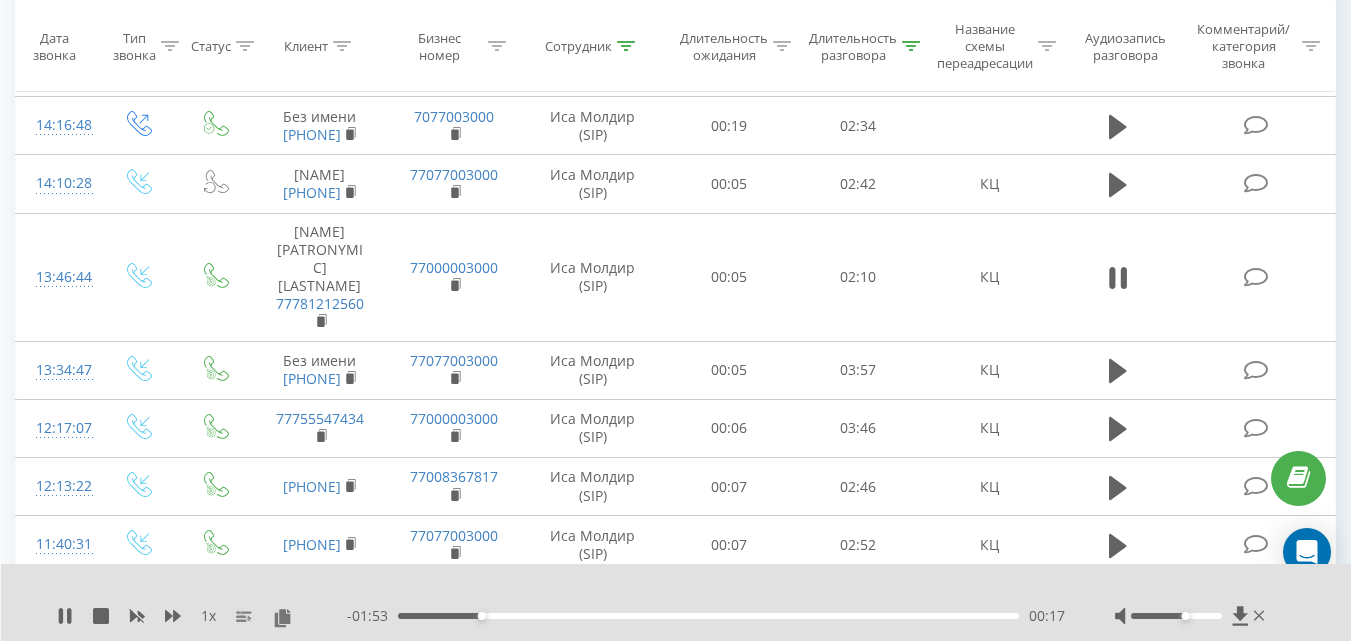 scroll, scrollTop: 2727, scrollLeft: 0, axis: vertical 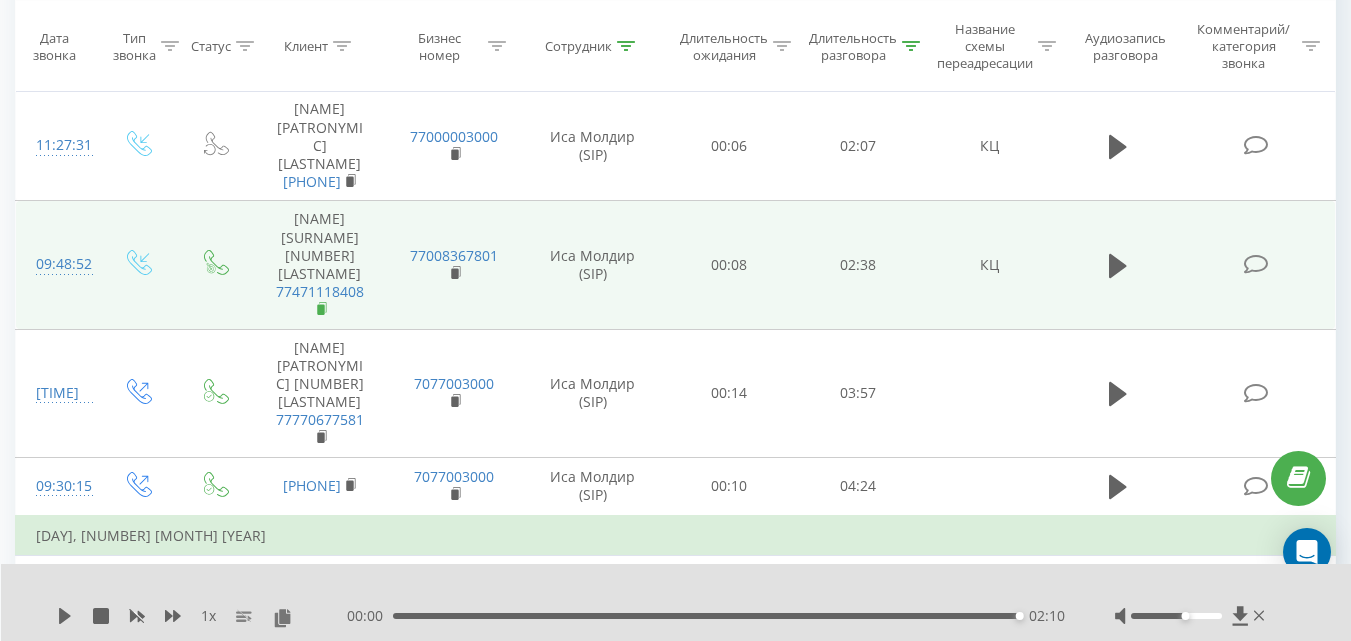 click 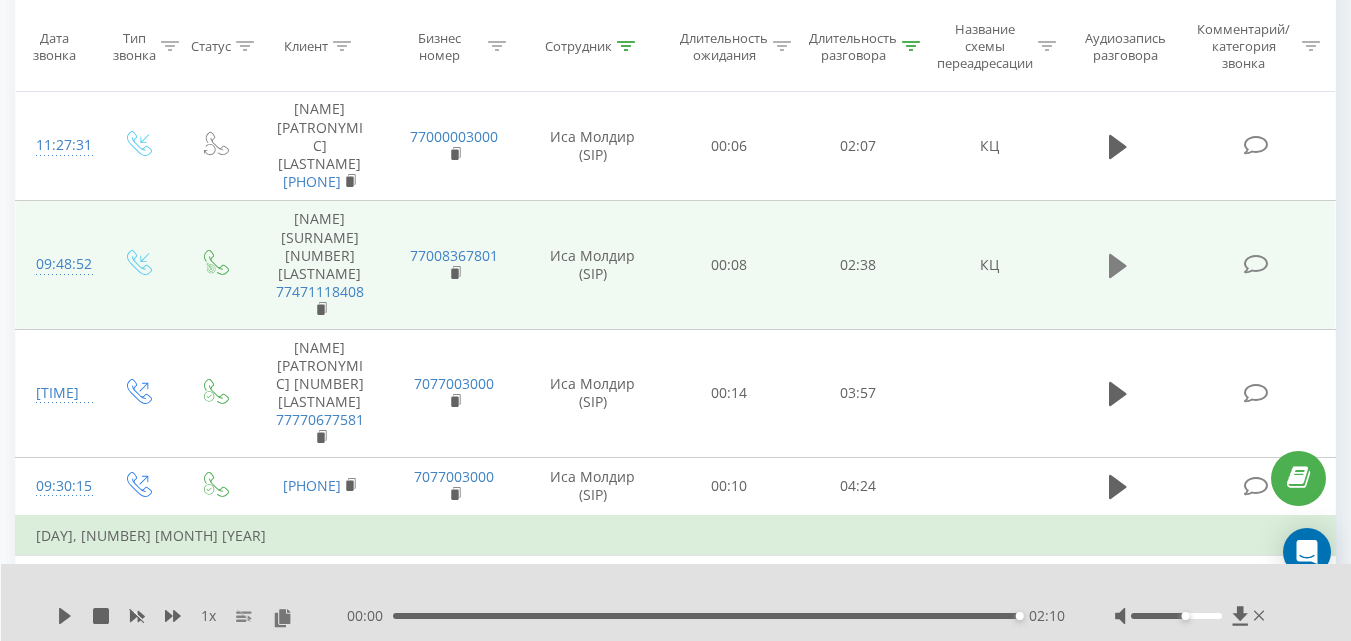 click 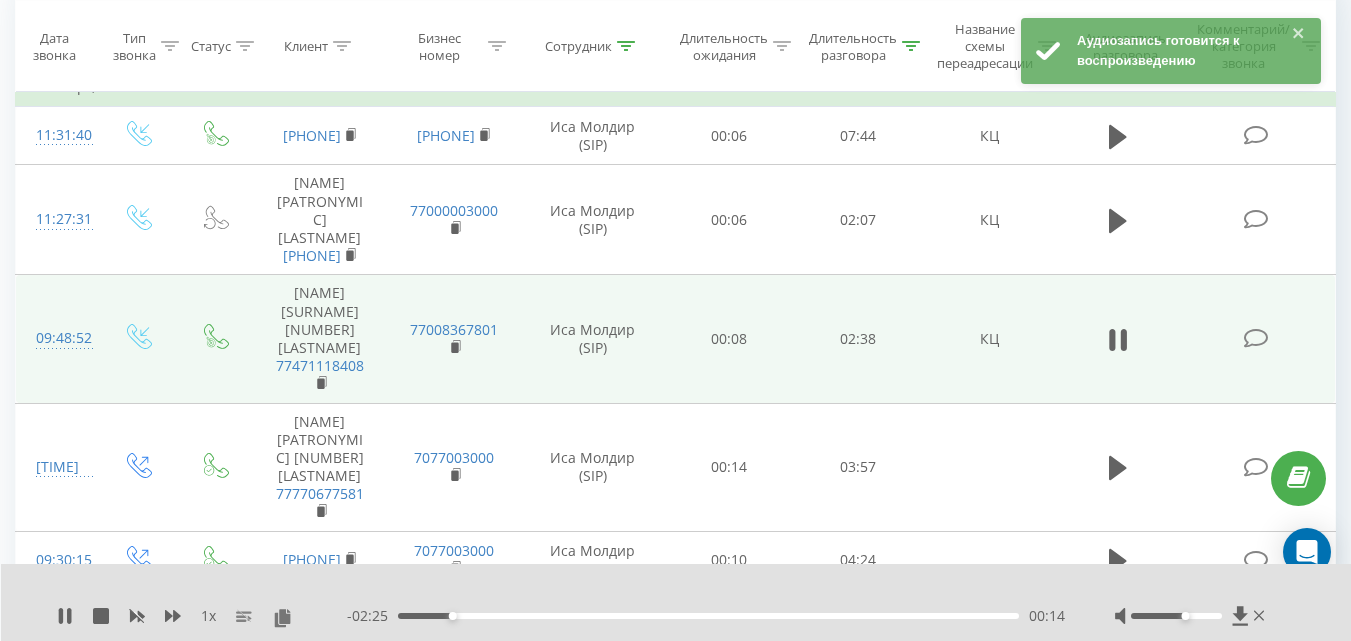 scroll, scrollTop: 184, scrollLeft: 0, axis: vertical 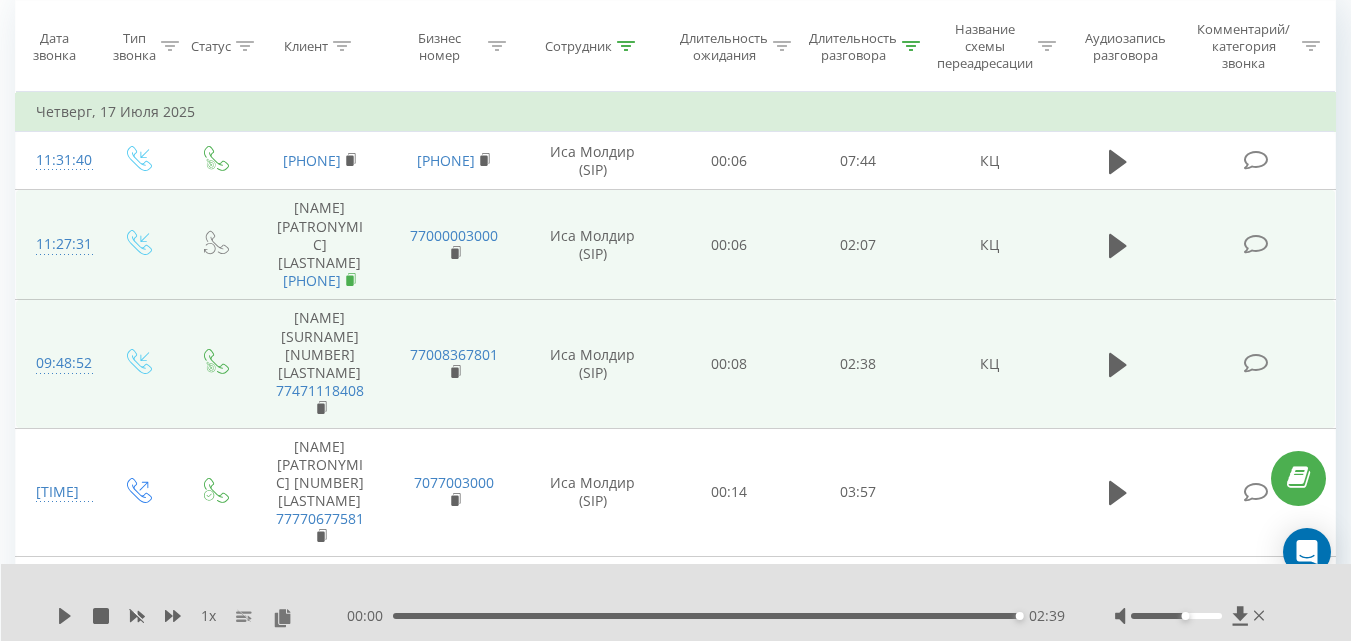 click 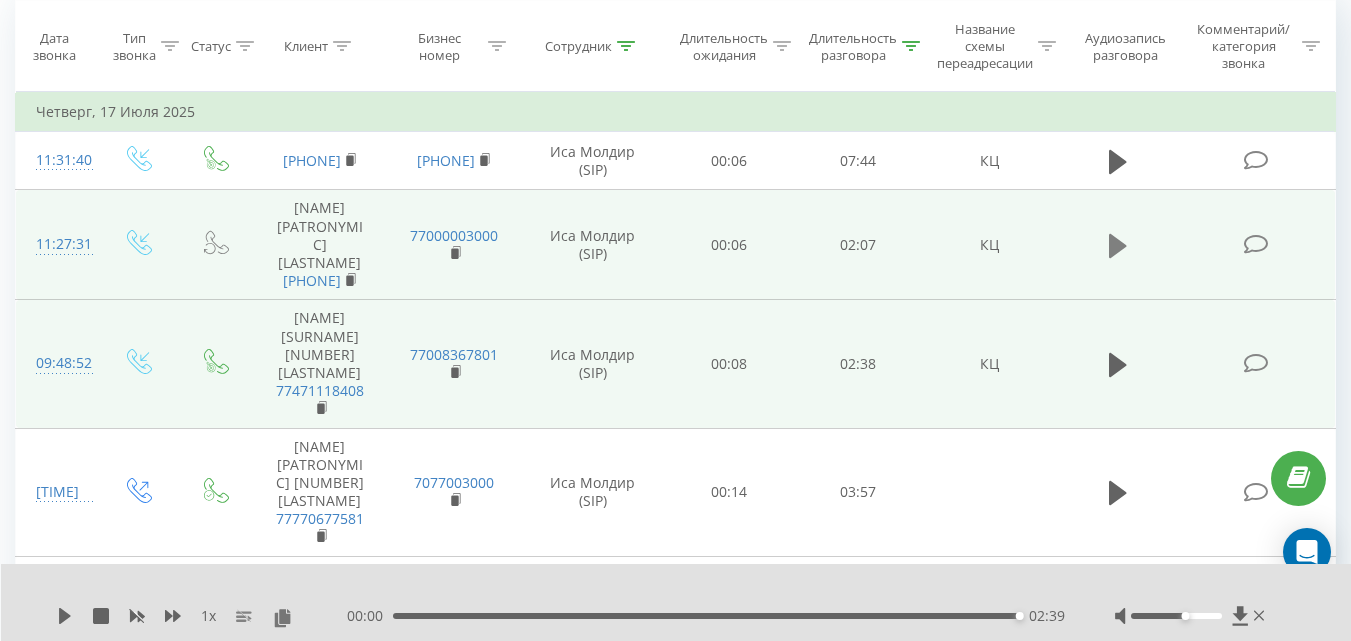 click 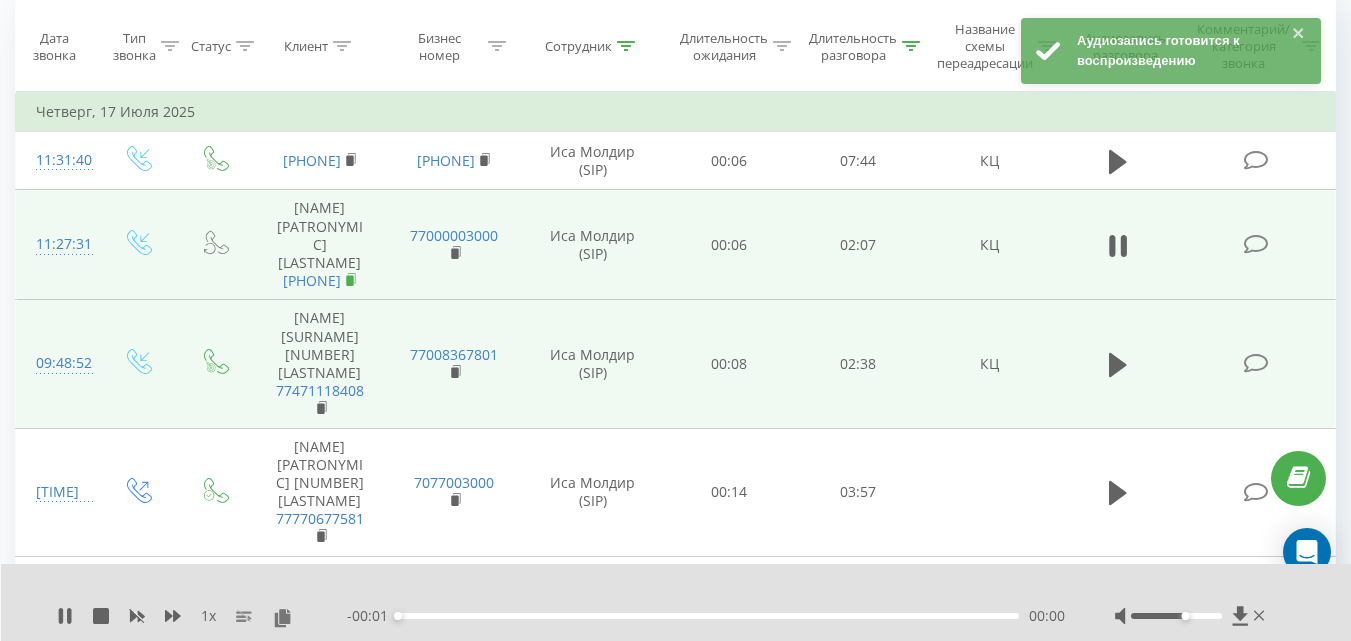 click 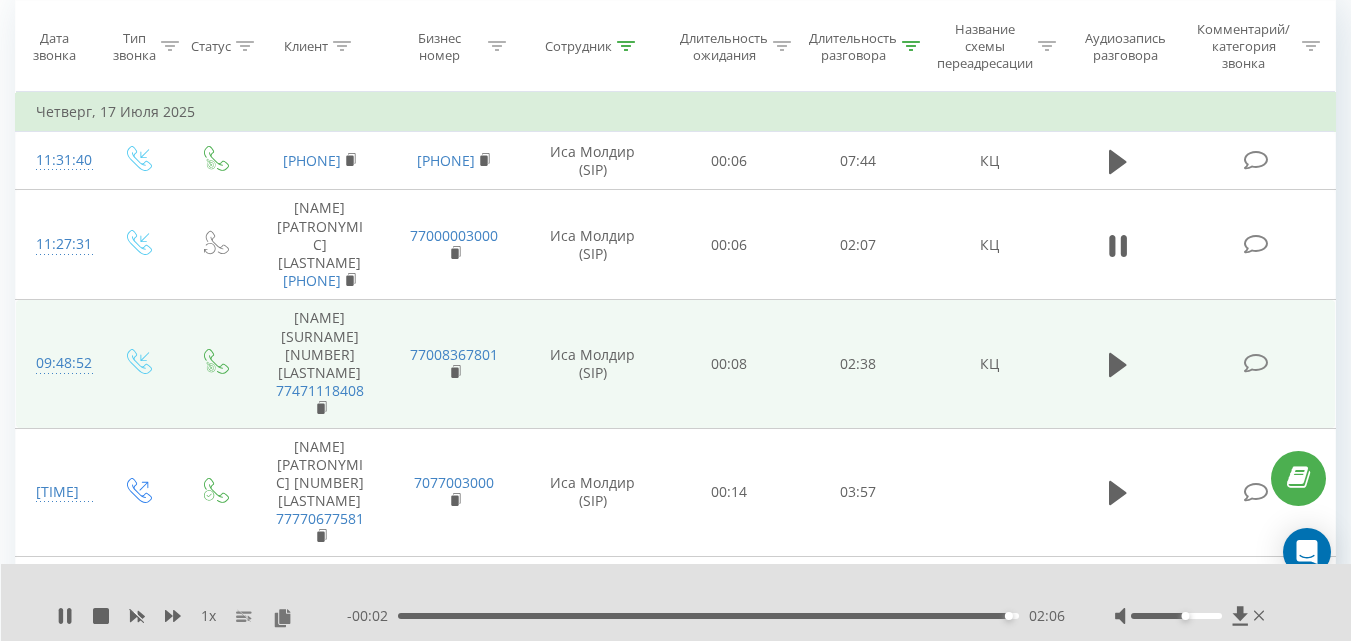 scroll, scrollTop: 0, scrollLeft: 0, axis: both 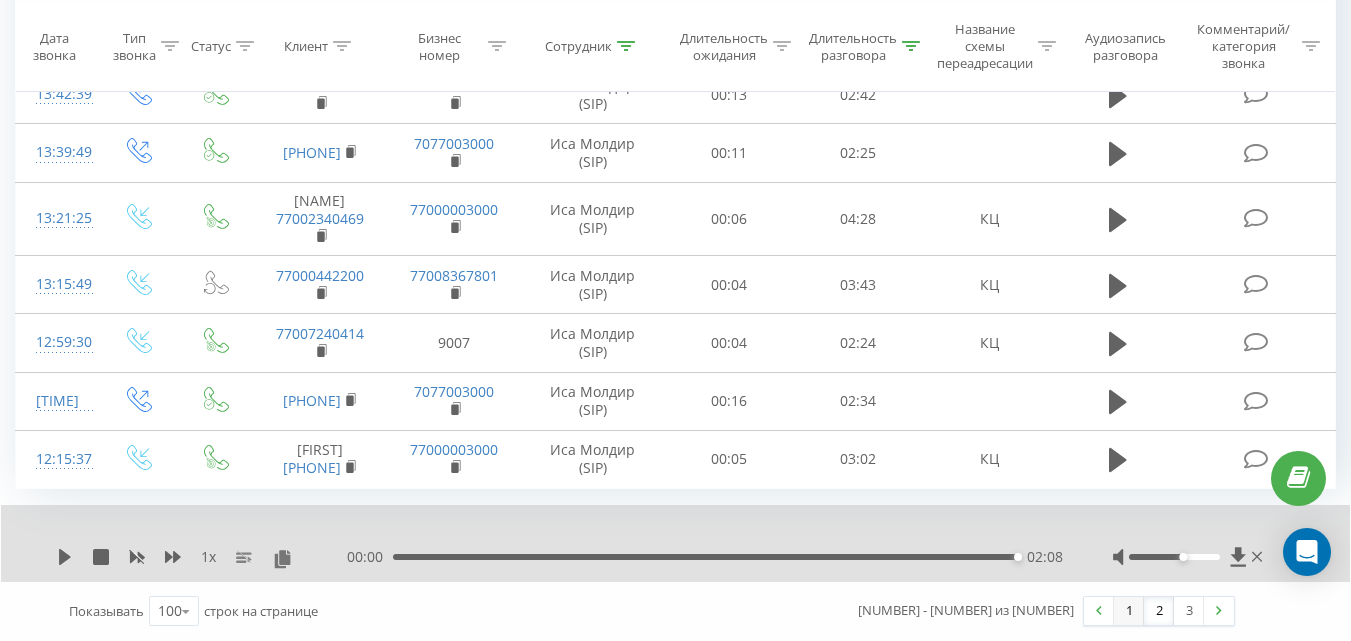 click on "1" at bounding box center [1129, 611] 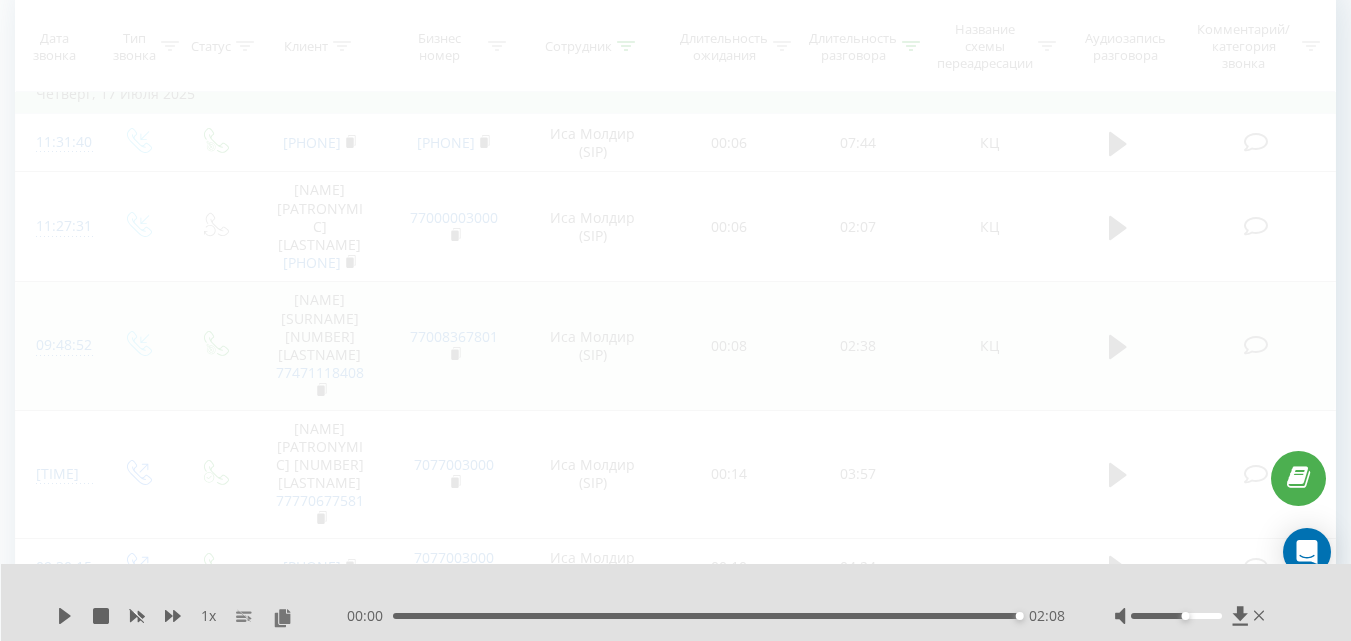 scroll, scrollTop: 132, scrollLeft: 0, axis: vertical 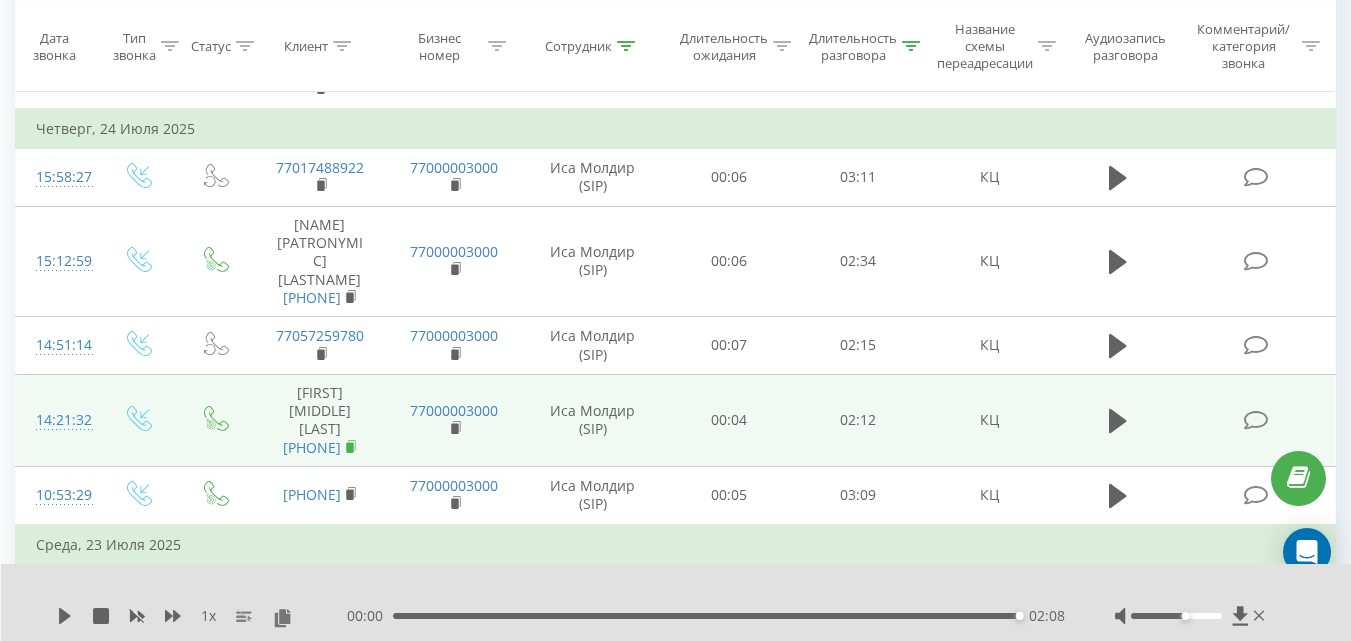 click 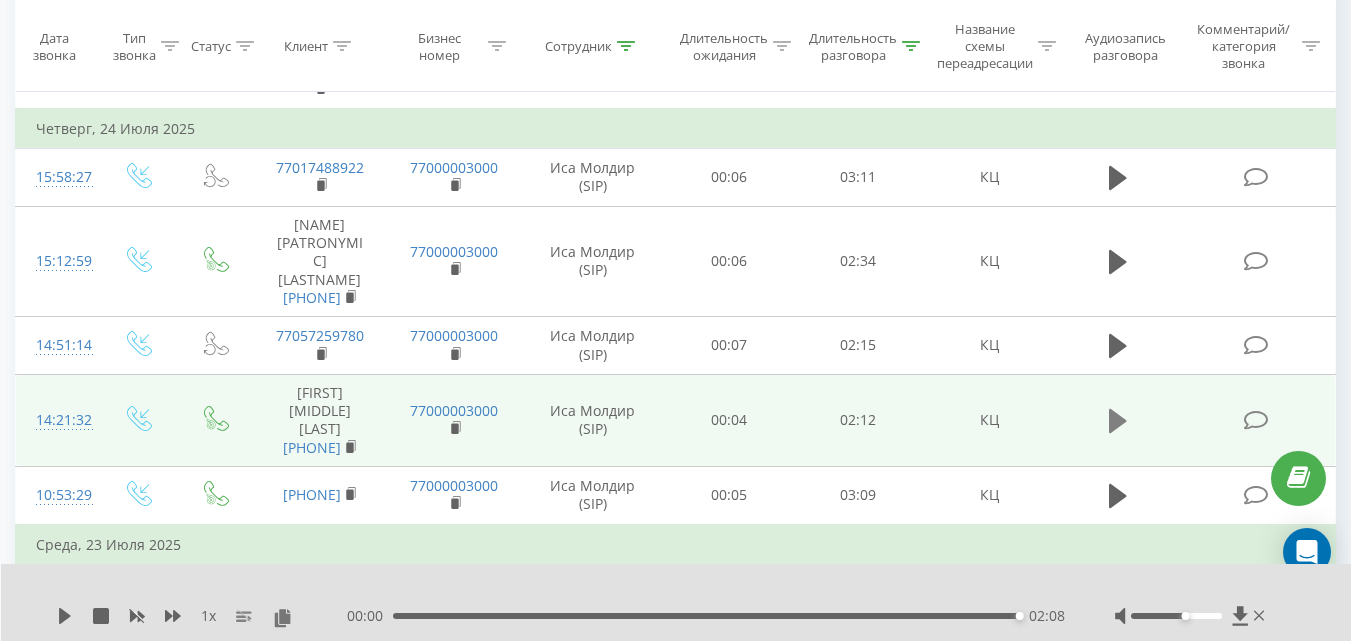 click 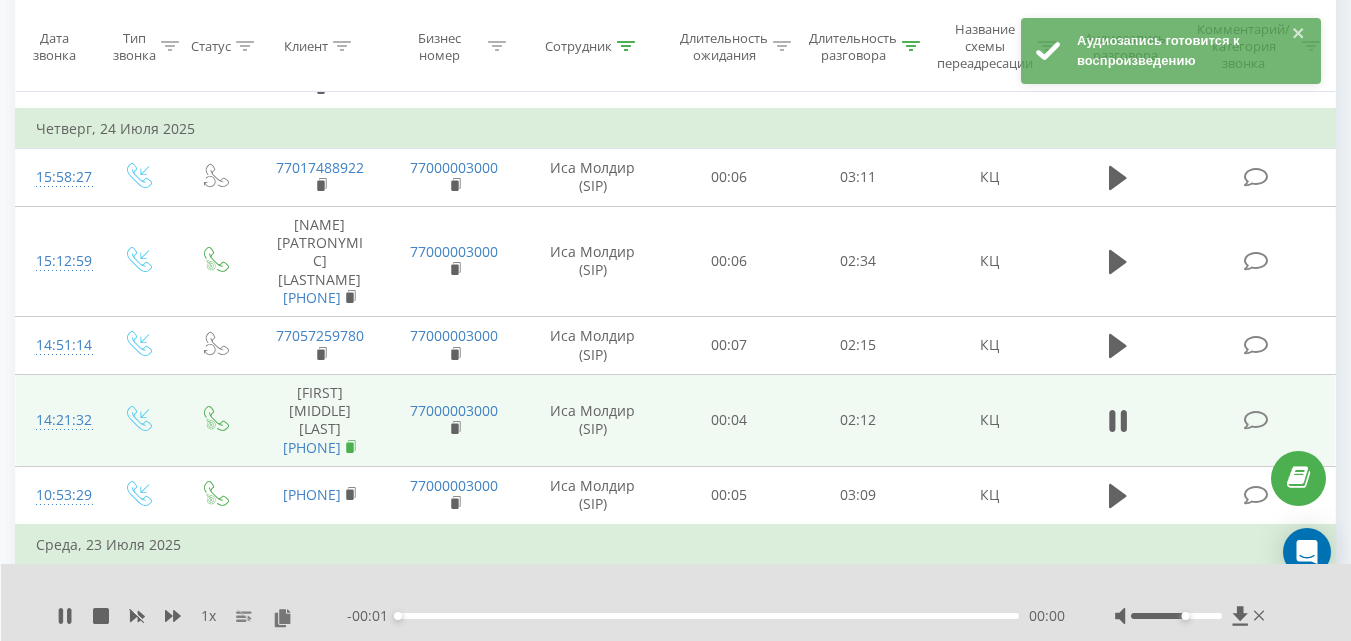 click 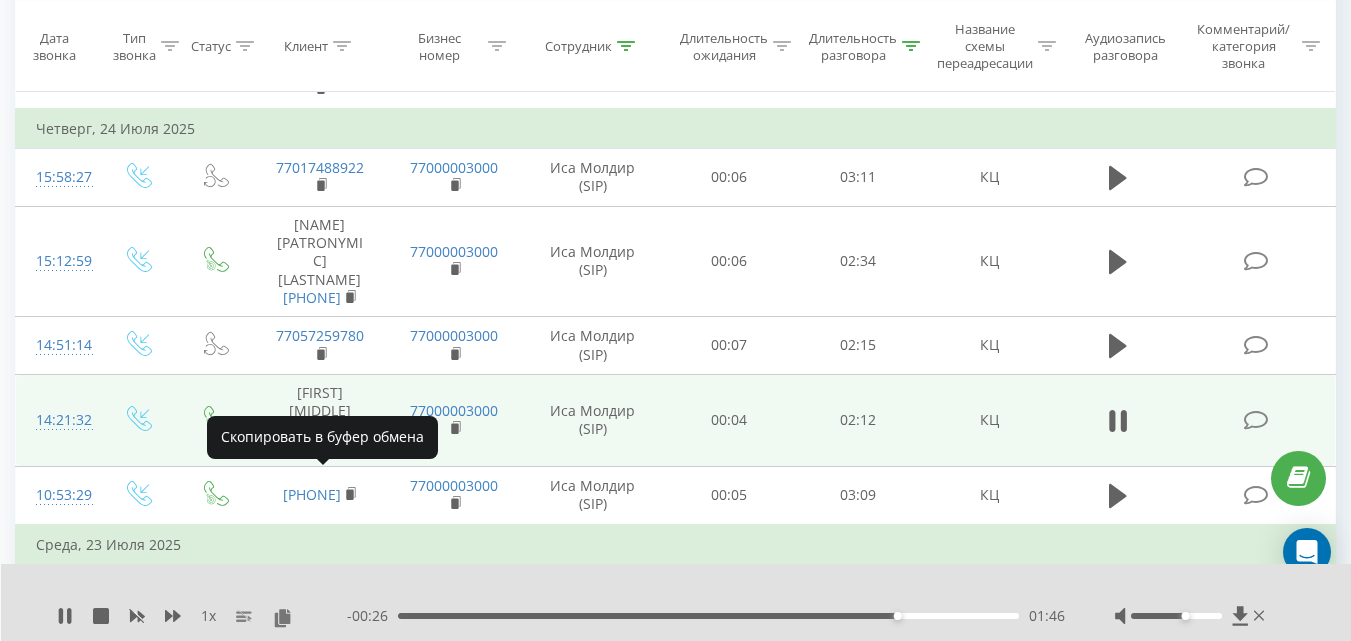 click 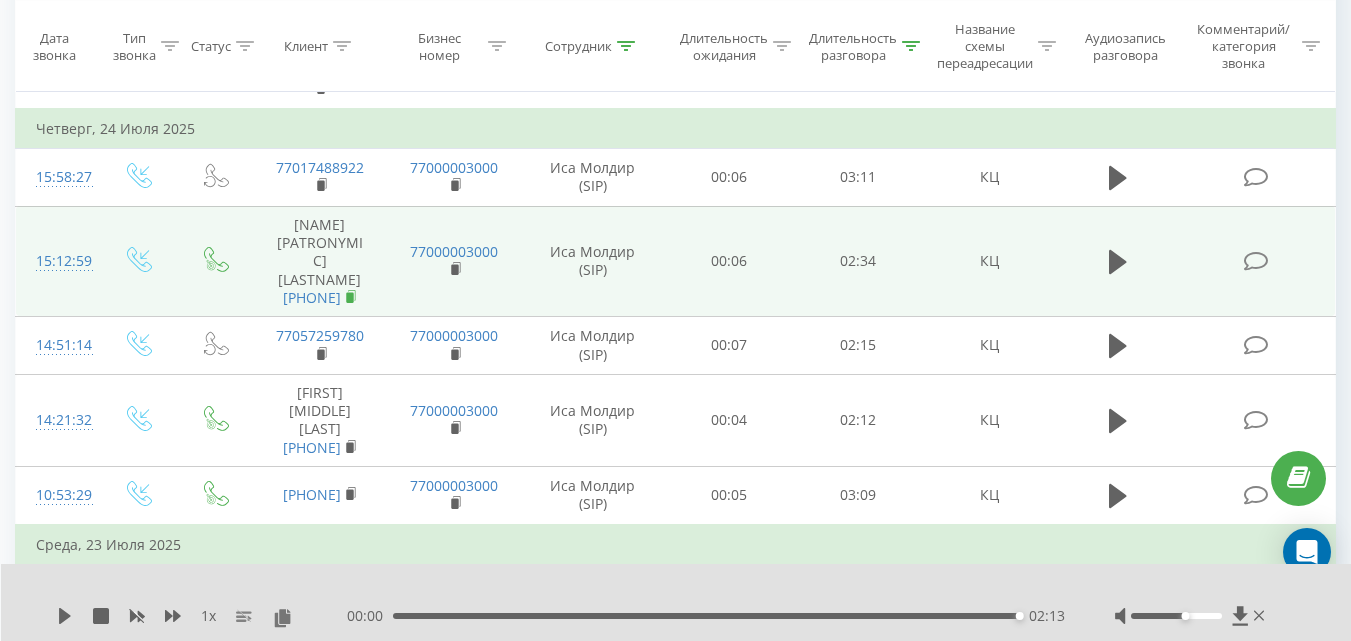 click 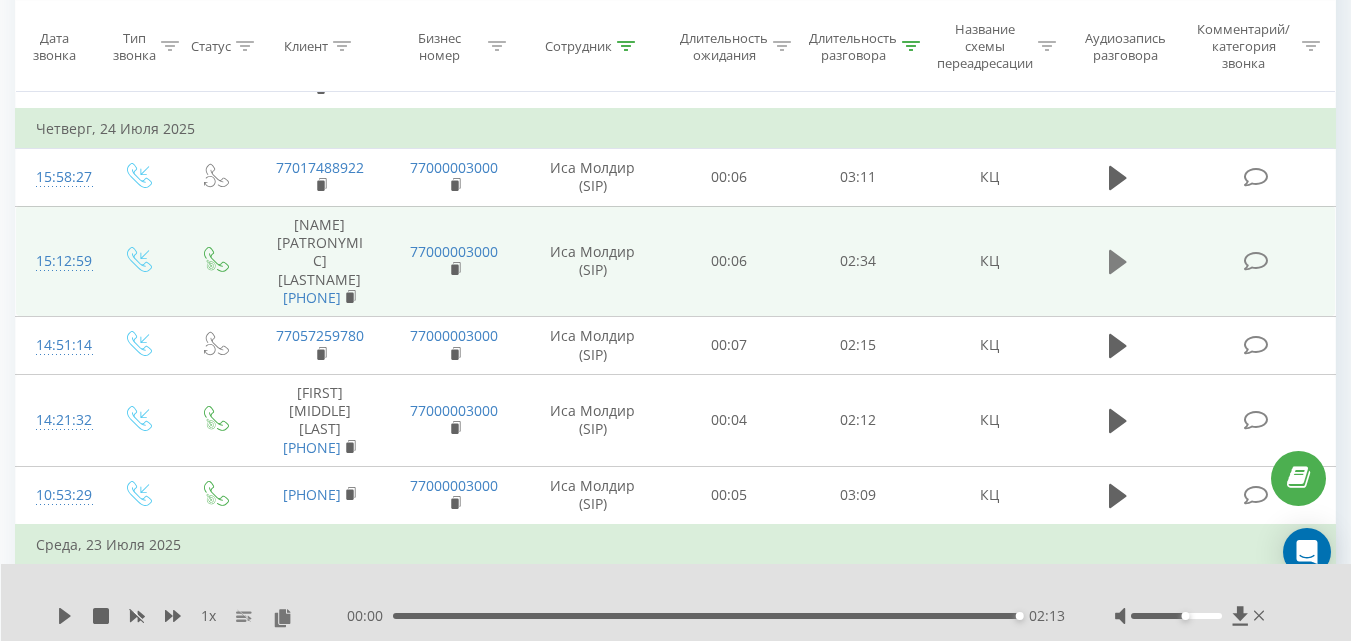 click 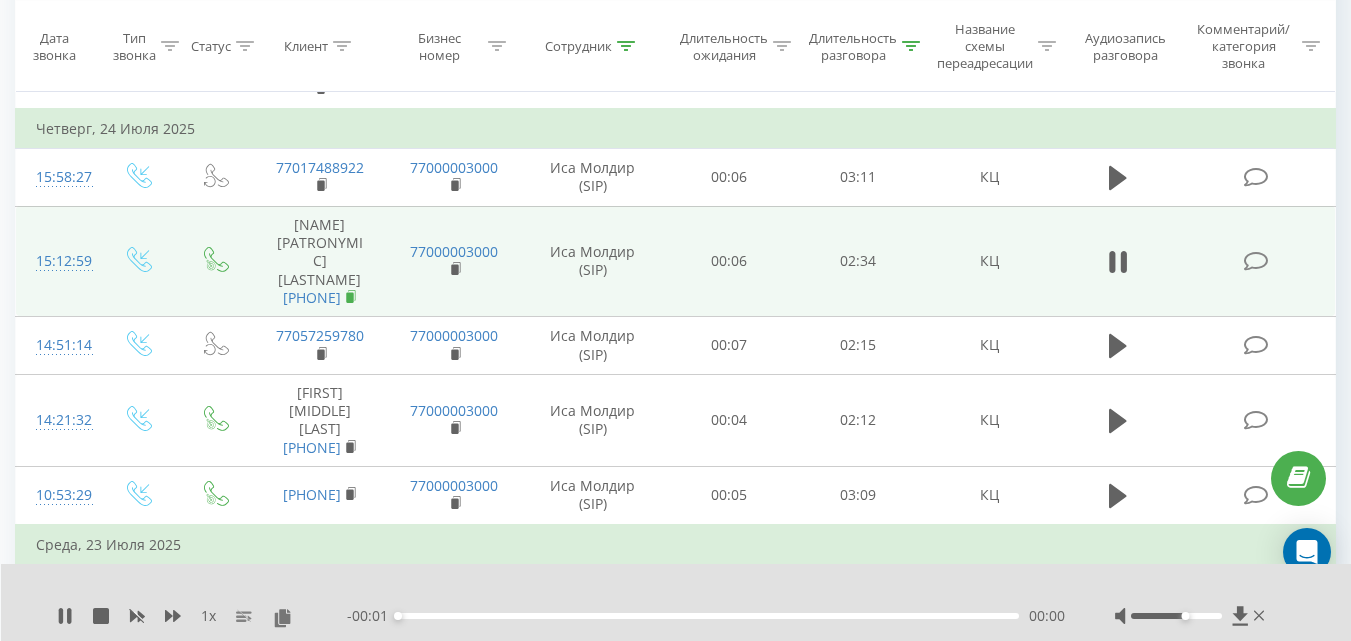 click 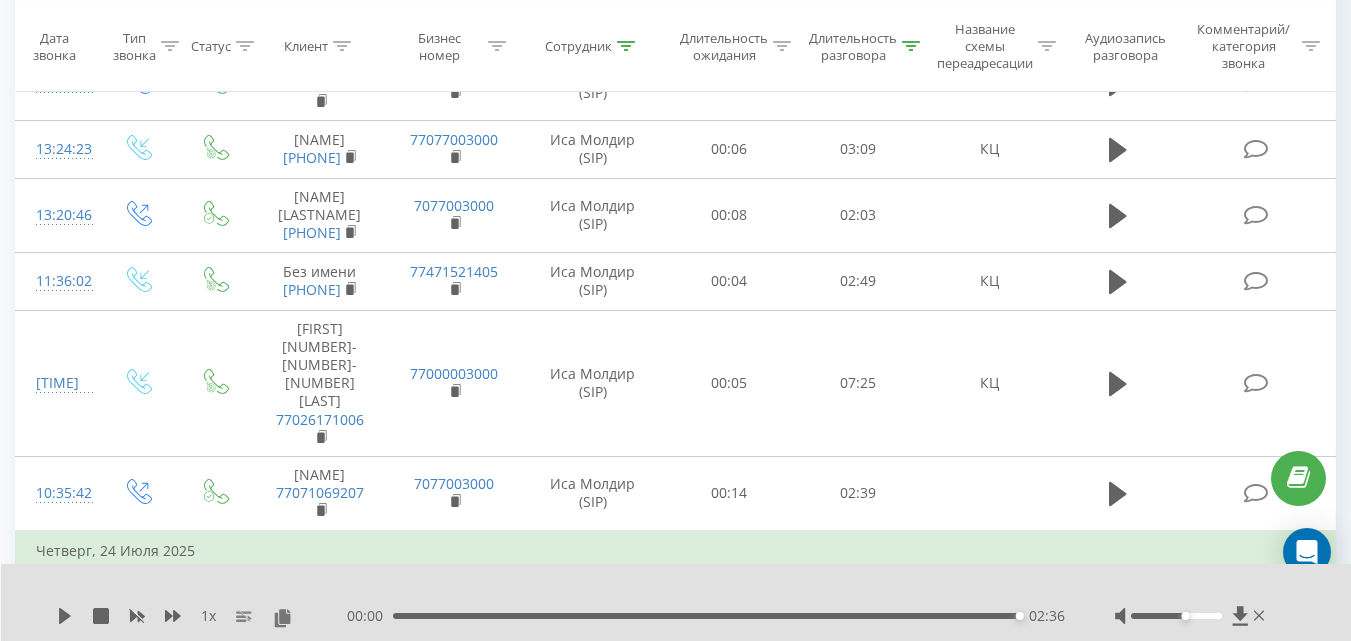 scroll, scrollTop: 2237, scrollLeft: 0, axis: vertical 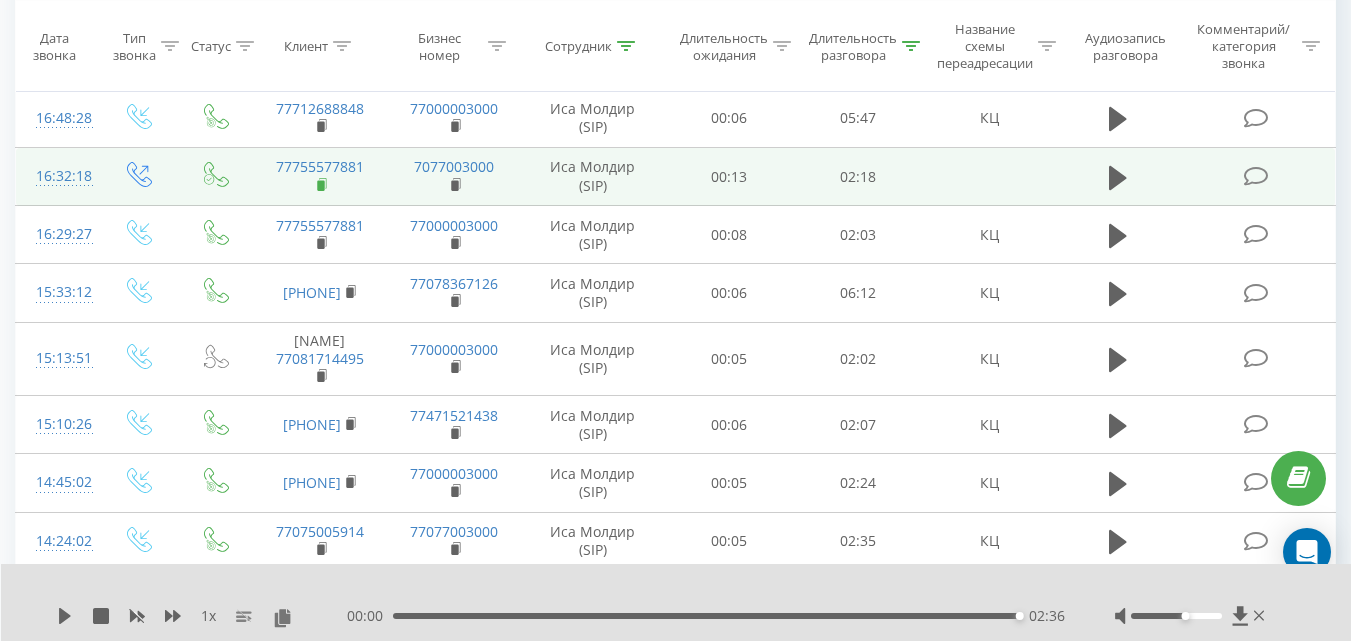 click 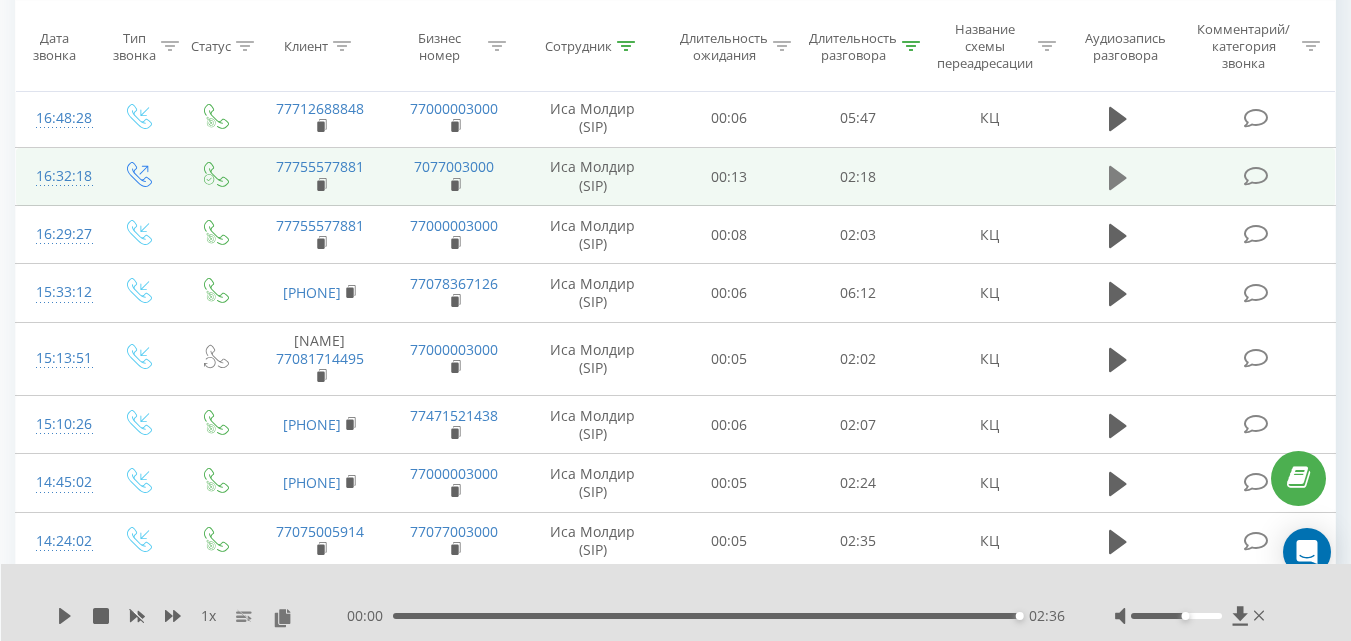 click at bounding box center (1118, 178) 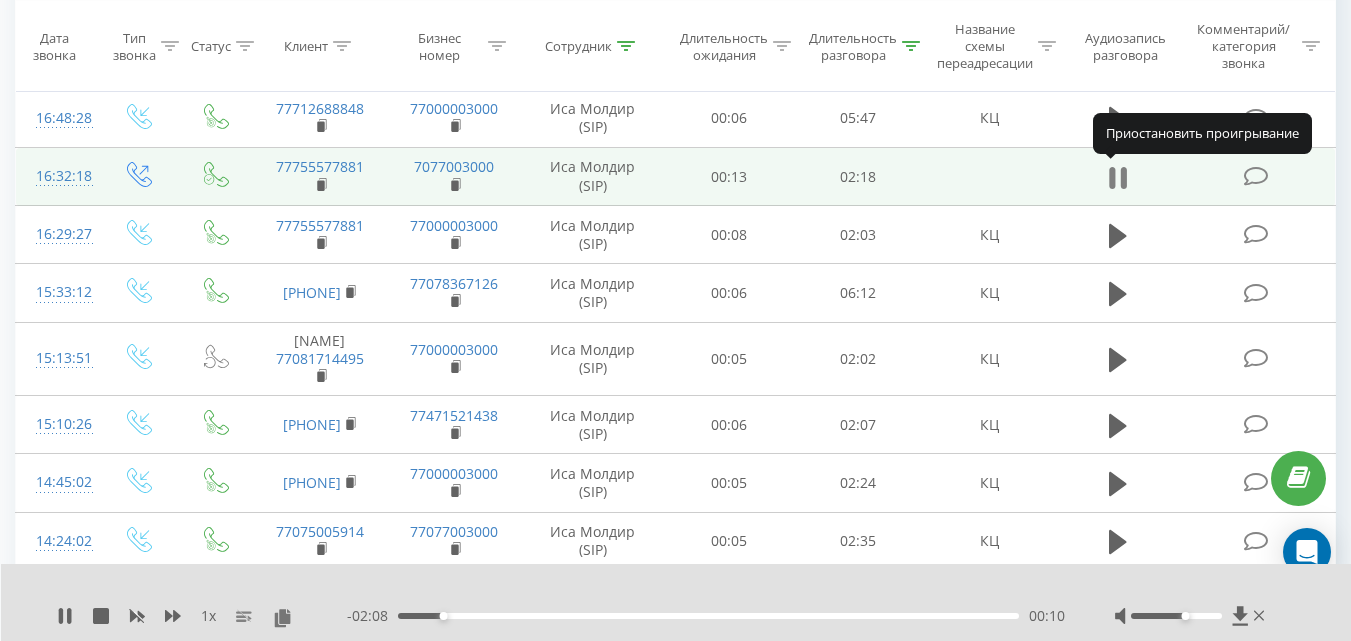 click 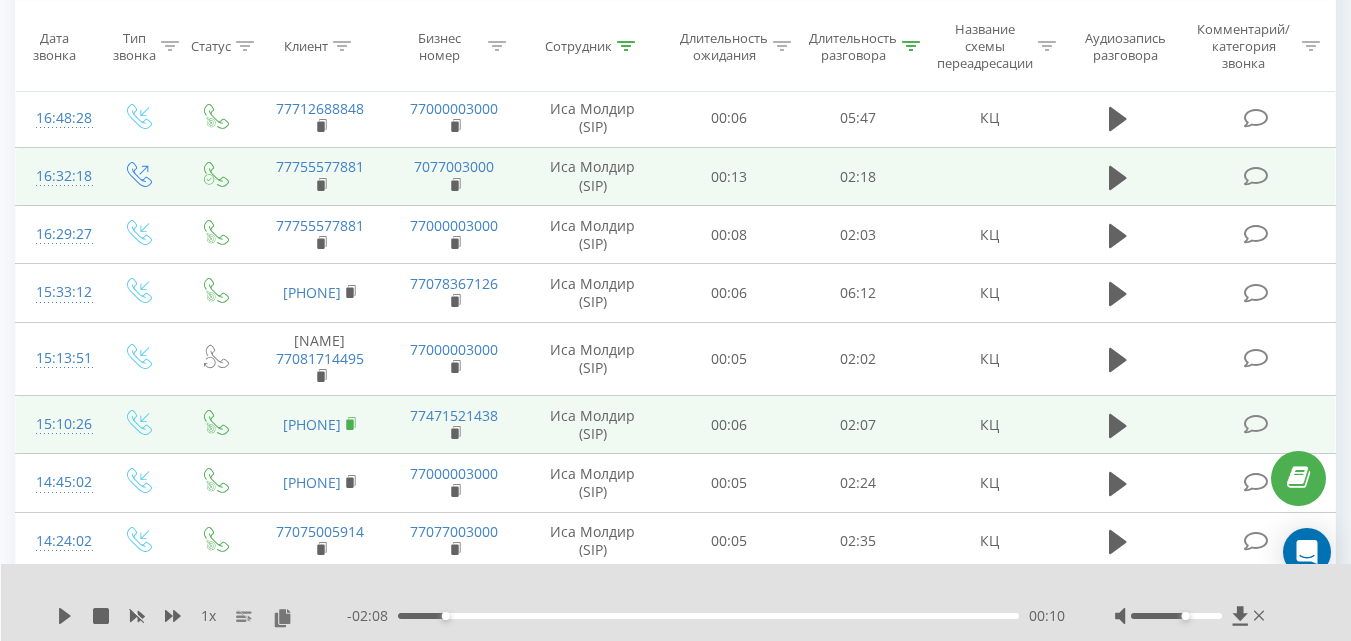 click 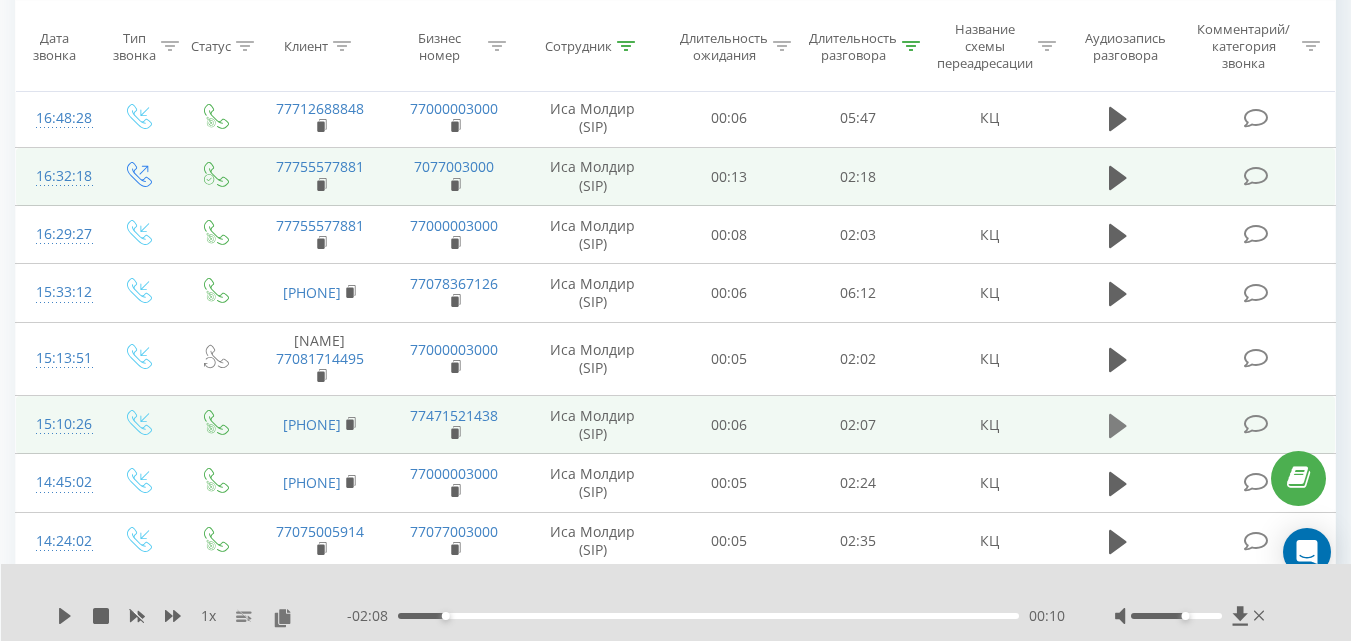 click 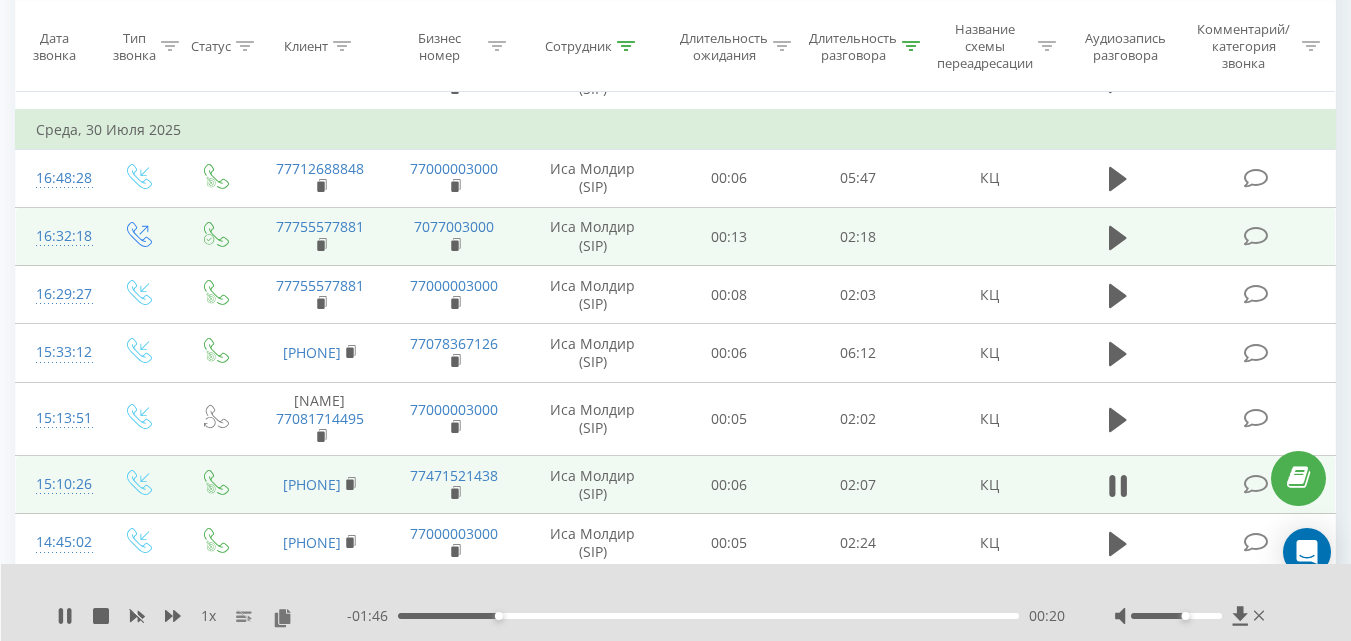 scroll, scrollTop: 335, scrollLeft: 0, axis: vertical 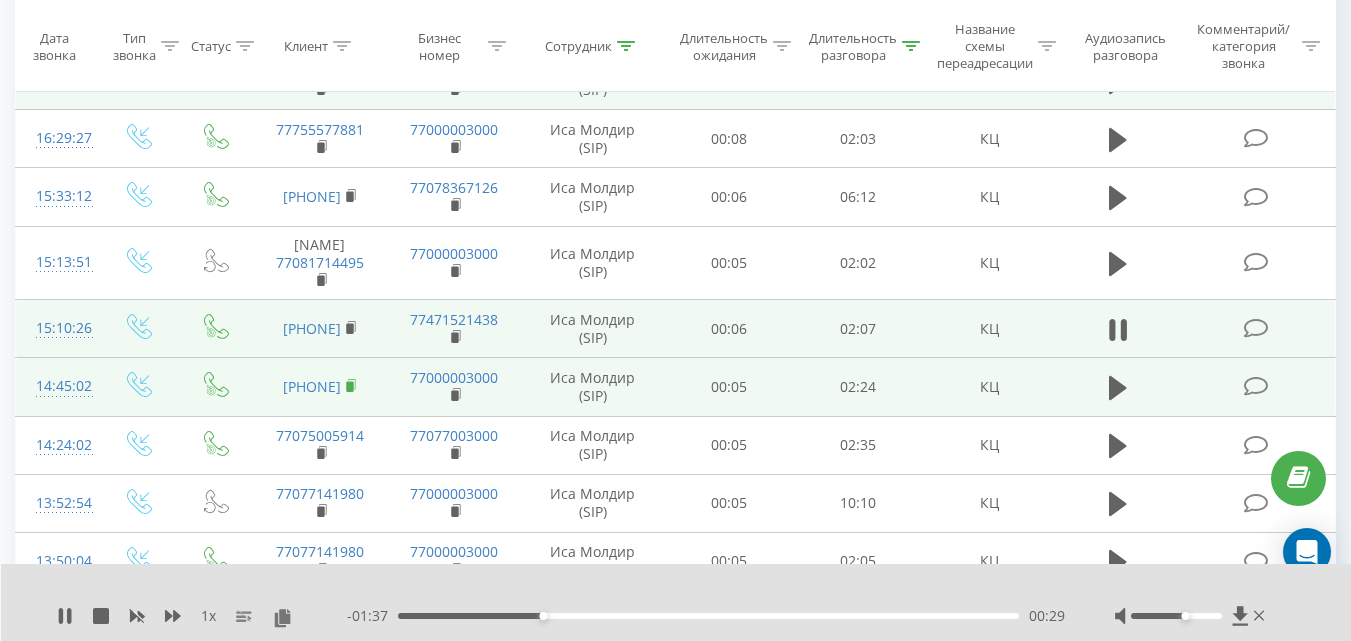 click on "77773500711" at bounding box center (320, 387) 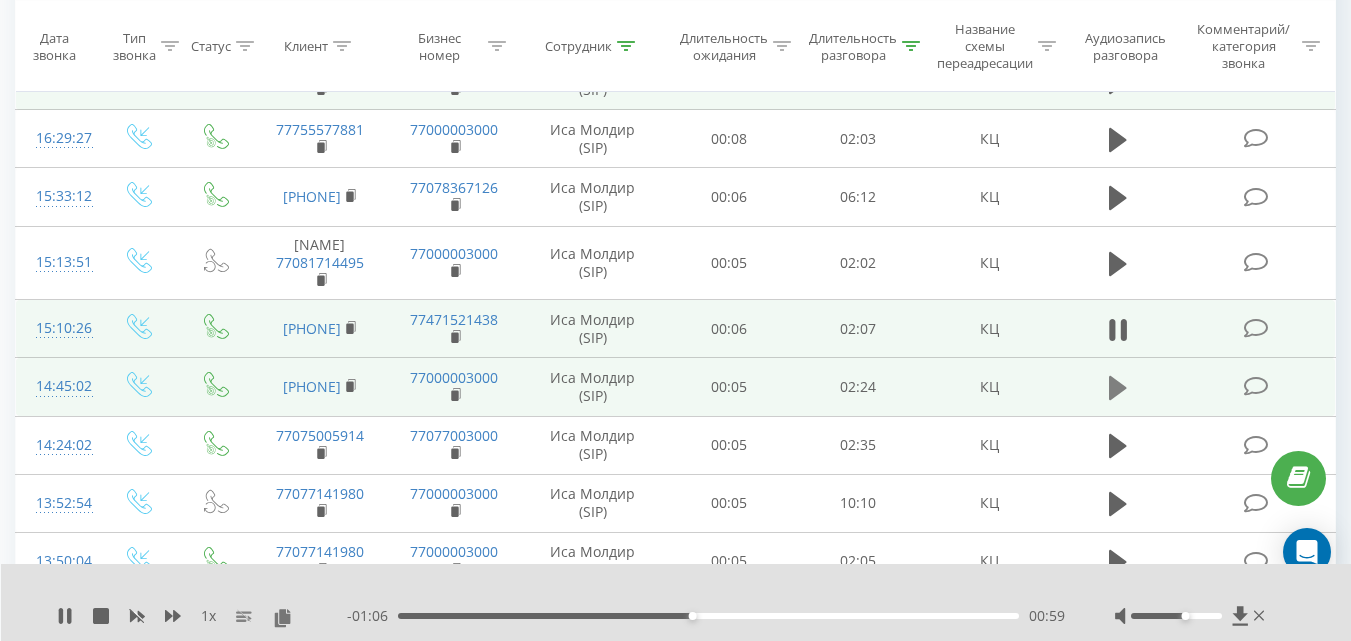 click at bounding box center [1118, 388] 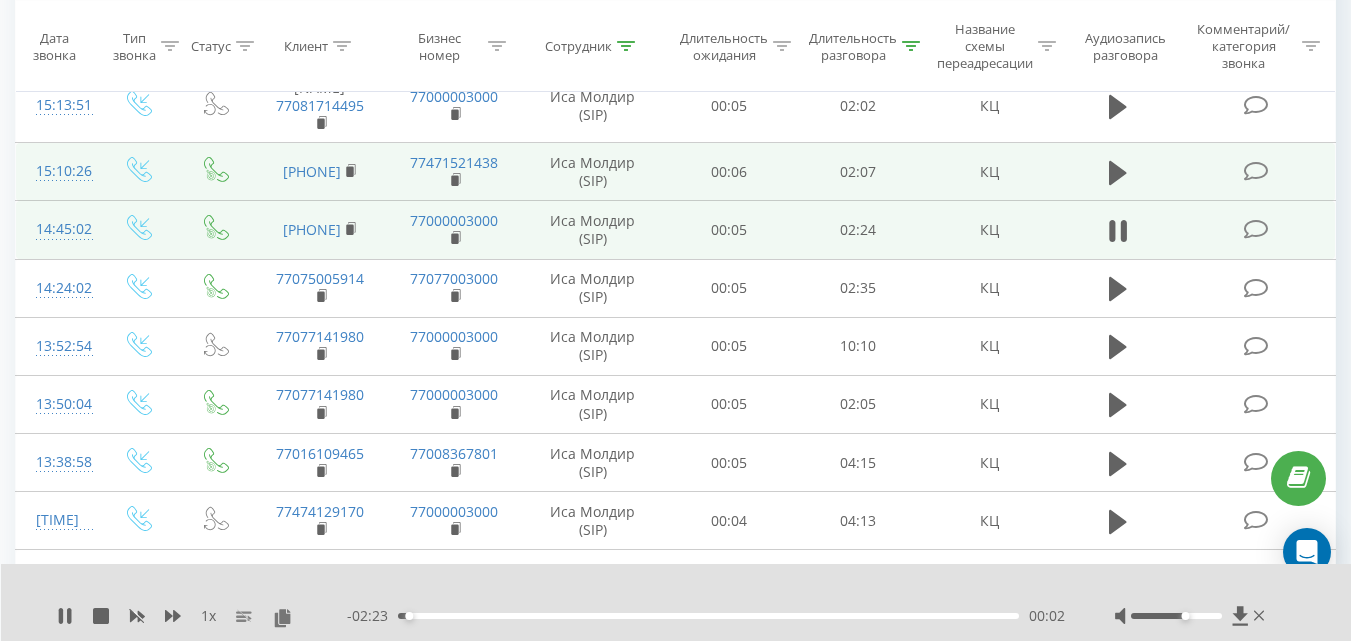 scroll, scrollTop: 660, scrollLeft: 0, axis: vertical 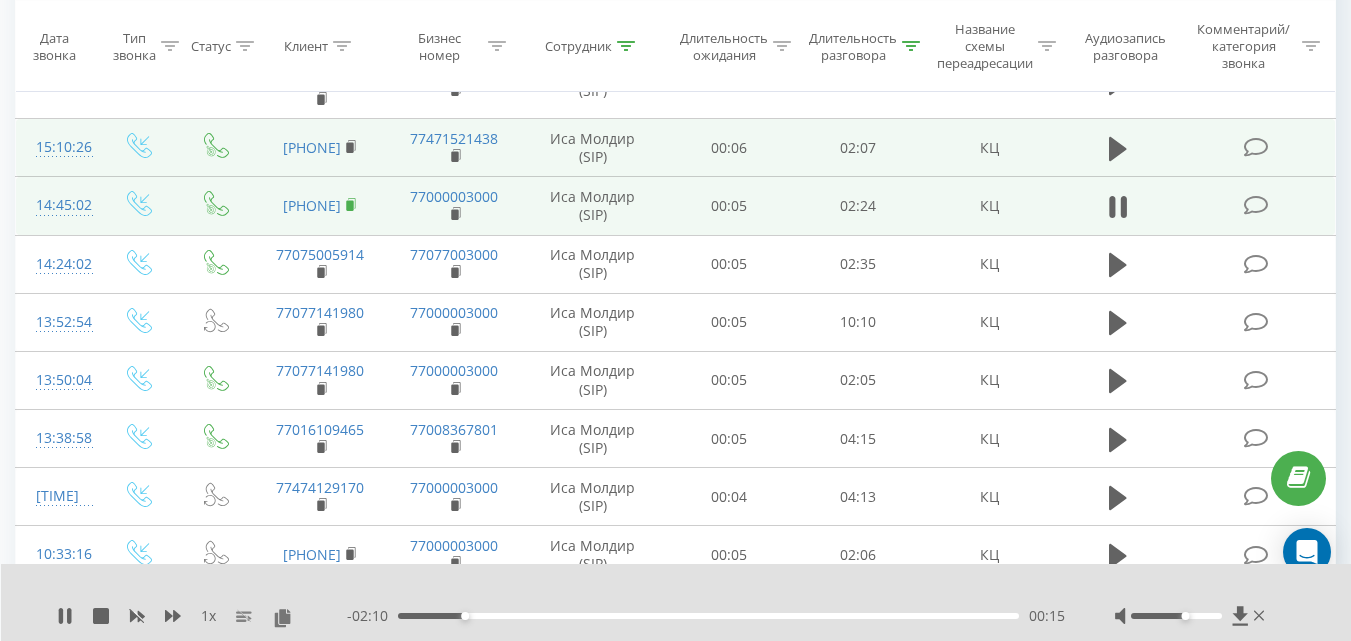 click 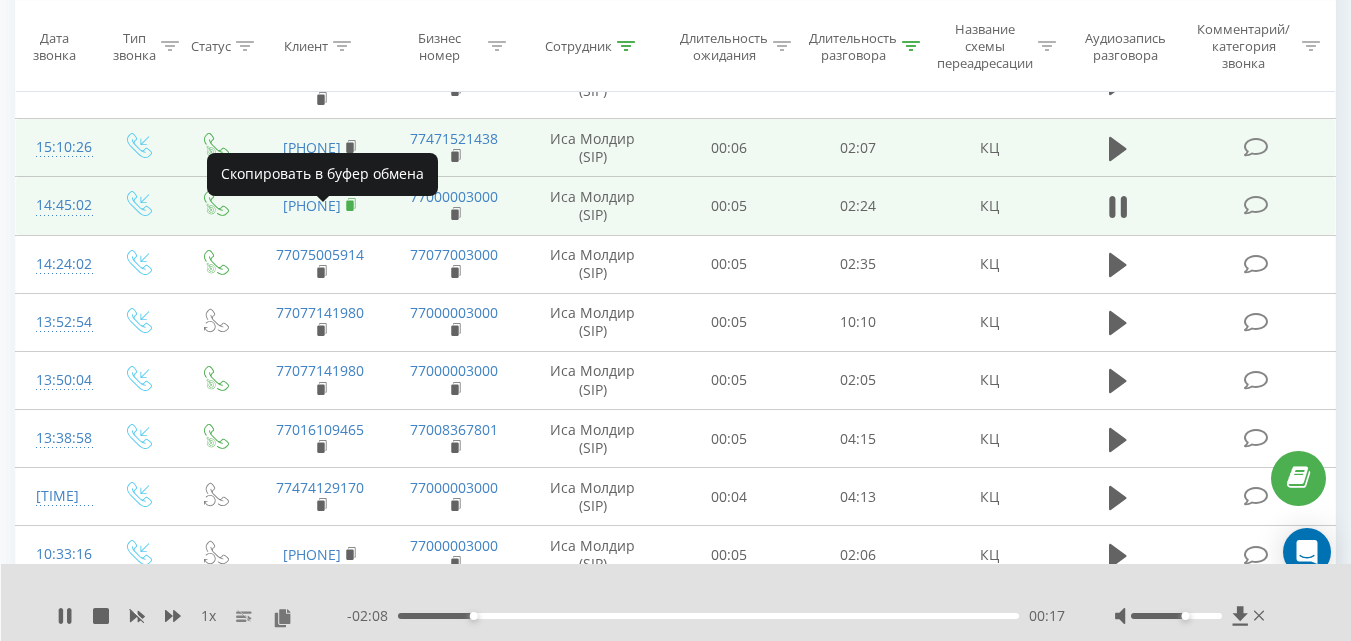 click 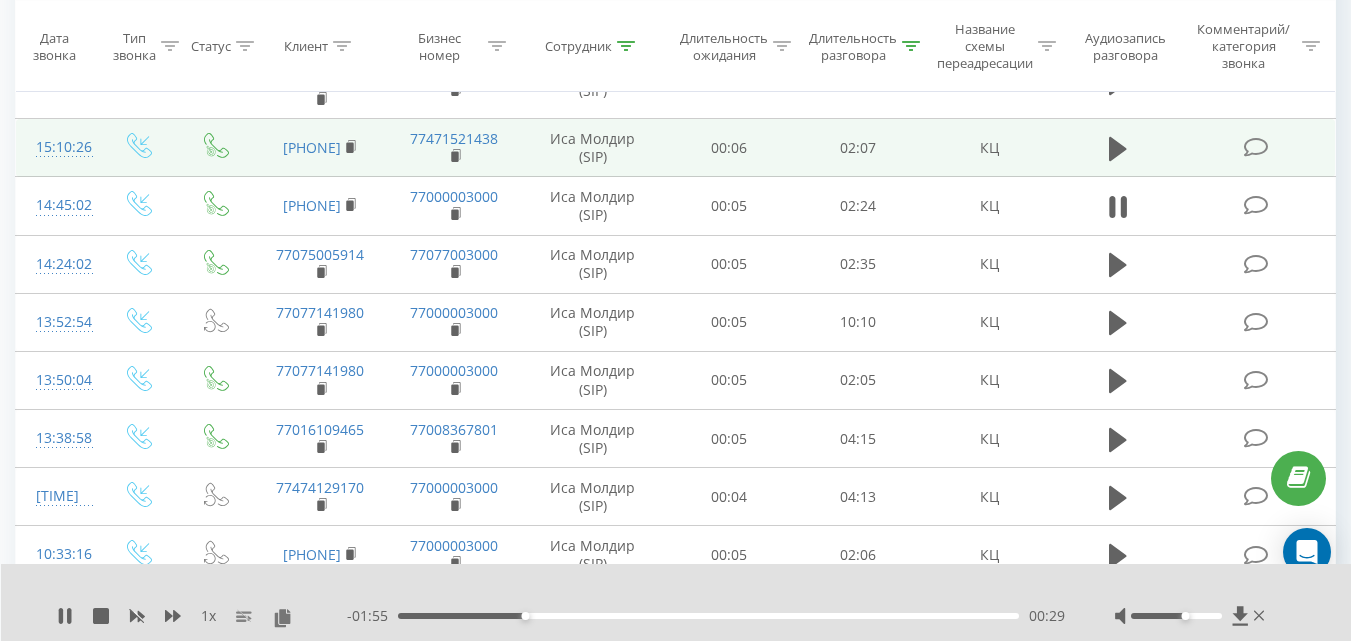 click on "- 01:55 00:29   00:29" at bounding box center (706, 616) 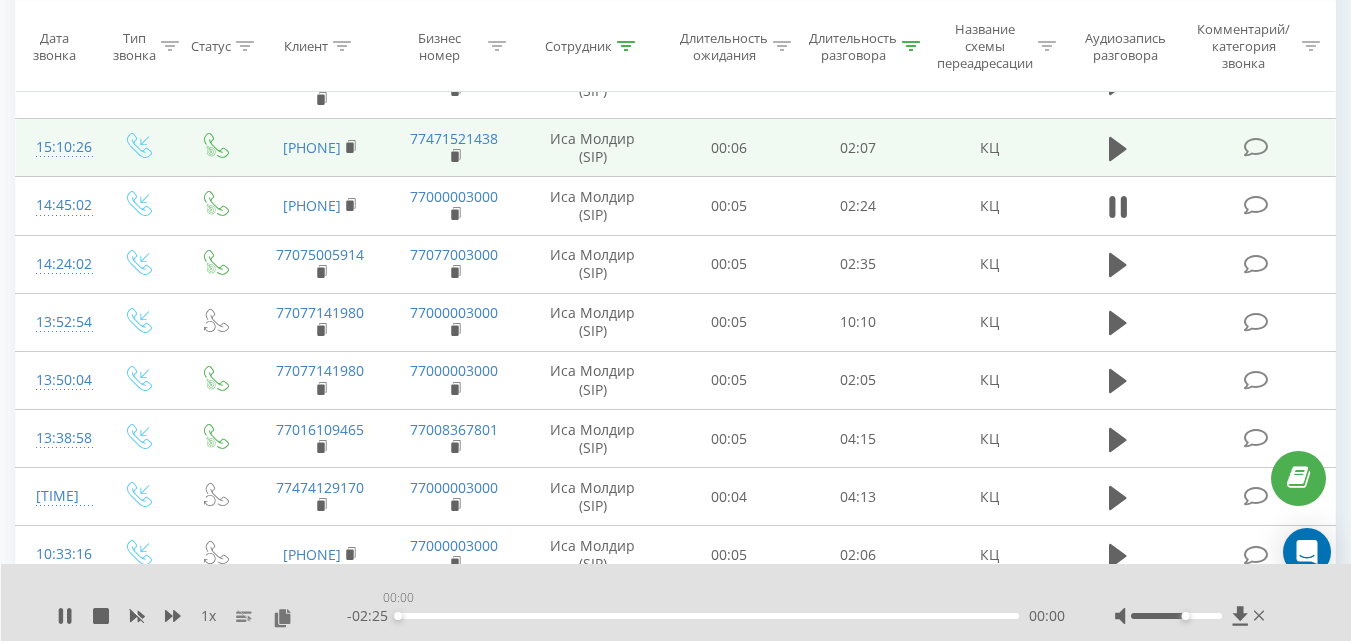 drag, startPoint x: 520, startPoint y: 615, endPoint x: 352, endPoint y: 629, distance: 168.58232 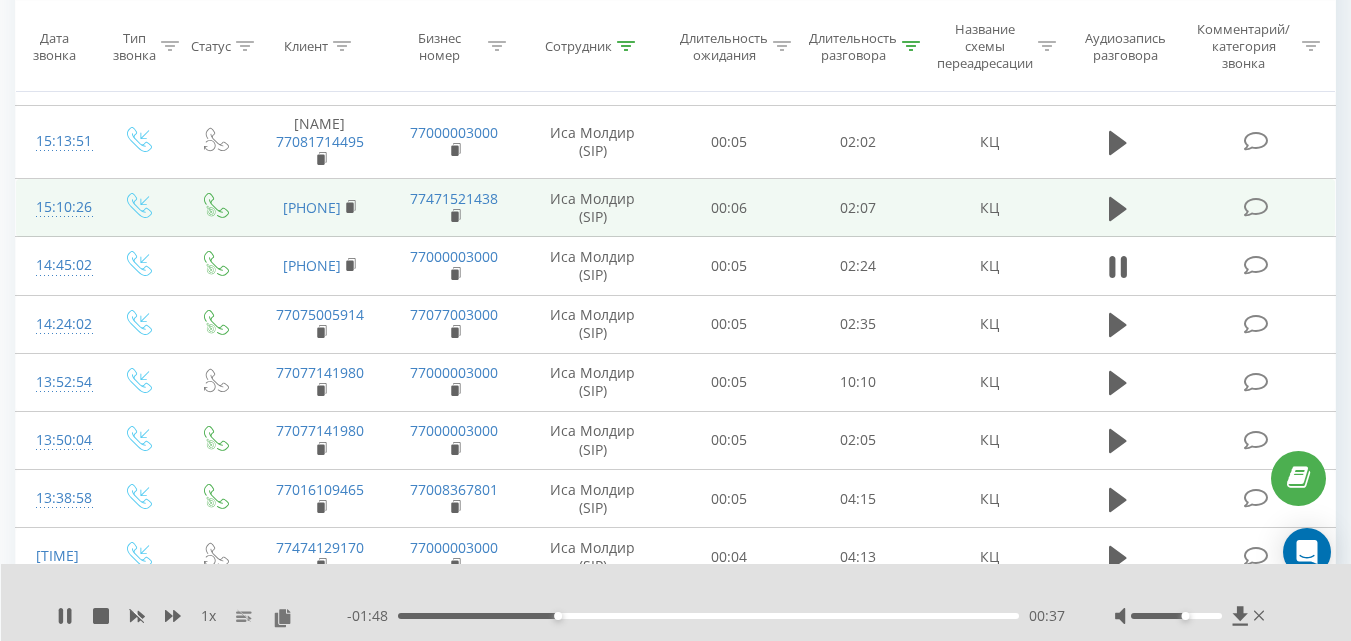 scroll, scrollTop: 624, scrollLeft: 0, axis: vertical 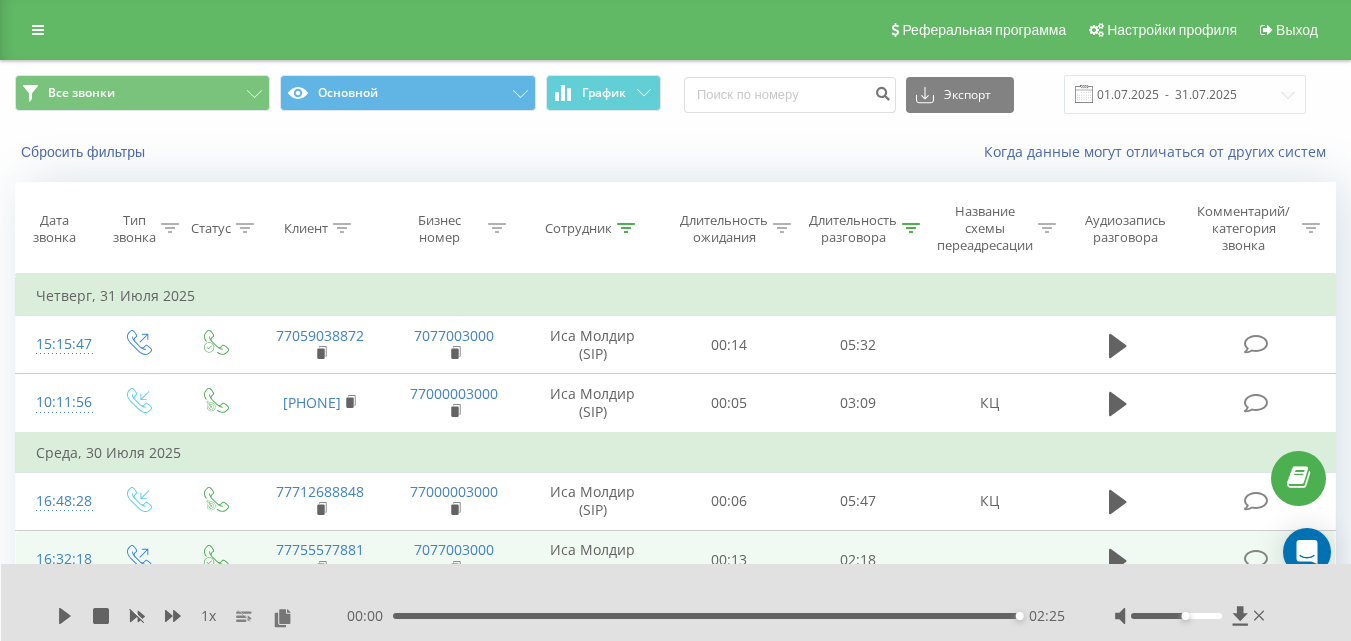 click 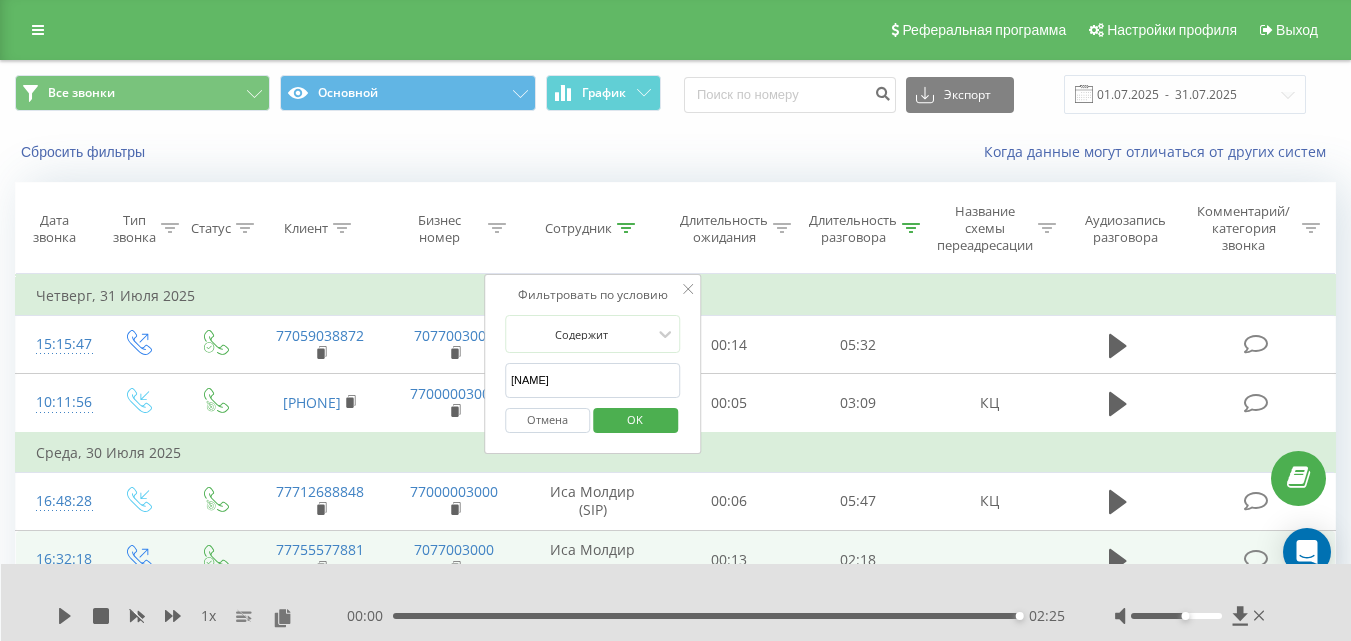click on "Молдир" at bounding box center [593, 380] 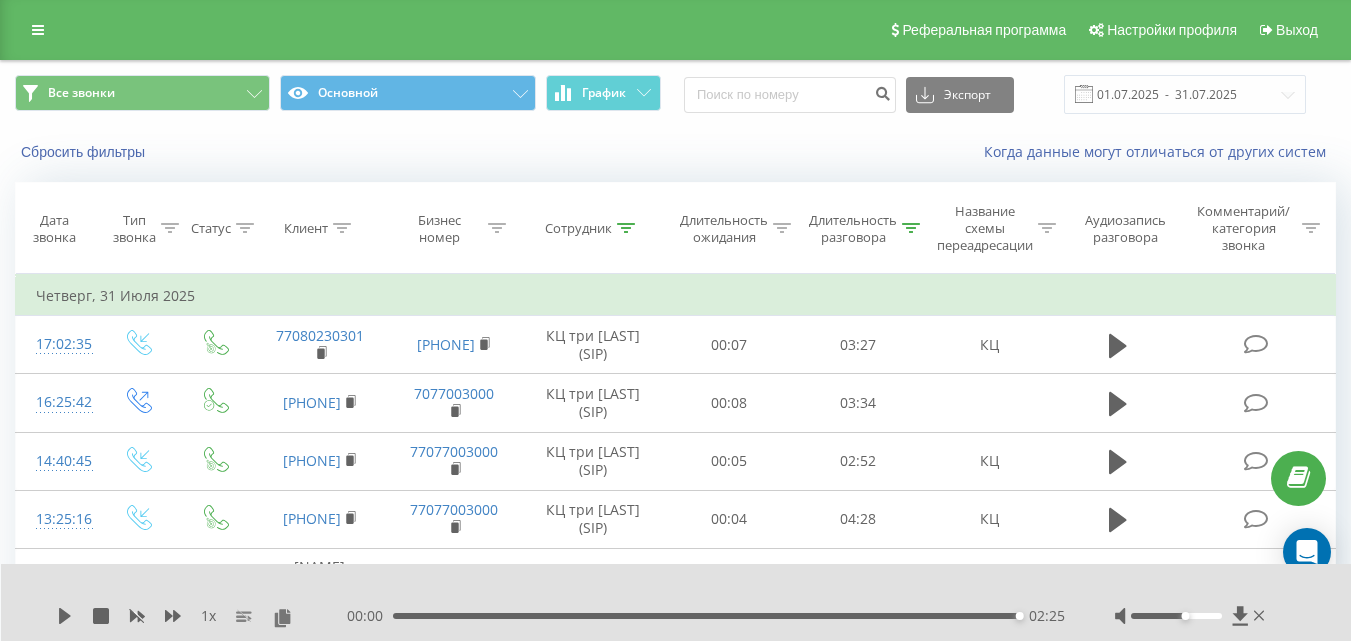 click 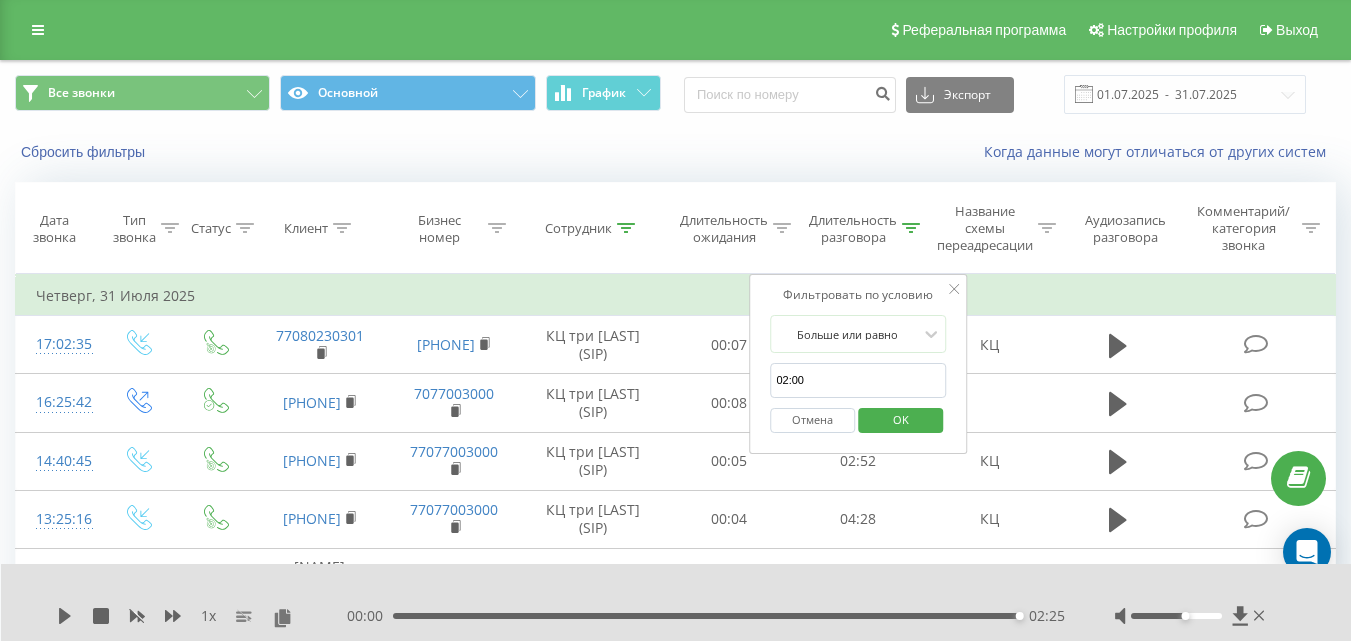 click on "Длительность разговора" at bounding box center [858, 228] 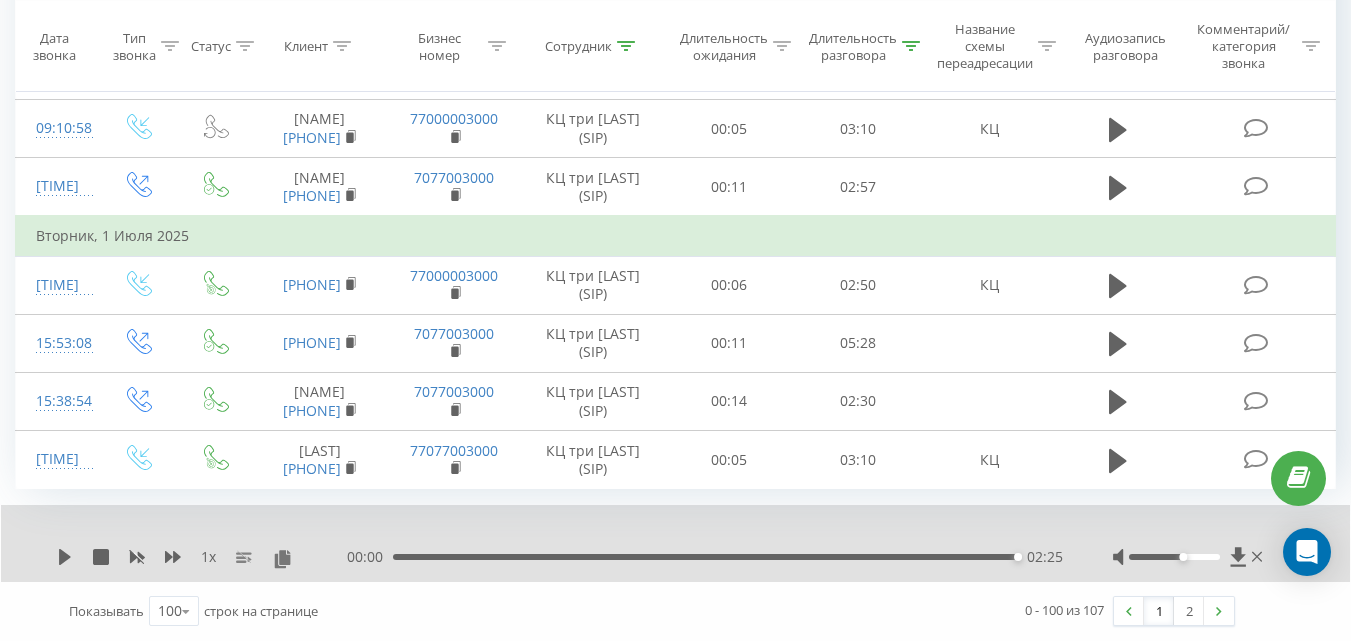 scroll, scrollTop: 7264, scrollLeft: 0, axis: vertical 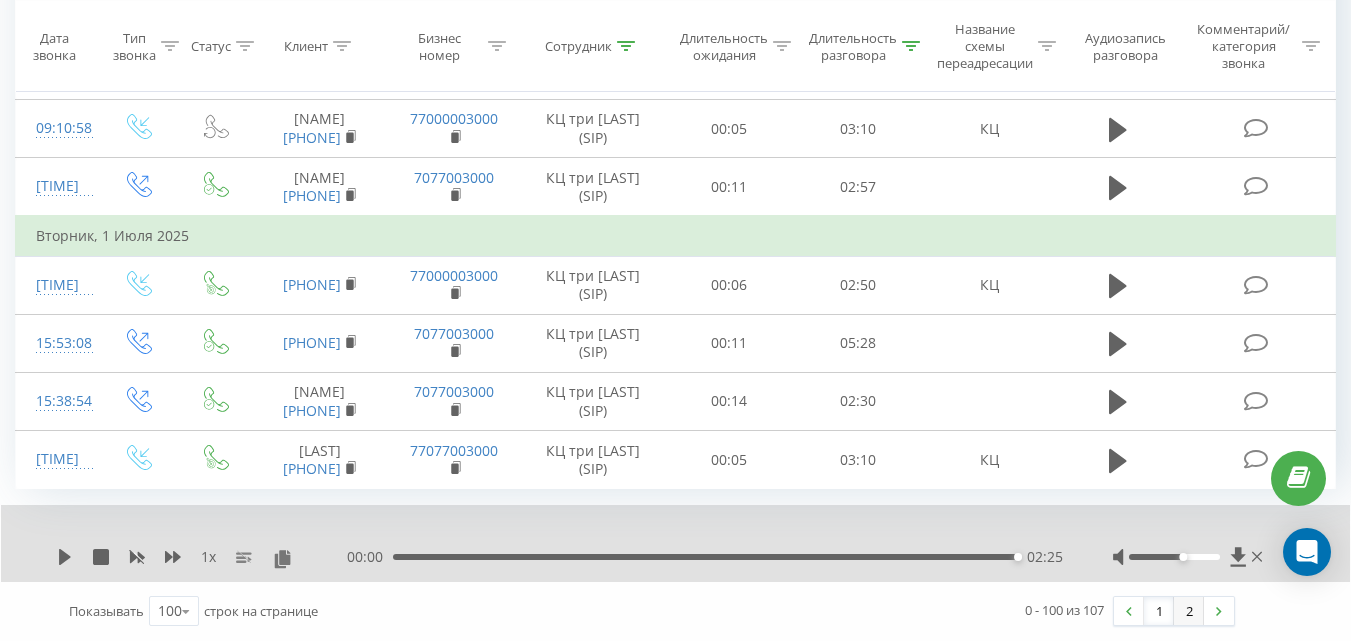 click on "2" at bounding box center [1189, 611] 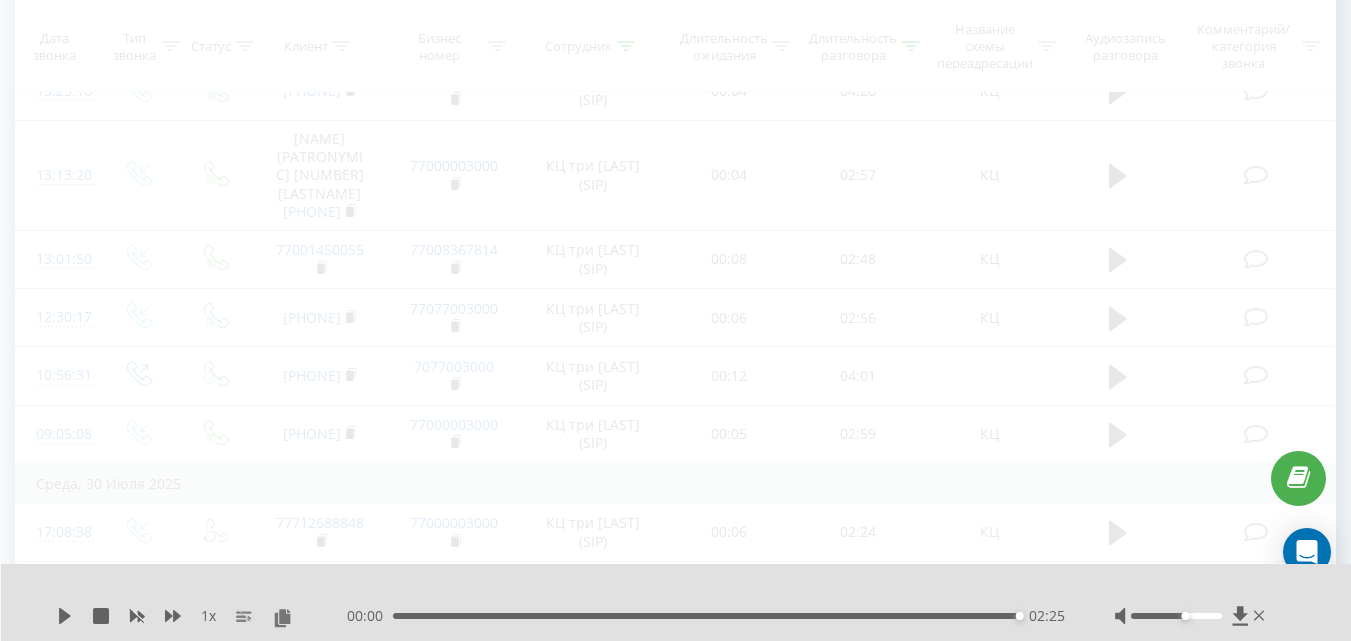 scroll, scrollTop: 132, scrollLeft: 0, axis: vertical 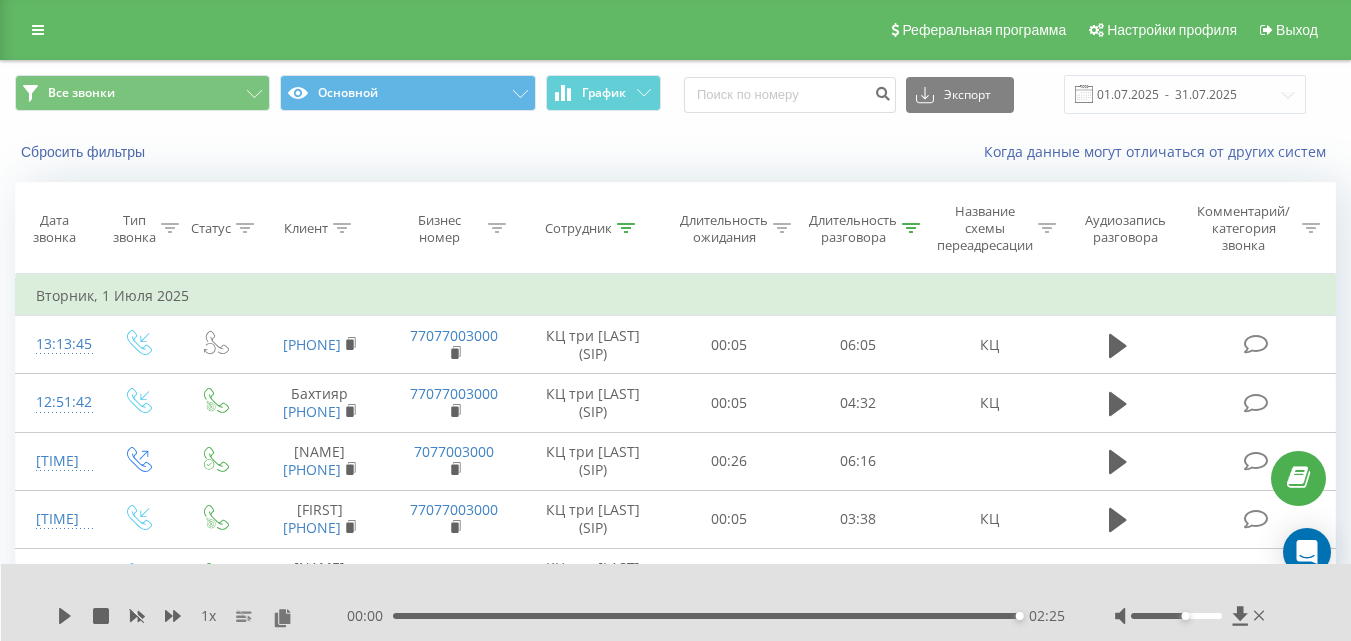 click on "Все звонки Основной График Экспорт .csv .xls .xlsx 01.07.2025  -  31.07.2025" at bounding box center [675, 94] 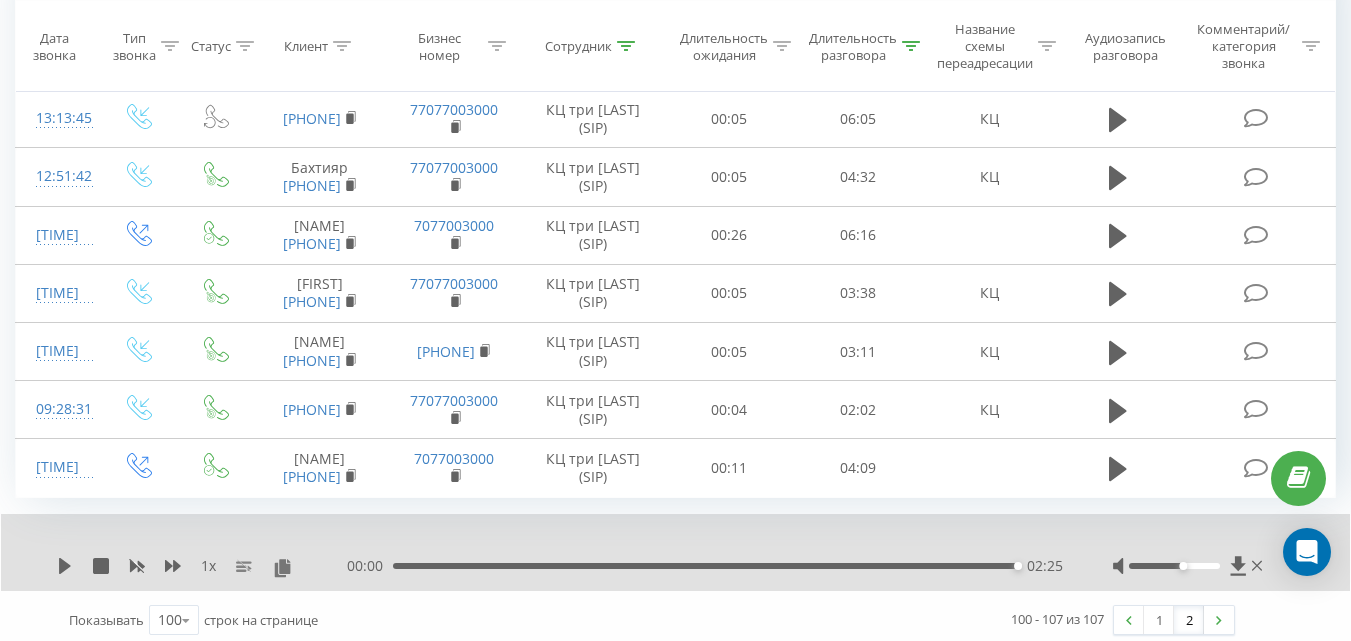 scroll, scrollTop: 229, scrollLeft: 0, axis: vertical 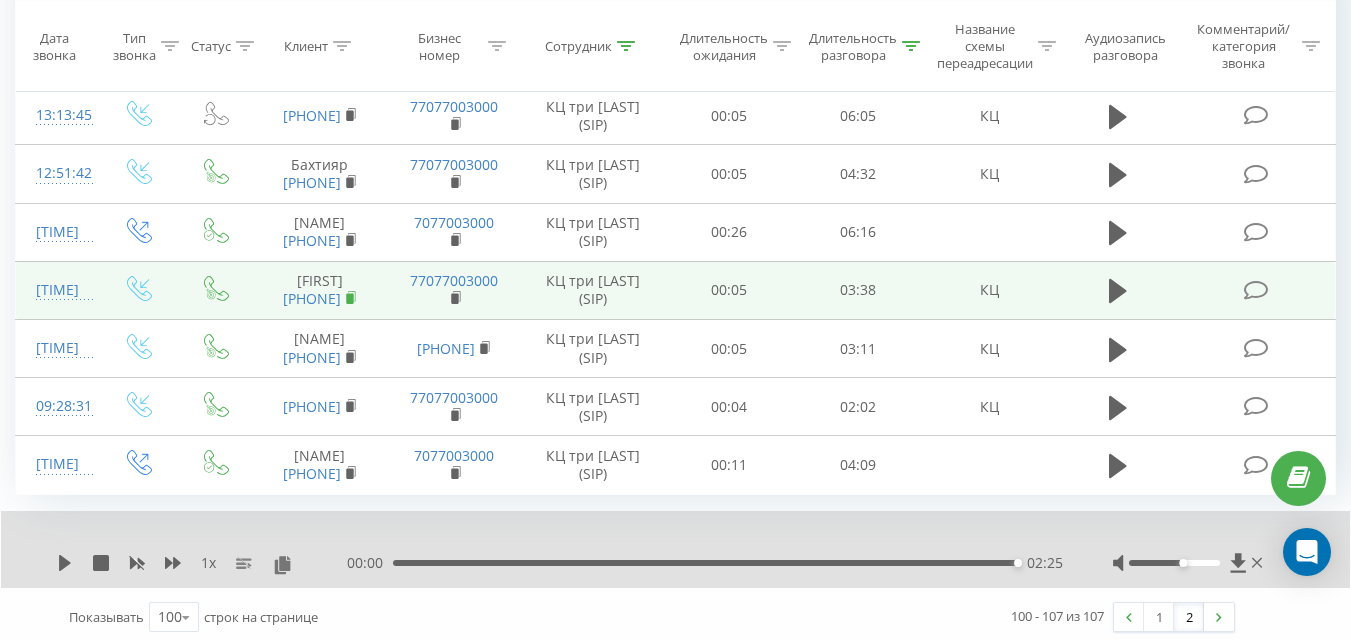 click 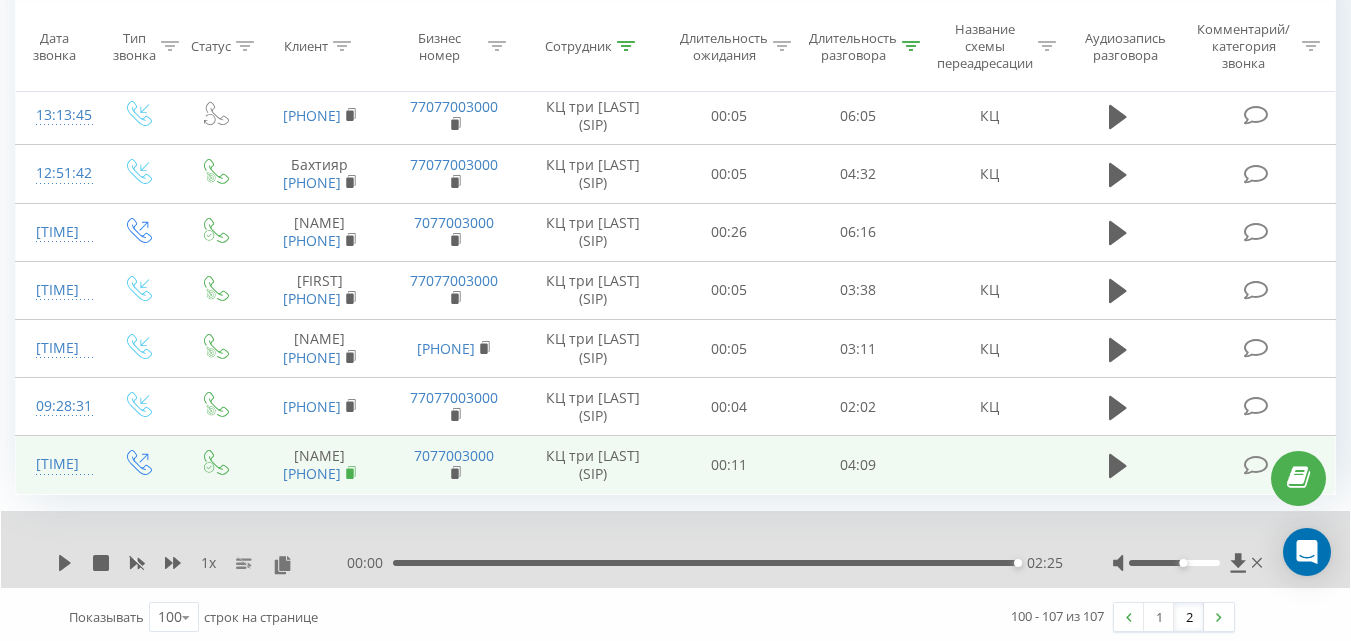click 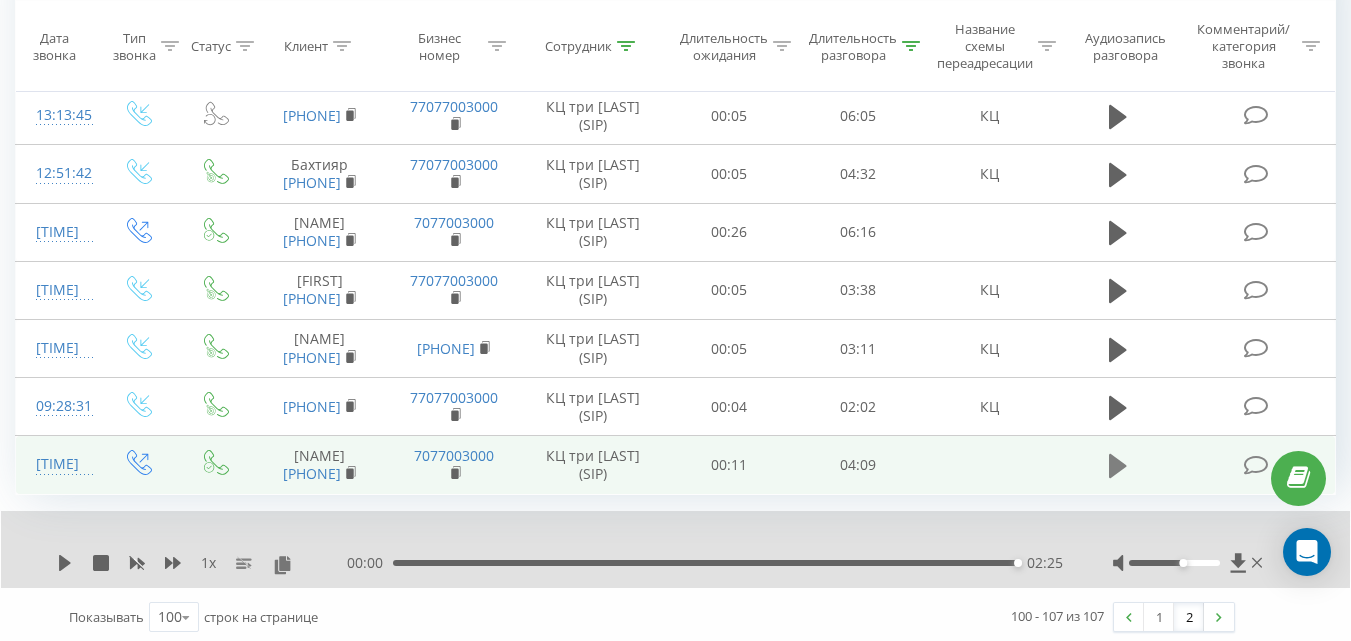 click at bounding box center (1118, 466) 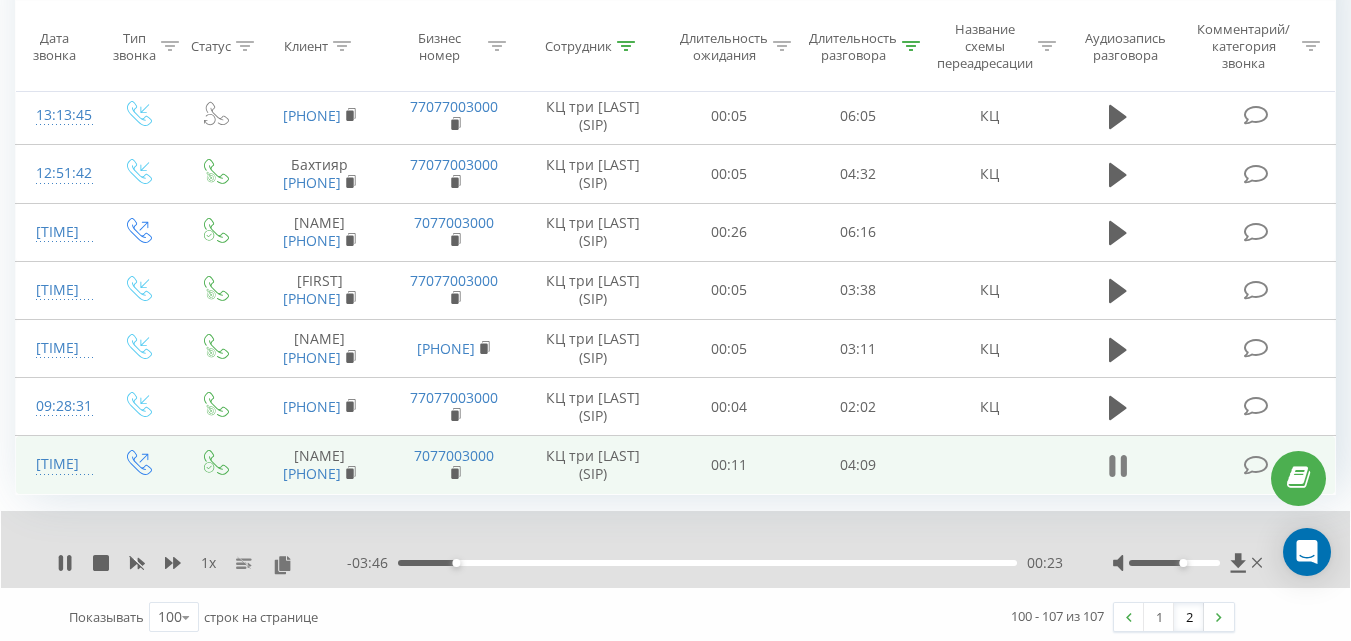 click 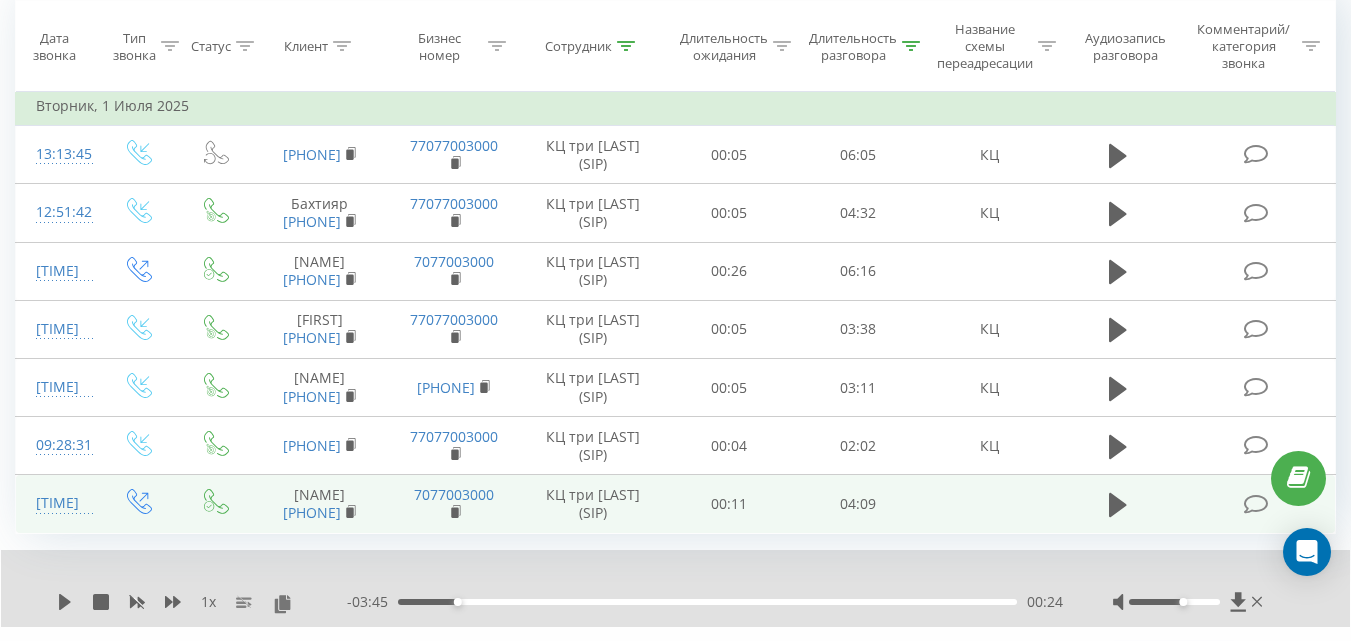 scroll, scrollTop: 188, scrollLeft: 0, axis: vertical 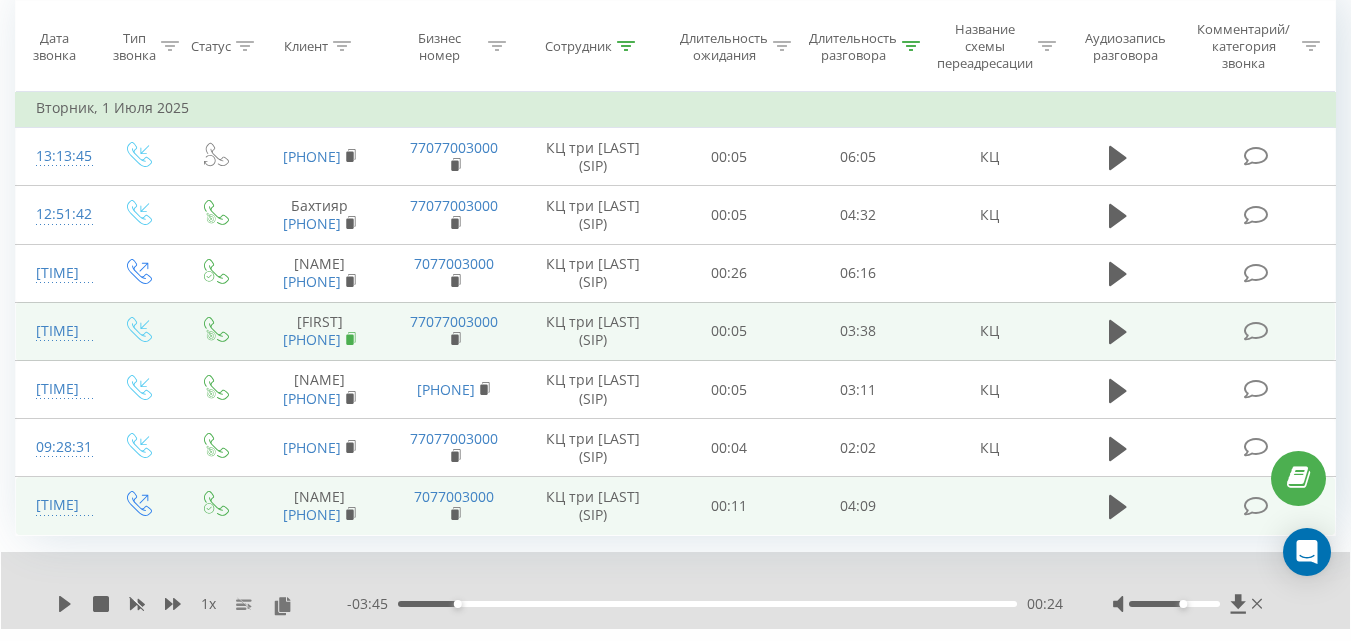 click 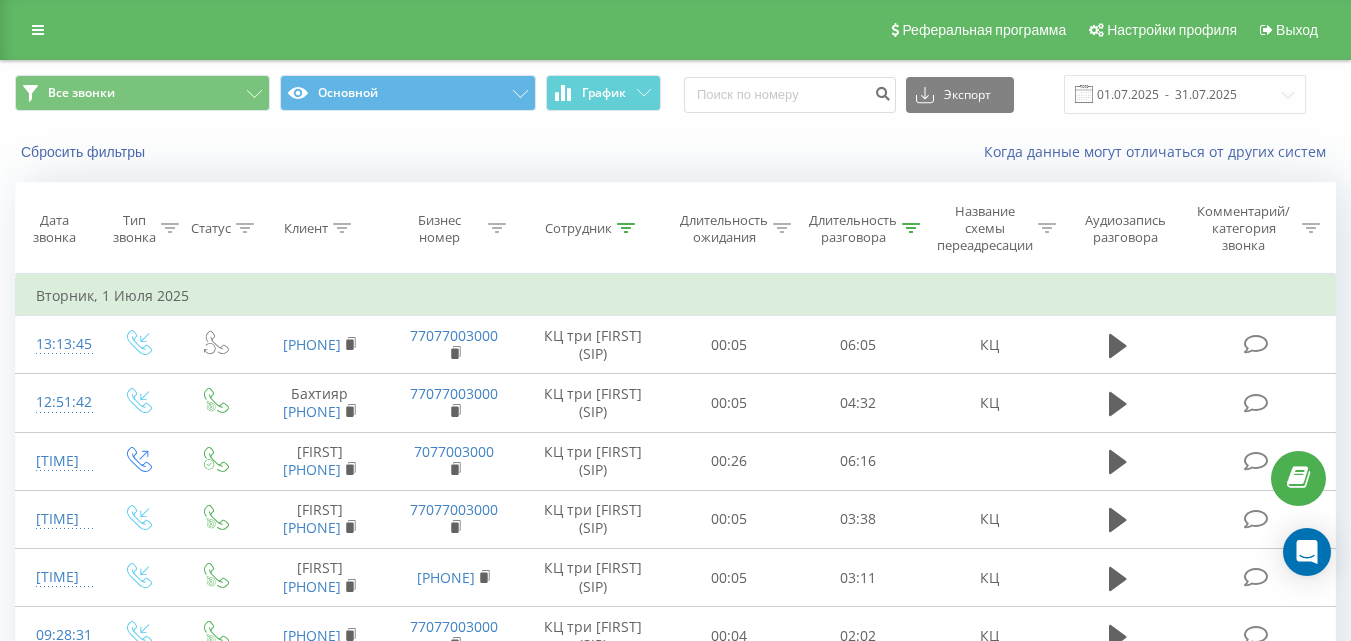 scroll, scrollTop: 188, scrollLeft: 0, axis: vertical 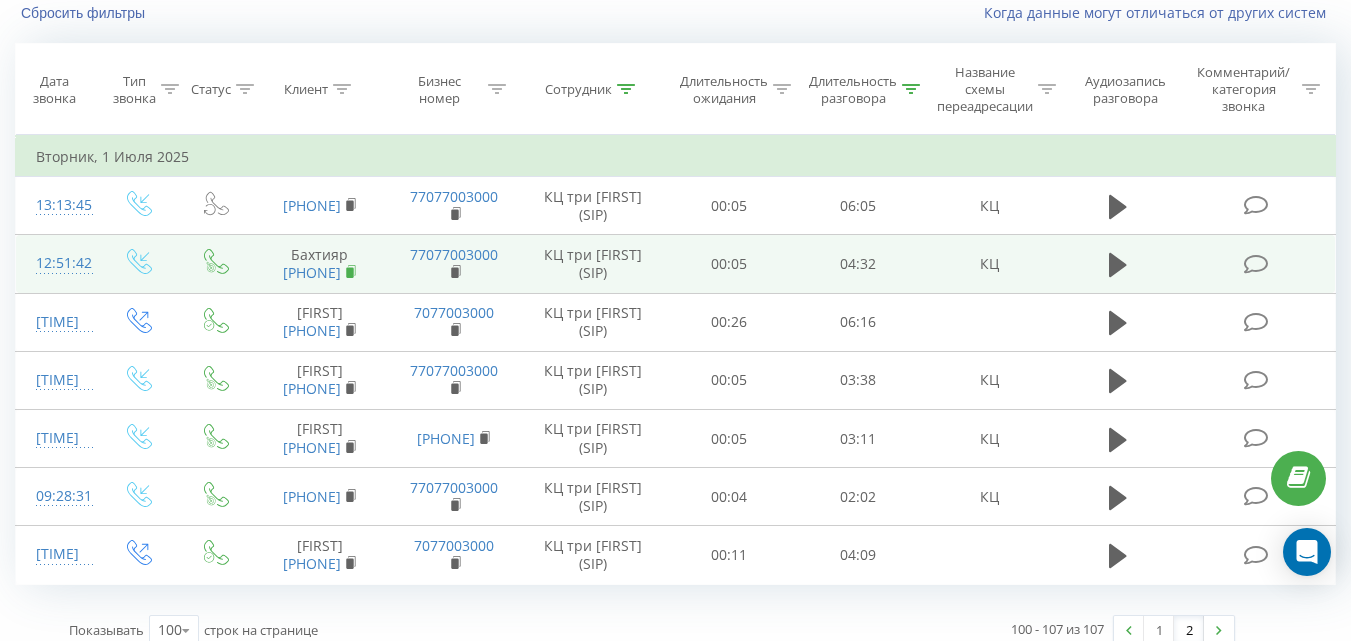 click 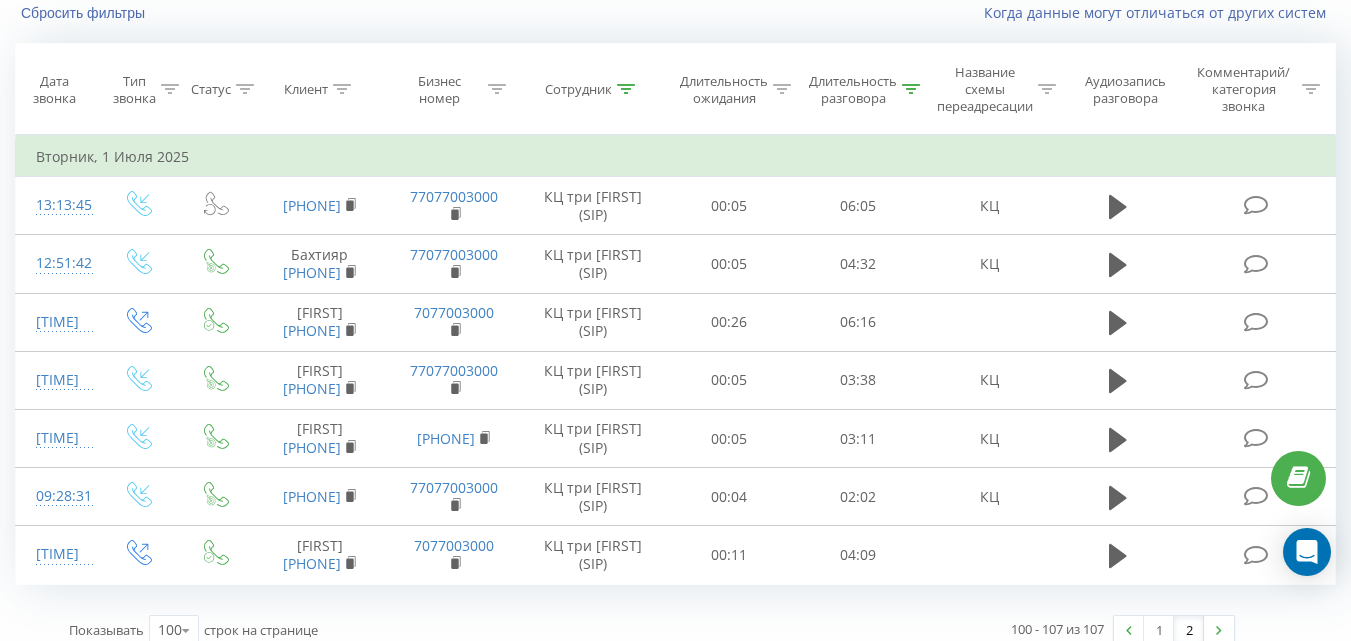 scroll, scrollTop: 234, scrollLeft: 0, axis: vertical 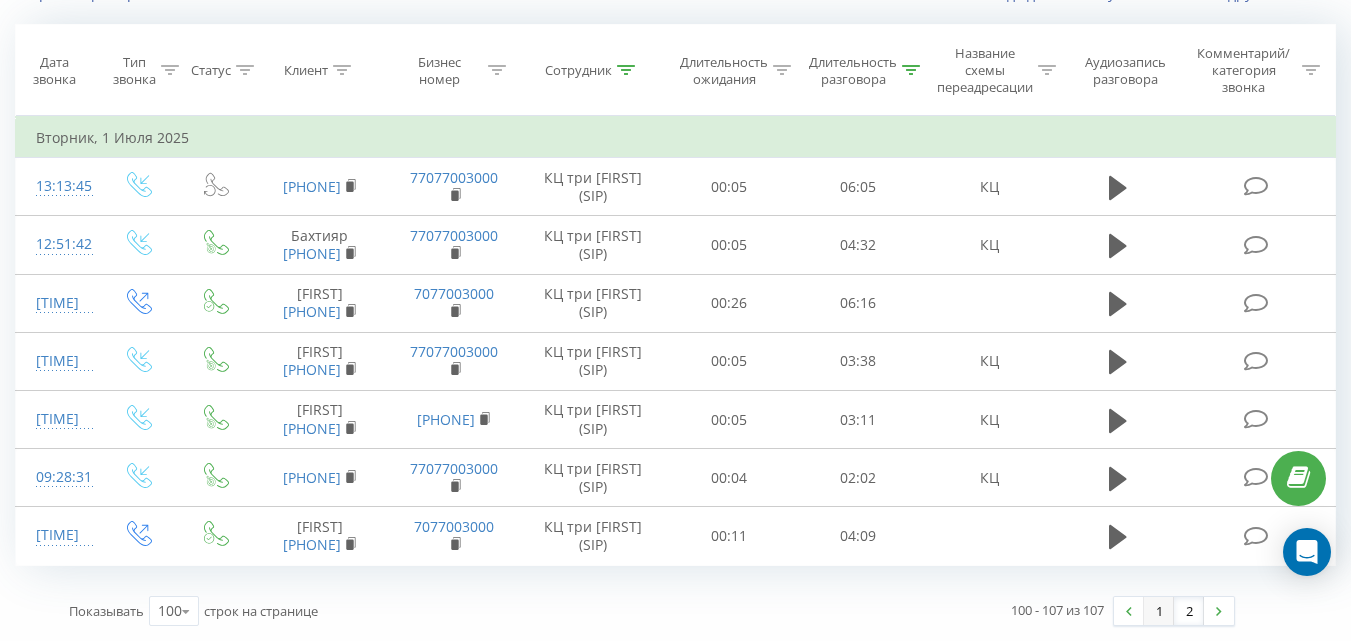 click on "1" at bounding box center [1159, 611] 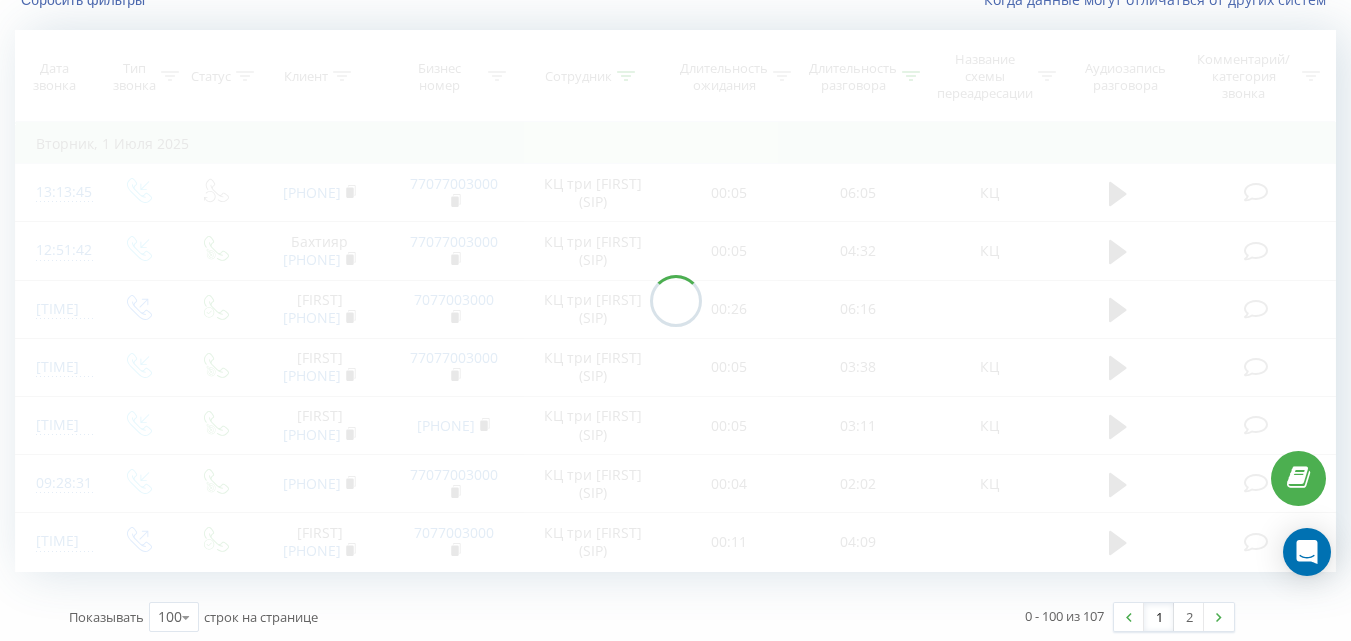scroll, scrollTop: 132, scrollLeft: 0, axis: vertical 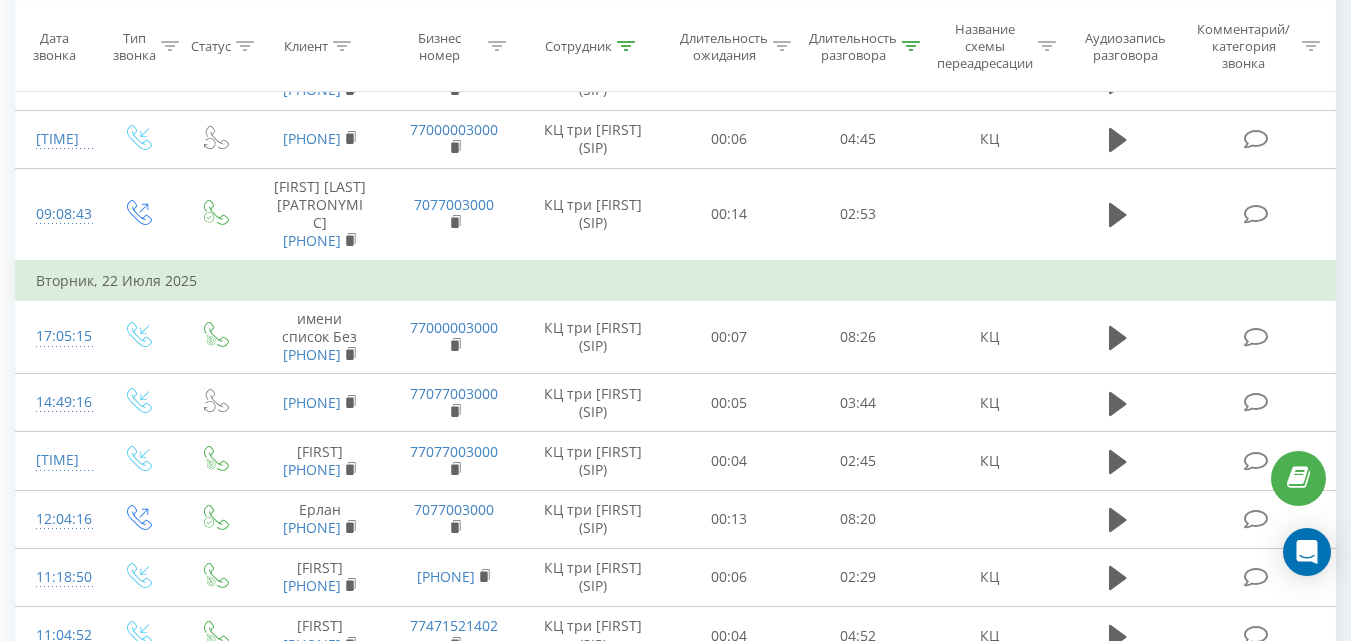 click 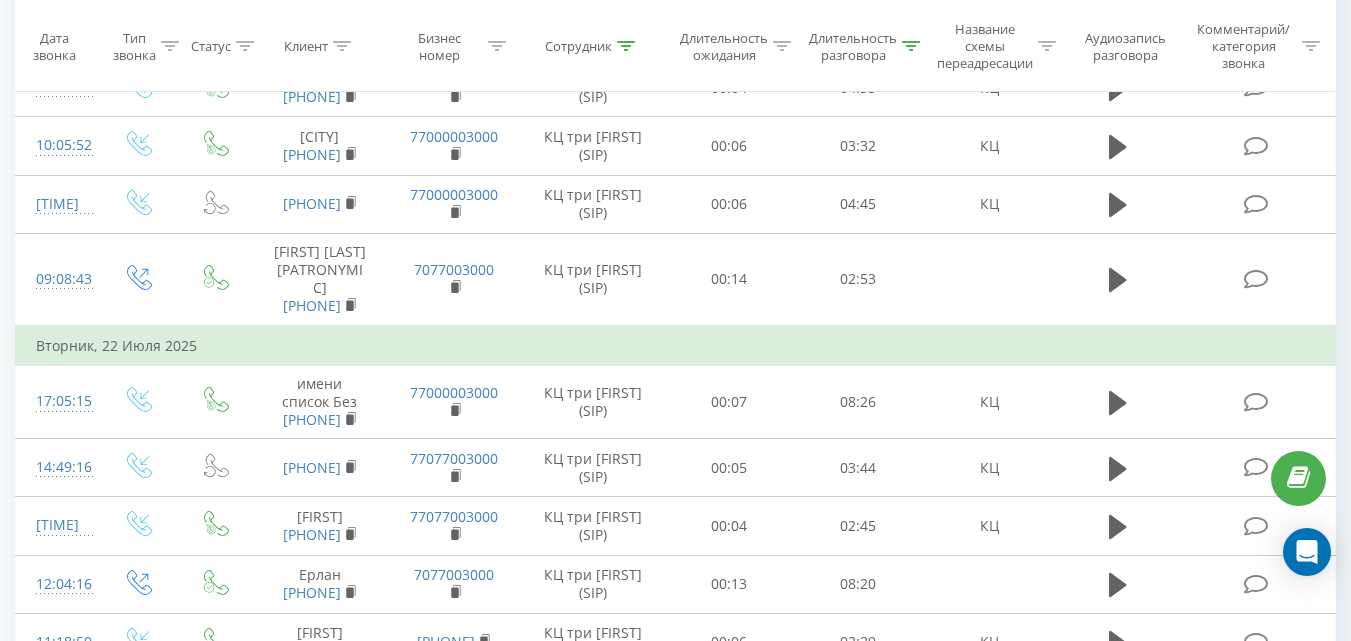 scroll, scrollTop: 3626, scrollLeft: 0, axis: vertical 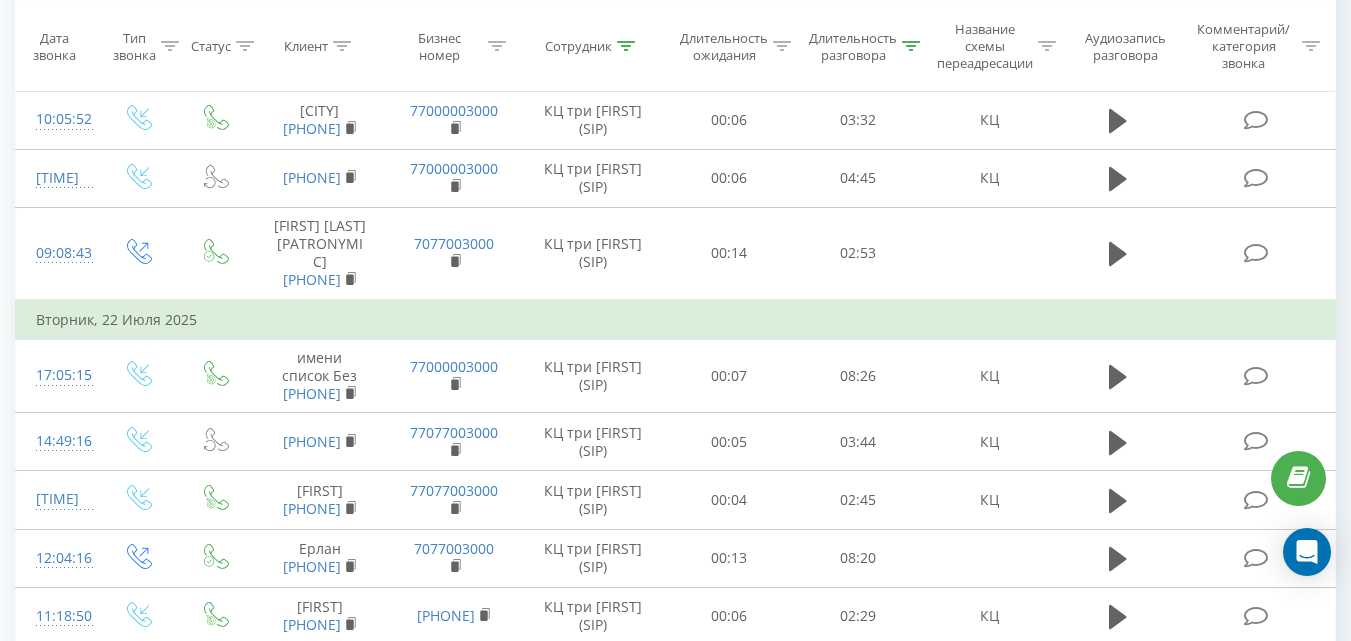 click 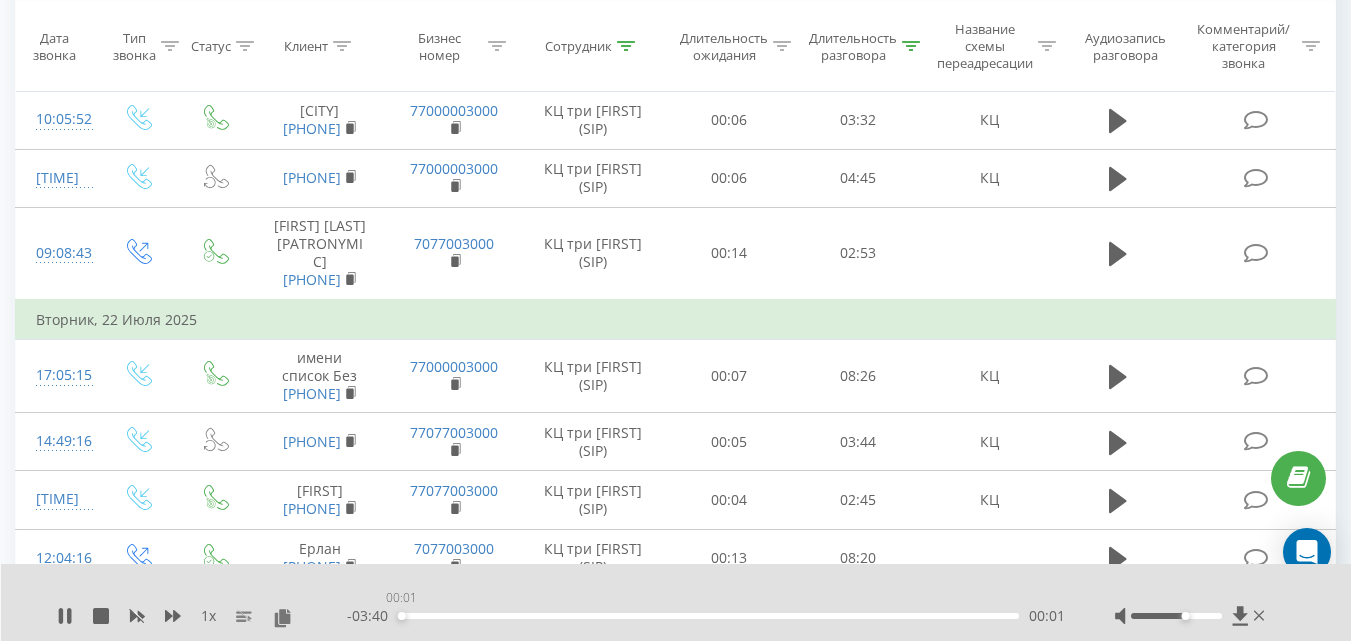 click on "00:01" at bounding box center (708, 616) 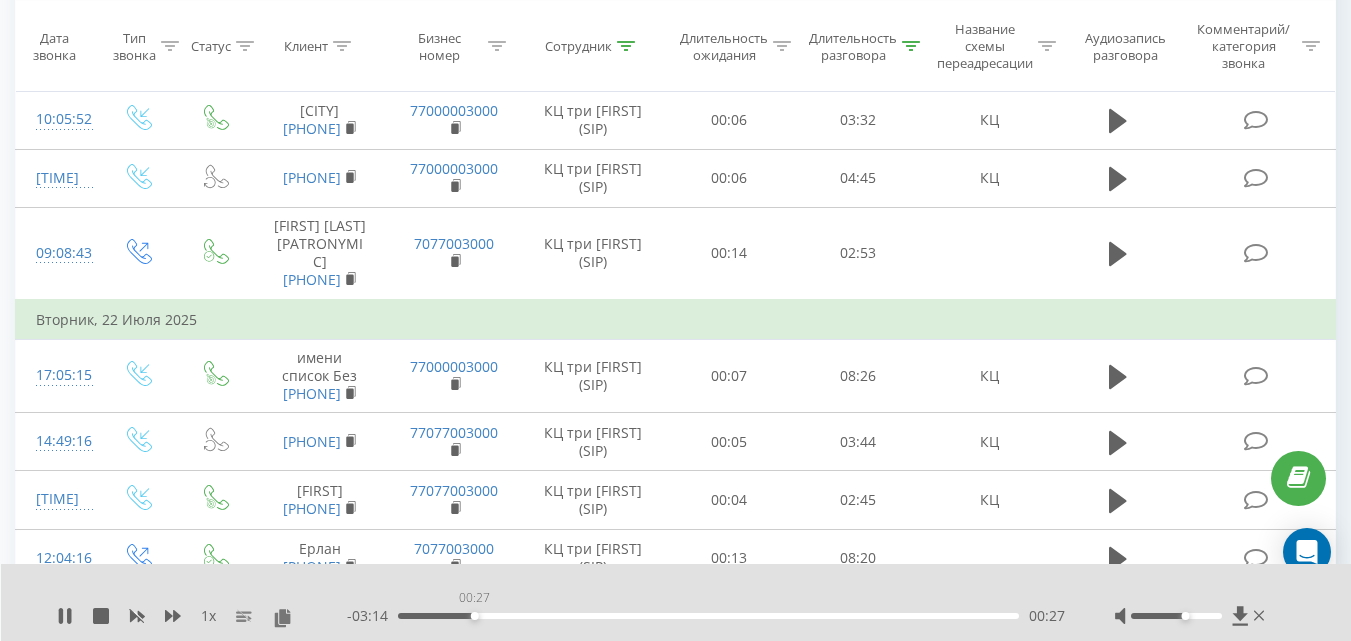 click on "00:27" at bounding box center (708, 616) 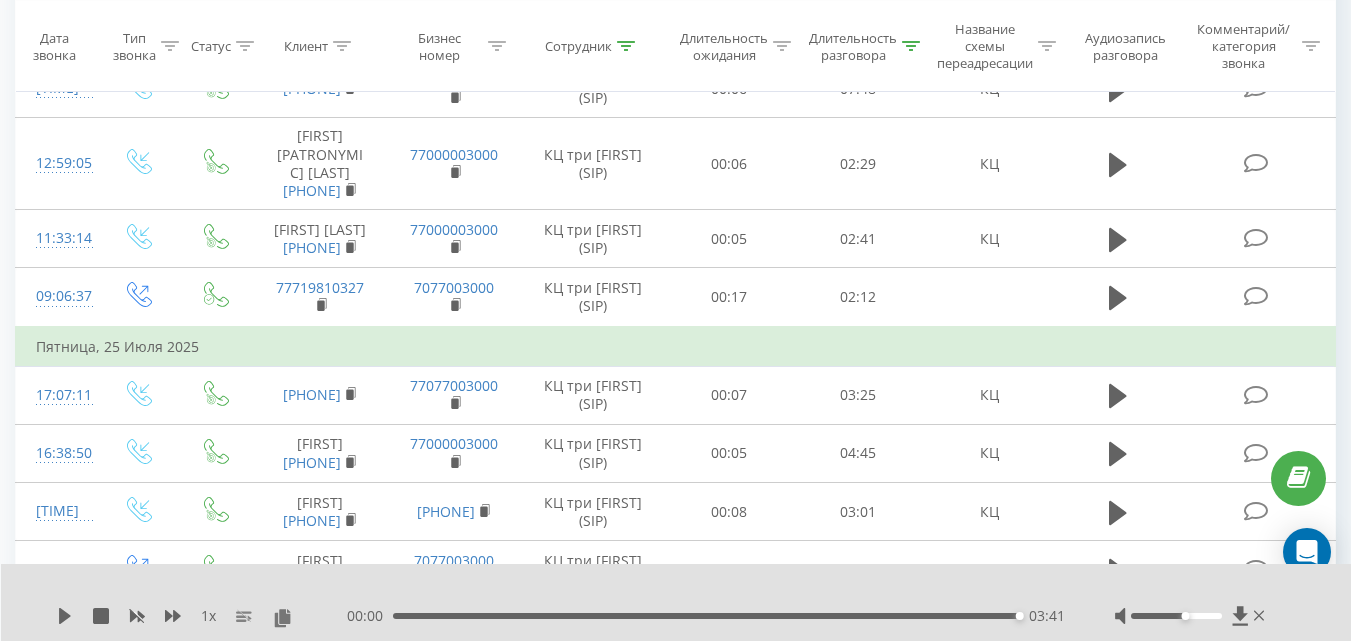 scroll, scrollTop: 2201, scrollLeft: 0, axis: vertical 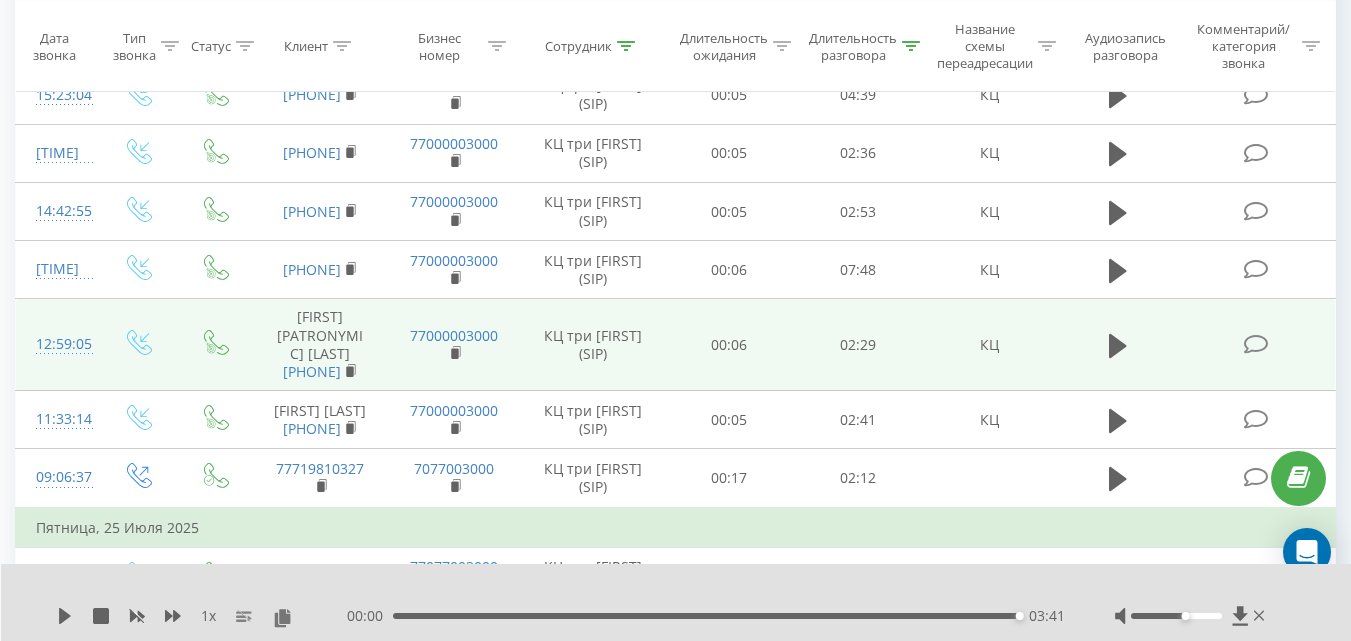 click on "[PHONE]" at bounding box center (320, 372) 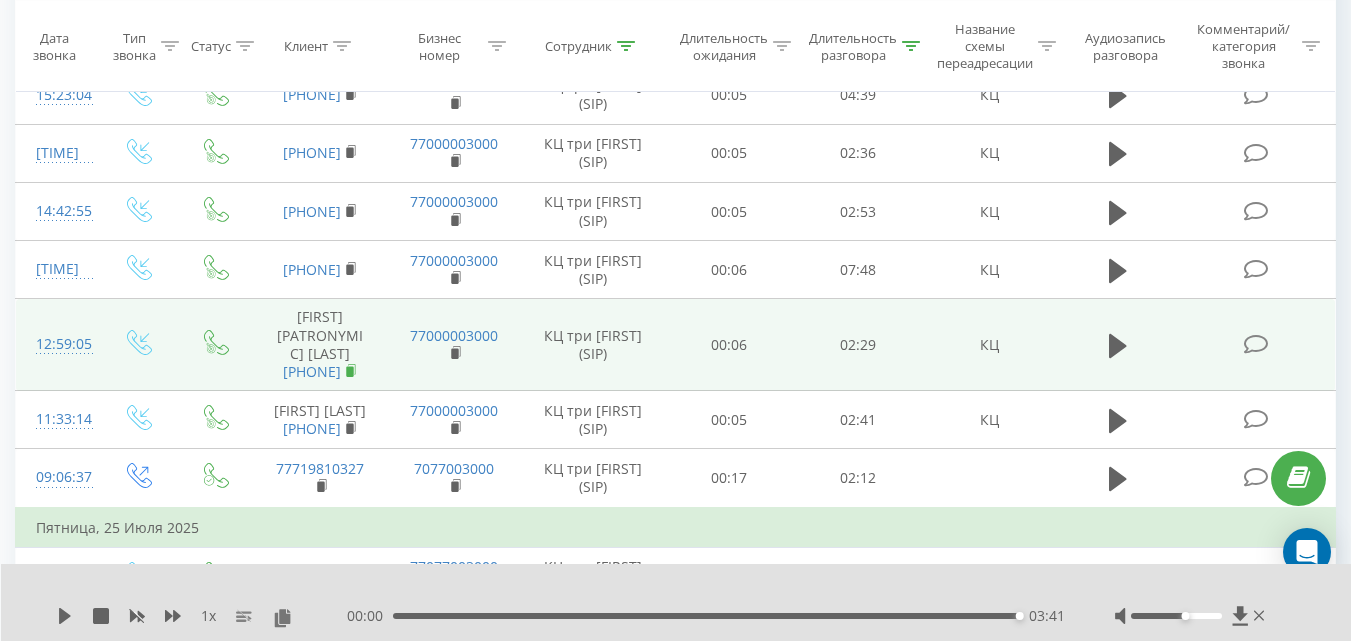 click 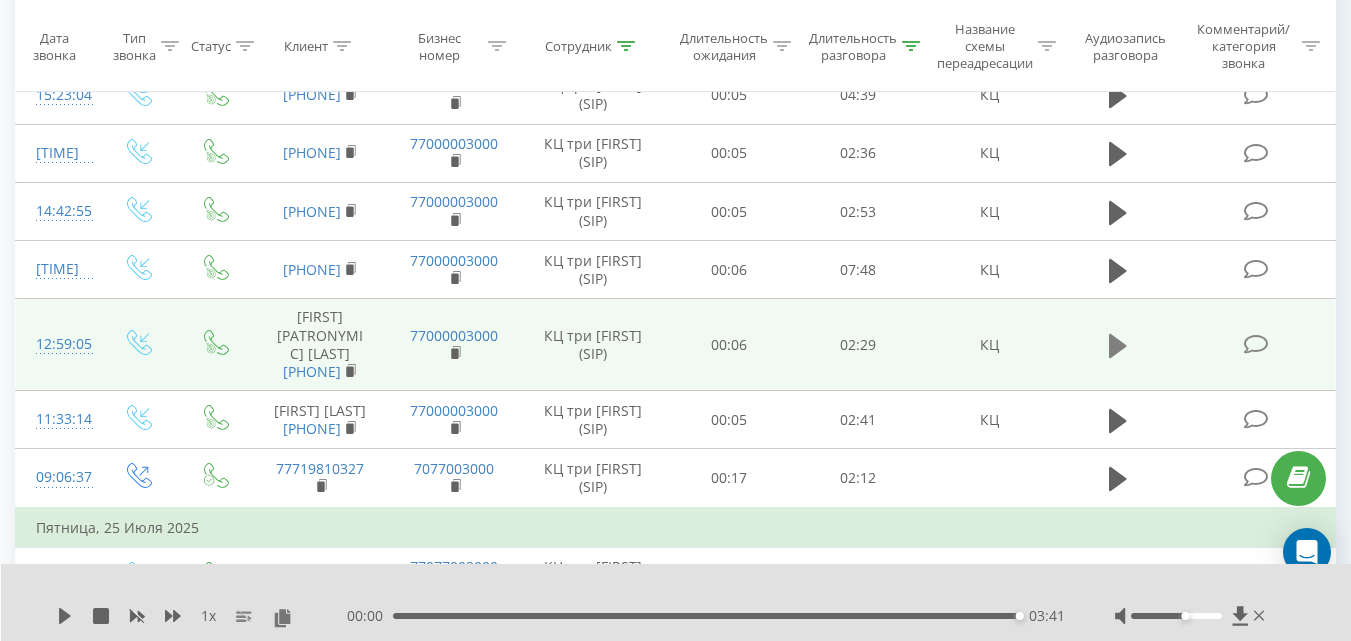 click 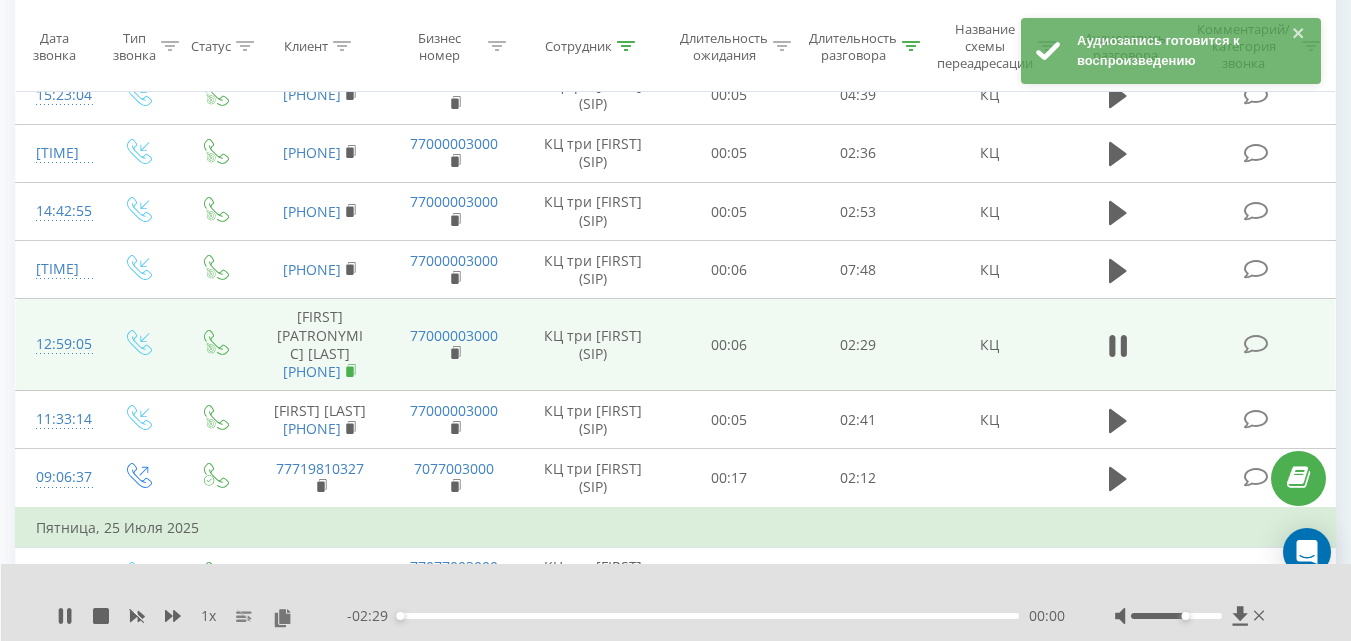 click 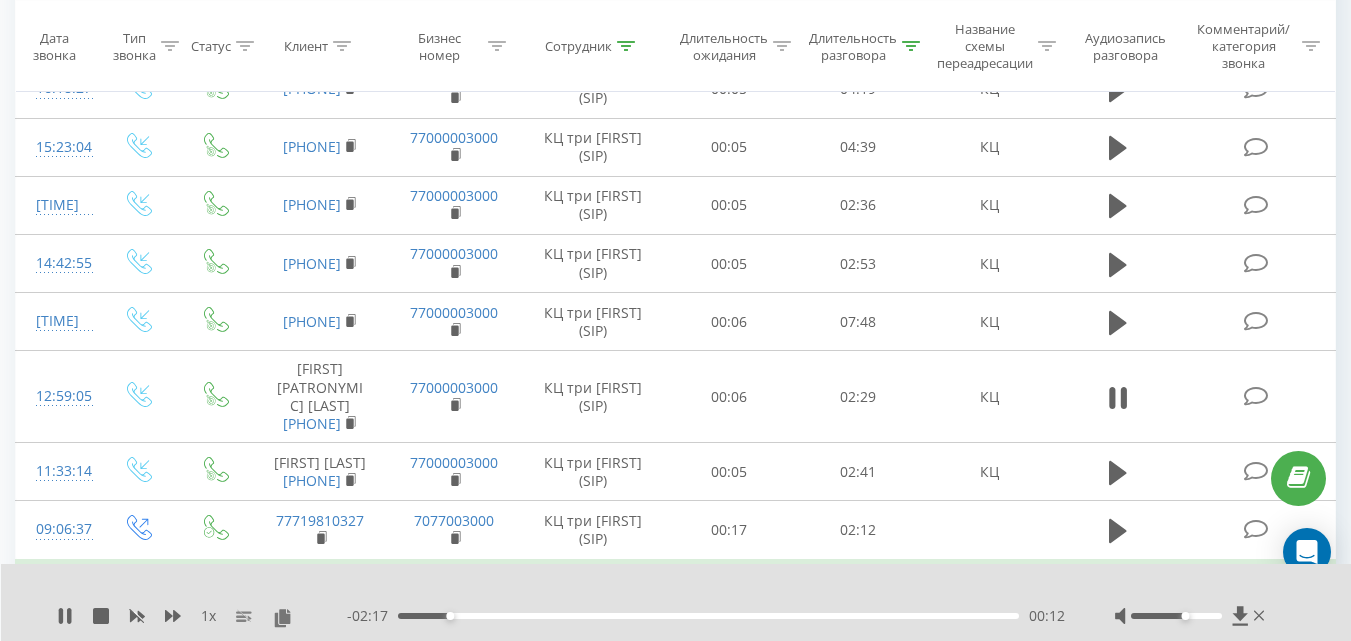 scroll, scrollTop: 1994, scrollLeft: 0, axis: vertical 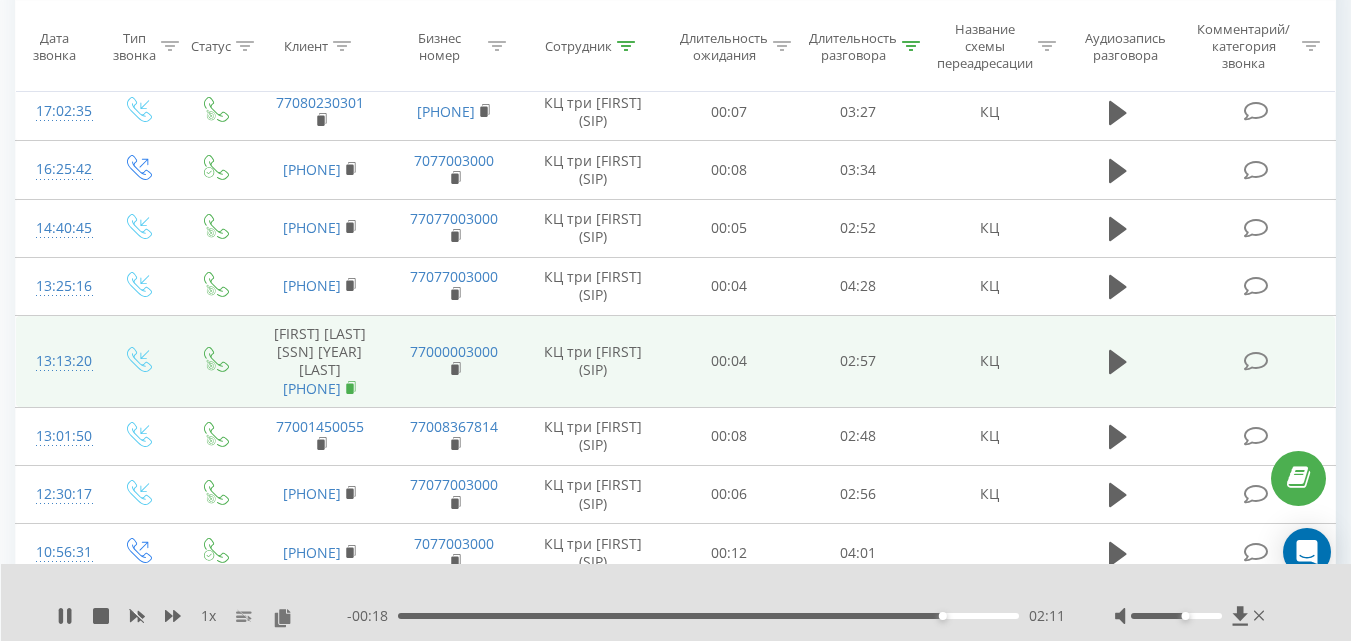 click 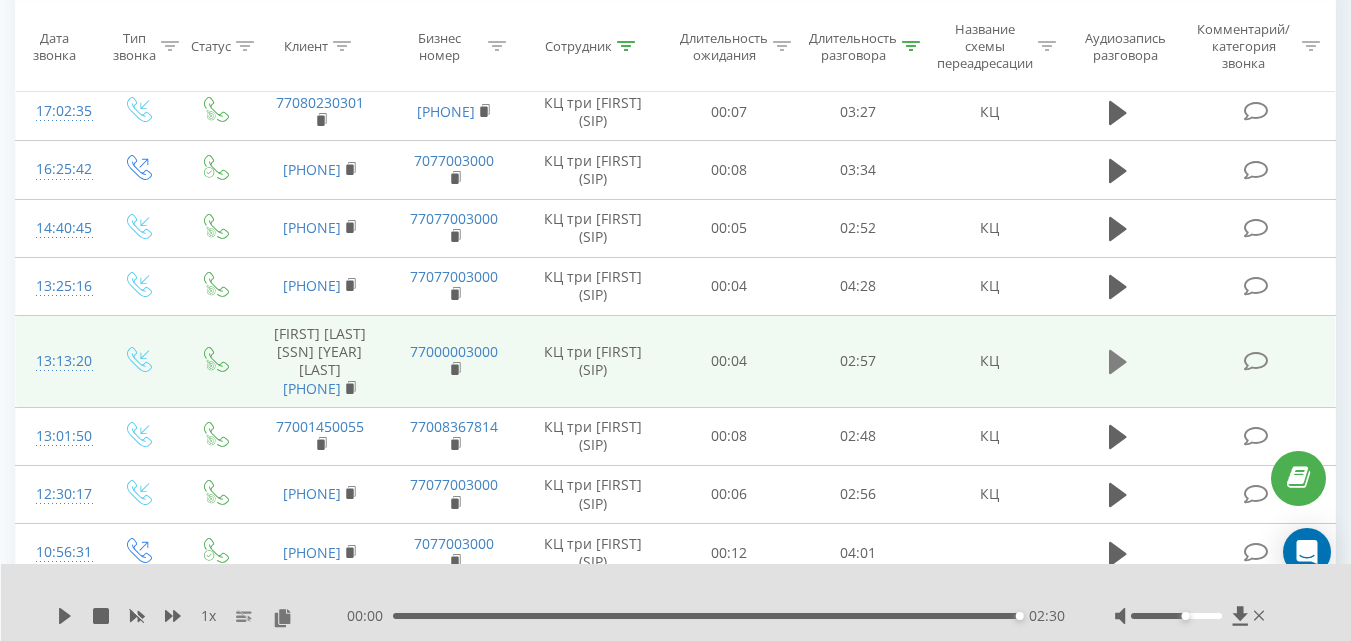 click 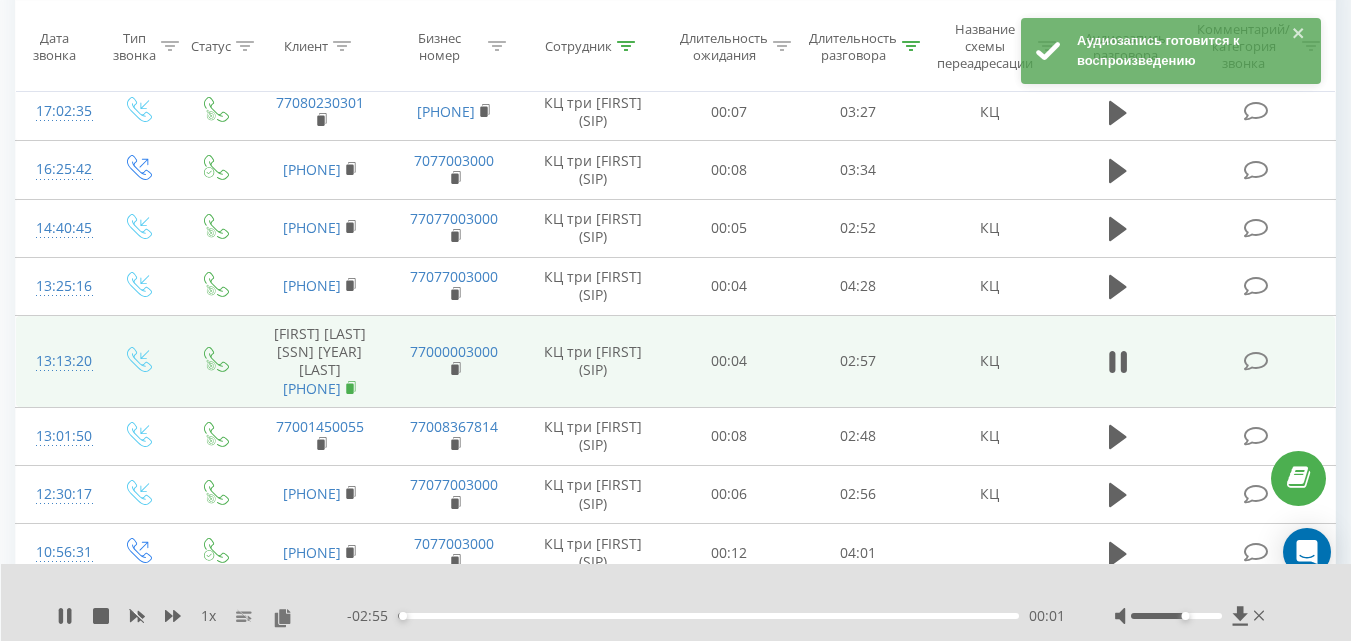 click 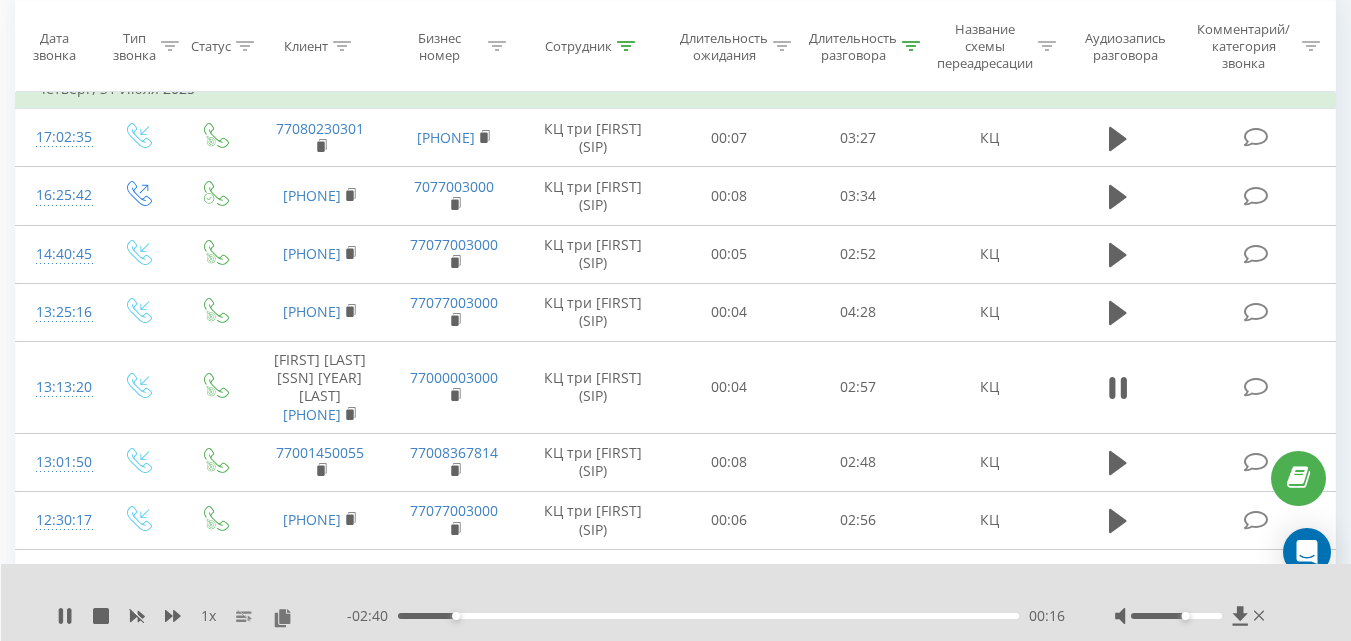 scroll, scrollTop: 272, scrollLeft: 0, axis: vertical 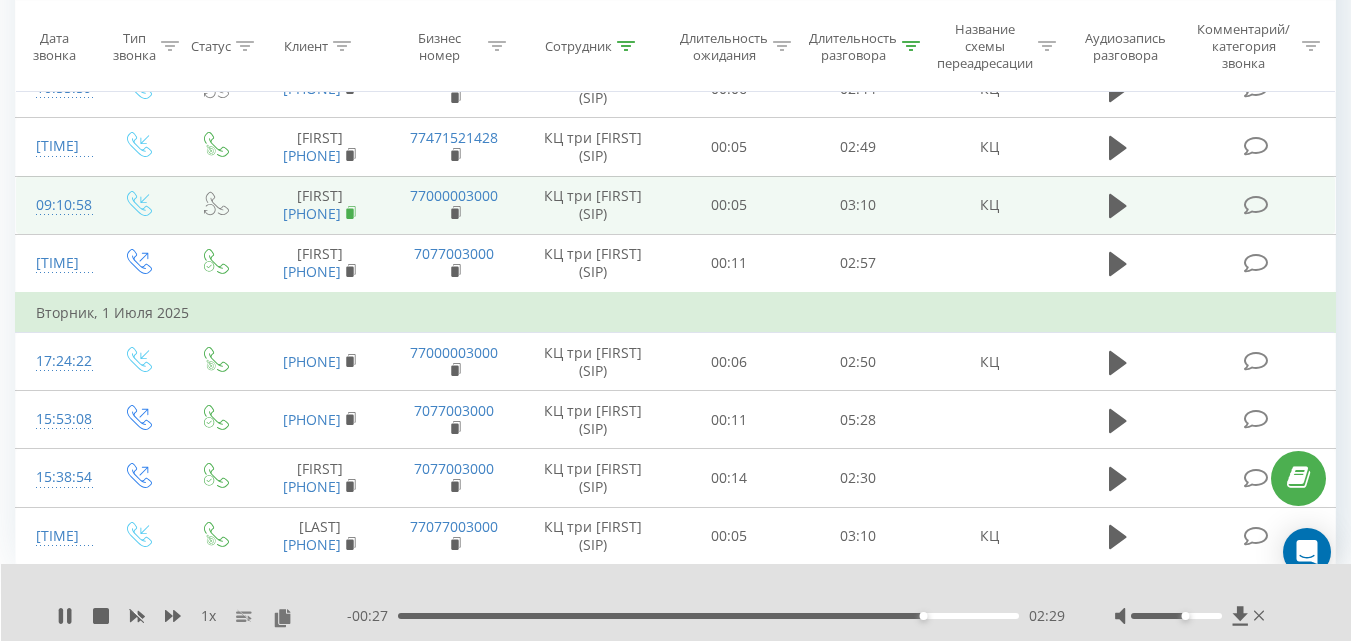 click 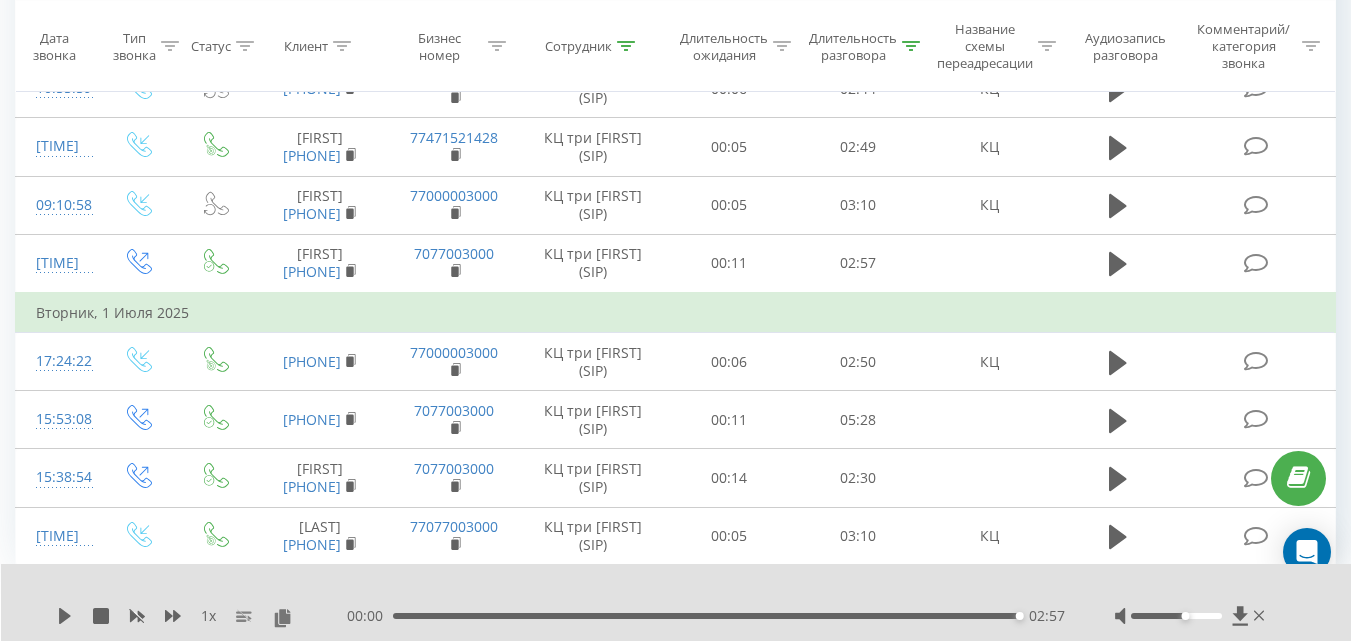 scroll, scrollTop: 6317, scrollLeft: 0, axis: vertical 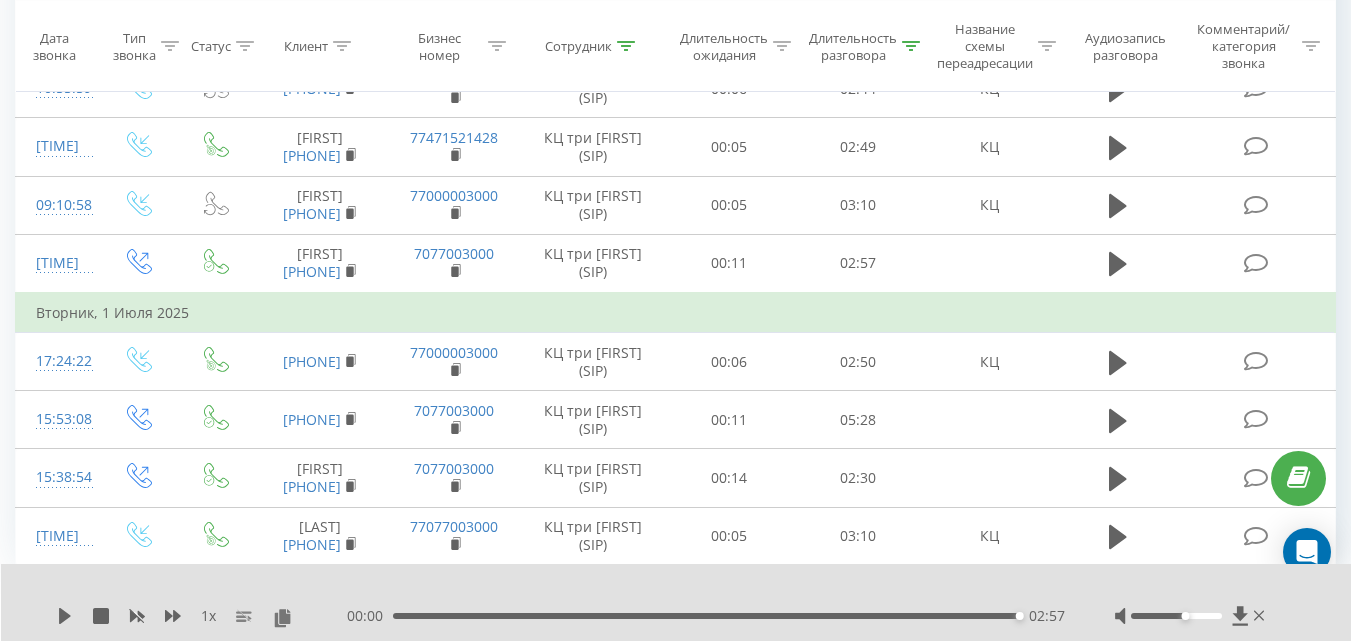 click 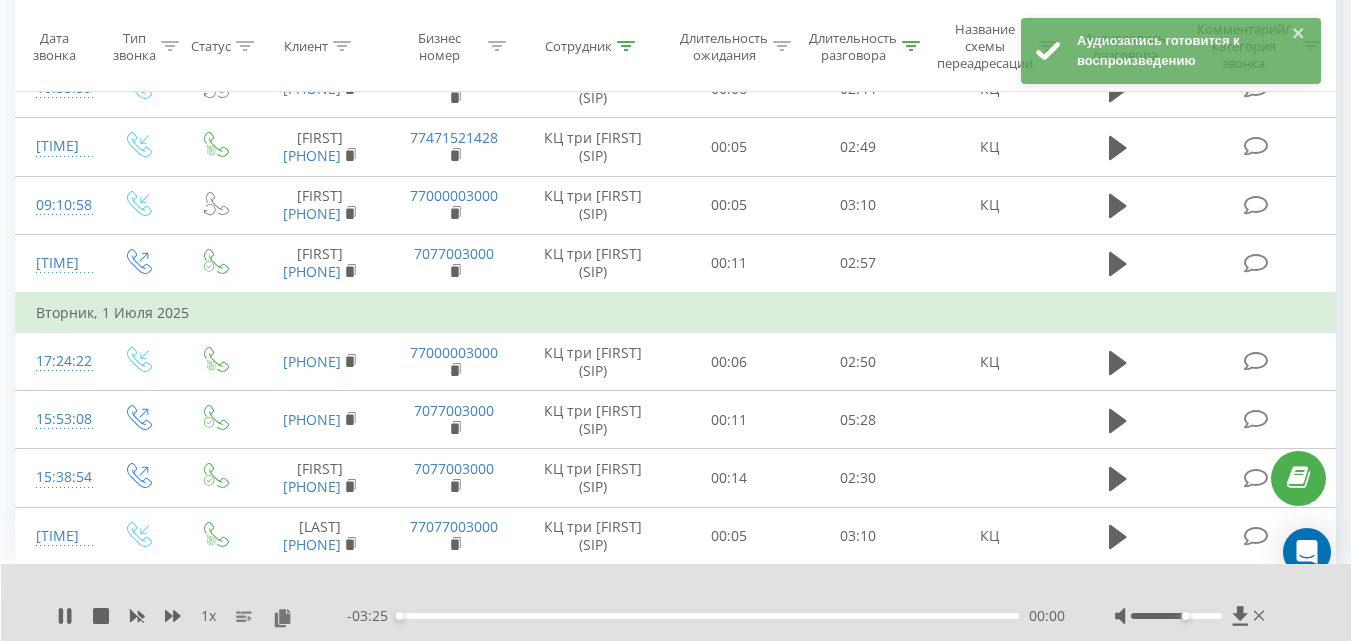 click 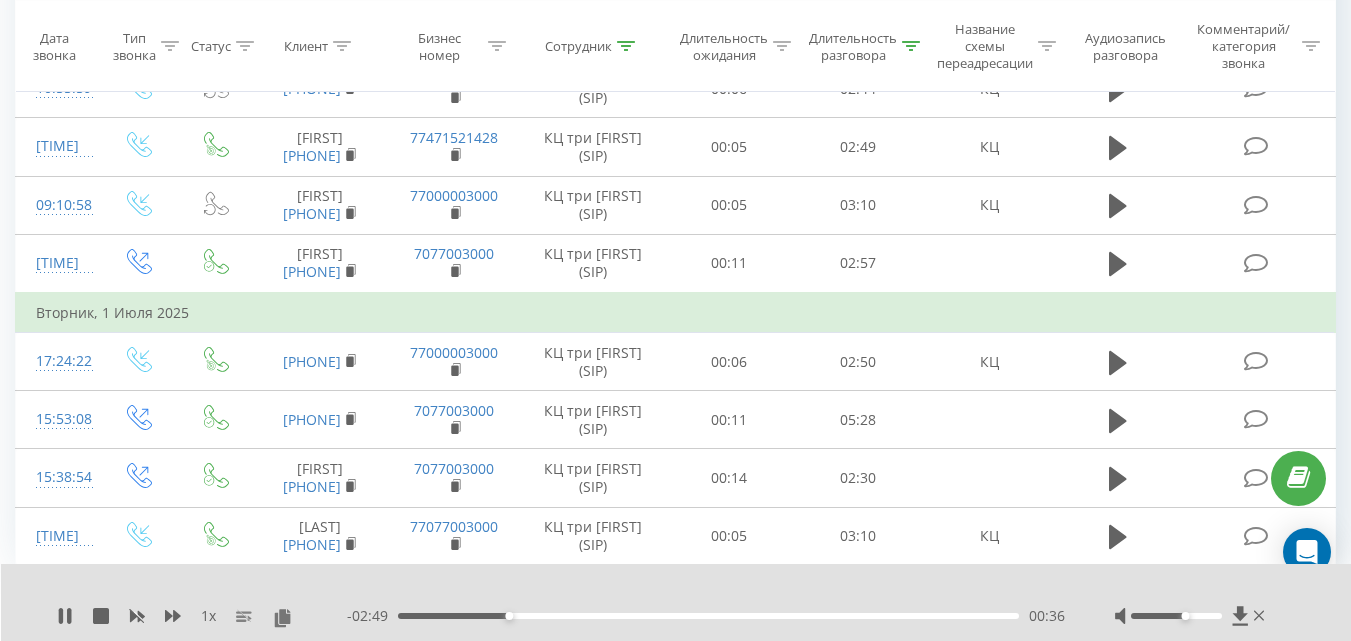 click on "00:36" at bounding box center (708, 616) 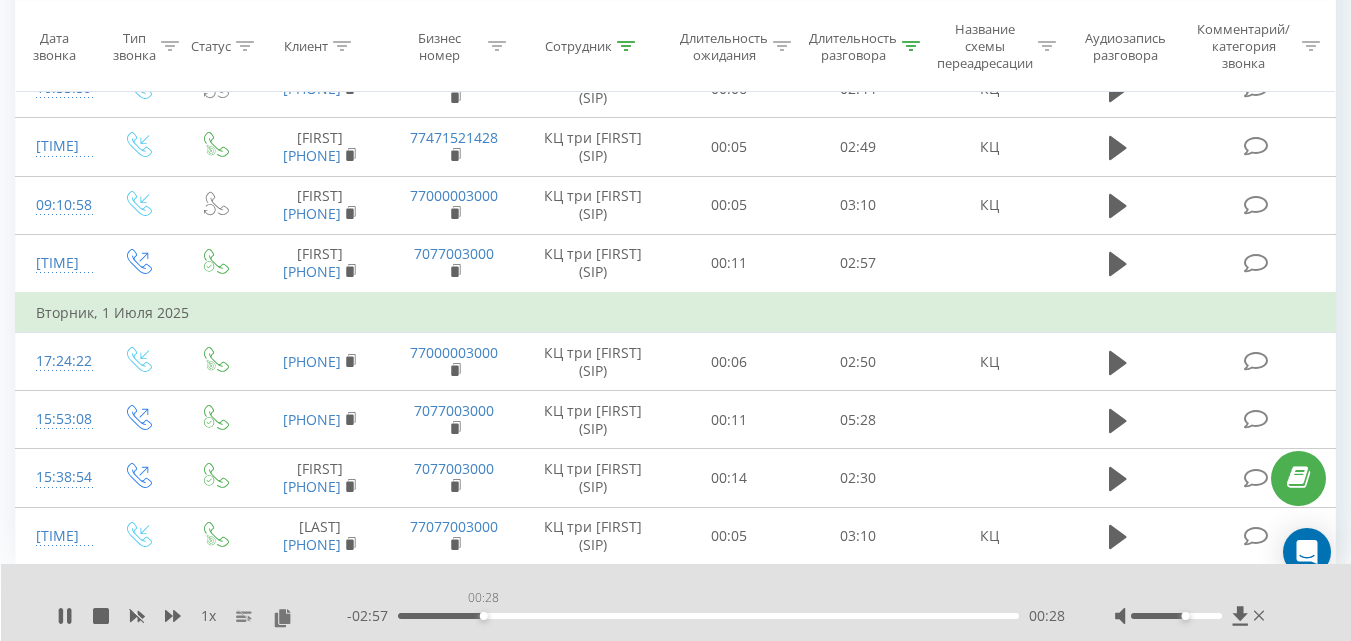 click on "00:28" at bounding box center (708, 616) 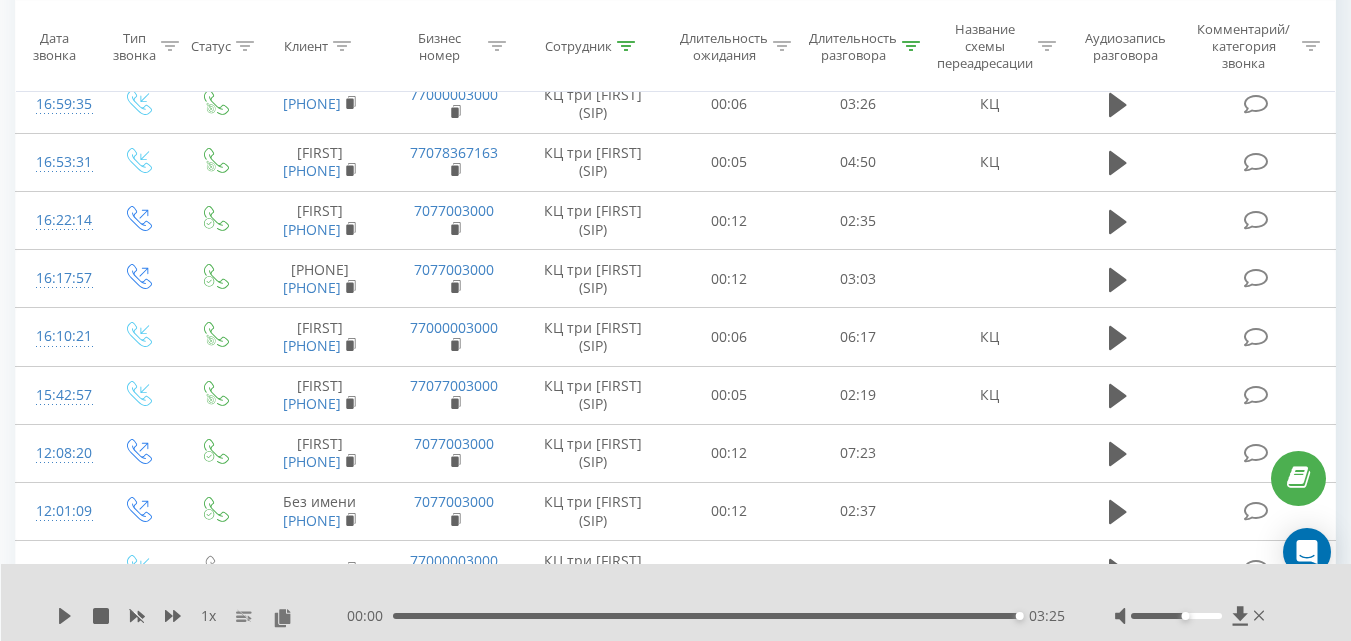 scroll, scrollTop: 5734, scrollLeft: 0, axis: vertical 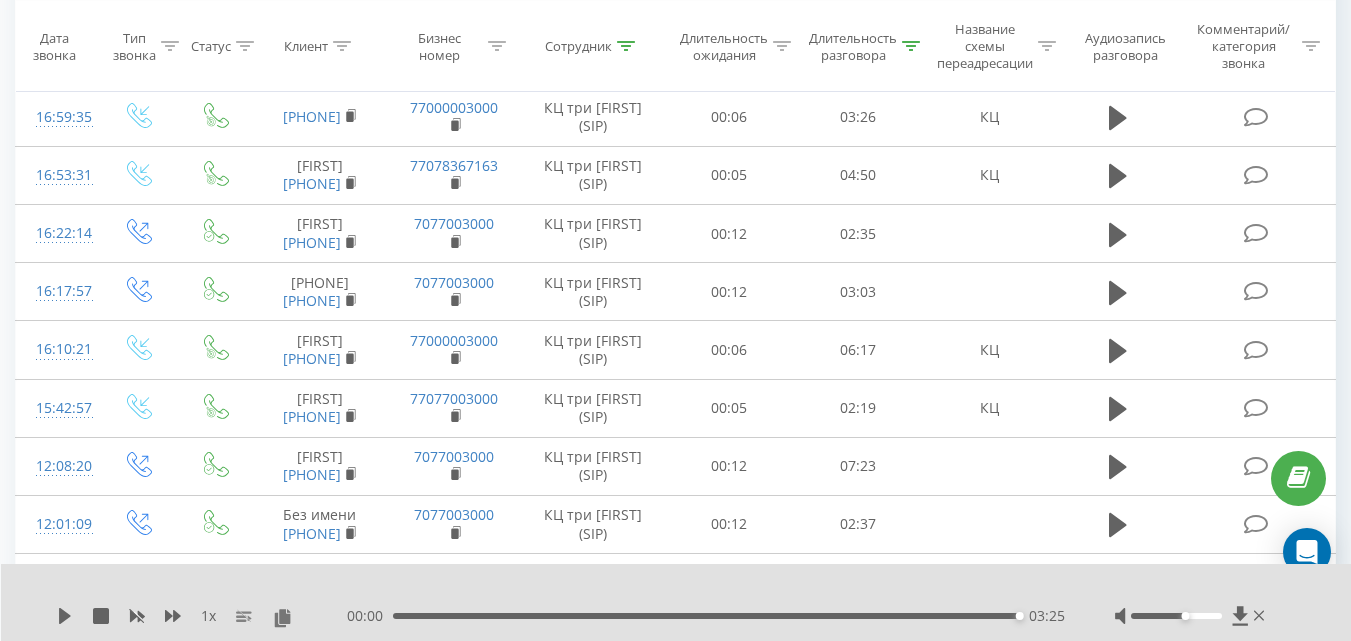click 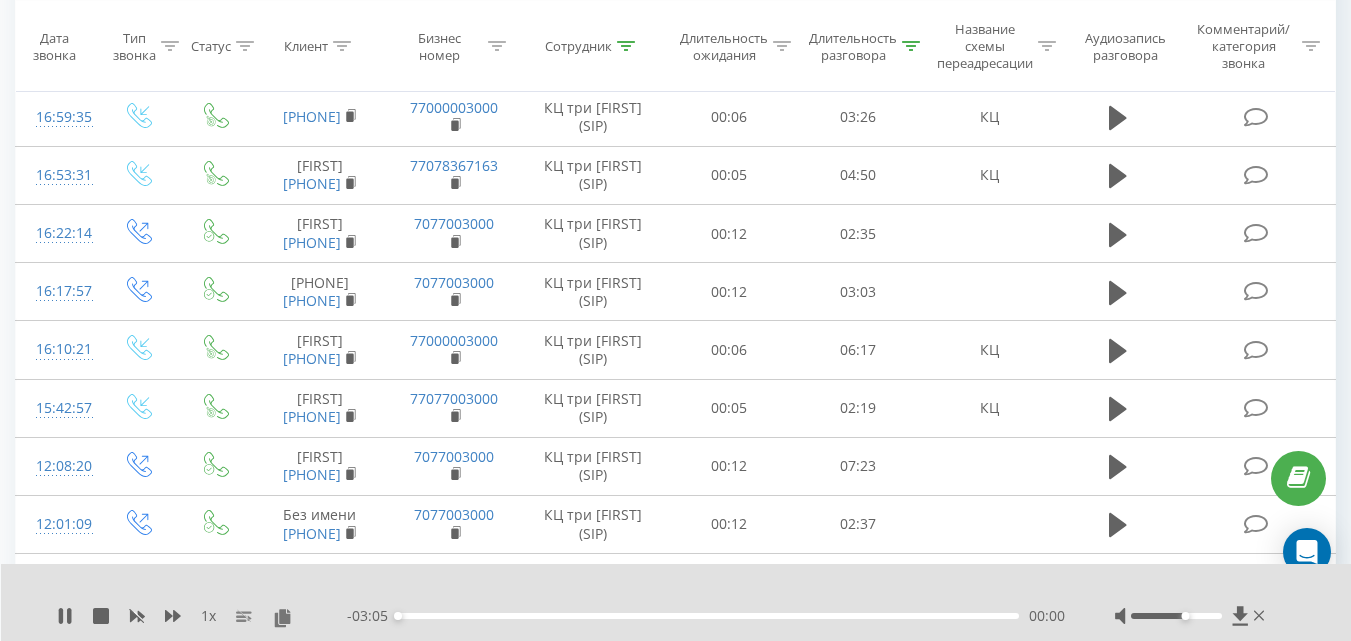 click 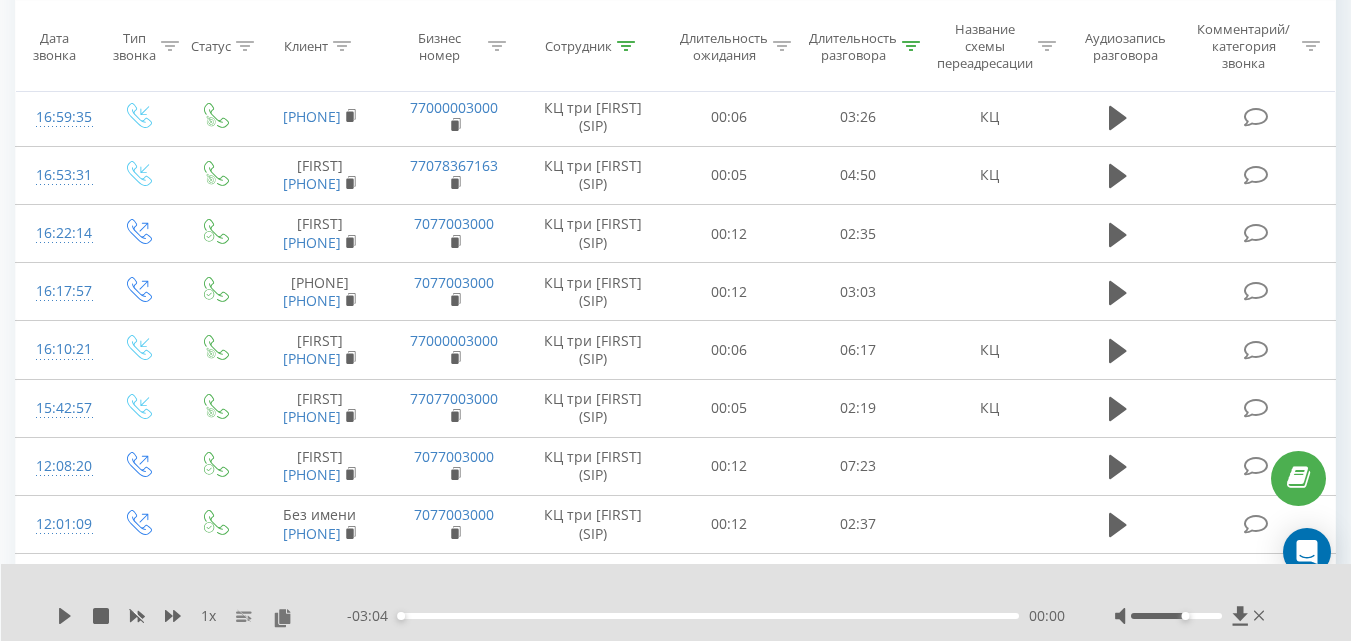click at bounding box center (1118, -271) 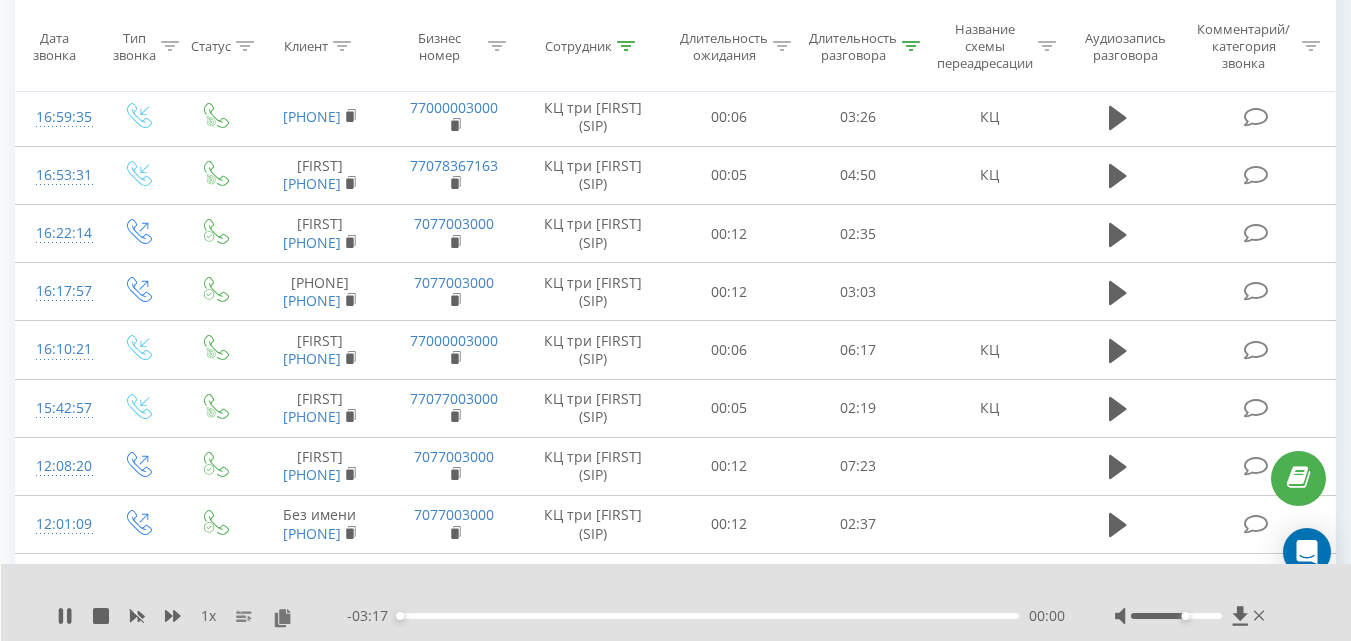 click 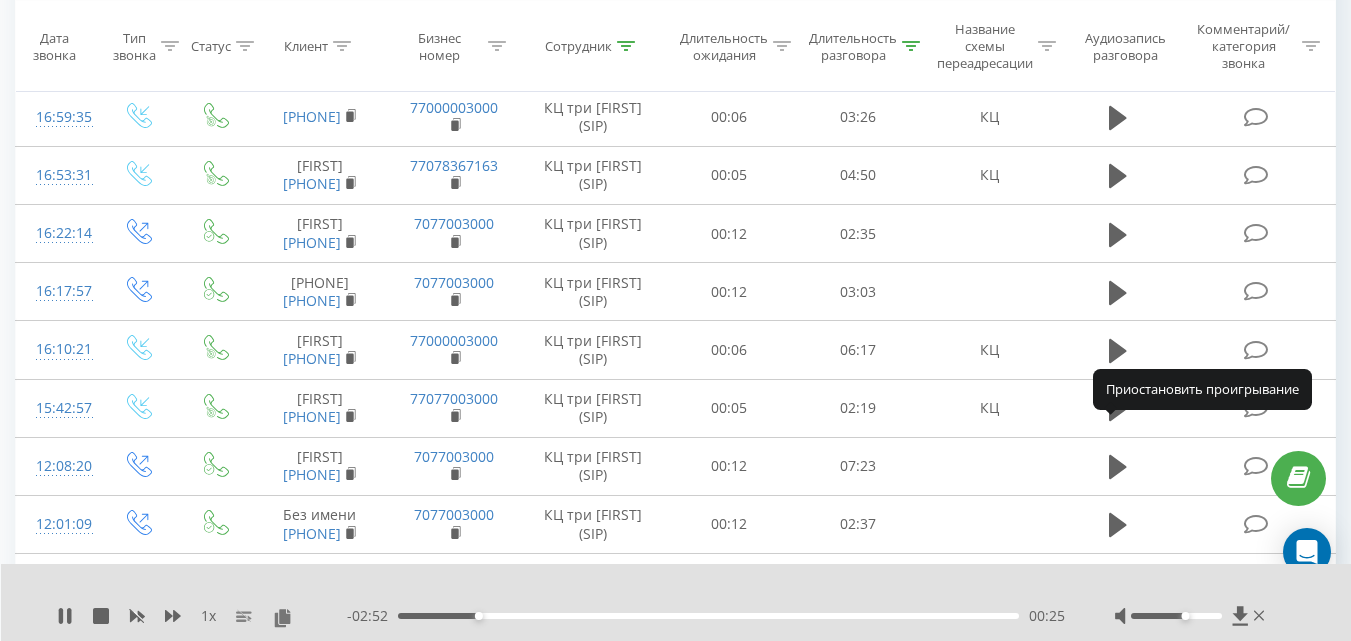 click 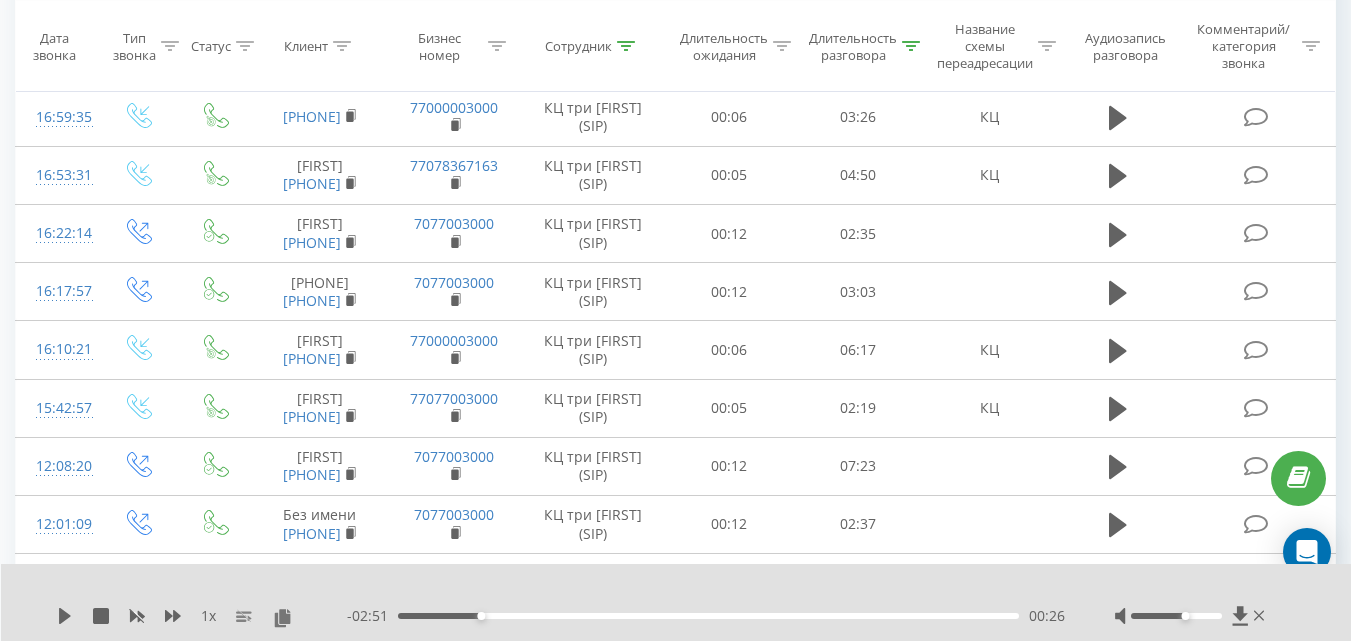 click 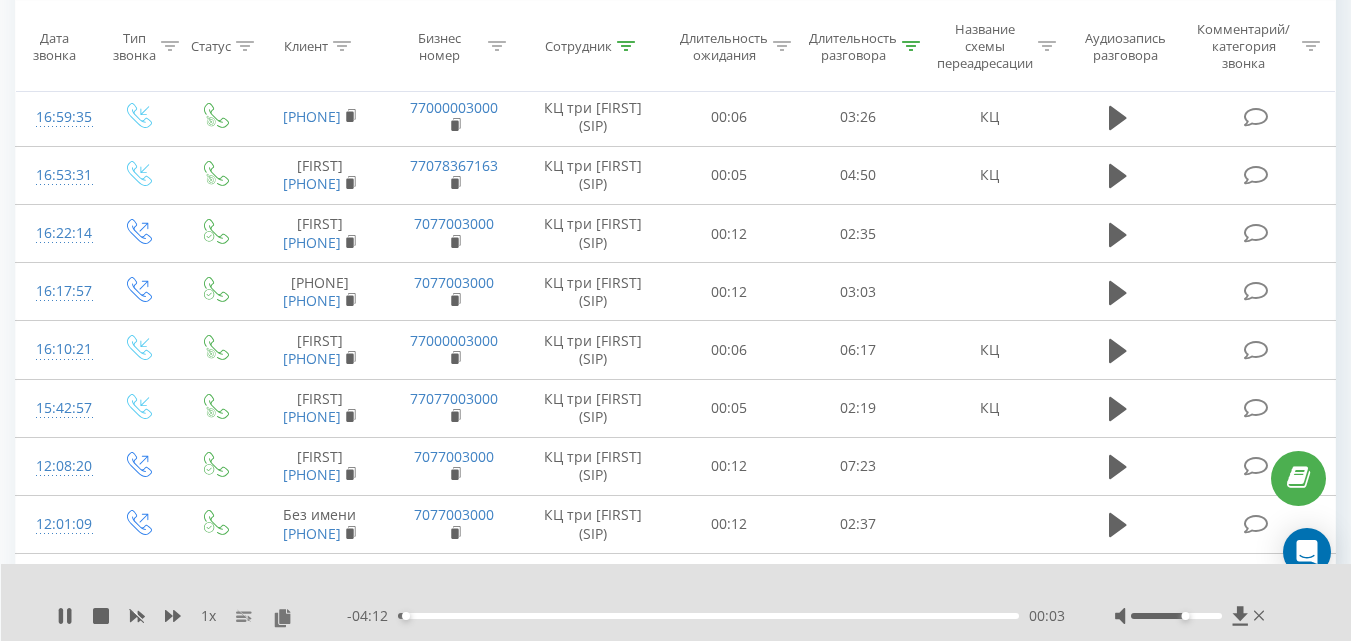 click 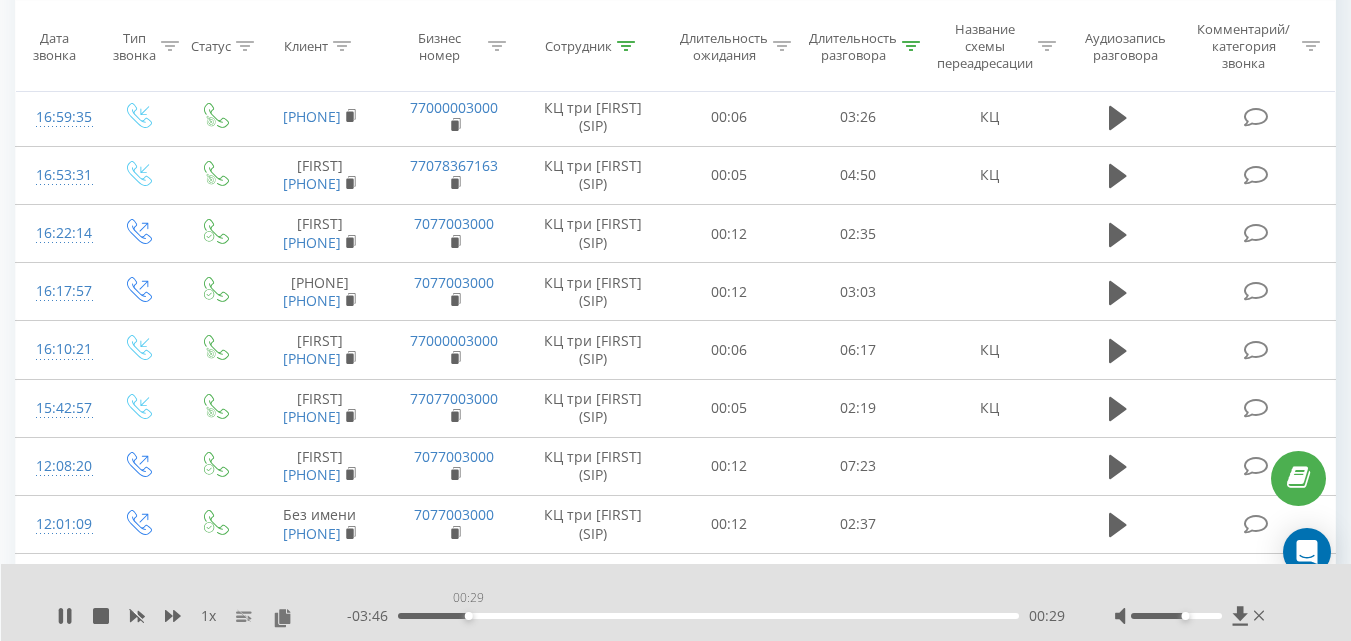 click on "00:29" at bounding box center (708, 616) 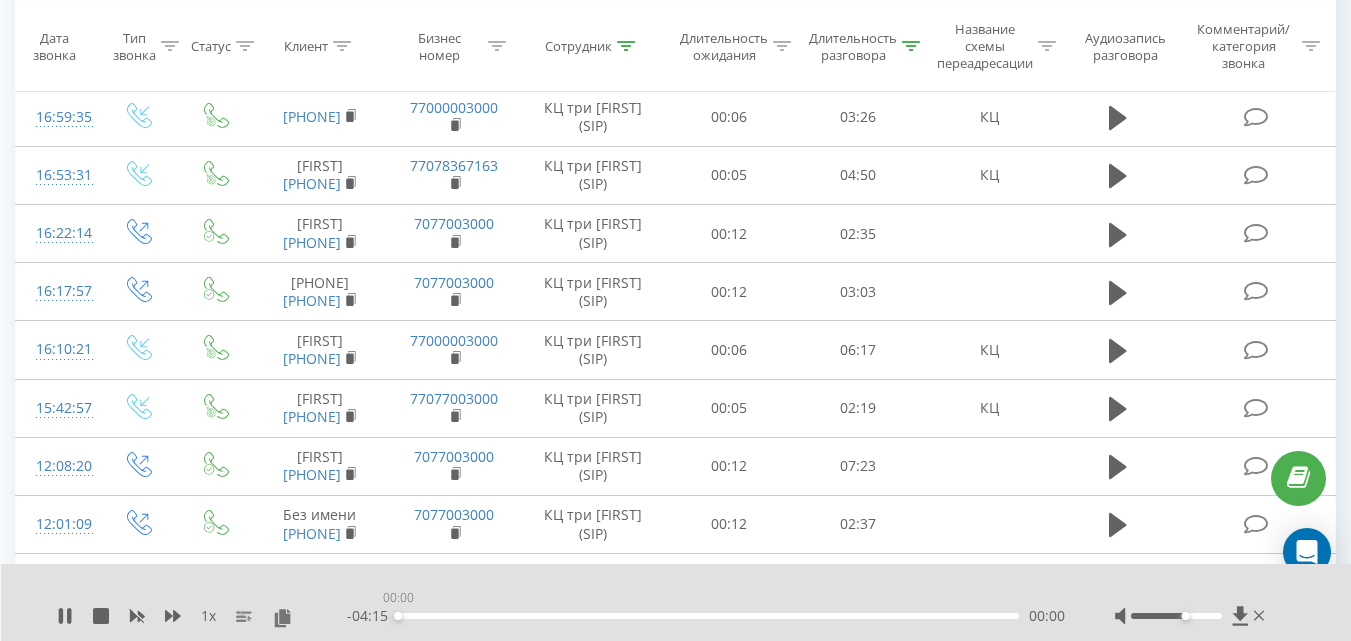 click on "00:00" at bounding box center (708, 616) 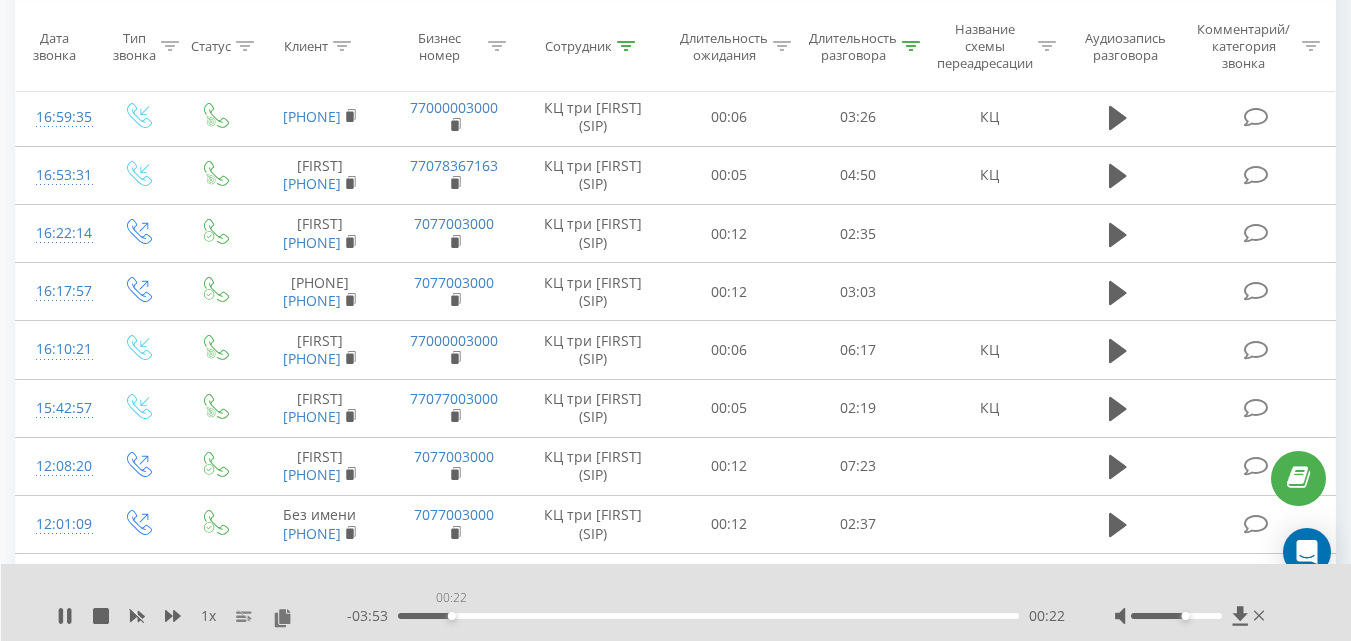 click on "00:22" at bounding box center [708, 616] 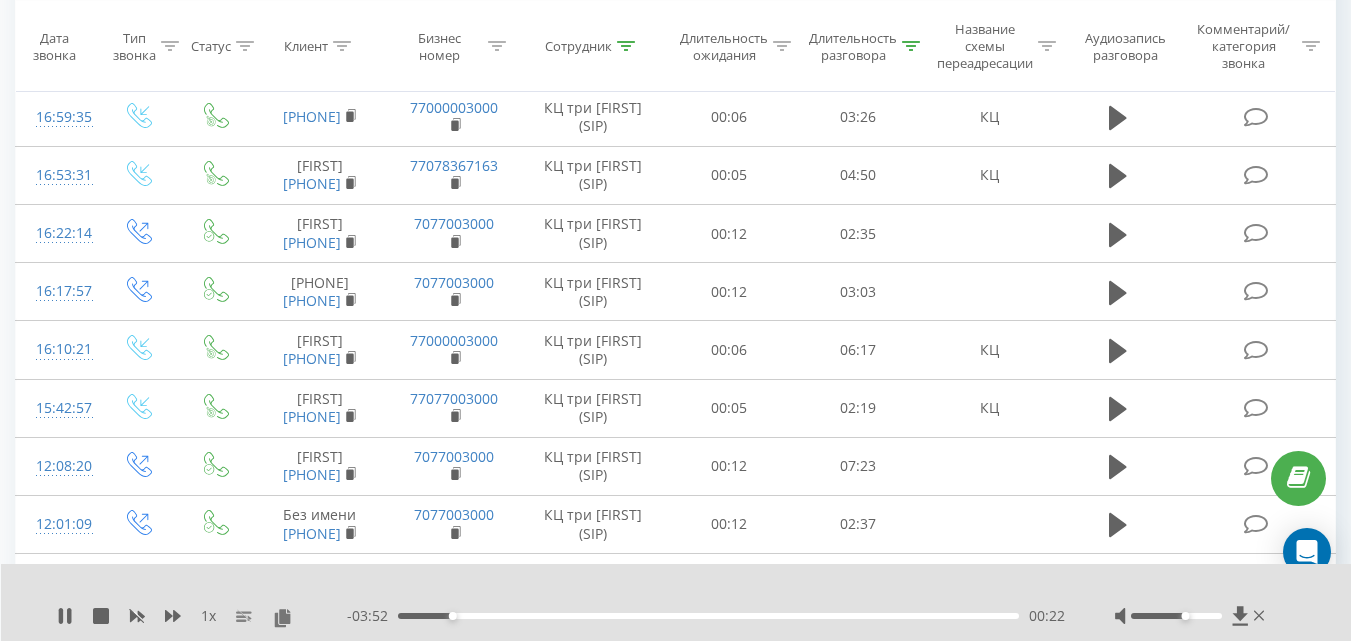 click on "00:22" at bounding box center [708, 616] 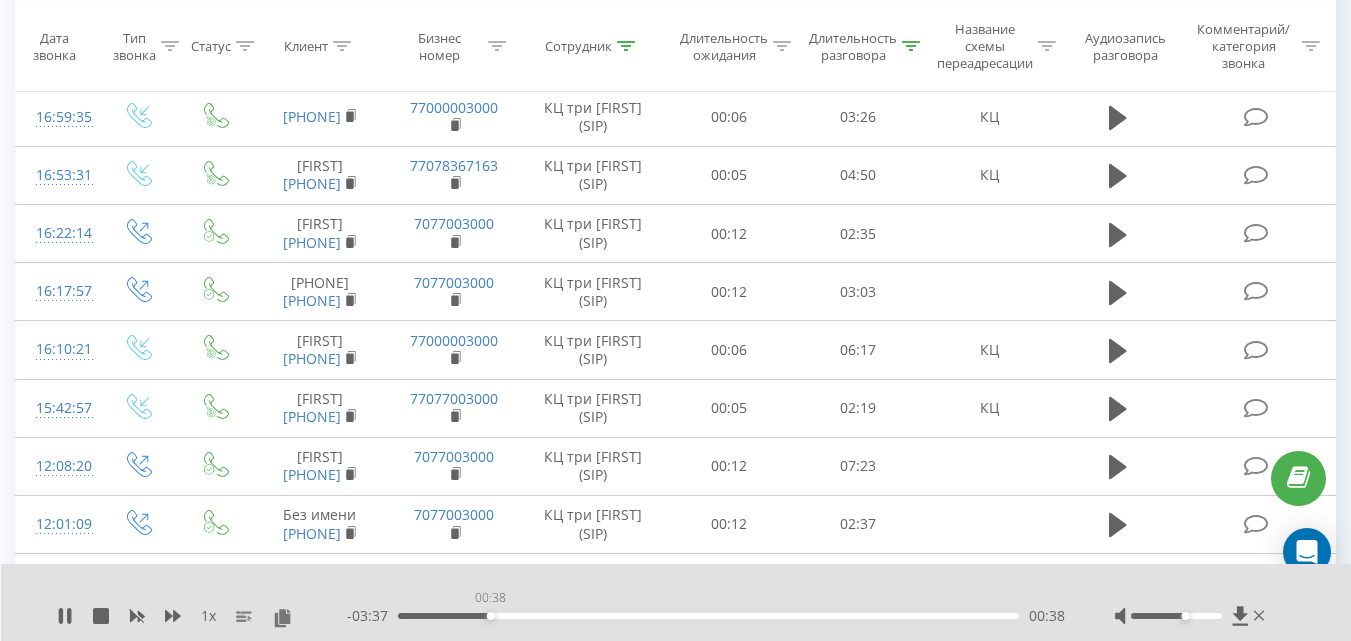 click on "00:38" at bounding box center [708, 616] 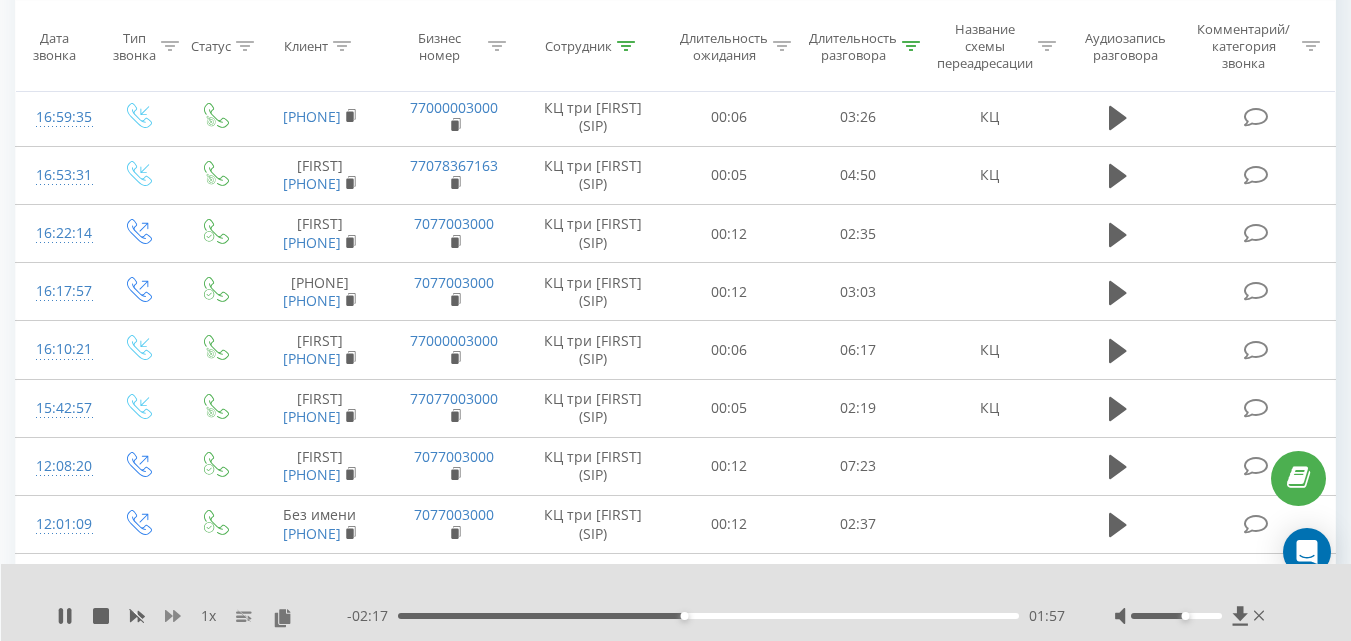 click 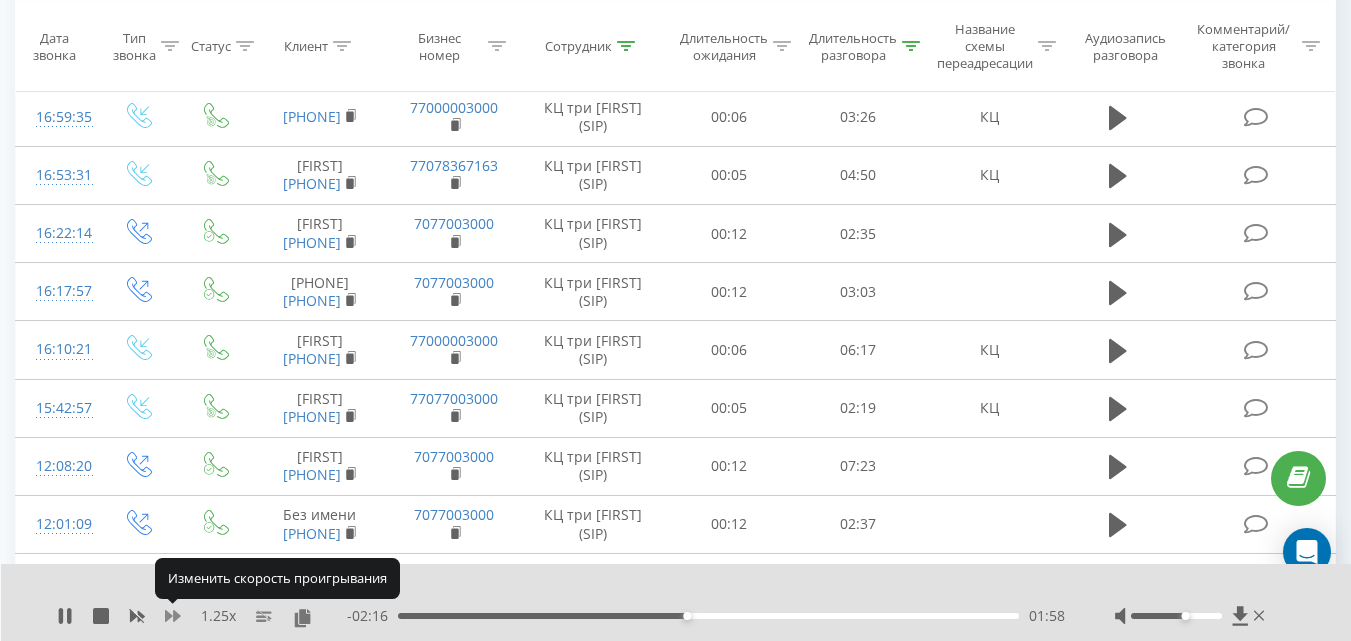 click 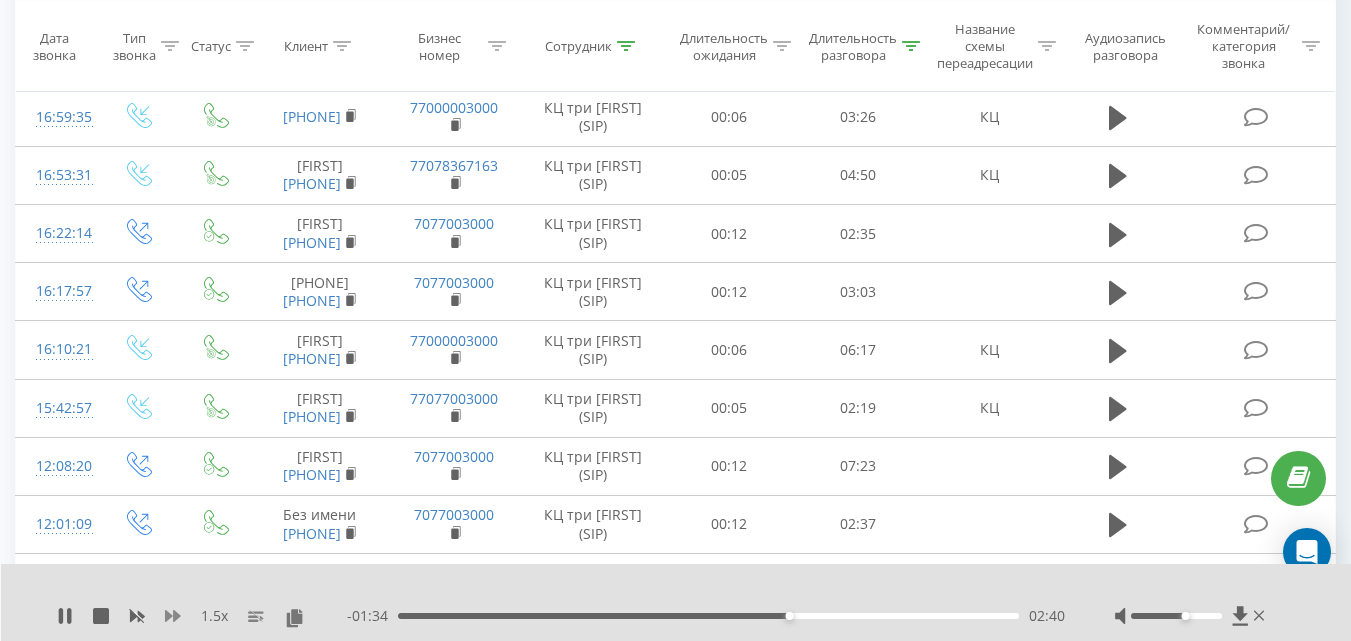 click 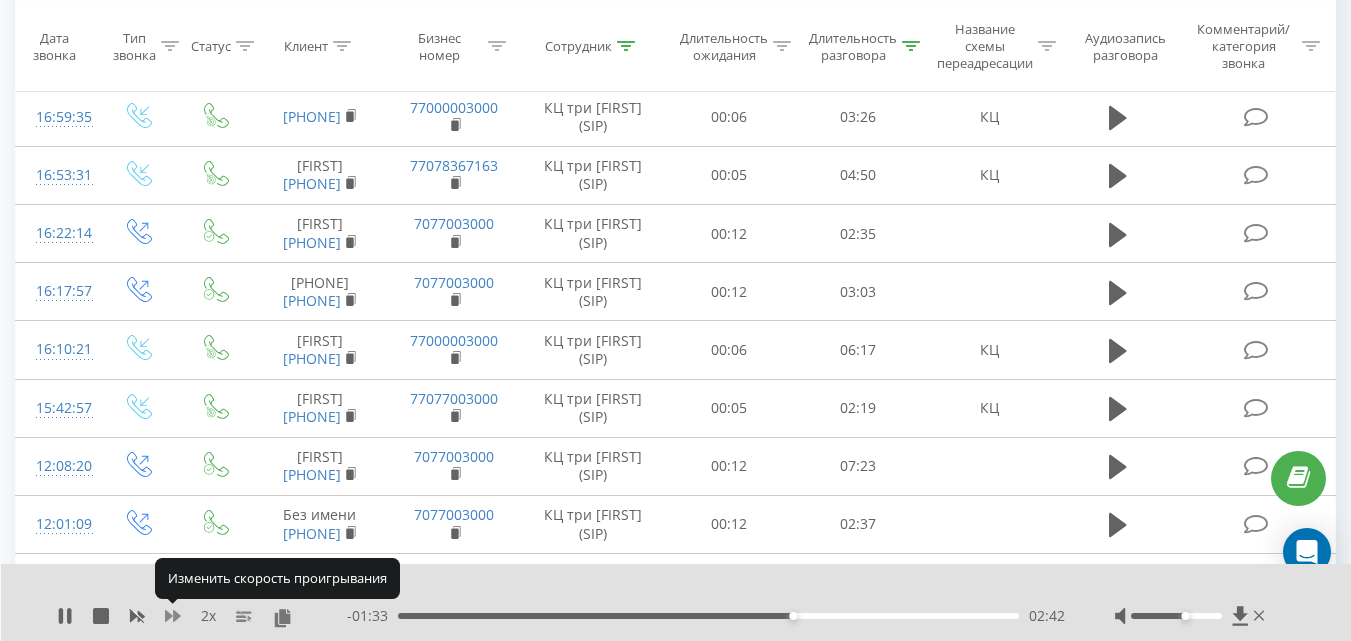 click 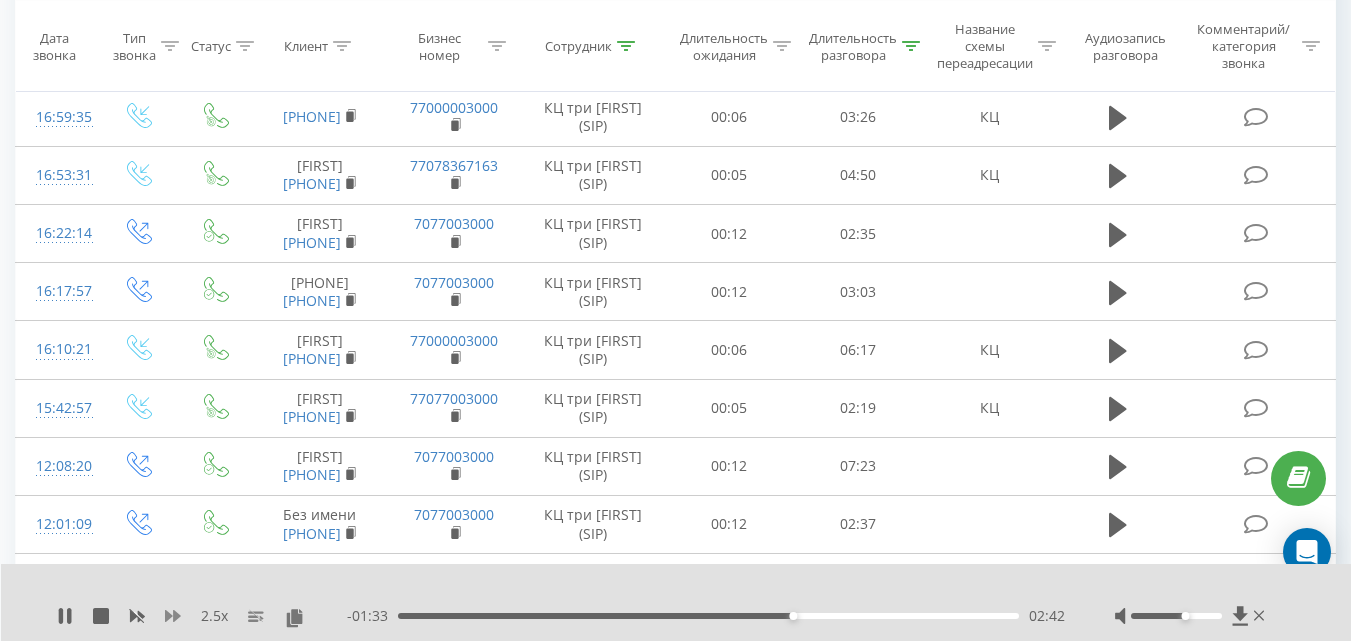 click 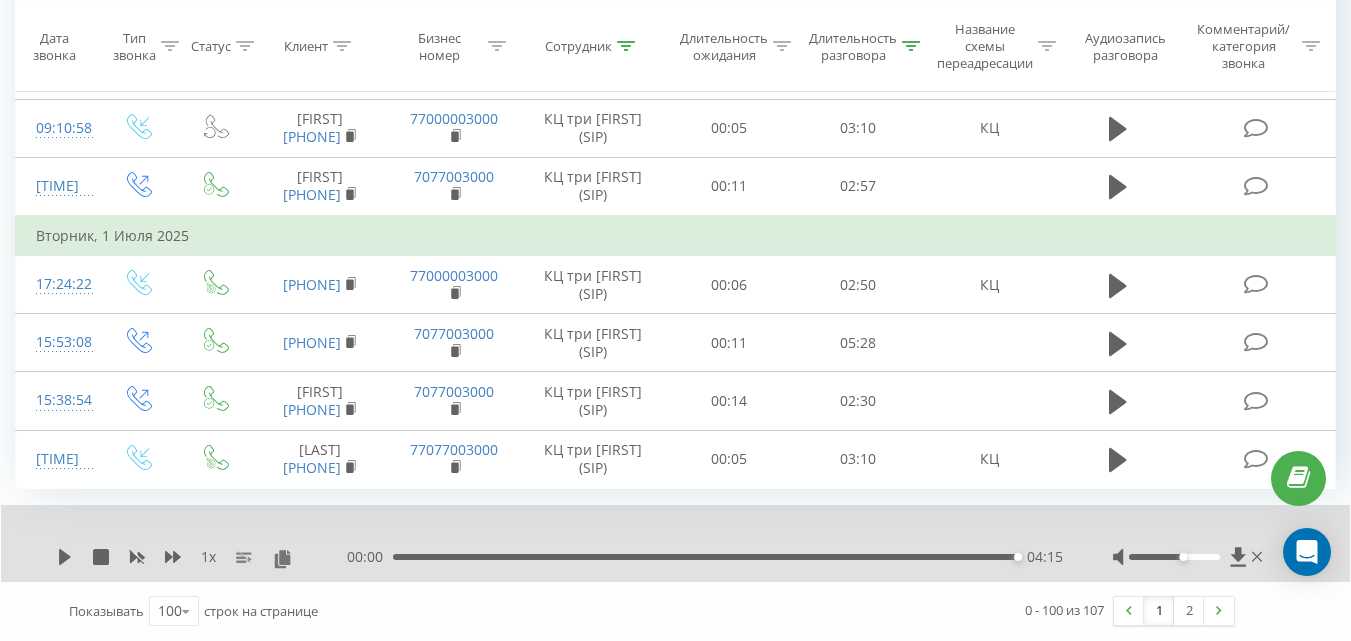 scroll, scrollTop: 7264, scrollLeft: 0, axis: vertical 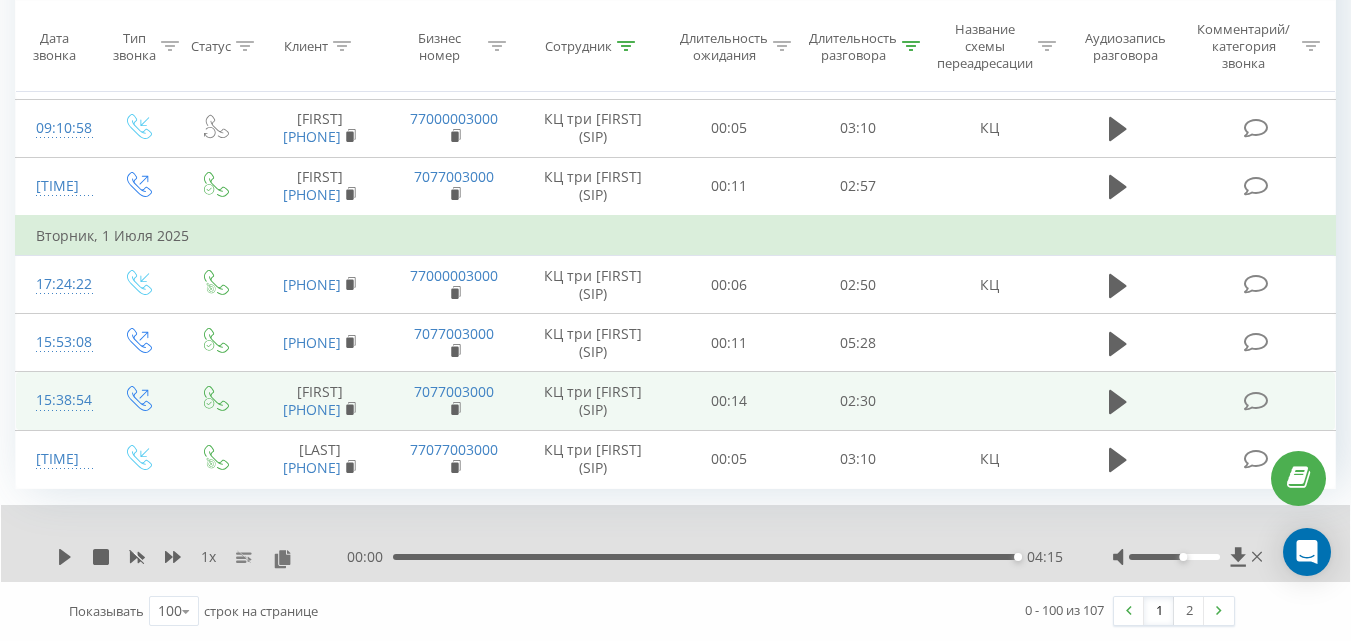 click on "[PHONE]" at bounding box center (320, 410) 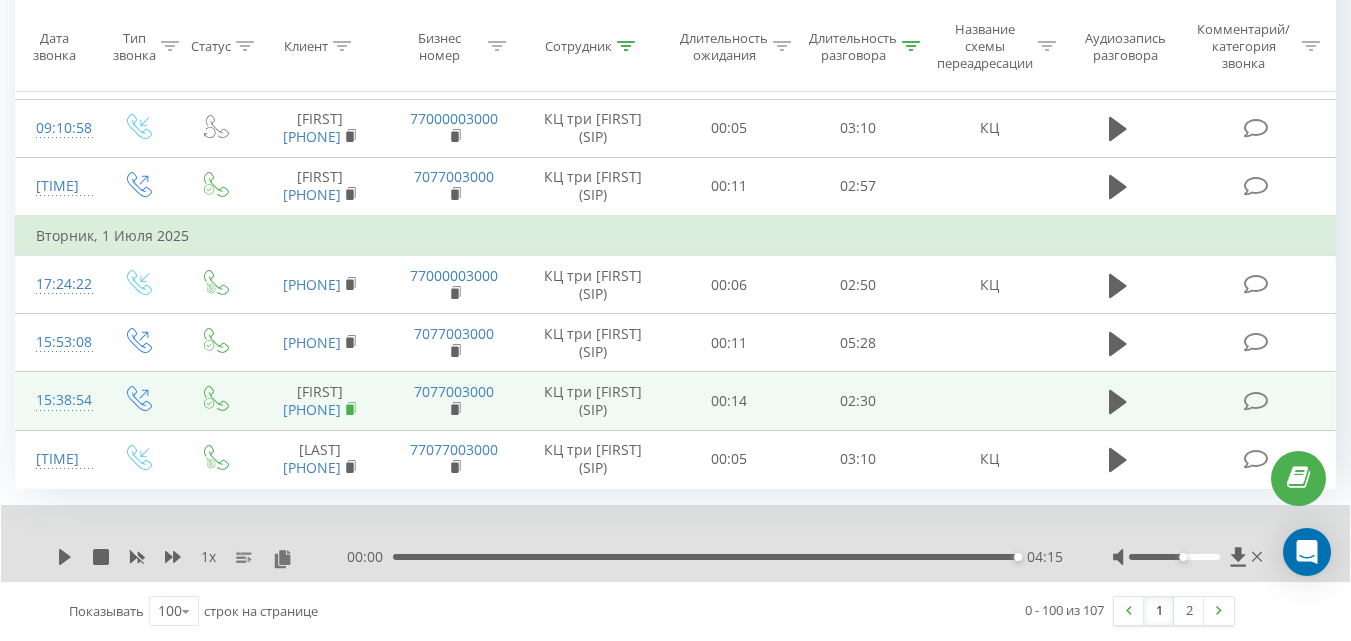 click 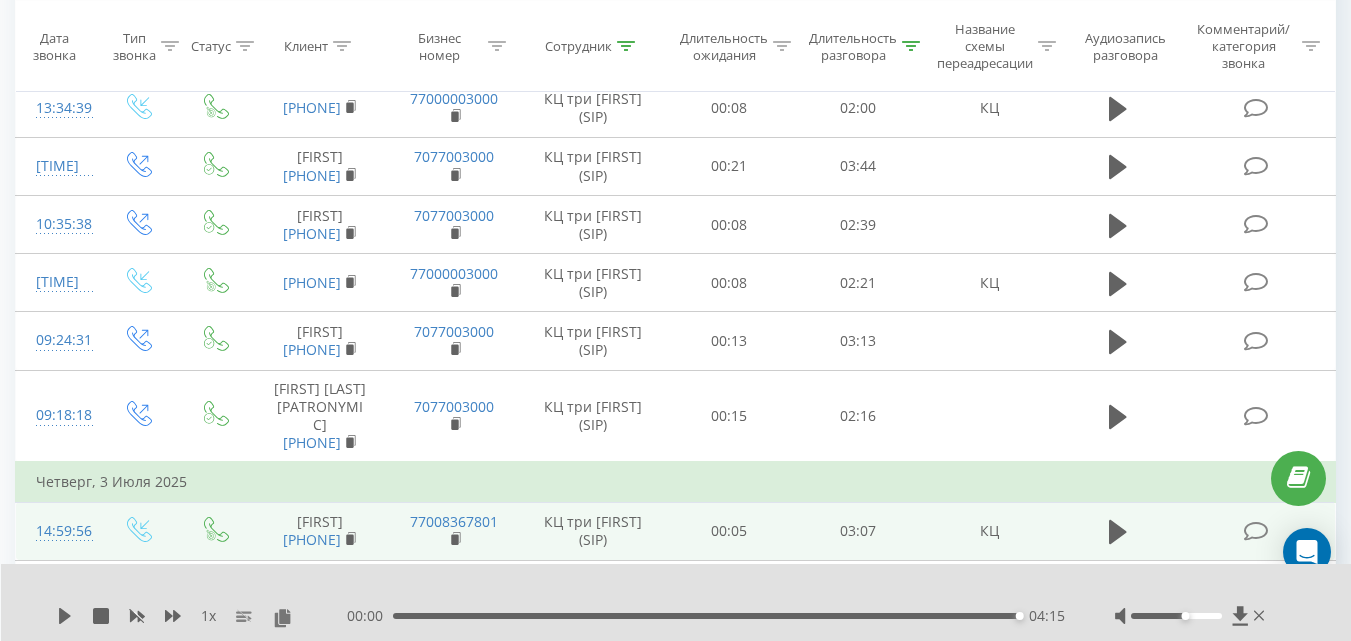 scroll, scrollTop: 3481, scrollLeft: 0, axis: vertical 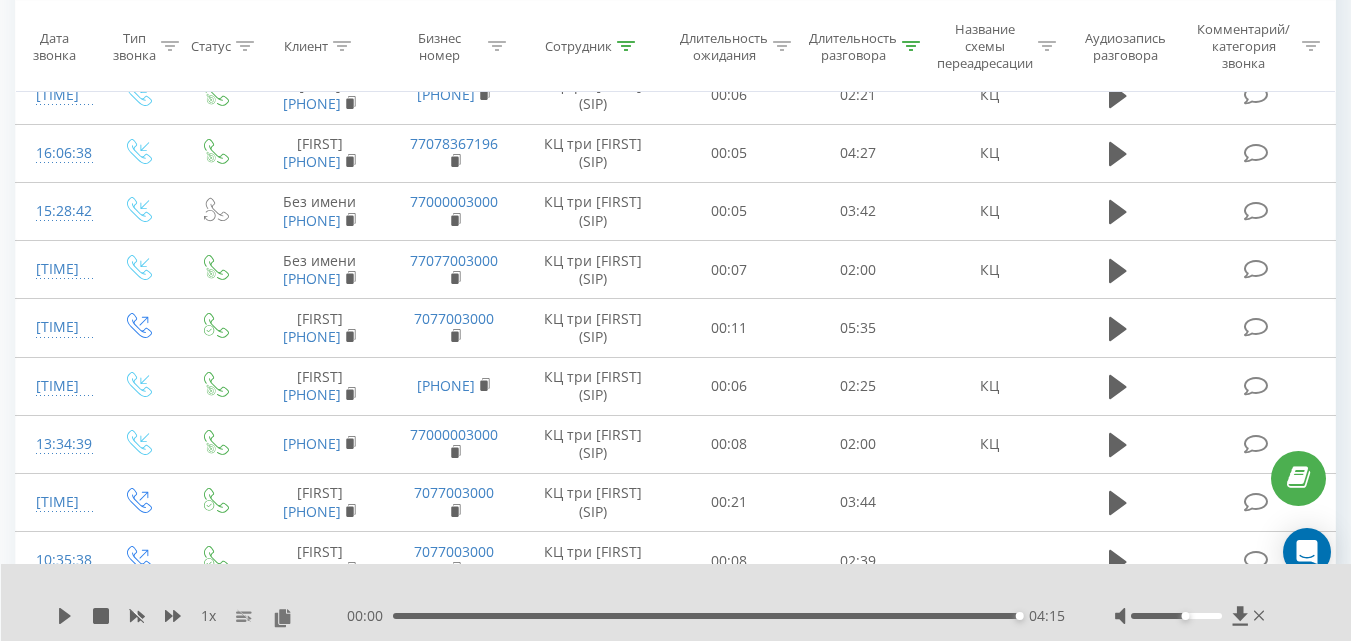 click 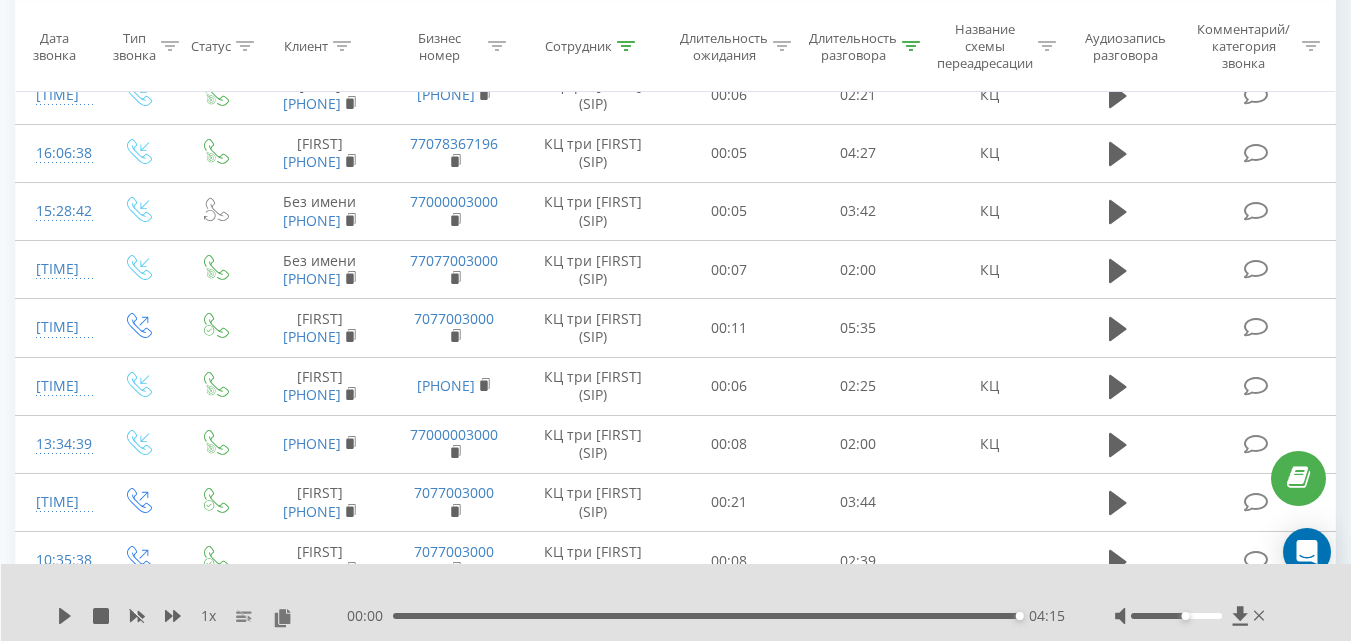 click at bounding box center (1118, -2) 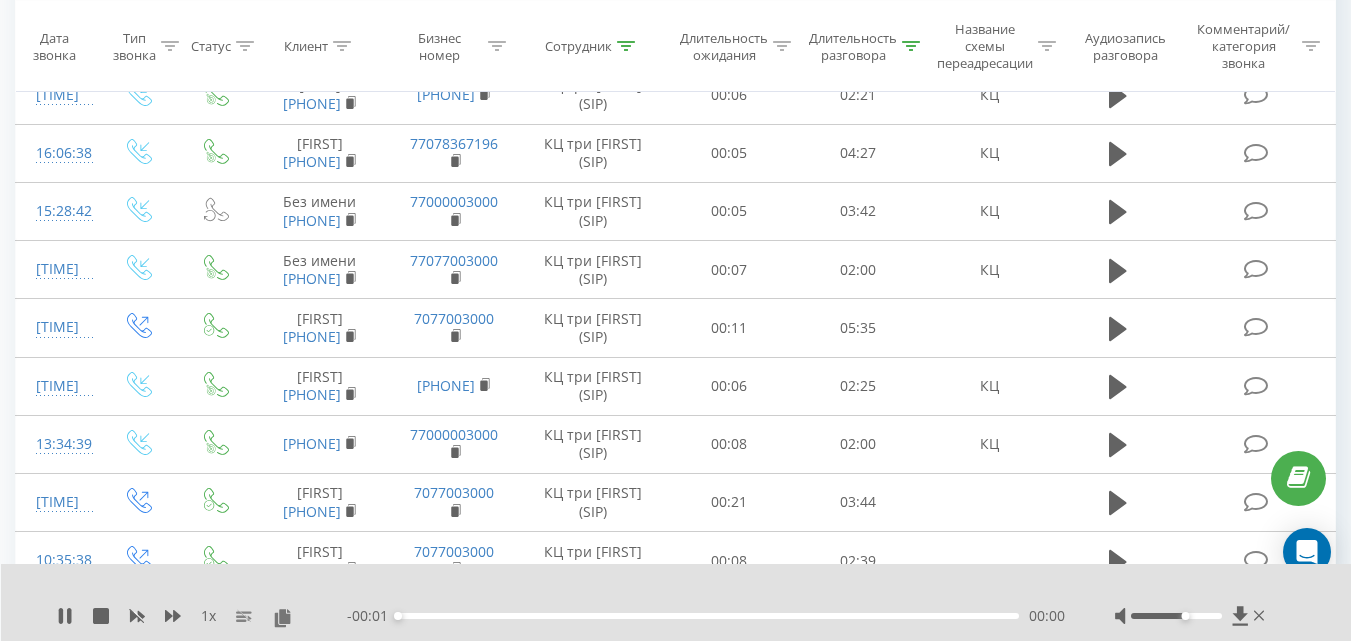 click 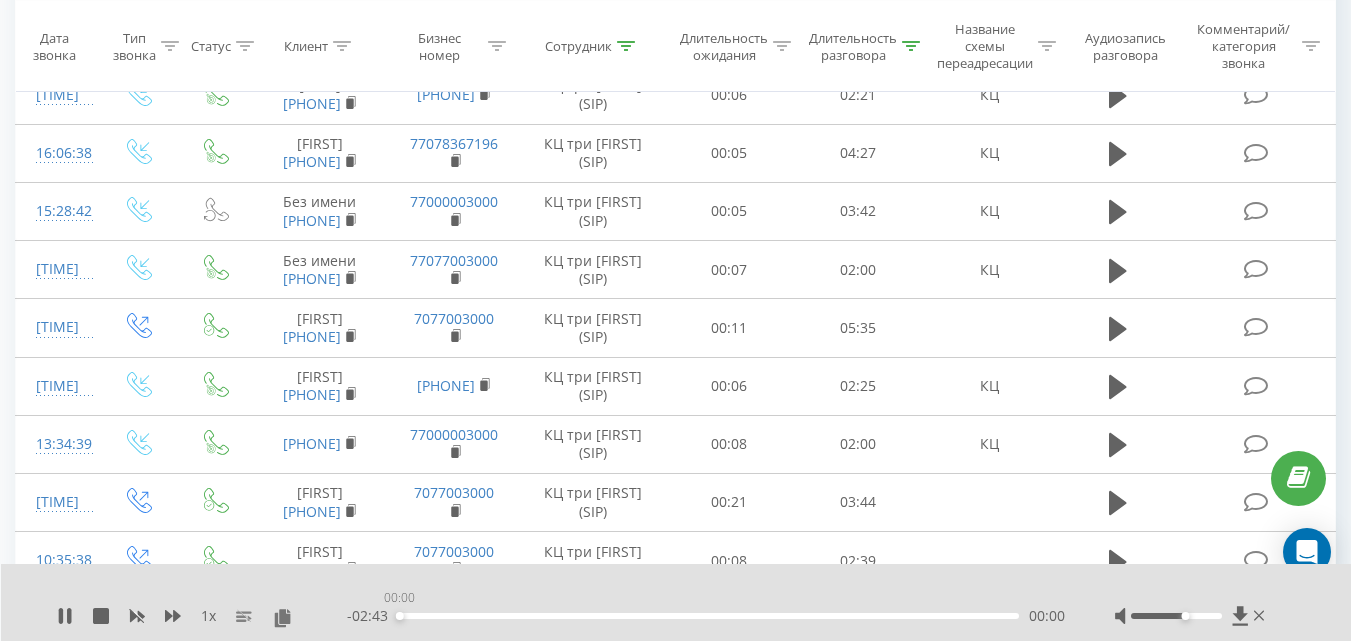 click on "00:00" at bounding box center [708, 616] 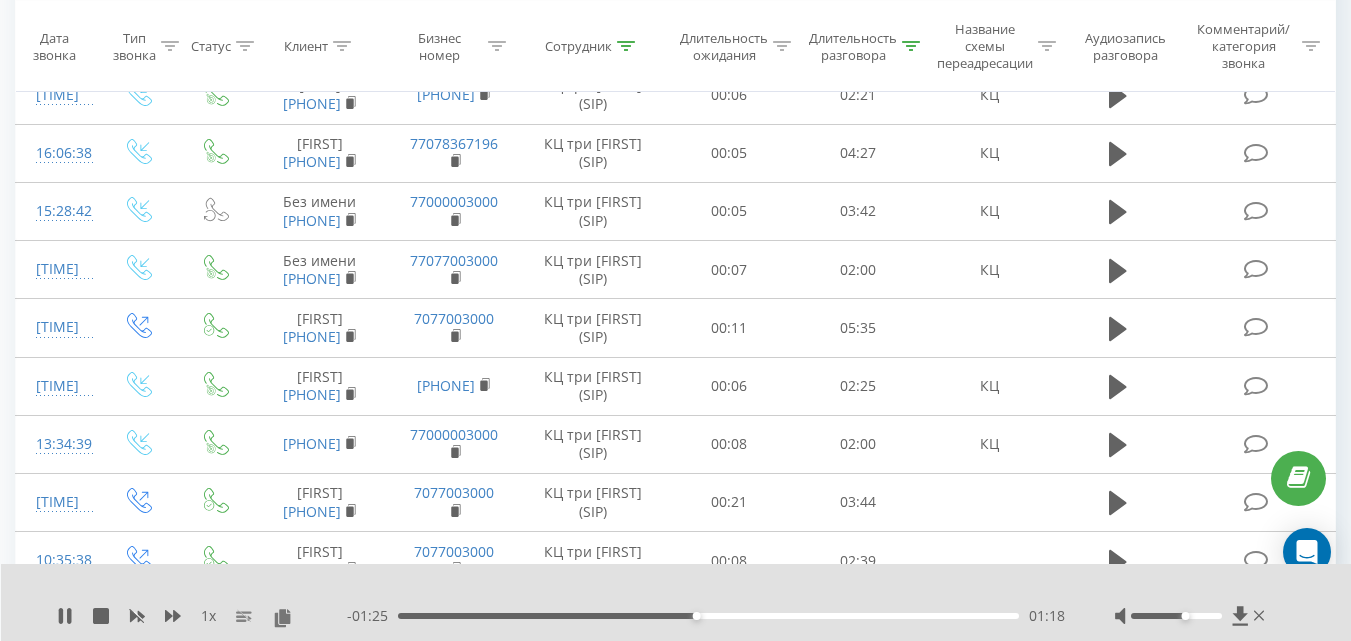 scroll, scrollTop: 4271, scrollLeft: 0, axis: vertical 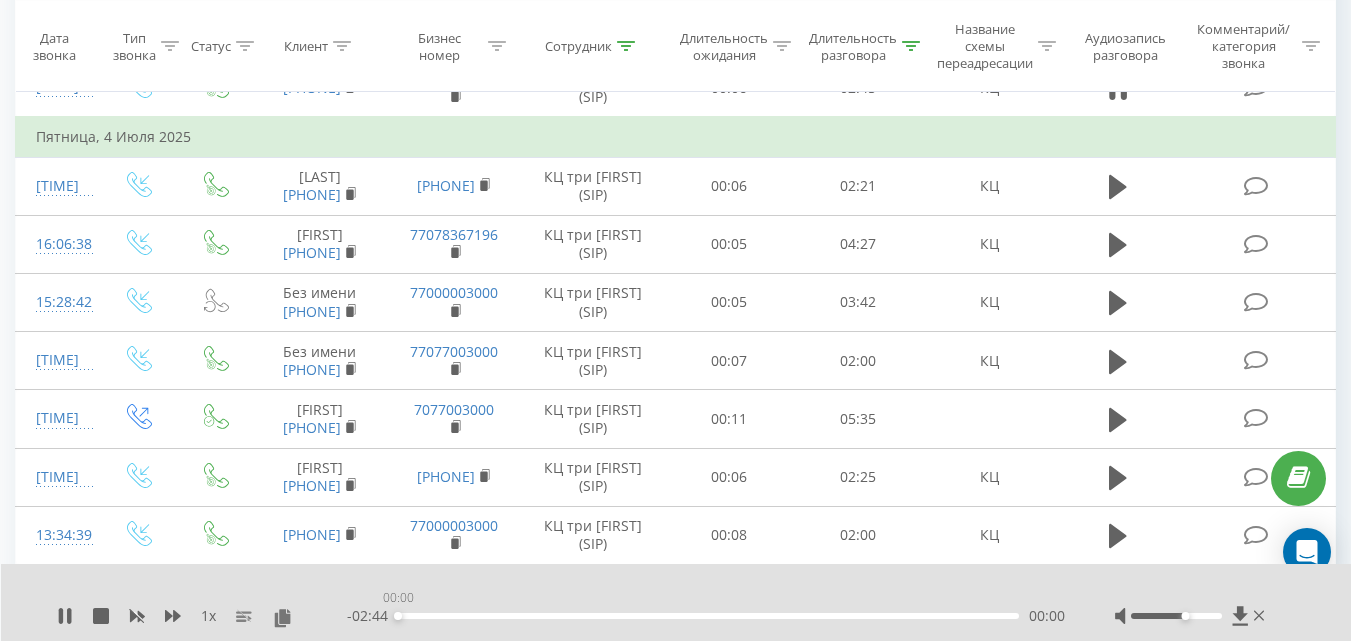 drag, startPoint x: 704, startPoint y: 618, endPoint x: 354, endPoint y: 643, distance: 350.89172 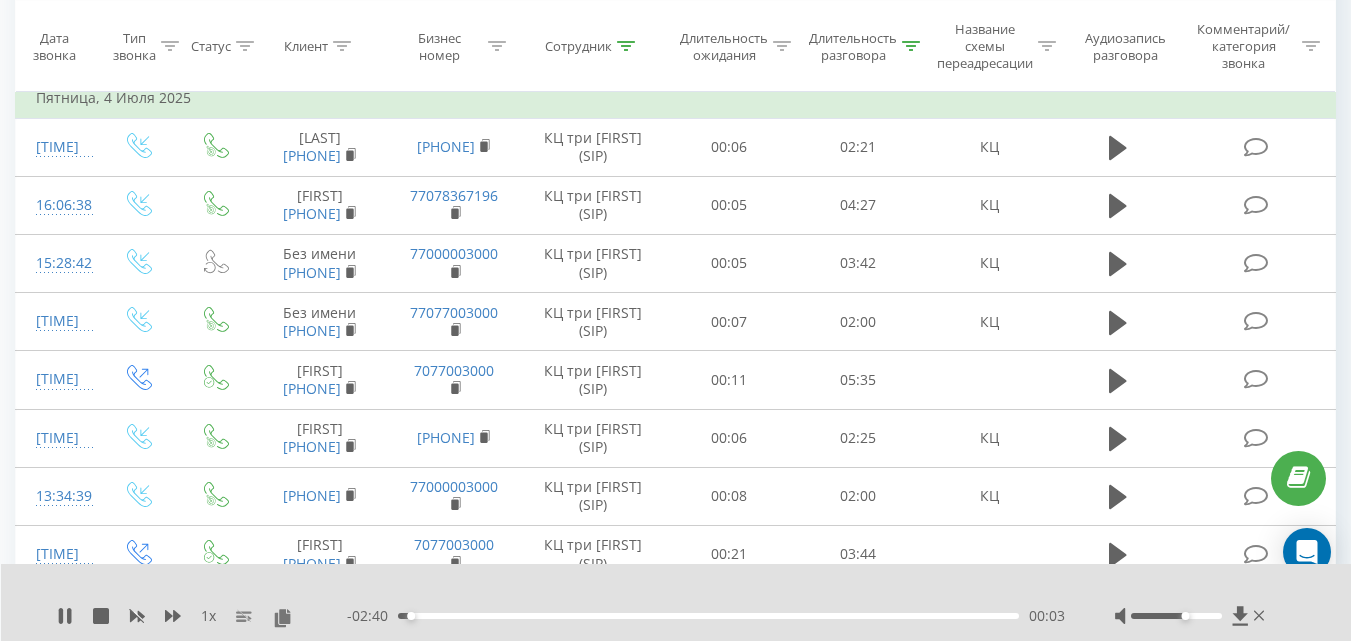 scroll, scrollTop: 4336, scrollLeft: 0, axis: vertical 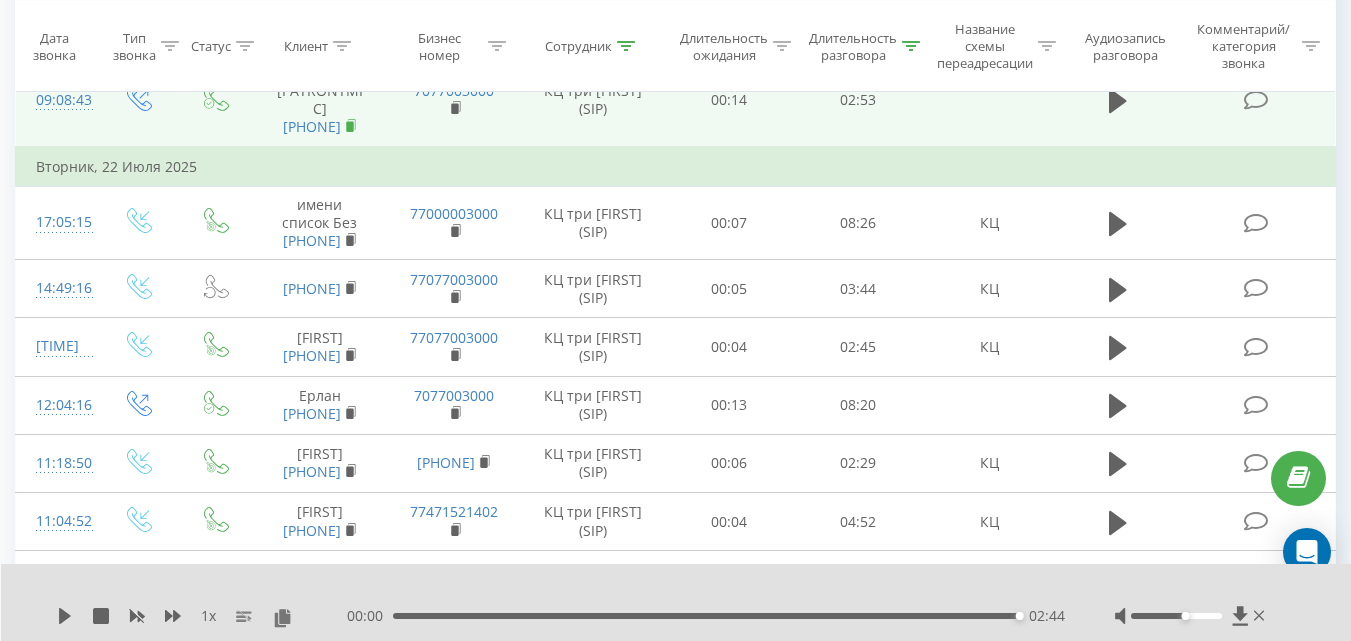 click 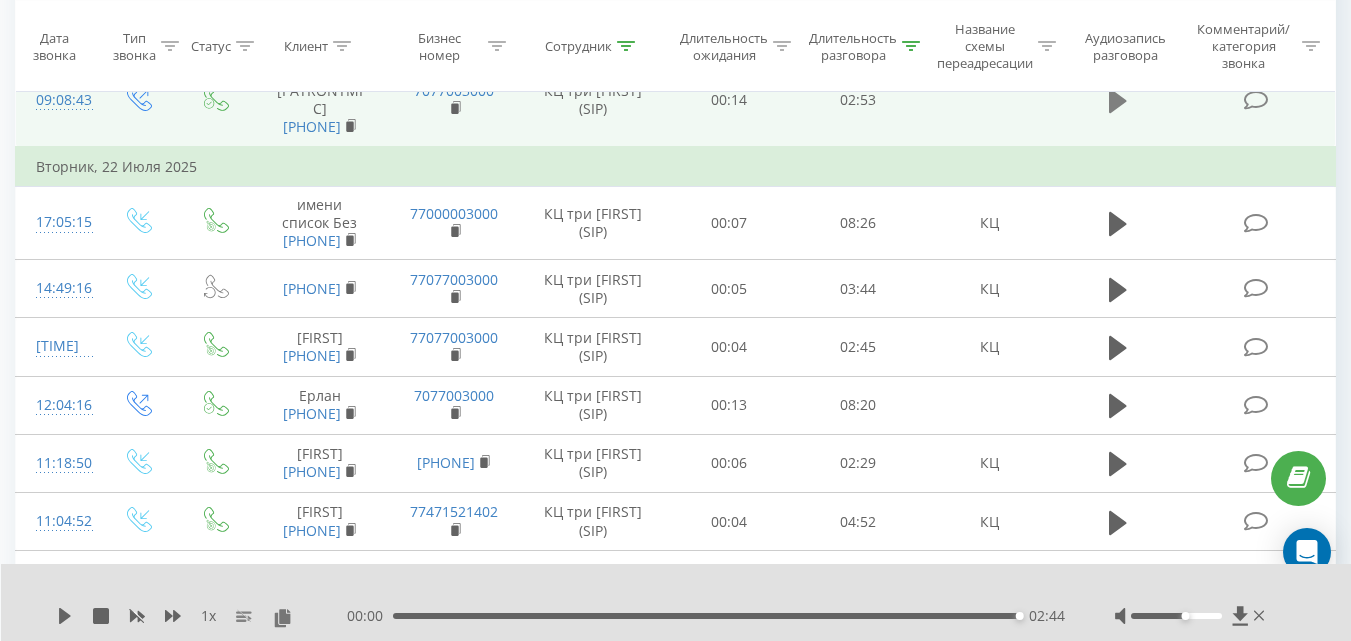 click 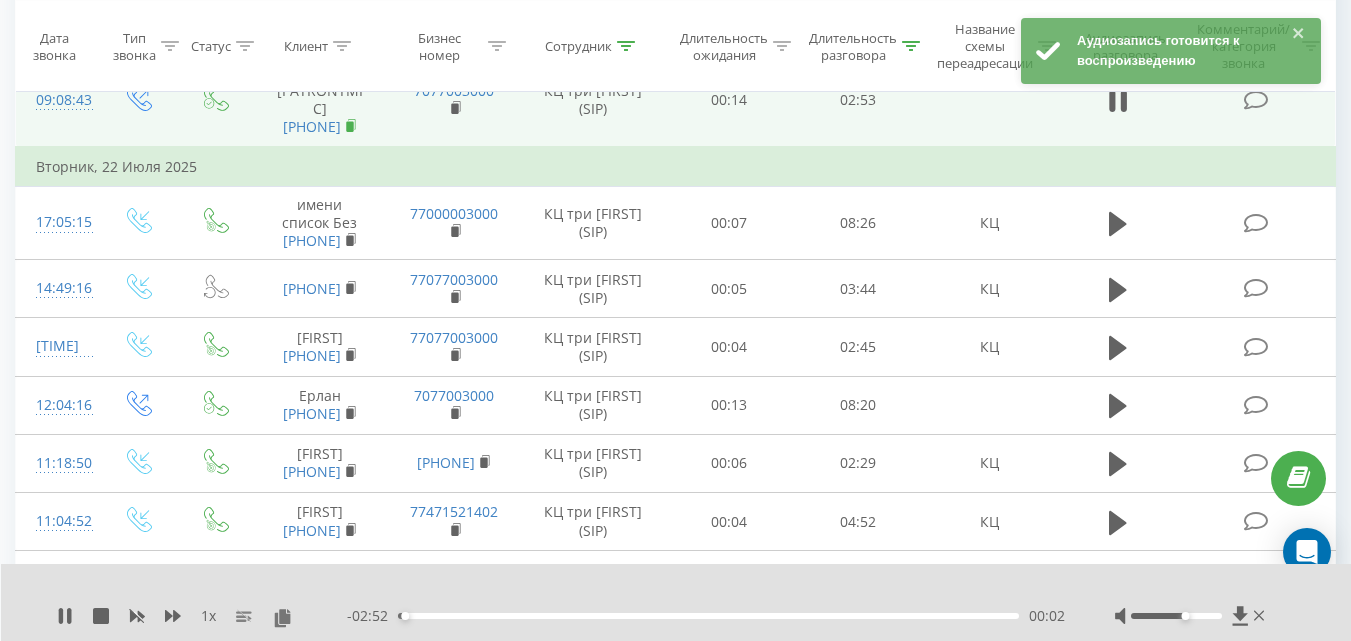 click 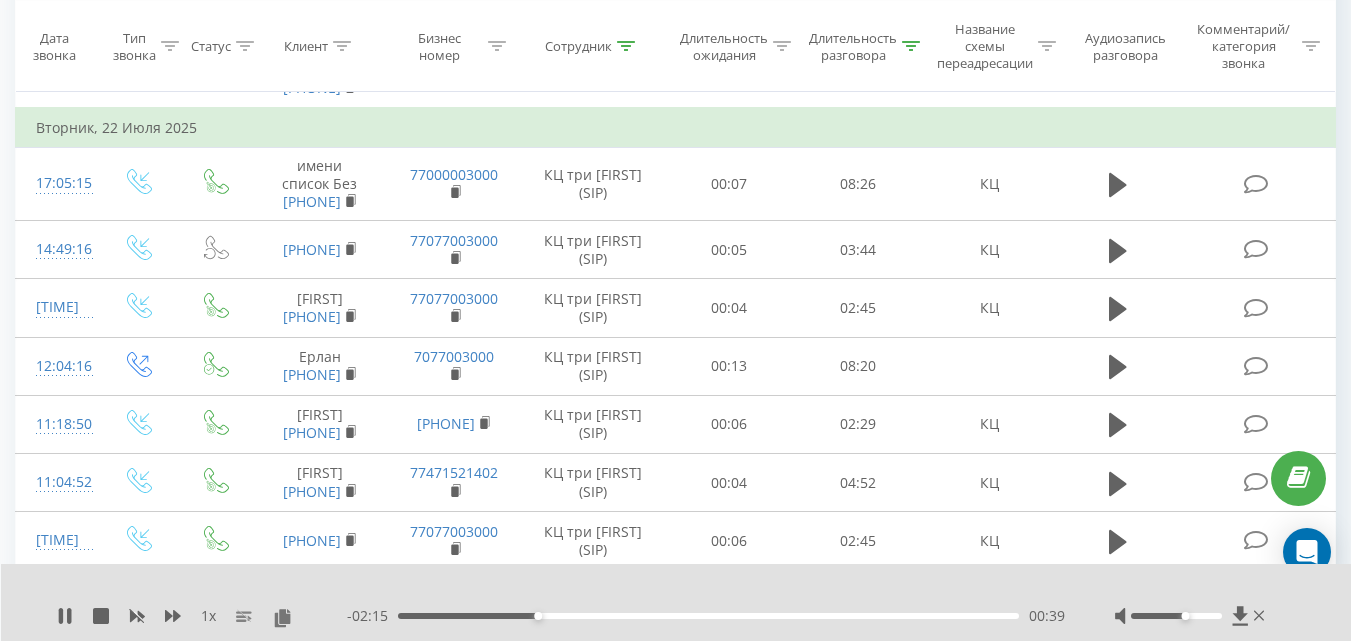 scroll, scrollTop: 3857, scrollLeft: 0, axis: vertical 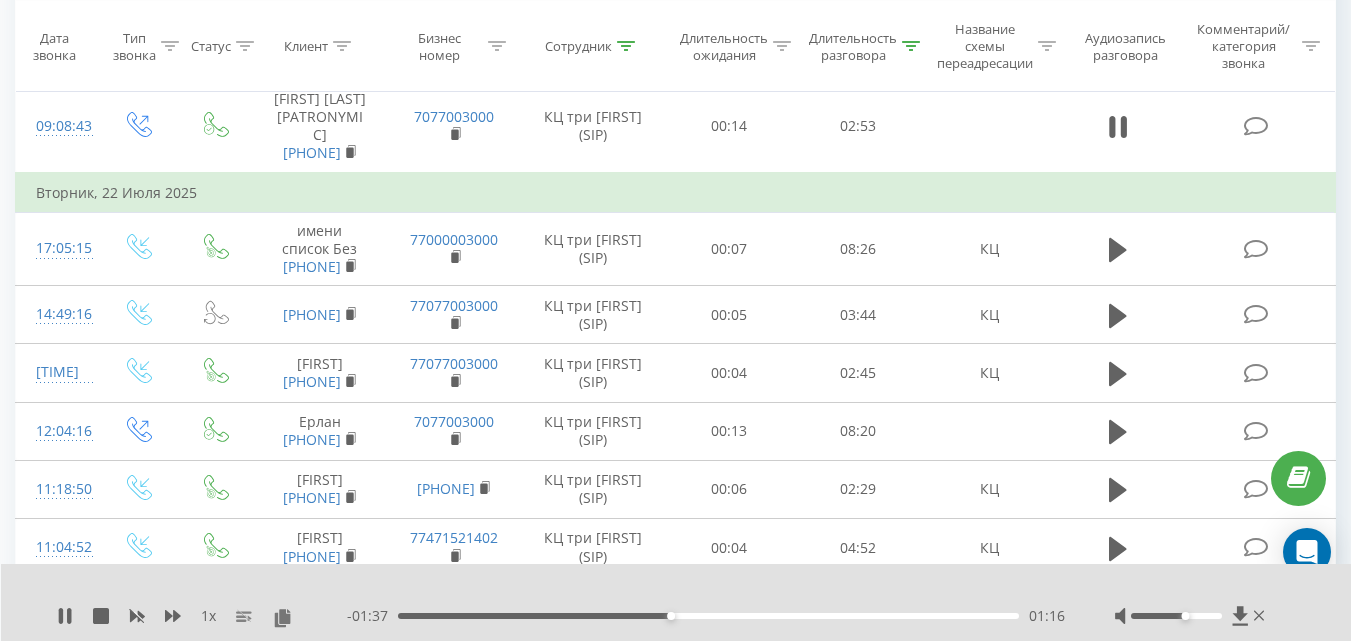 click 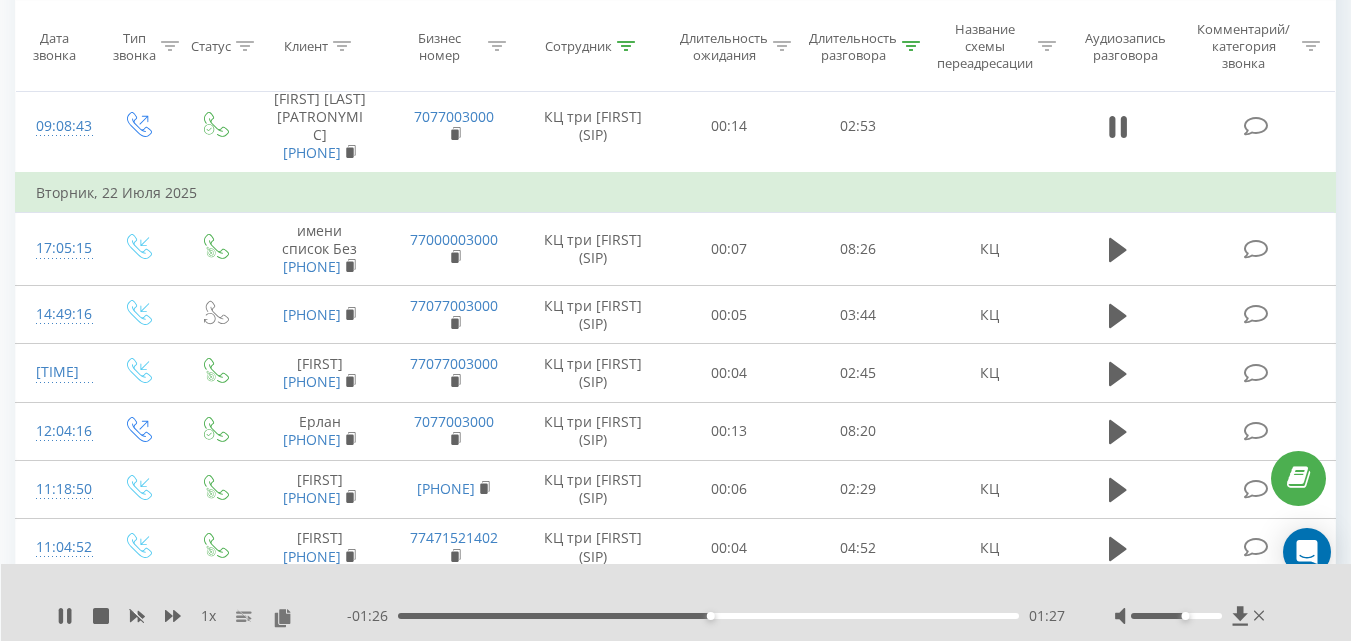 click at bounding box center [1118, -64] 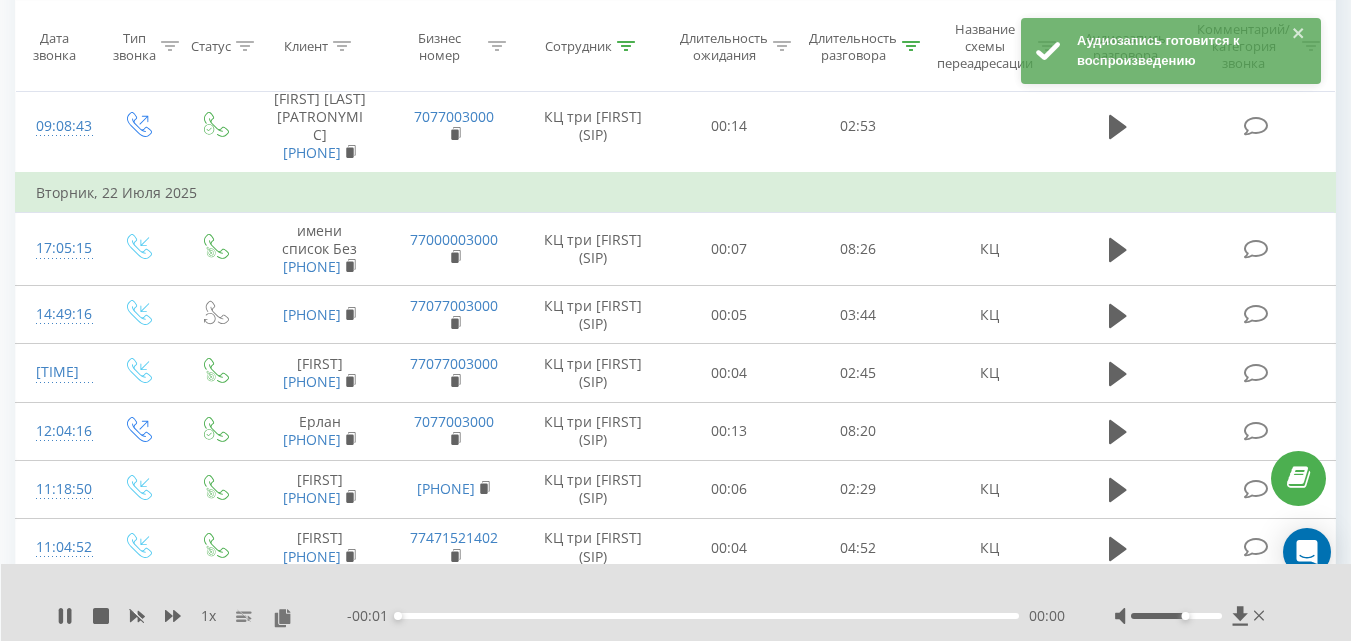 click 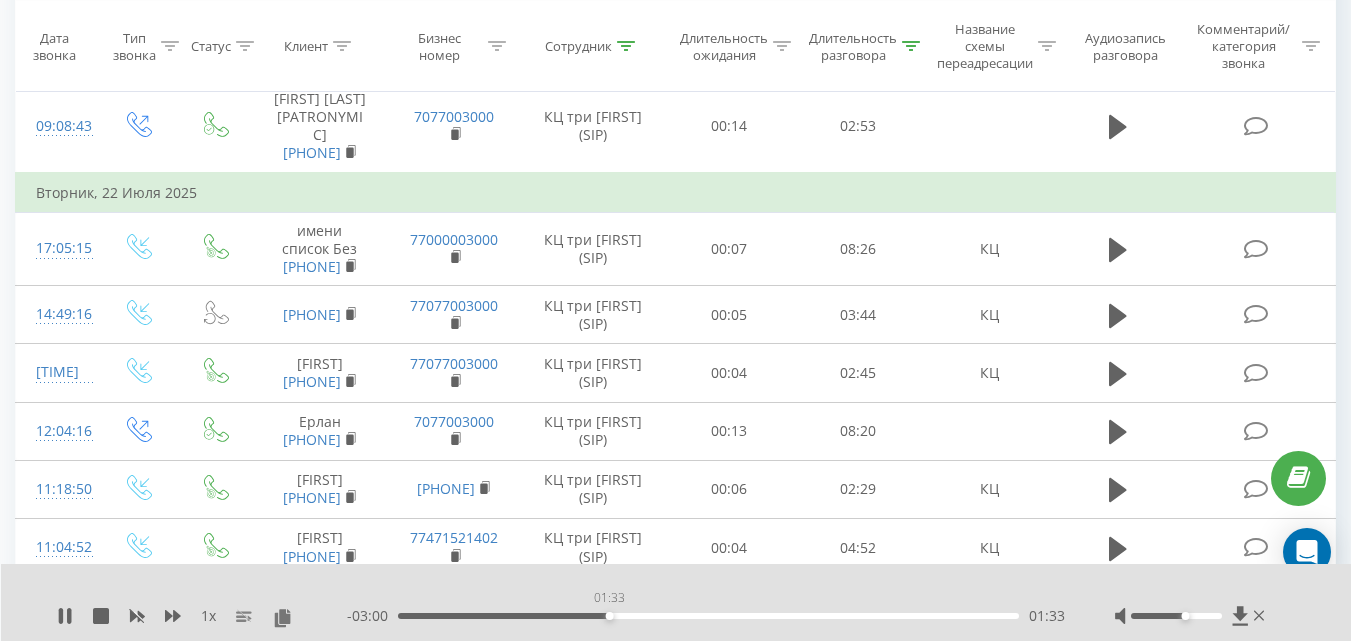 click on "01:33" at bounding box center [708, 616] 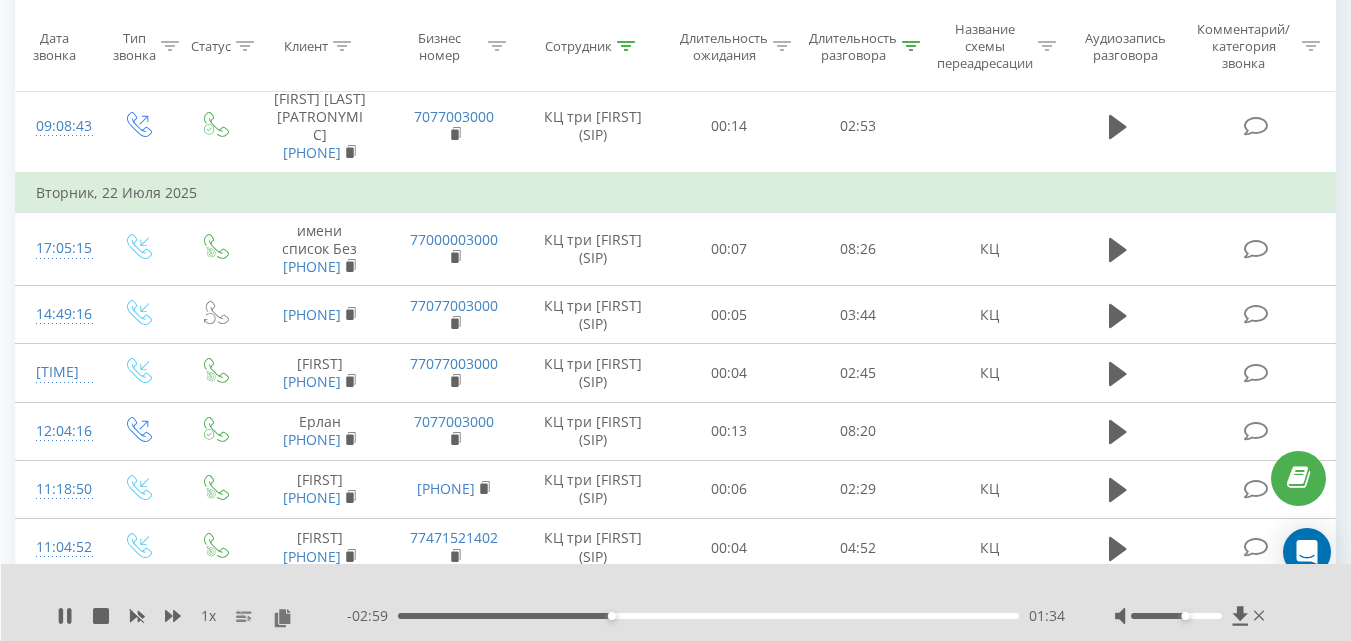 click on "01:34" at bounding box center (708, 616) 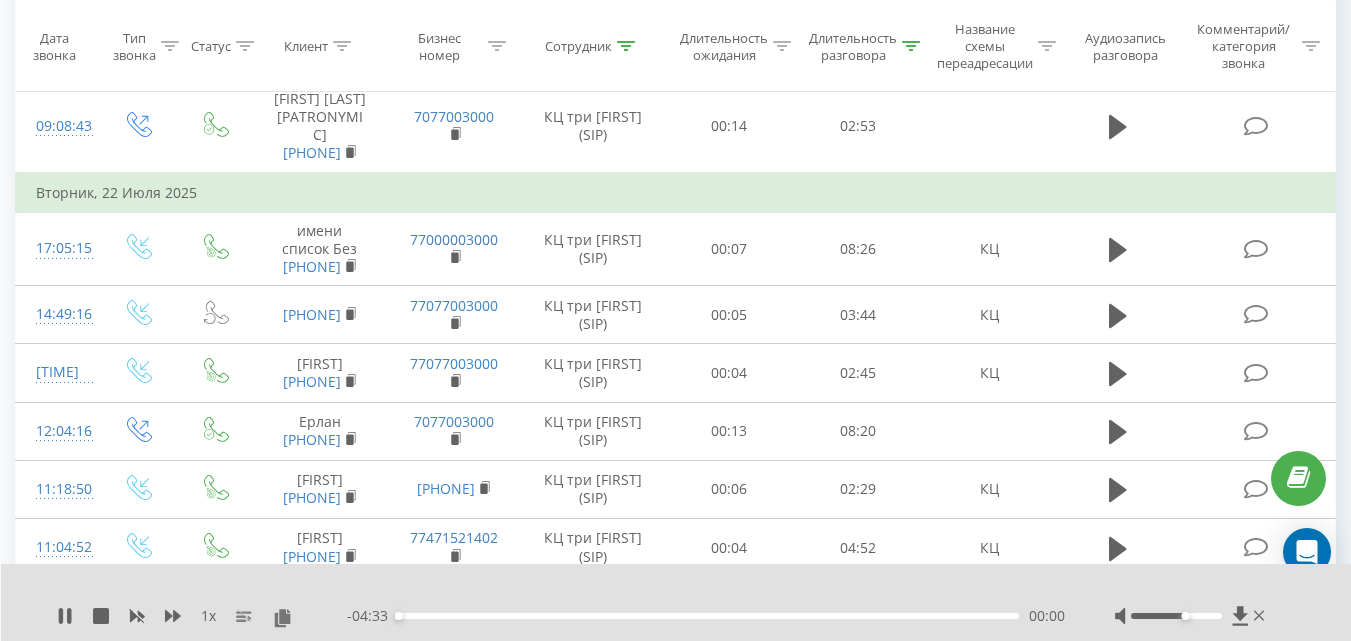 click on "00:00" at bounding box center [399, 616] 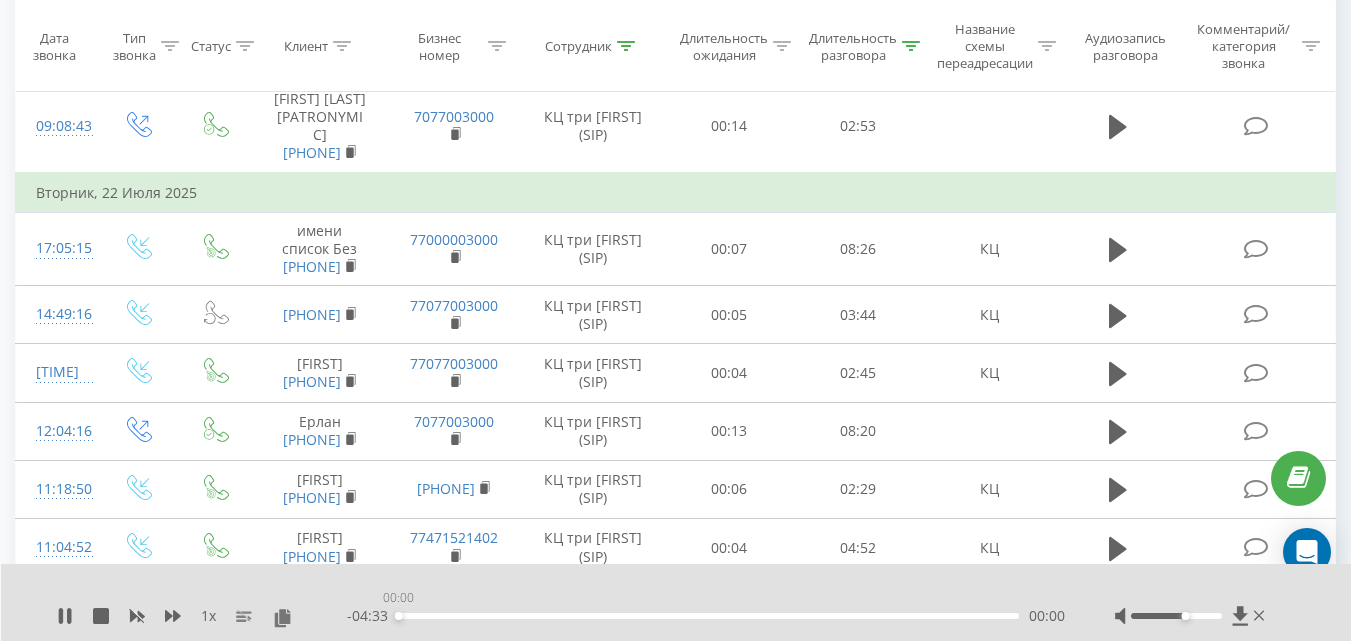 click on "00:00" at bounding box center (399, 616) 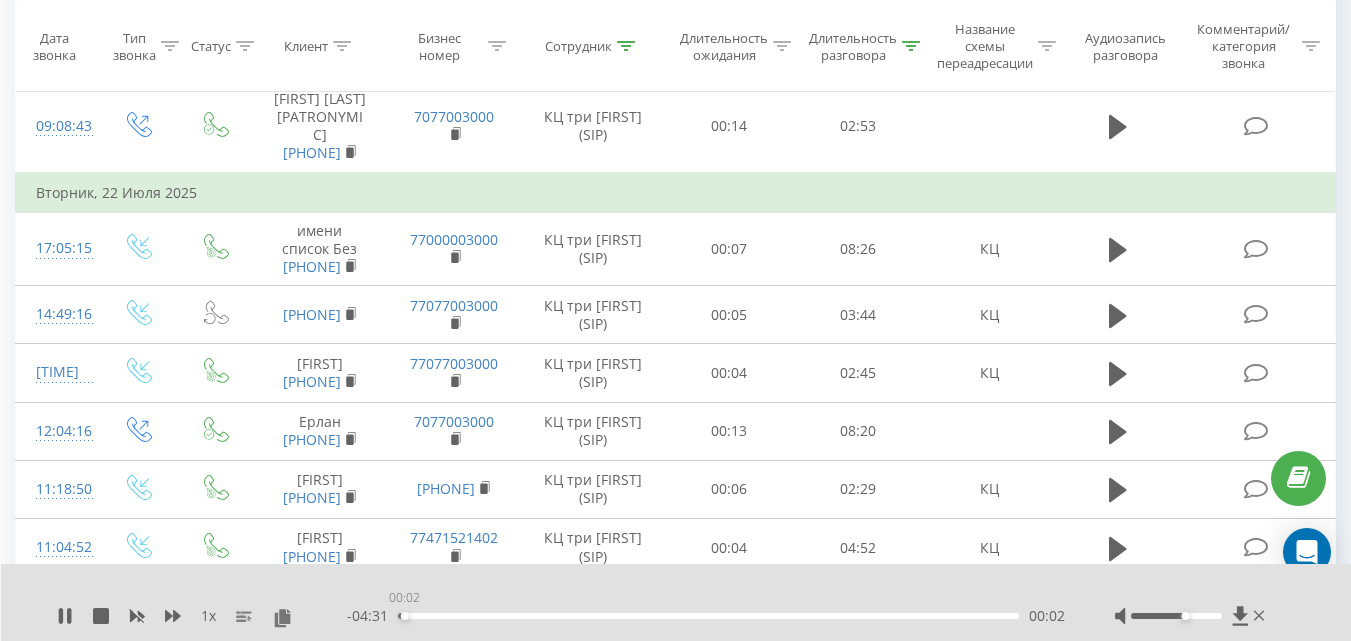 drag, startPoint x: 609, startPoint y: 615, endPoint x: 366, endPoint y: 634, distance: 243.74167 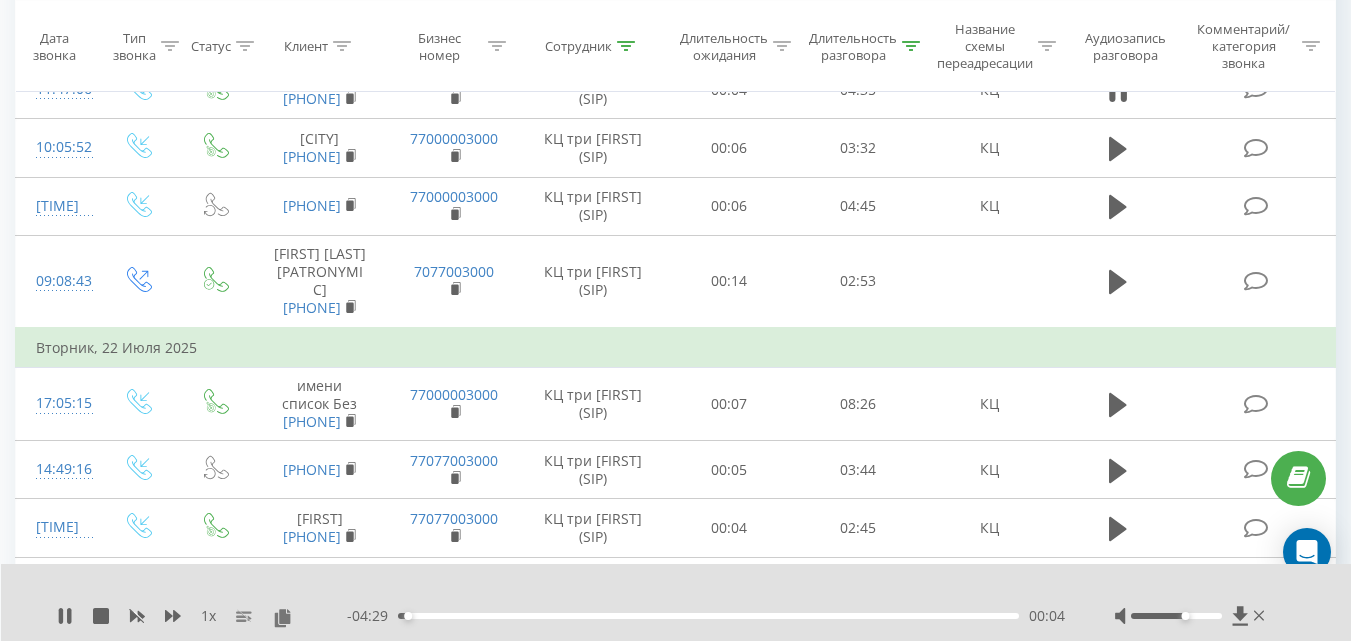 scroll, scrollTop: 3831, scrollLeft: 0, axis: vertical 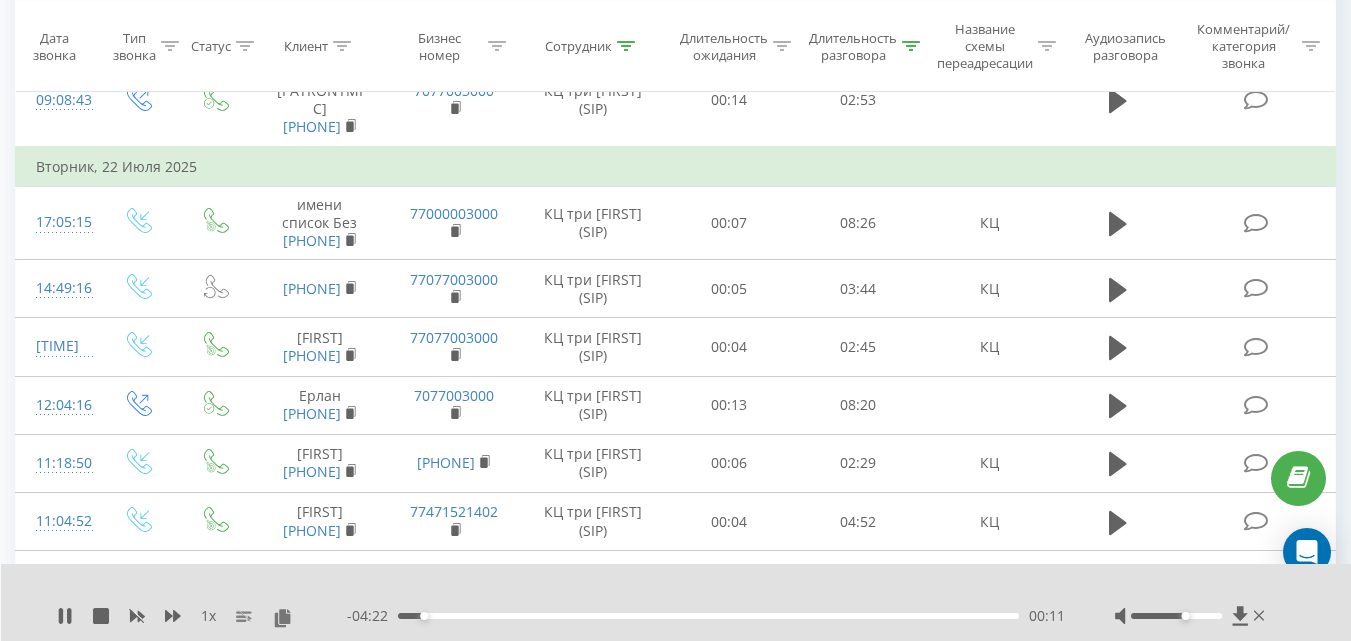 click on "1 x - [TIME] [TIME]" at bounding box center (676, 602) 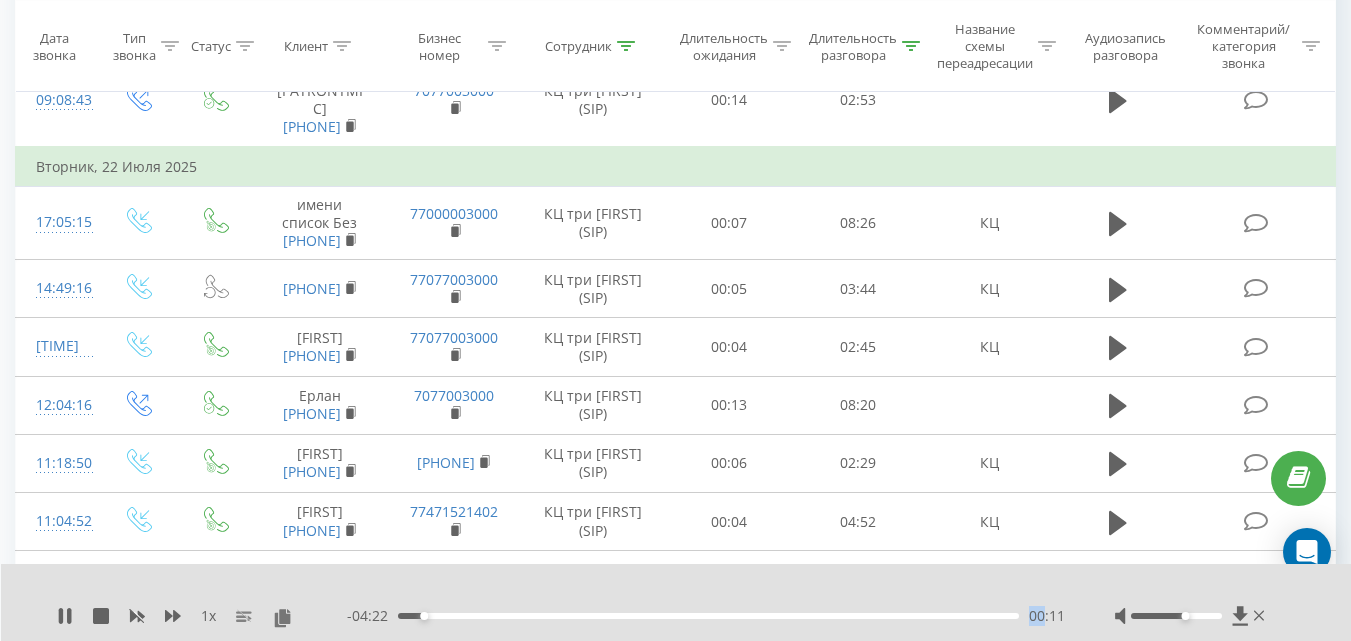 click on "1 x - [TIME] [TIME]" at bounding box center [676, 602] 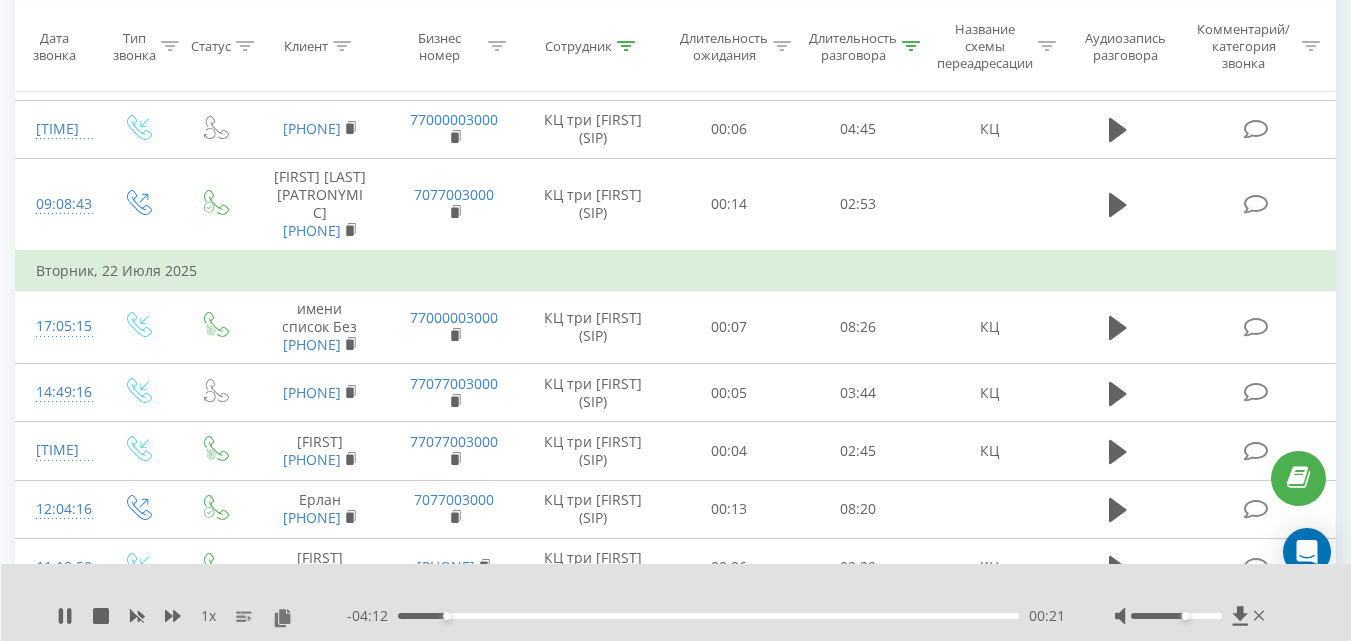 scroll, scrollTop: 3701, scrollLeft: 0, axis: vertical 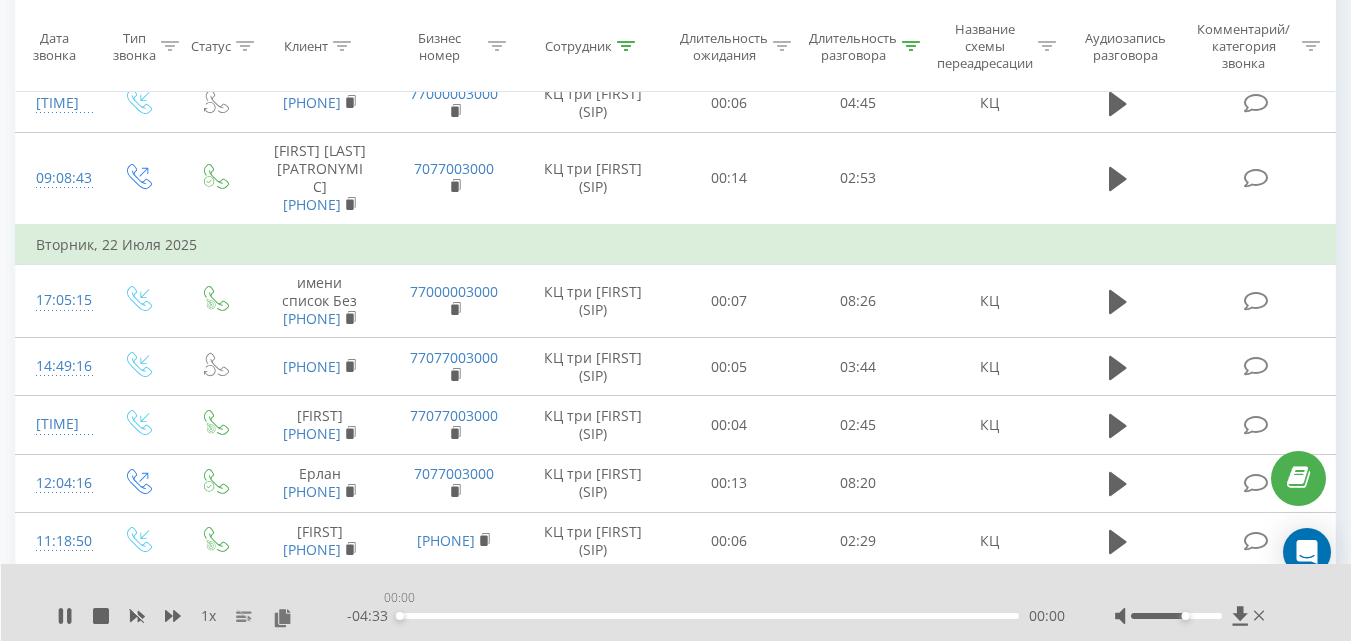 drag, startPoint x: 451, startPoint y: 615, endPoint x: 399, endPoint y: 621, distance: 52.34501 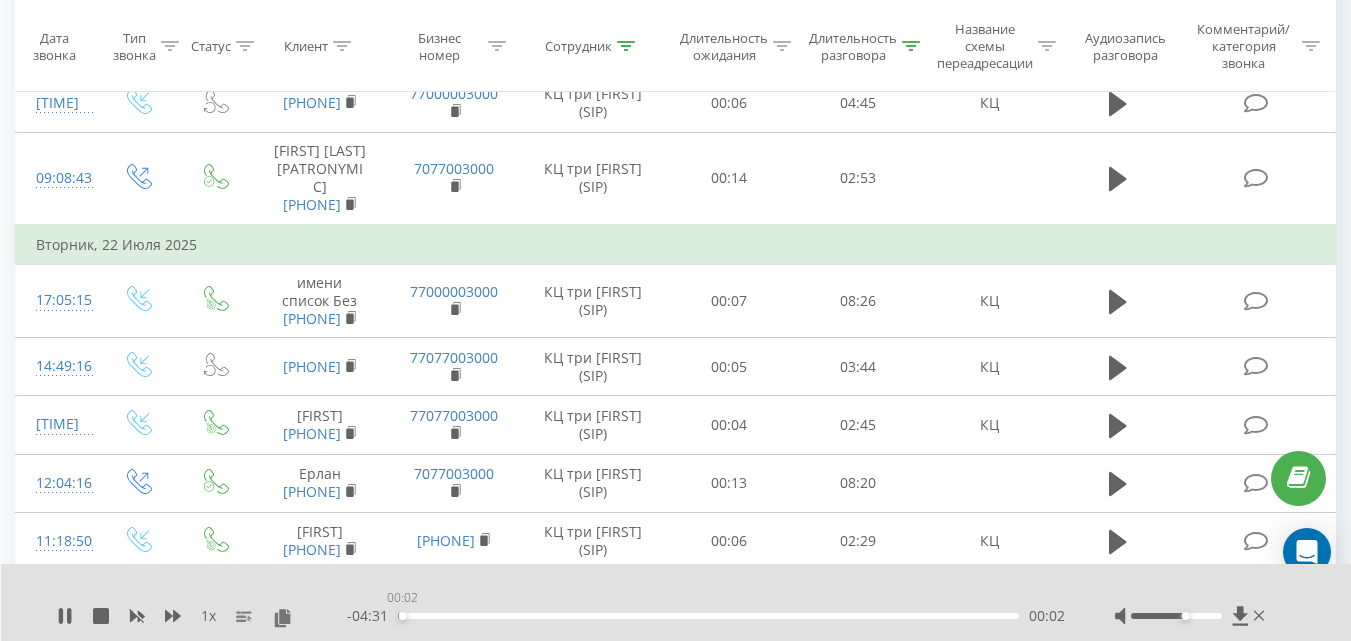 drag, startPoint x: 882, startPoint y: 615, endPoint x: 402, endPoint y: 626, distance: 480.12604 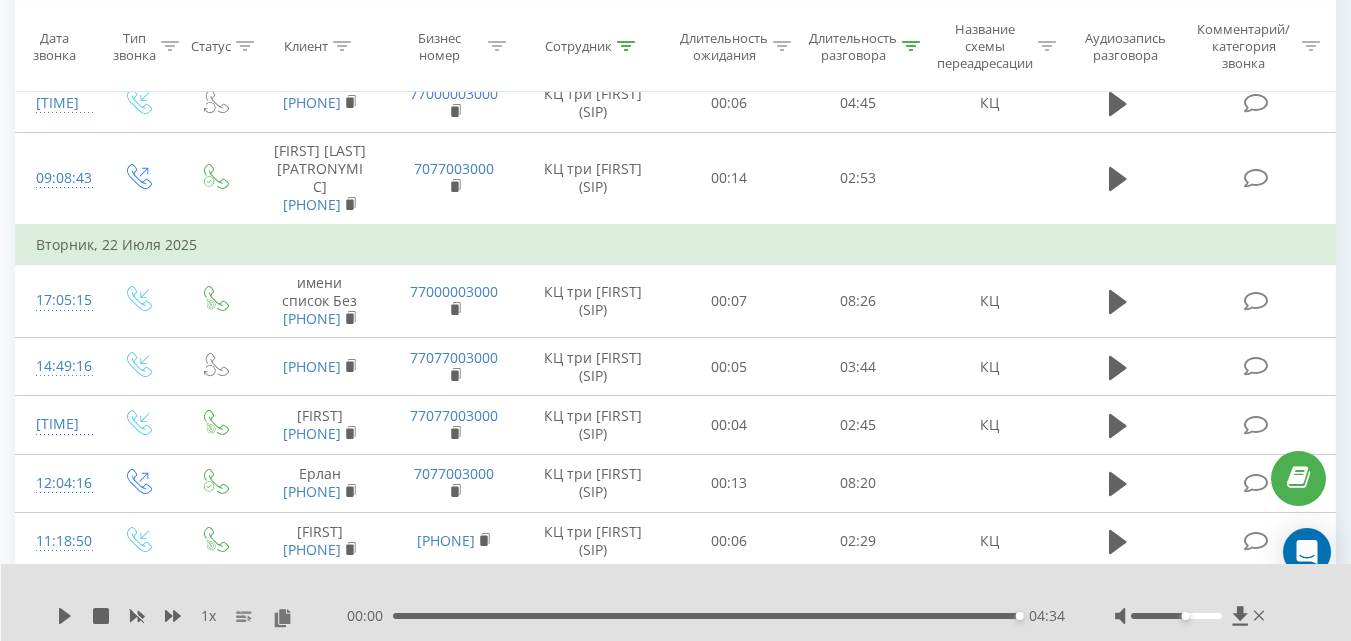click on "КЦ" at bounding box center (990, 45) 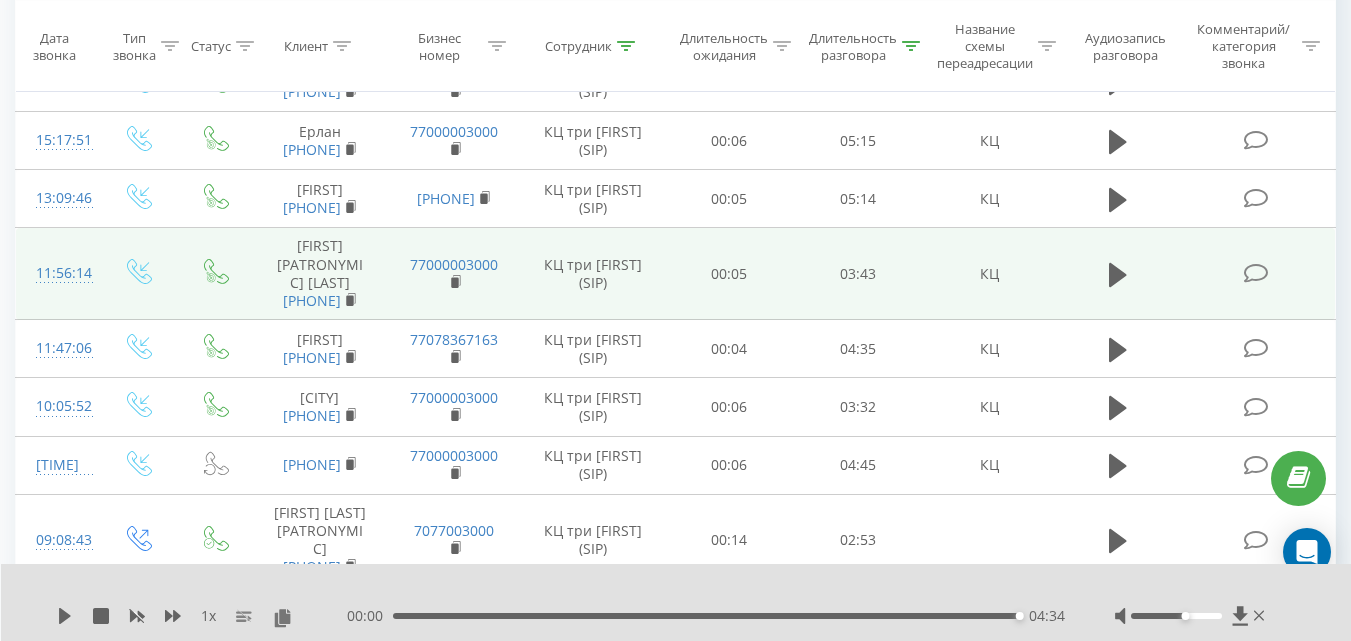 scroll, scrollTop: 3326, scrollLeft: 0, axis: vertical 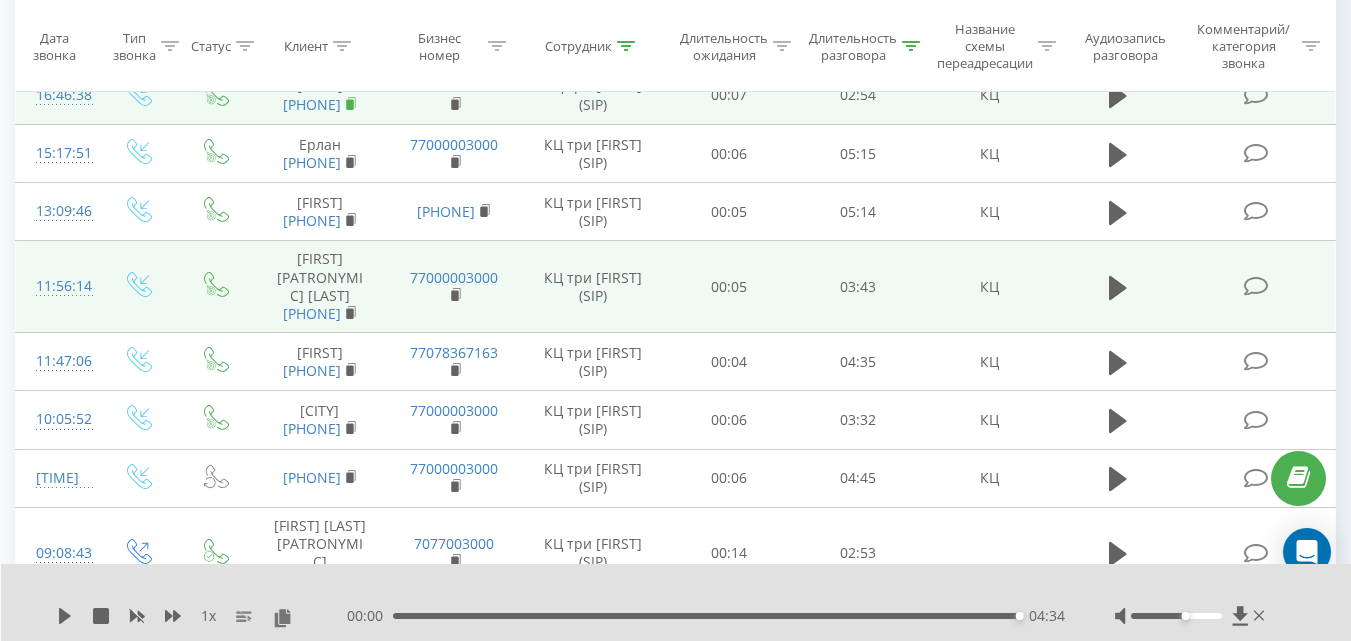 click 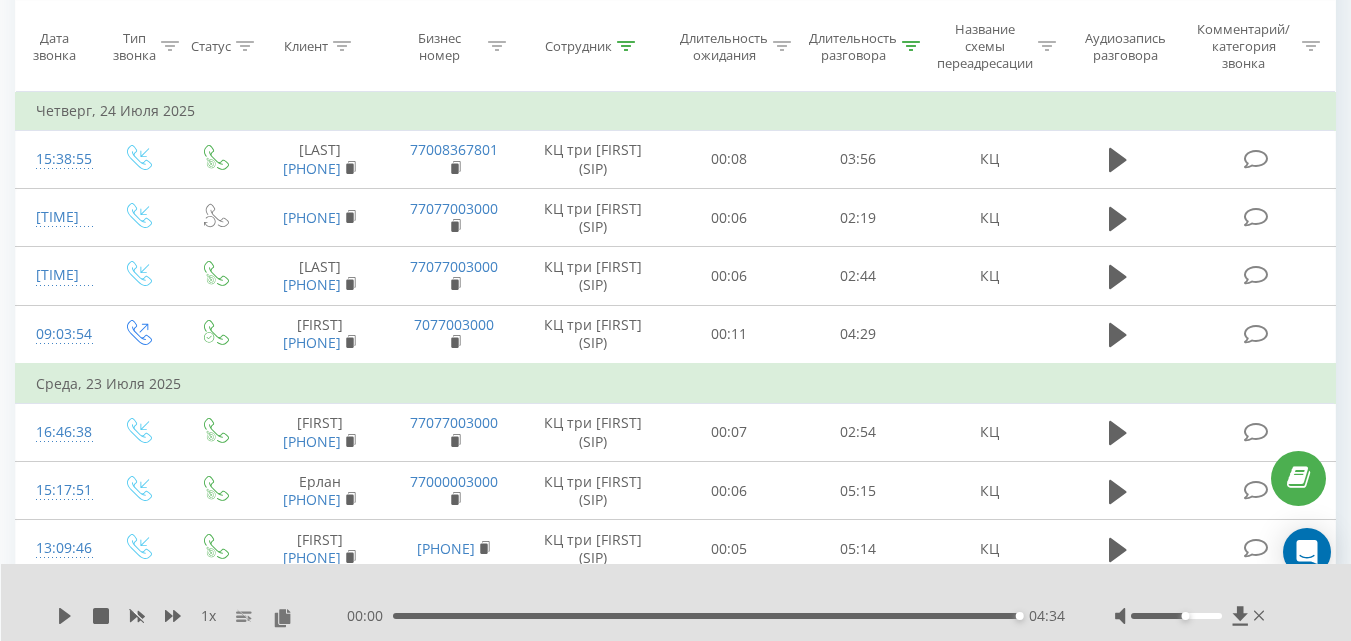 scroll, scrollTop: 3067, scrollLeft: 0, axis: vertical 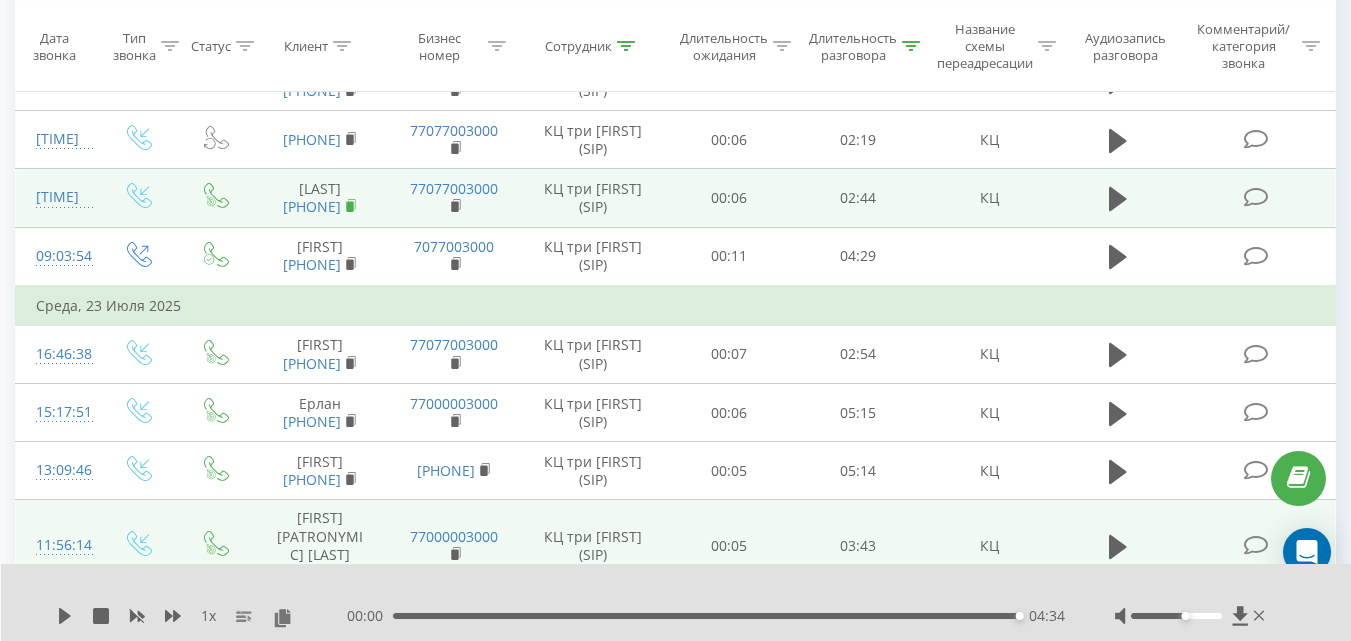 click 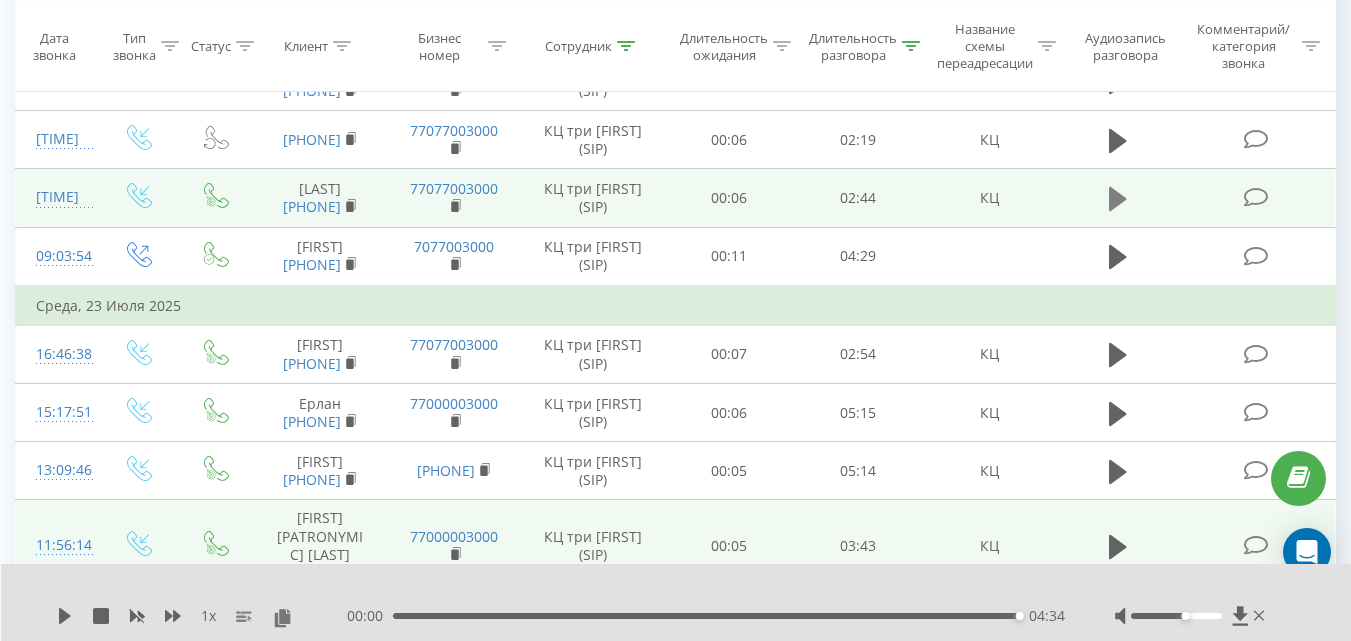 click 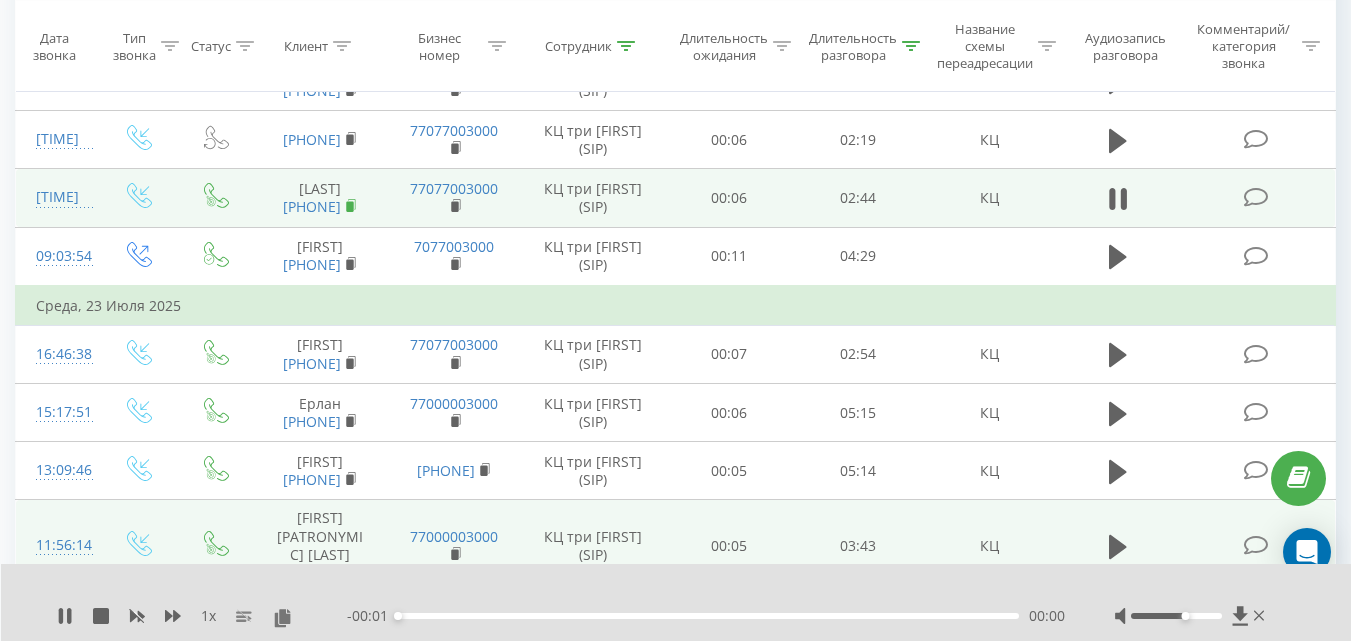 click 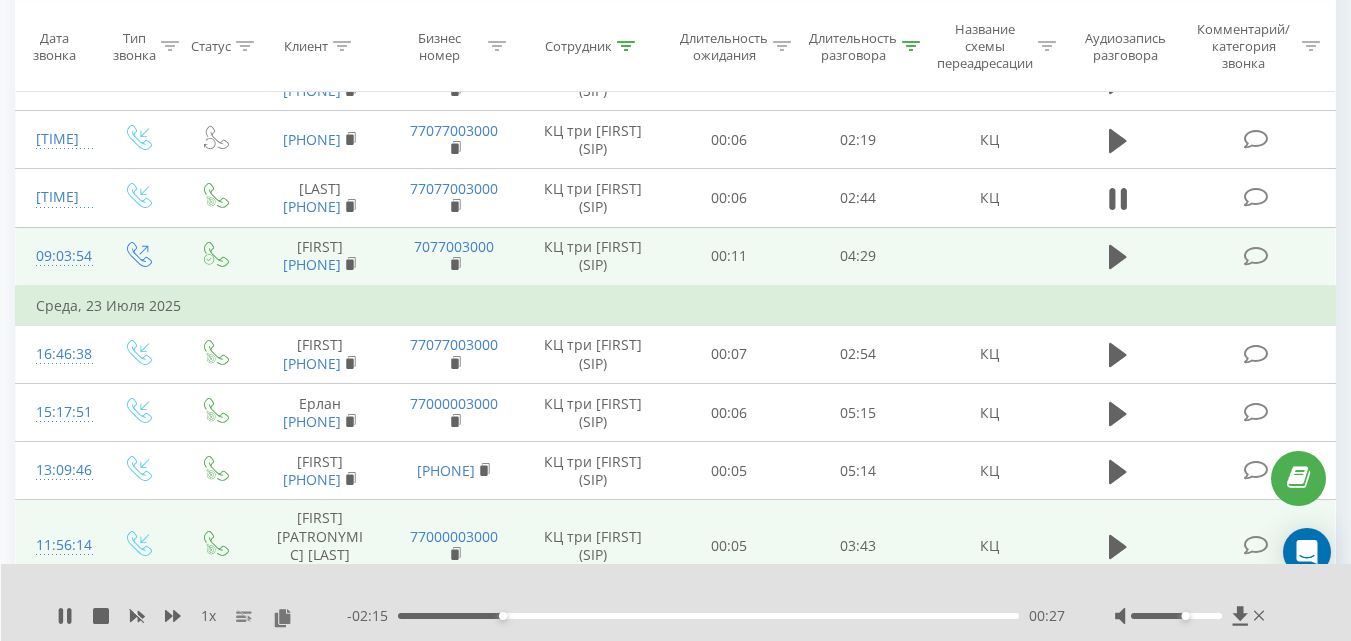 click on "00:11" at bounding box center [729, 256] 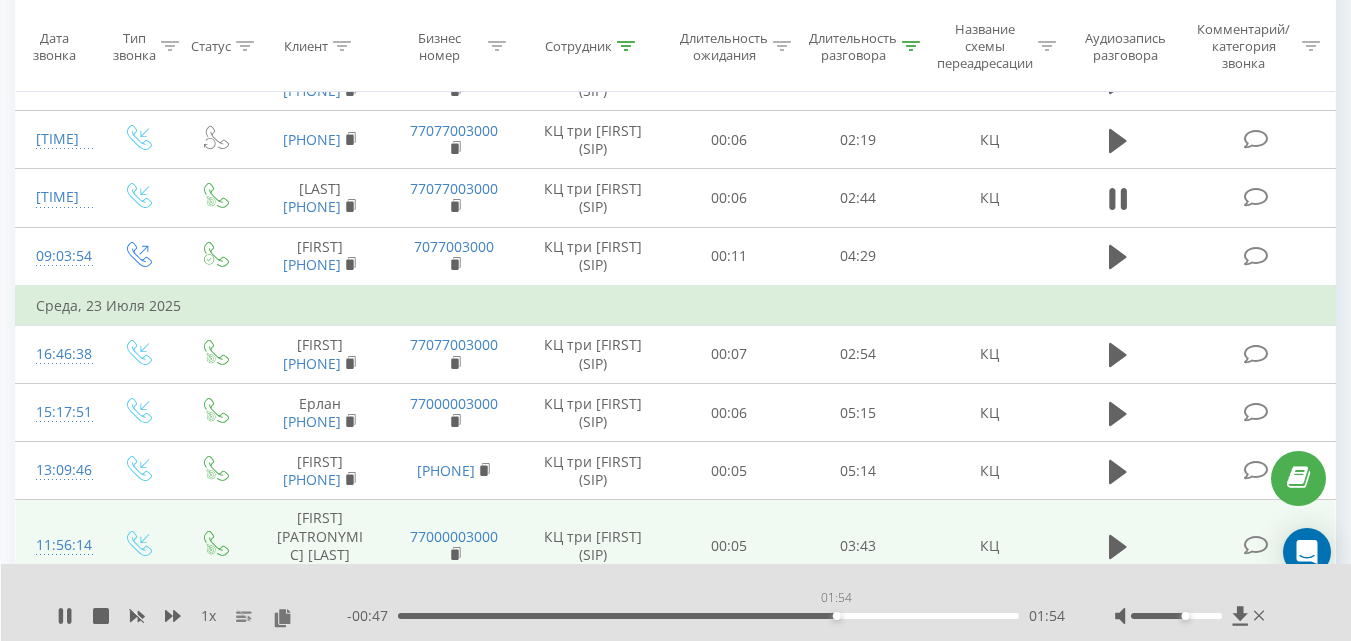 click on "01:54" at bounding box center (708, 616) 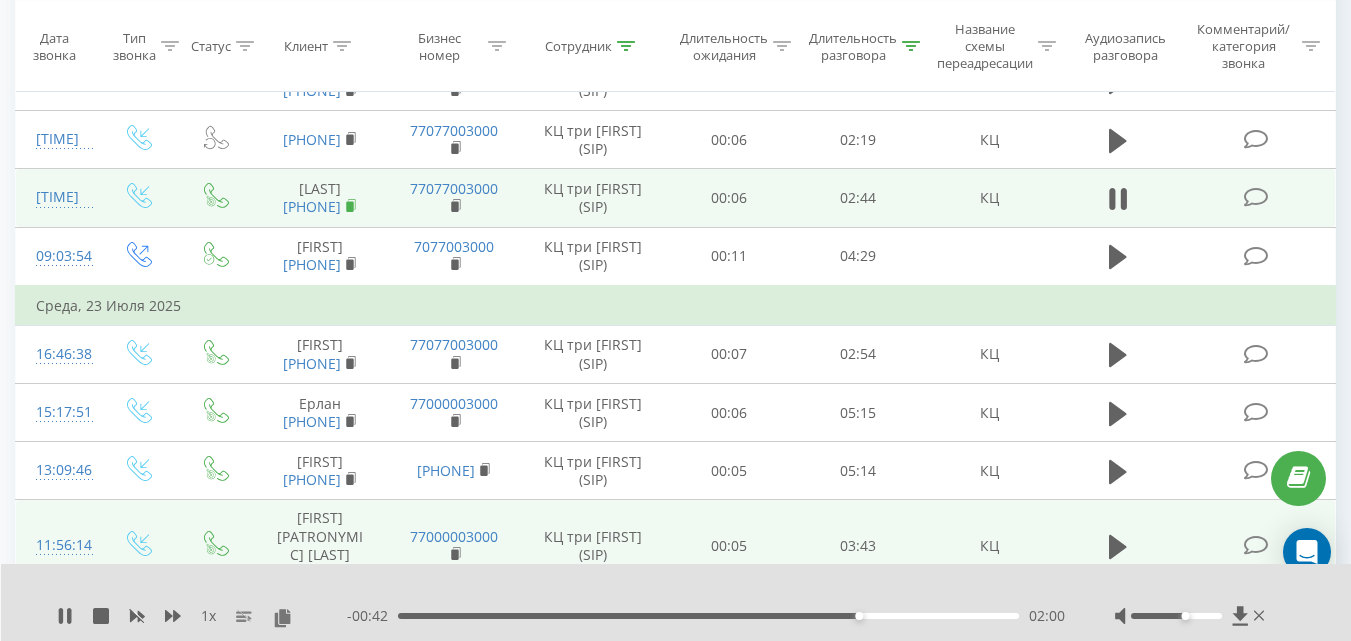 click 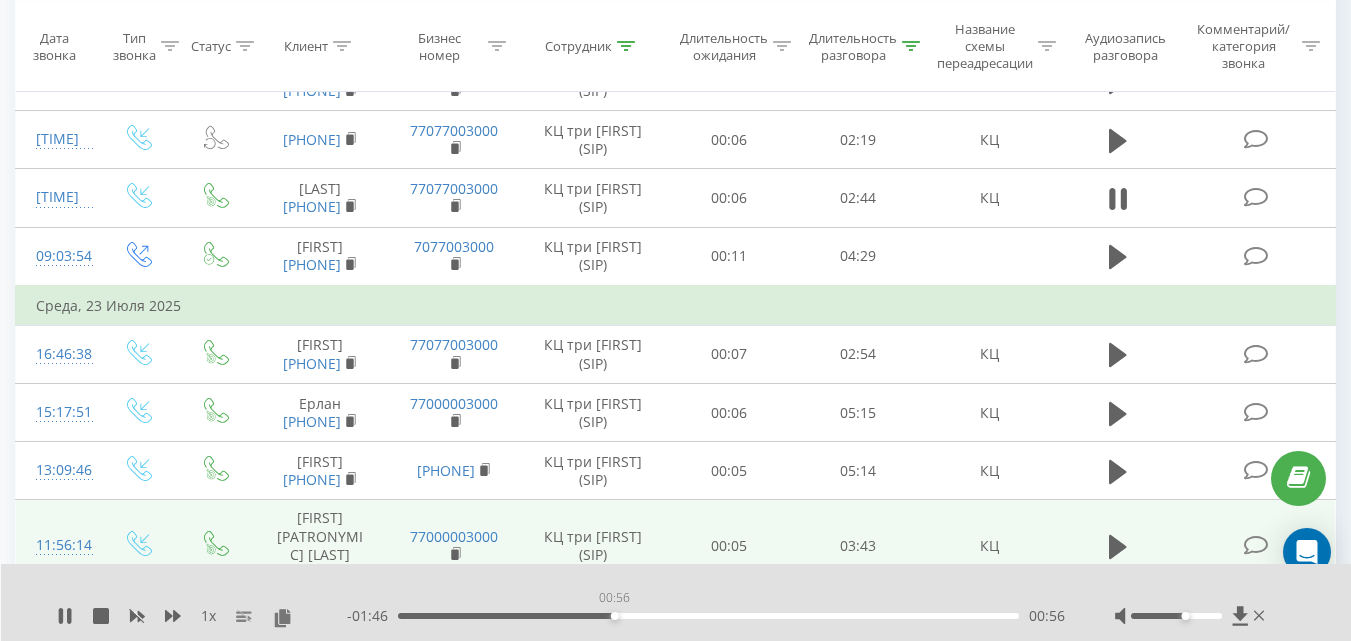 click on "00:56" at bounding box center (708, 616) 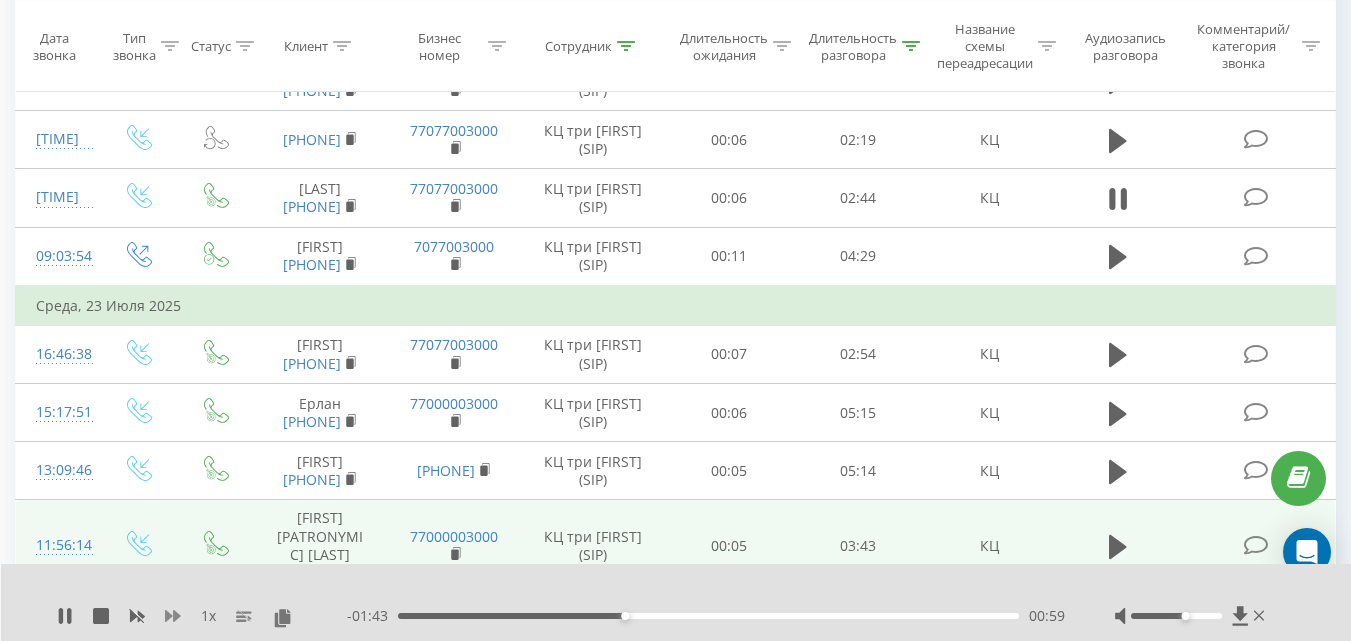 click 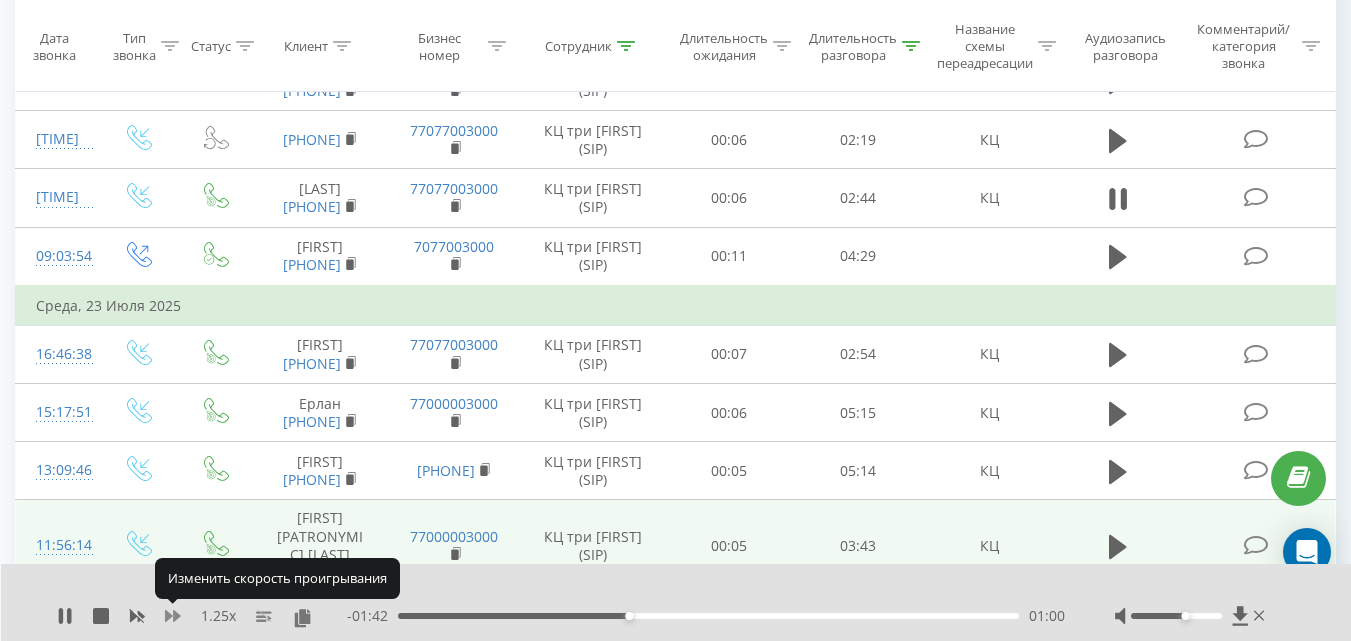 click 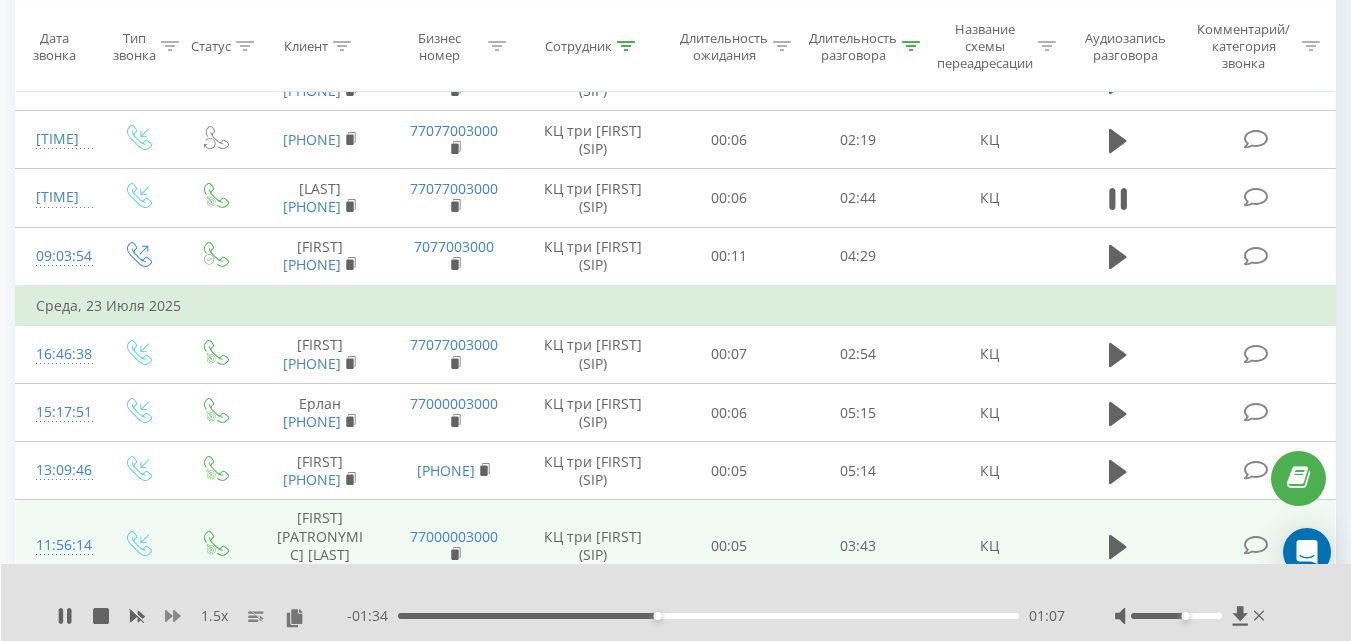 click 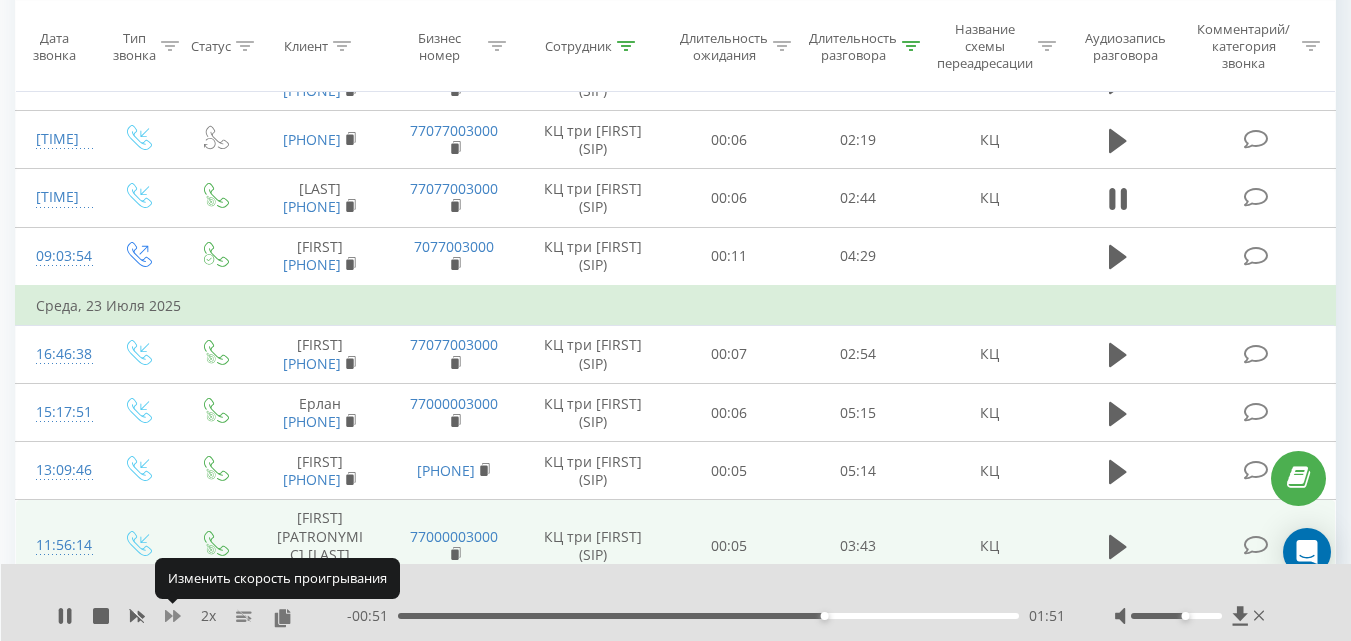 click 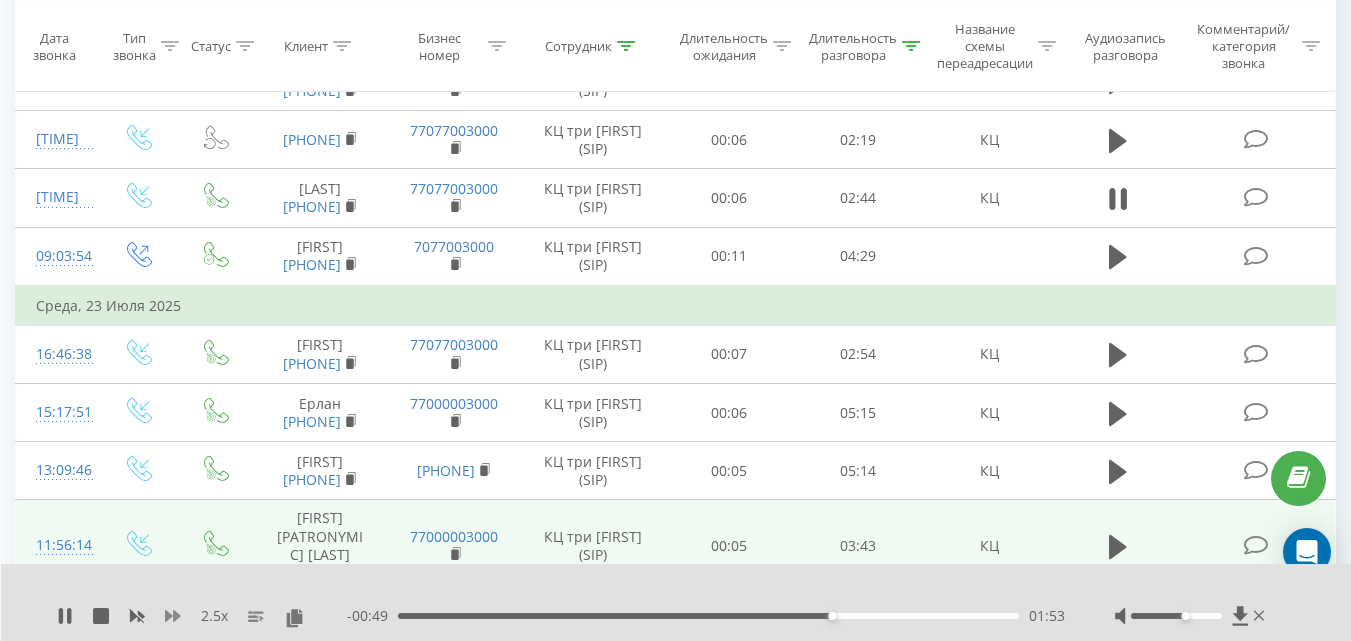 click 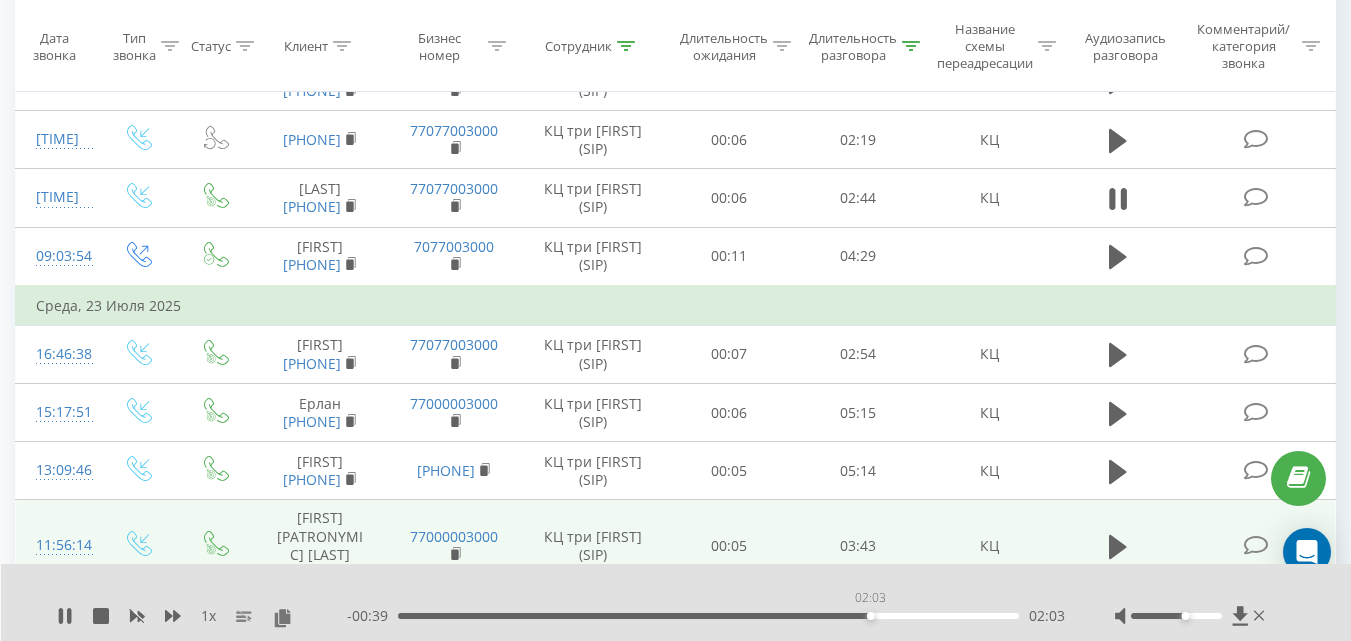 click on "02:03" at bounding box center [708, 616] 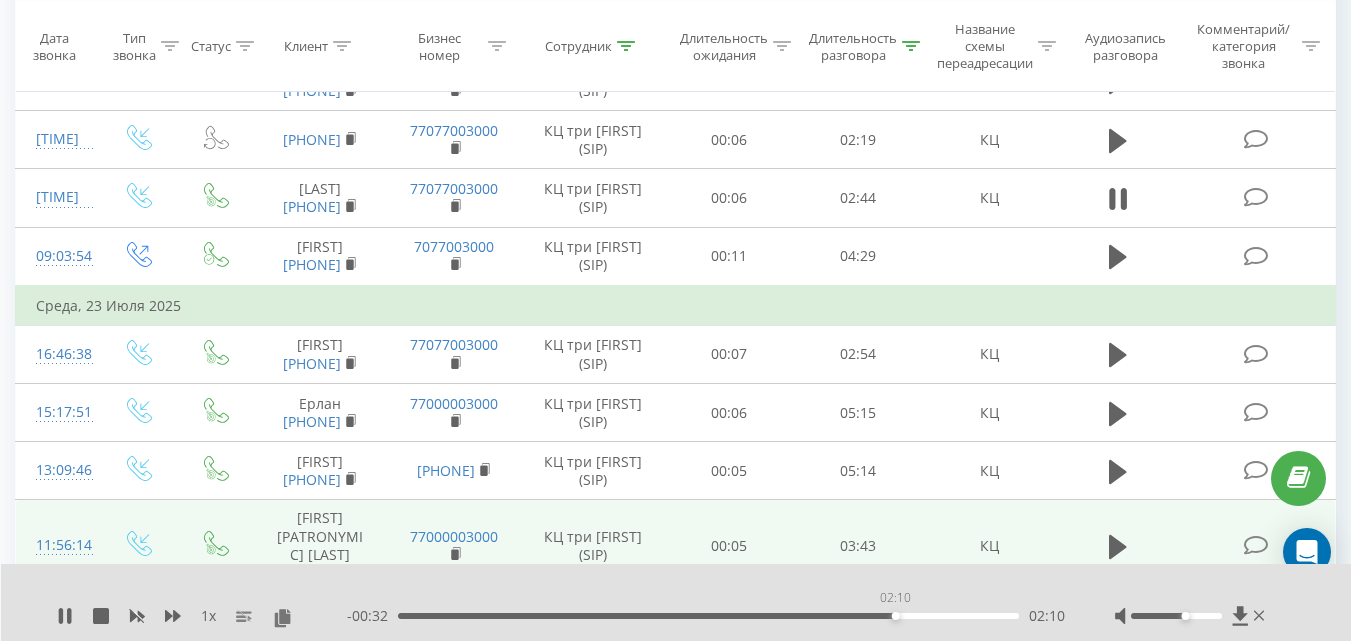 click on "02:10" at bounding box center (708, 616) 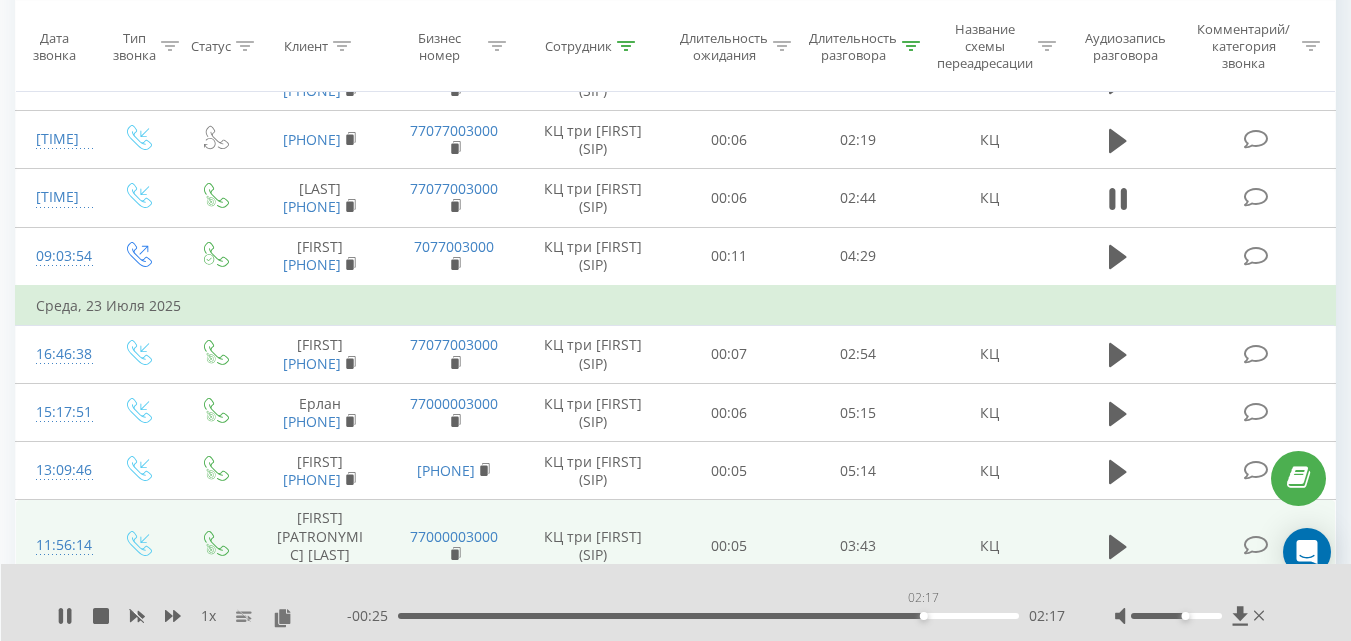 click on "02:17" at bounding box center (708, 616) 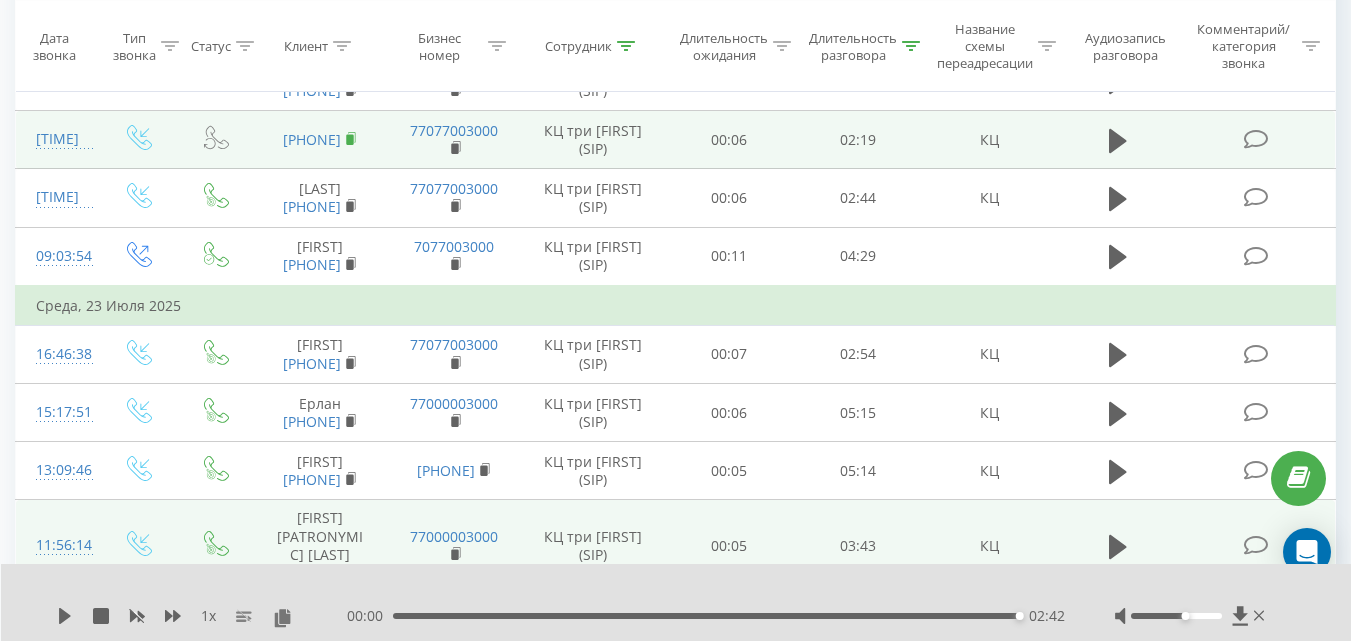 click 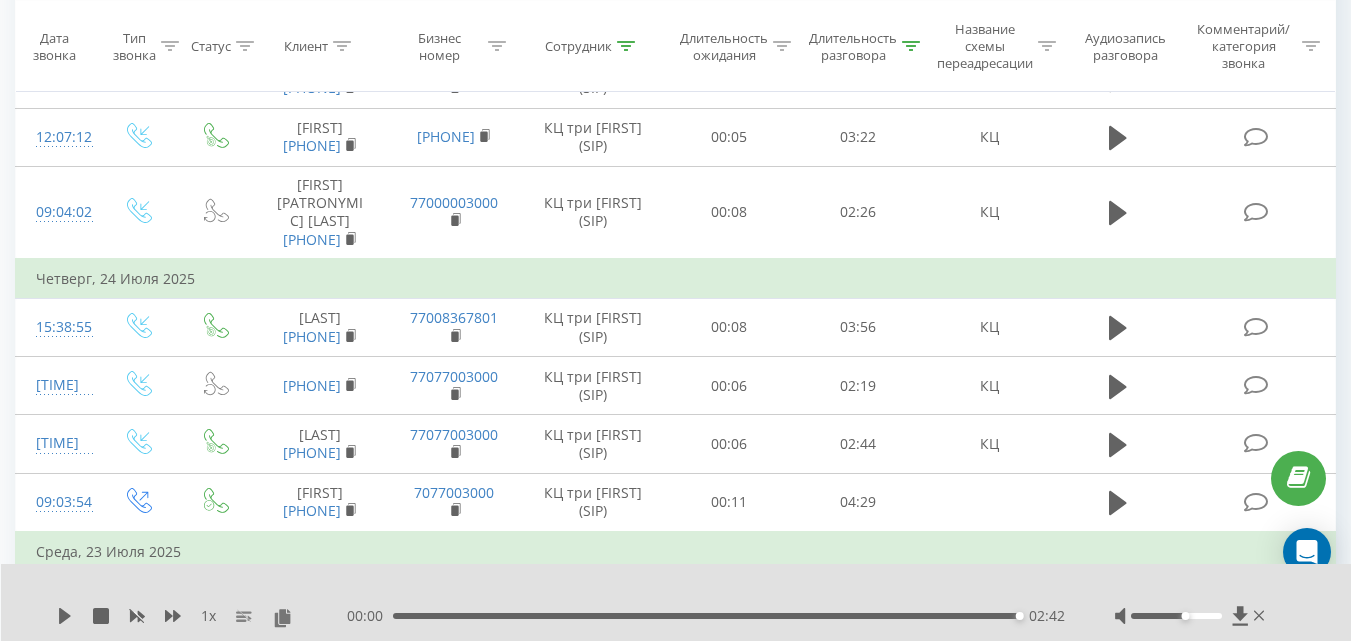scroll, scrollTop: 2795, scrollLeft: 0, axis: vertical 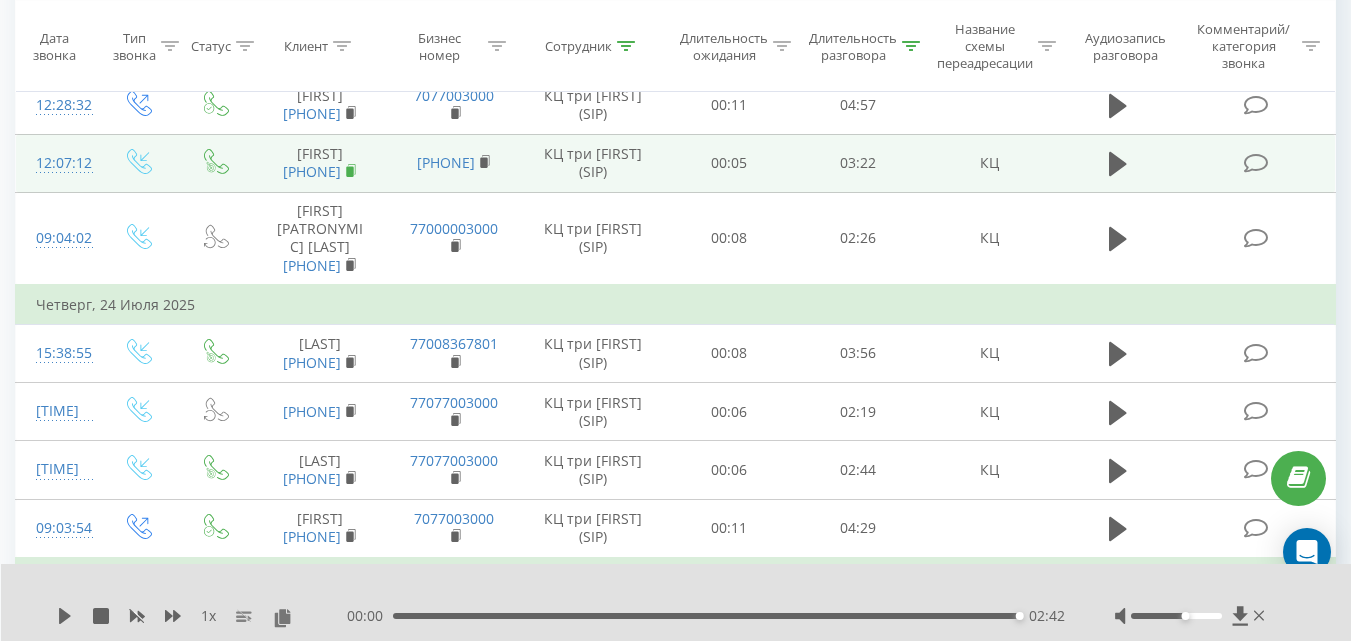 click 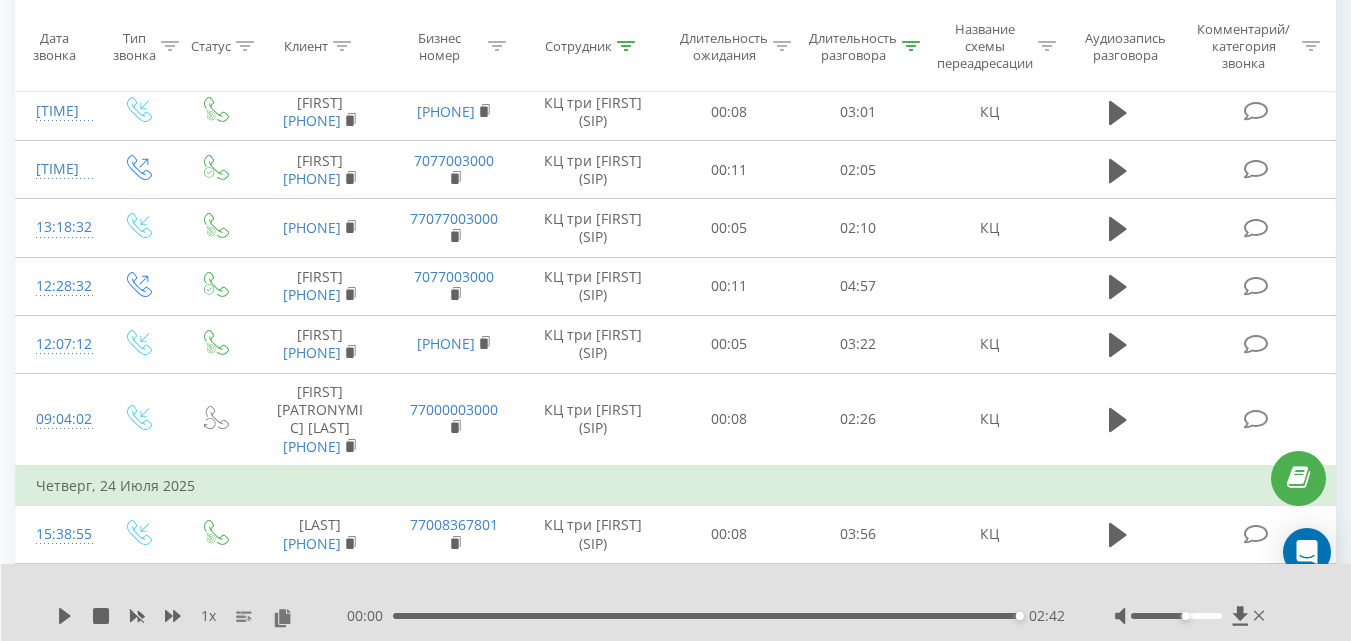 scroll, scrollTop: 2601, scrollLeft: 0, axis: vertical 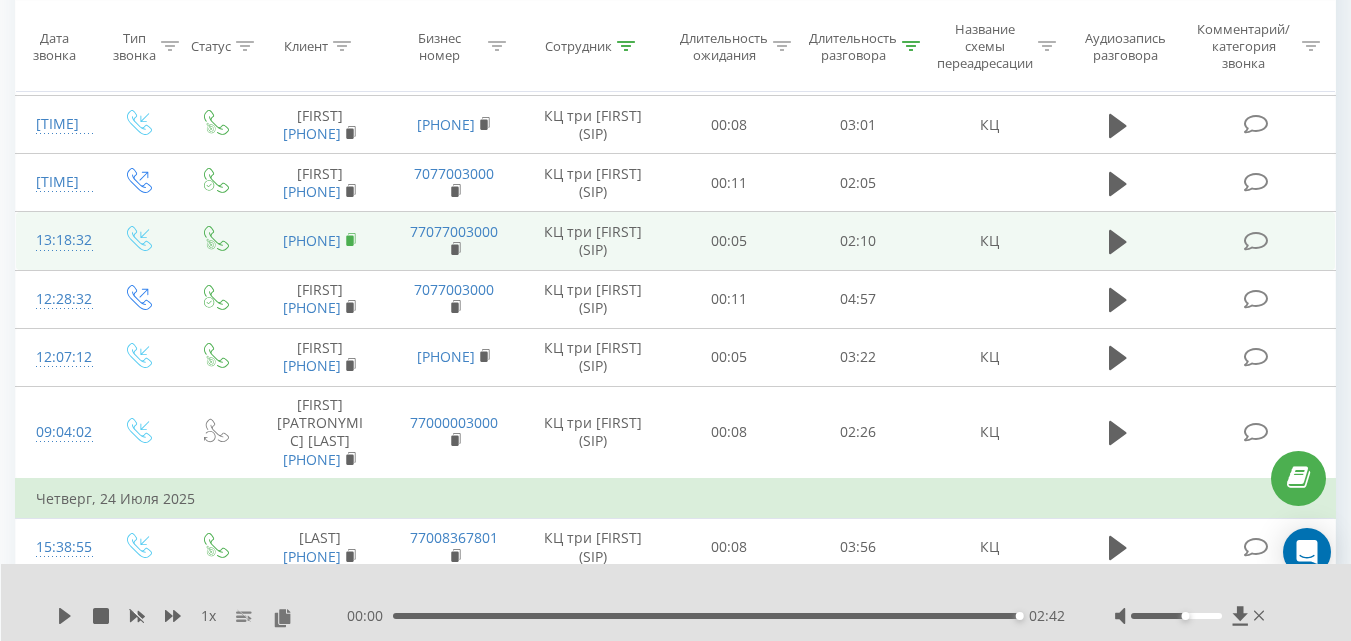 click 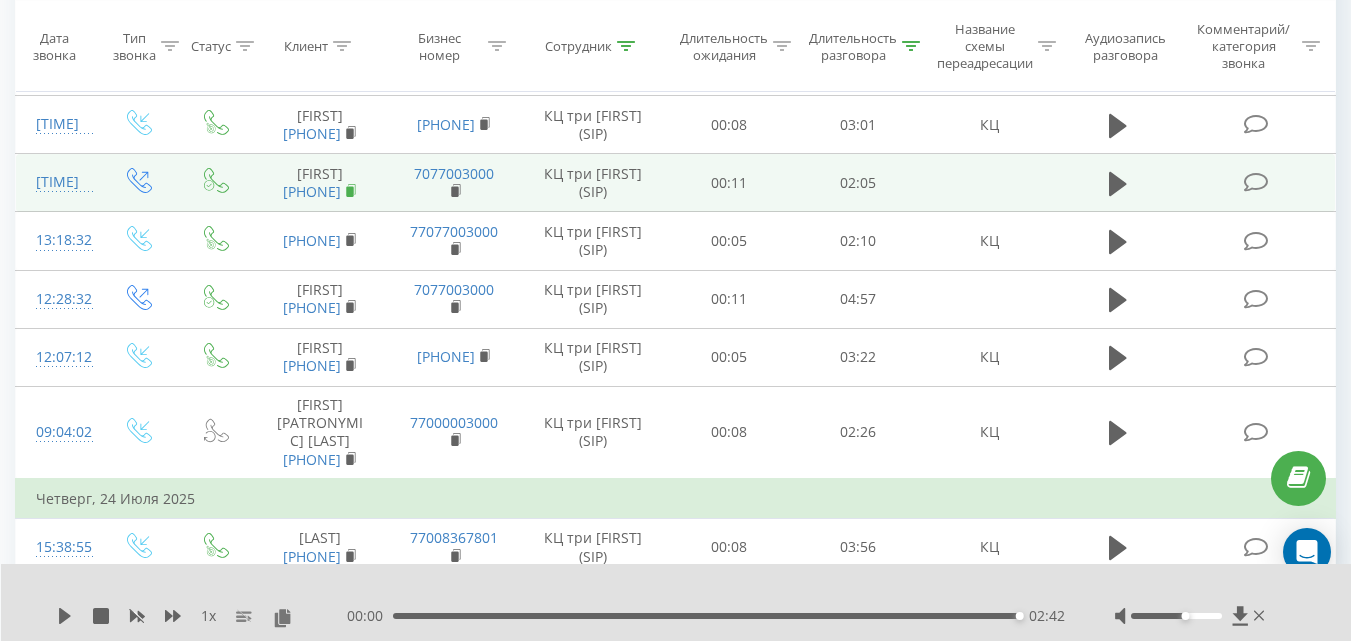 click 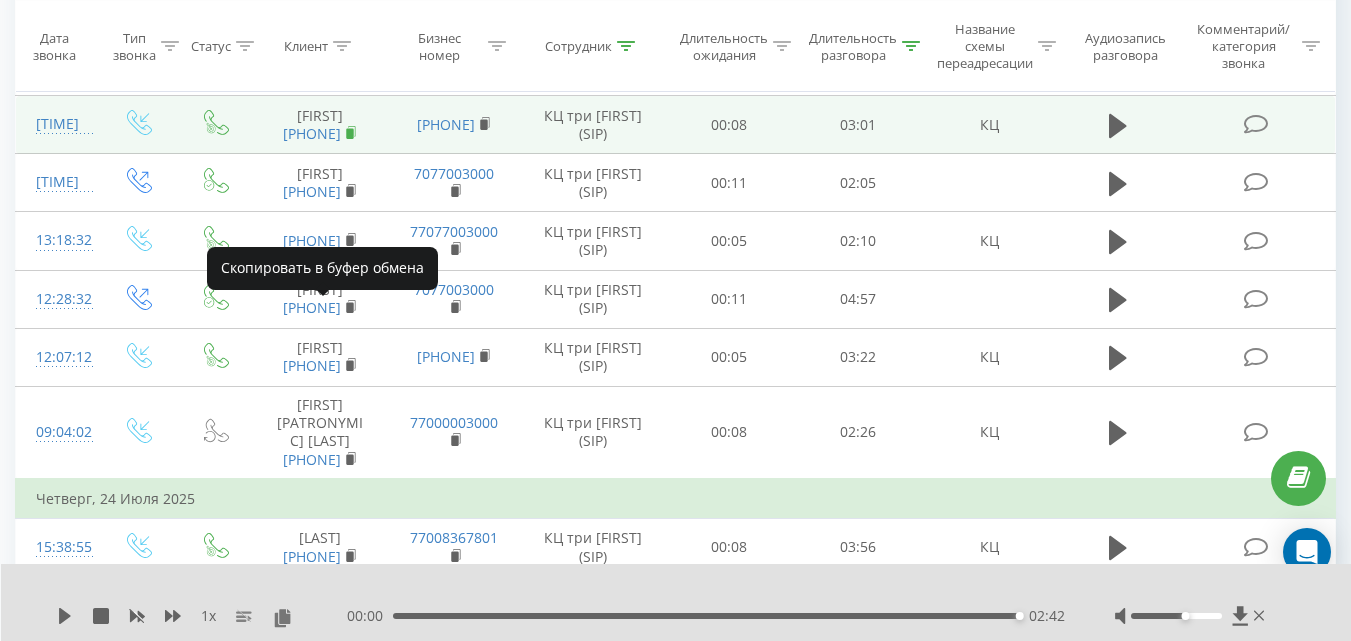 click 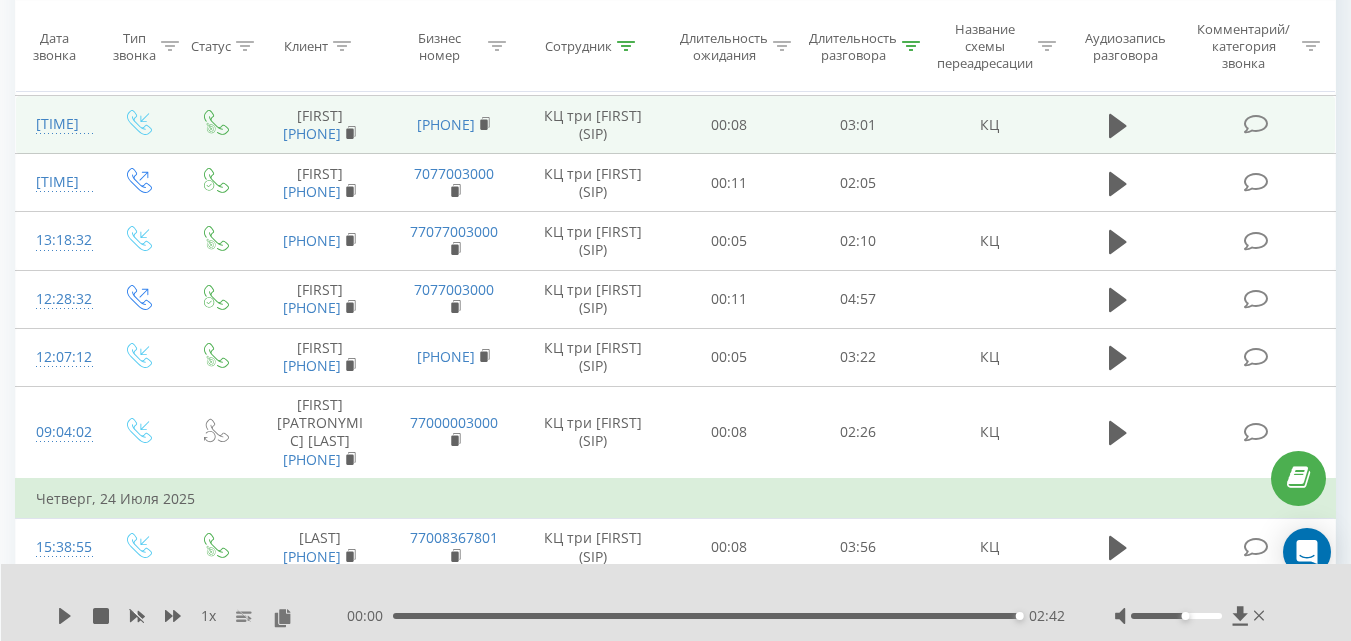 click at bounding box center (1119, 125) 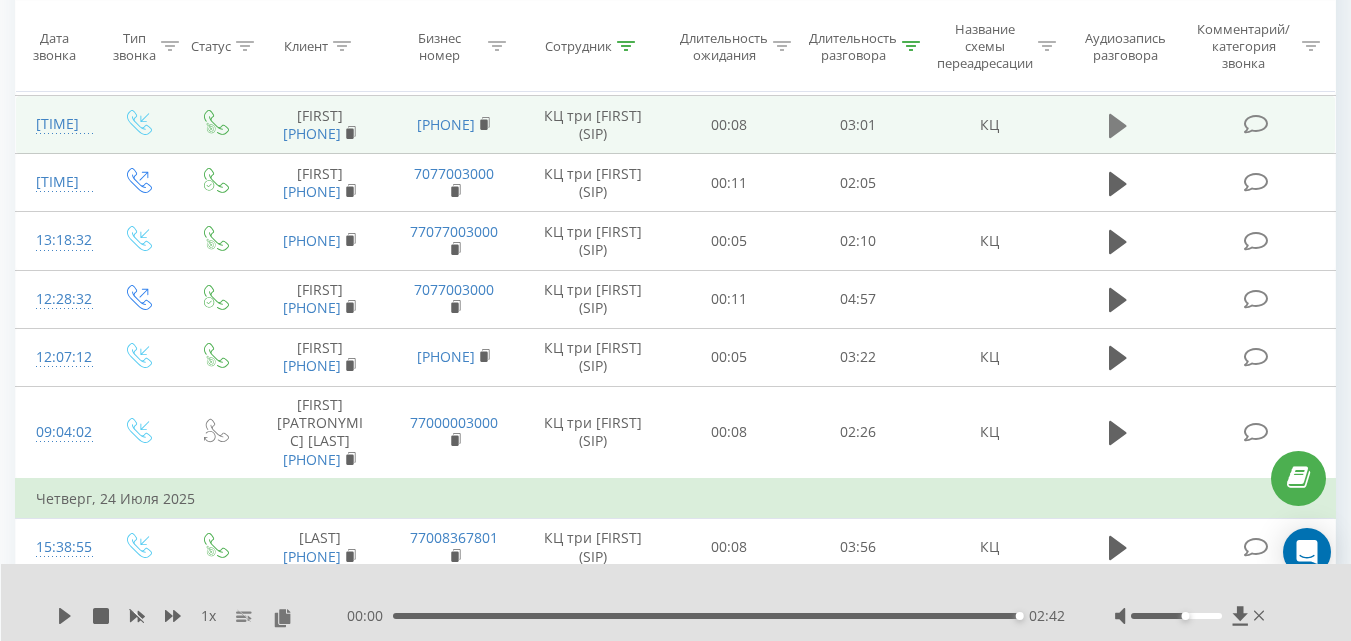 click 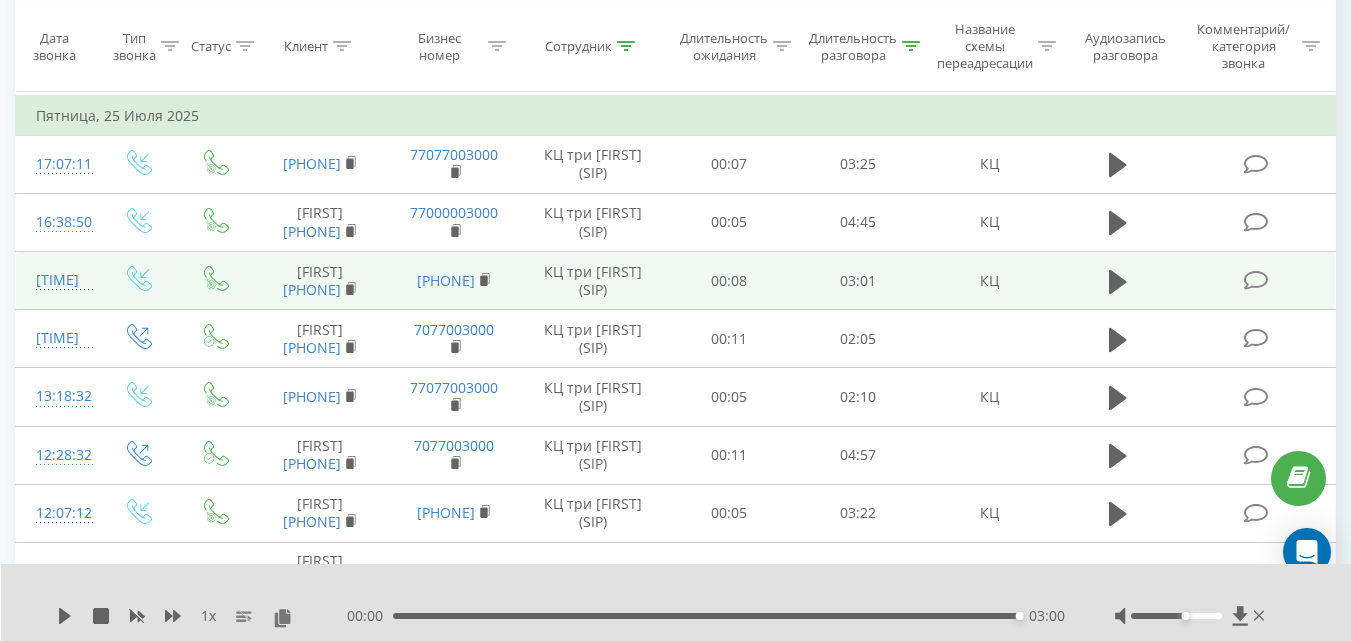 scroll, scrollTop: 2432, scrollLeft: 0, axis: vertical 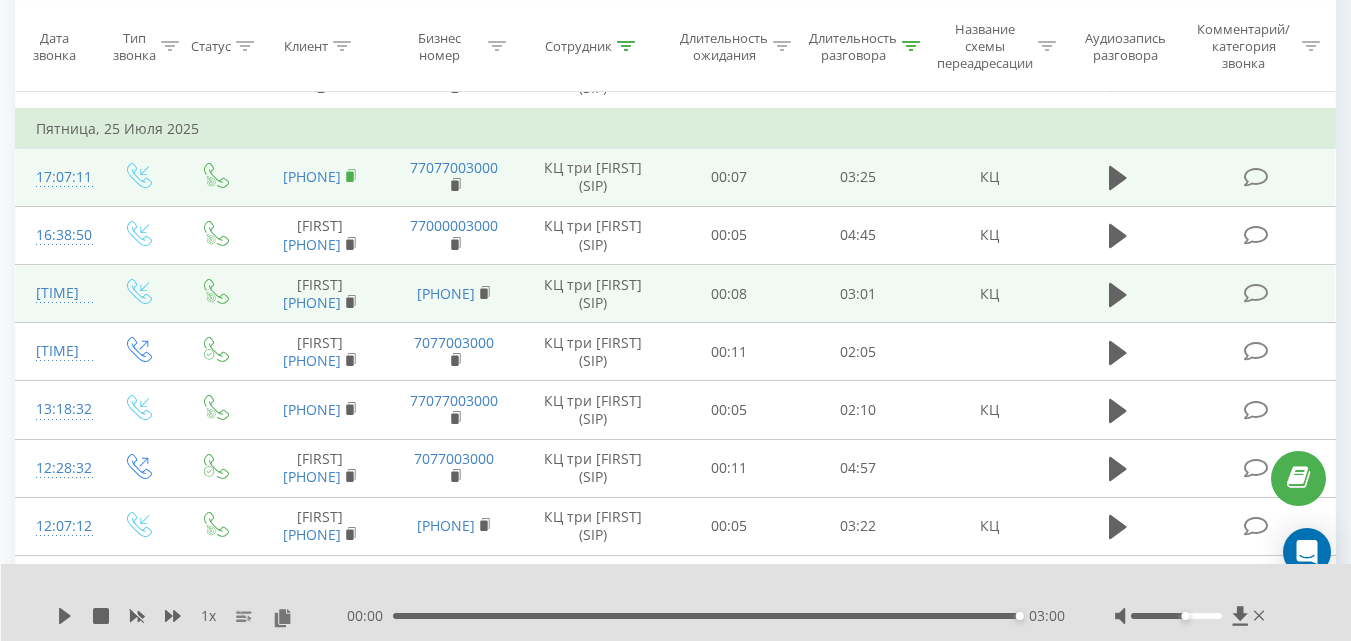 click 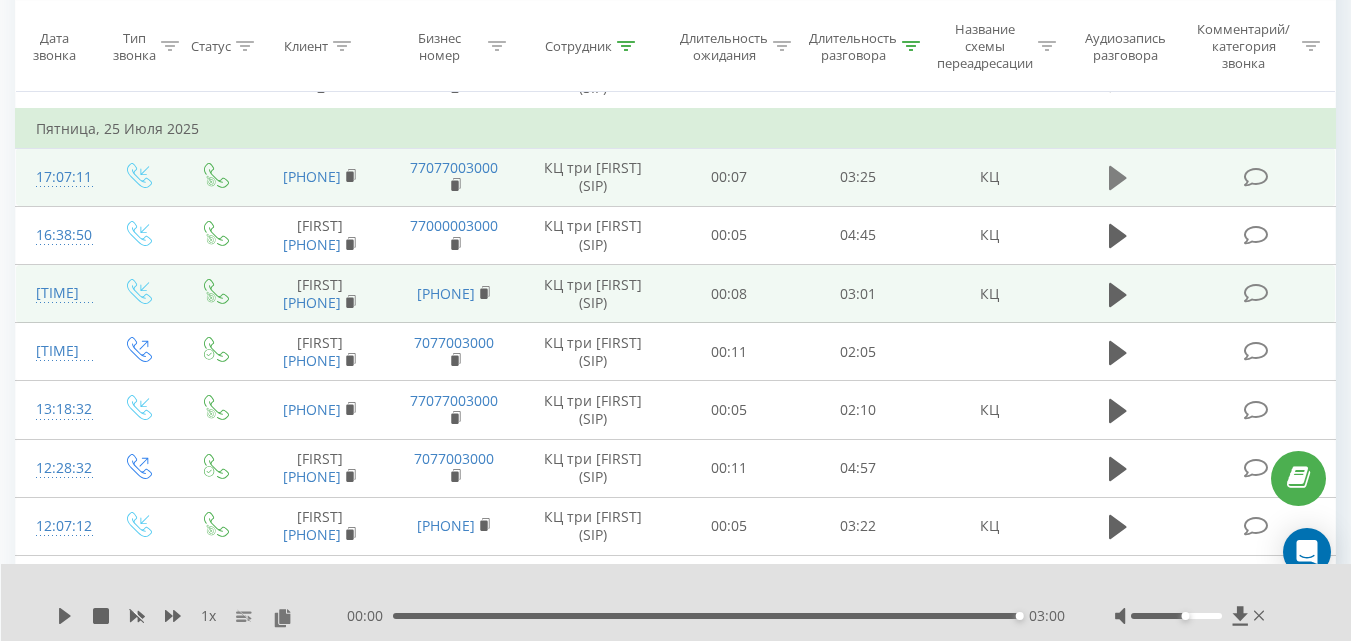 click 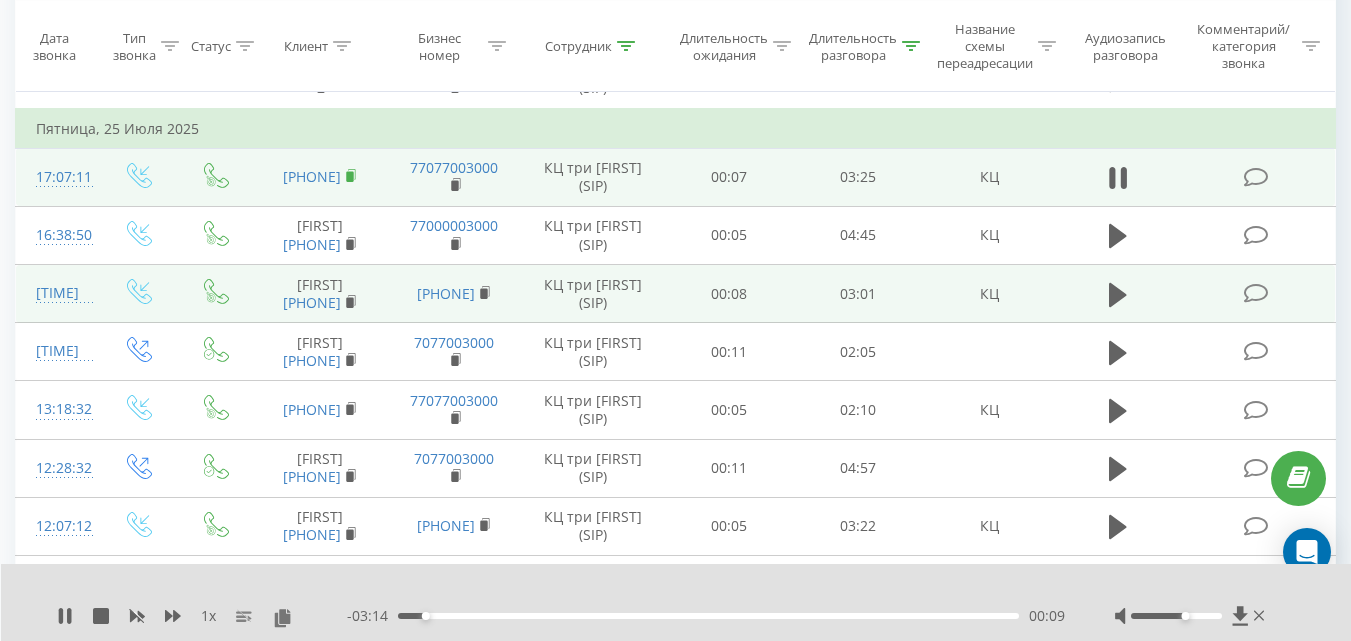 click at bounding box center [351, 176] 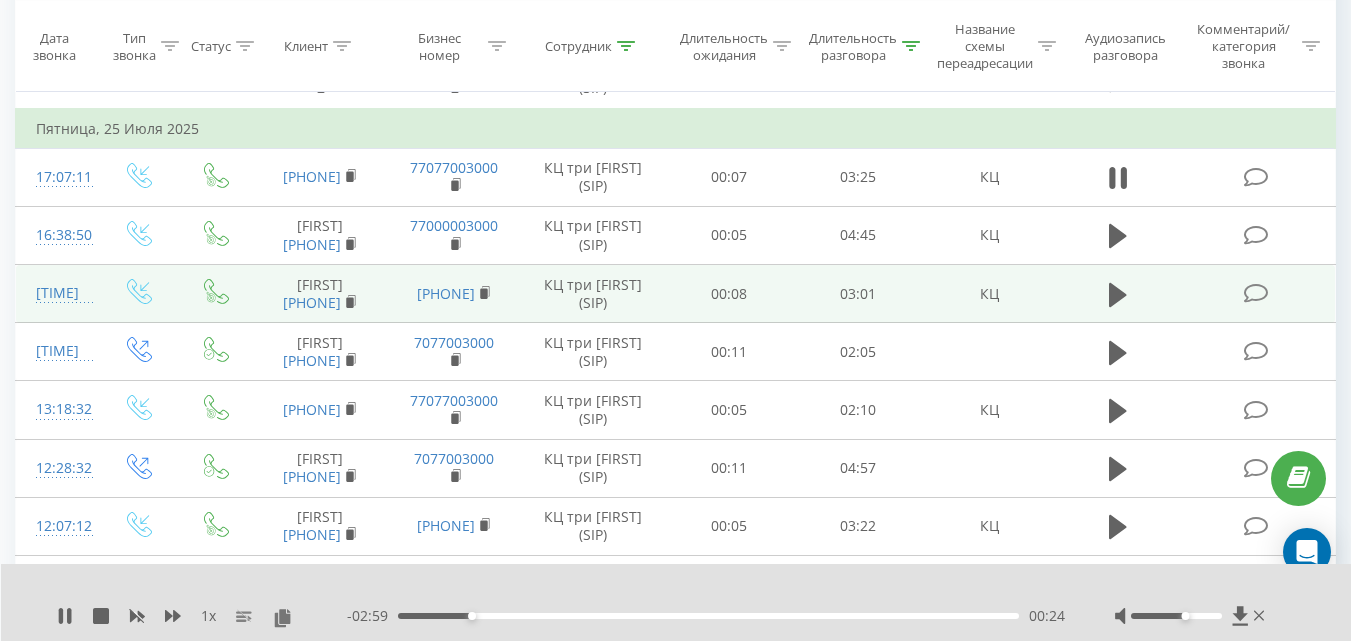 click on "1 x - [TIME] [TIME]" at bounding box center (676, 602) 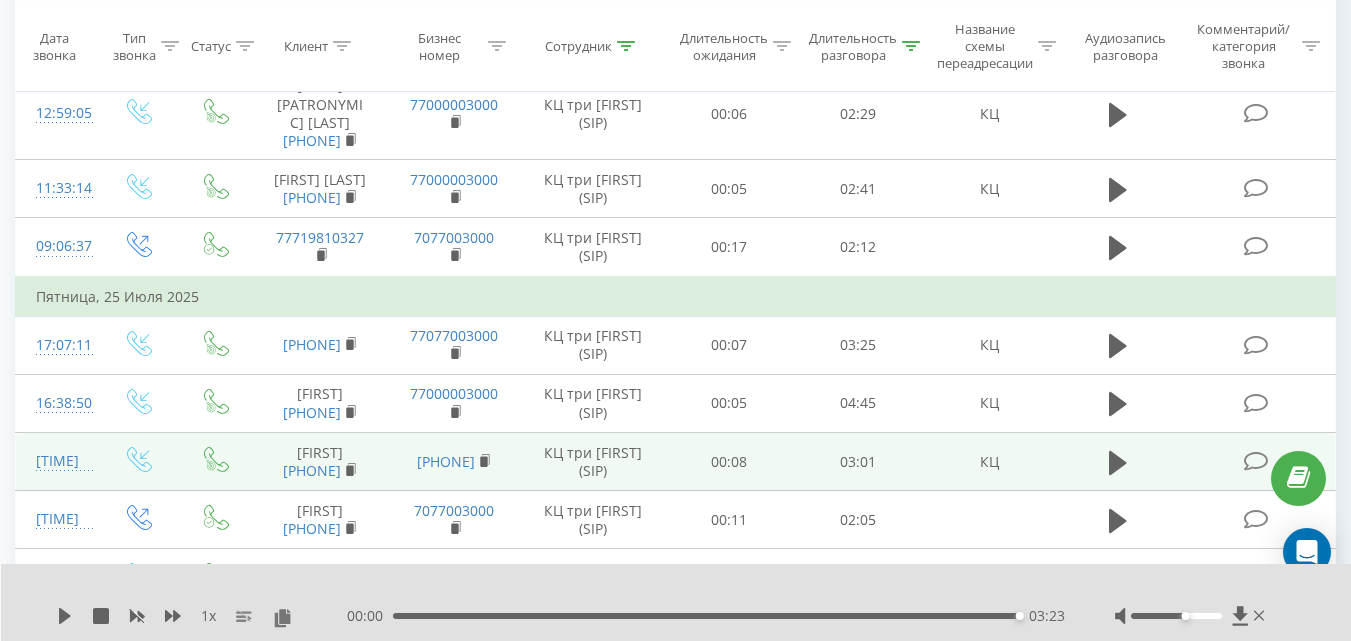 scroll, scrollTop: 2147, scrollLeft: 0, axis: vertical 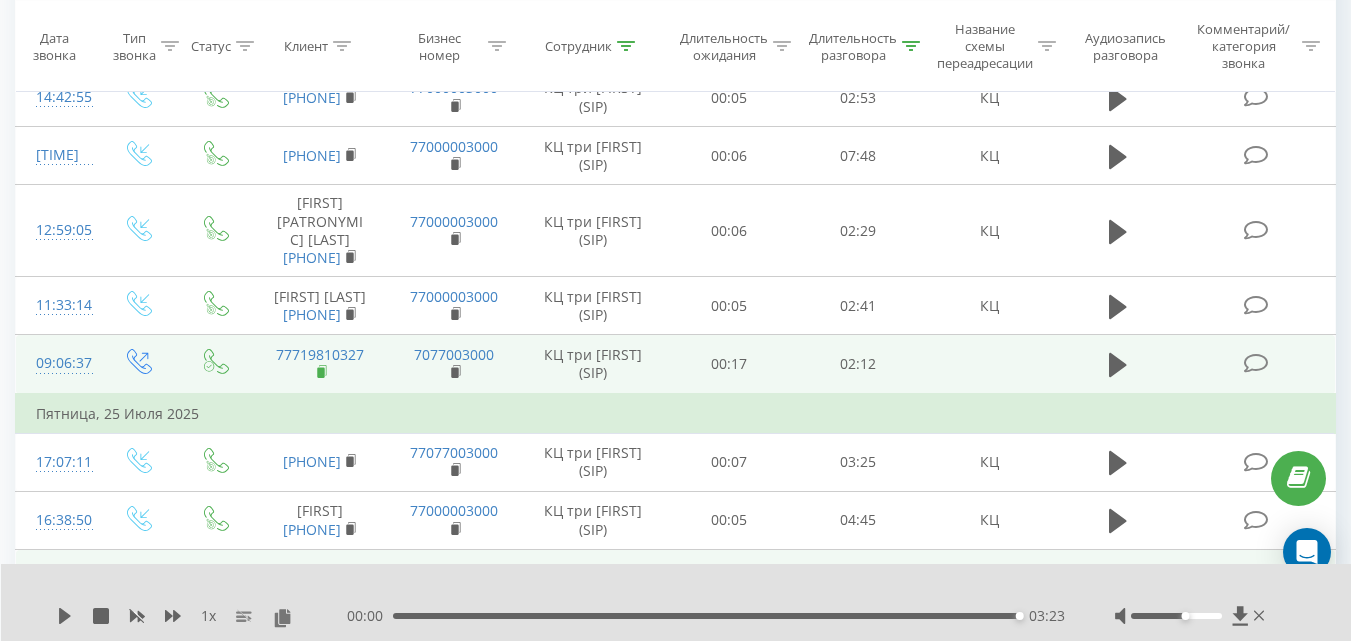 click 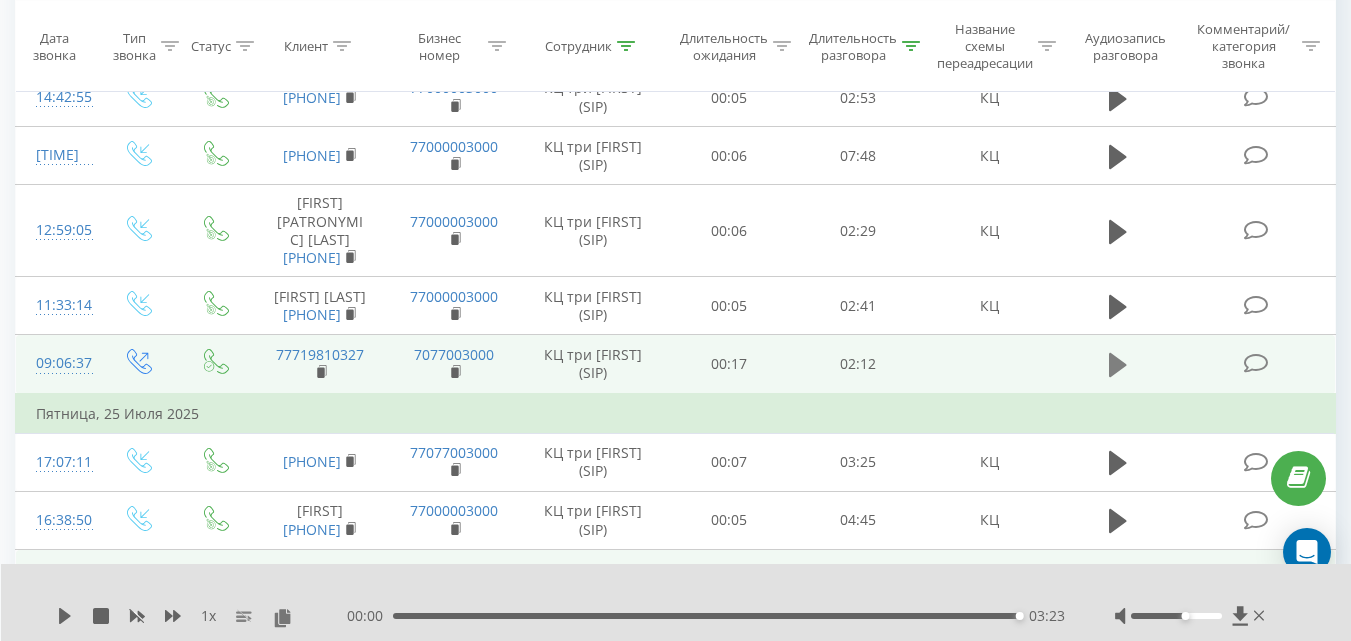 click 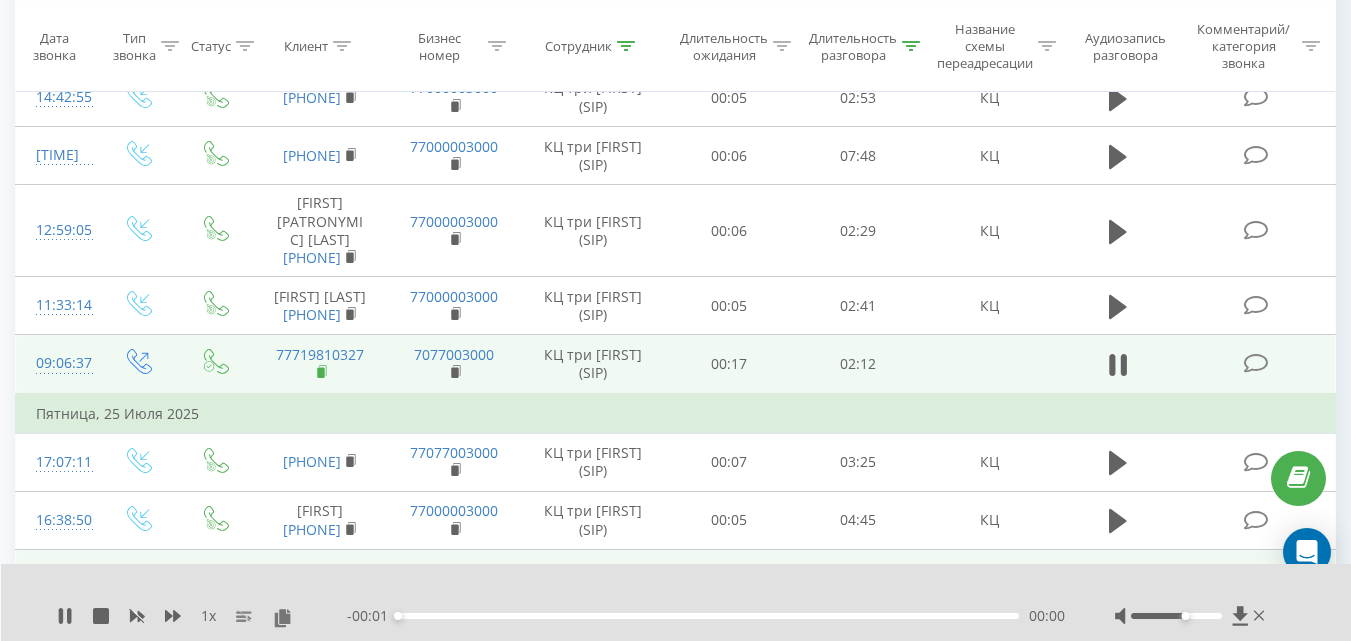 click 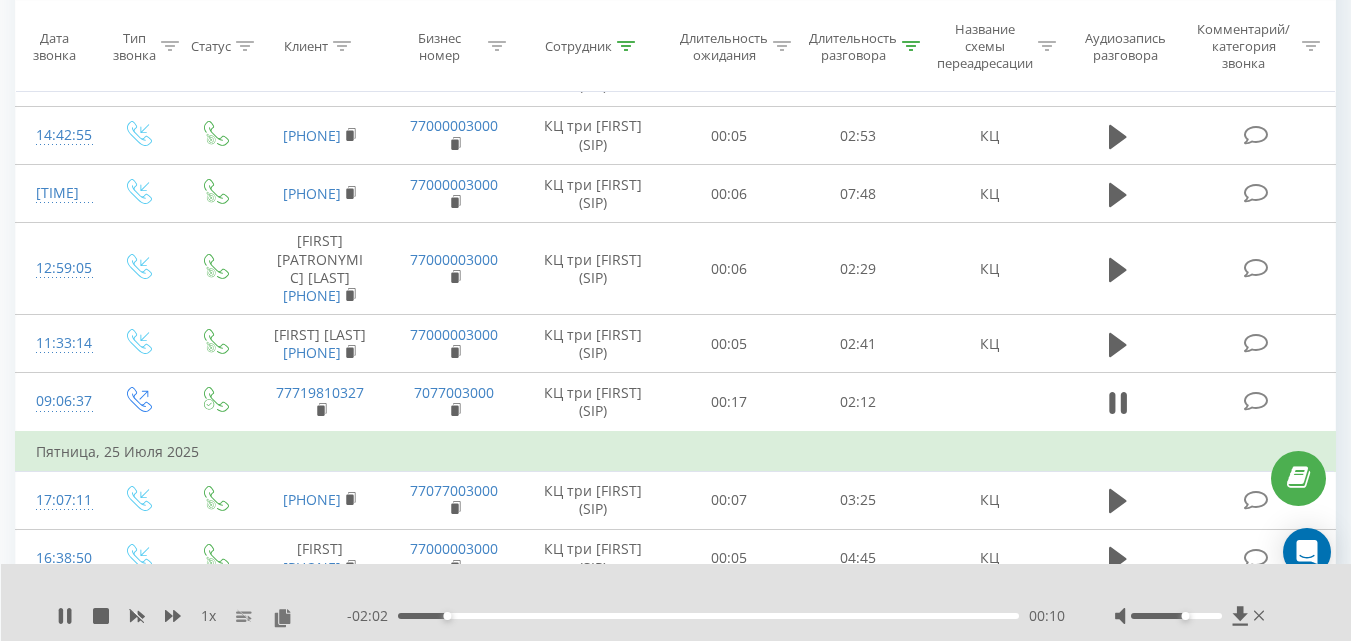 scroll, scrollTop: 2160, scrollLeft: 0, axis: vertical 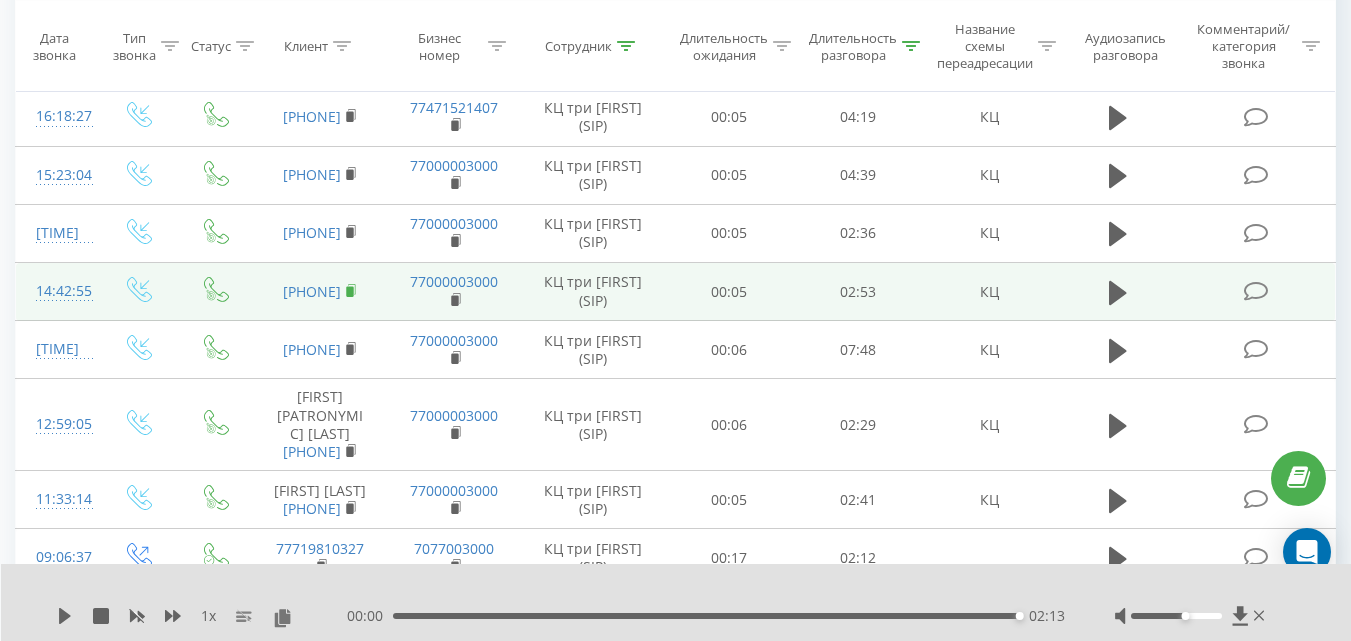click 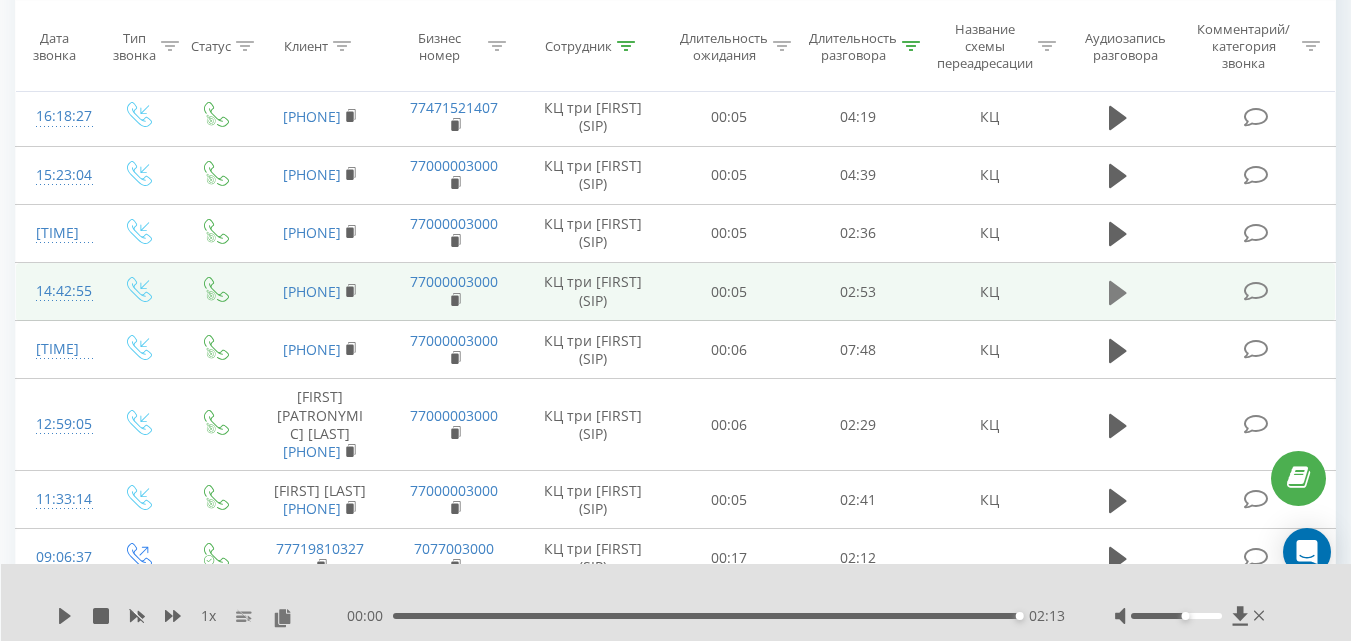 click 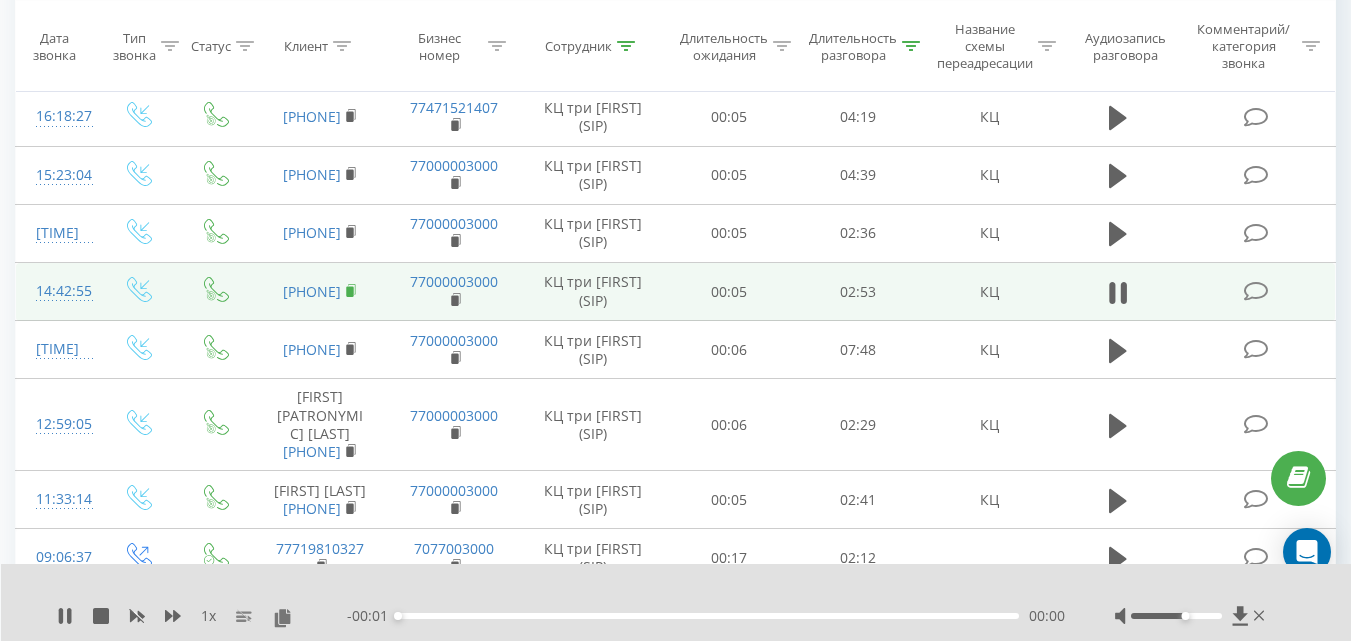 click 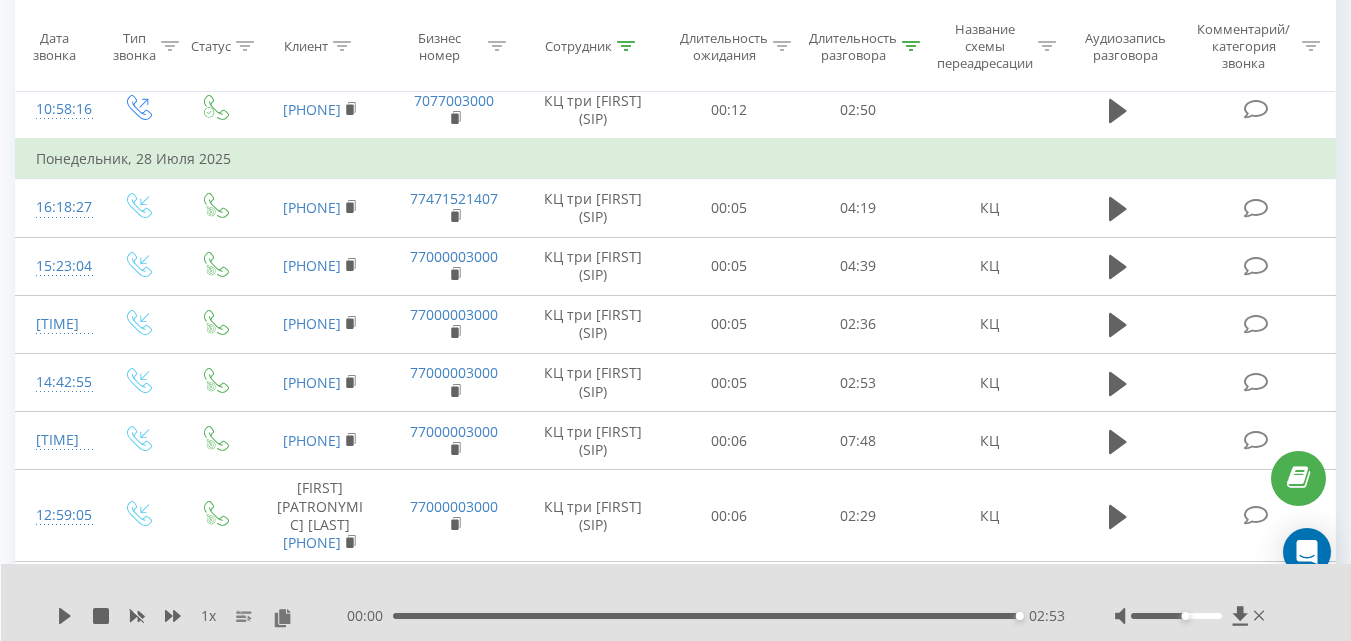 scroll, scrollTop: 1785, scrollLeft: 0, axis: vertical 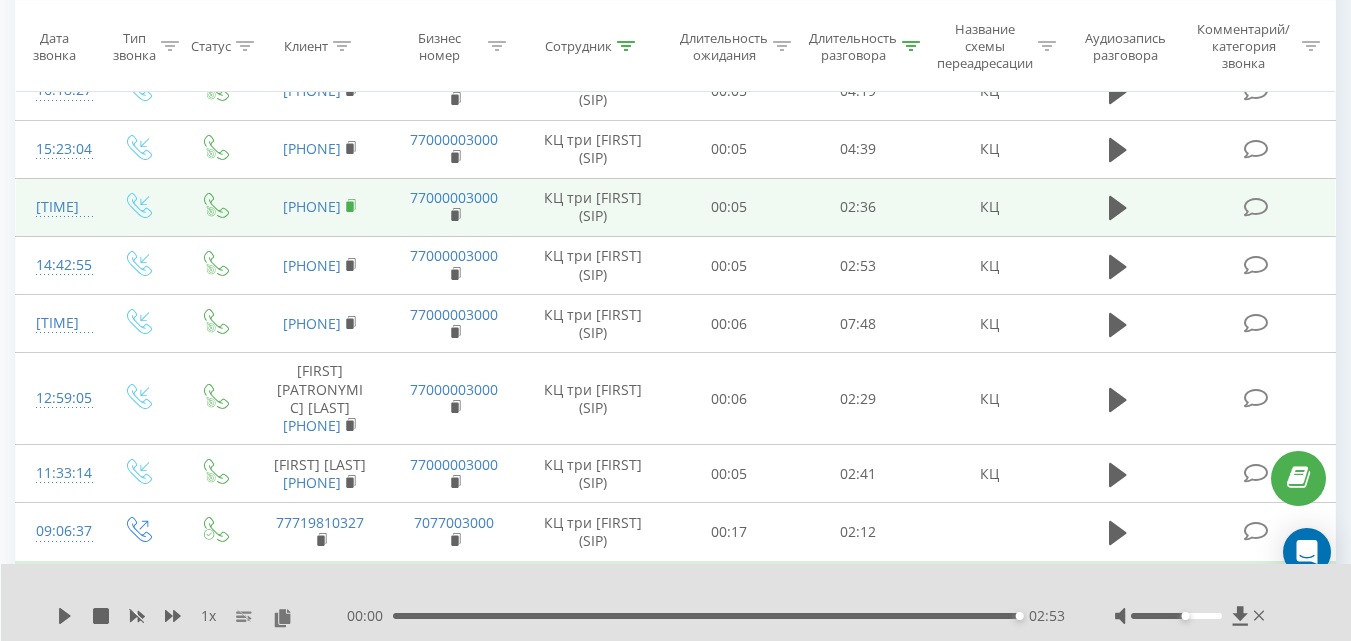 click 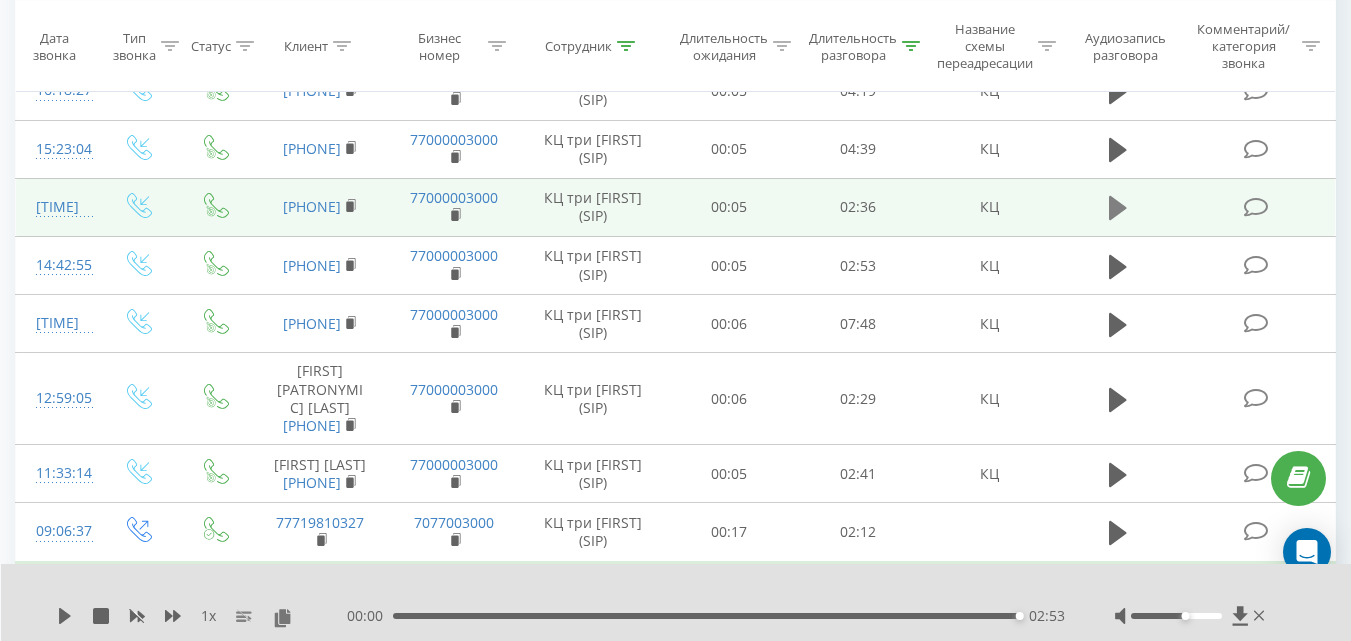 click 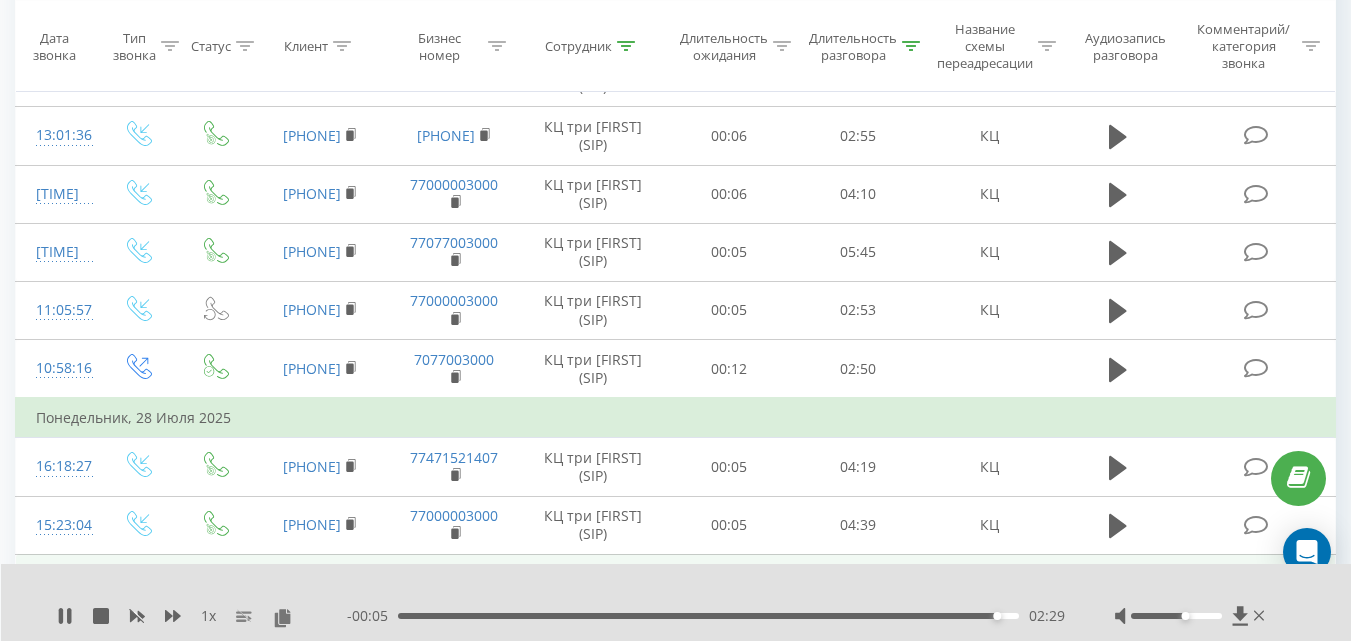 scroll, scrollTop: 1565, scrollLeft: 0, axis: vertical 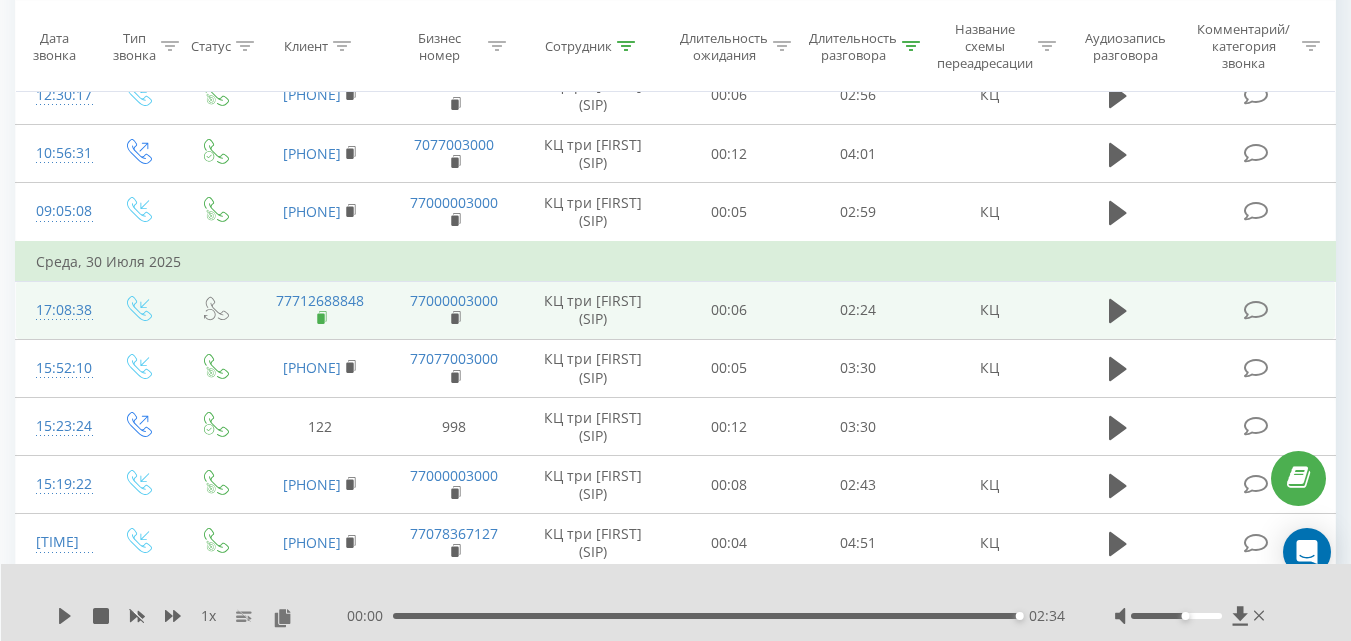 click 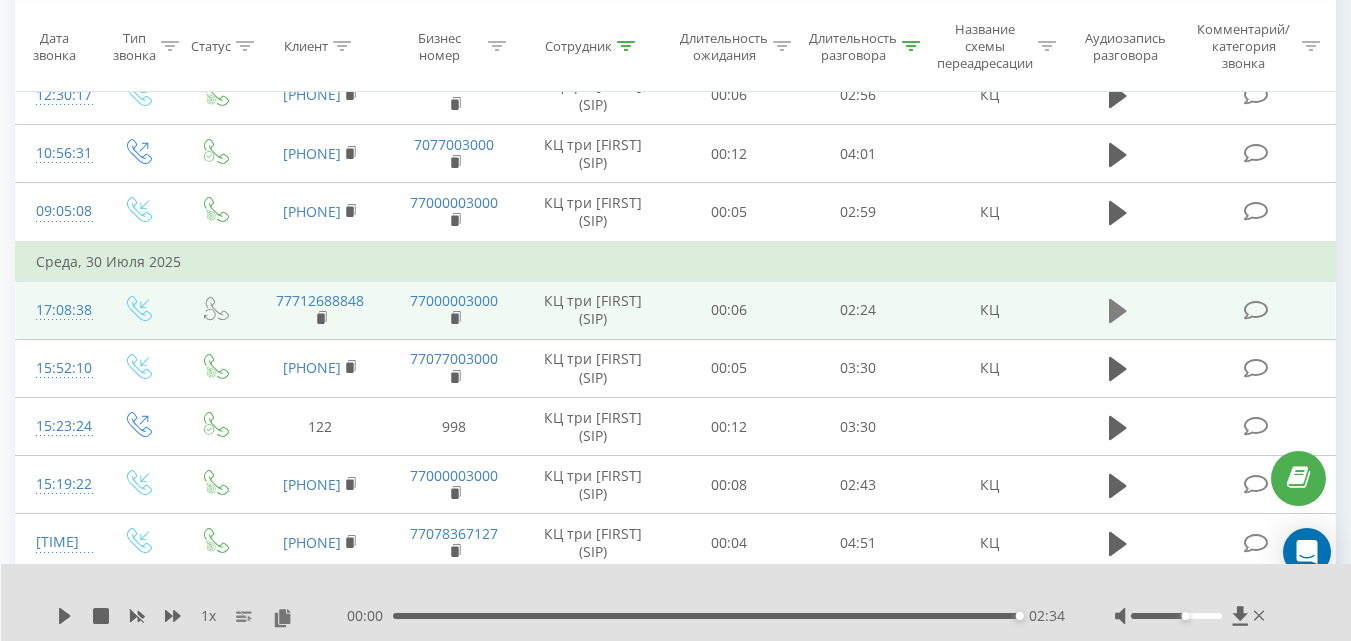 click 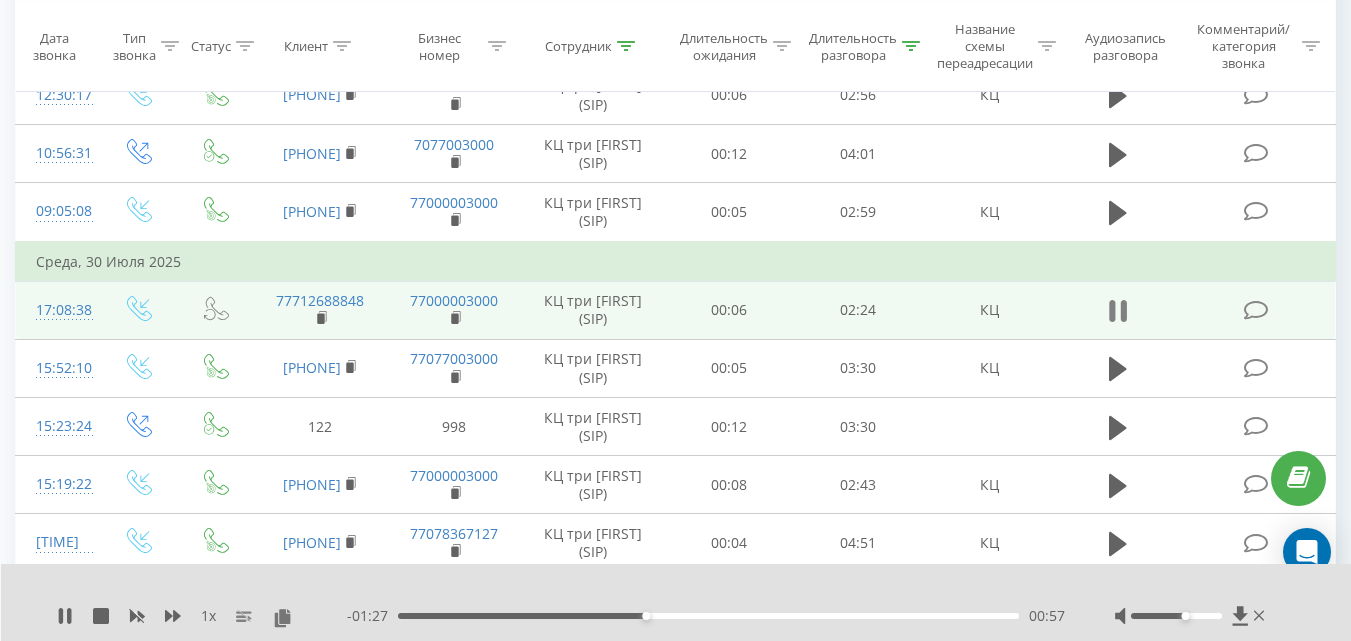 click 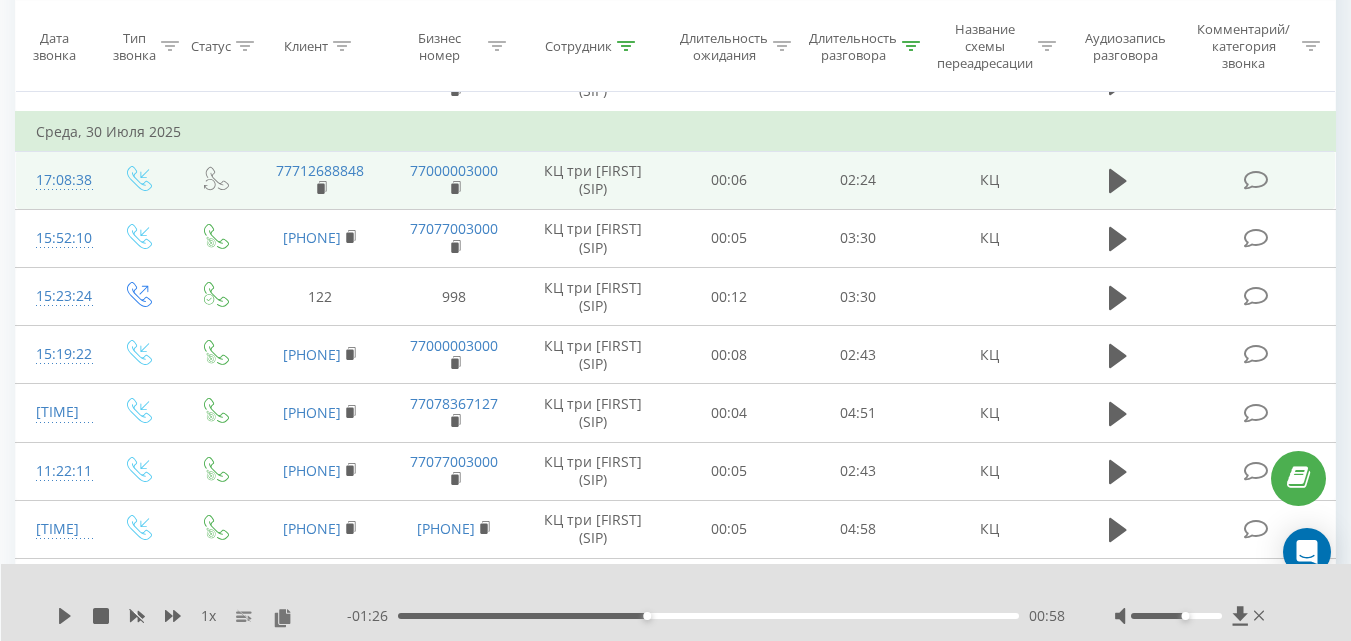 scroll, scrollTop: 788, scrollLeft: 0, axis: vertical 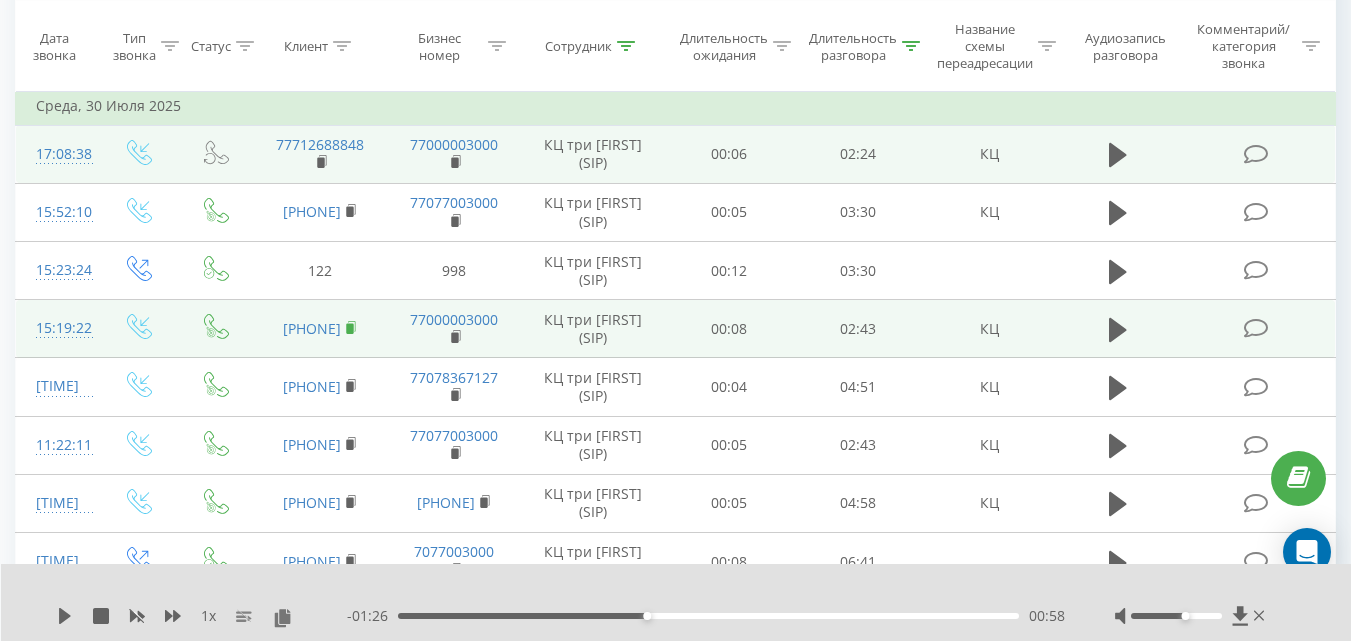 click 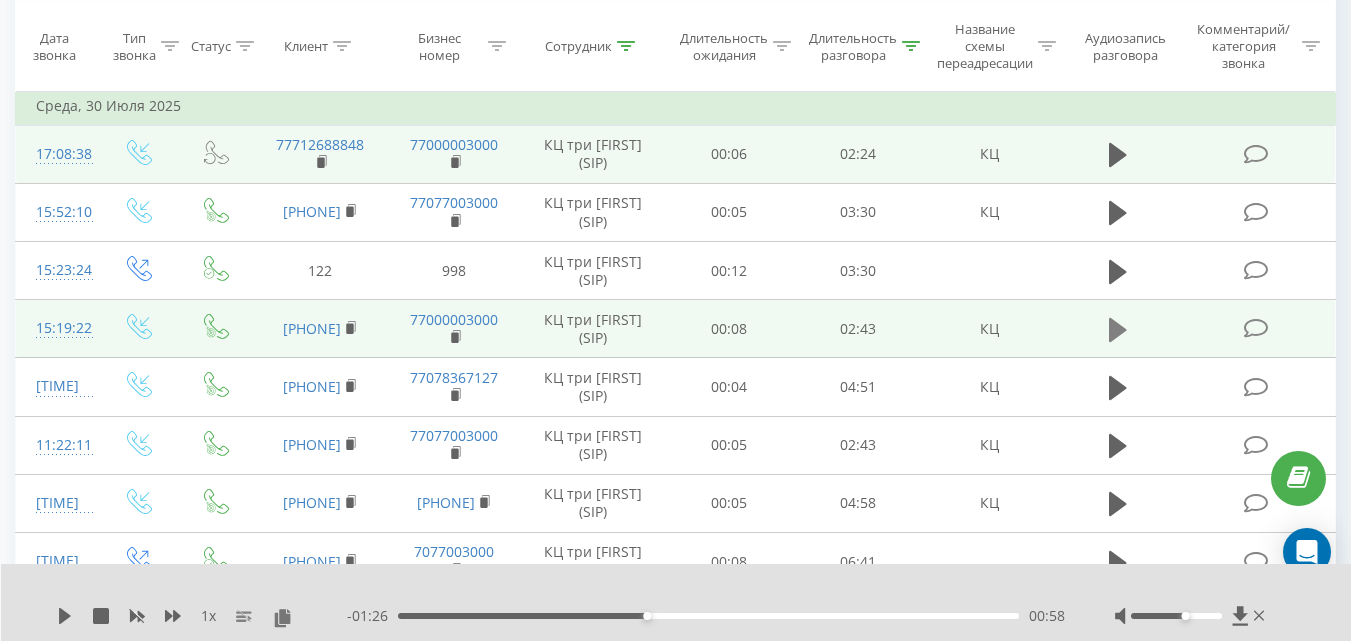 click at bounding box center [1118, 330] 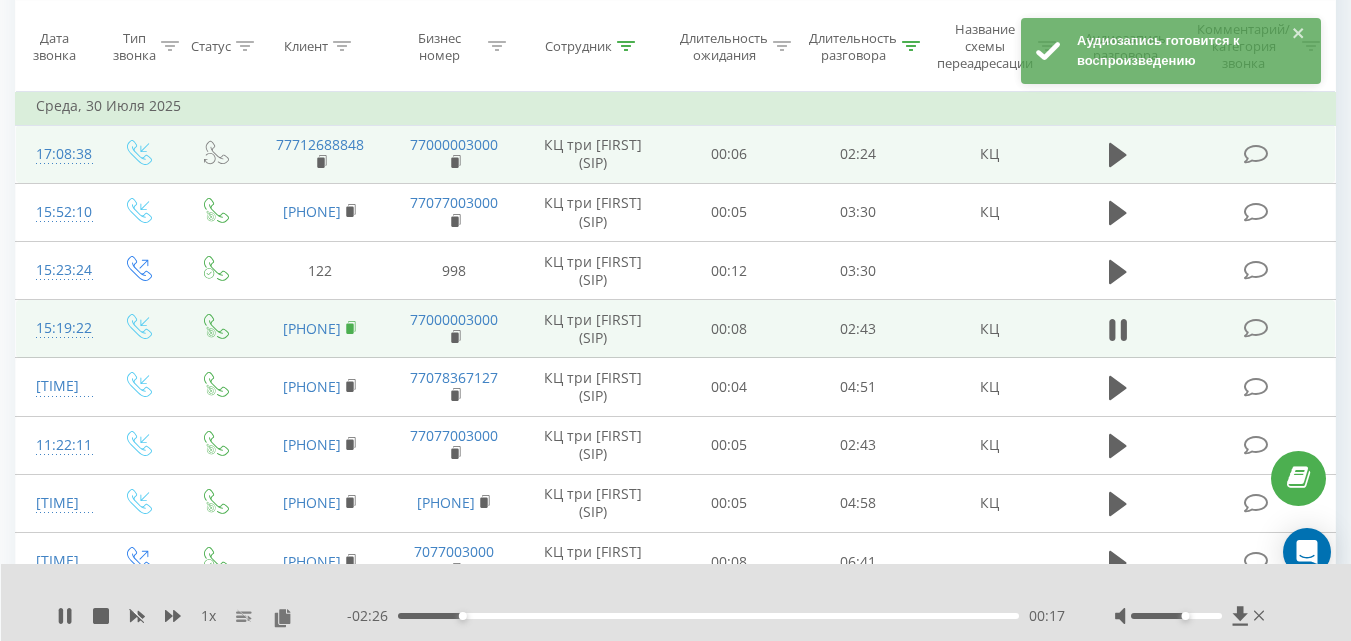 click 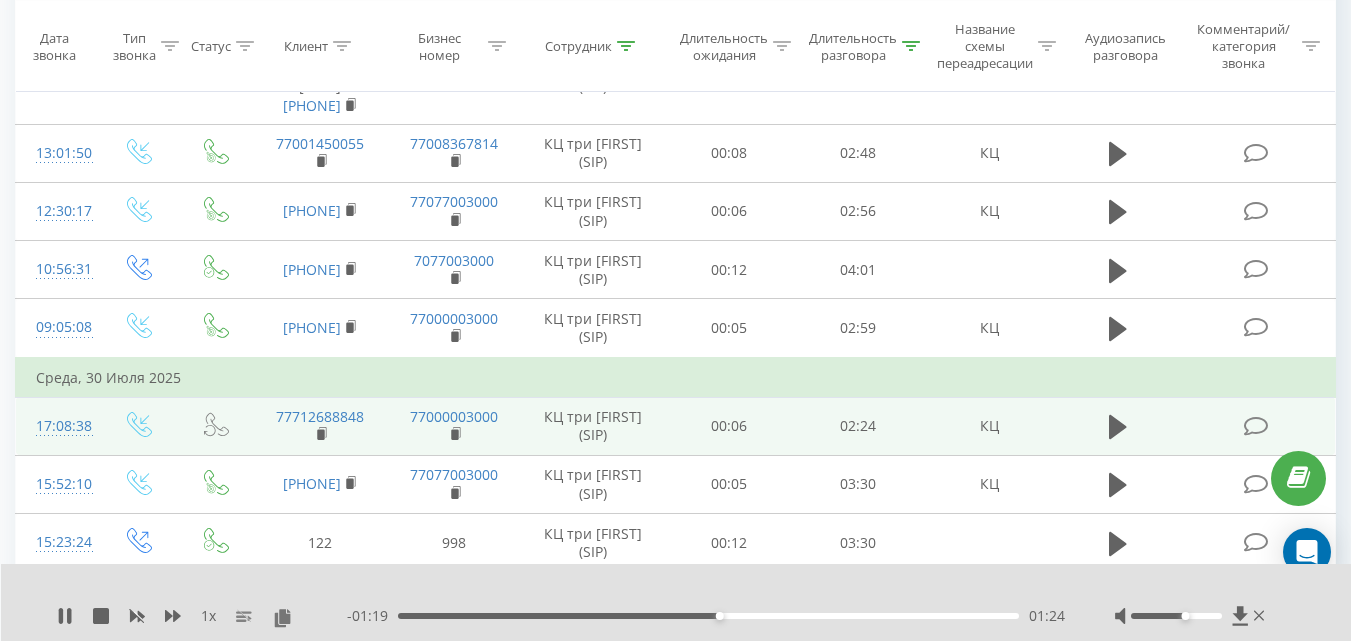 scroll, scrollTop: 503, scrollLeft: 0, axis: vertical 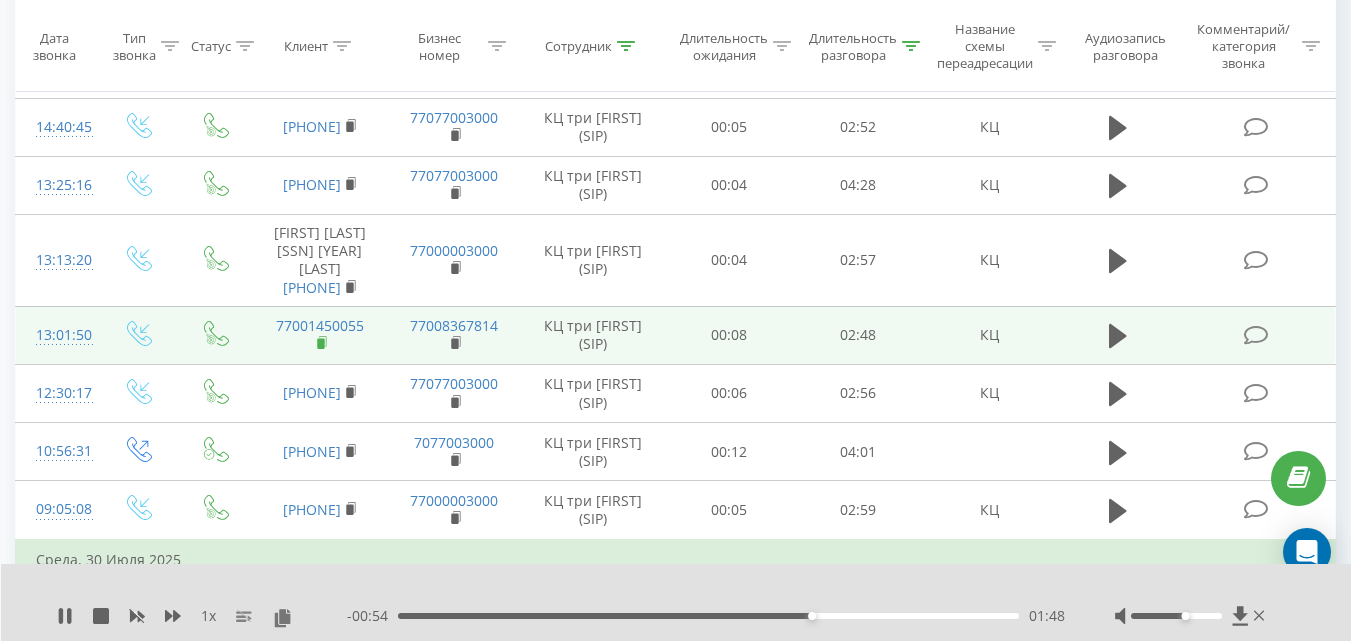 click 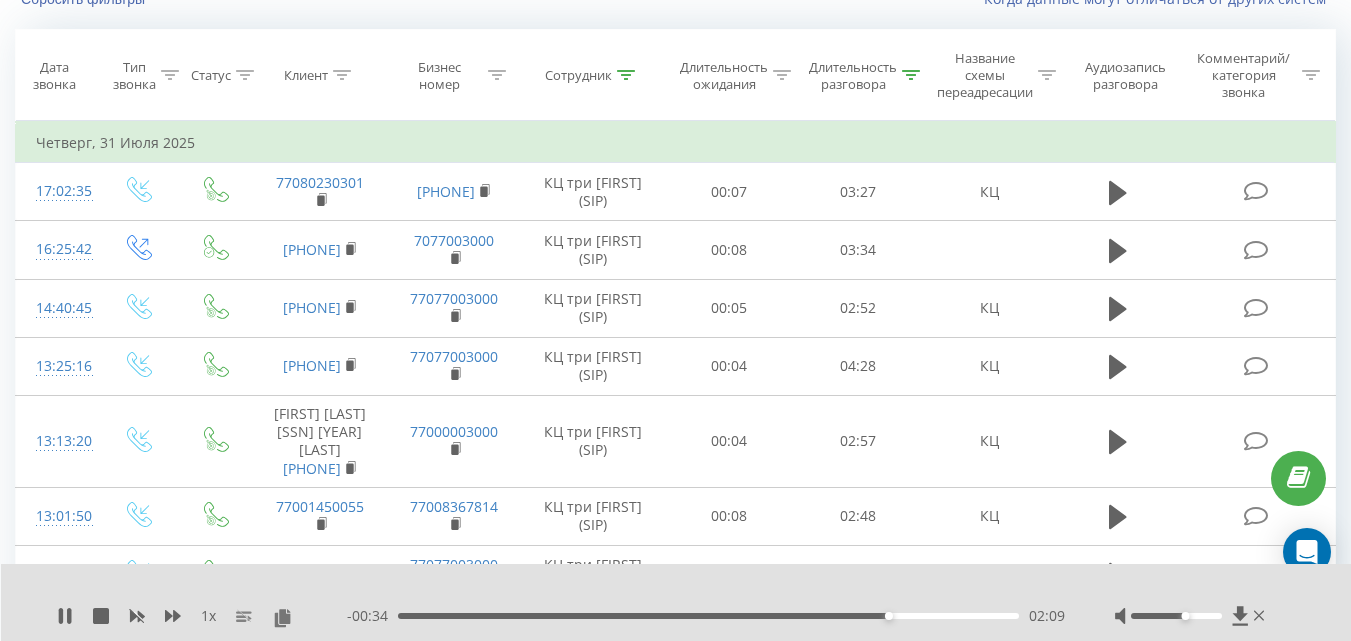 scroll, scrollTop: 140, scrollLeft: 0, axis: vertical 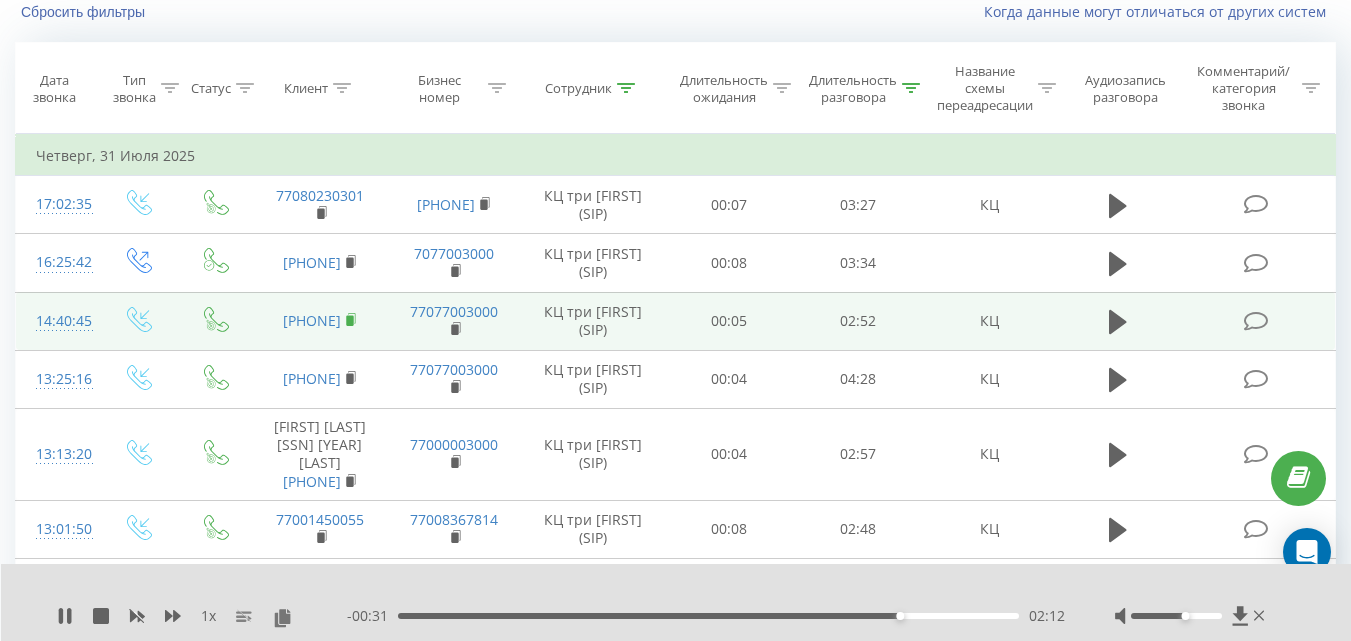 click 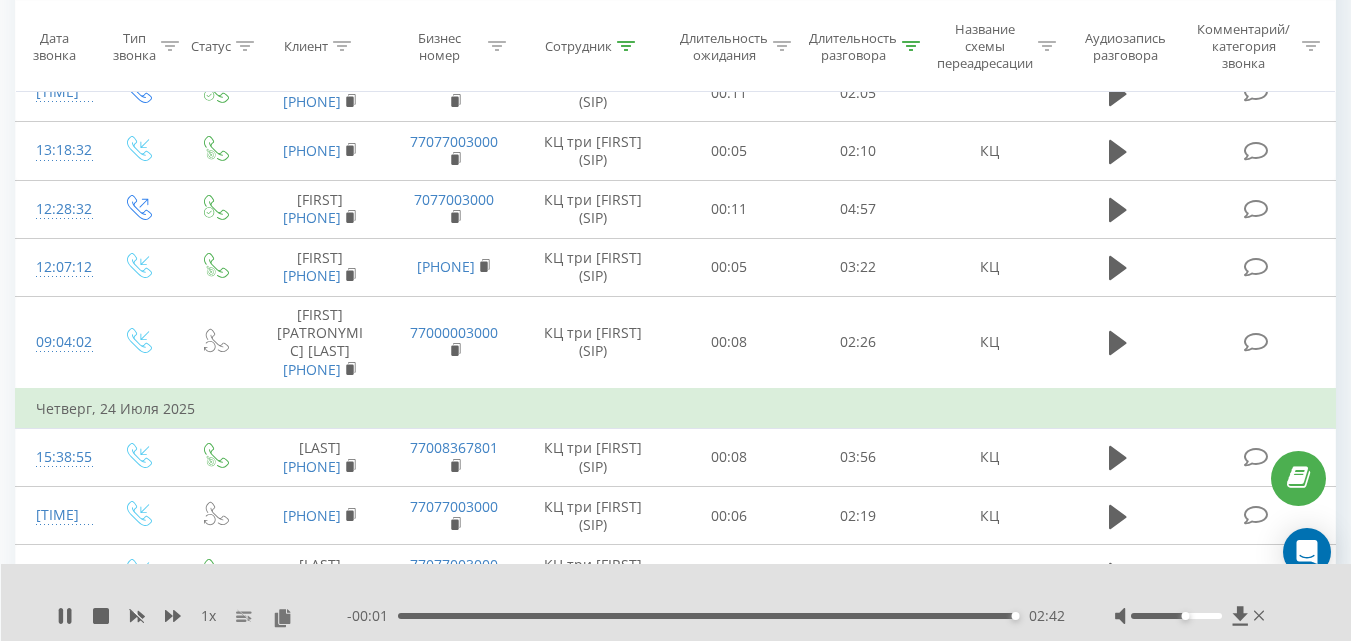 scroll, scrollTop: 2769, scrollLeft: 0, axis: vertical 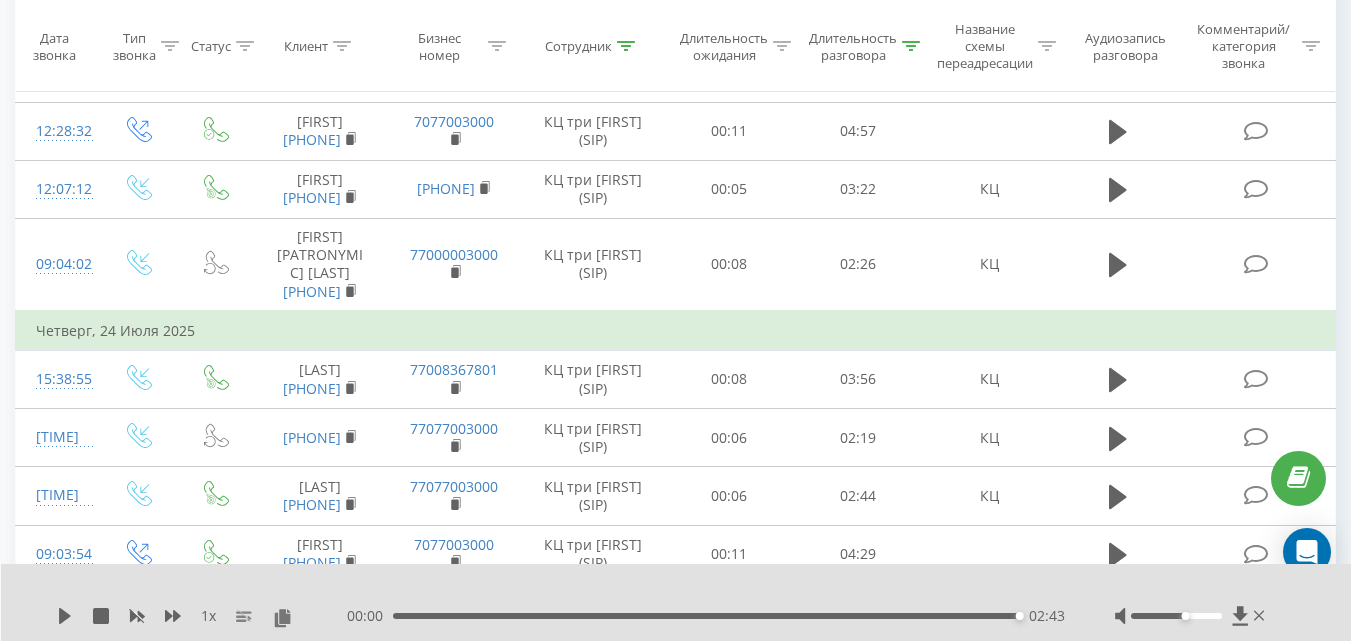 click 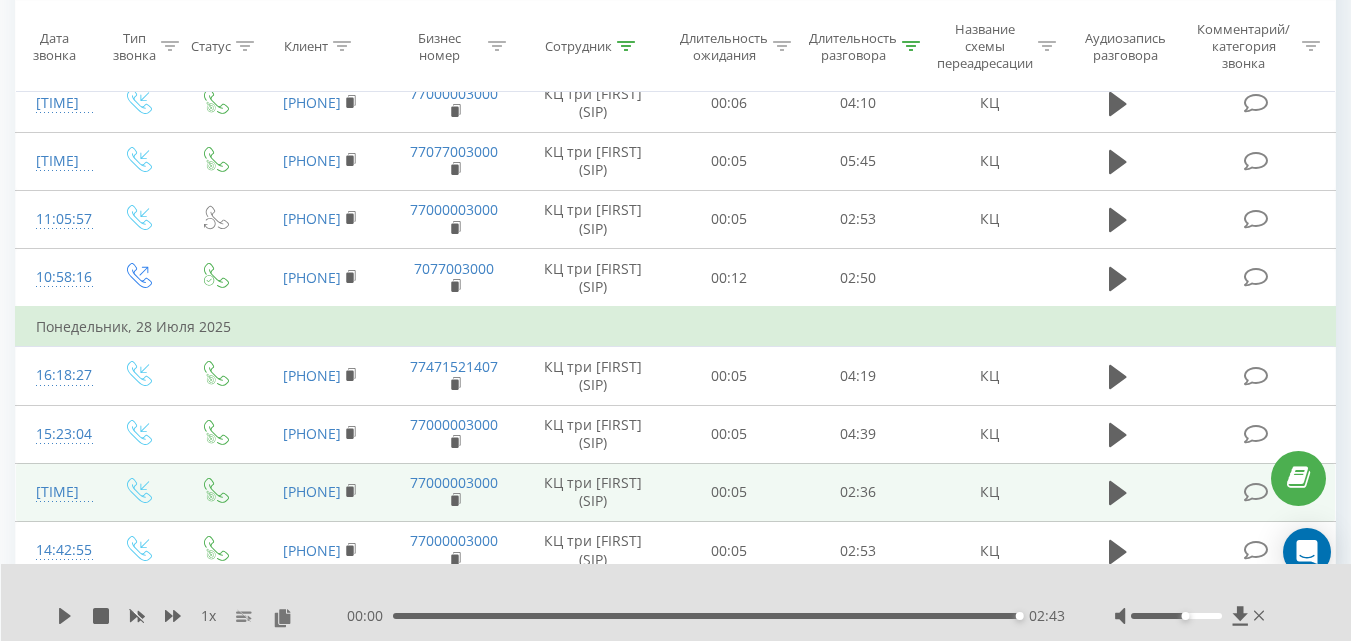 scroll, scrollTop: 1565, scrollLeft: 0, axis: vertical 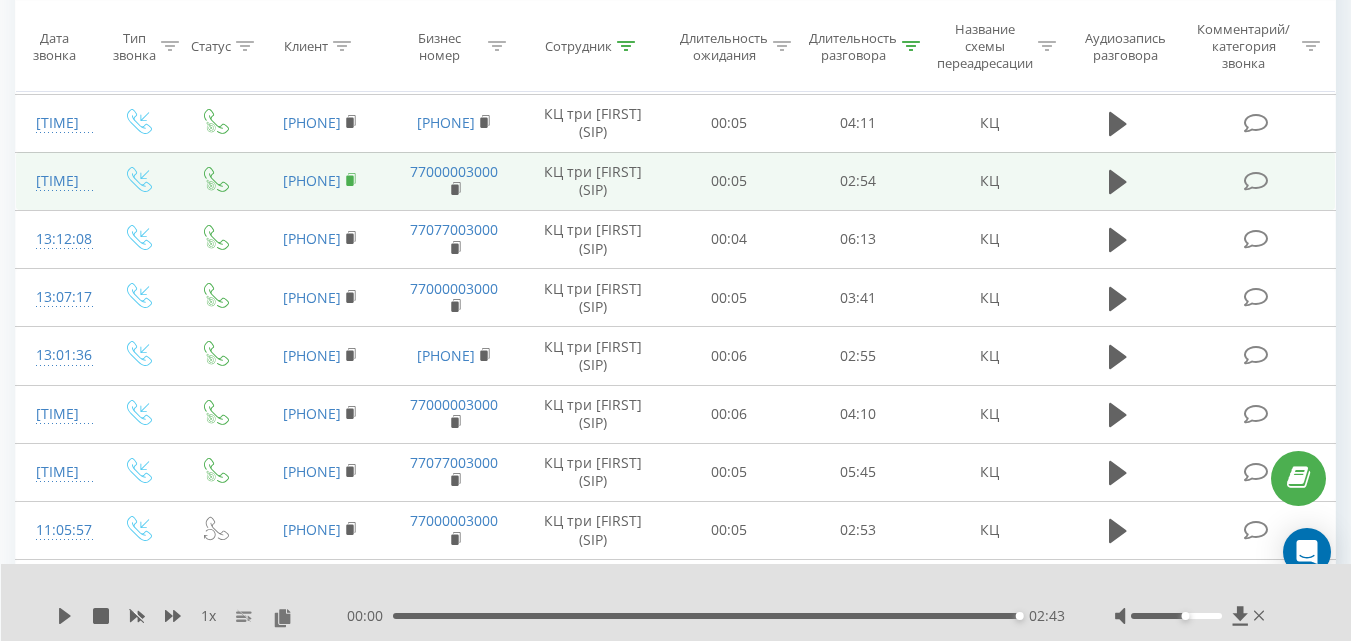 click 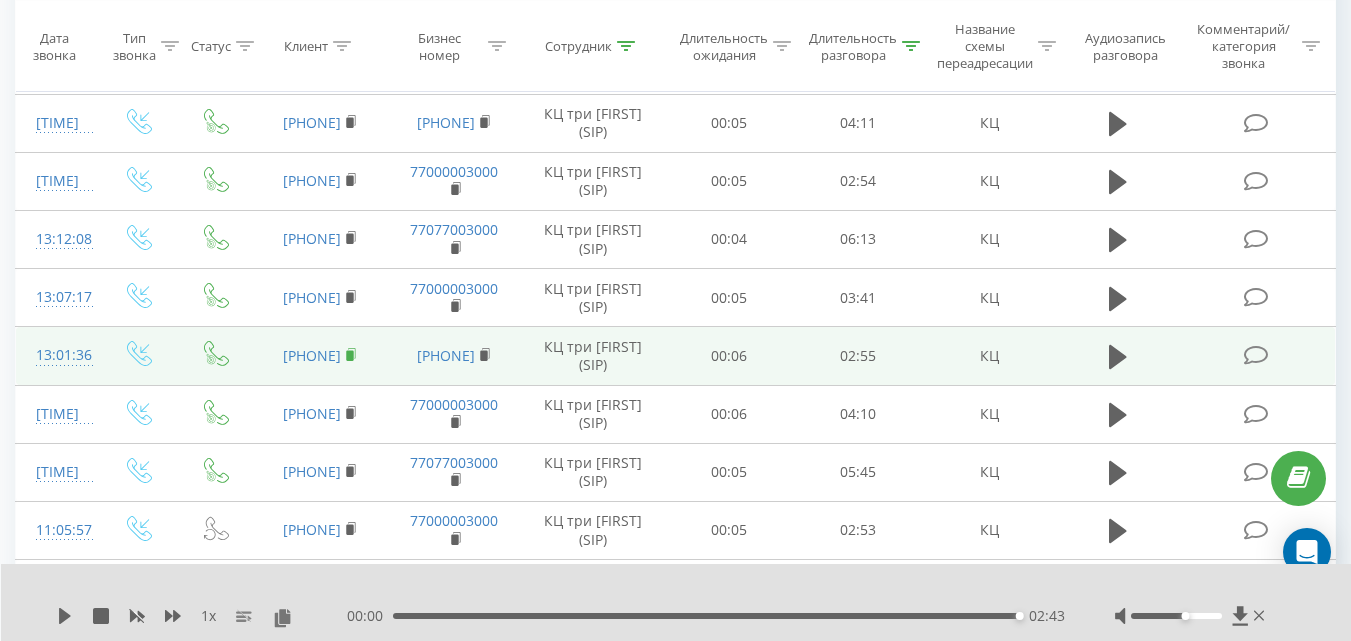 click 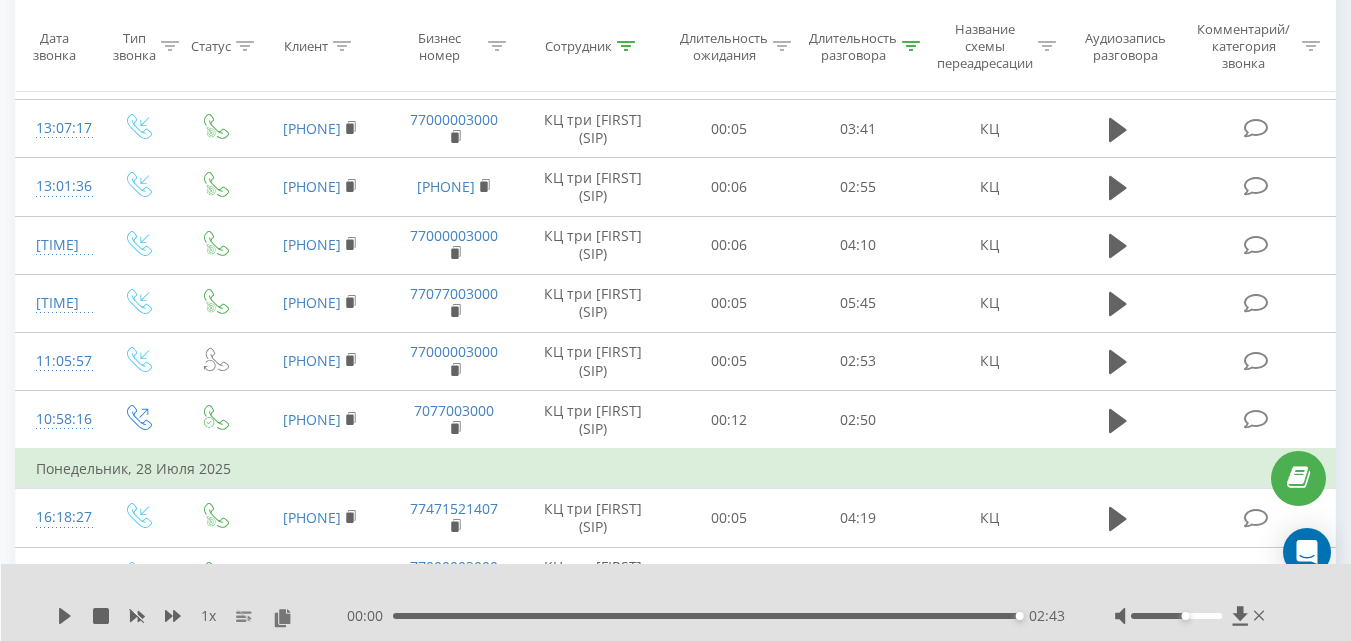 scroll, scrollTop: 1539, scrollLeft: 0, axis: vertical 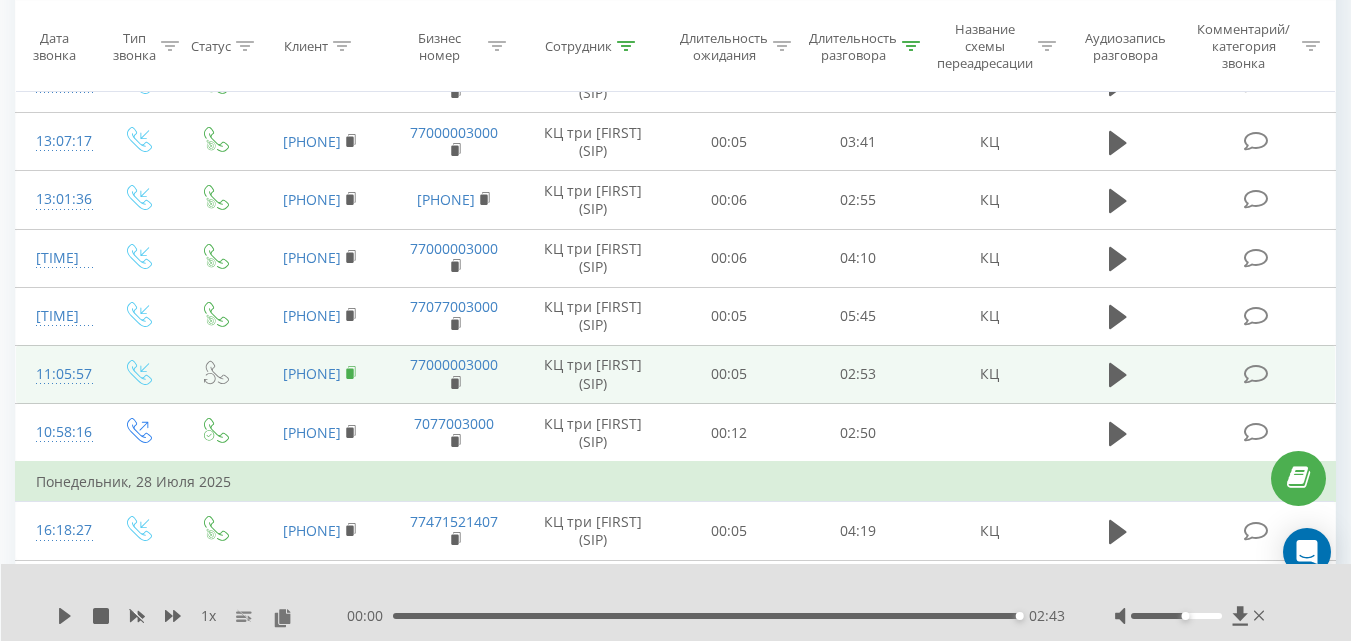 click 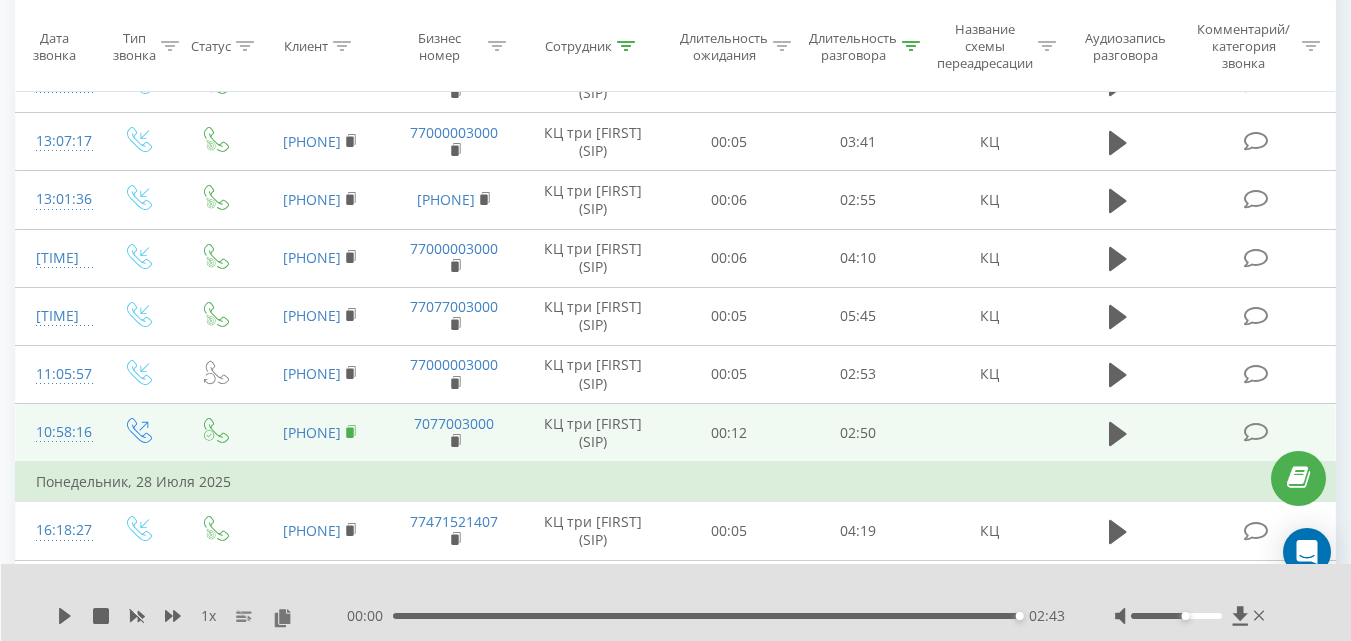 click 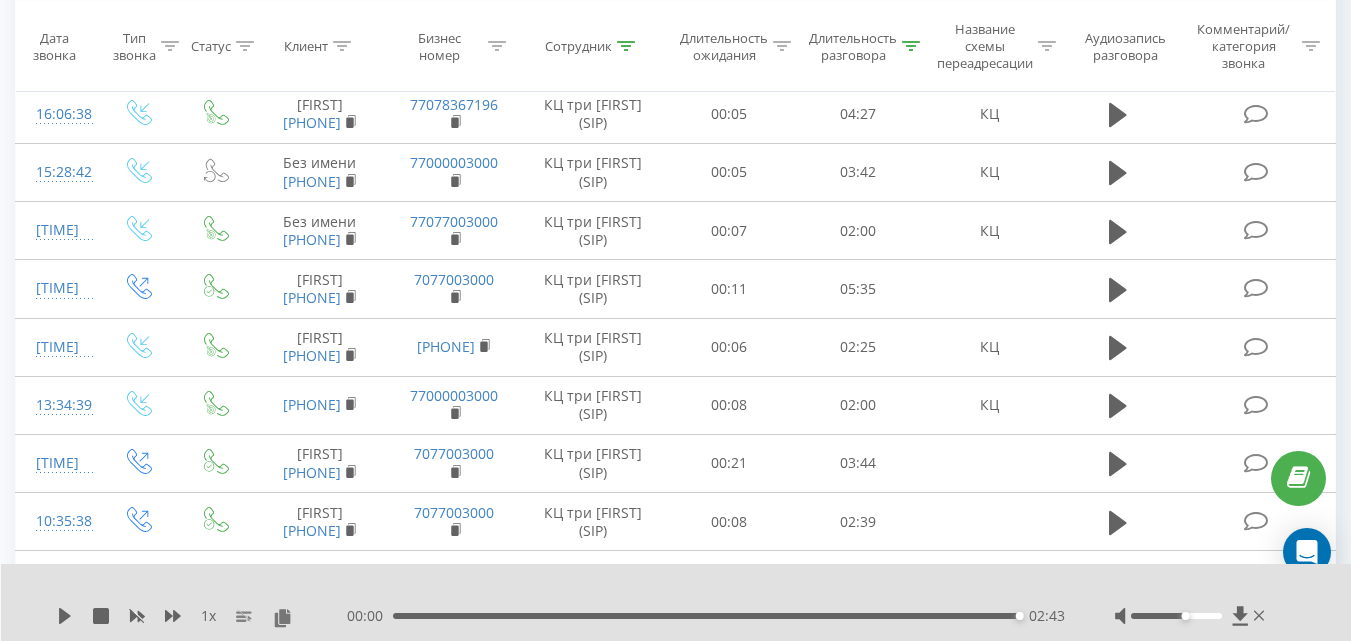 scroll, scrollTop: 4388, scrollLeft: 0, axis: vertical 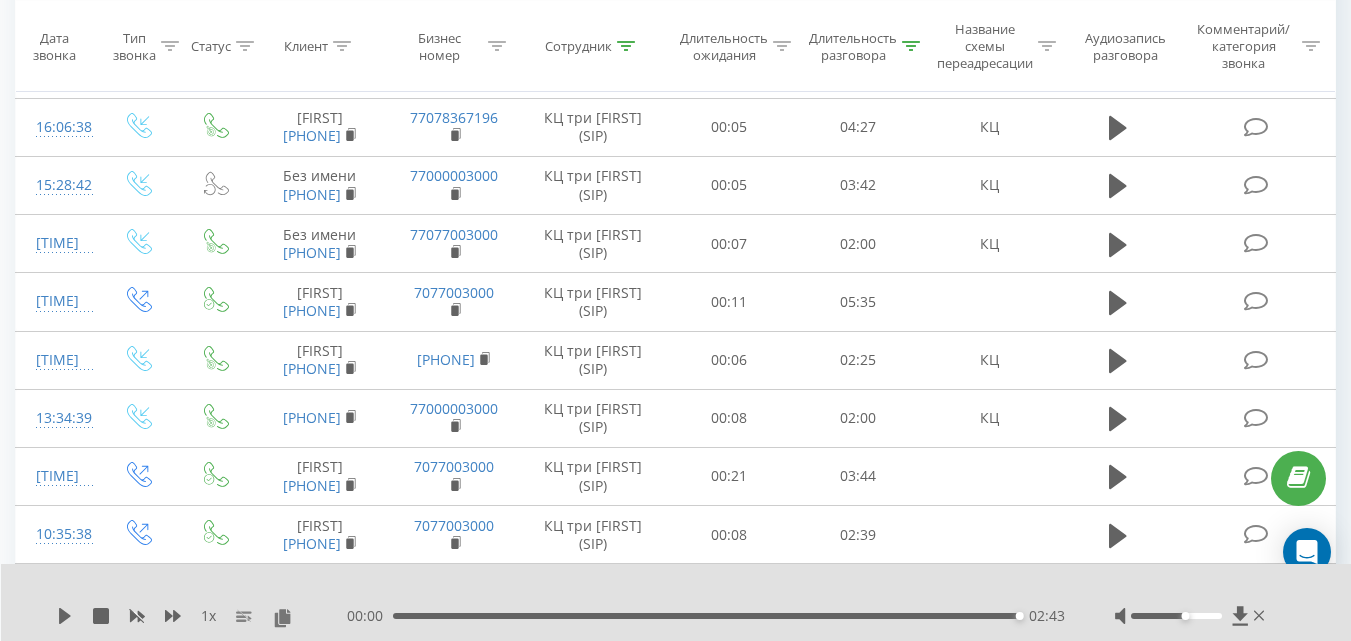 click 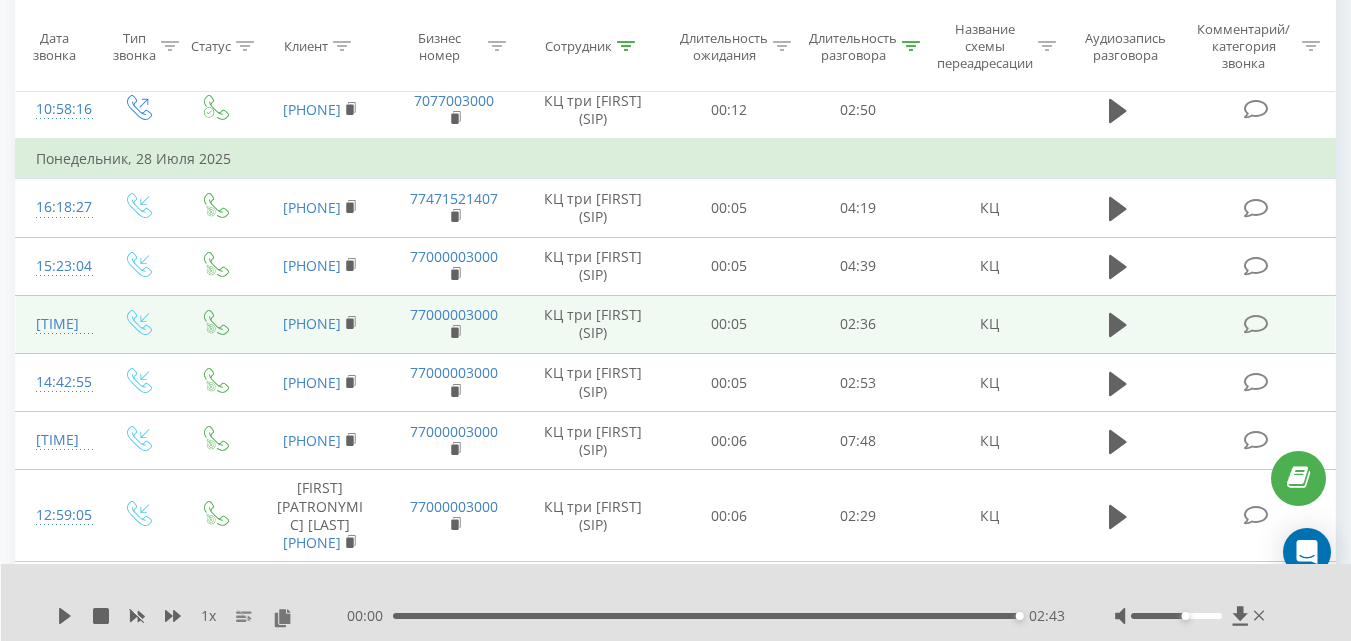scroll, scrollTop: 1228, scrollLeft: 0, axis: vertical 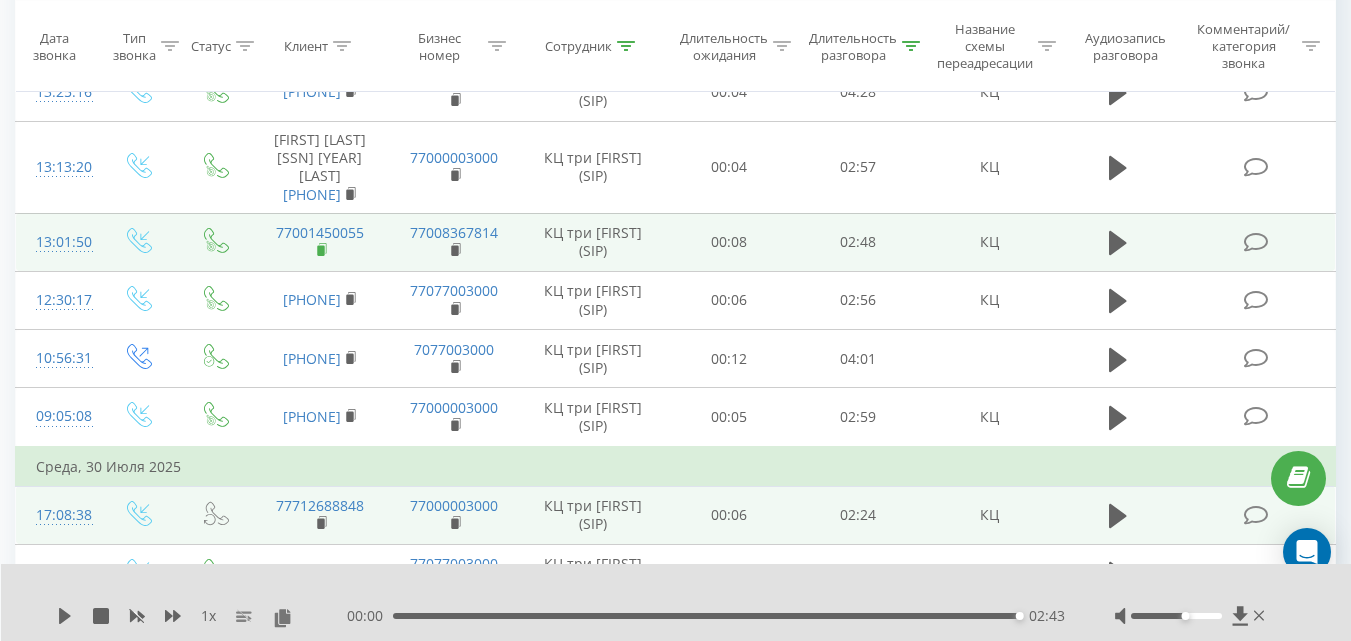 click 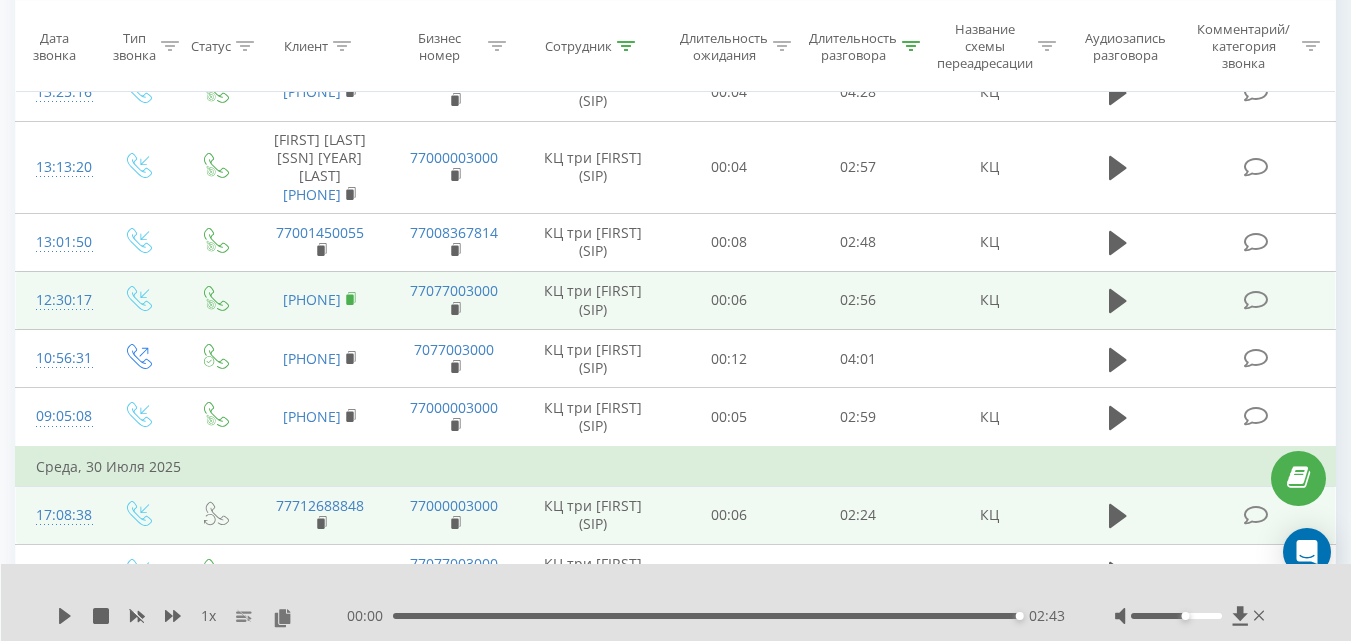 click 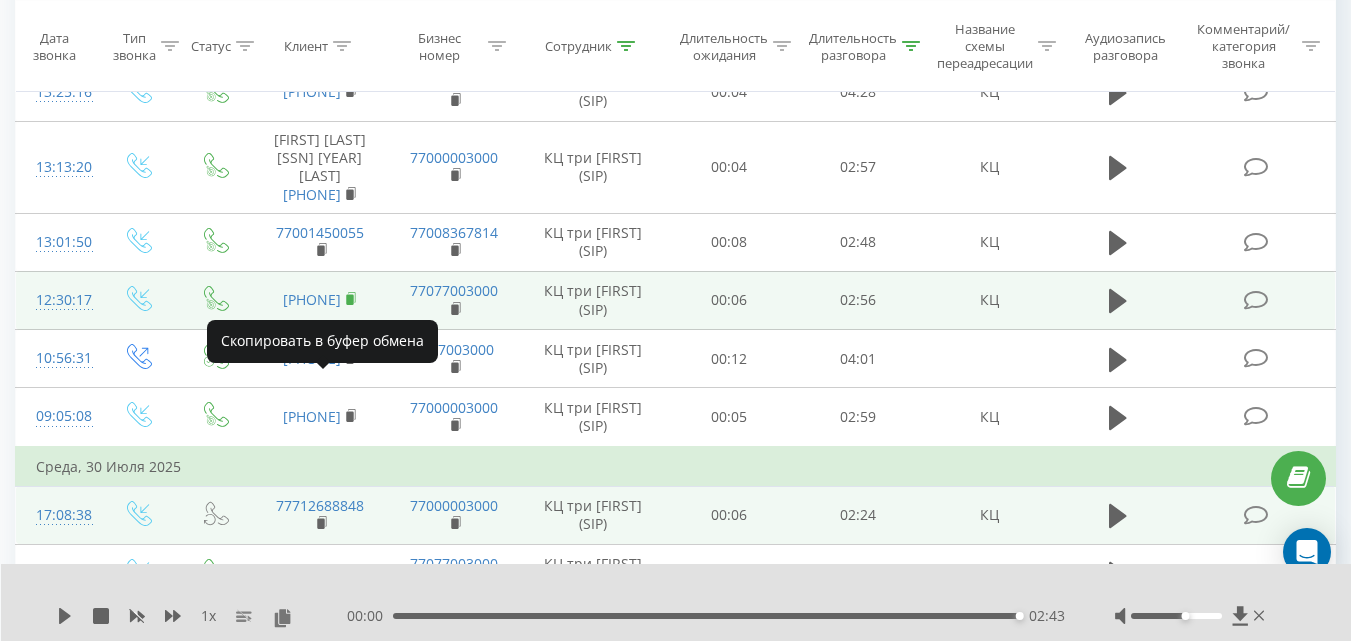 click 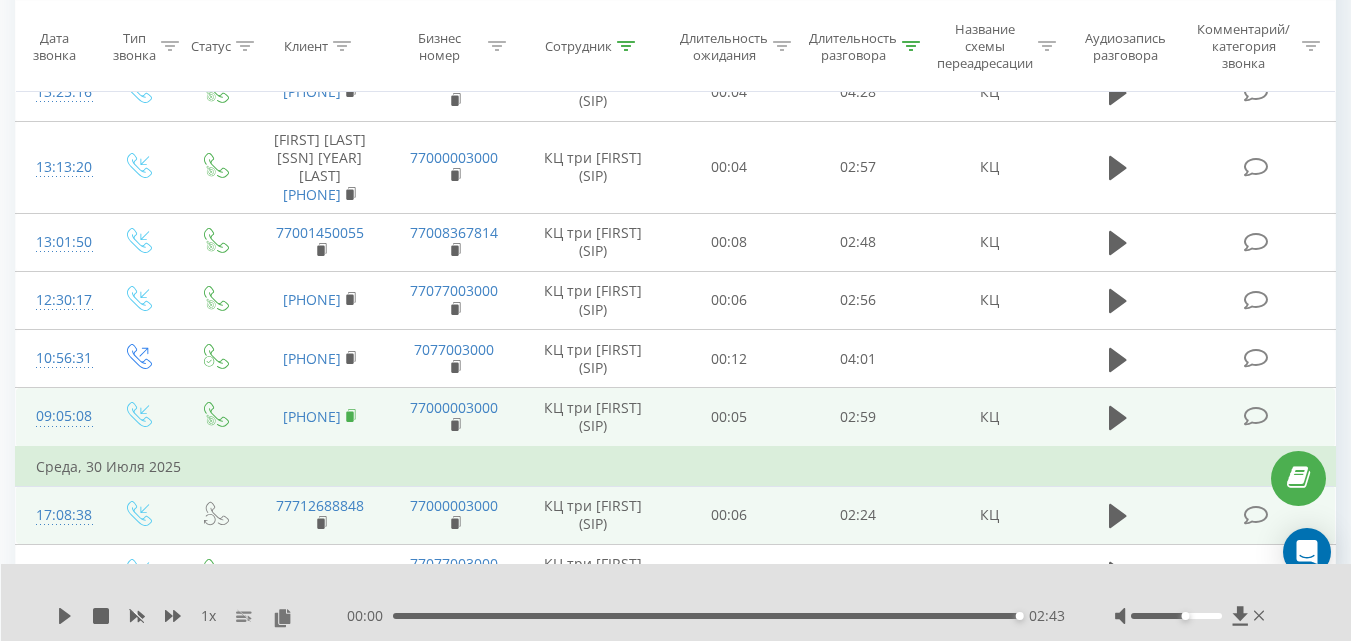 click 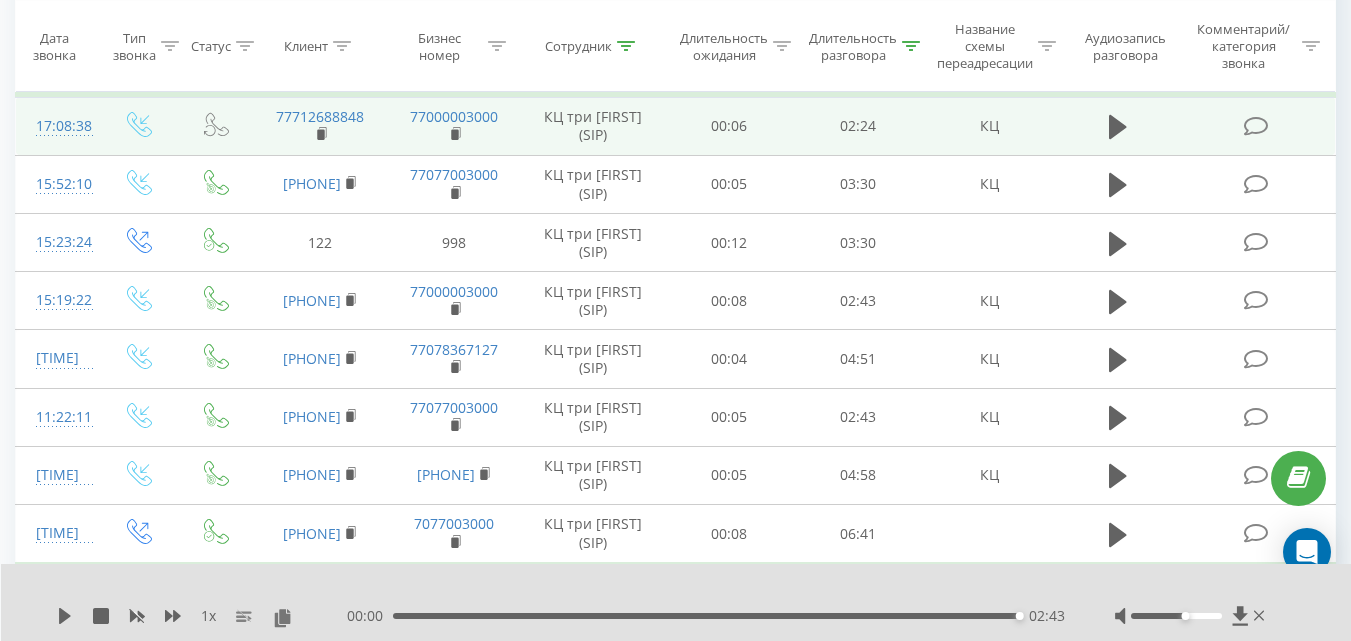 scroll, scrollTop: 842, scrollLeft: 0, axis: vertical 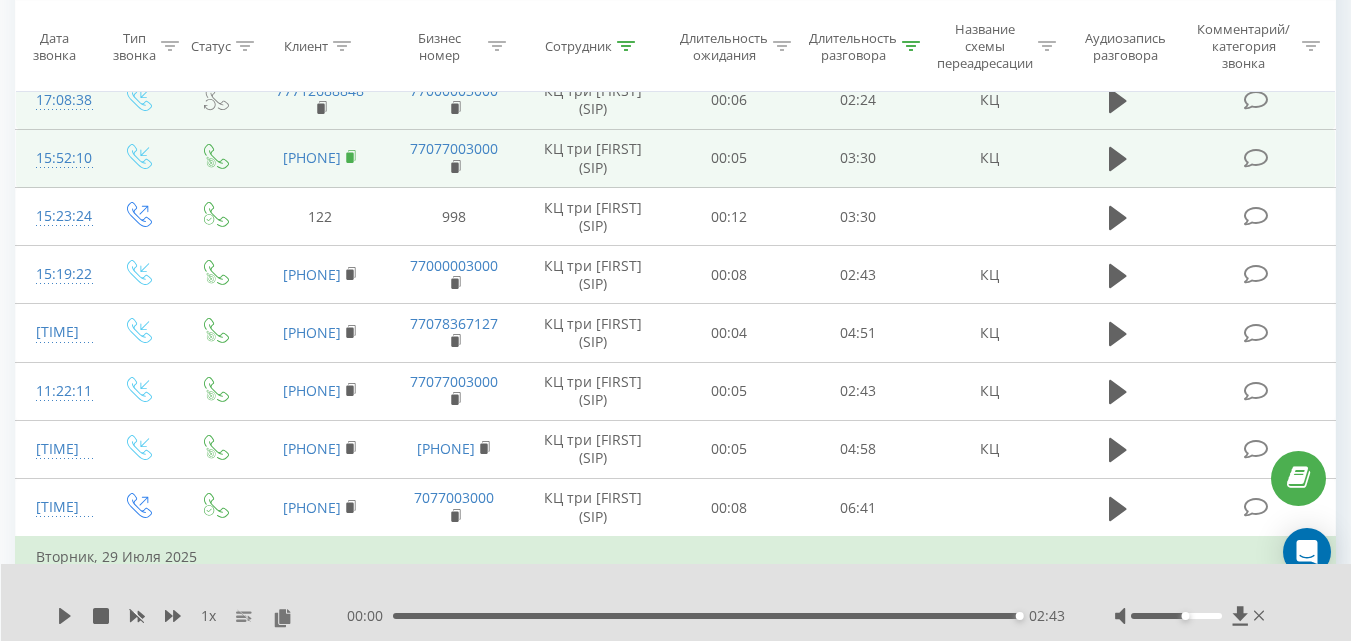 click 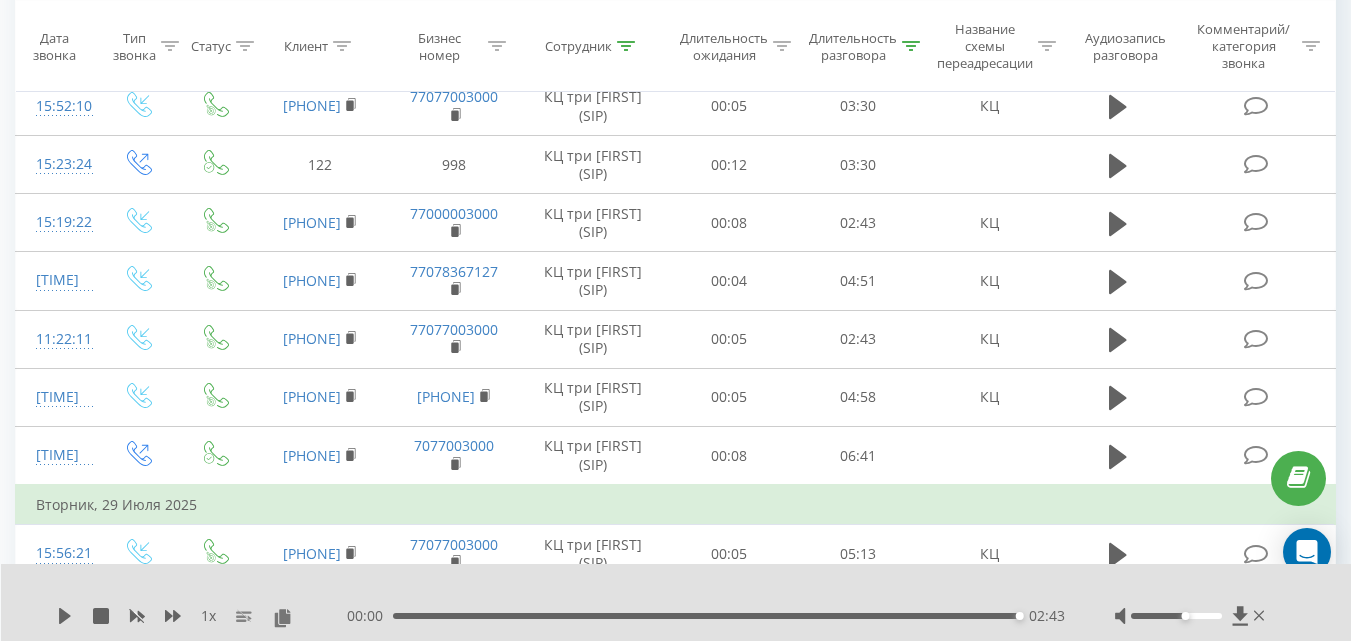 scroll, scrollTop: 906, scrollLeft: 0, axis: vertical 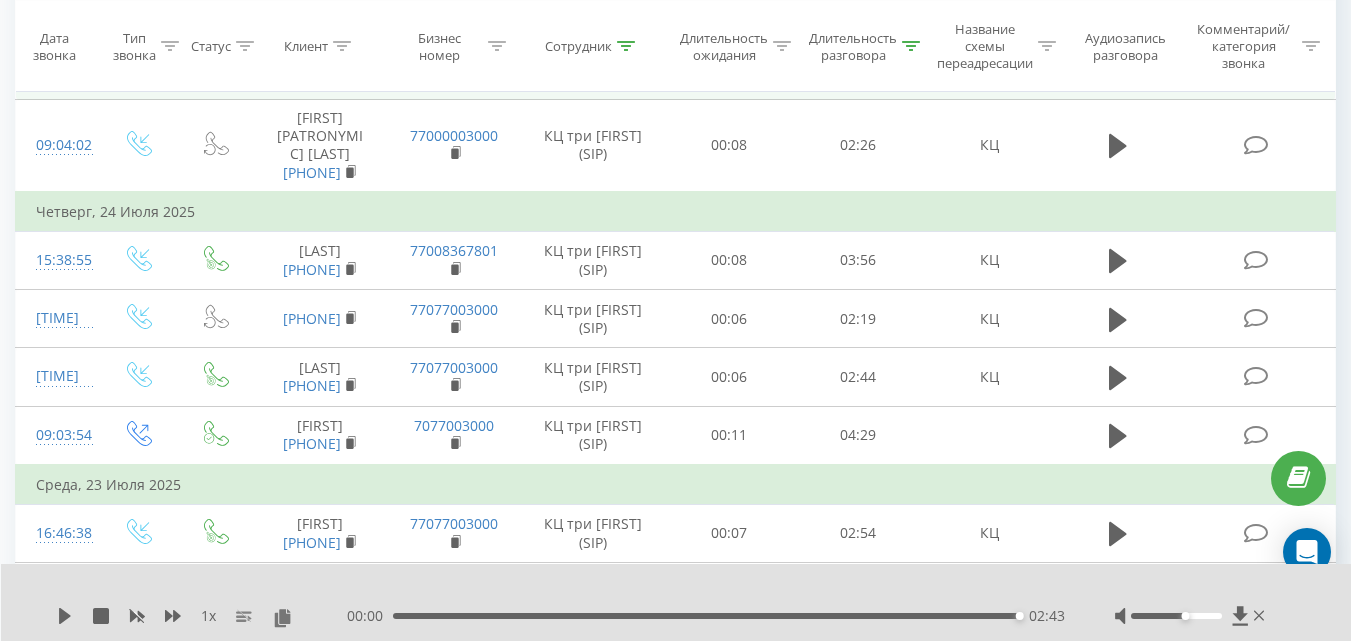 click 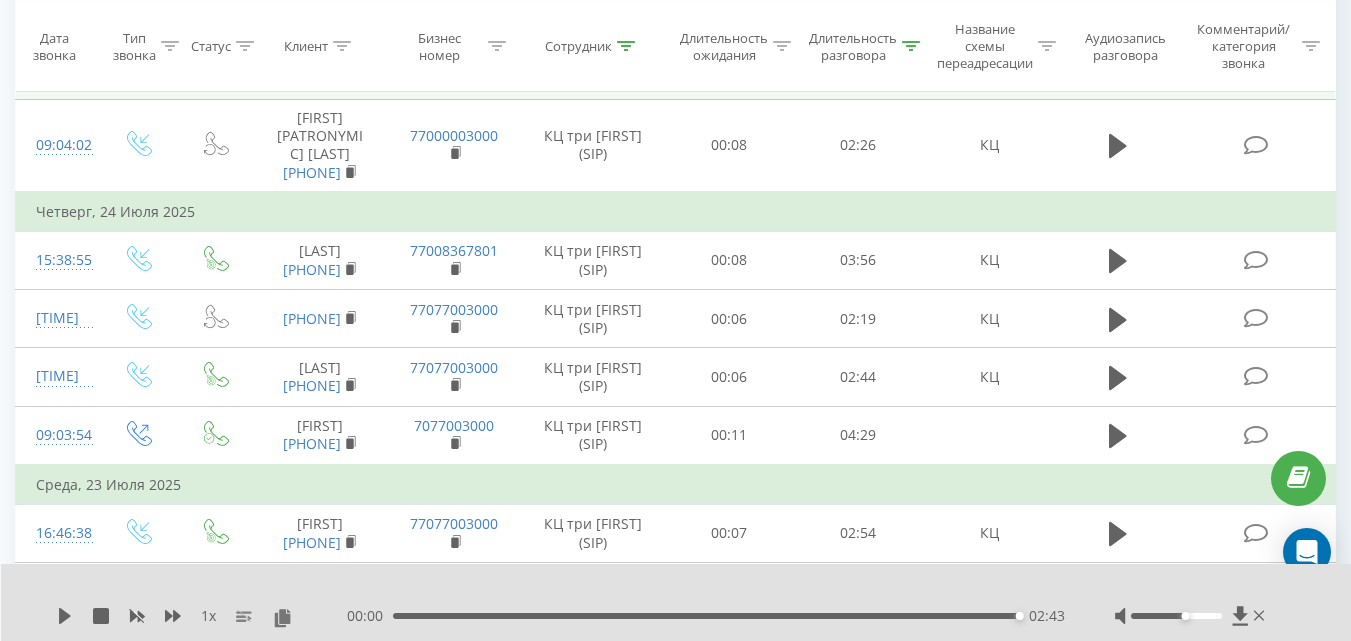 click 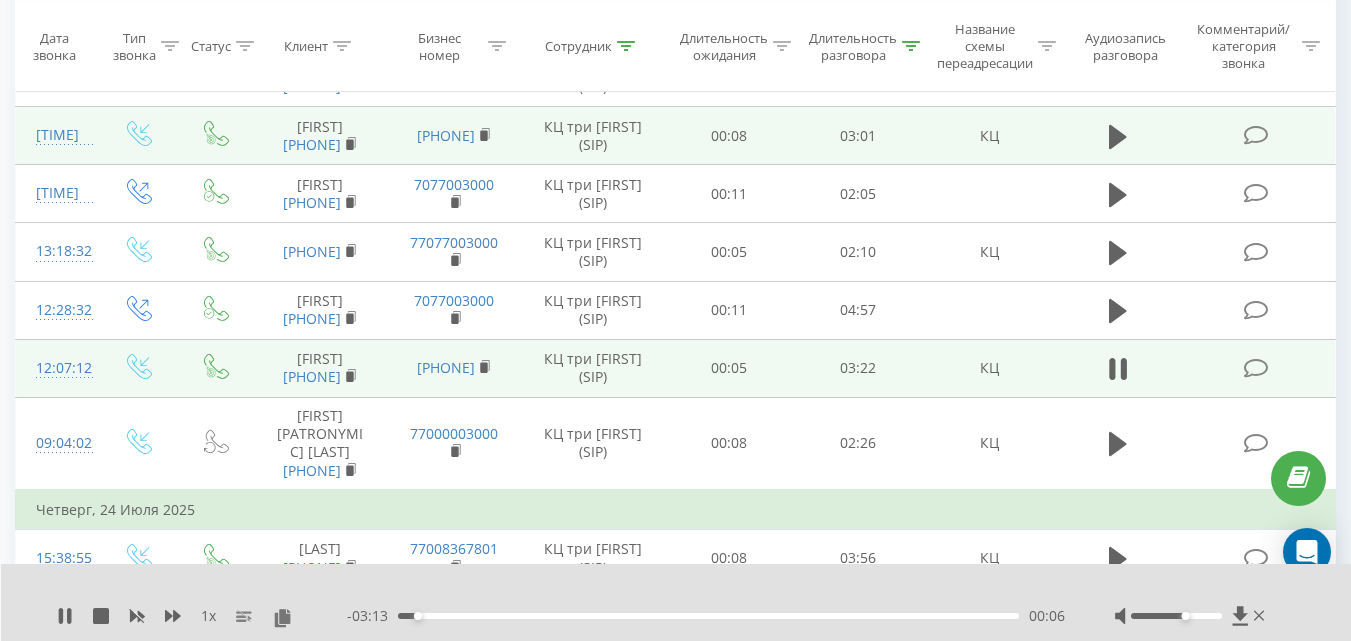 scroll, scrollTop: 2668, scrollLeft: 0, axis: vertical 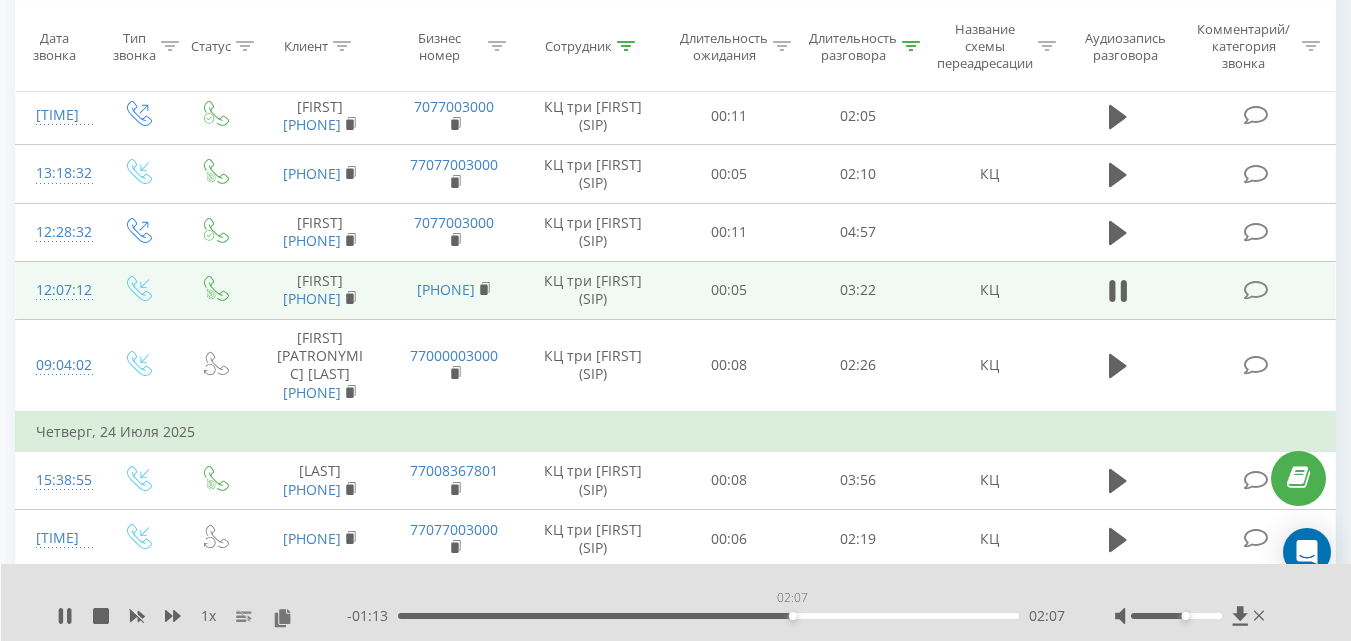 click on "02:07" at bounding box center (708, 616) 